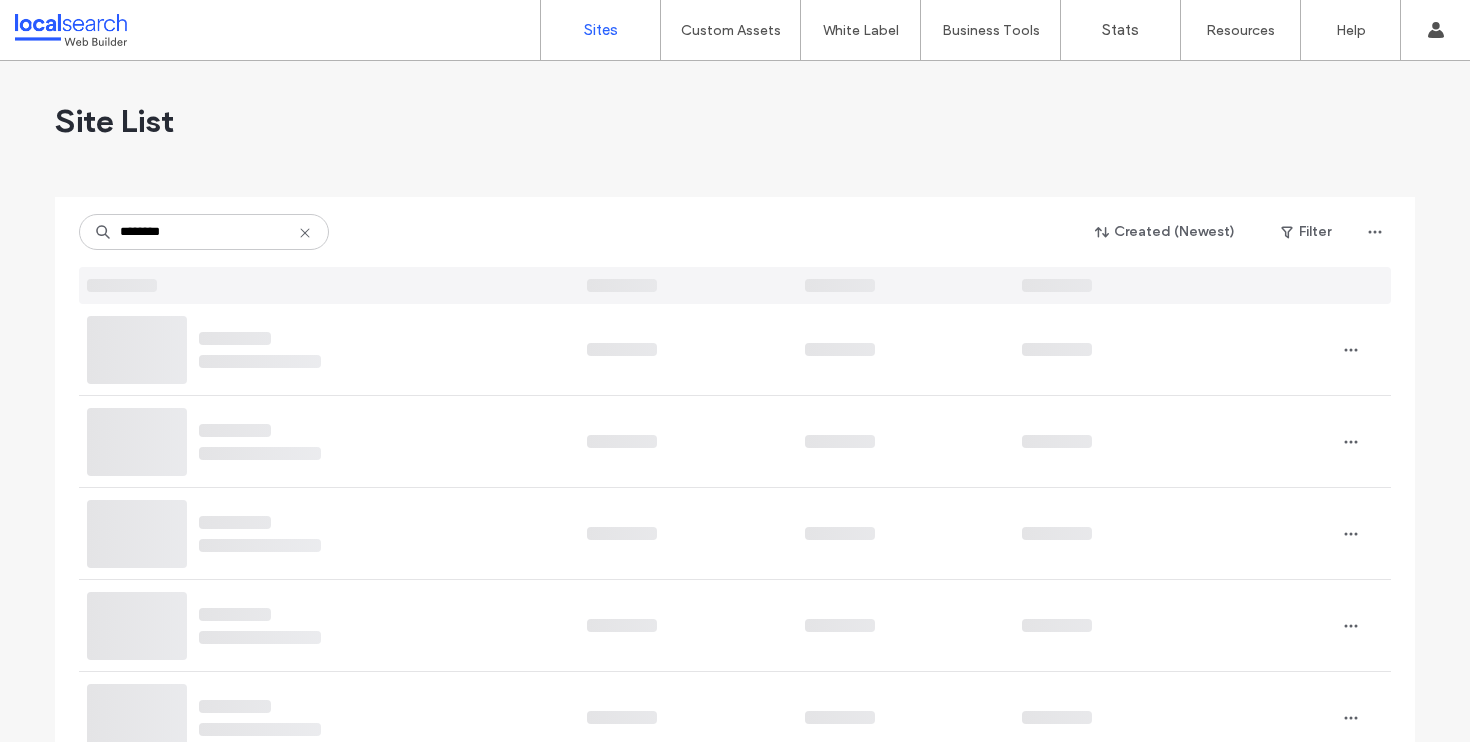scroll, scrollTop: 0, scrollLeft: 0, axis: both 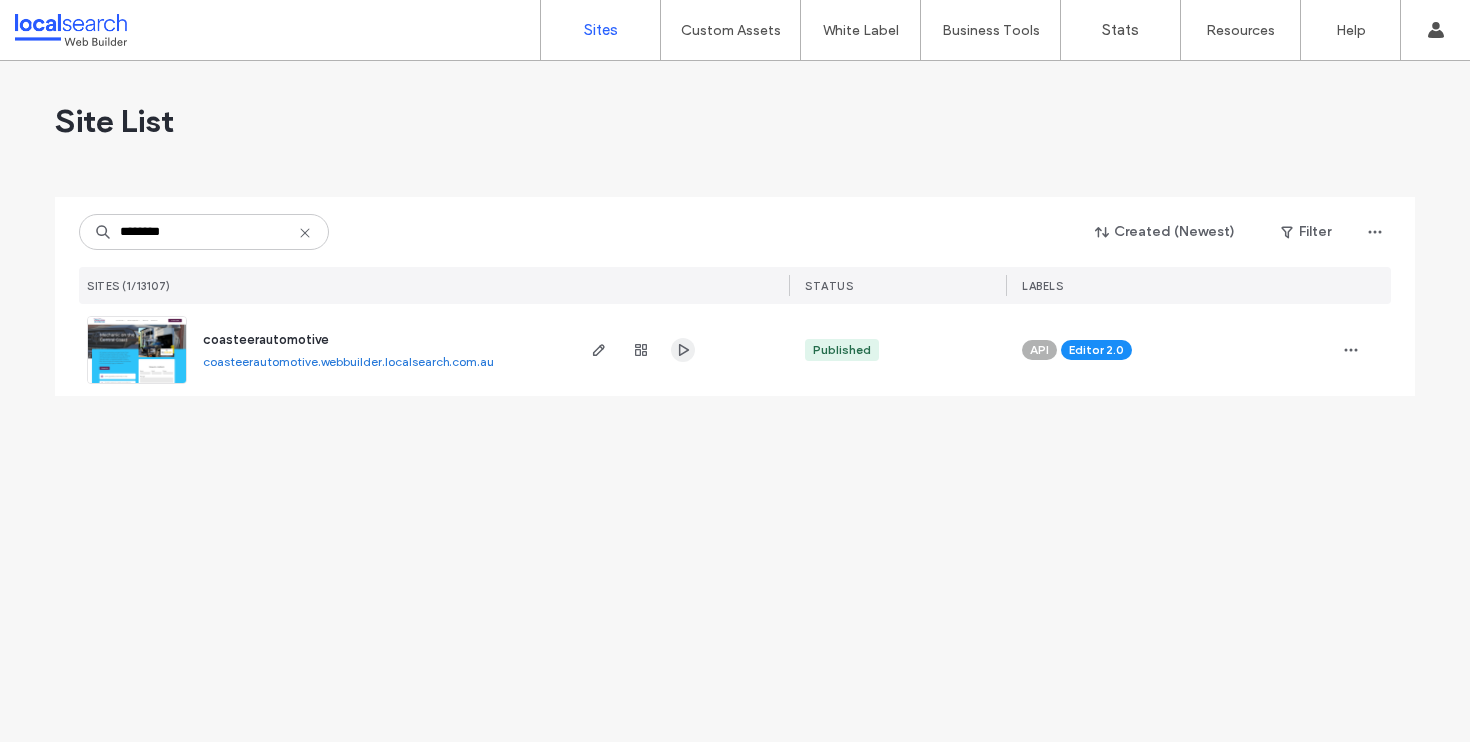 type on "********" 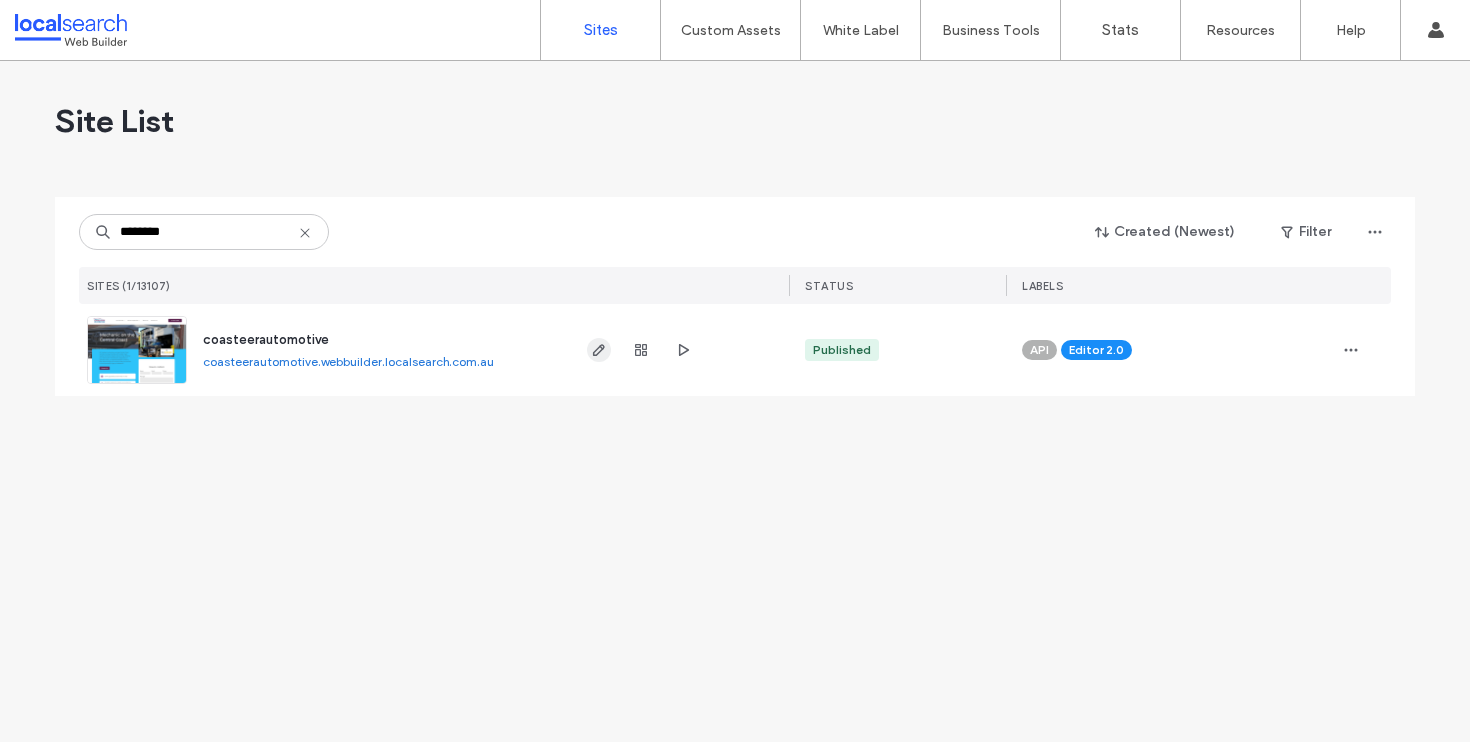 click 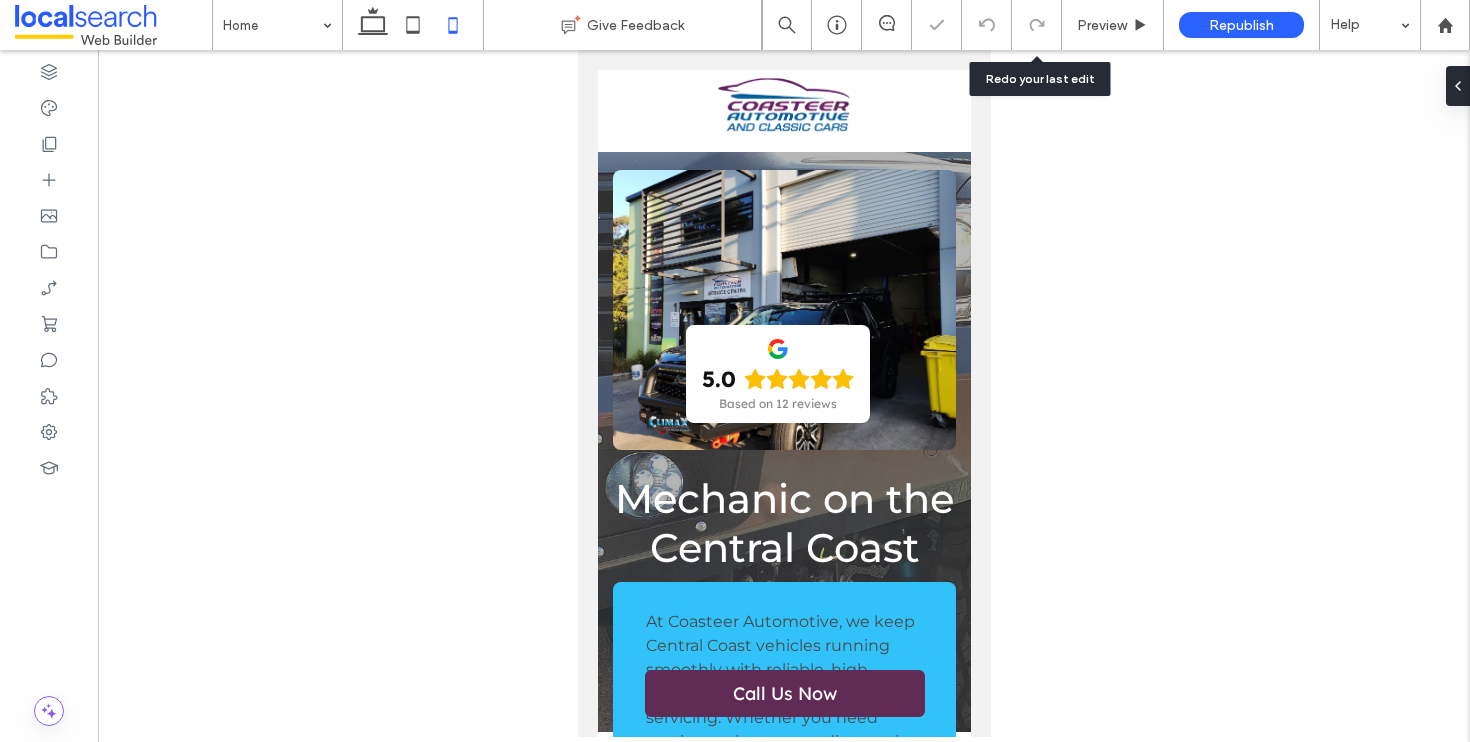scroll, scrollTop: 0, scrollLeft: 0, axis: both 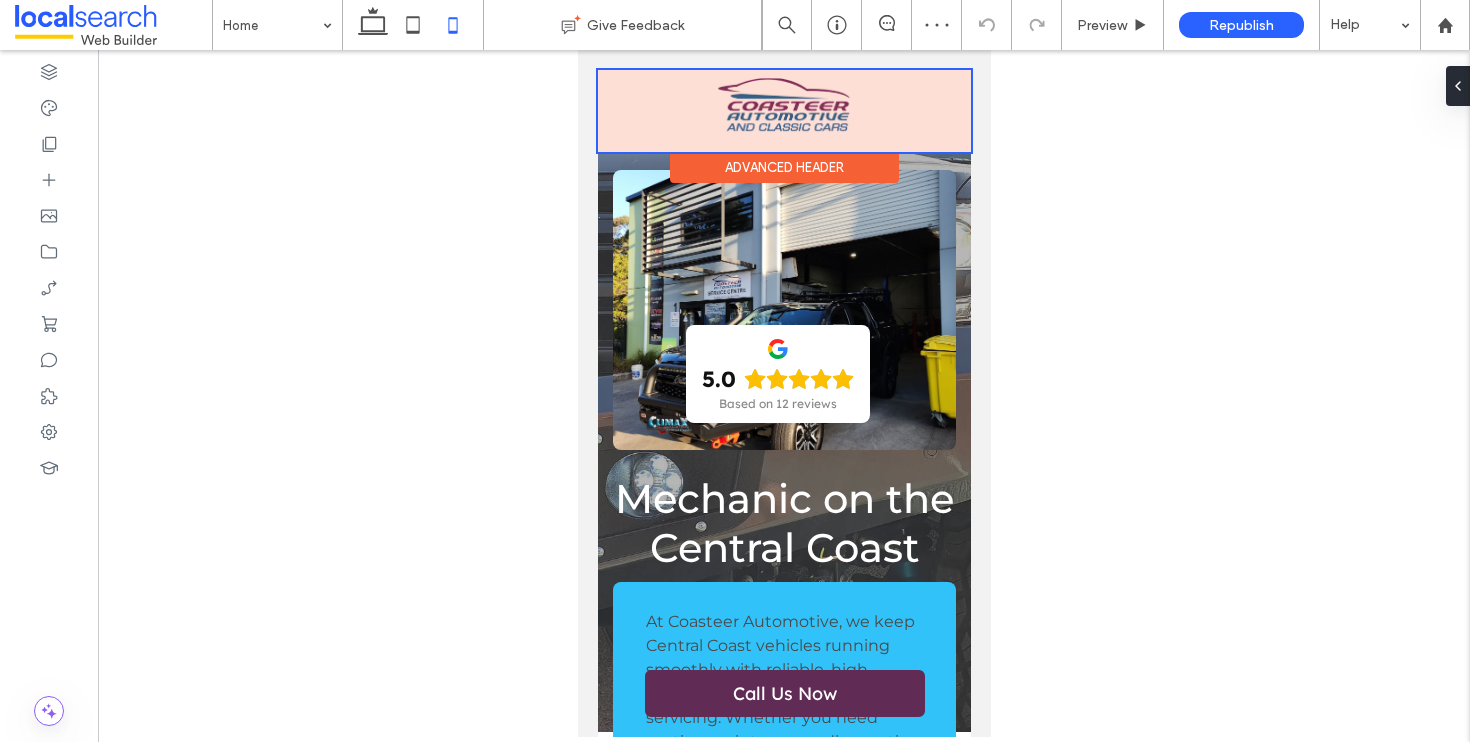 click at bounding box center (783, 111) 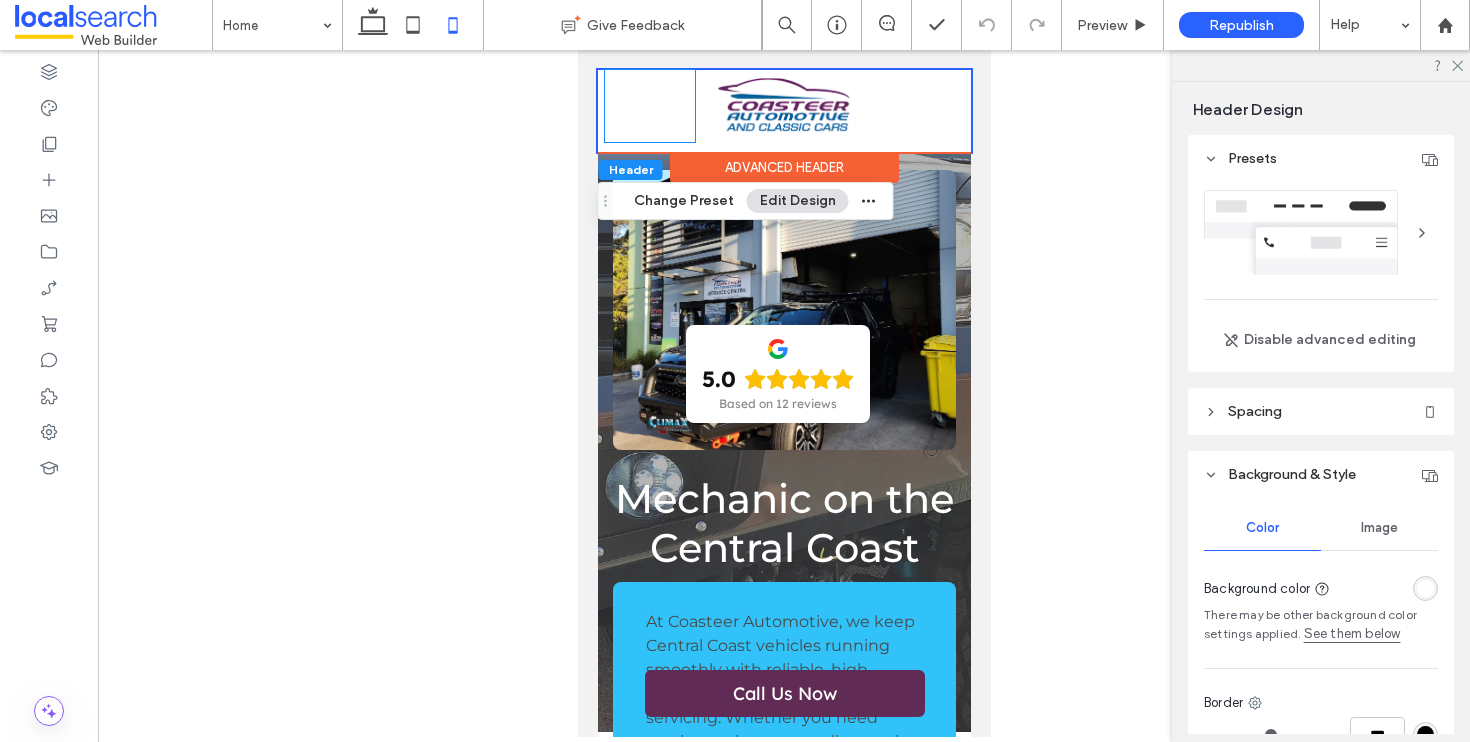 click on "Menu Icon" at bounding box center (649, 106) 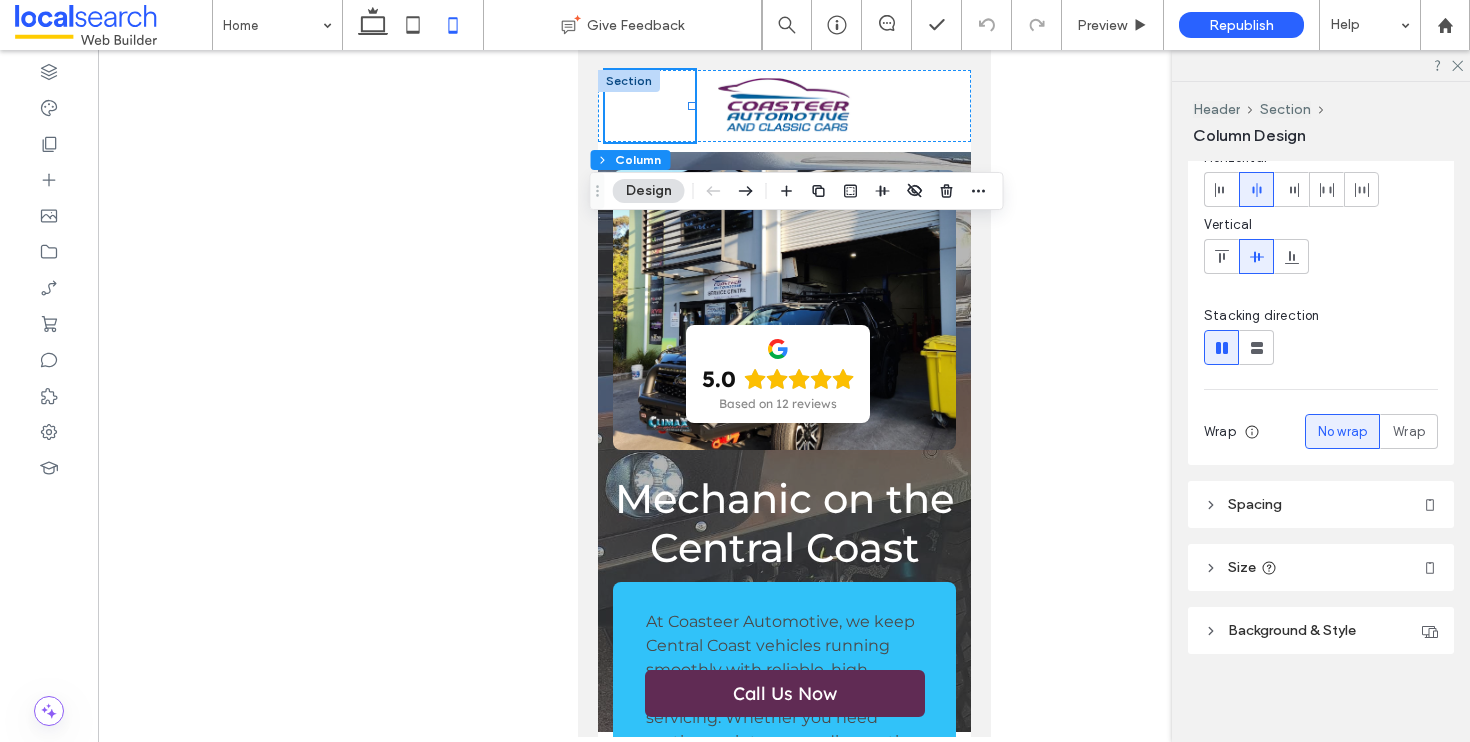 click on "Background & Style" at bounding box center (1321, 630) 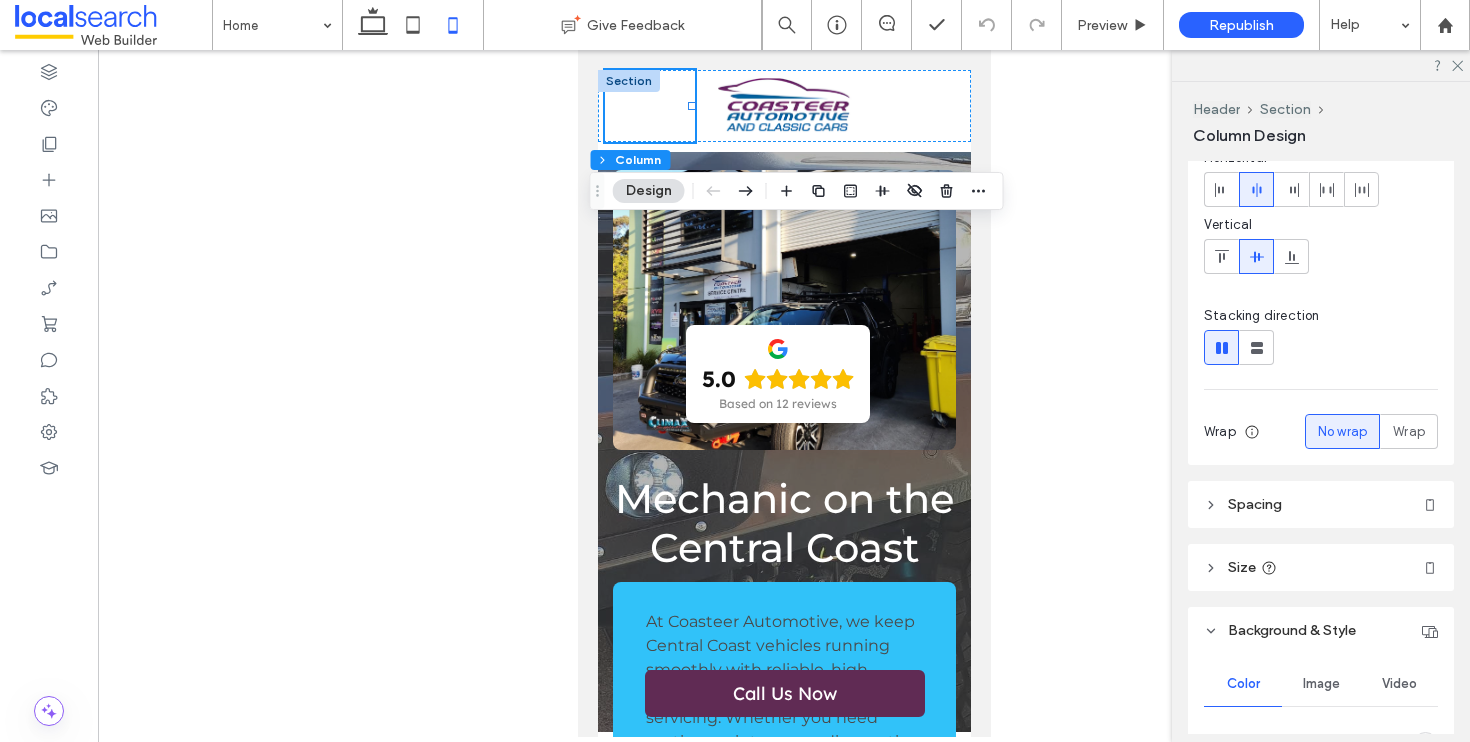 scroll, scrollTop: 254, scrollLeft: 0, axis: vertical 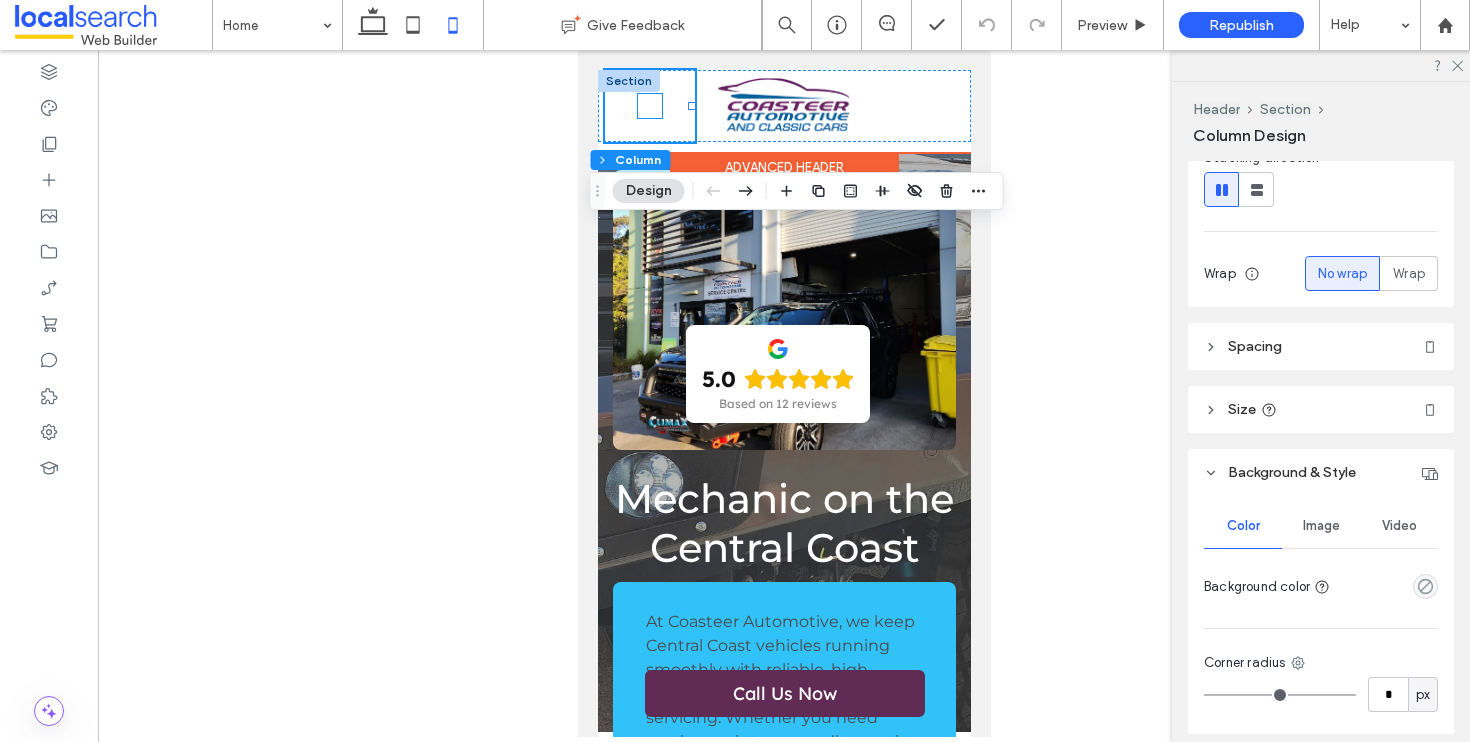 click on "Menu Icon" 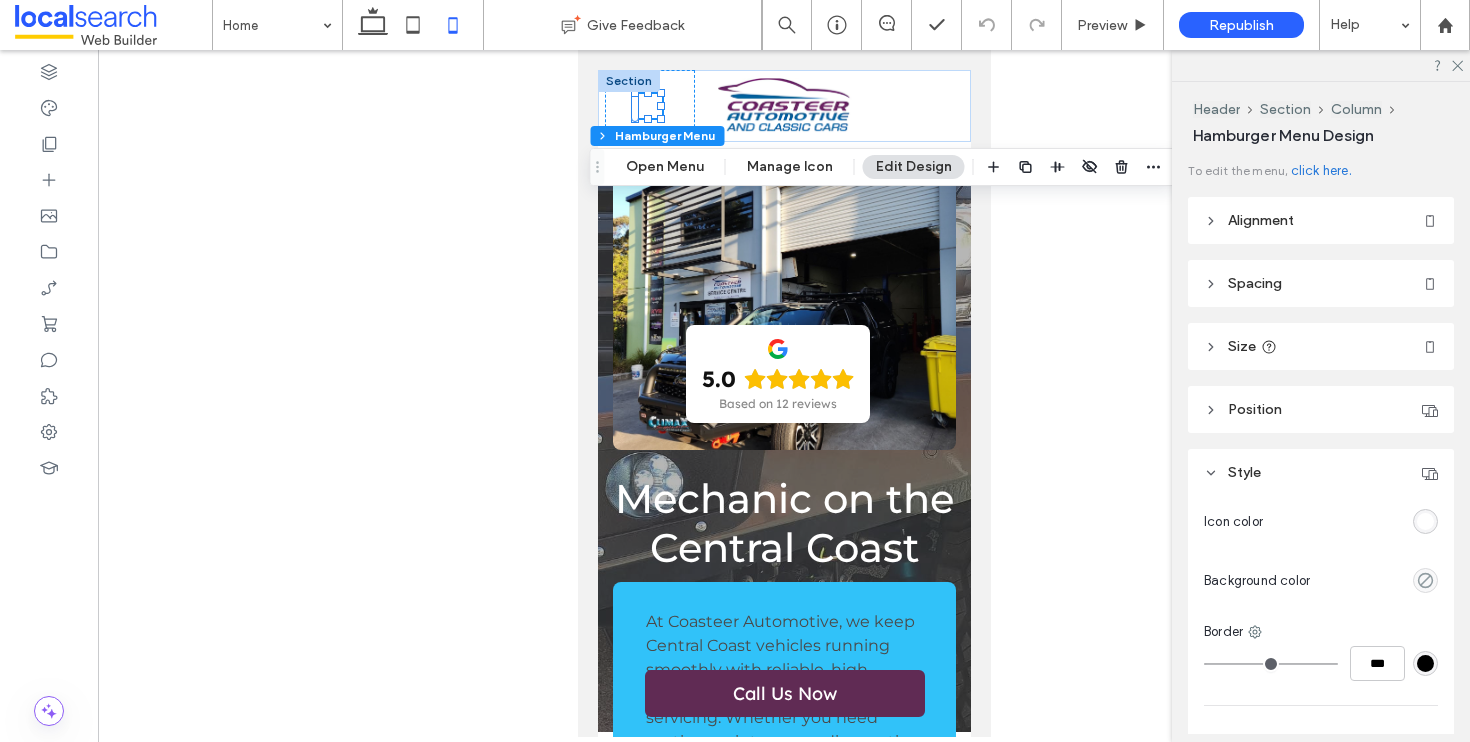 click on "Icon color Background color Border *** More design options" at bounding box center [1321, 633] 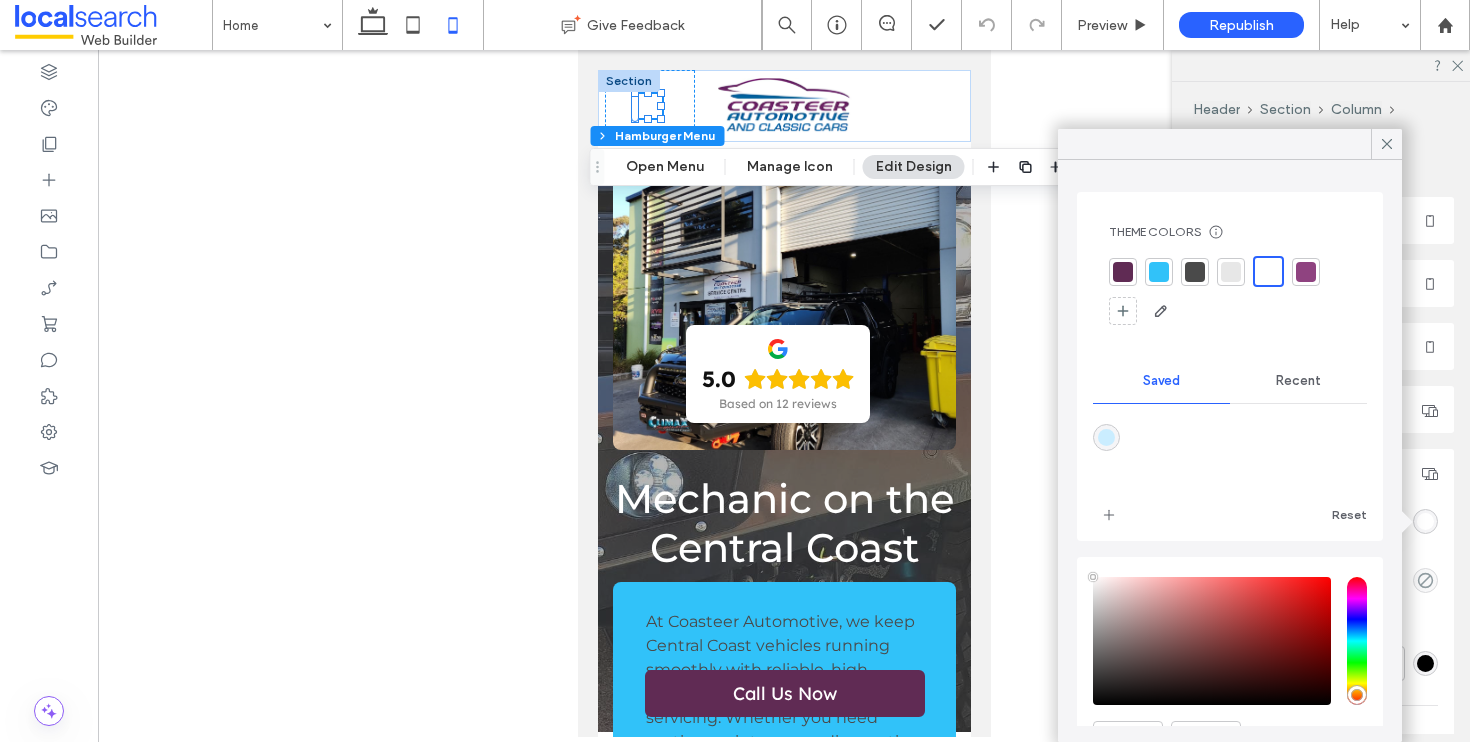 click at bounding box center [1425, 521] 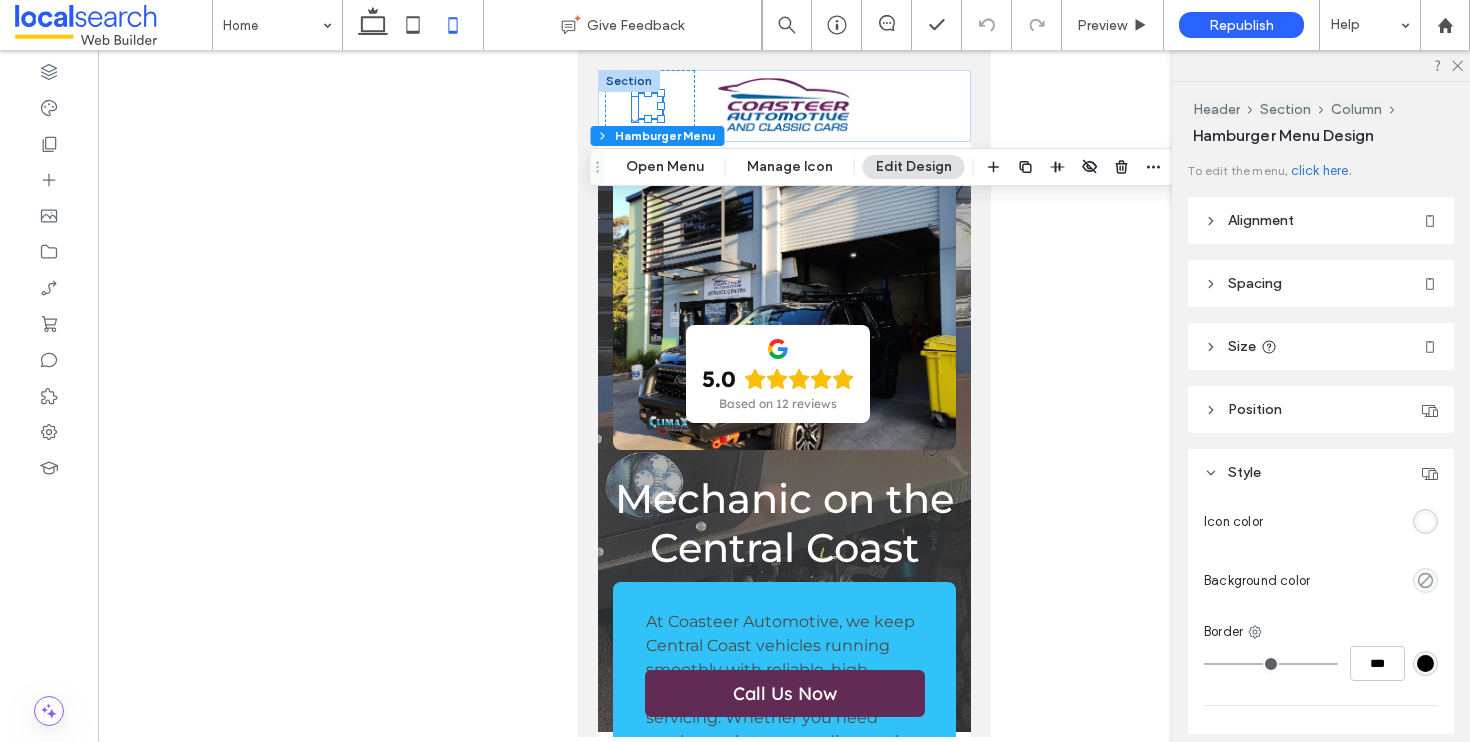 click at bounding box center (1425, 521) 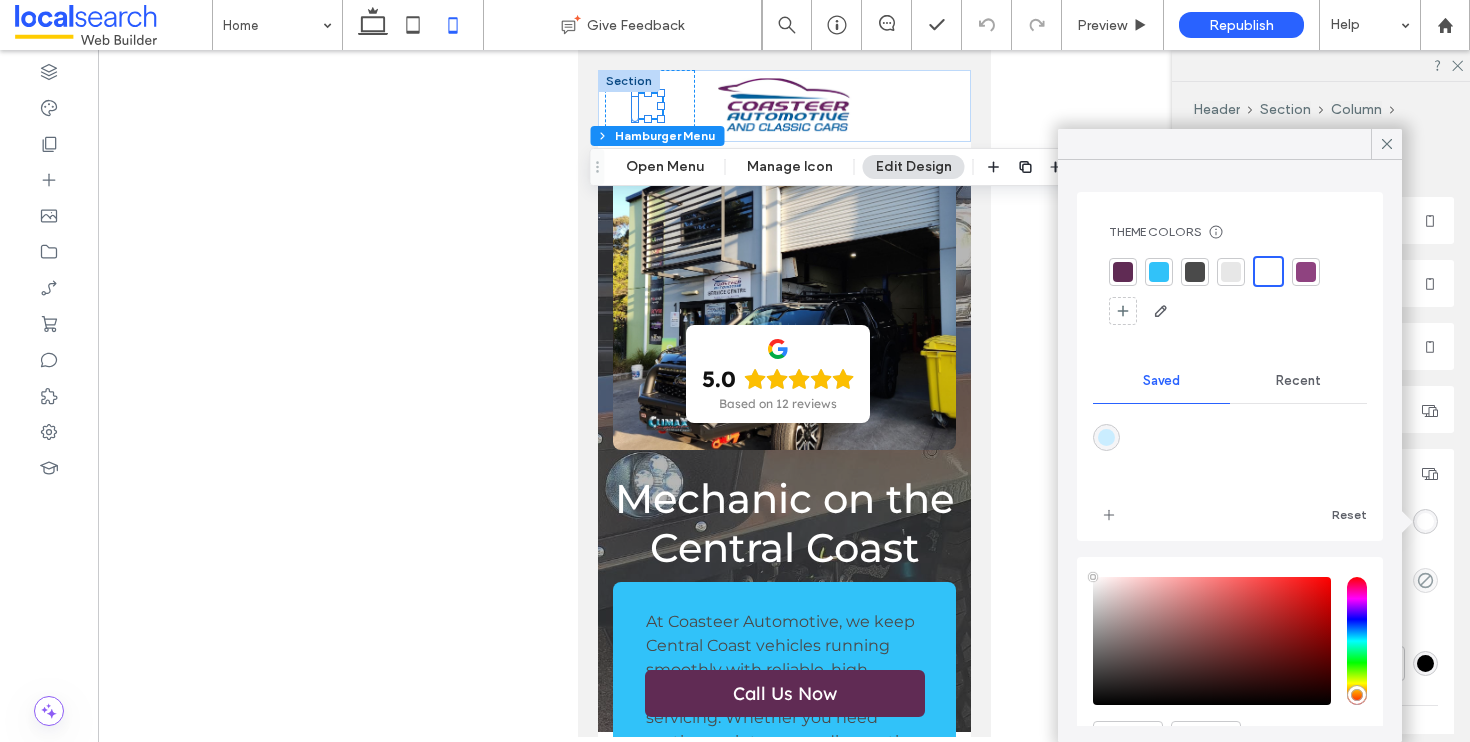 click at bounding box center [1306, 272] 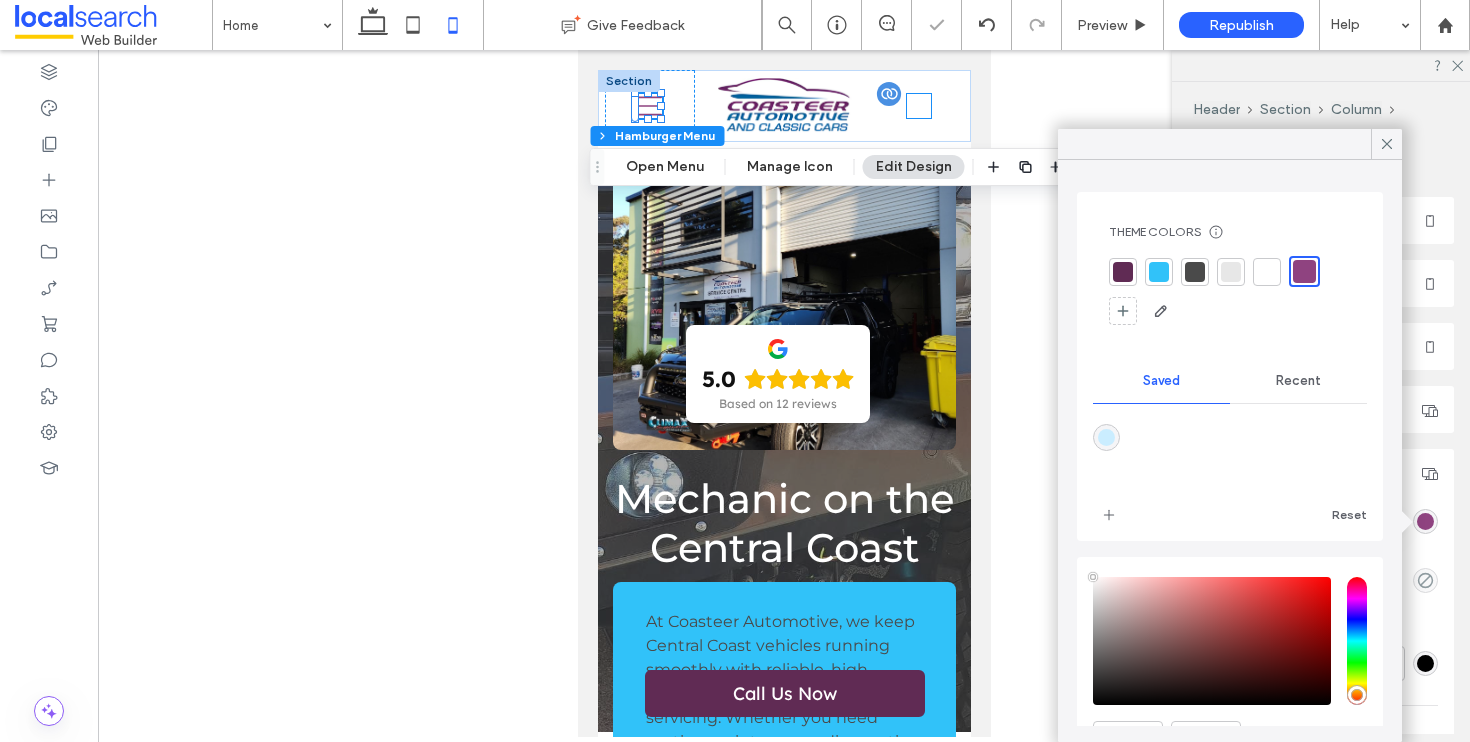 click on "Phone Icon" at bounding box center (918, 106) 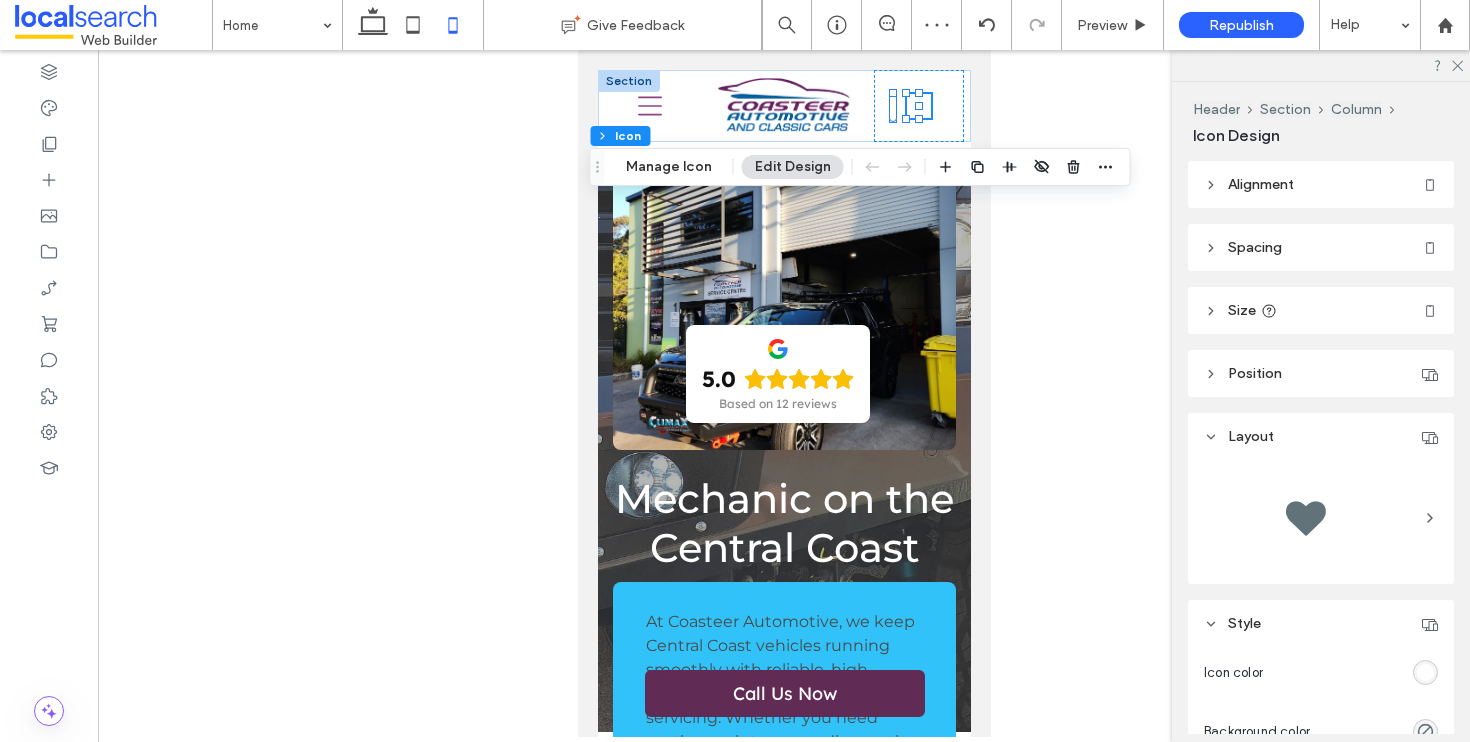 click at bounding box center [1425, 672] 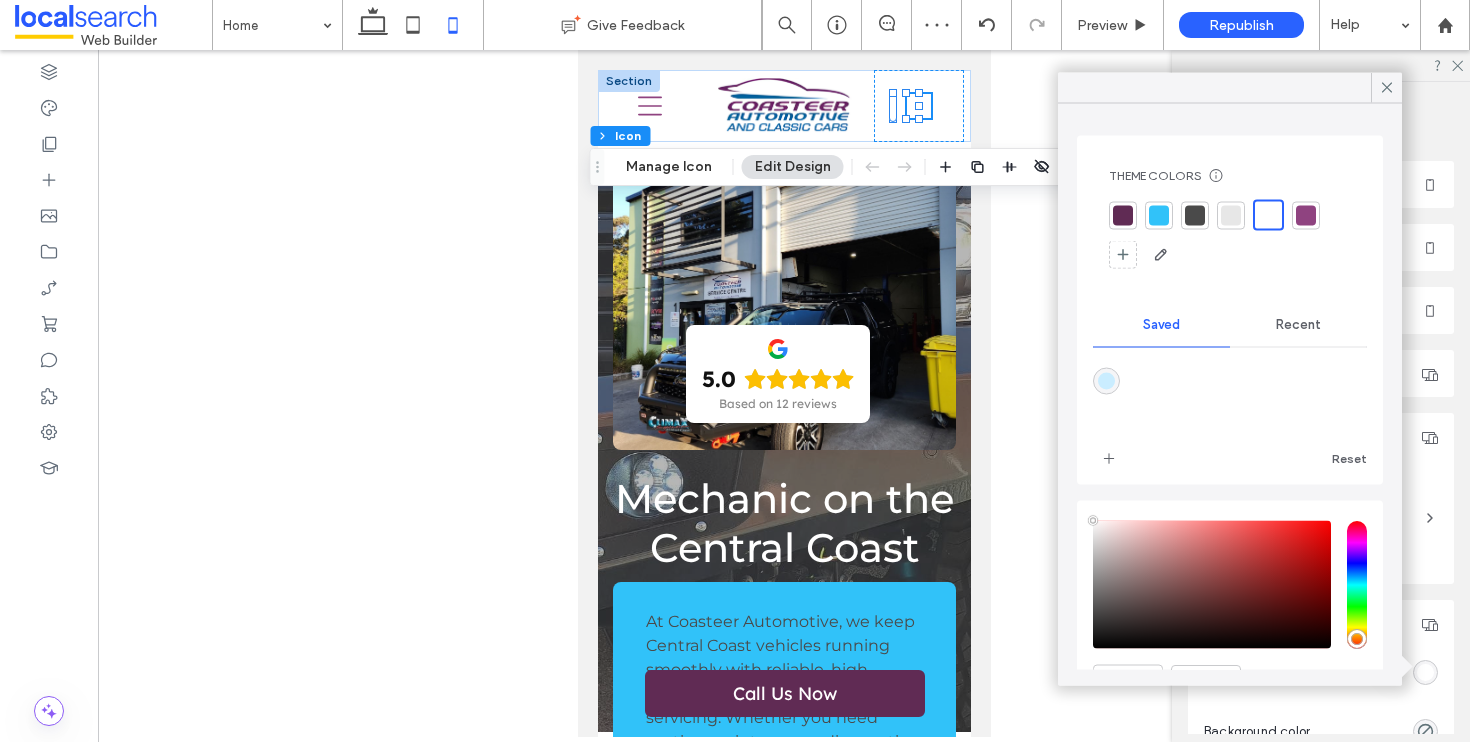 click at bounding box center [1306, 215] 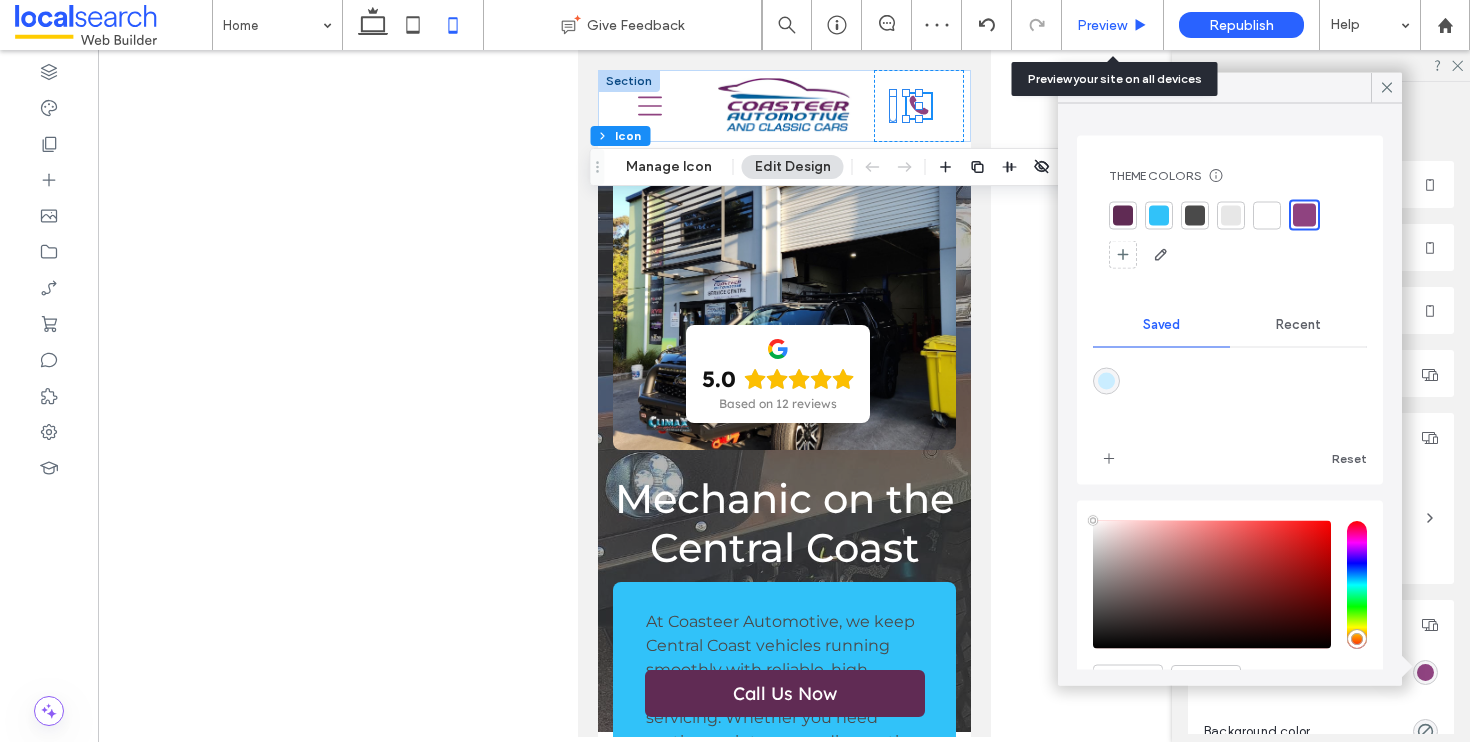 click on "Preview" at bounding box center [1112, 25] 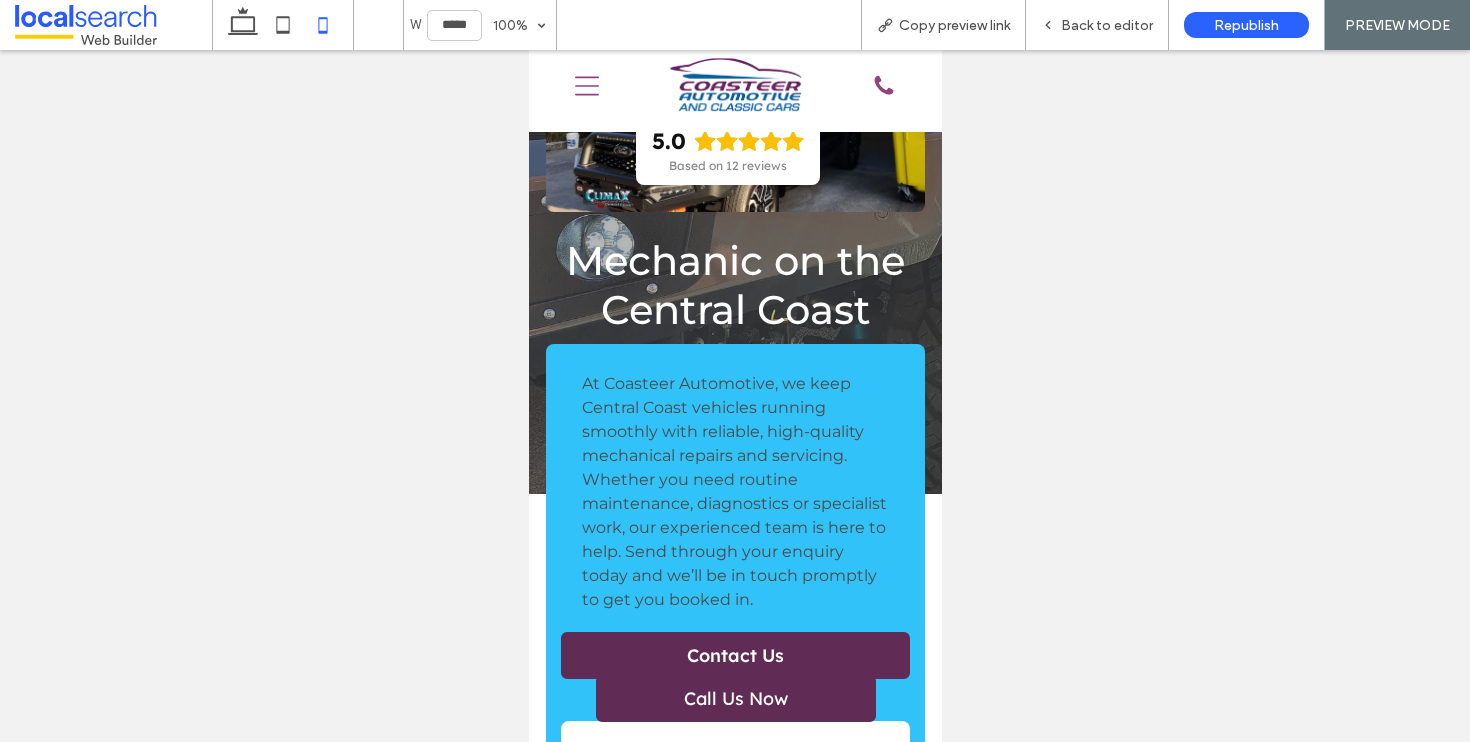 scroll, scrollTop: 0, scrollLeft: 0, axis: both 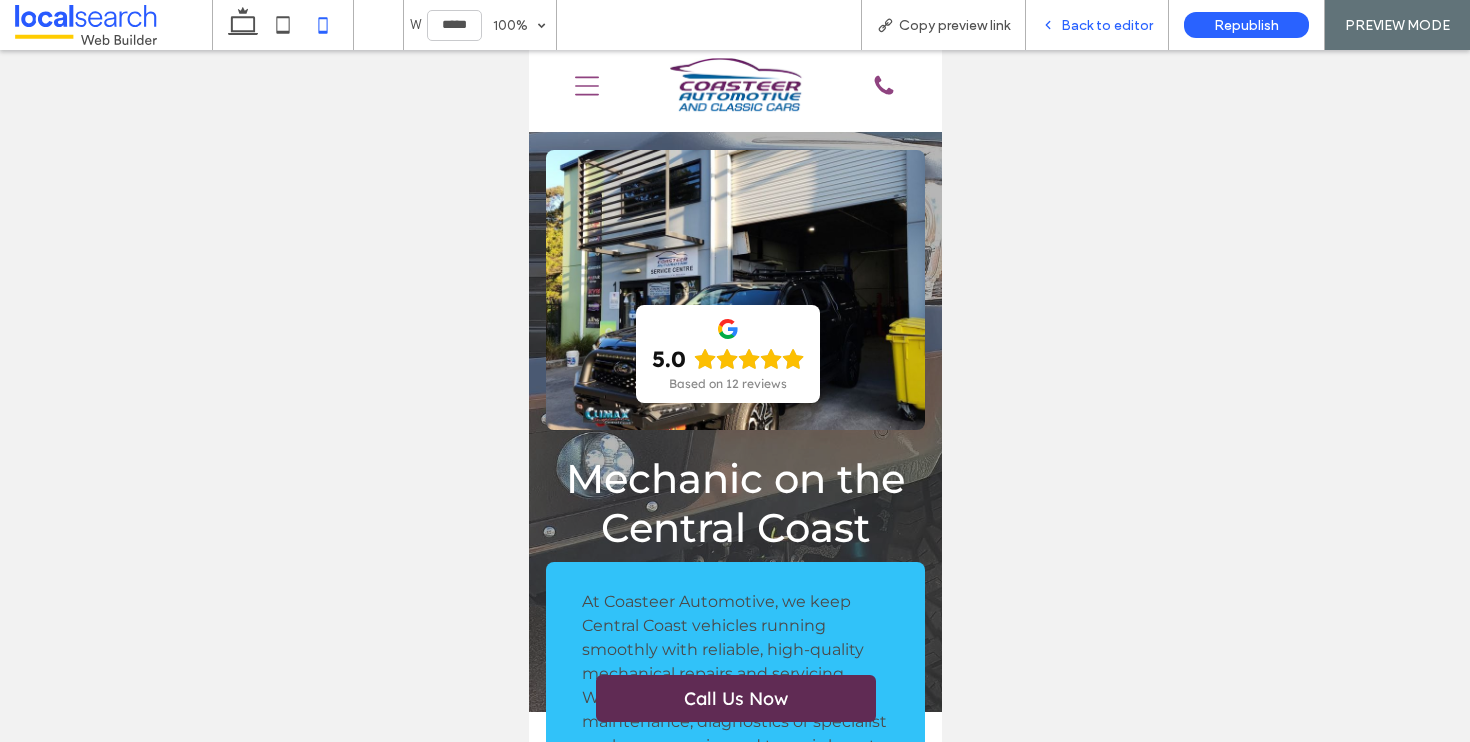 click on "Back to editor" at bounding box center (1107, 25) 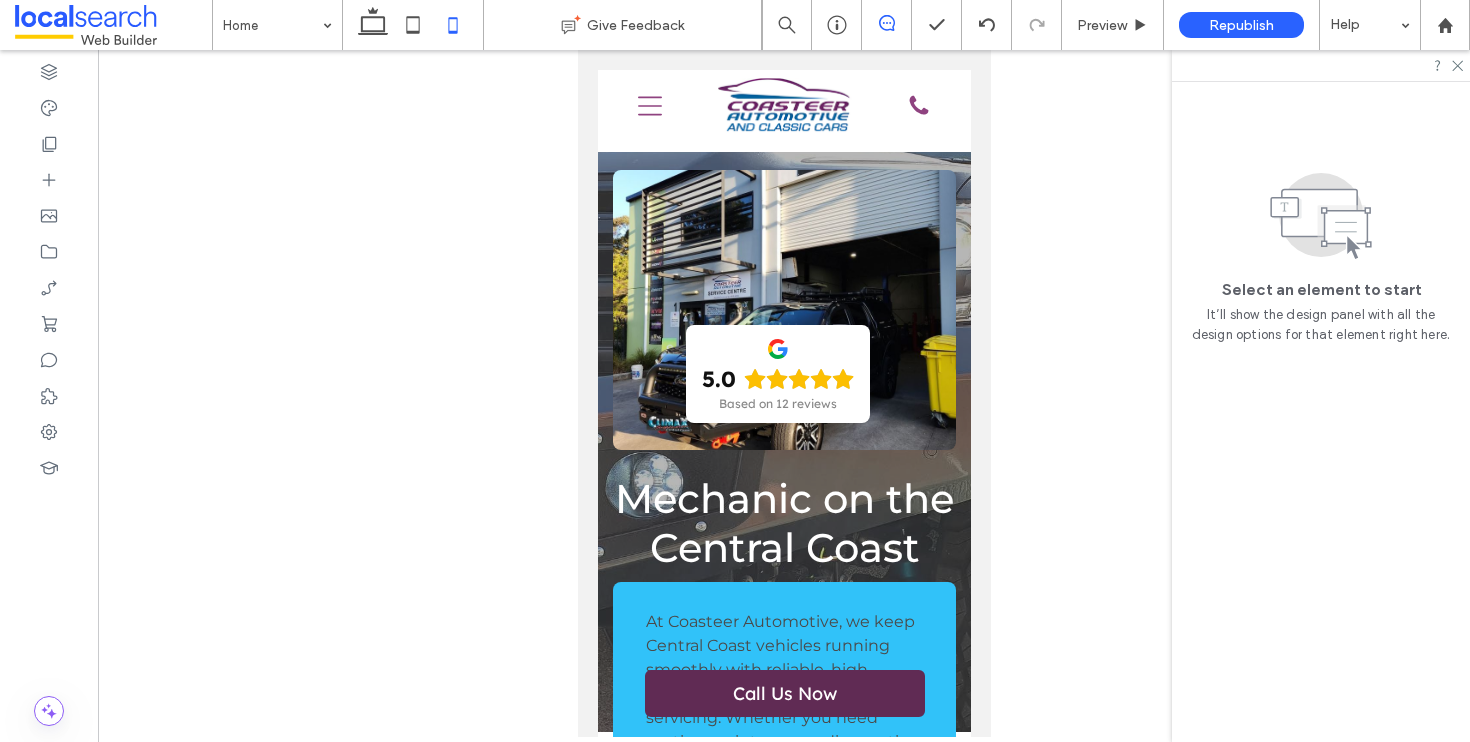 click at bounding box center (886, 23) 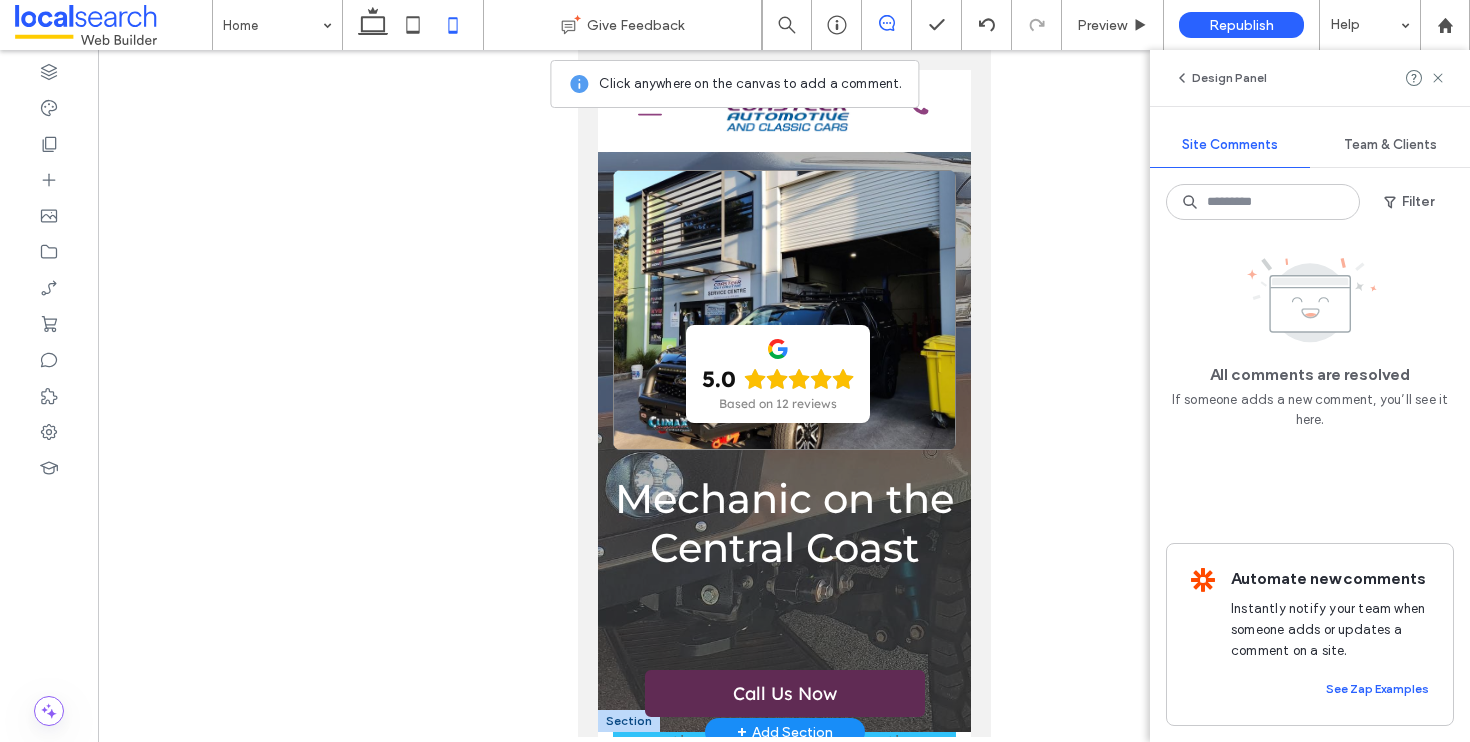 click at bounding box center [783, 310] 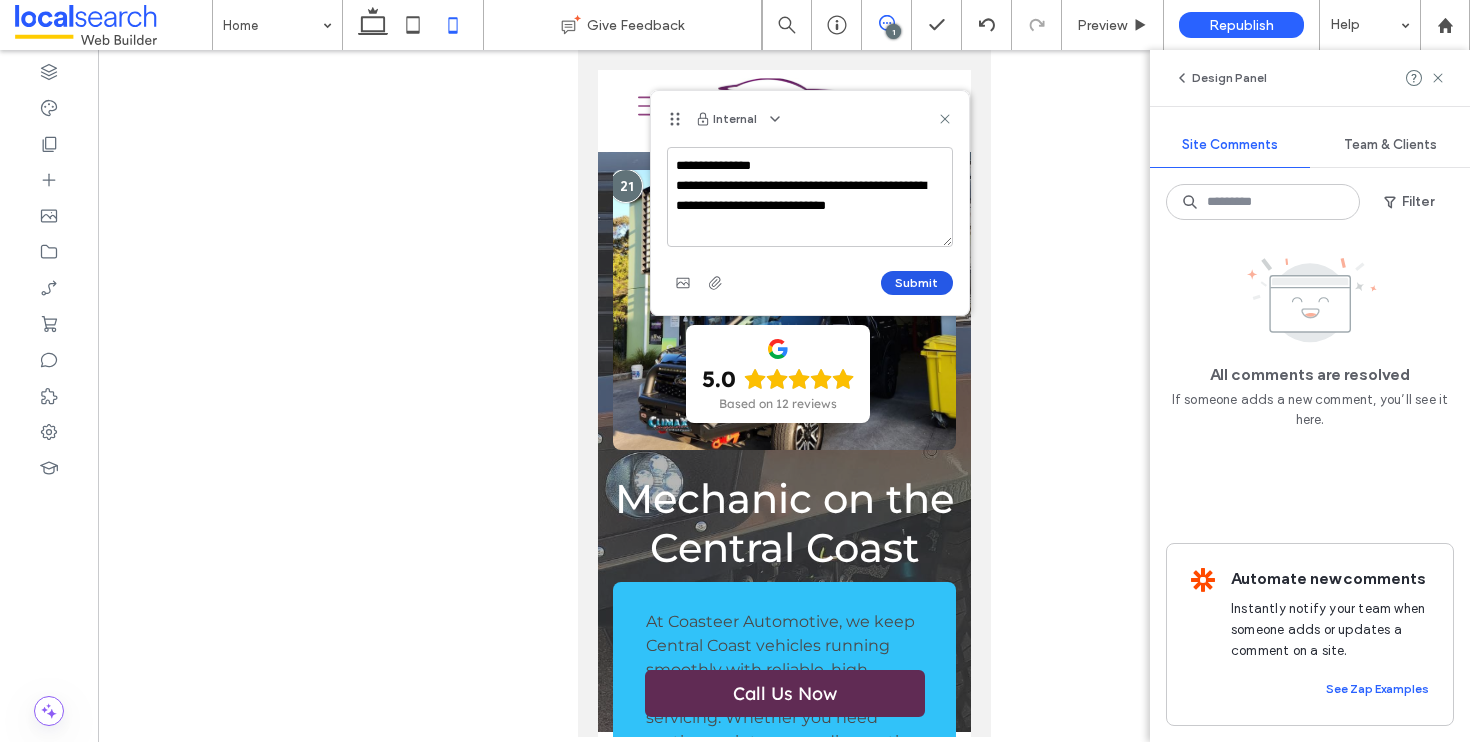 type on "**********" 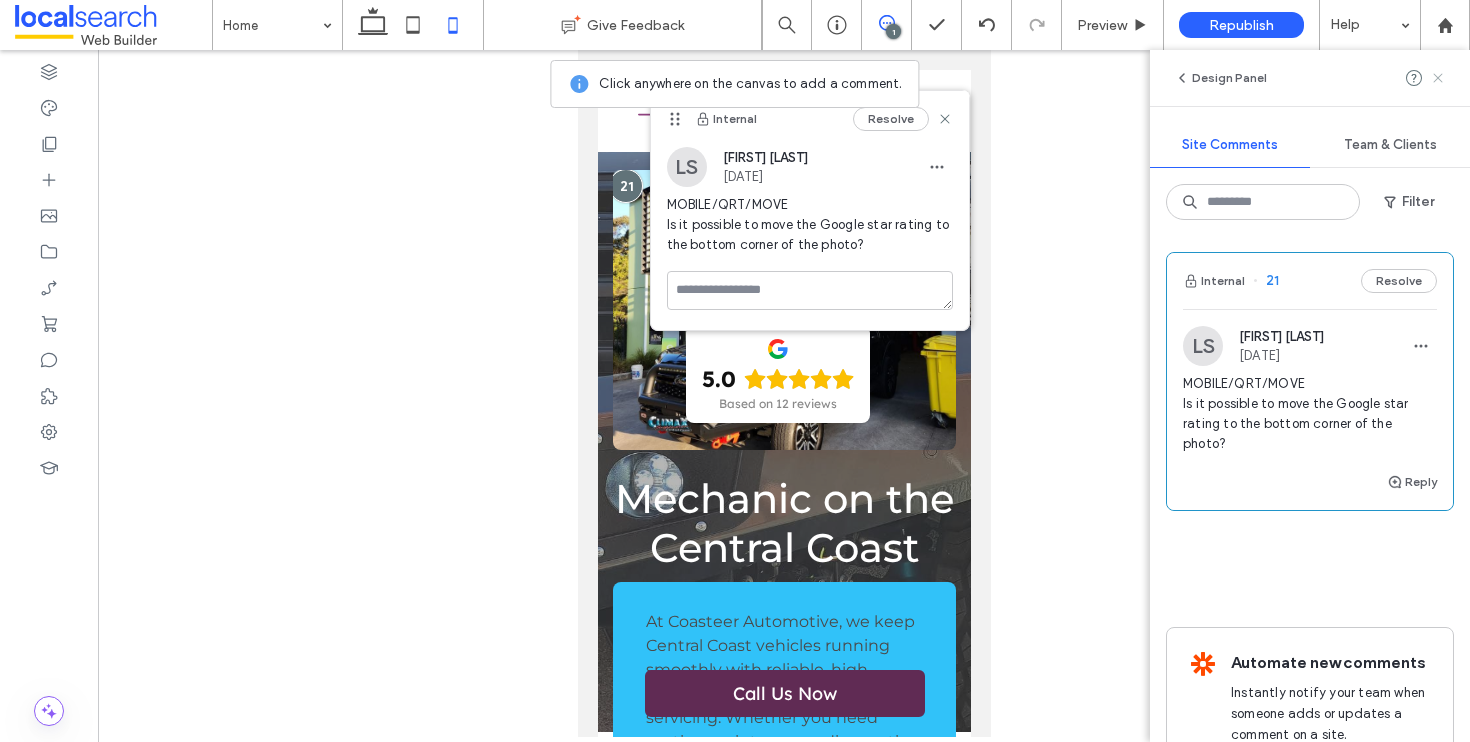 click 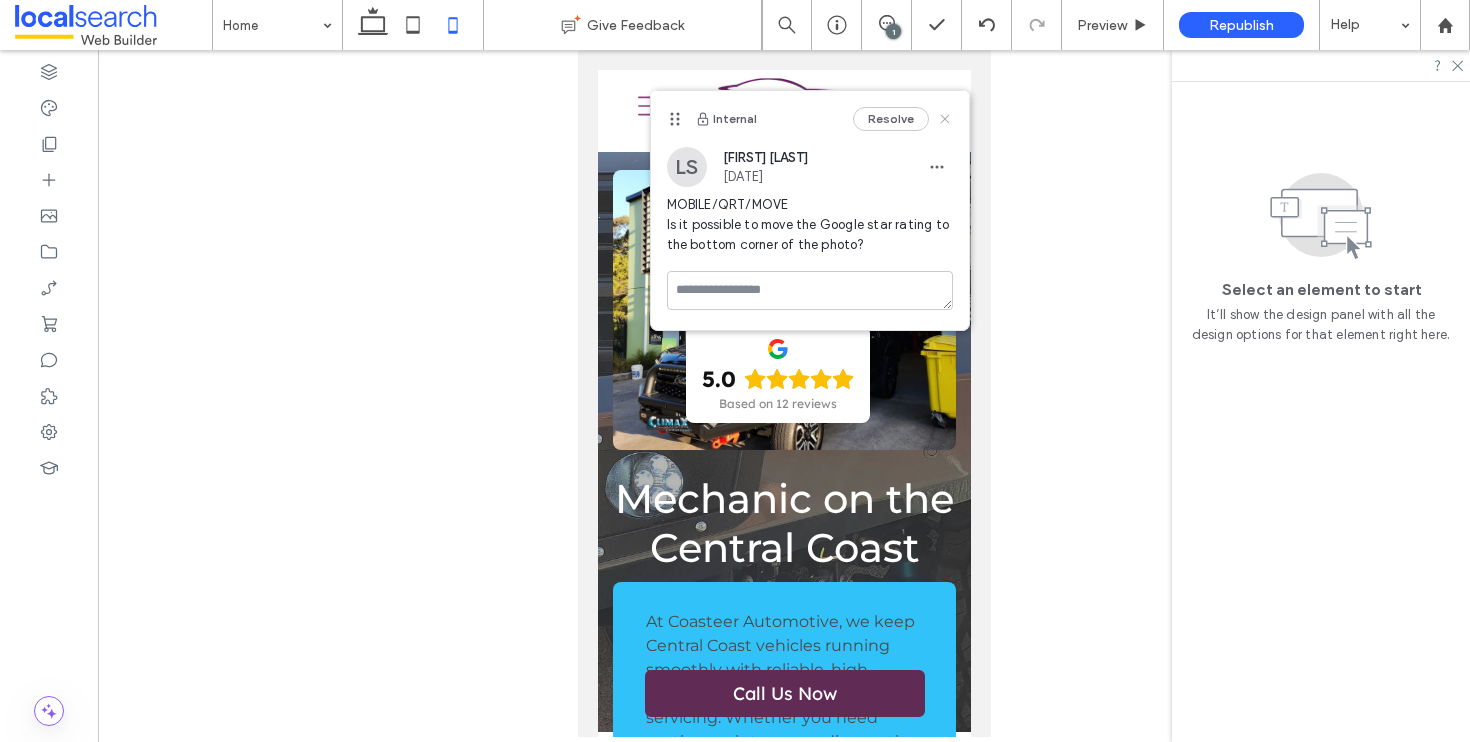 click 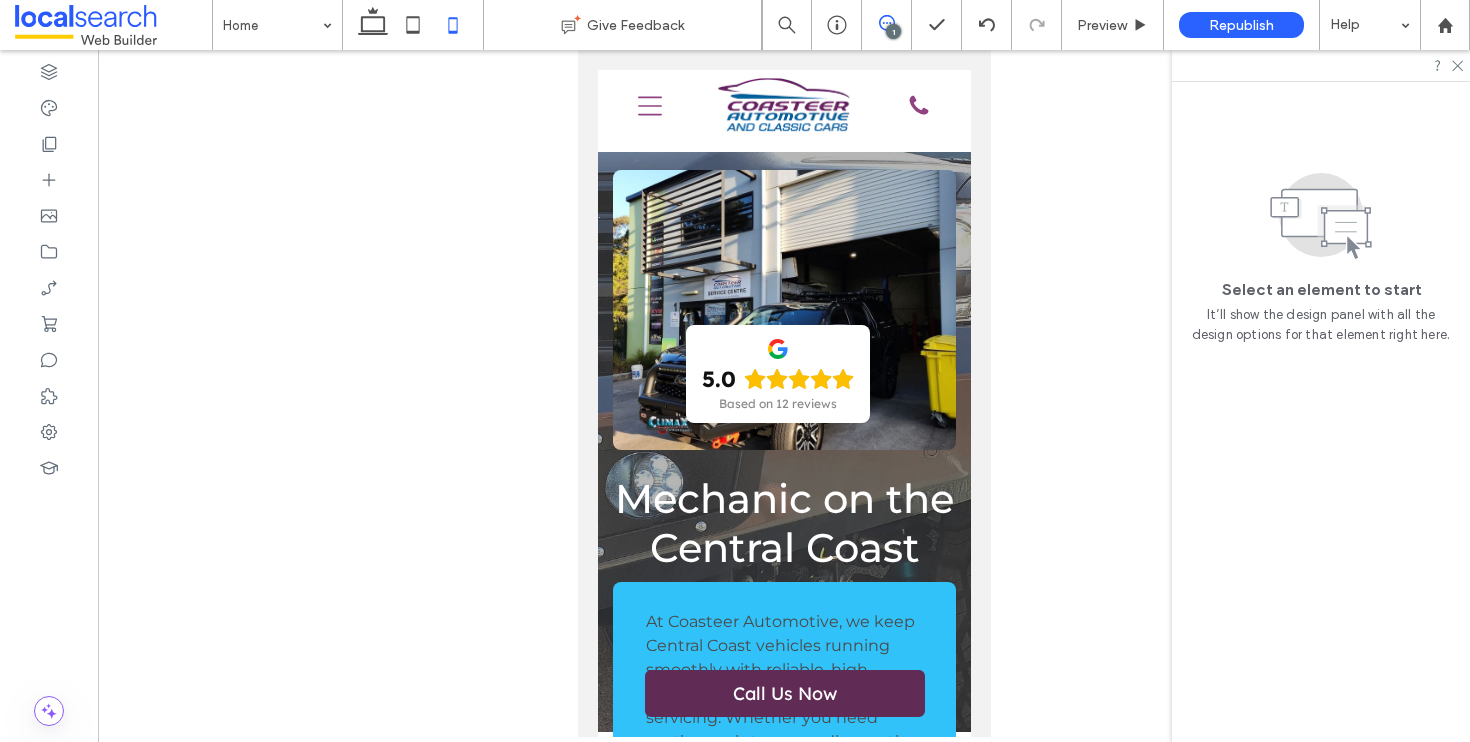 click 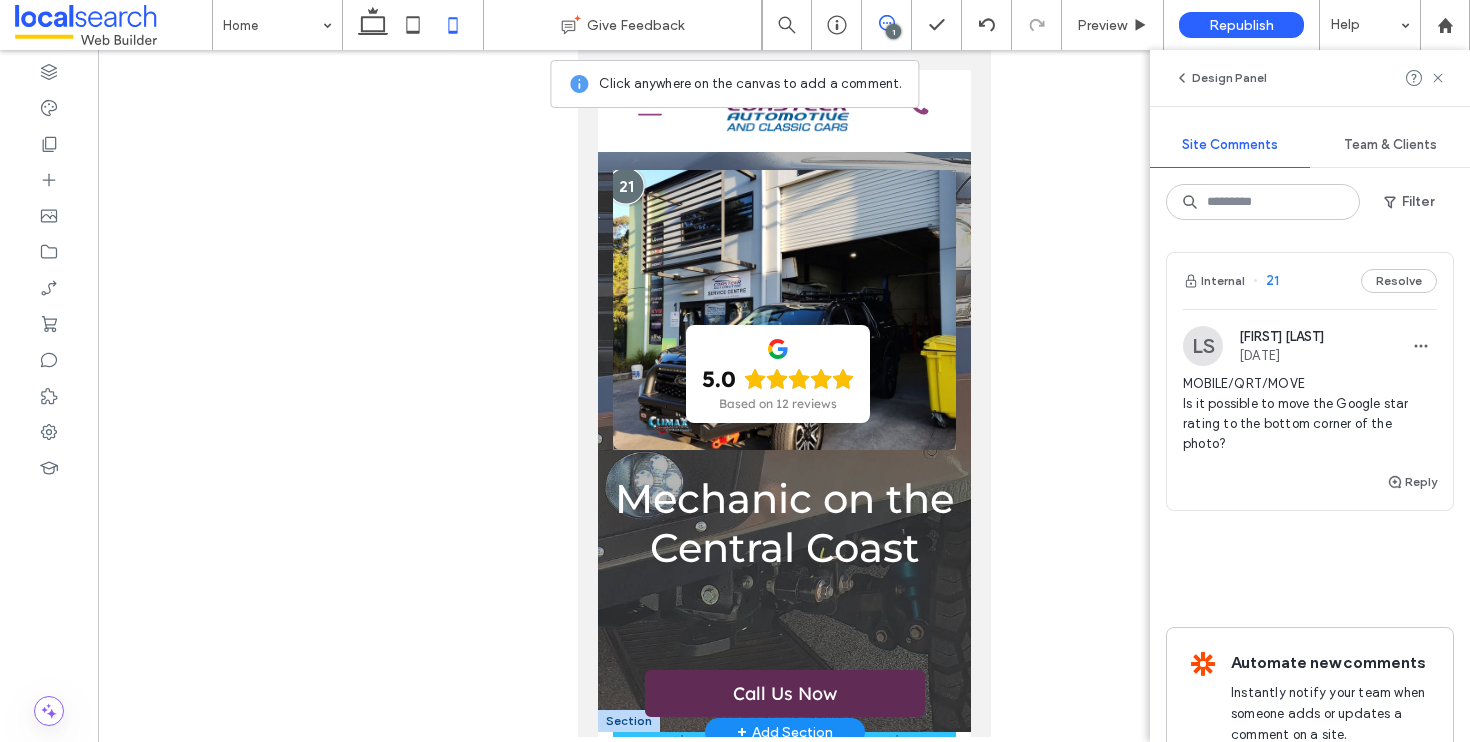 click at bounding box center (624, 185) 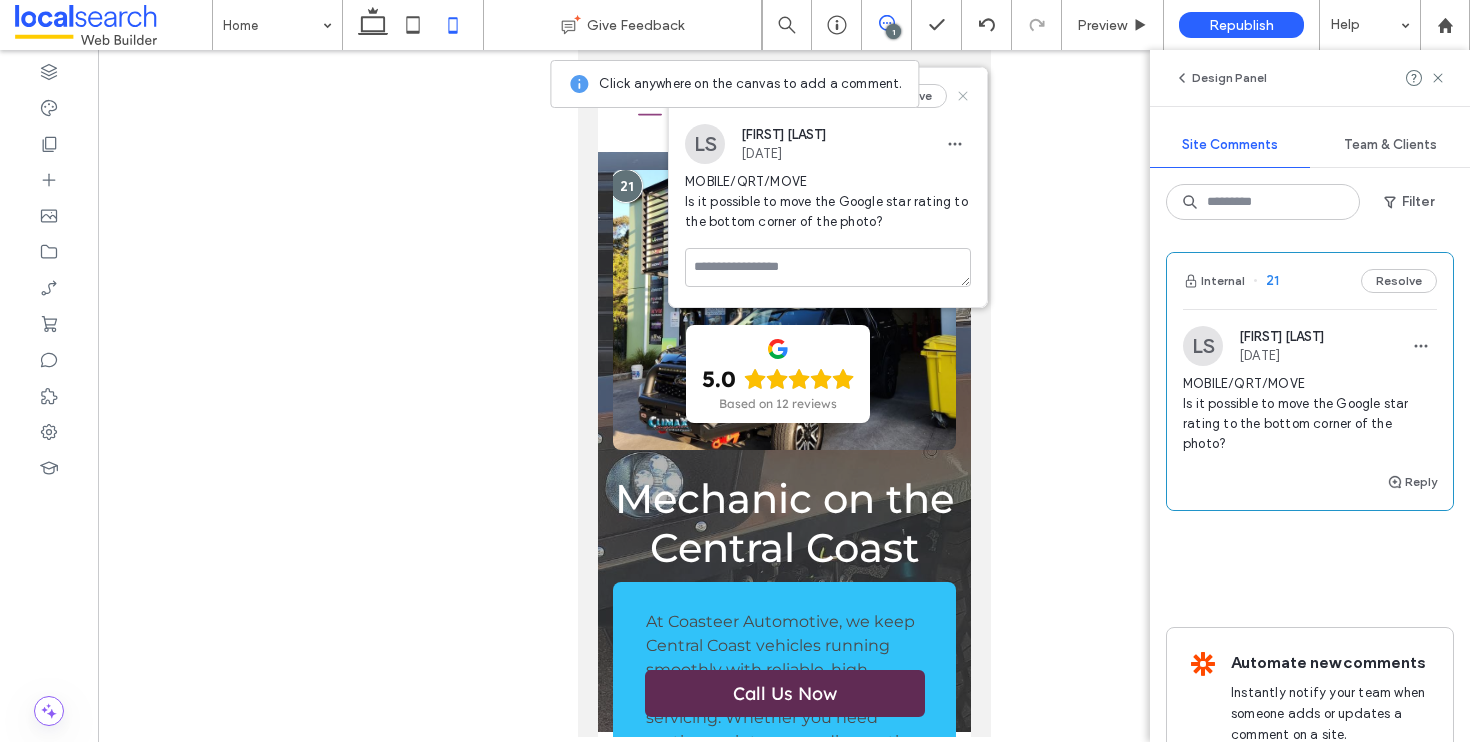 click 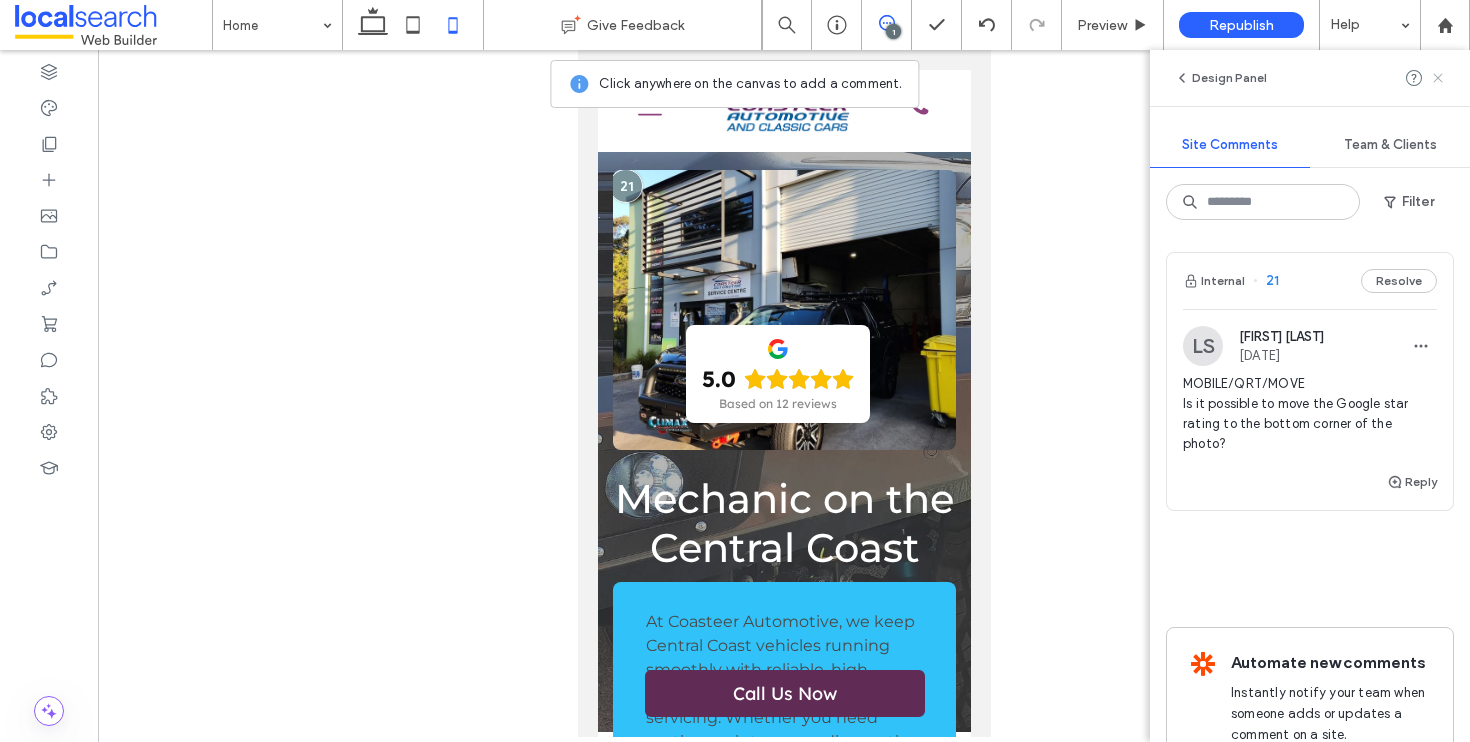 click 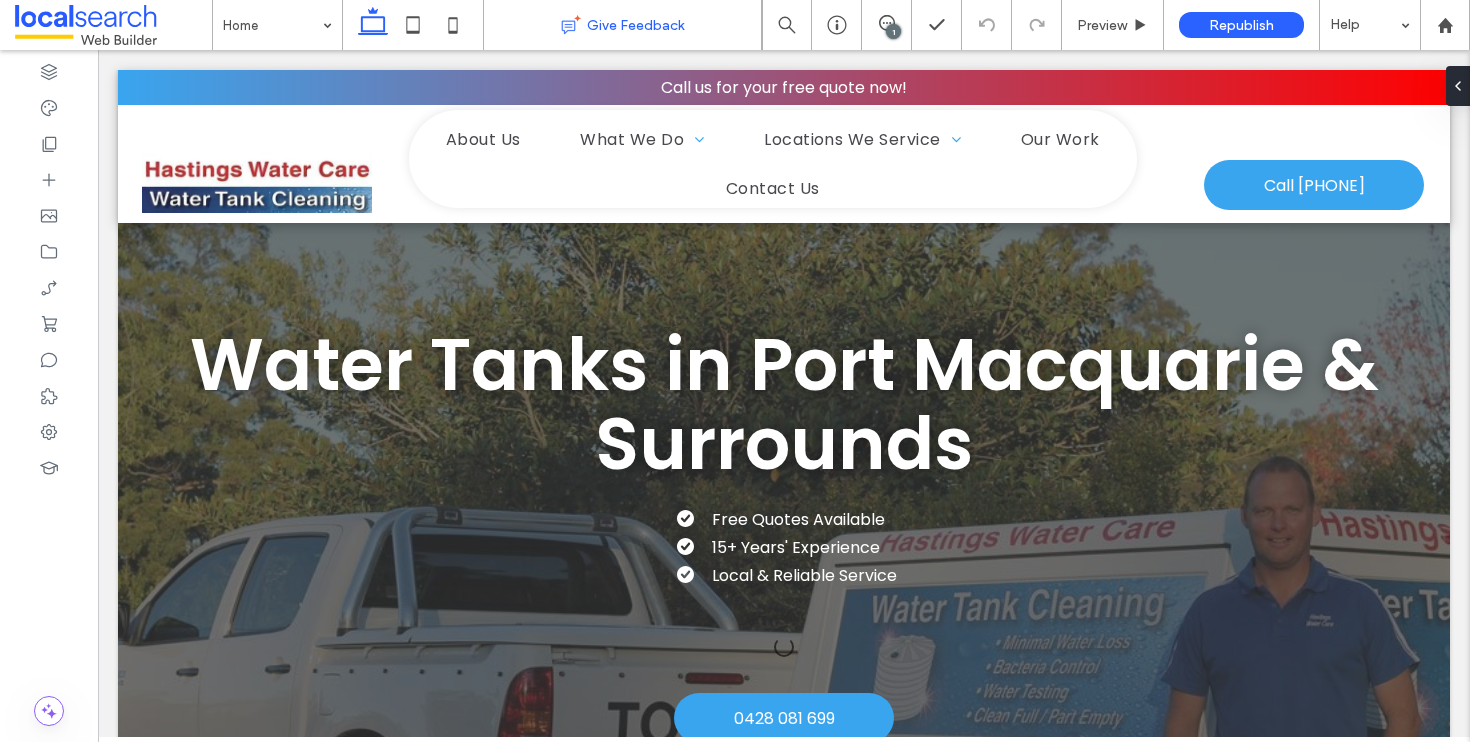 scroll, scrollTop: 0, scrollLeft: 0, axis: both 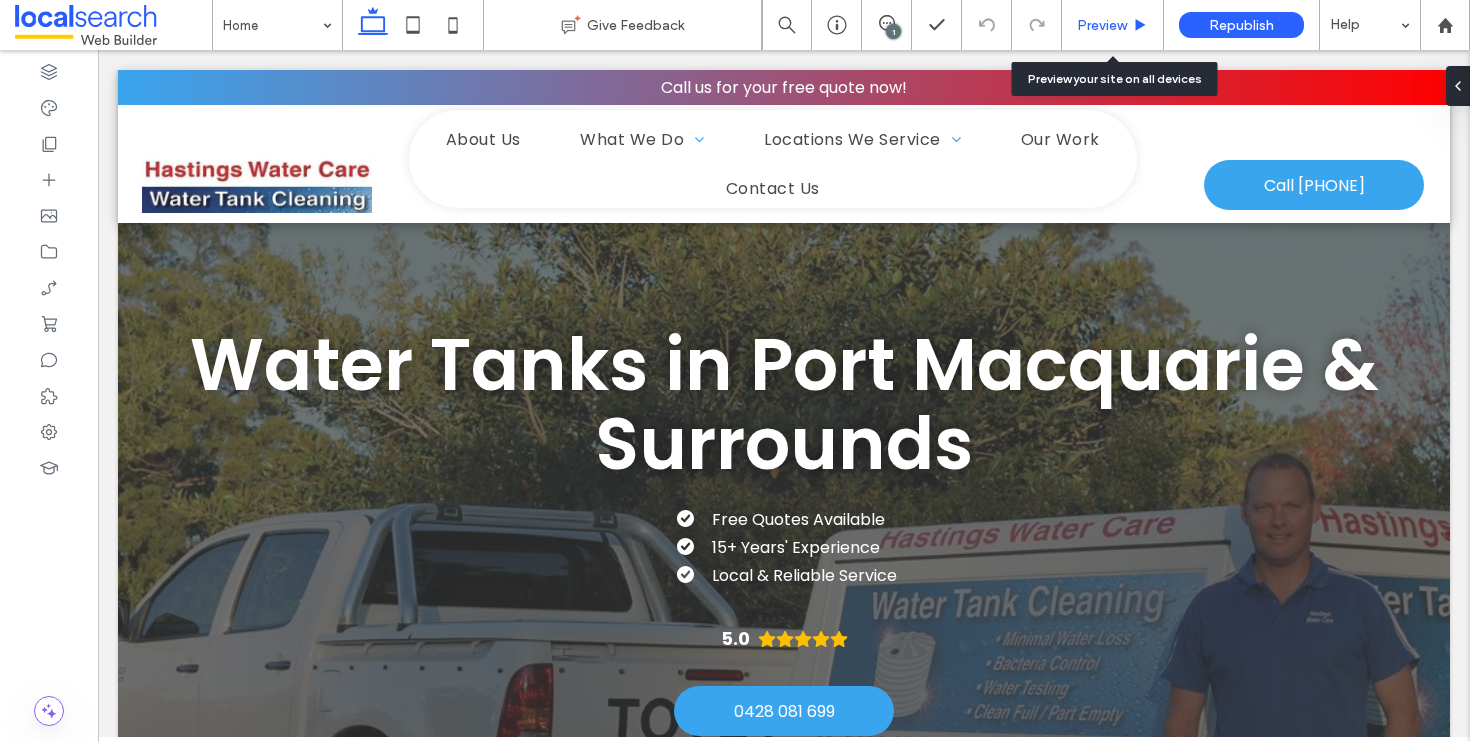 click on "Preview" at bounding box center [1102, 25] 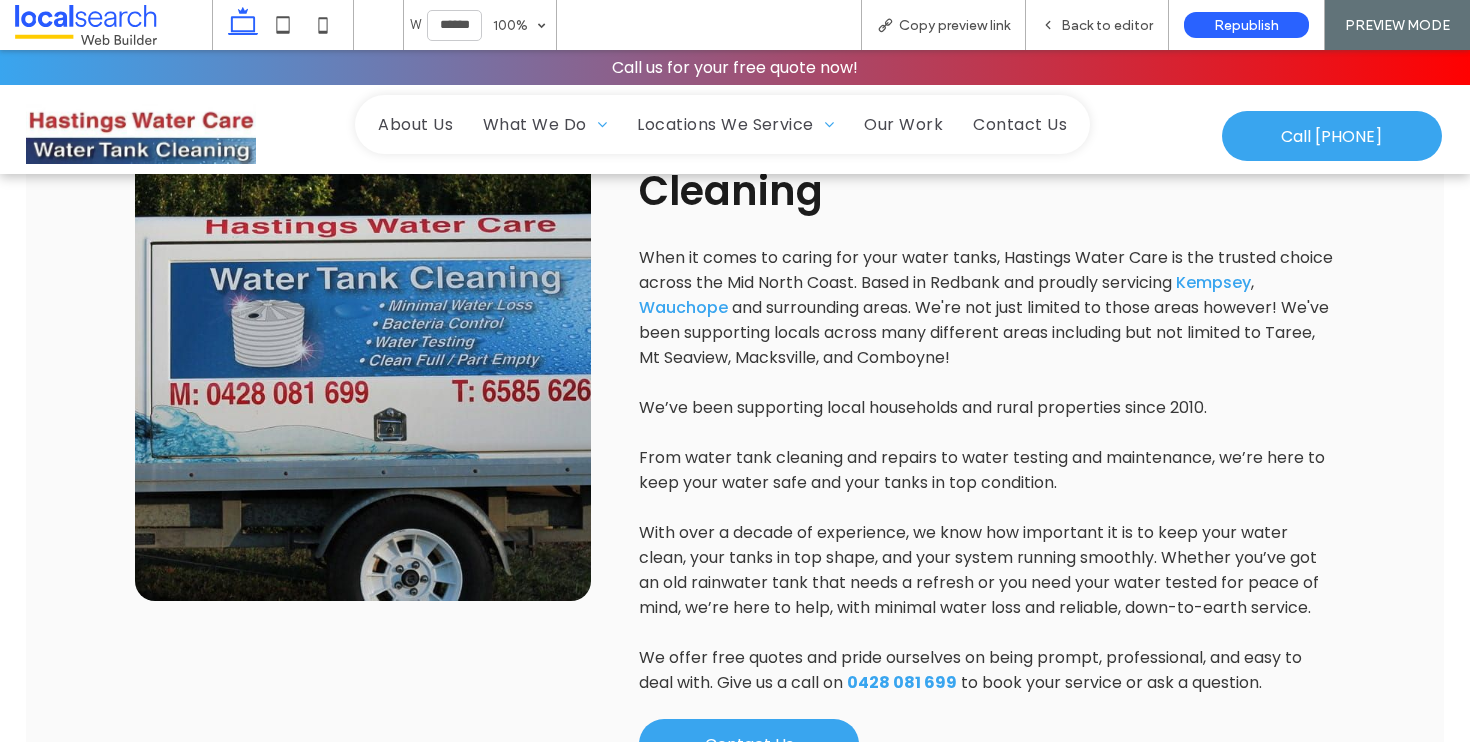 scroll, scrollTop: 1090, scrollLeft: 0, axis: vertical 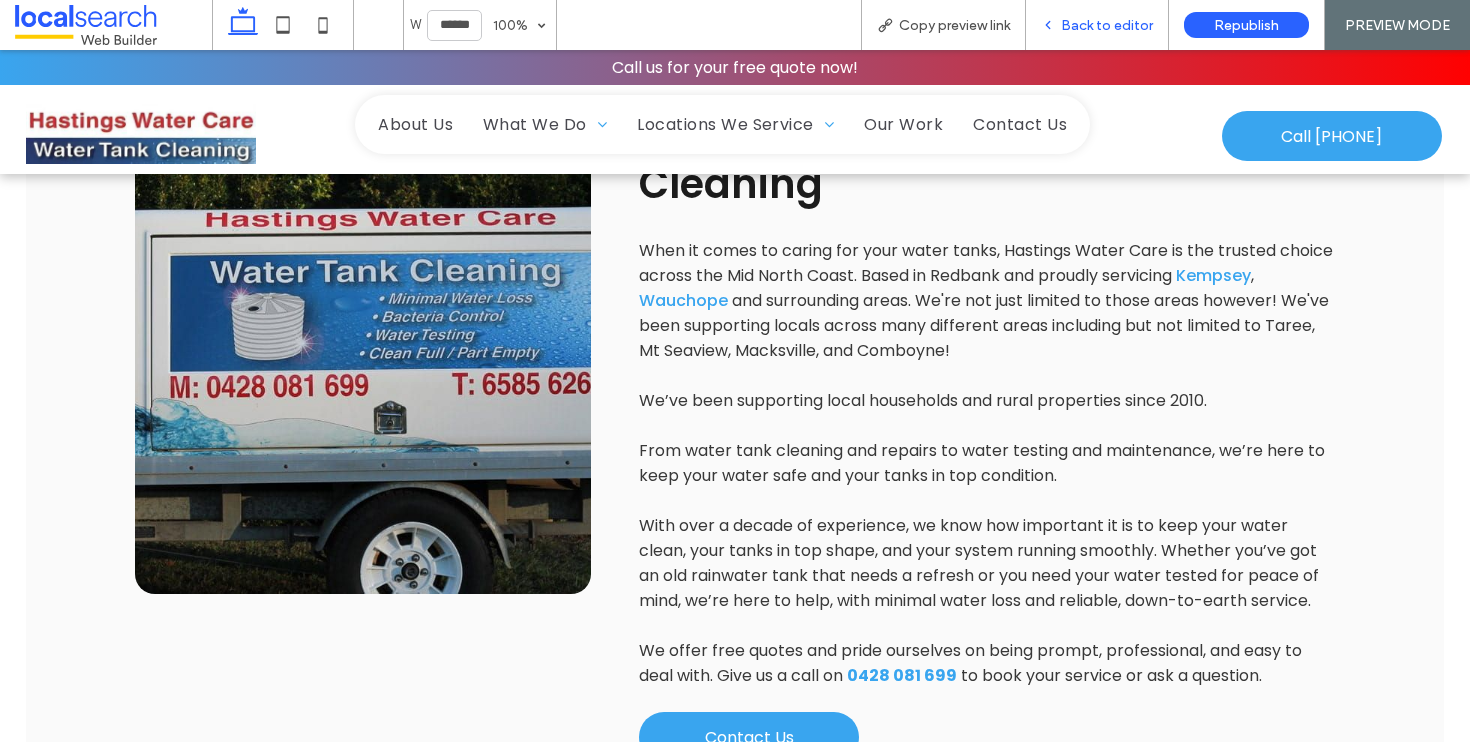 click on "Back to editor" at bounding box center (1097, 25) 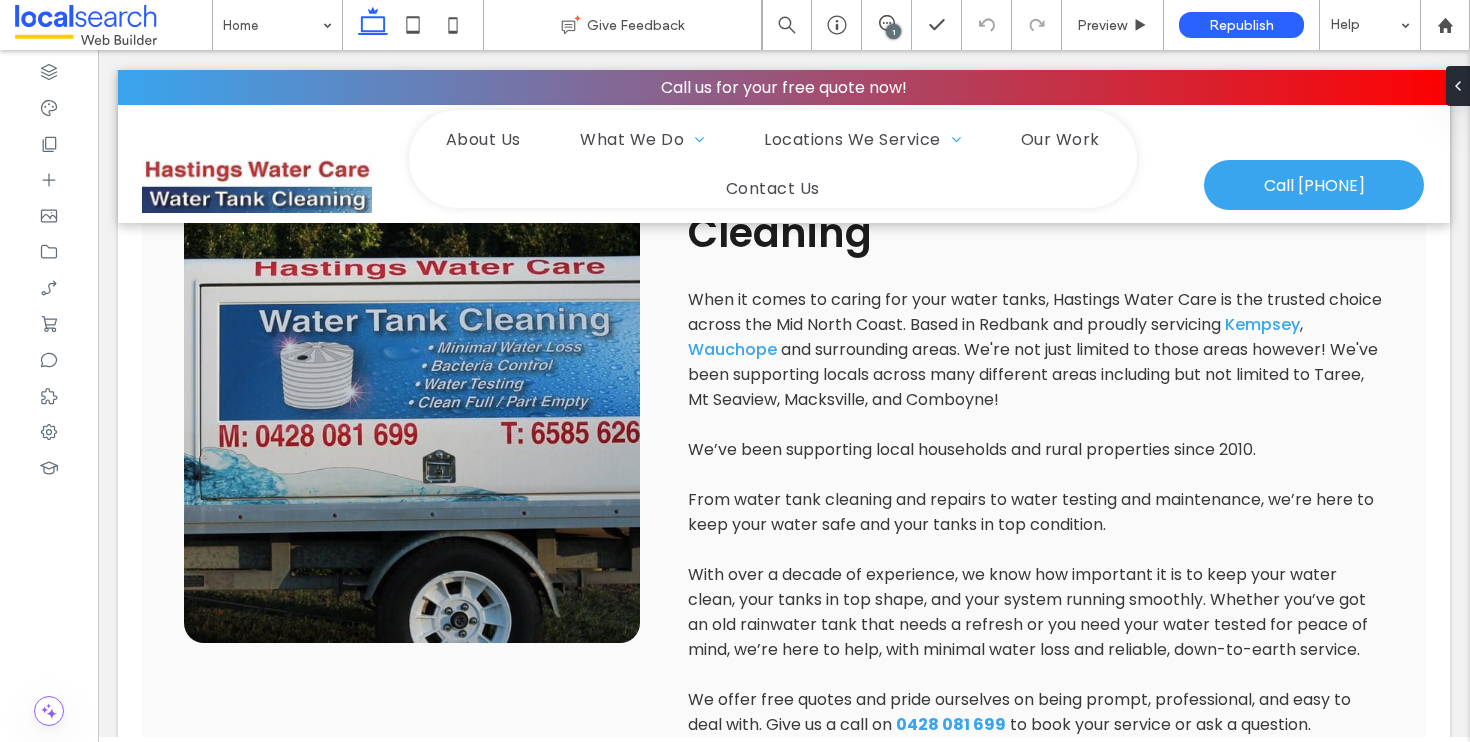 scroll, scrollTop: 1117, scrollLeft: 0, axis: vertical 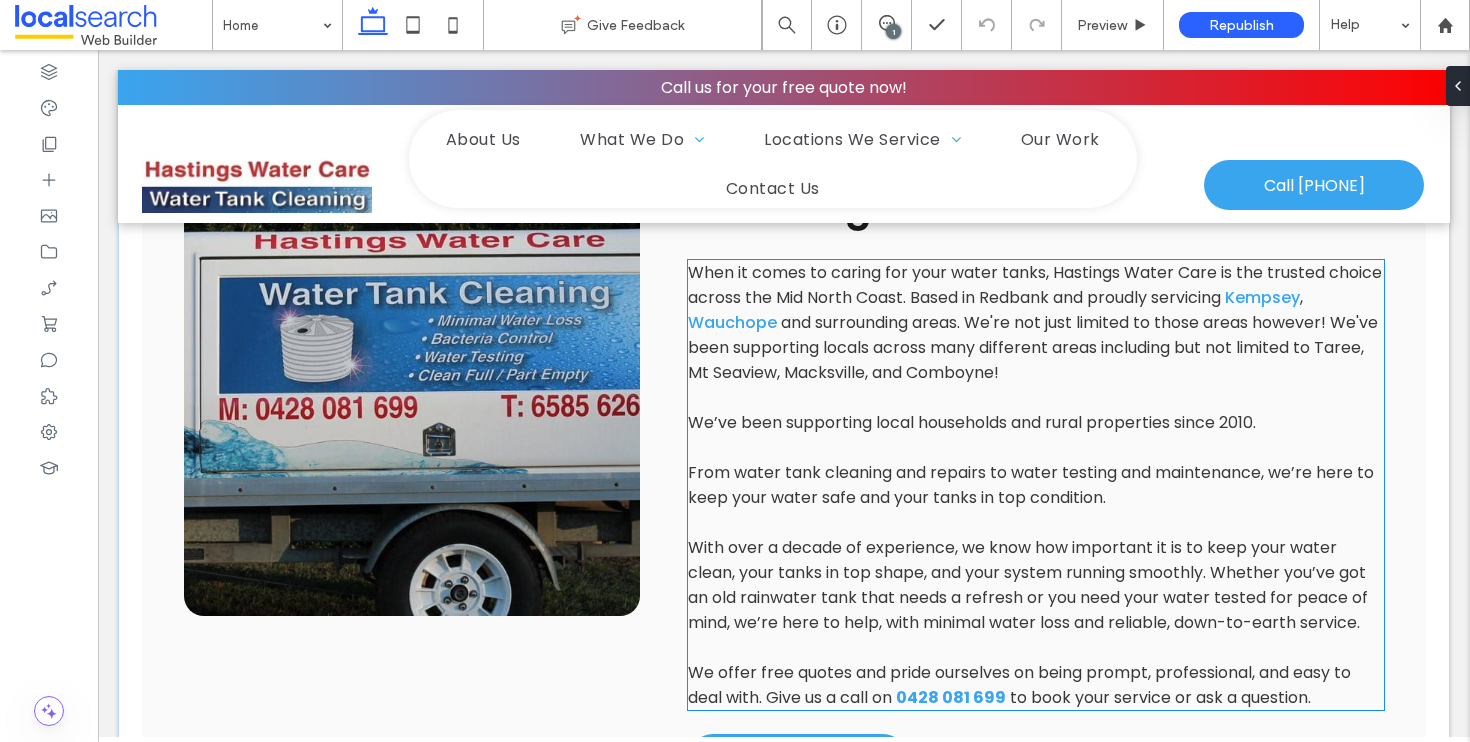 click on "We’ve been supporting local households and rural properties since 2010." at bounding box center [1036, 422] 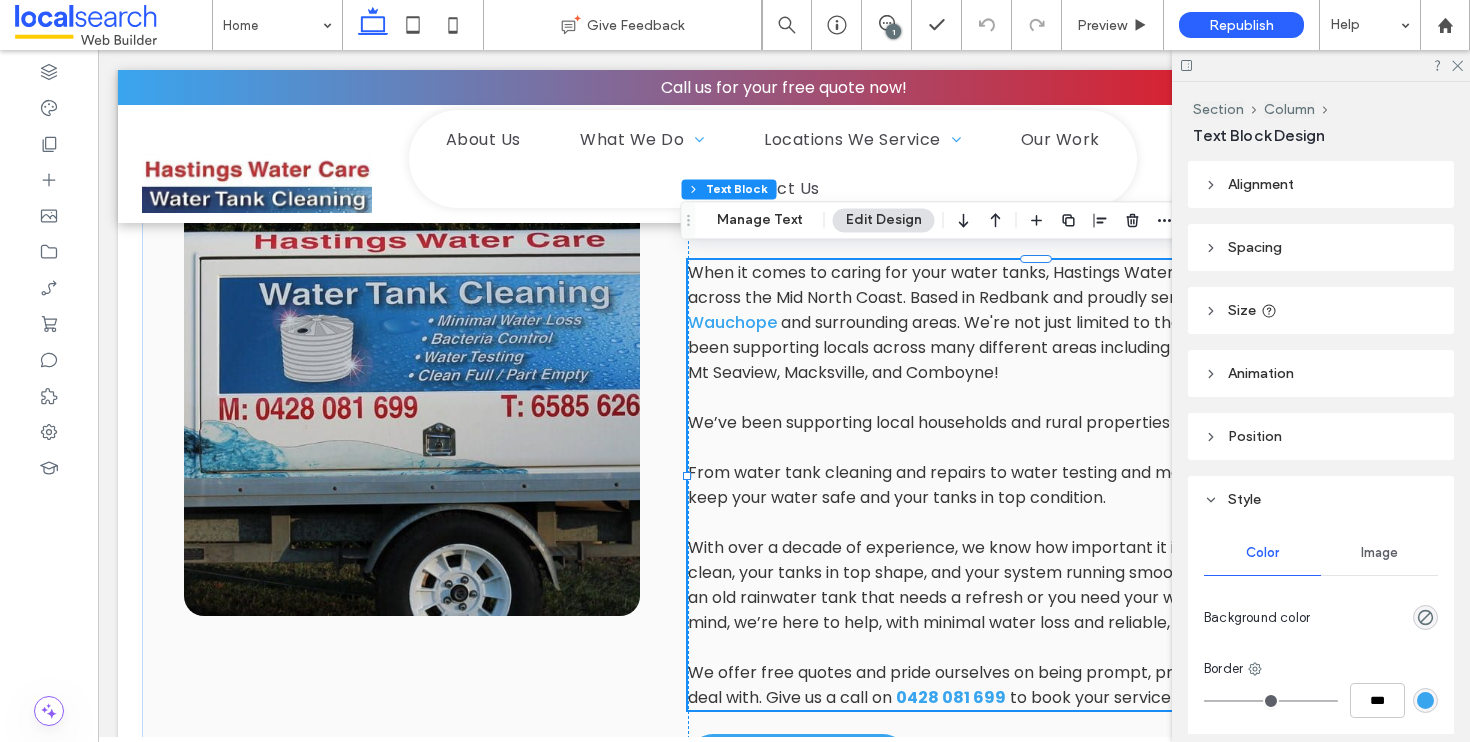 click on "Alignment Spacing Set margins and padding 0px 0% 0px 0% * px 0px * px 0px Reset padding Size Width *** % Height A More Size Options Animation Trigger None Position Position type Default Style Color Image Background color Border *** Corner radius * px" at bounding box center [1327, 447] 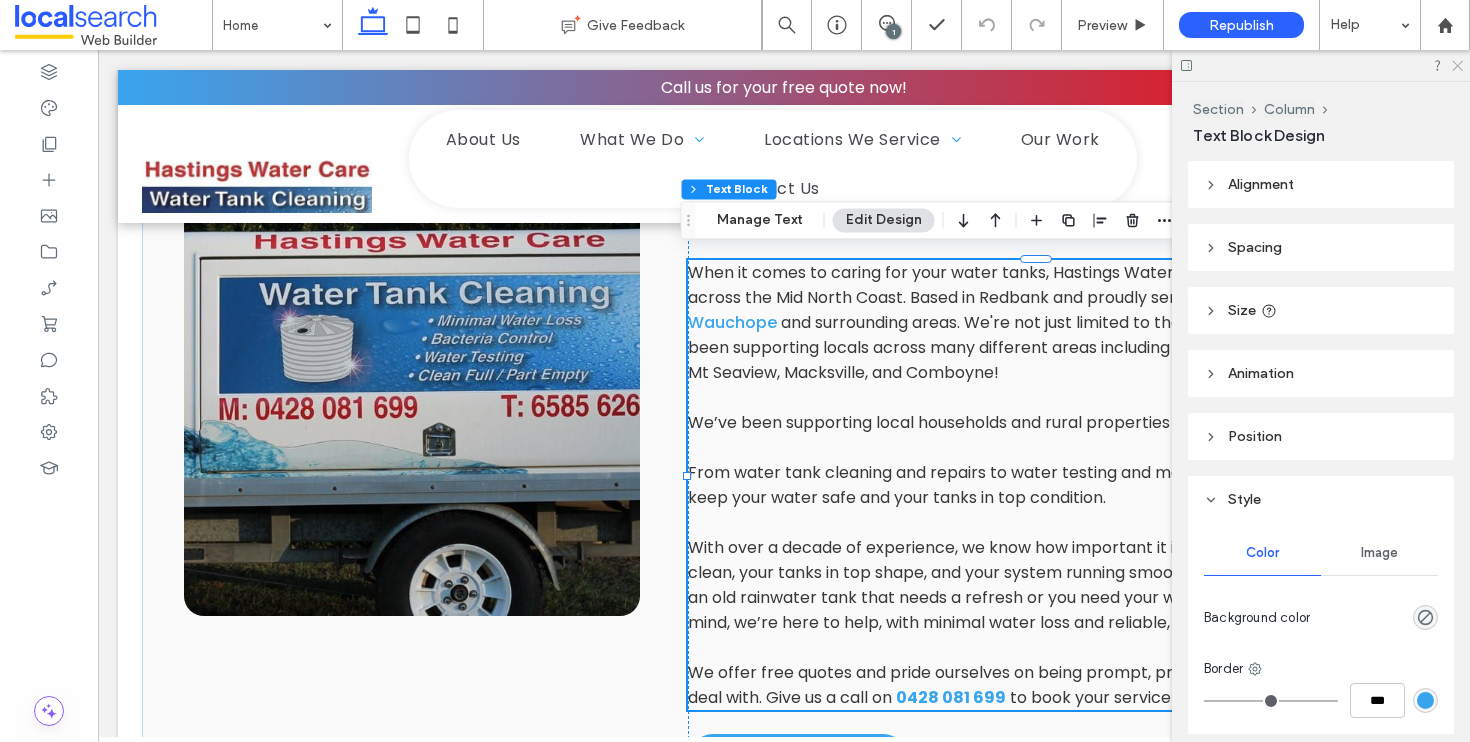 click 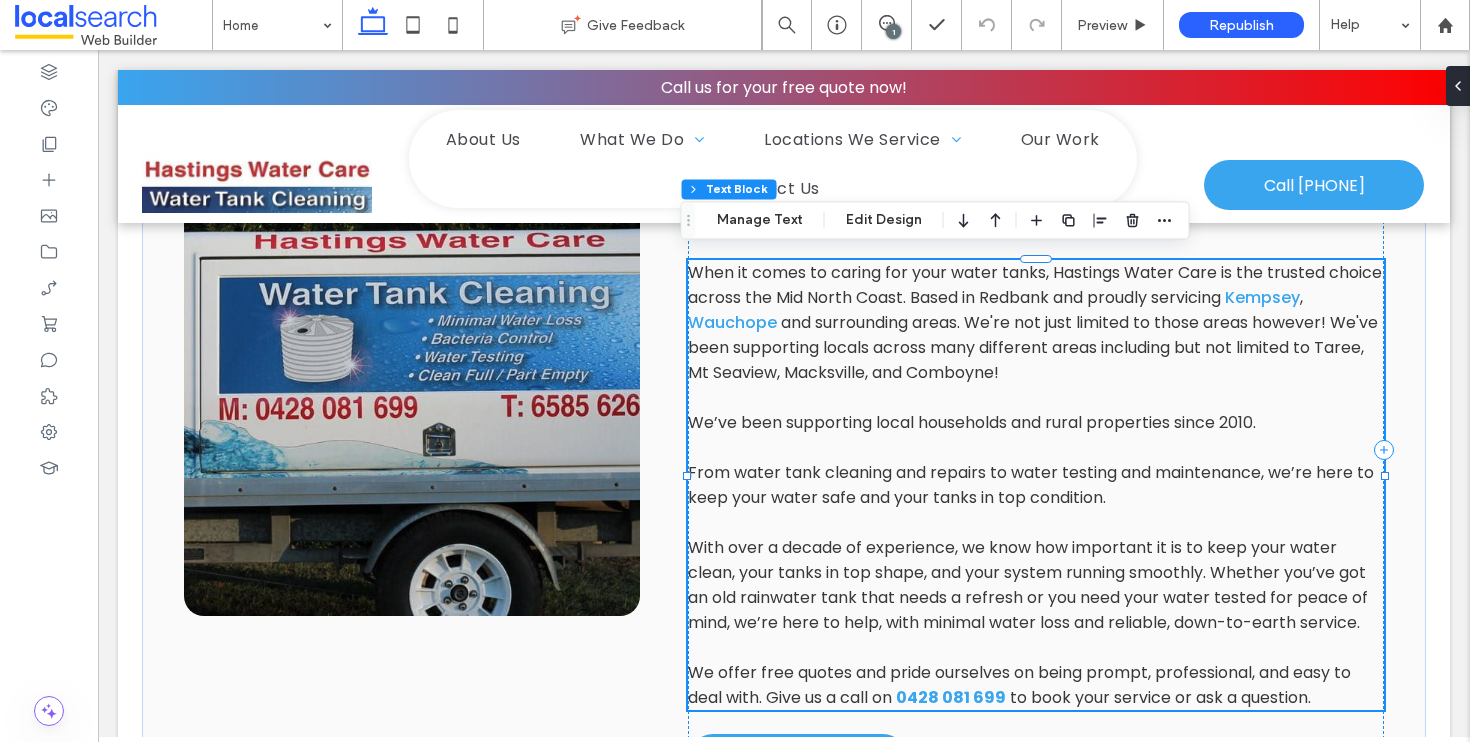 click on "We’ve been supporting local households and rural properties since 2010." at bounding box center [972, 422] 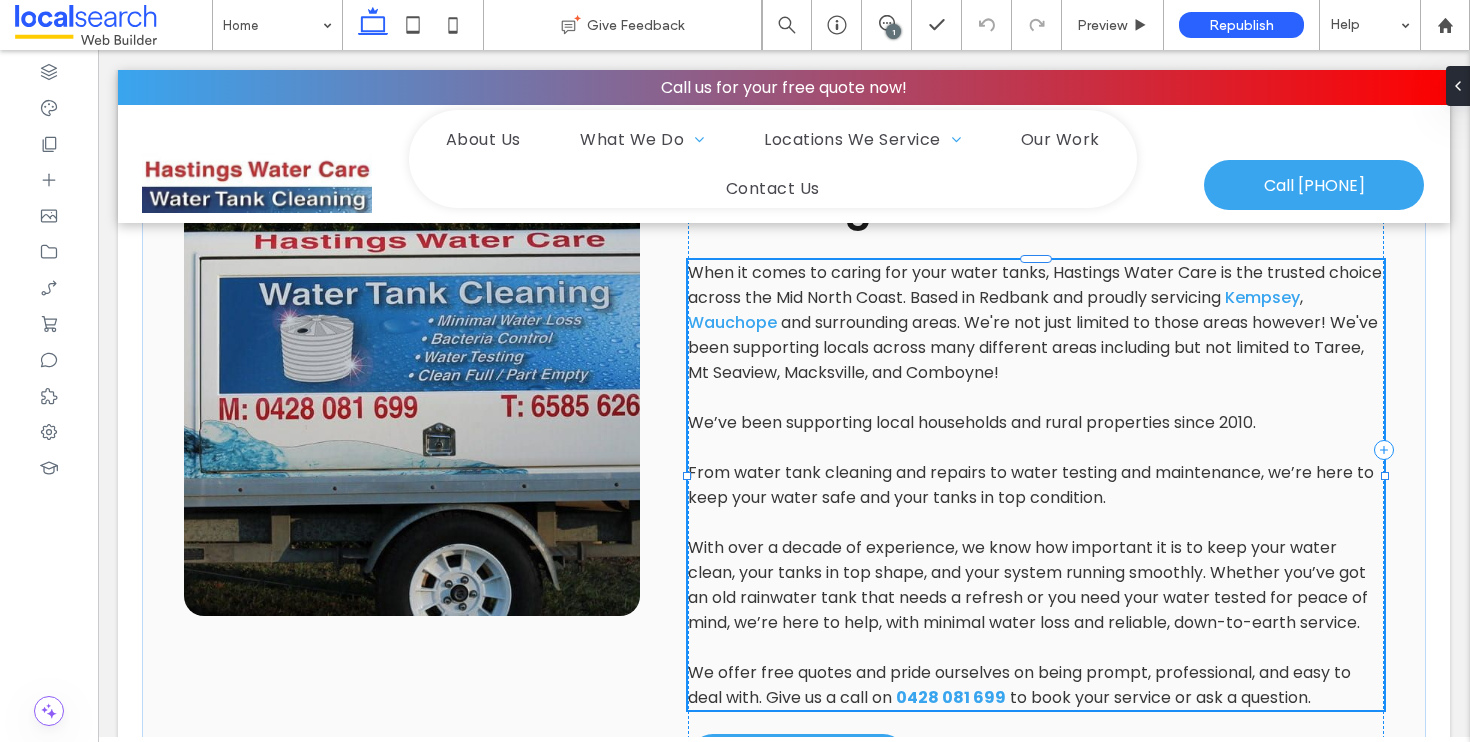 type on "*******" 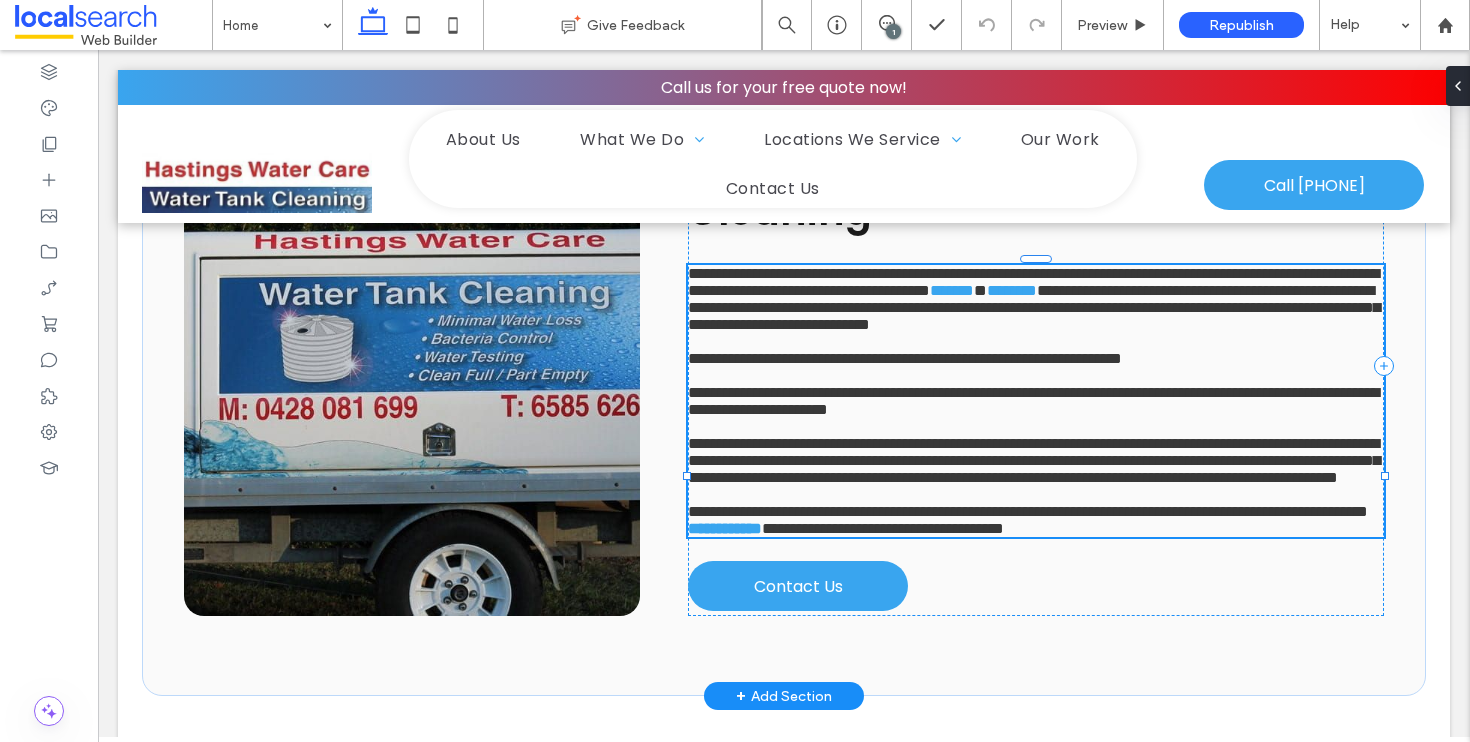 click on "**********" at bounding box center (1036, 358) 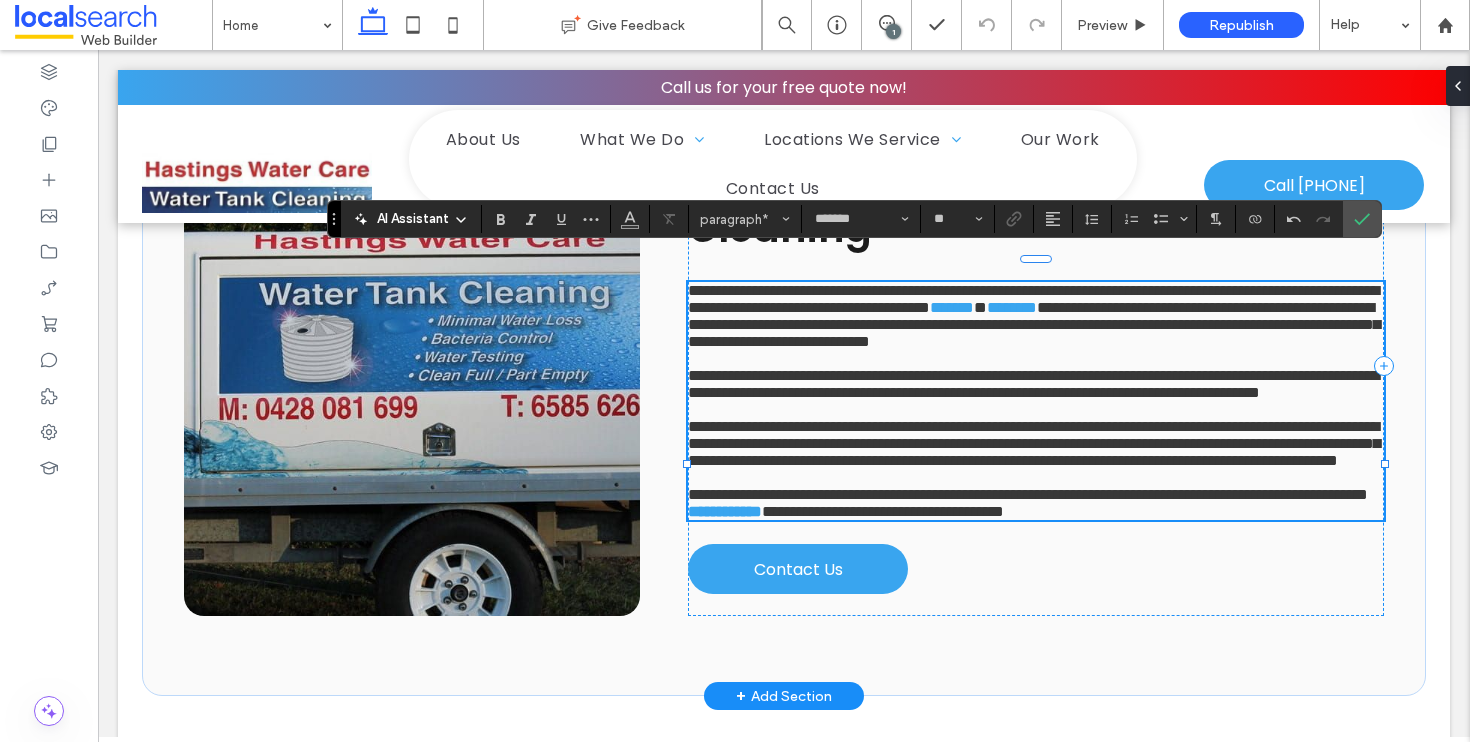 click on "**********" at bounding box center [1036, 316] 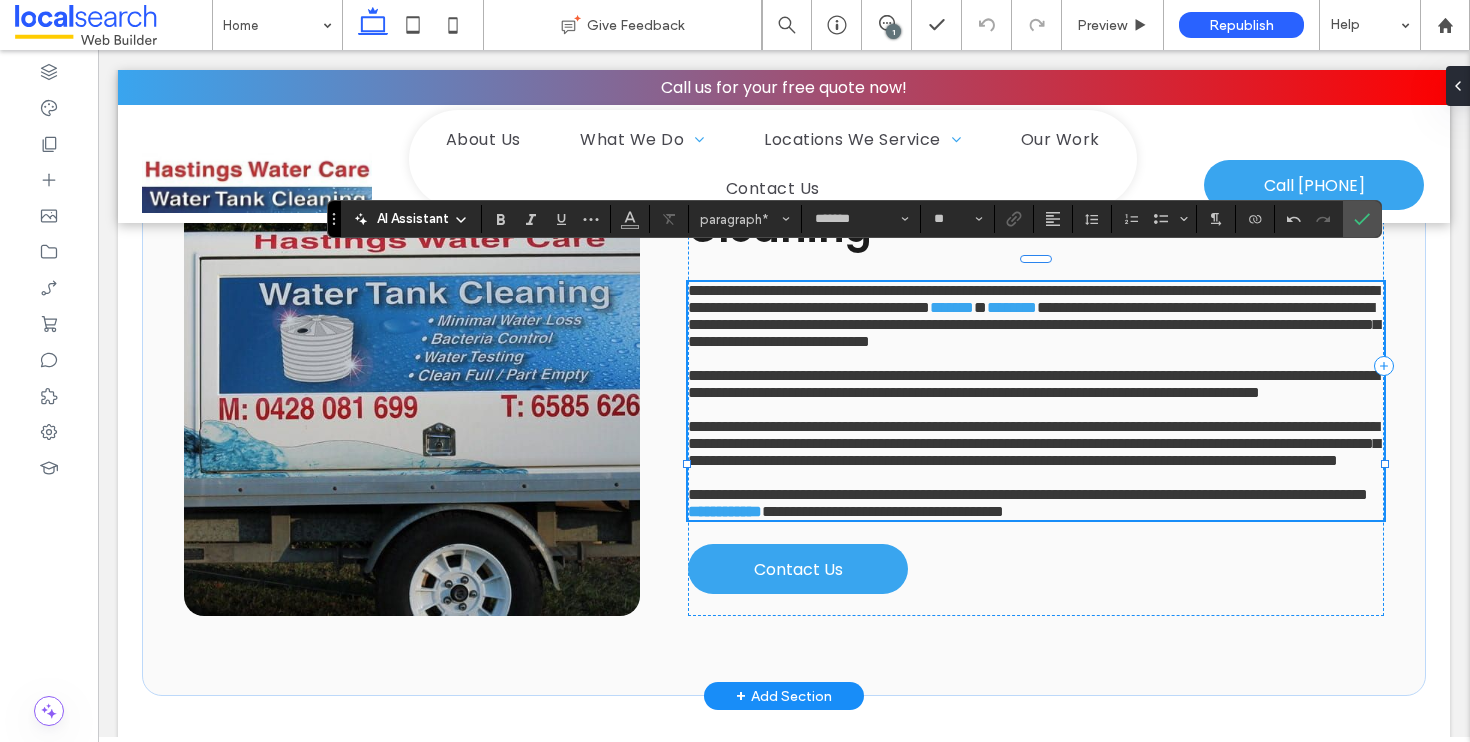 type 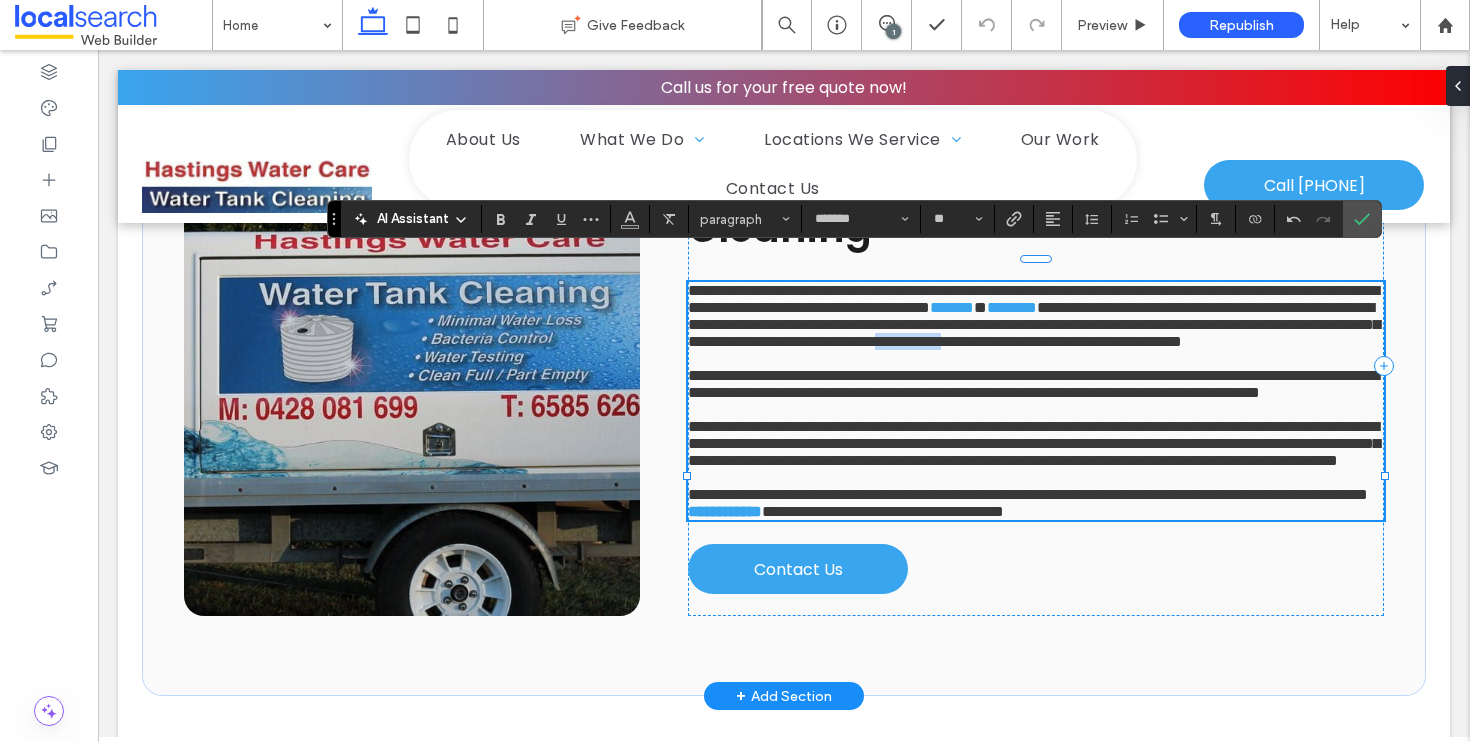 drag, startPoint x: 1055, startPoint y: 363, endPoint x: 1147, endPoint y: 367, distance: 92.086914 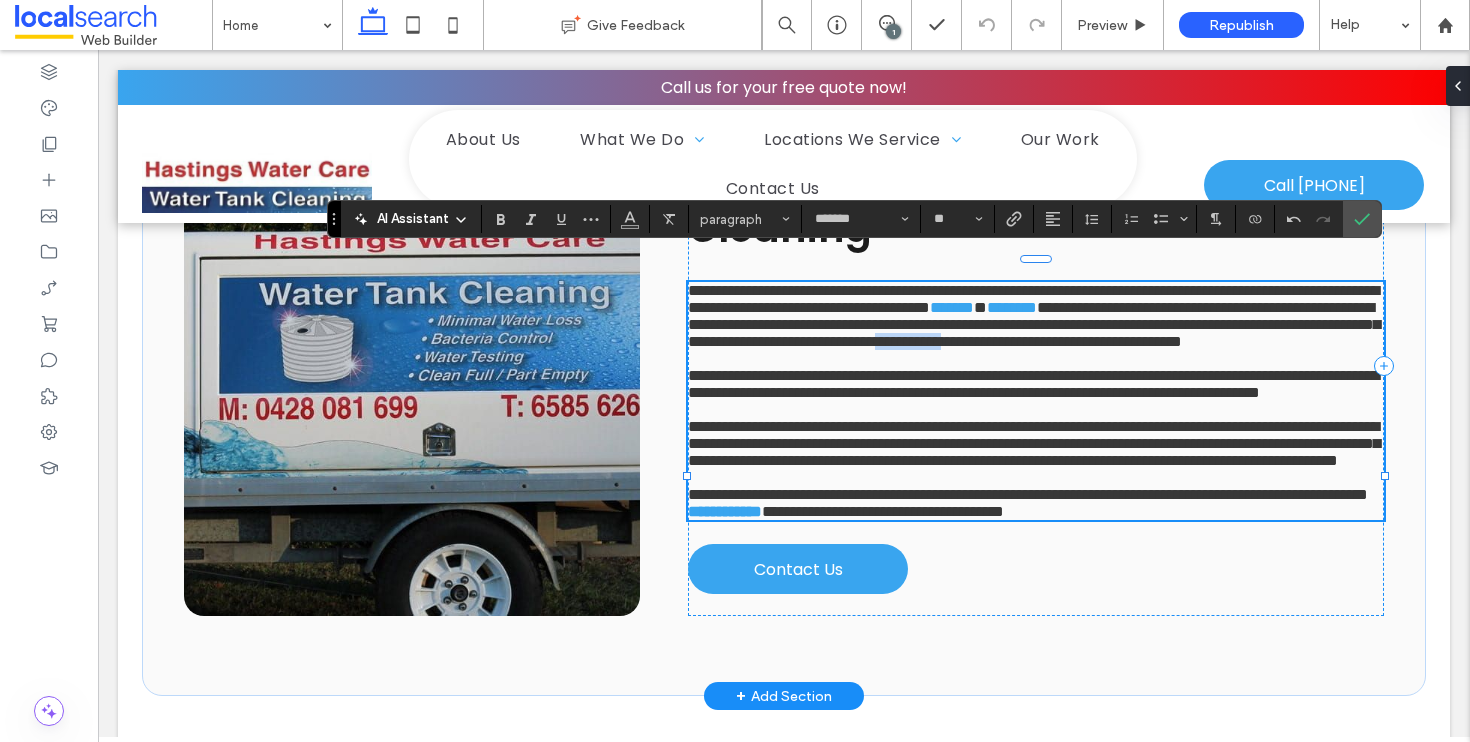 click on "**********" at bounding box center (1034, 324) 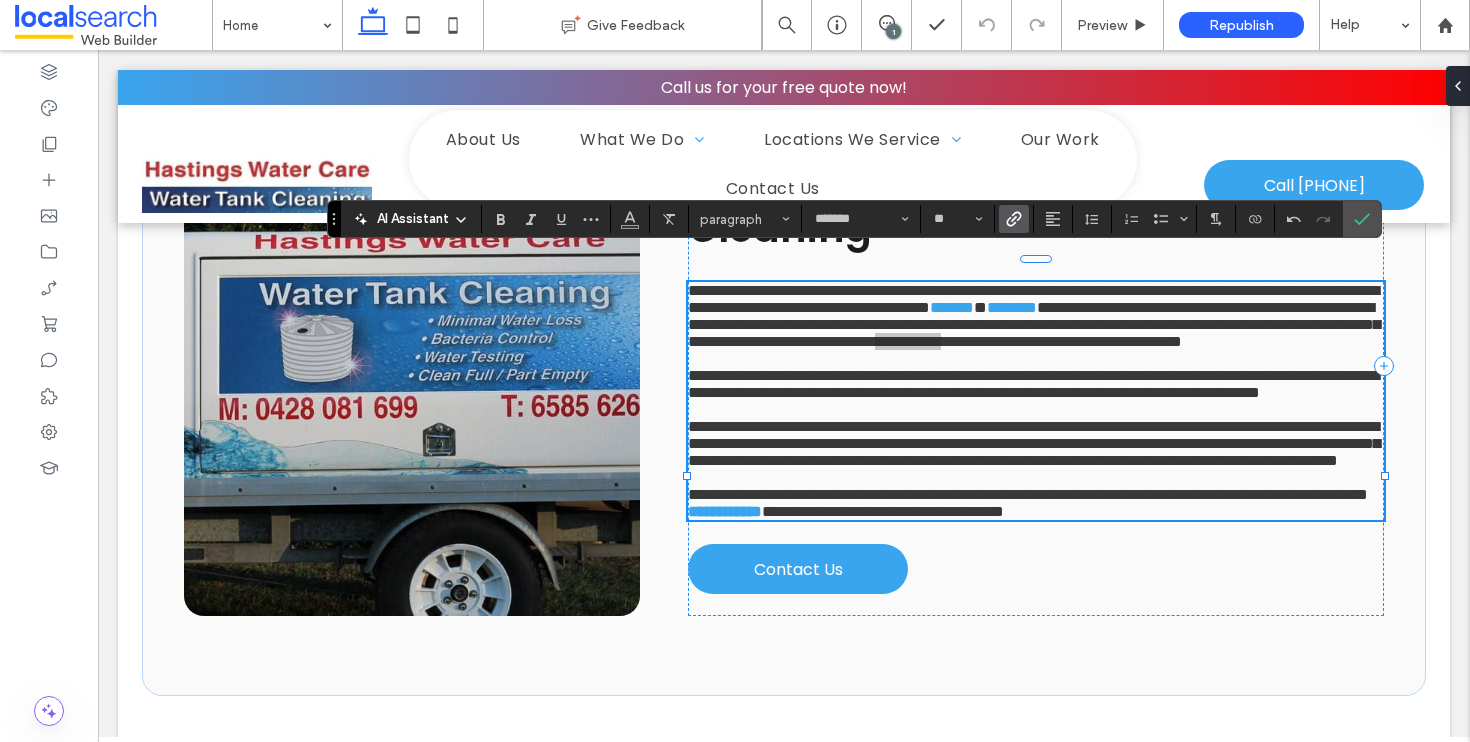 click 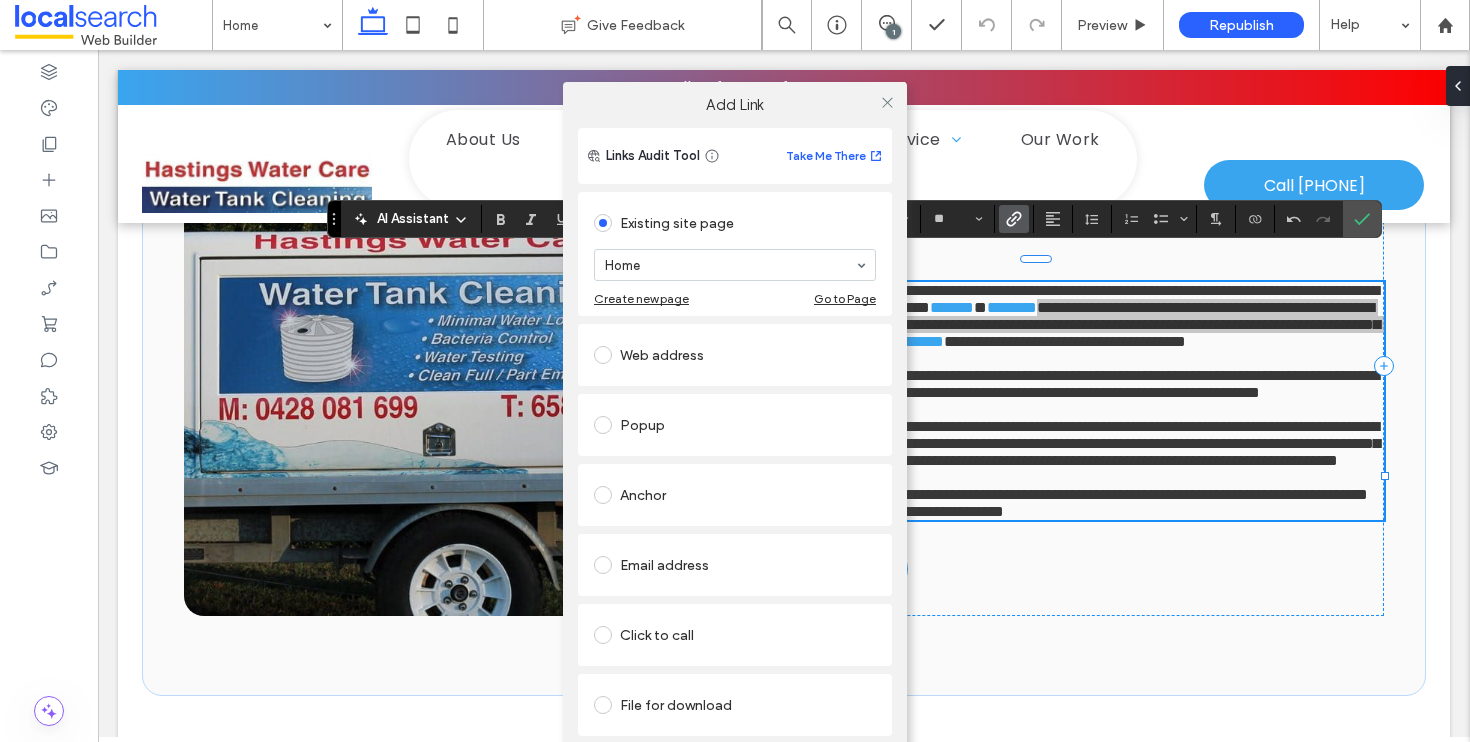 click at bounding box center (607, 635) 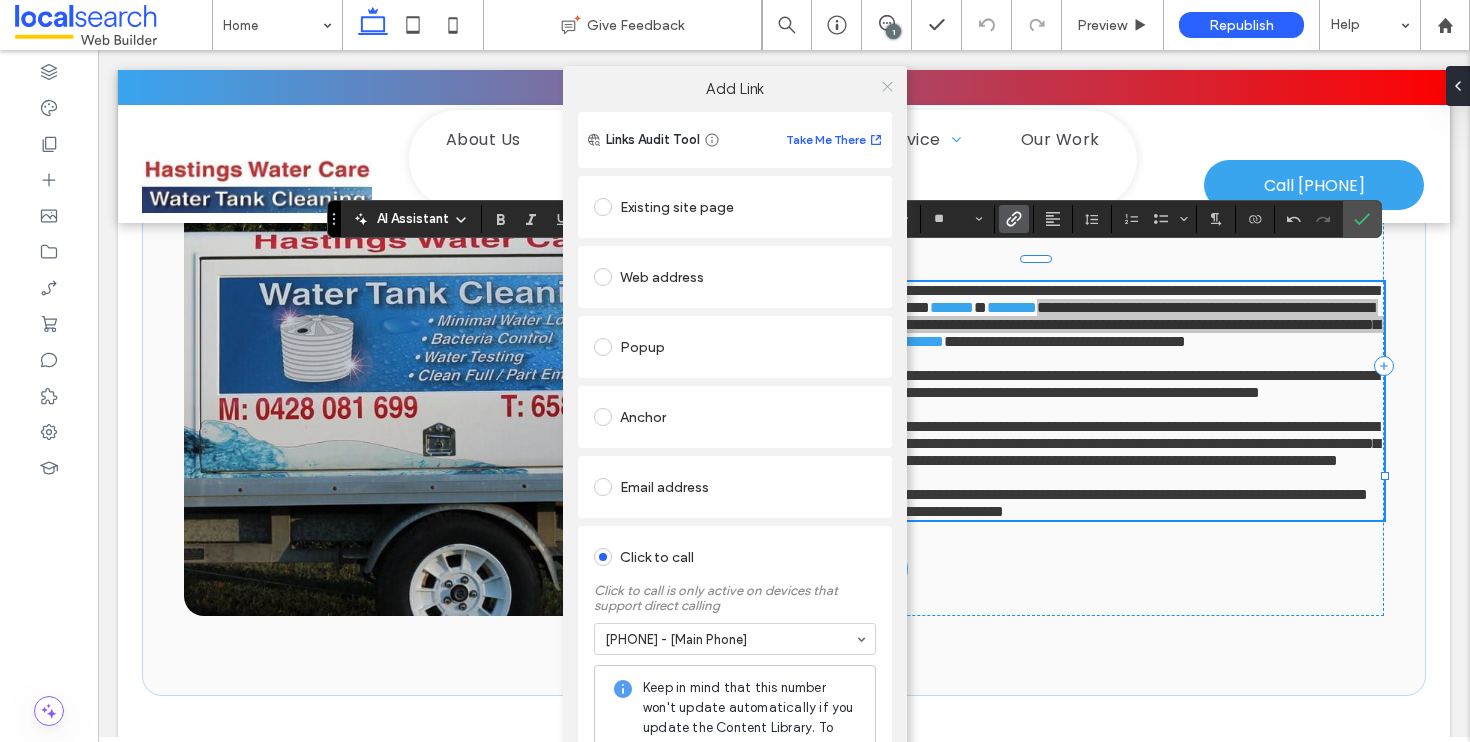 click 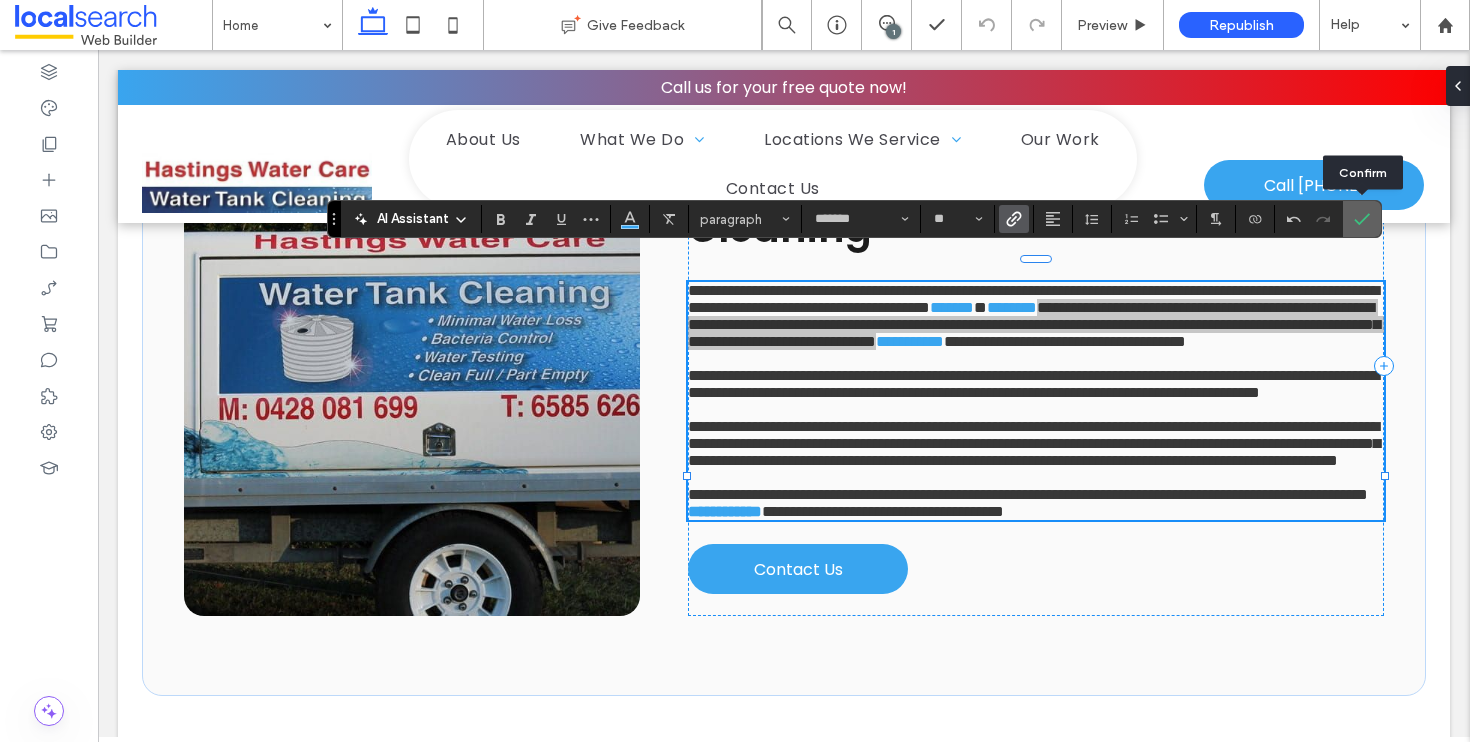click 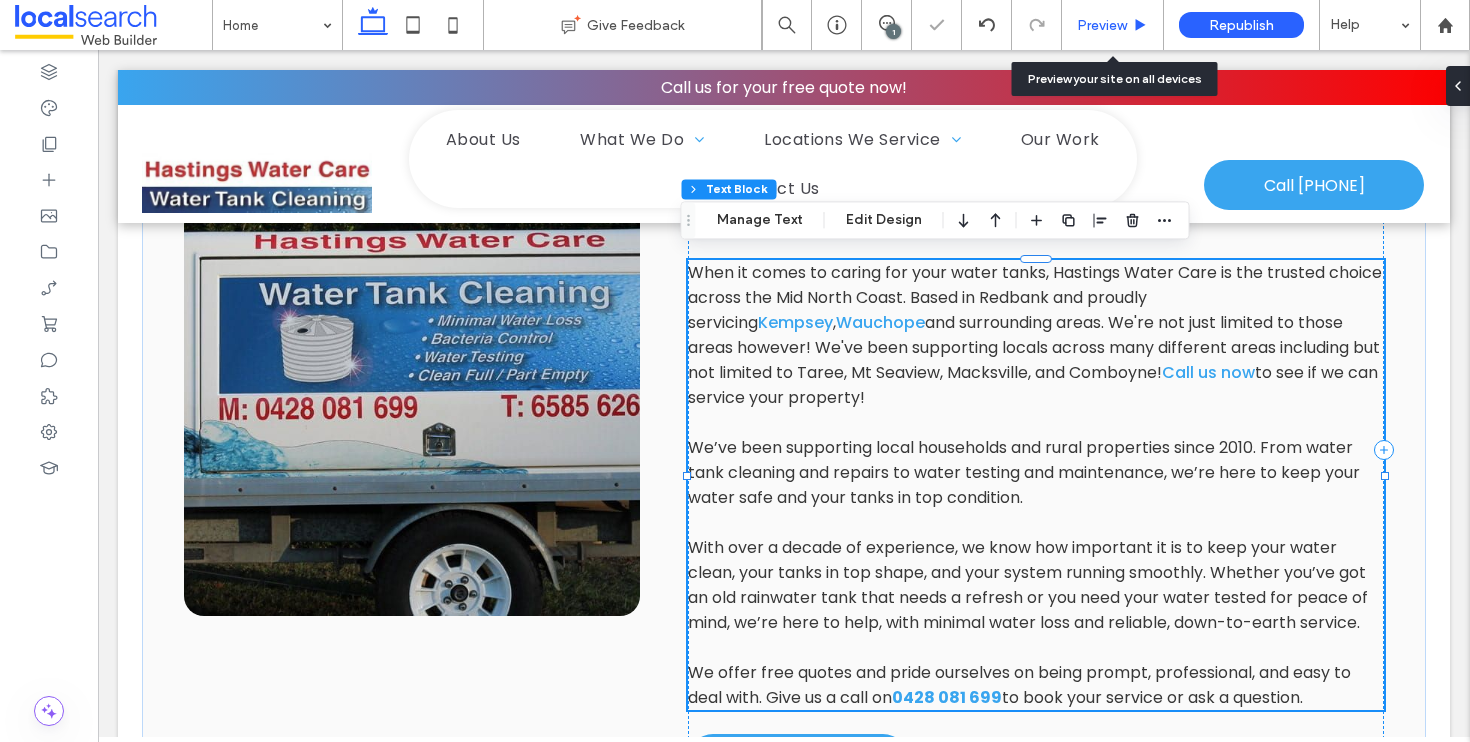 click on "Preview" at bounding box center [1102, 25] 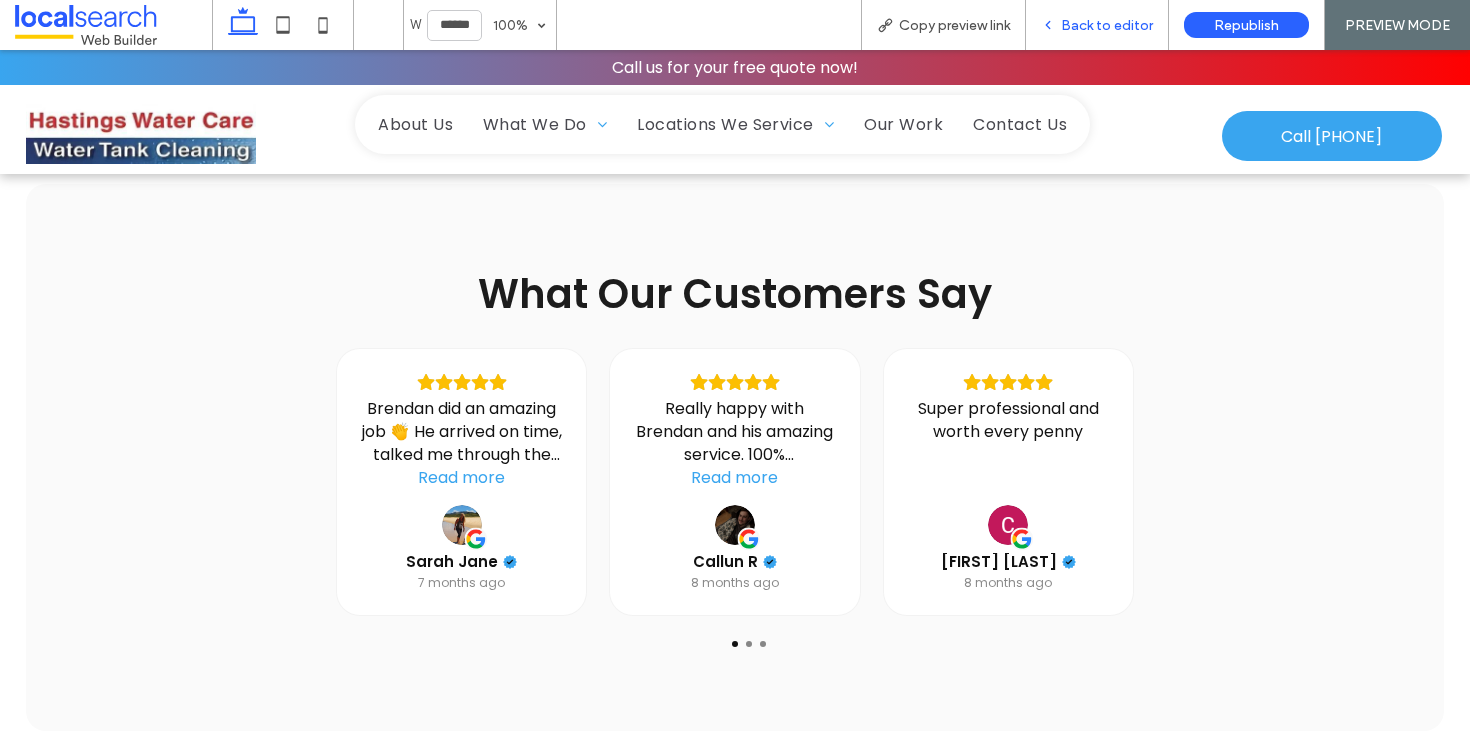 click on "Back to editor" at bounding box center (1107, 25) 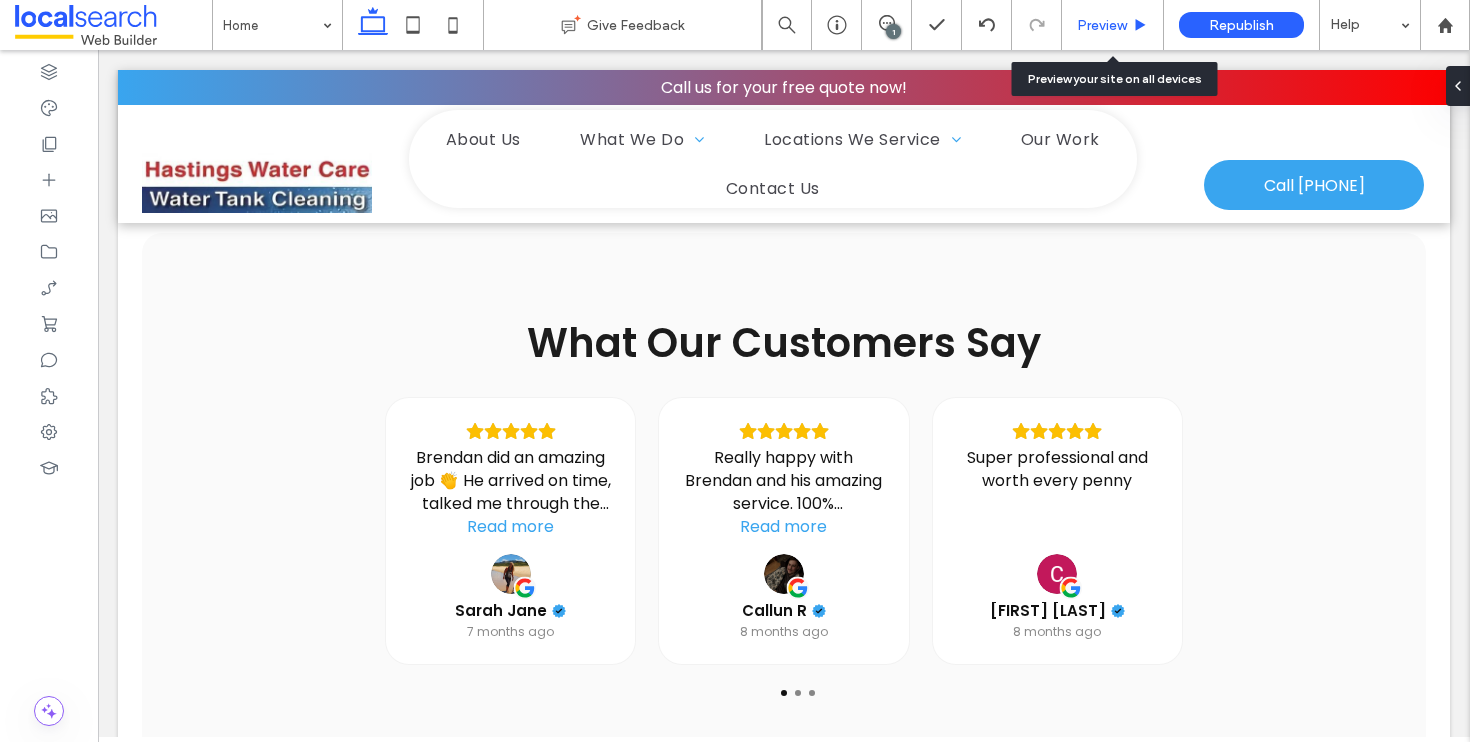 scroll, scrollTop: 3376, scrollLeft: 0, axis: vertical 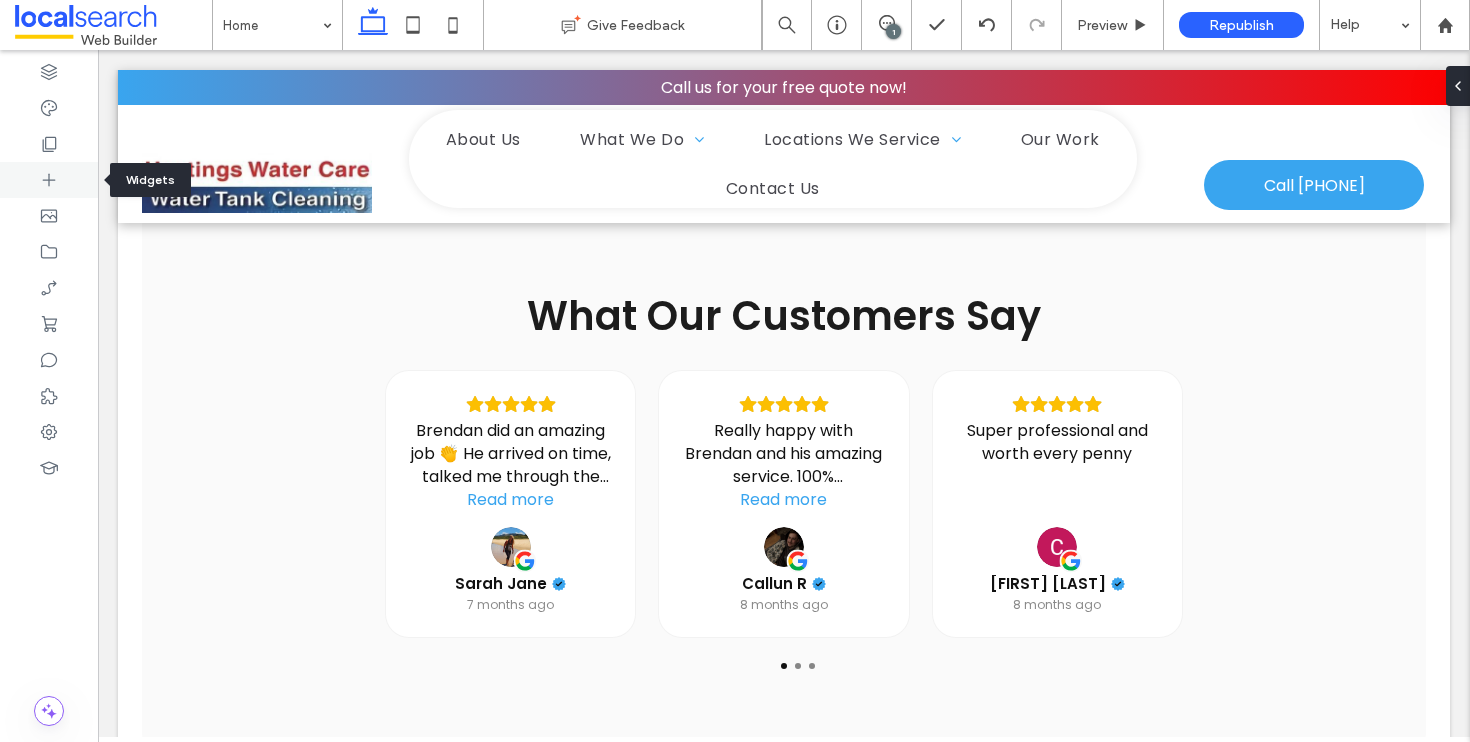 click at bounding box center (49, 180) 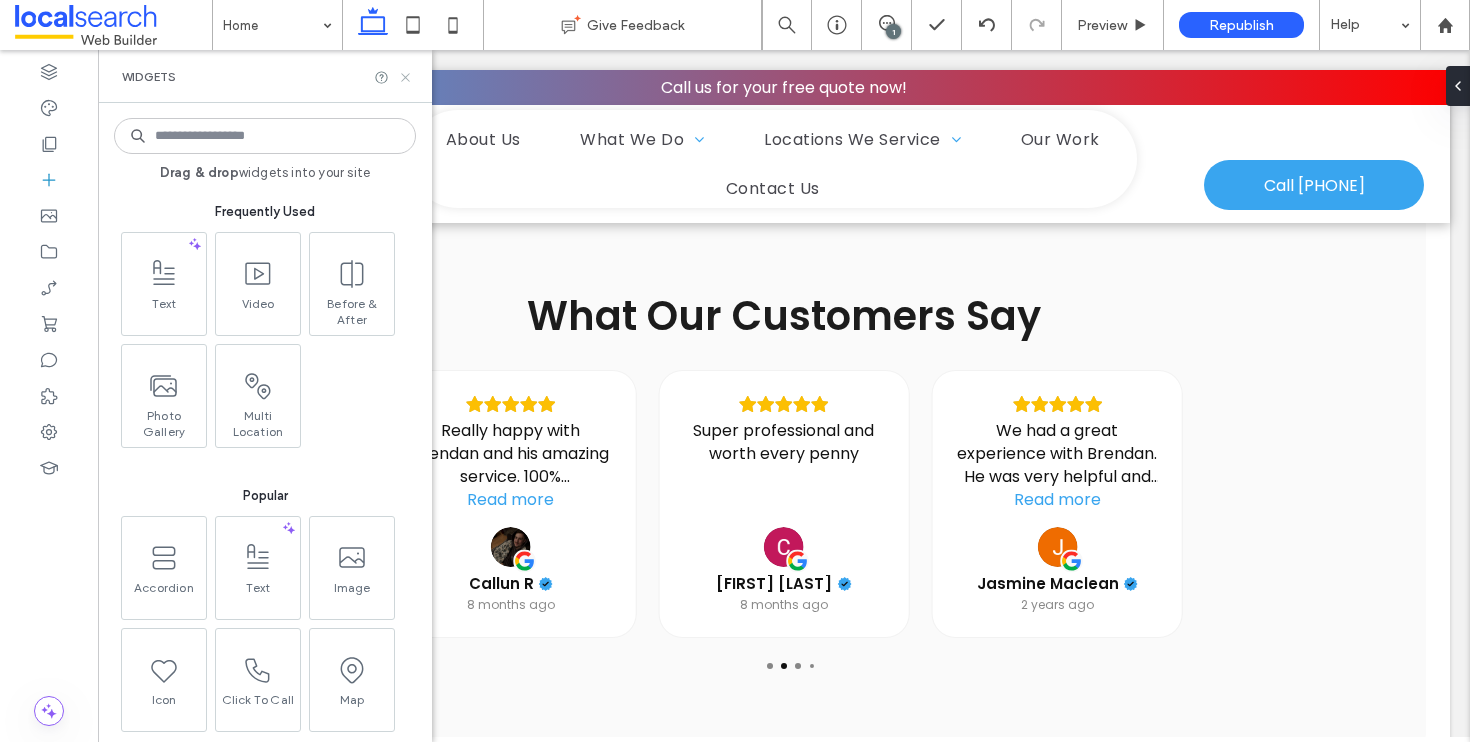 click 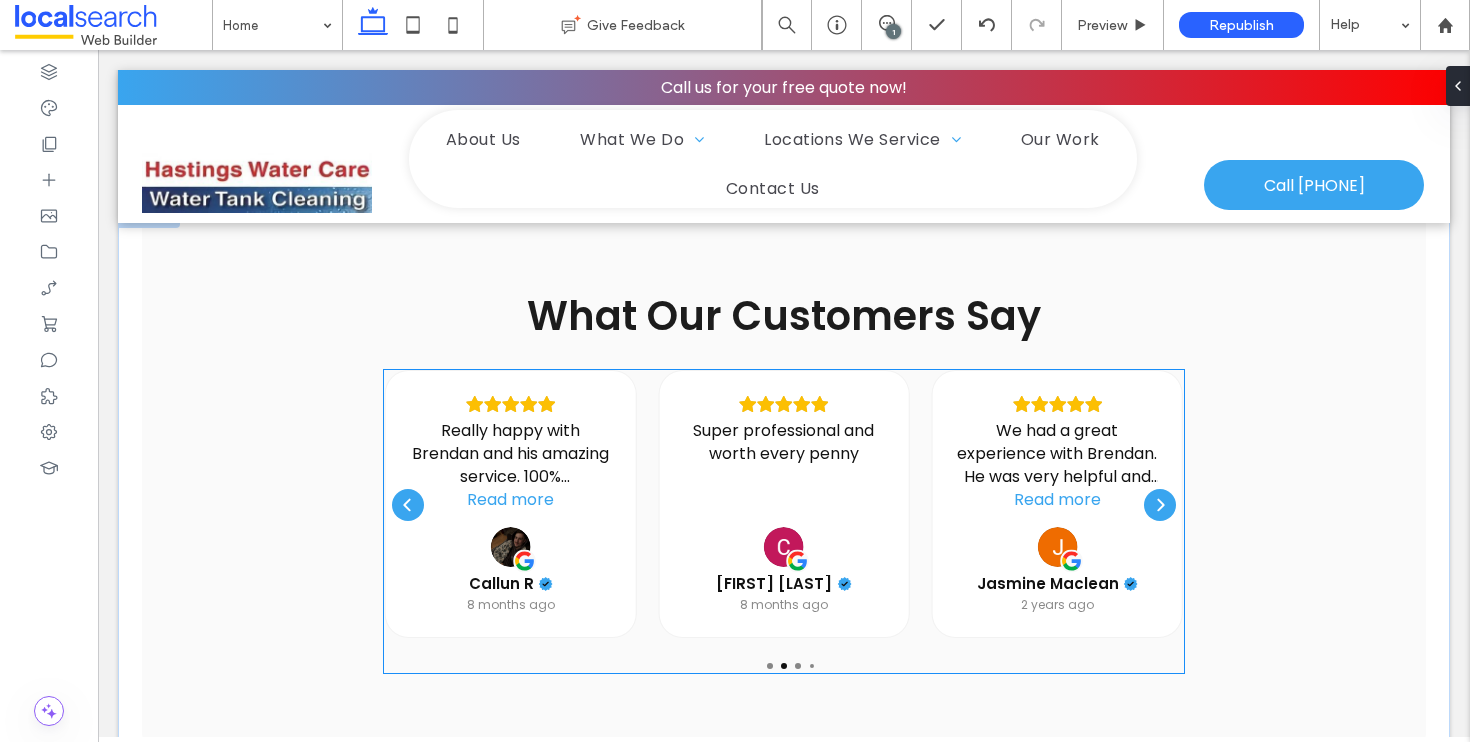 scroll, scrollTop: 3549, scrollLeft: 0, axis: vertical 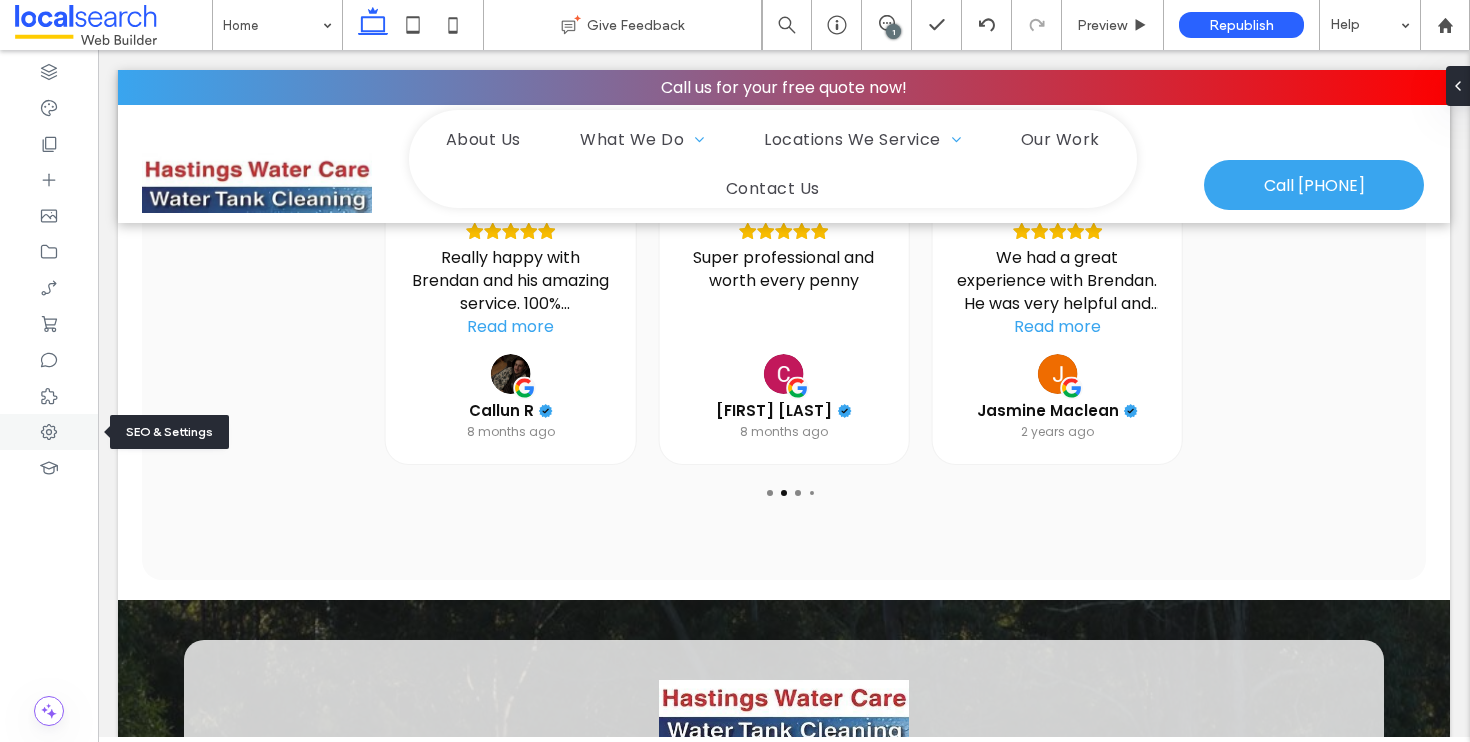 click 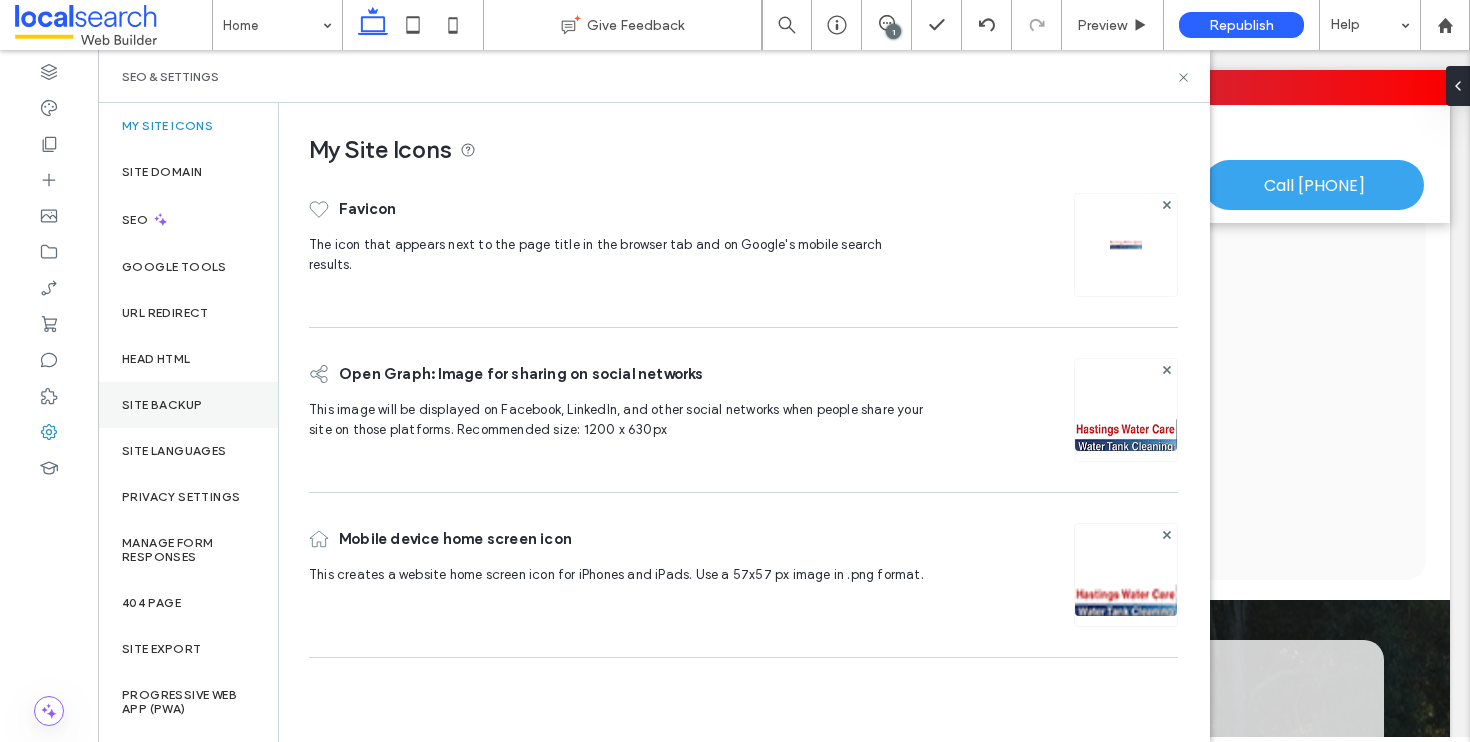 click on "Site Backup" at bounding box center [188, 405] 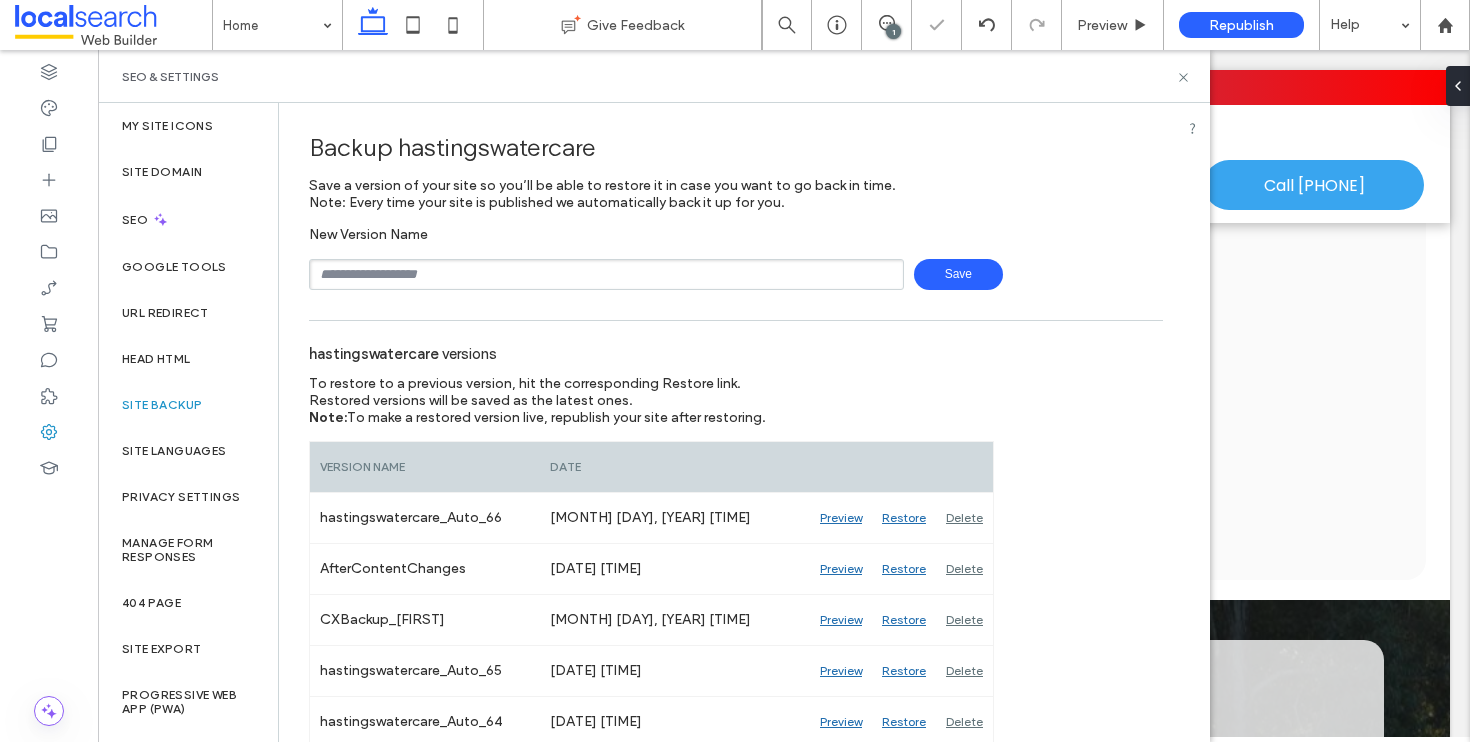 click at bounding box center (606, 274) 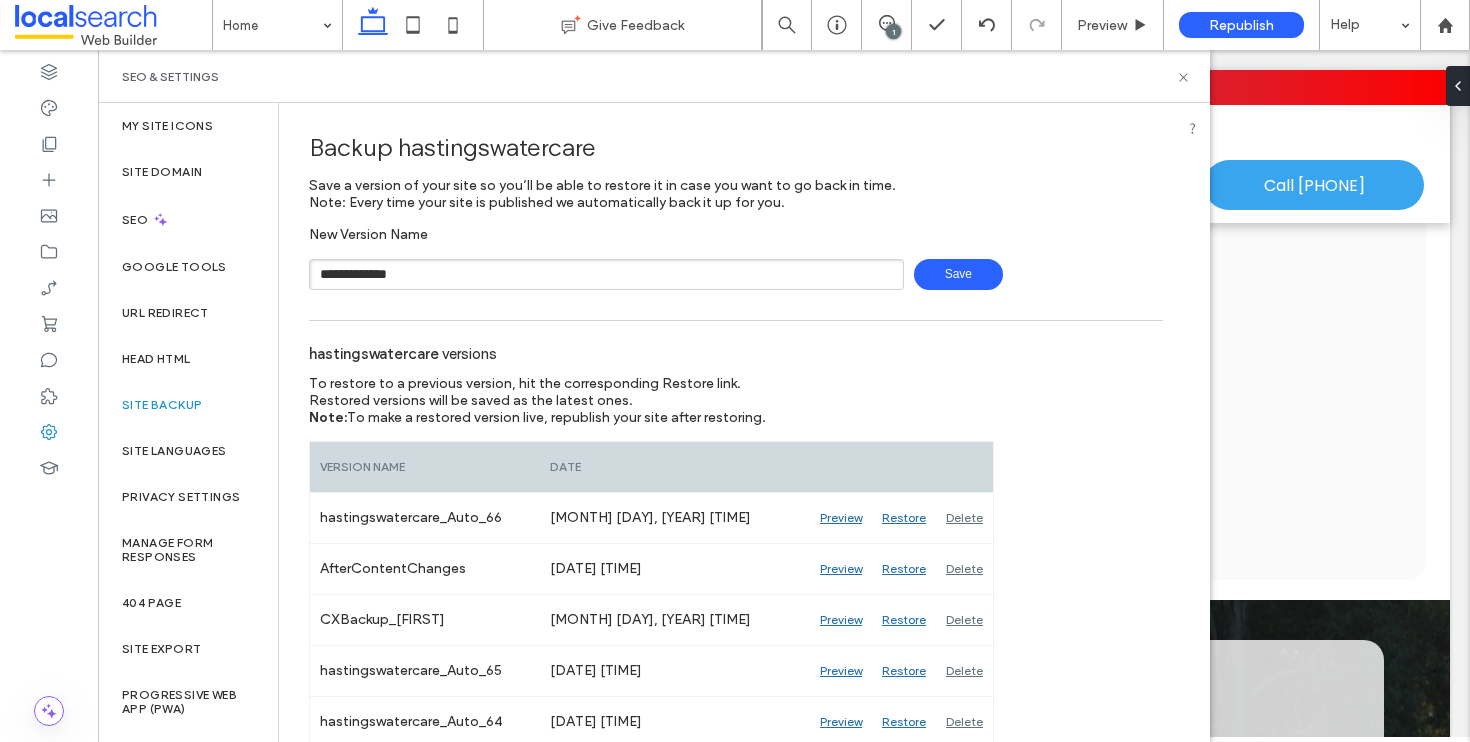 click on "**********" at bounding box center [606, 274] 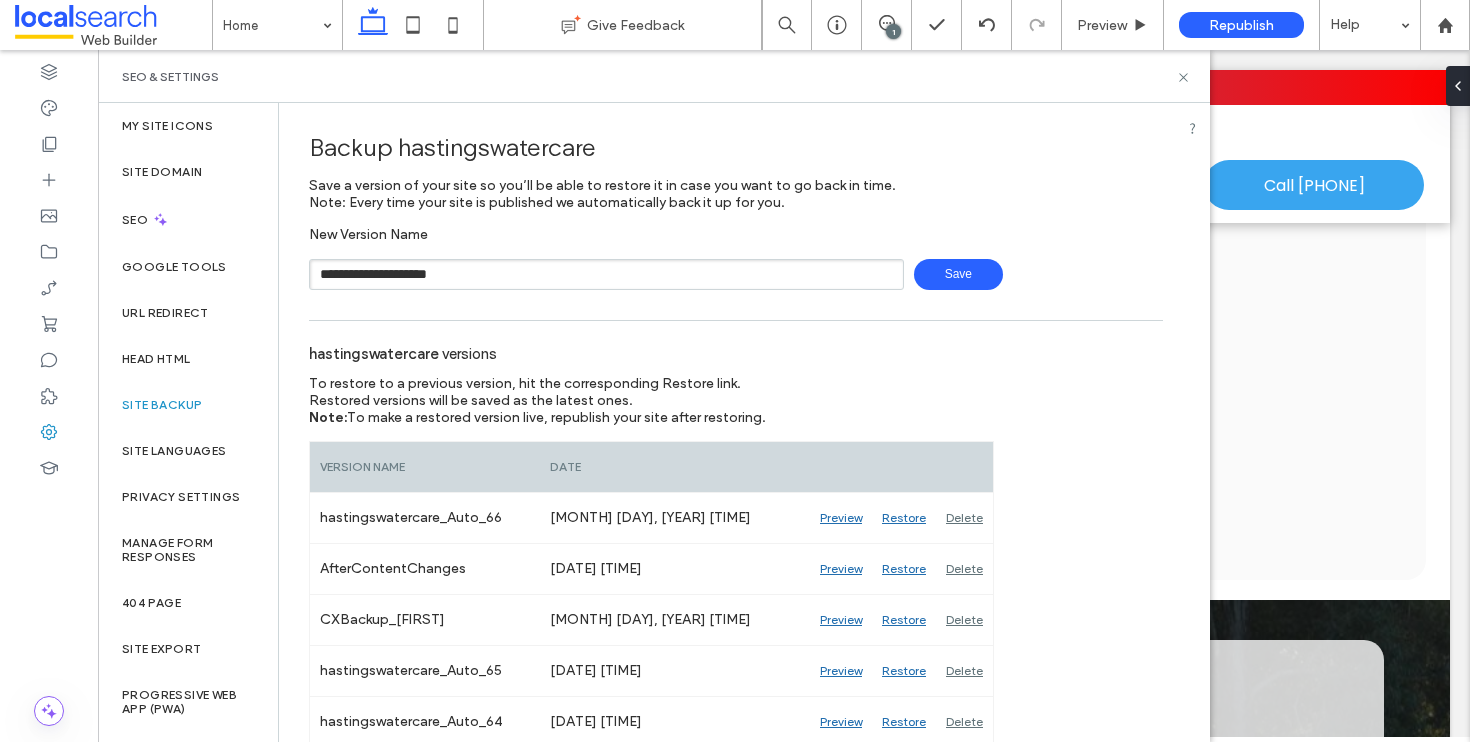 click on "**********" at bounding box center [606, 274] 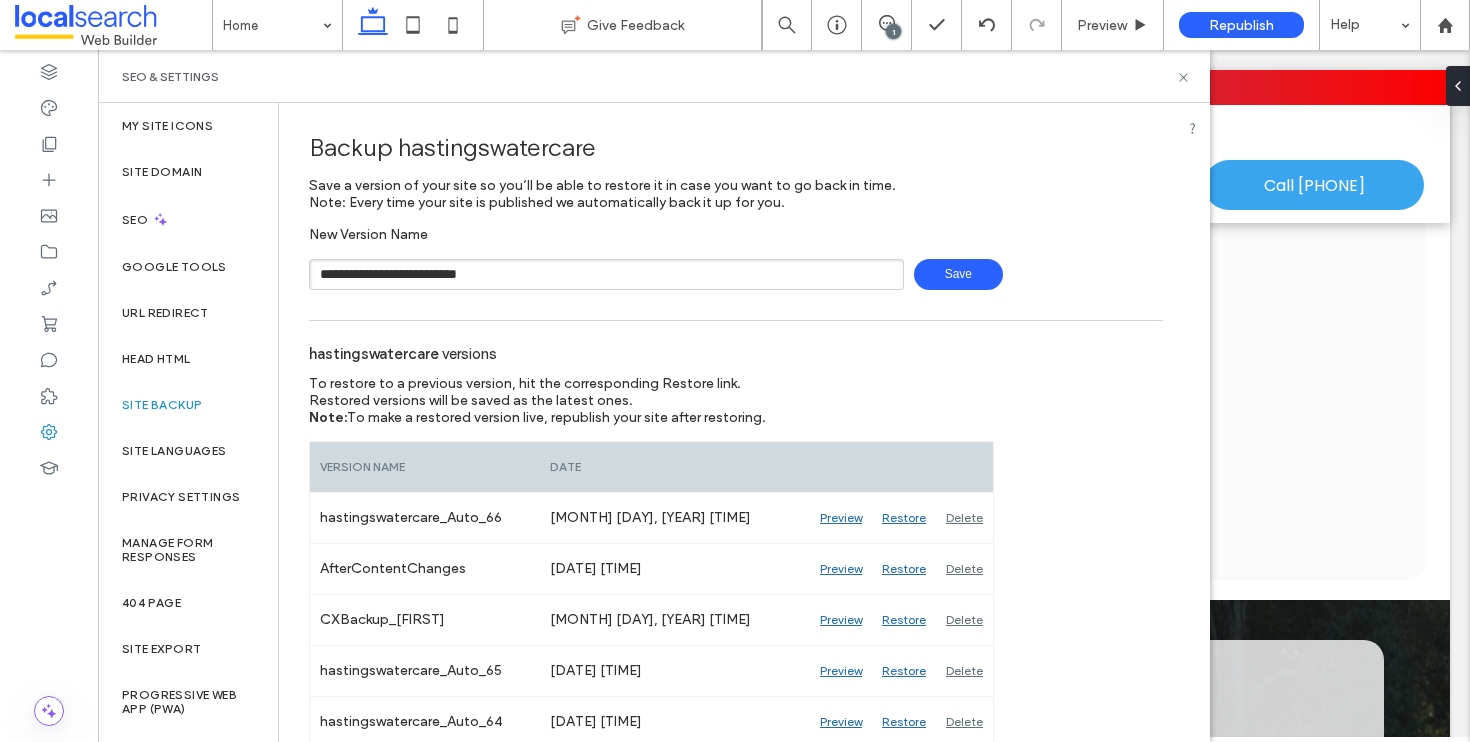 type on "**********" 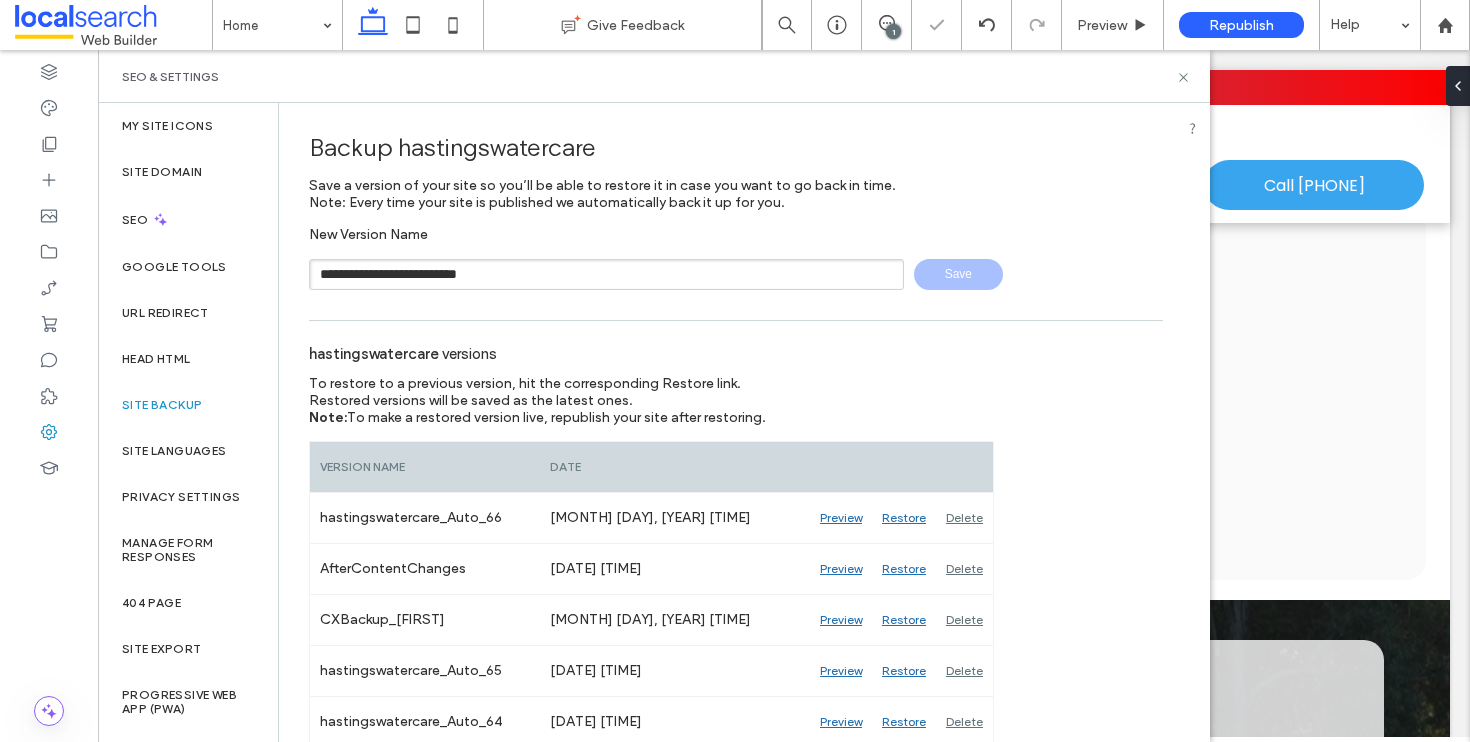 type 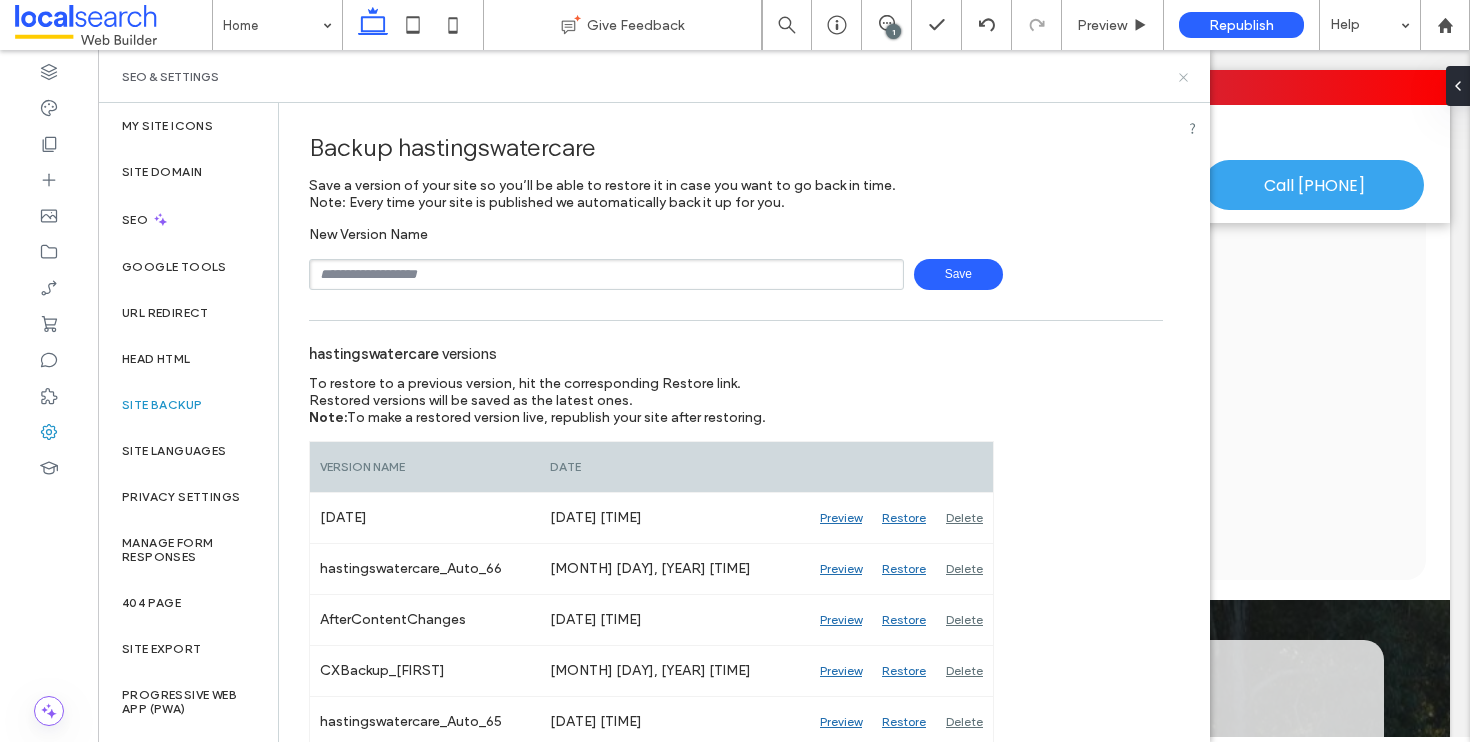 click 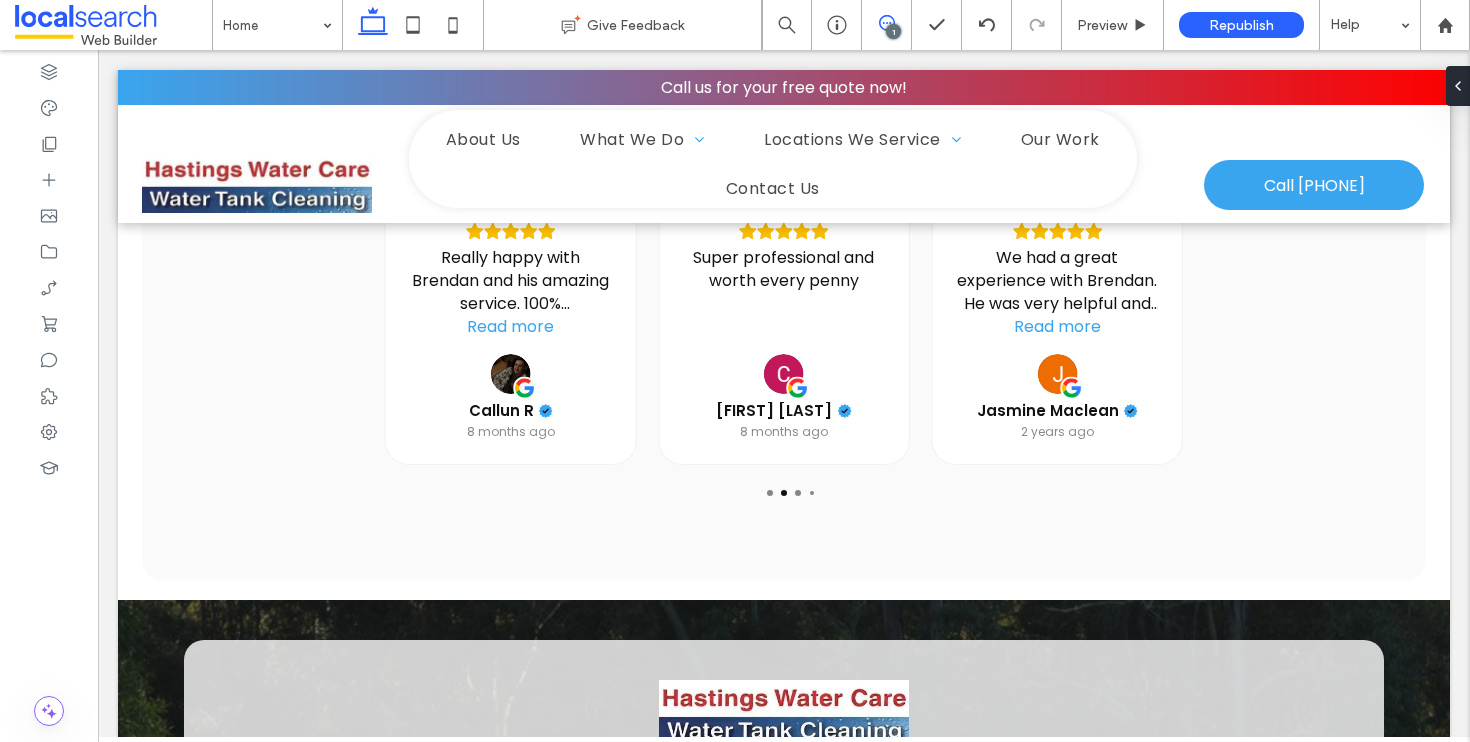 click at bounding box center (886, 23) 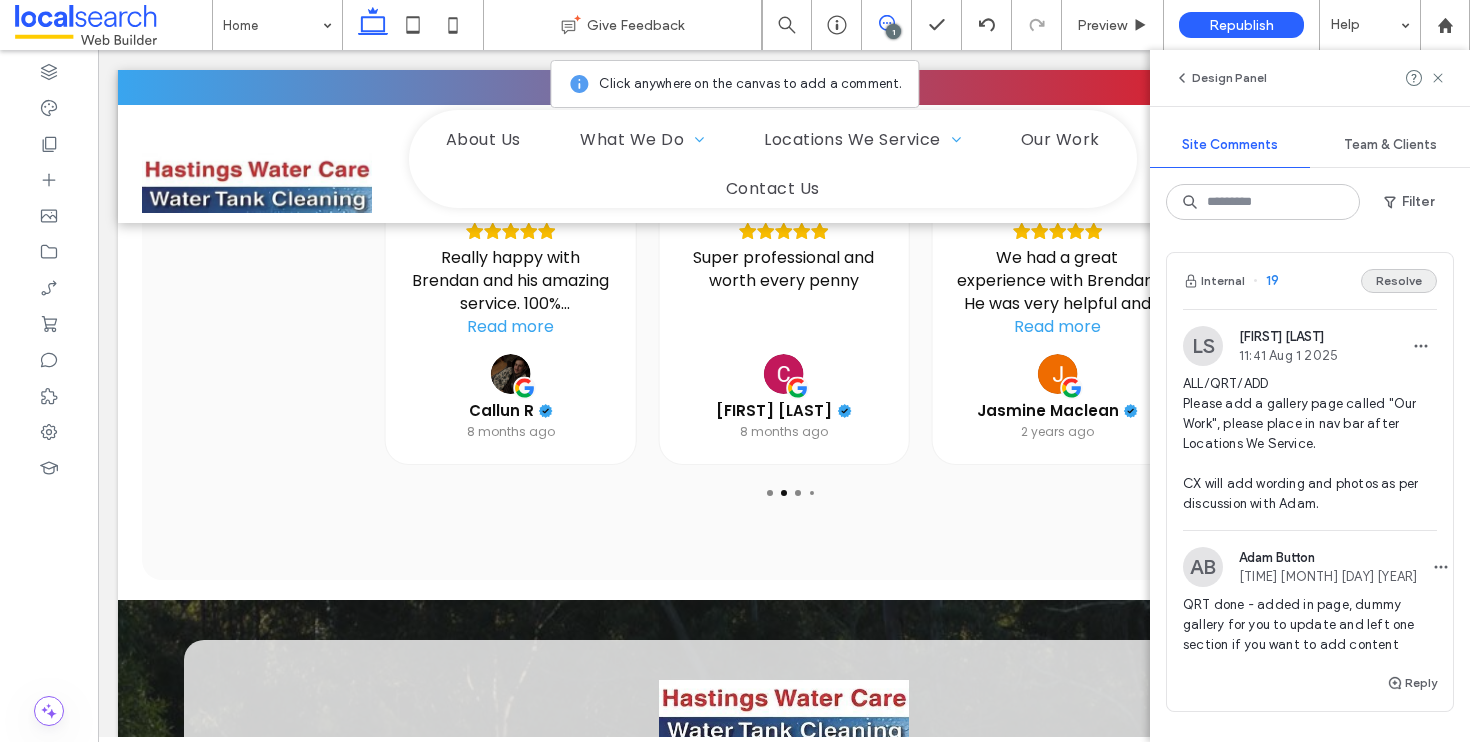 click on "Resolve" at bounding box center (1399, 281) 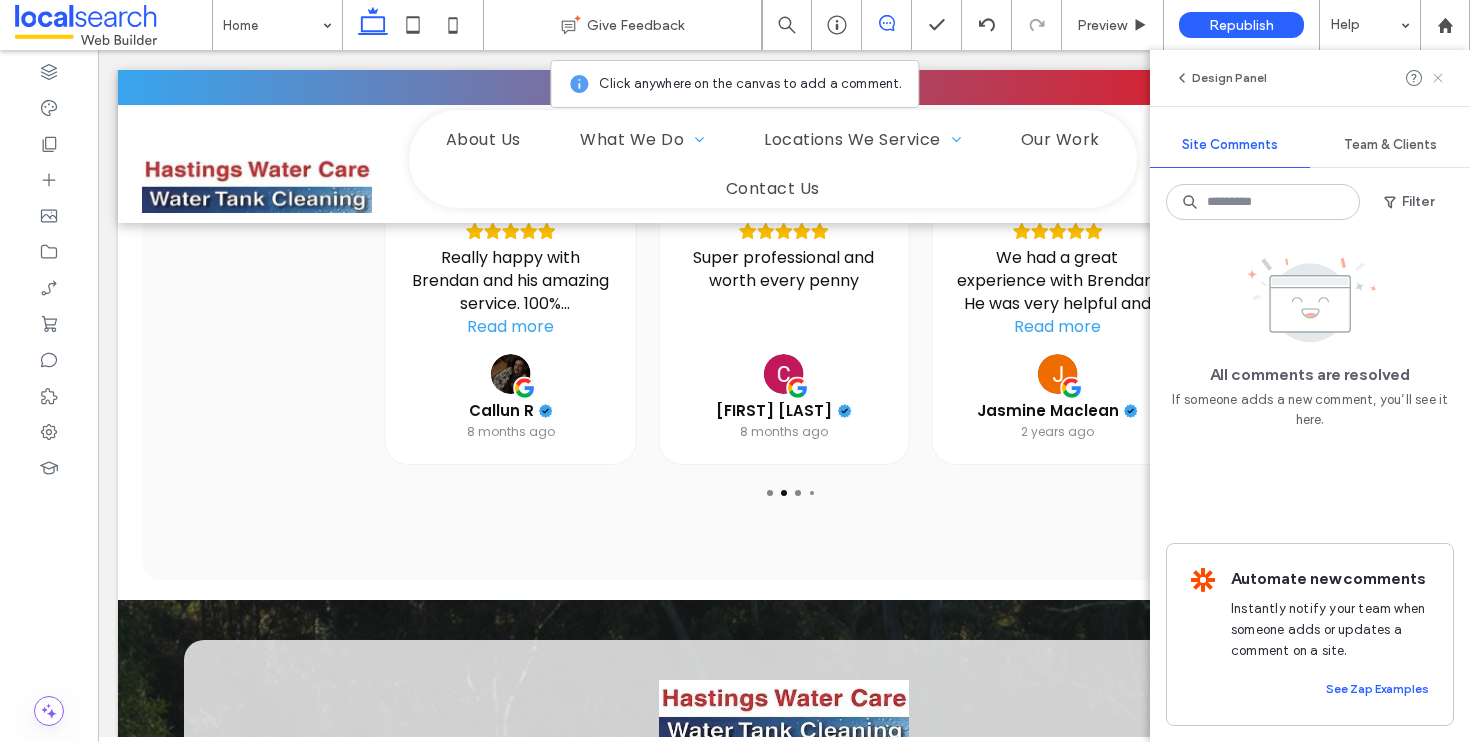 click 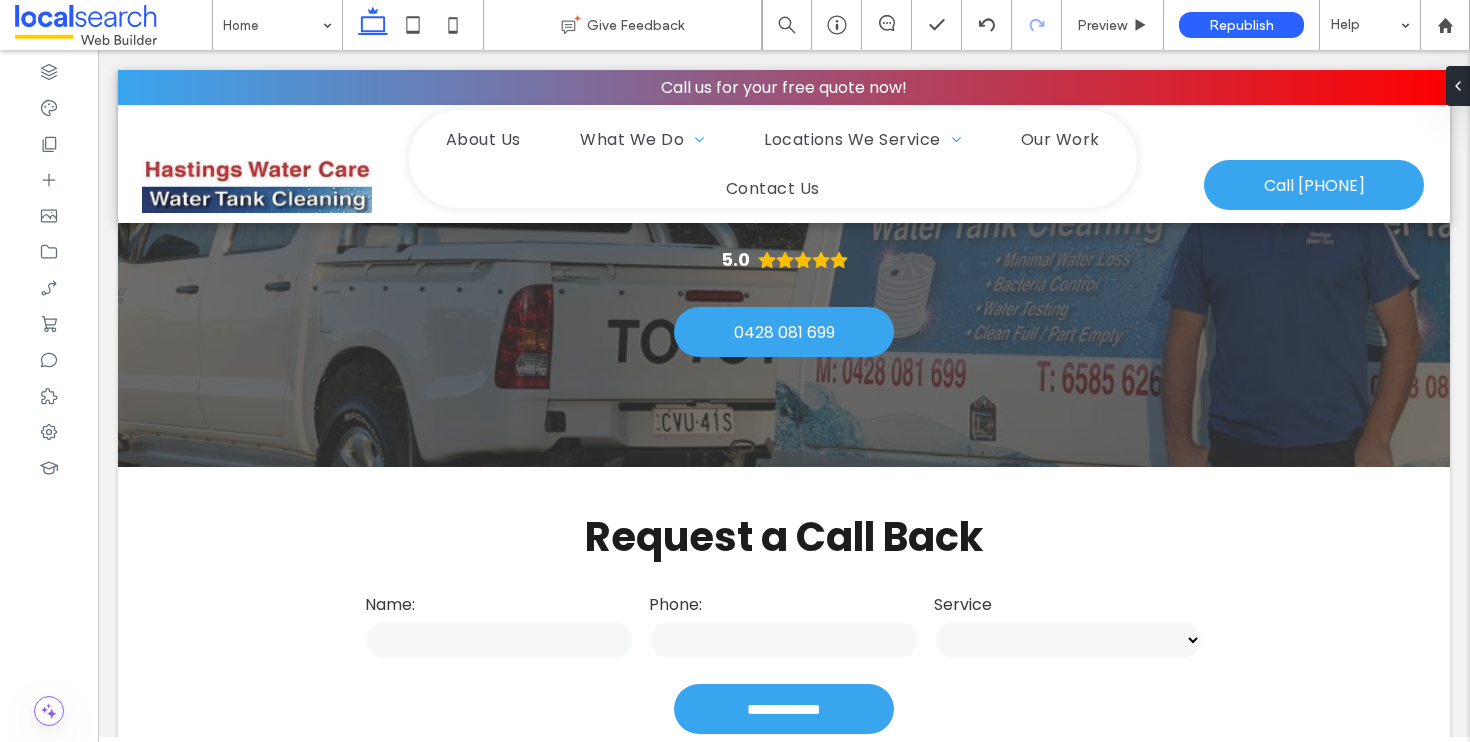 scroll, scrollTop: 0, scrollLeft: 0, axis: both 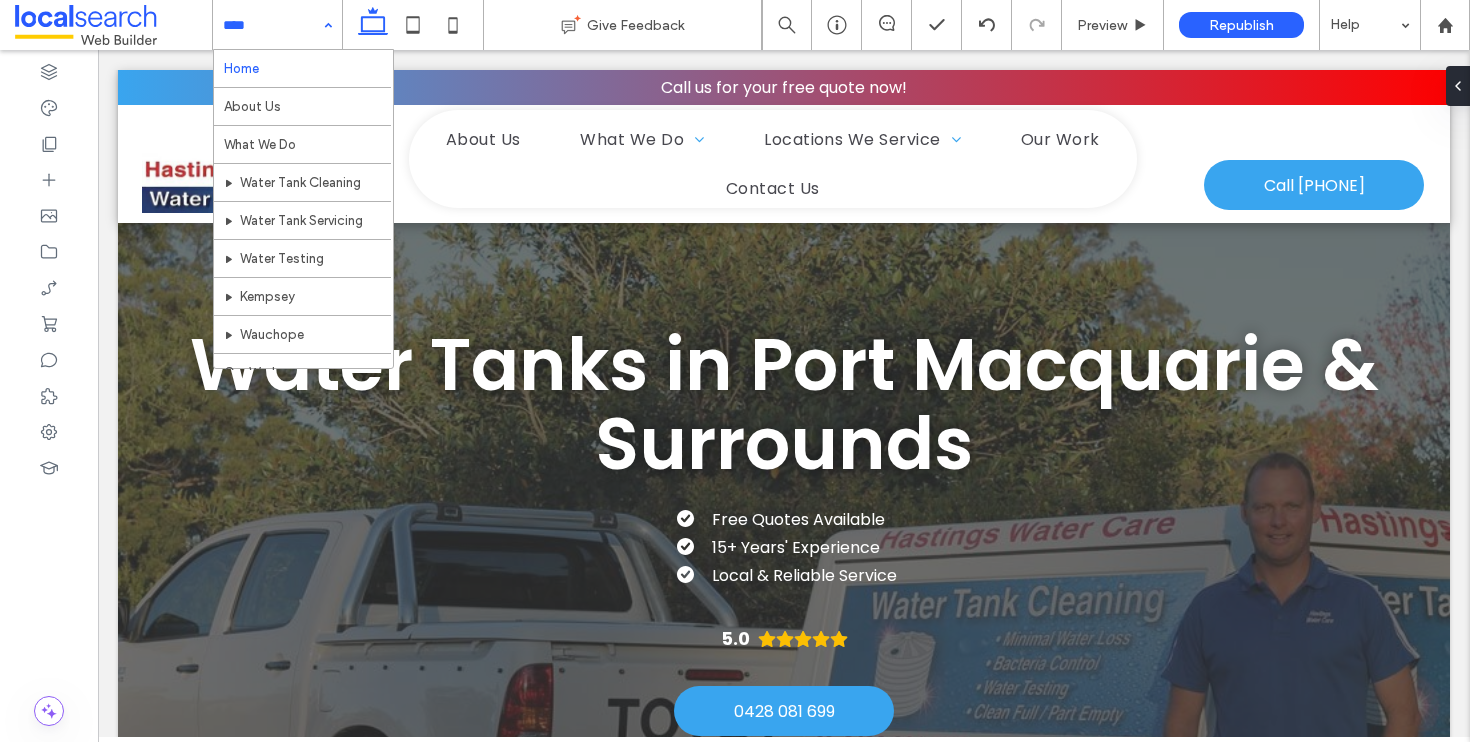 click on "Home About Us What We Do Water Tank Cleaning Water Tank Servicing Water Testing Kempsey Wauchope Our Work Contact Us" at bounding box center [277, 25] 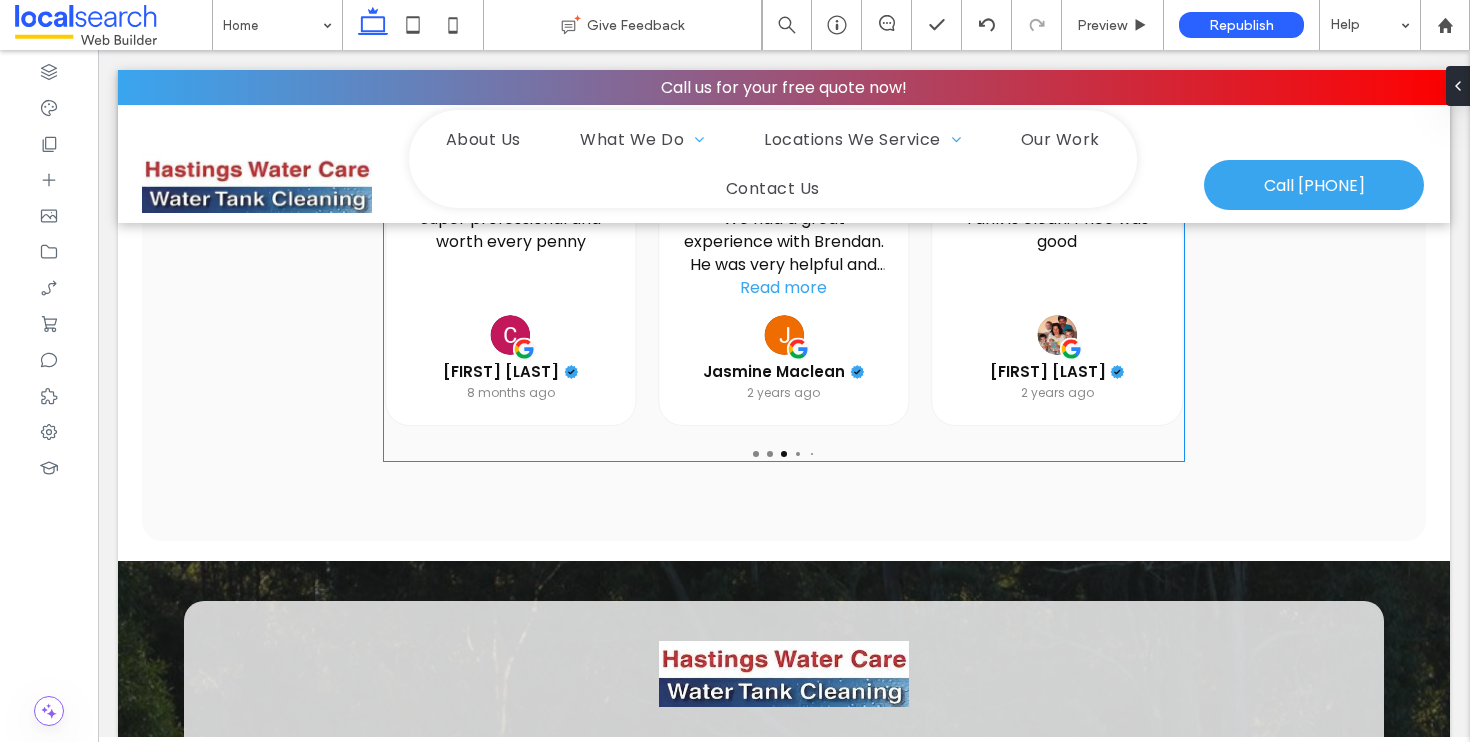 scroll, scrollTop: 3673, scrollLeft: 0, axis: vertical 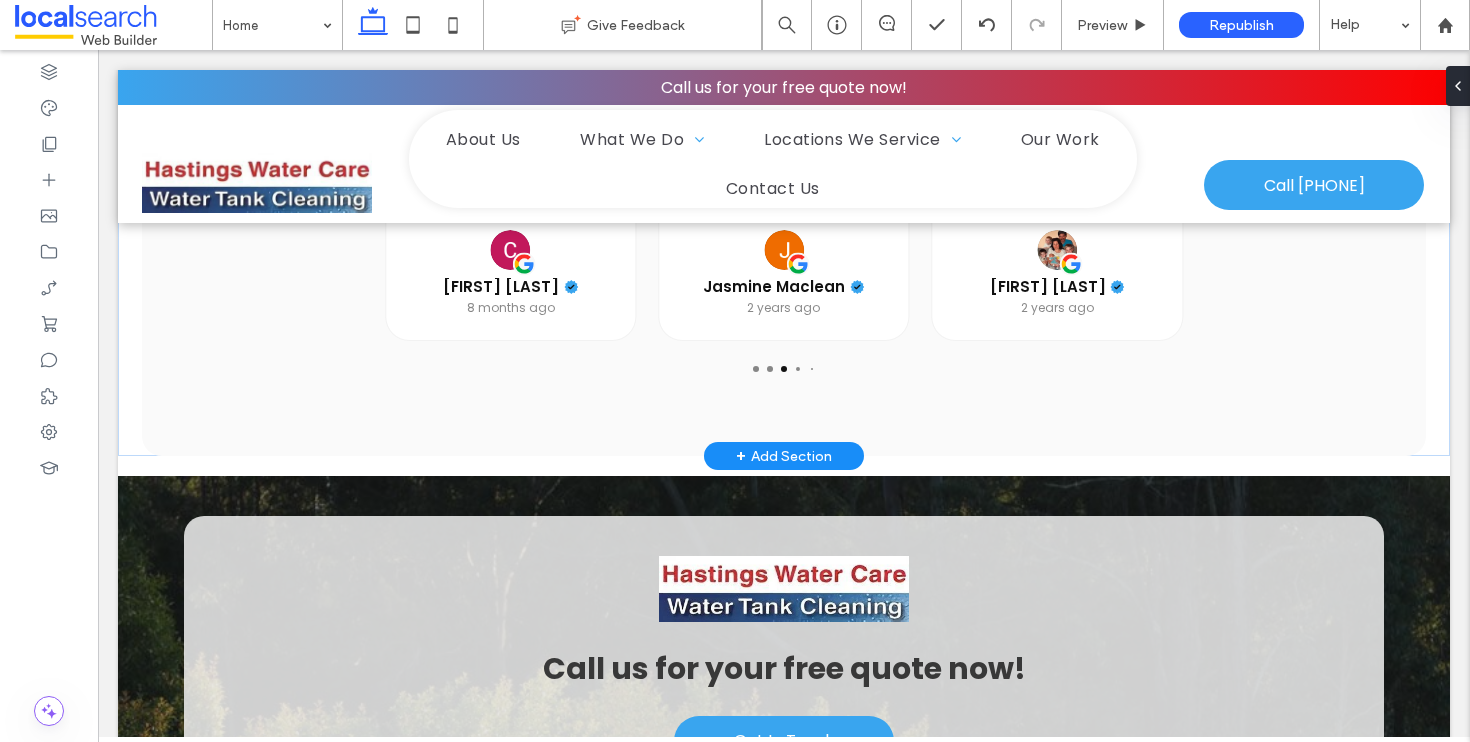 click on "+ Add Section" at bounding box center [784, 456] 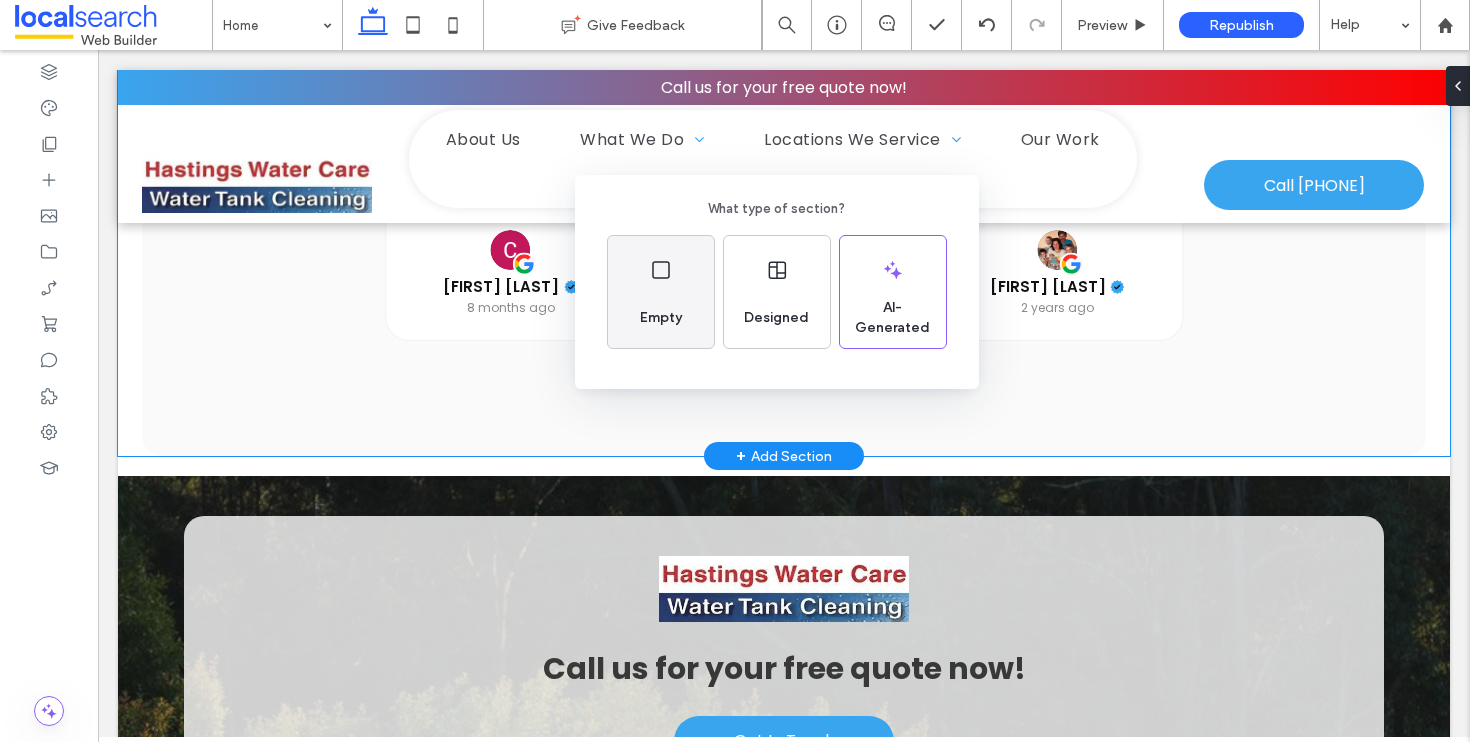click on "Empty" at bounding box center [661, 292] 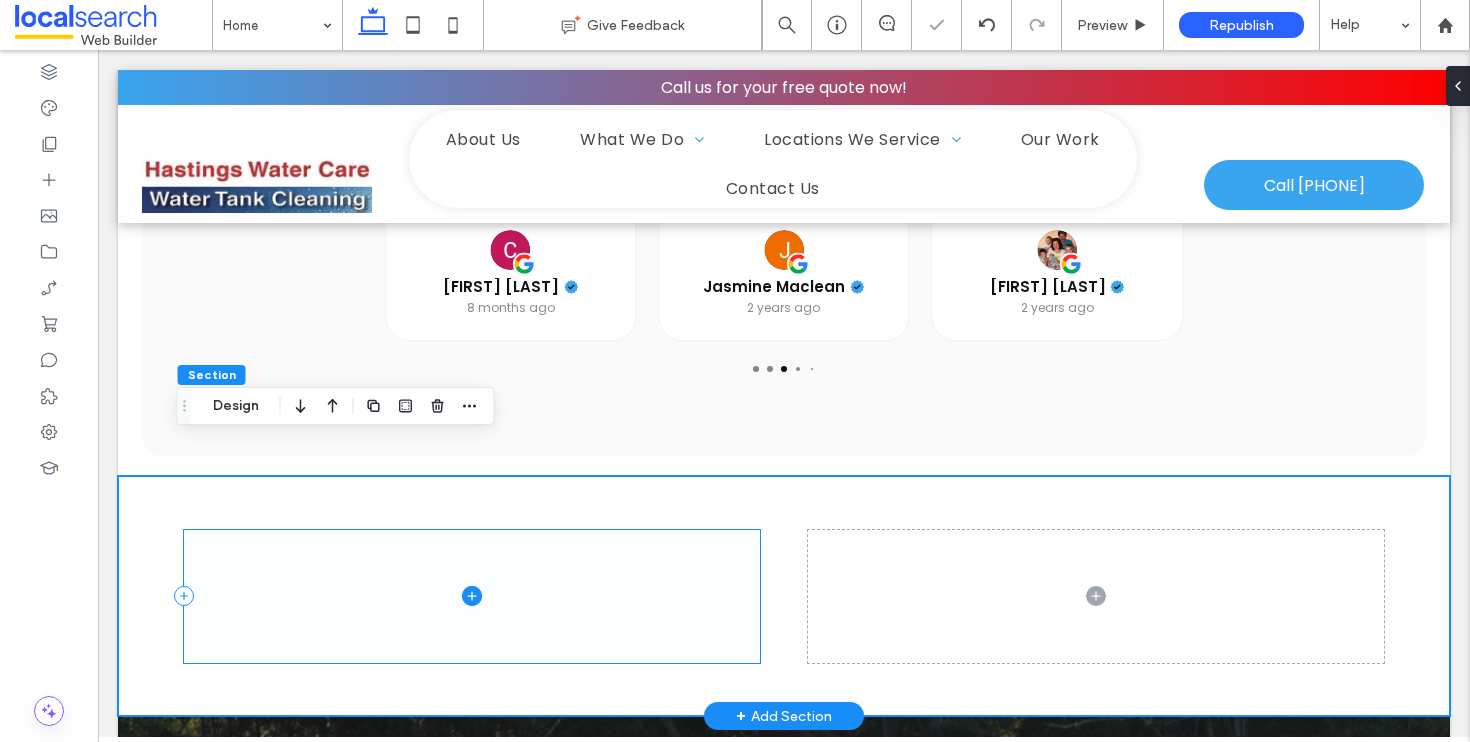 click at bounding box center [472, 596] 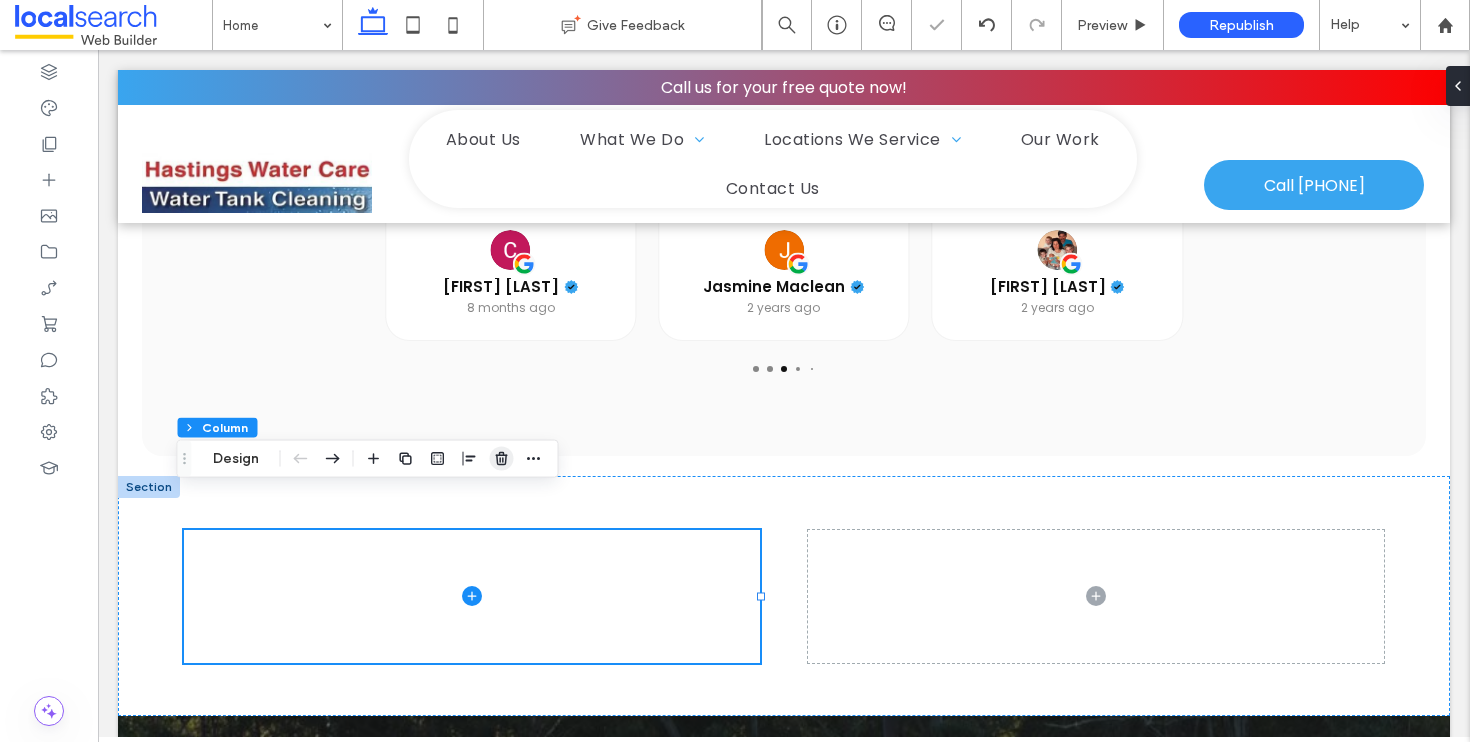 click 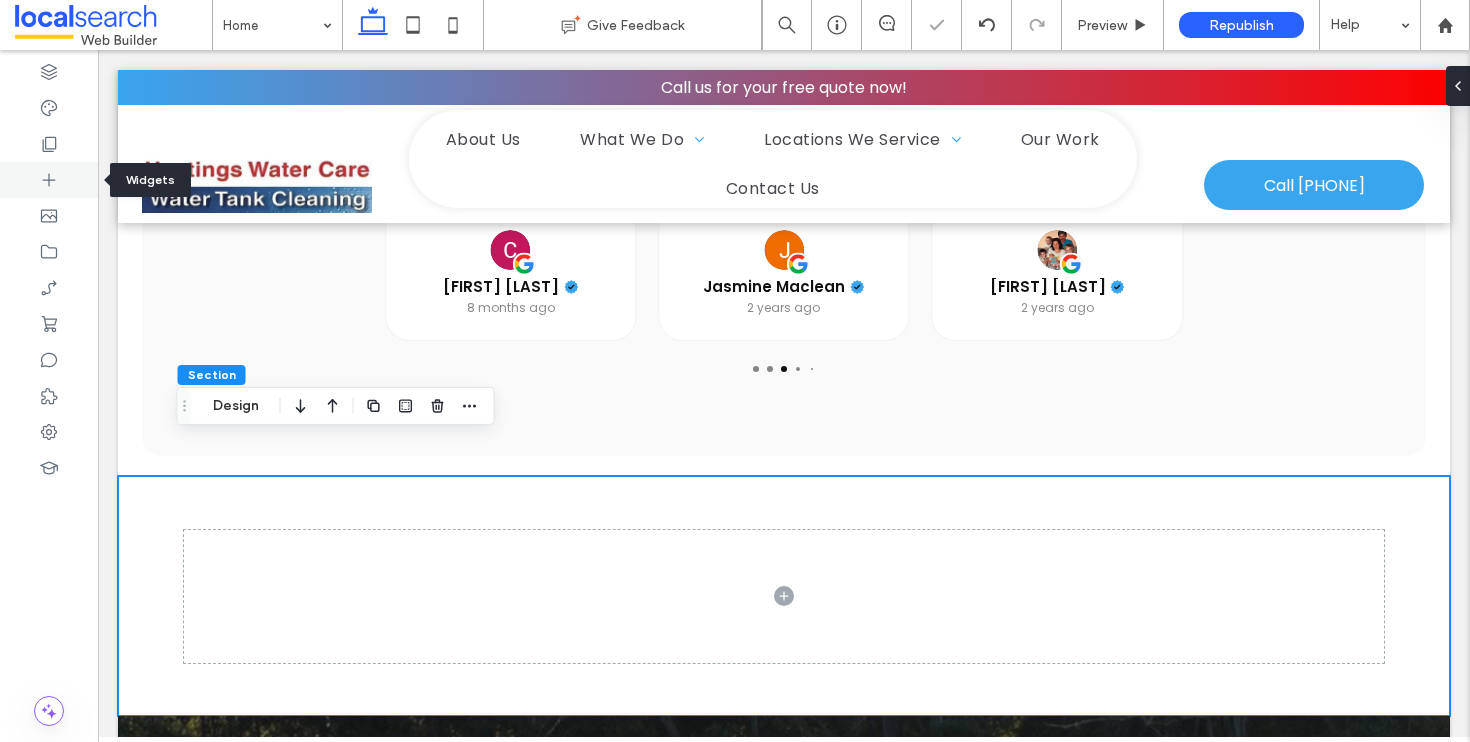 click 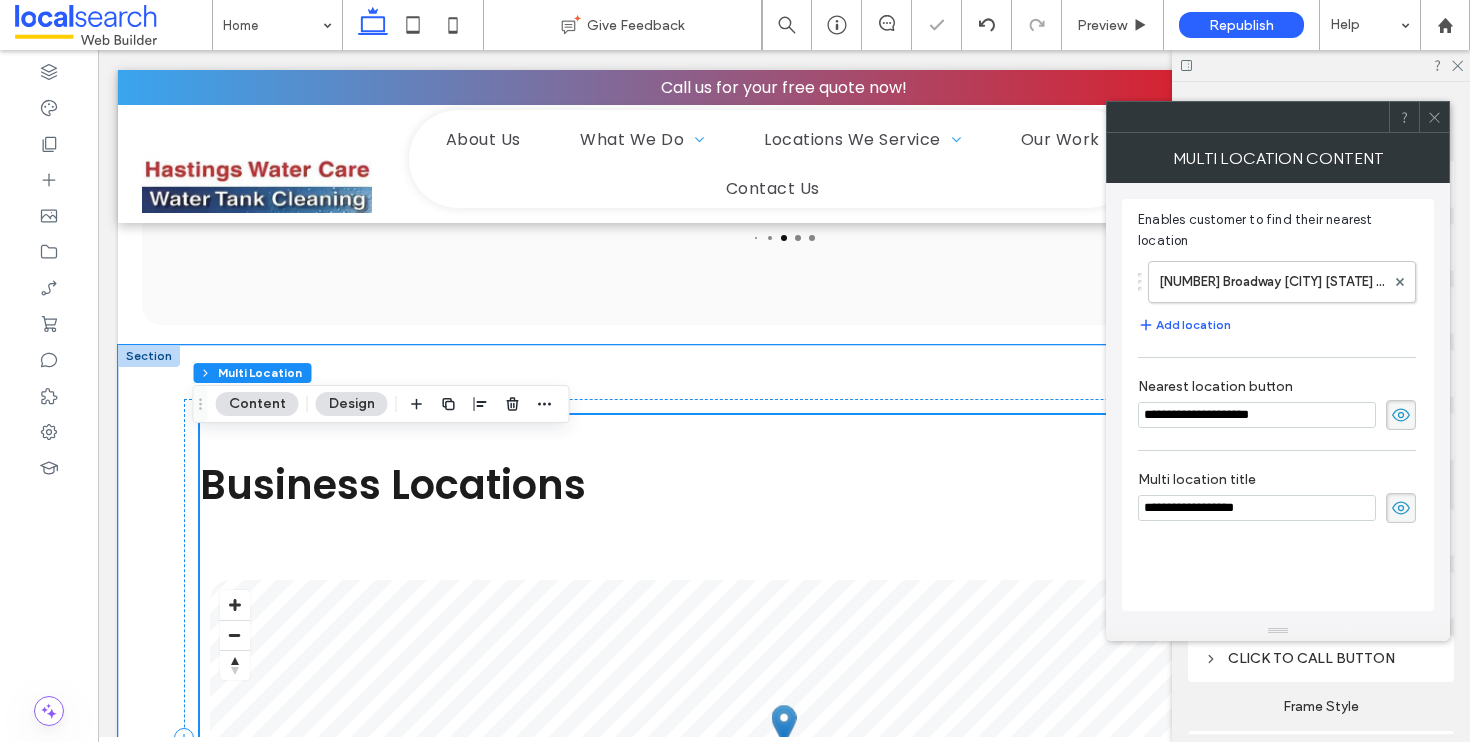 scroll, scrollTop: 4071, scrollLeft: 0, axis: vertical 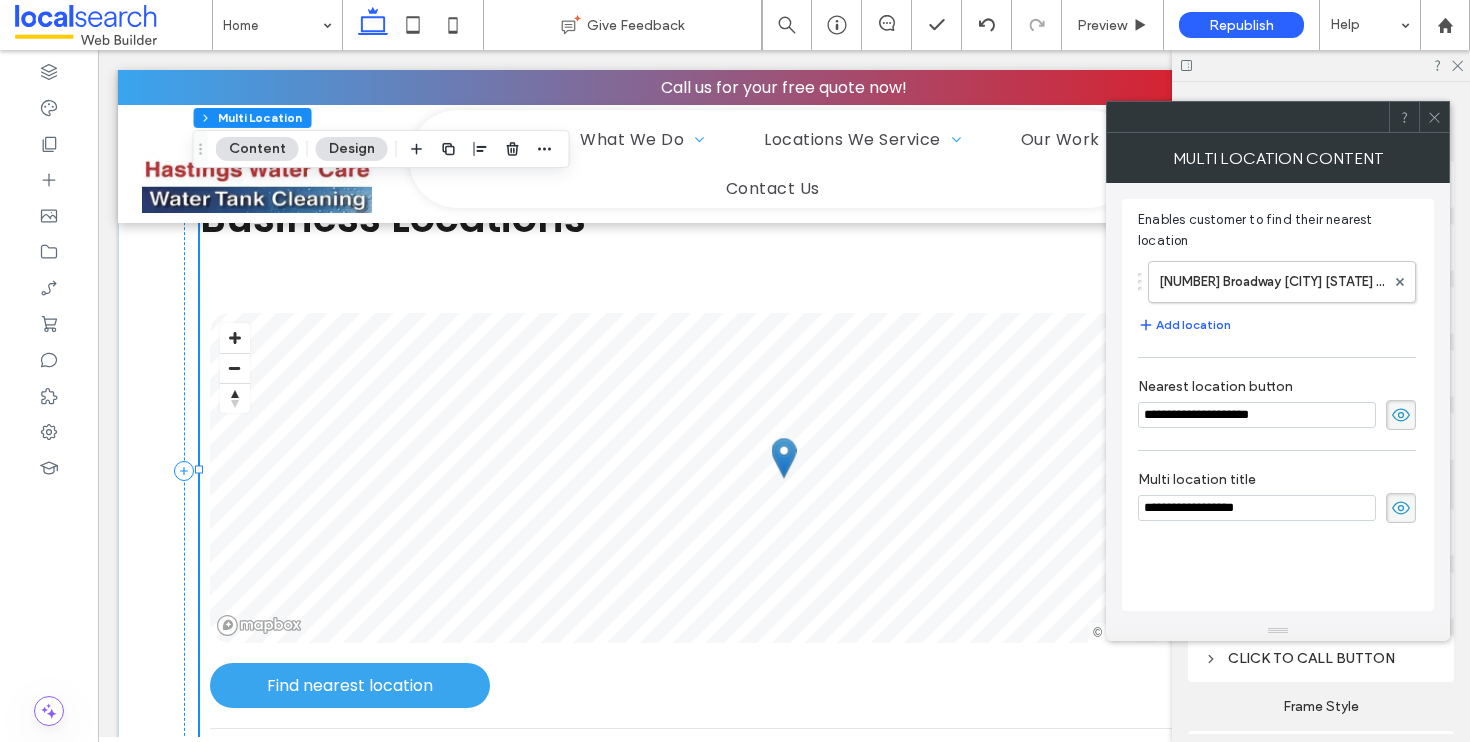 drag, startPoint x: 1332, startPoint y: 414, endPoint x: 1107, endPoint y: 406, distance: 225.14218 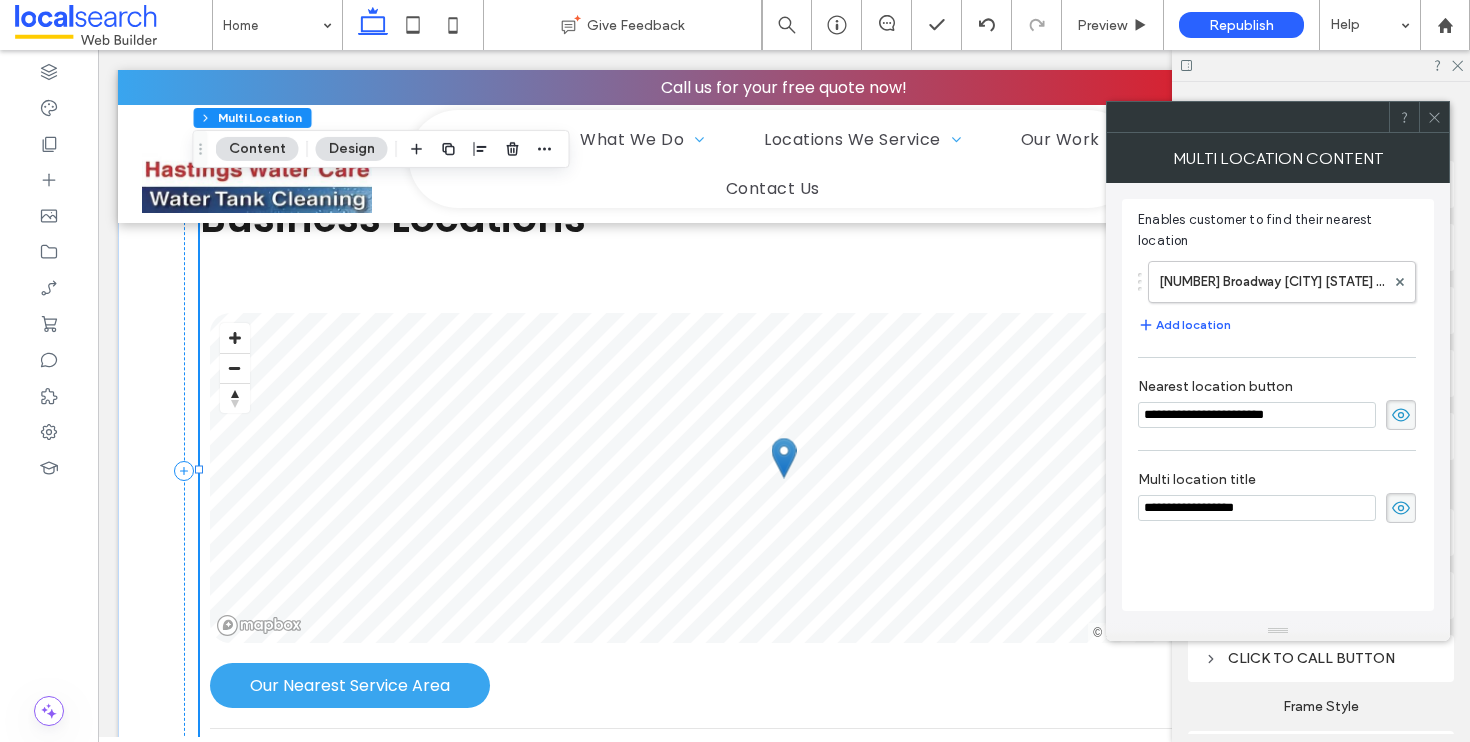 type on "**********" 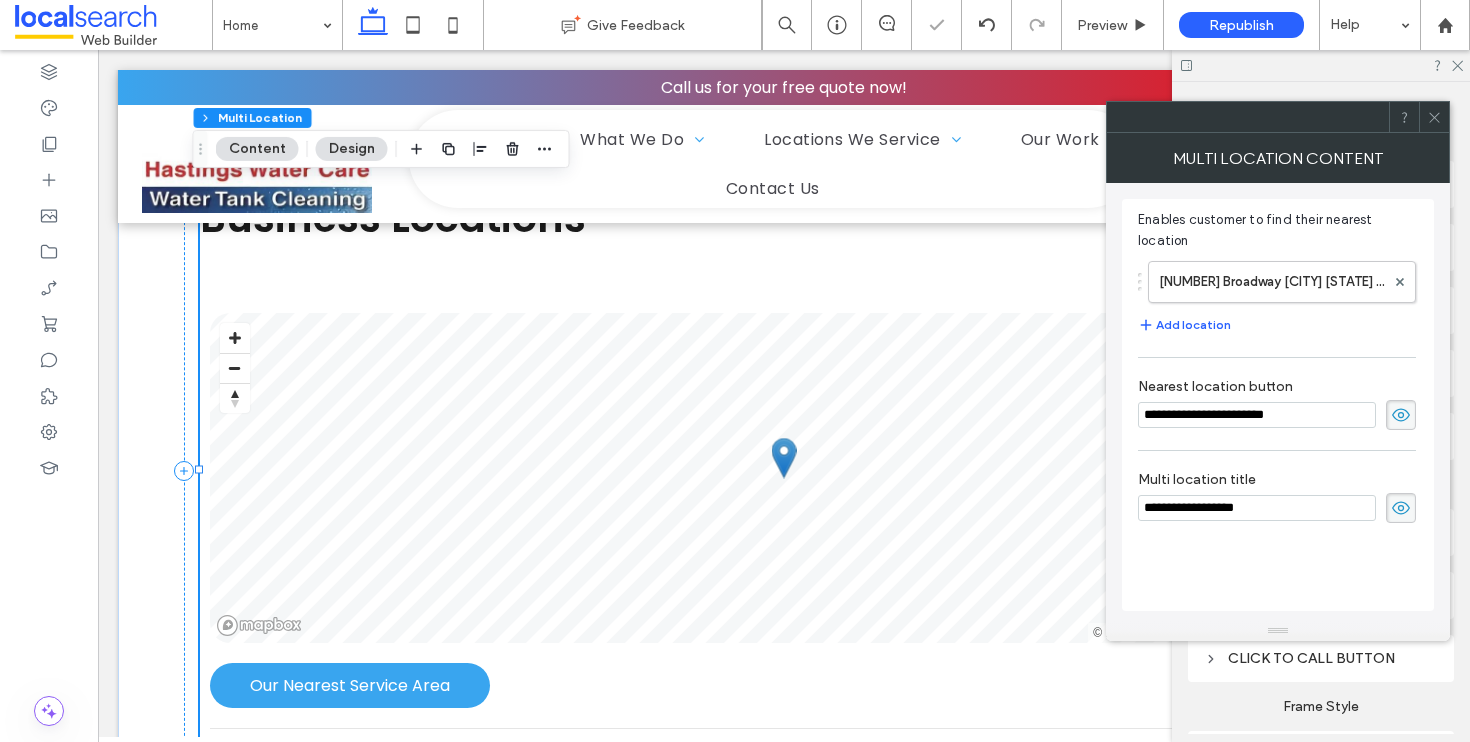 drag, startPoint x: 1249, startPoint y: 515, endPoint x: 1143, endPoint y: 515, distance: 106 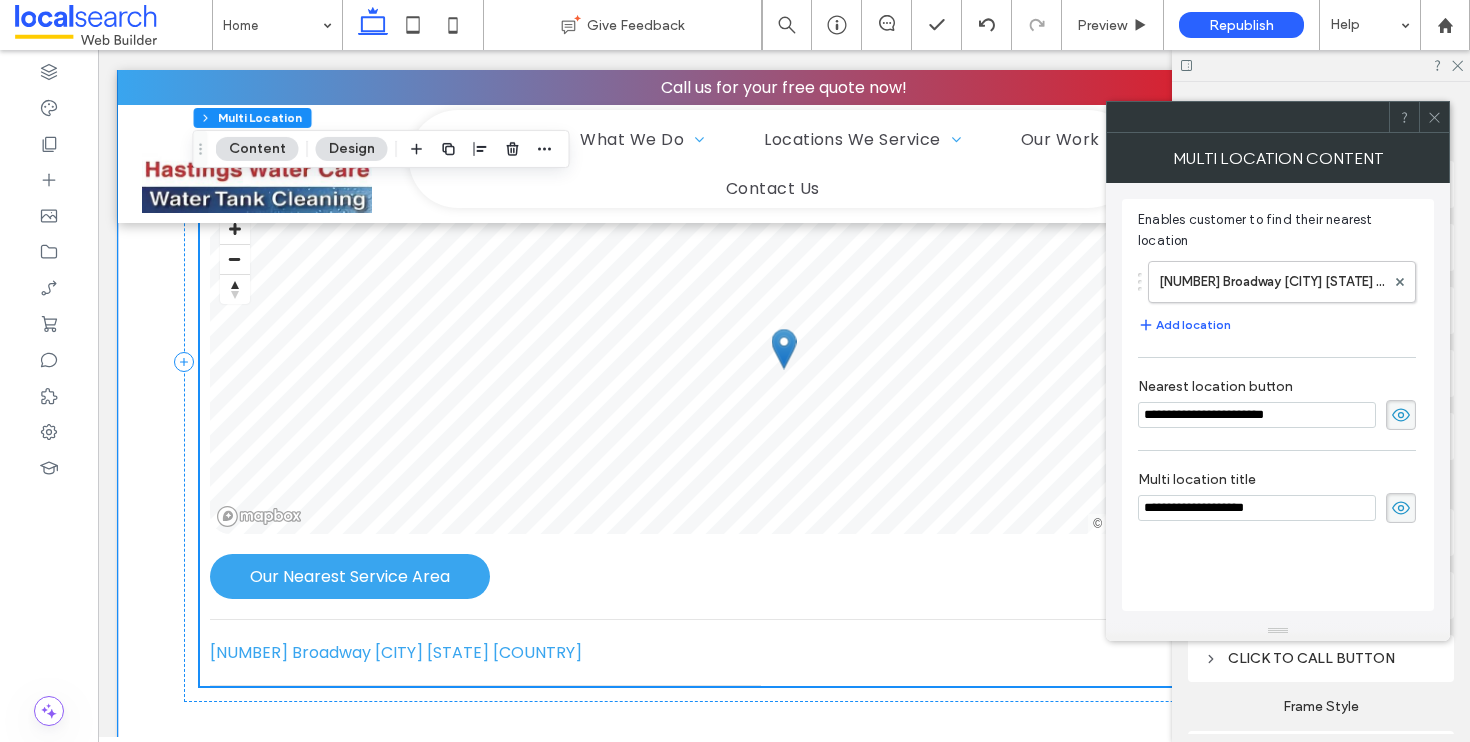 scroll, scrollTop: 4173, scrollLeft: 0, axis: vertical 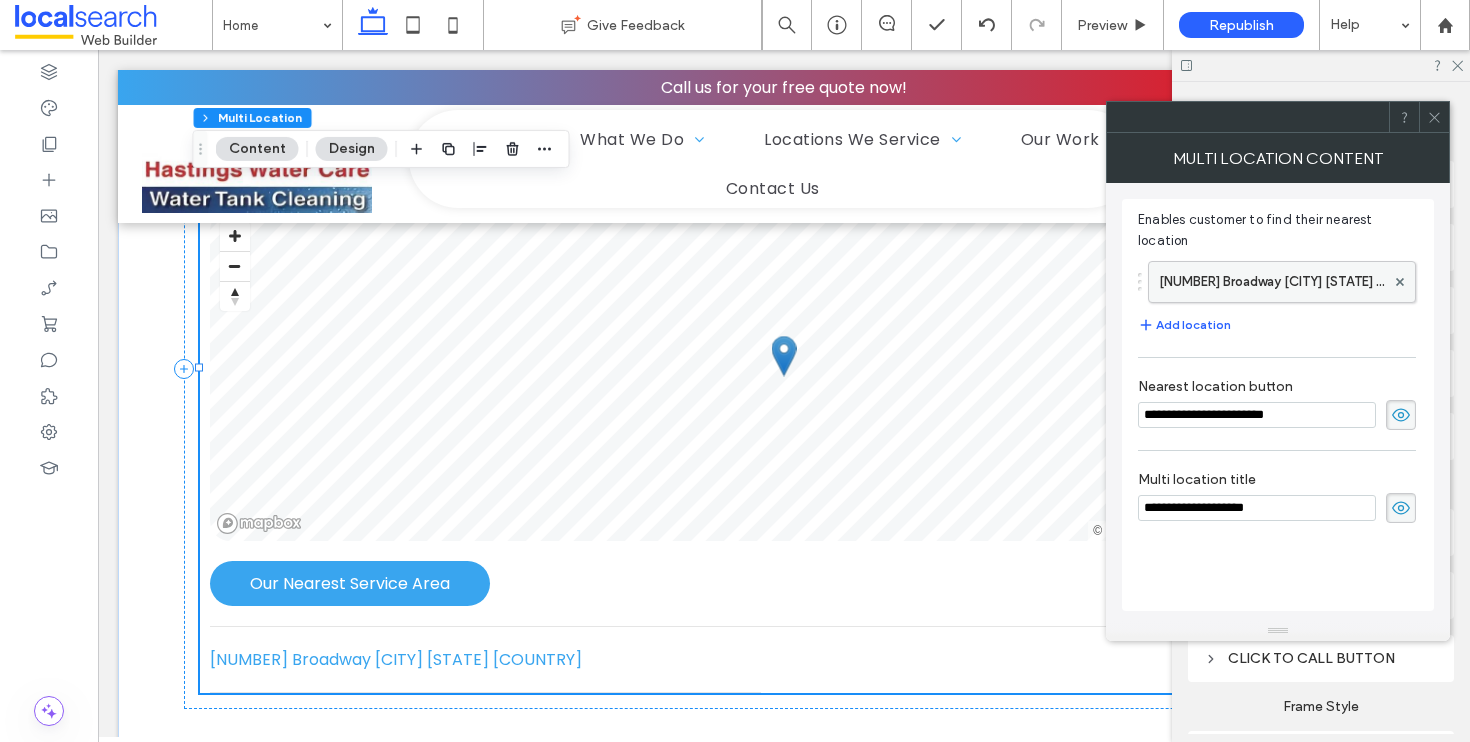 type on "**********" 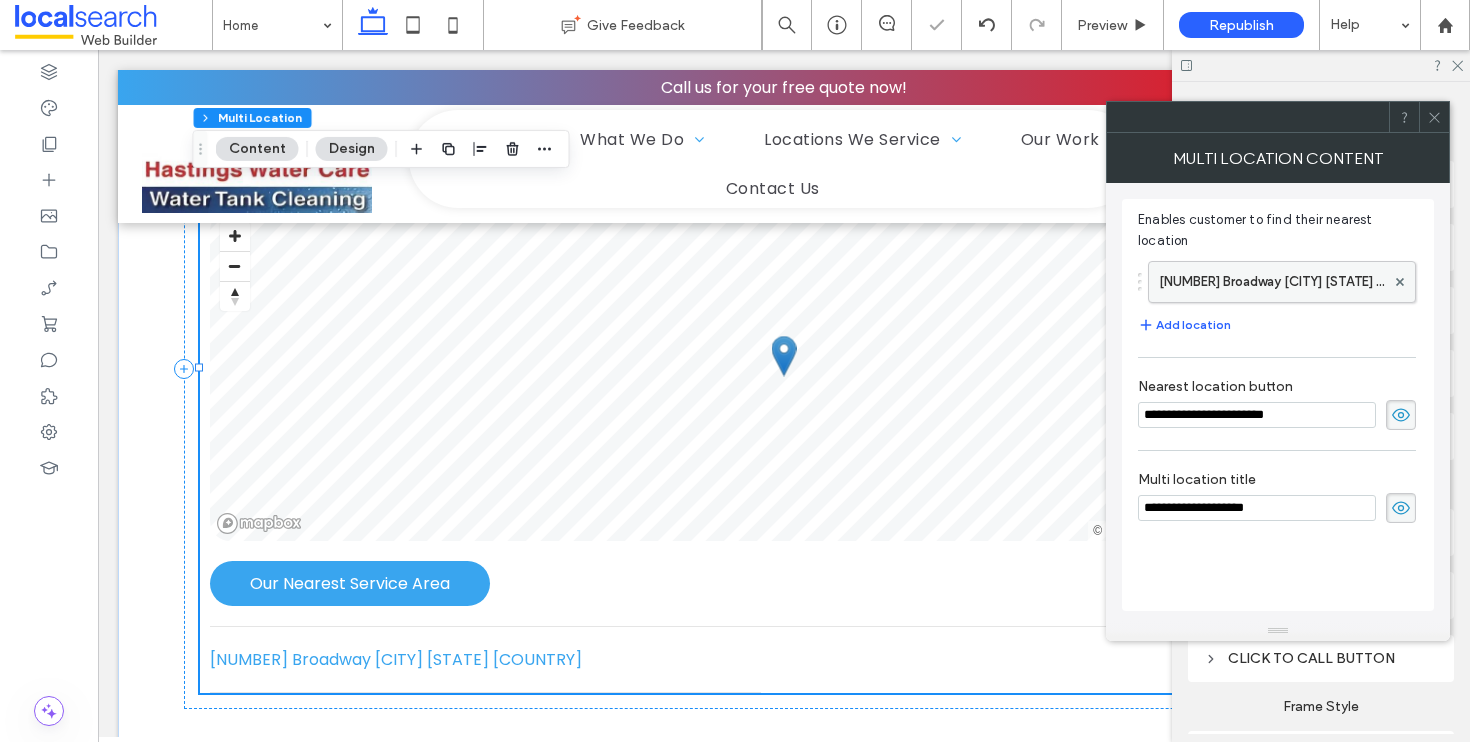 click on "1570 Broadway New York NY United States" at bounding box center [1272, 282] 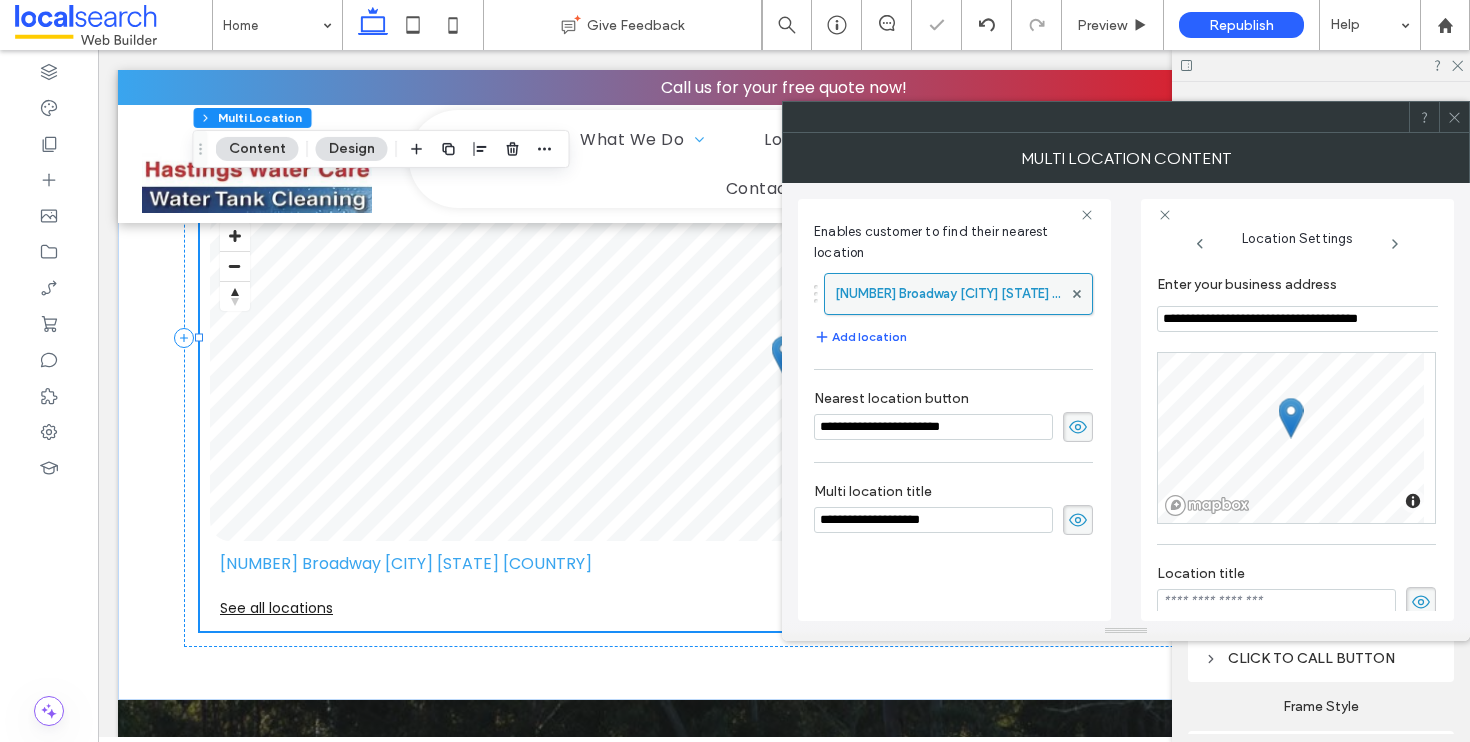 scroll, scrollTop: 0, scrollLeft: 37, axis: horizontal 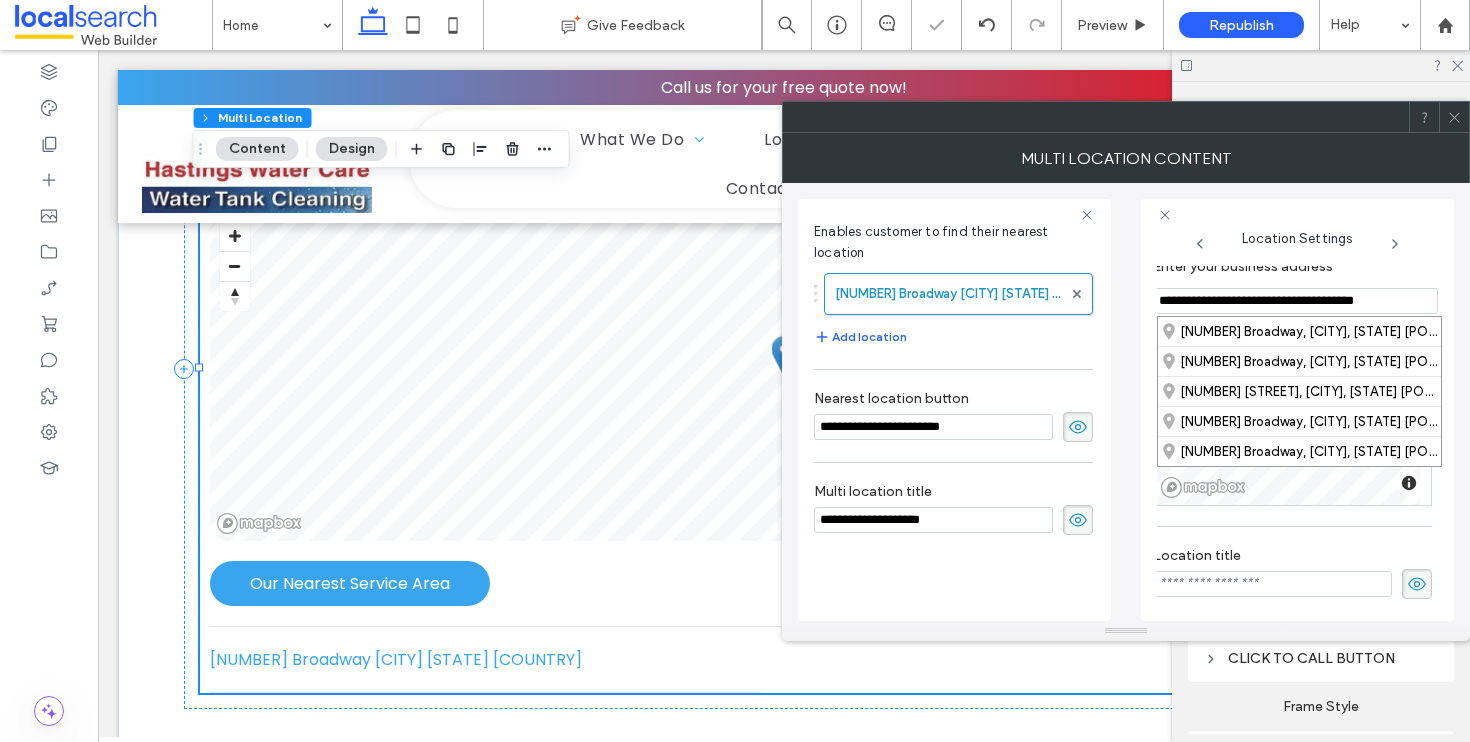 drag, startPoint x: 1165, startPoint y: 299, endPoint x: 1439, endPoint y: 303, distance: 274.0292 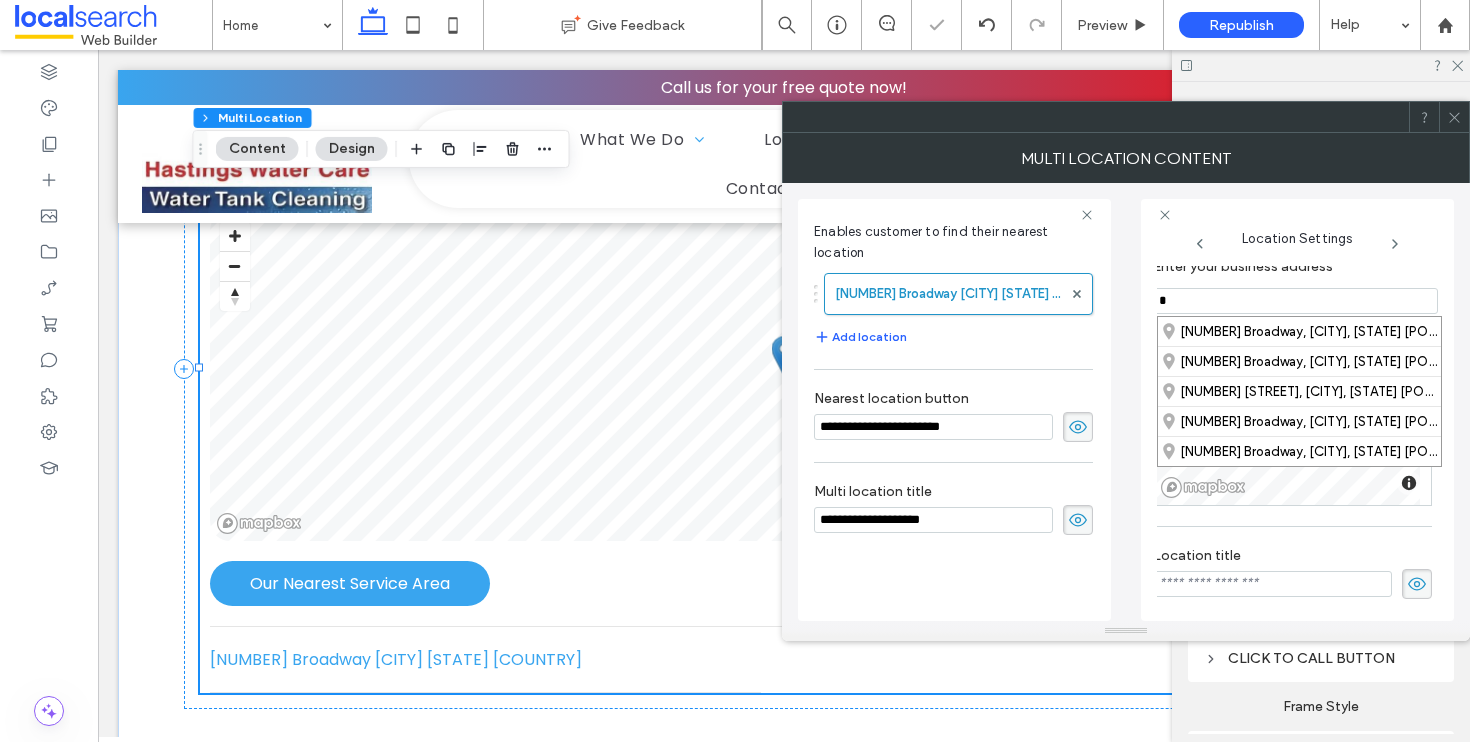 scroll, scrollTop: 18, scrollLeft: 13, axis: both 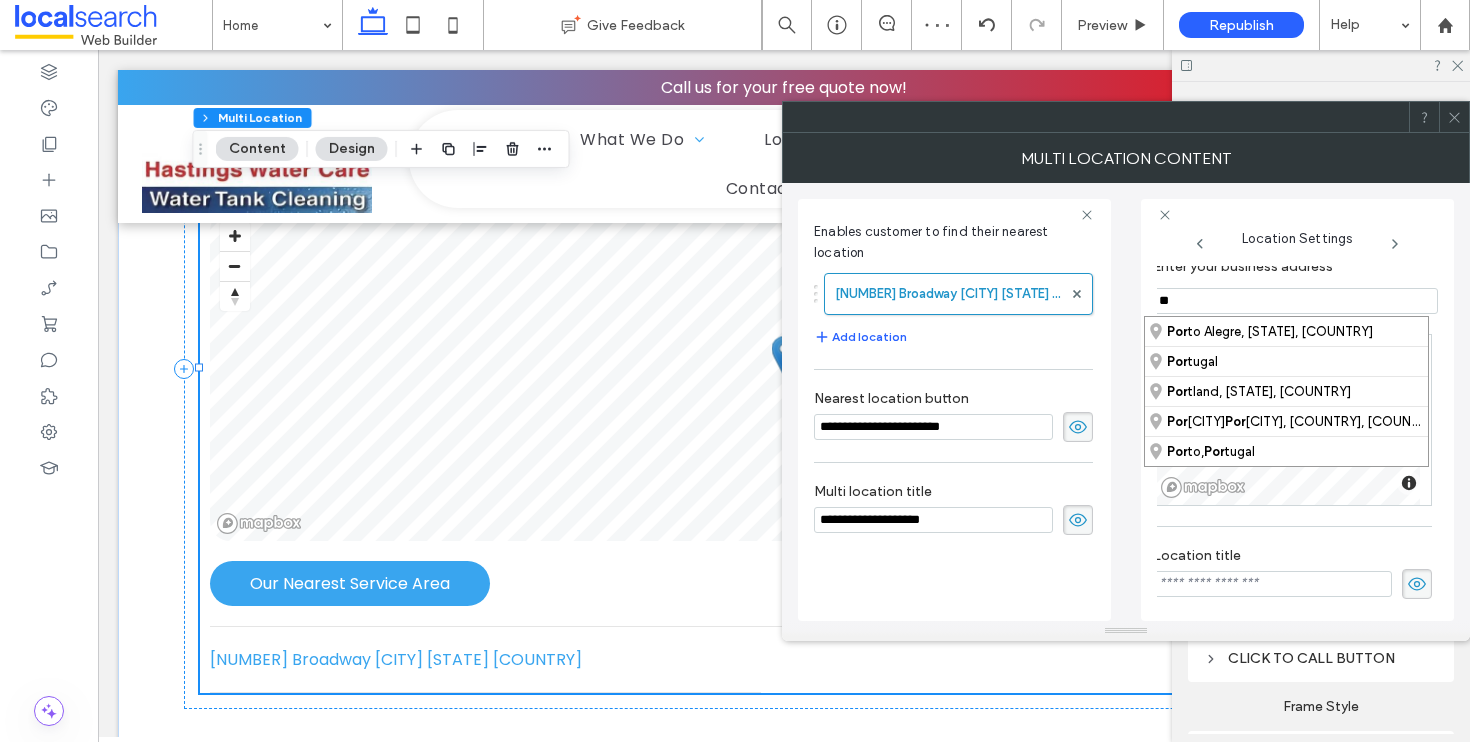 type on "*" 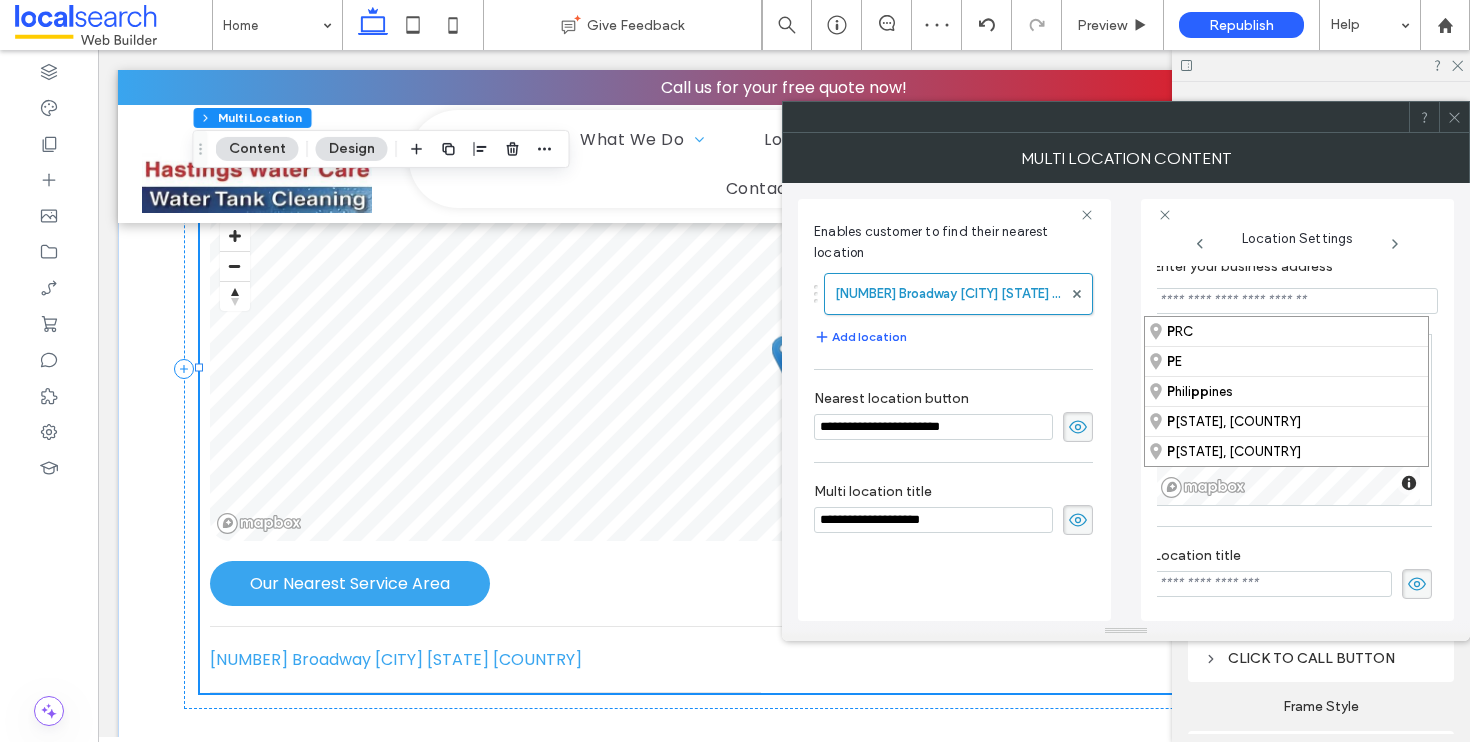 scroll, scrollTop: 18, scrollLeft: 6, axis: both 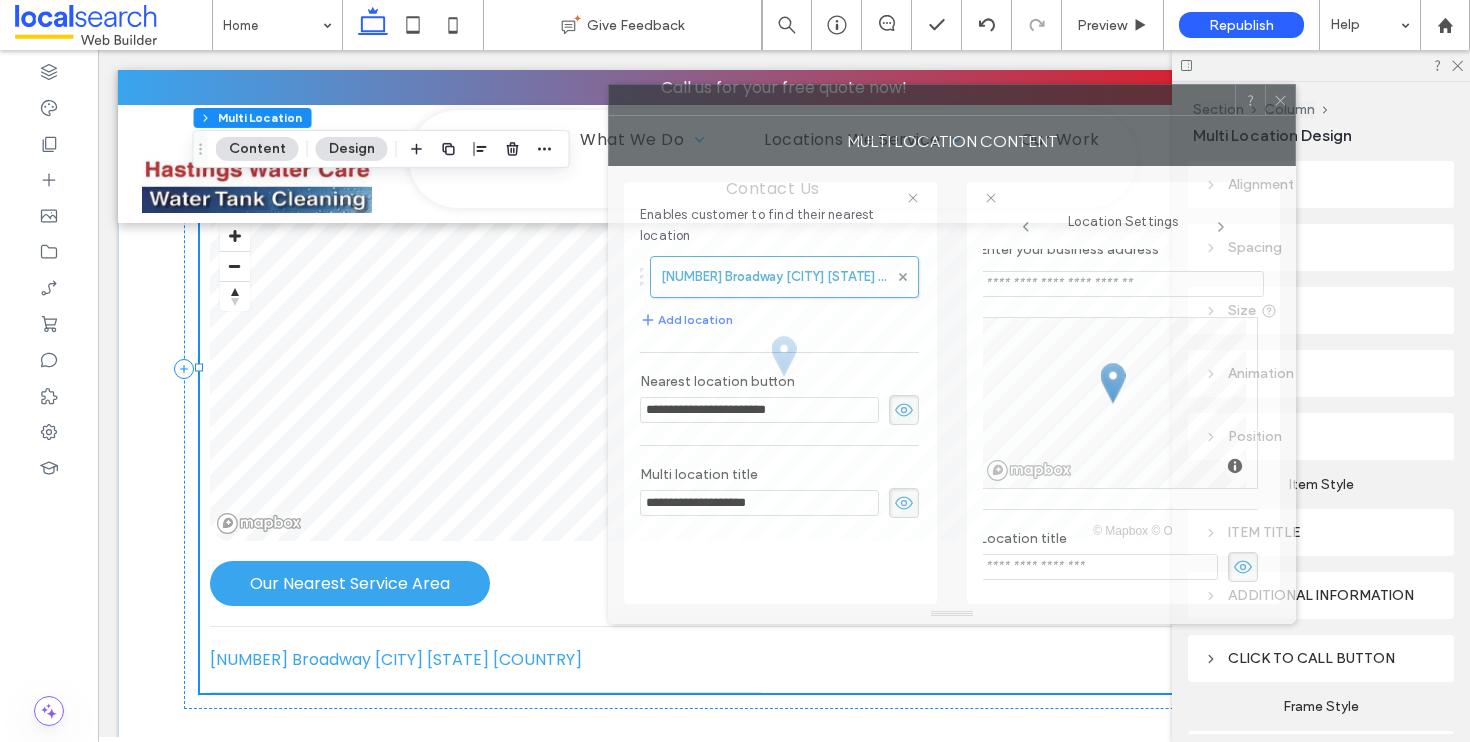 drag, startPoint x: 1078, startPoint y: 123, endPoint x: 841, endPoint y: 96, distance: 238.53302 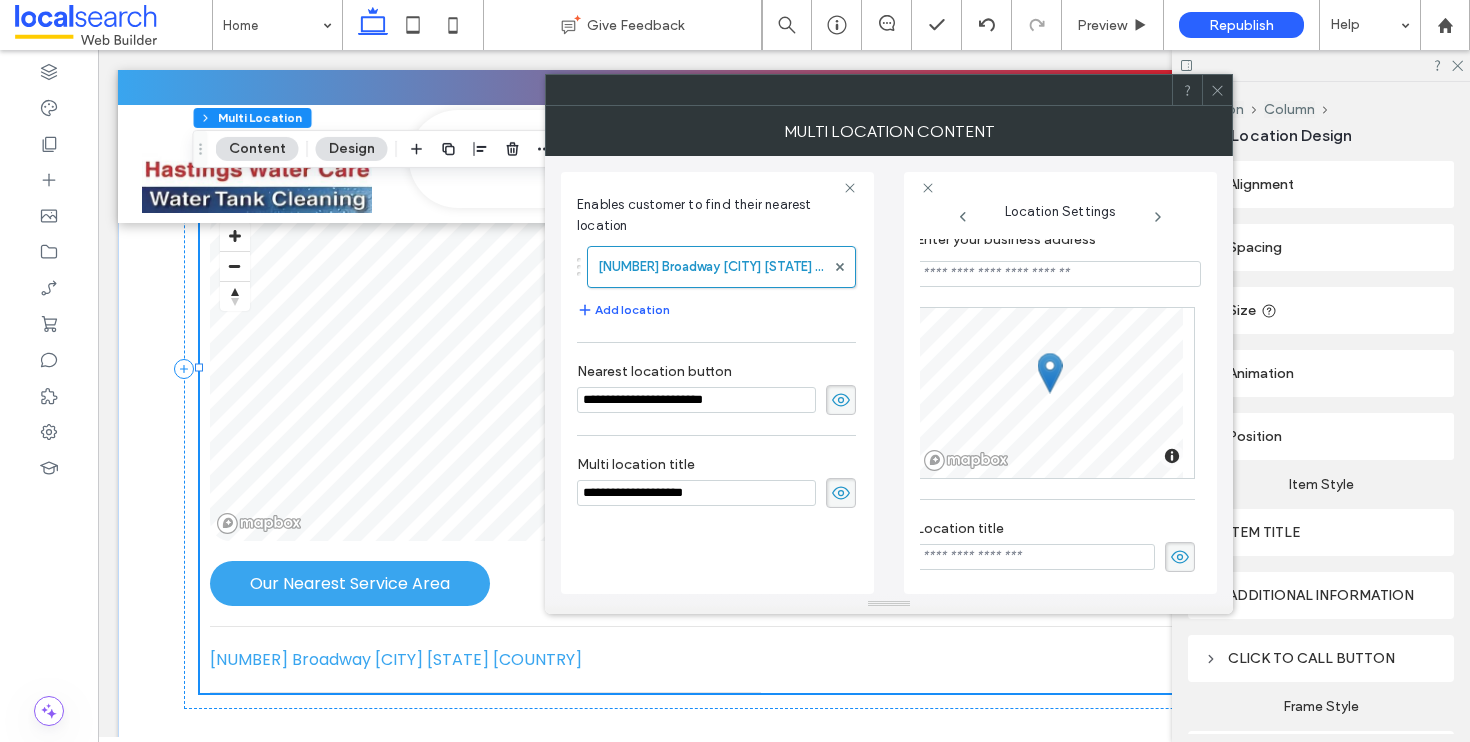 click at bounding box center [1058, 274] 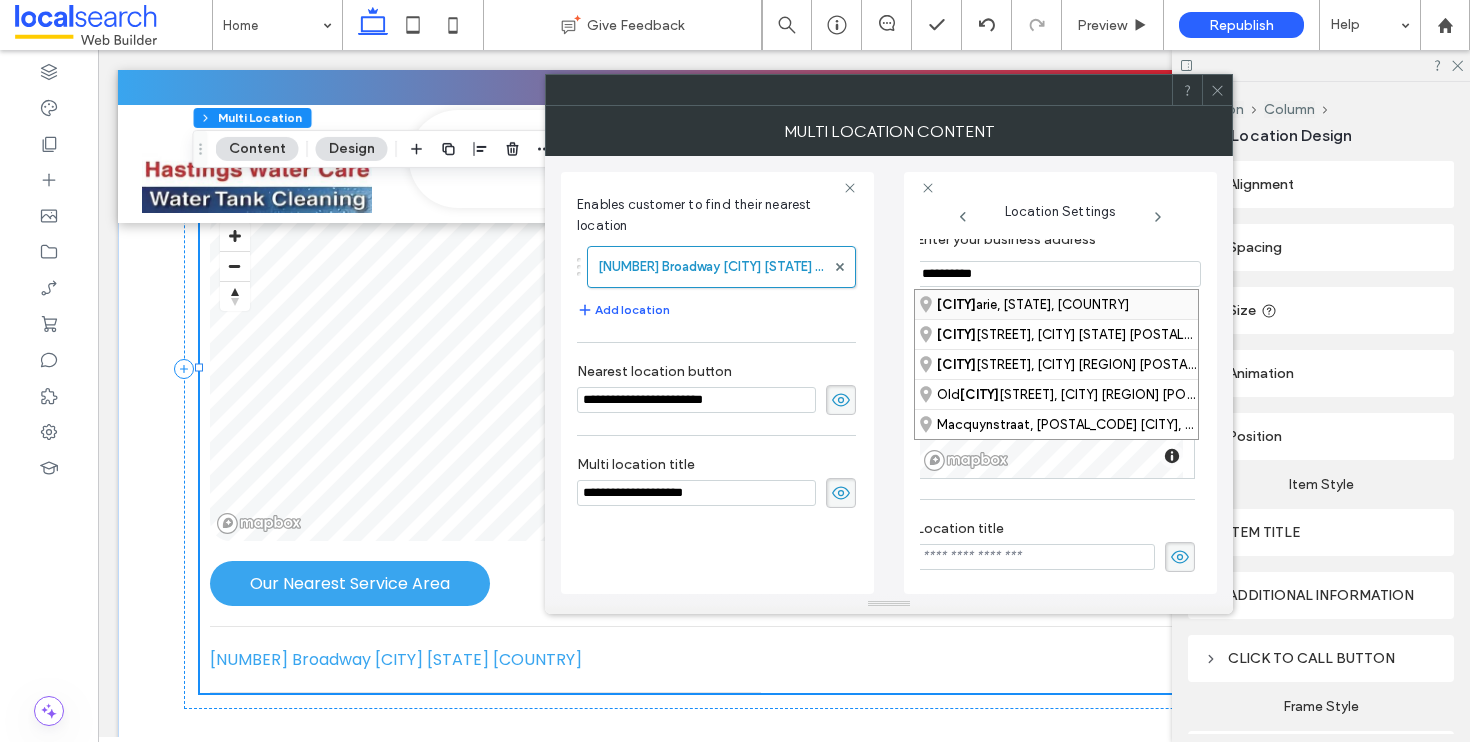 click on "Port Macqu arie, New South Wales, Australia" at bounding box center (1056, 304) 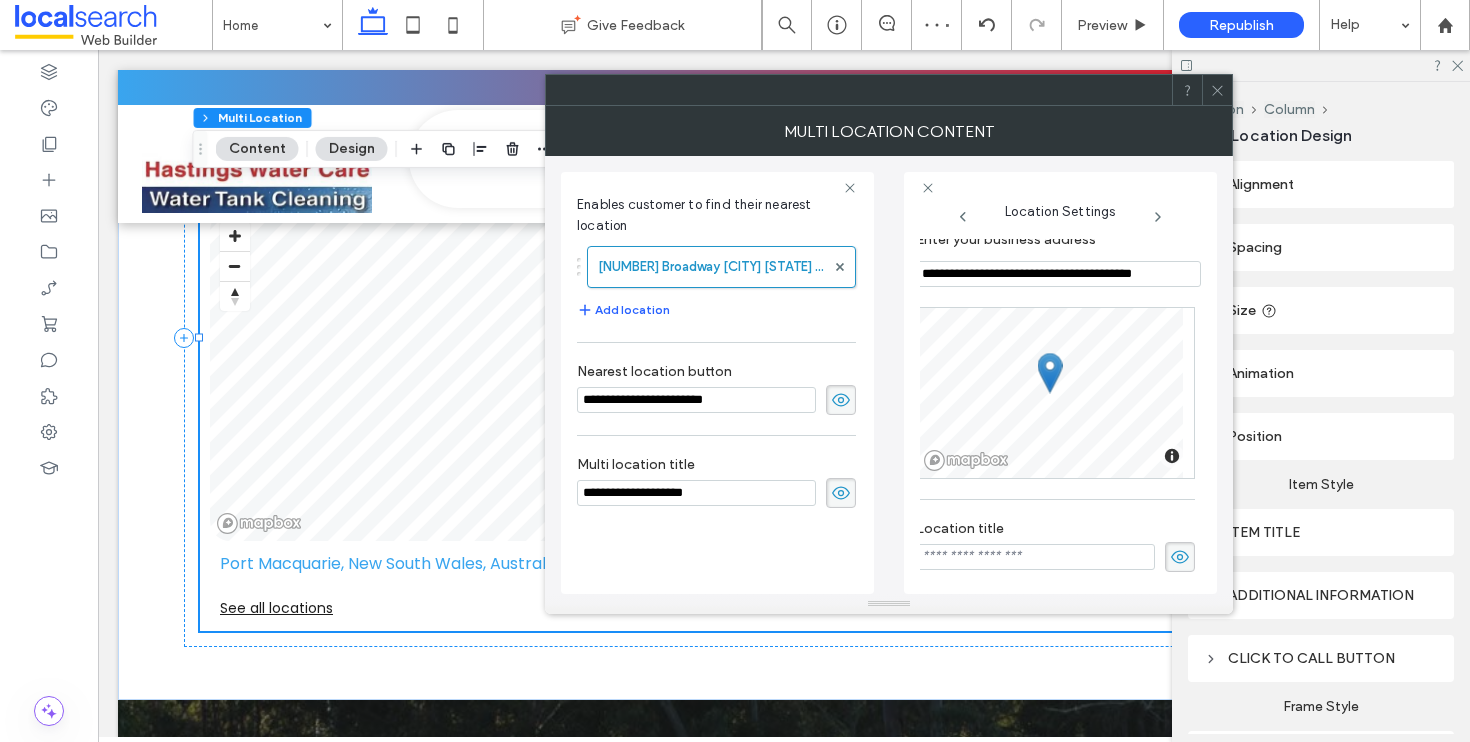 scroll, scrollTop: 0, scrollLeft: 6, axis: horizontal 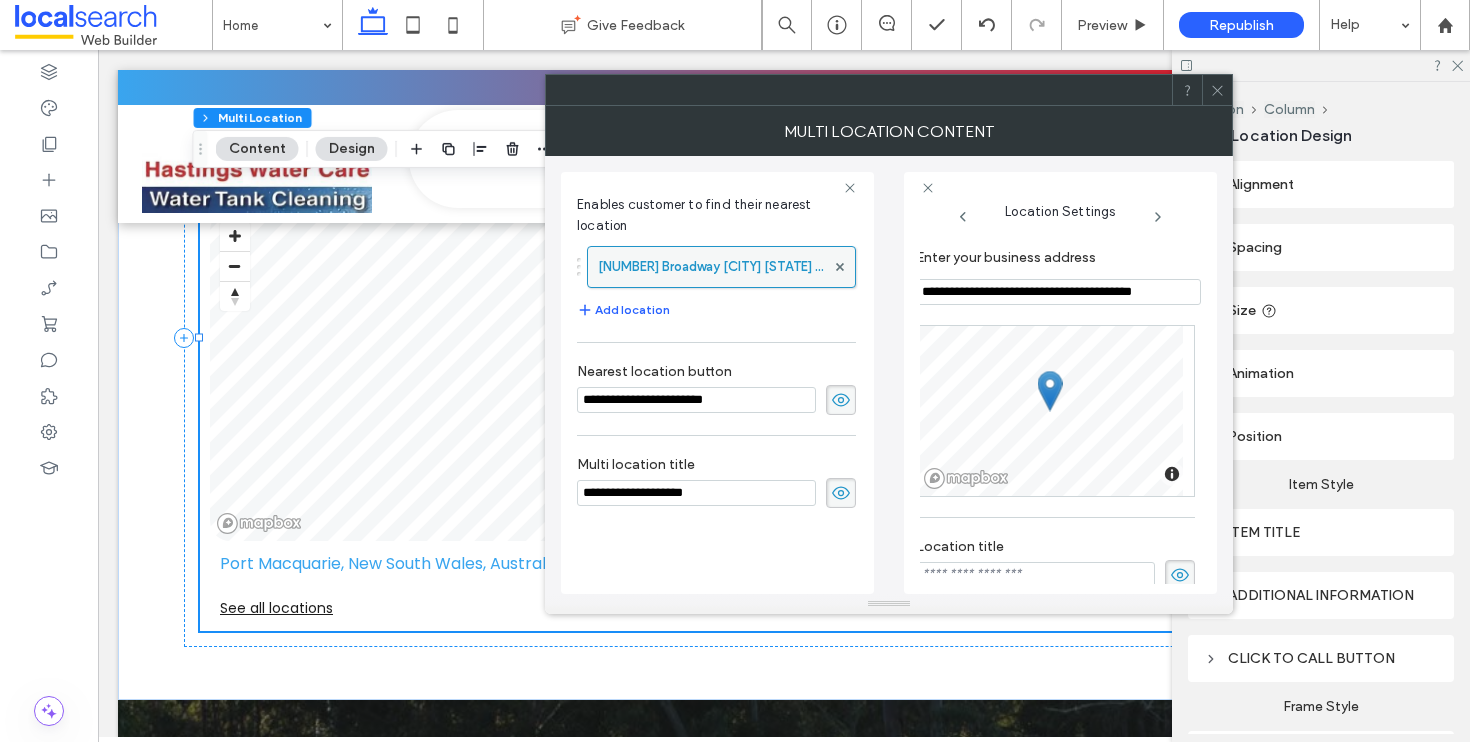click on "1570 Broadway New York NY United States" at bounding box center [711, 267] 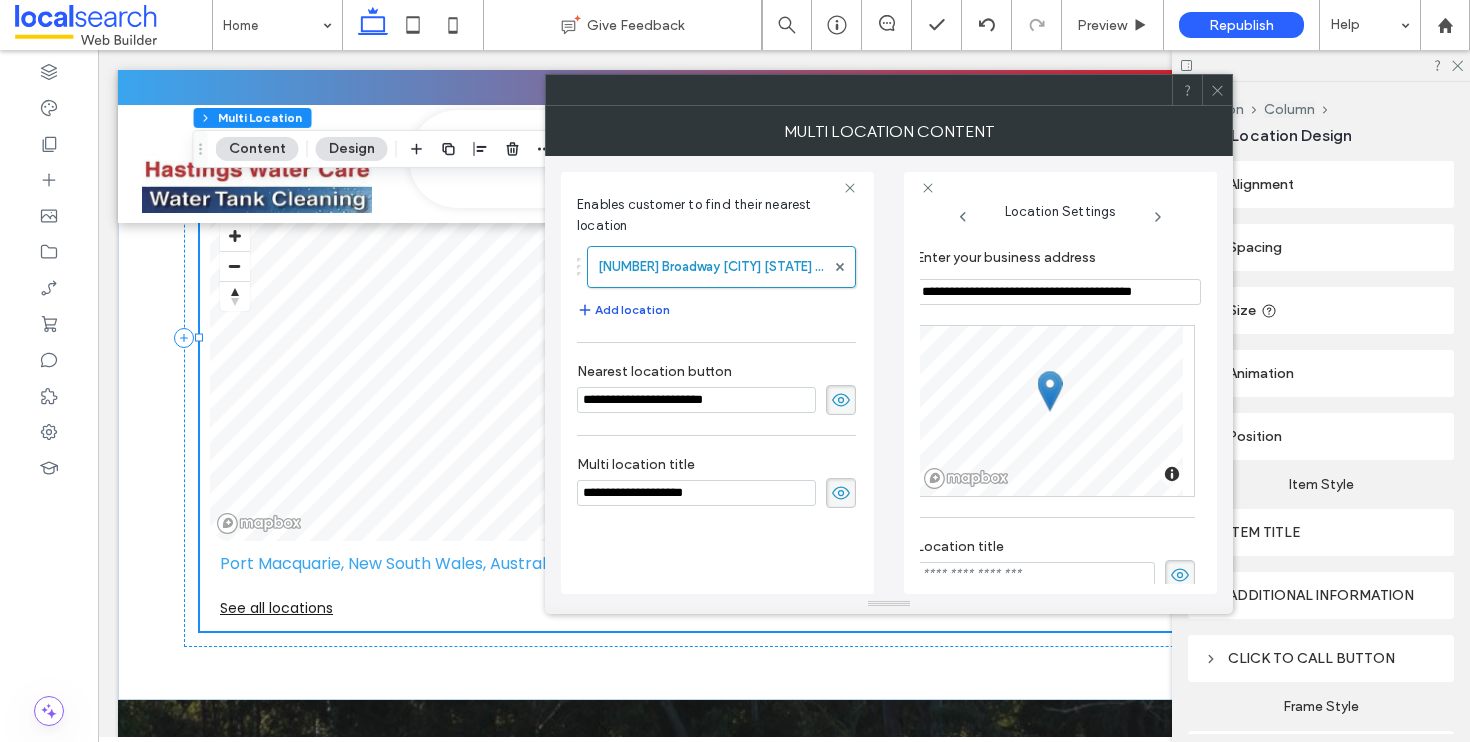 click on "Add location" at bounding box center [623, 310] 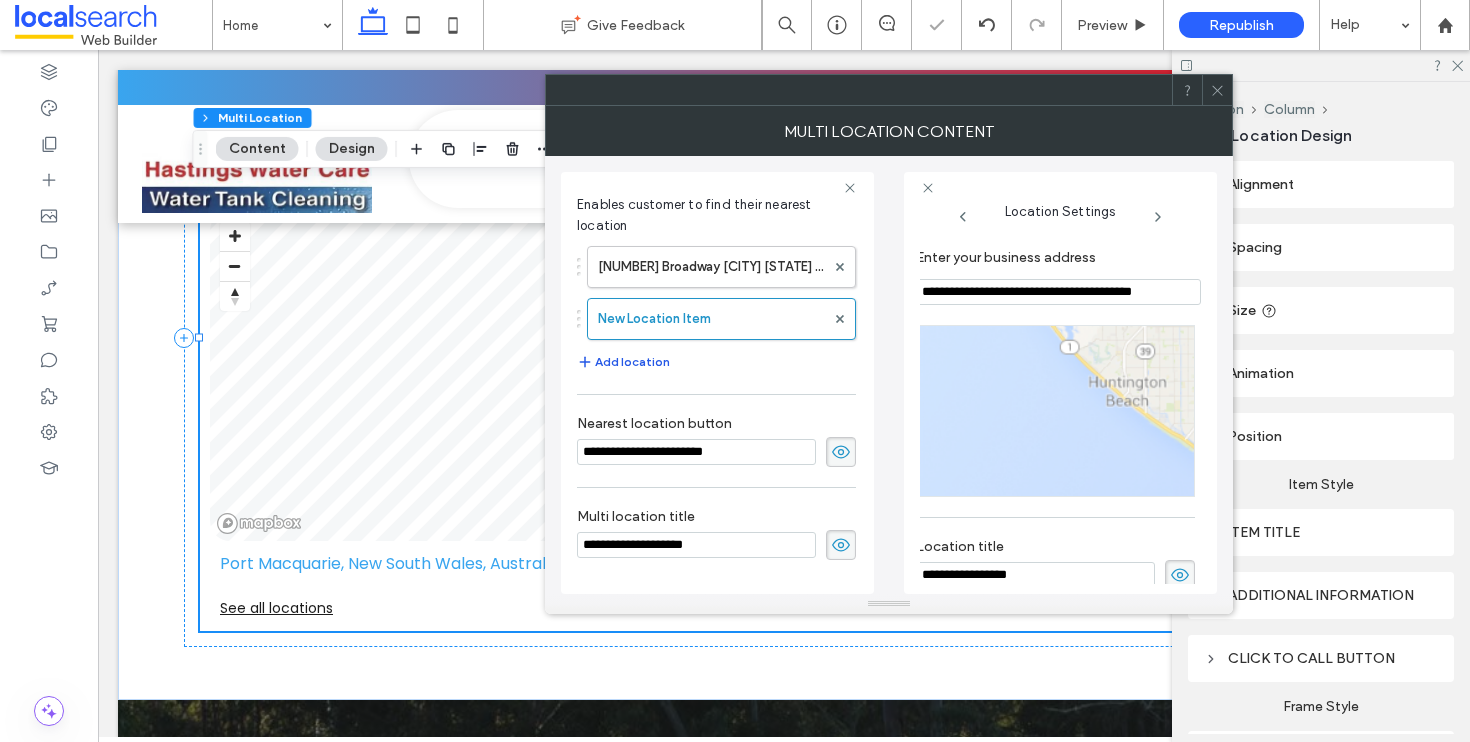 scroll, scrollTop: 18, scrollLeft: 0, axis: vertical 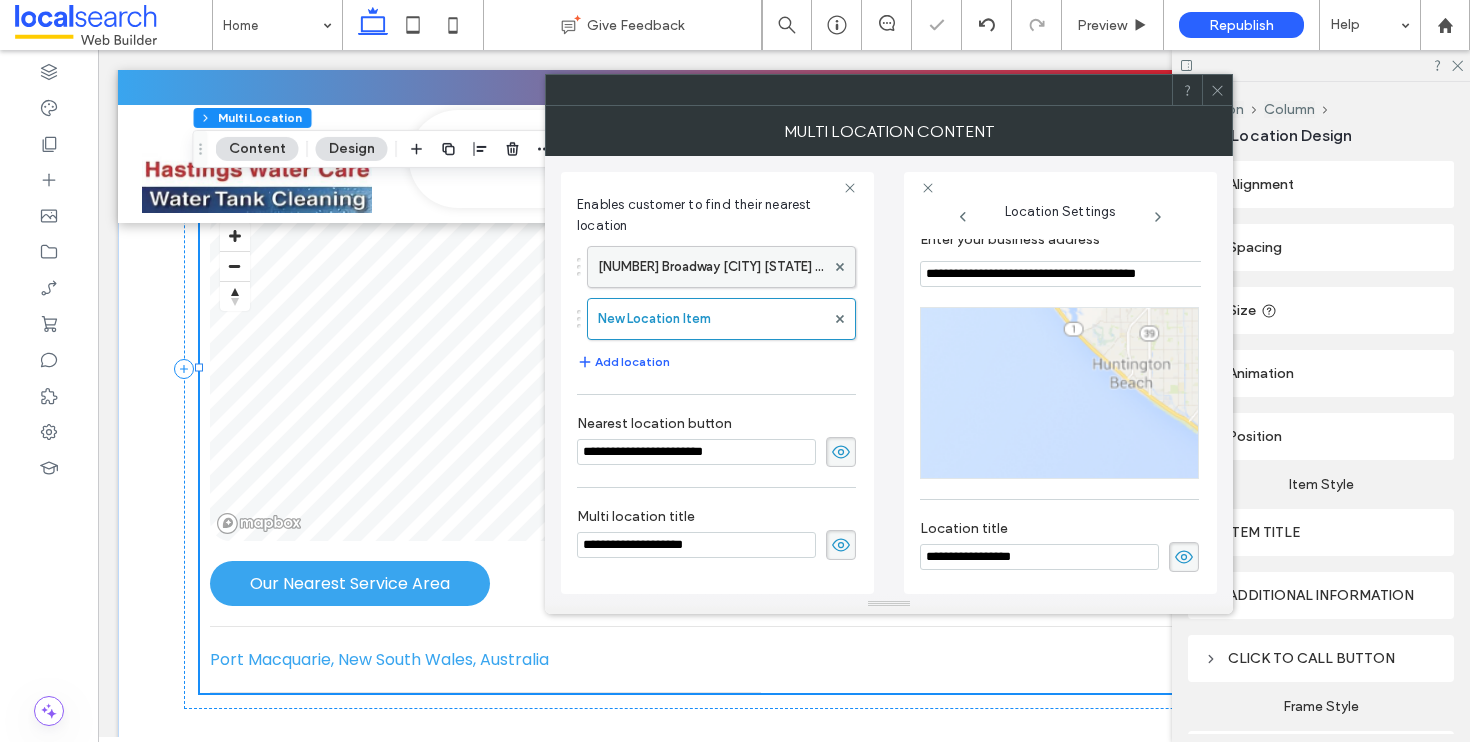 click on "1570 Broadway New York NY United States" at bounding box center (711, 267) 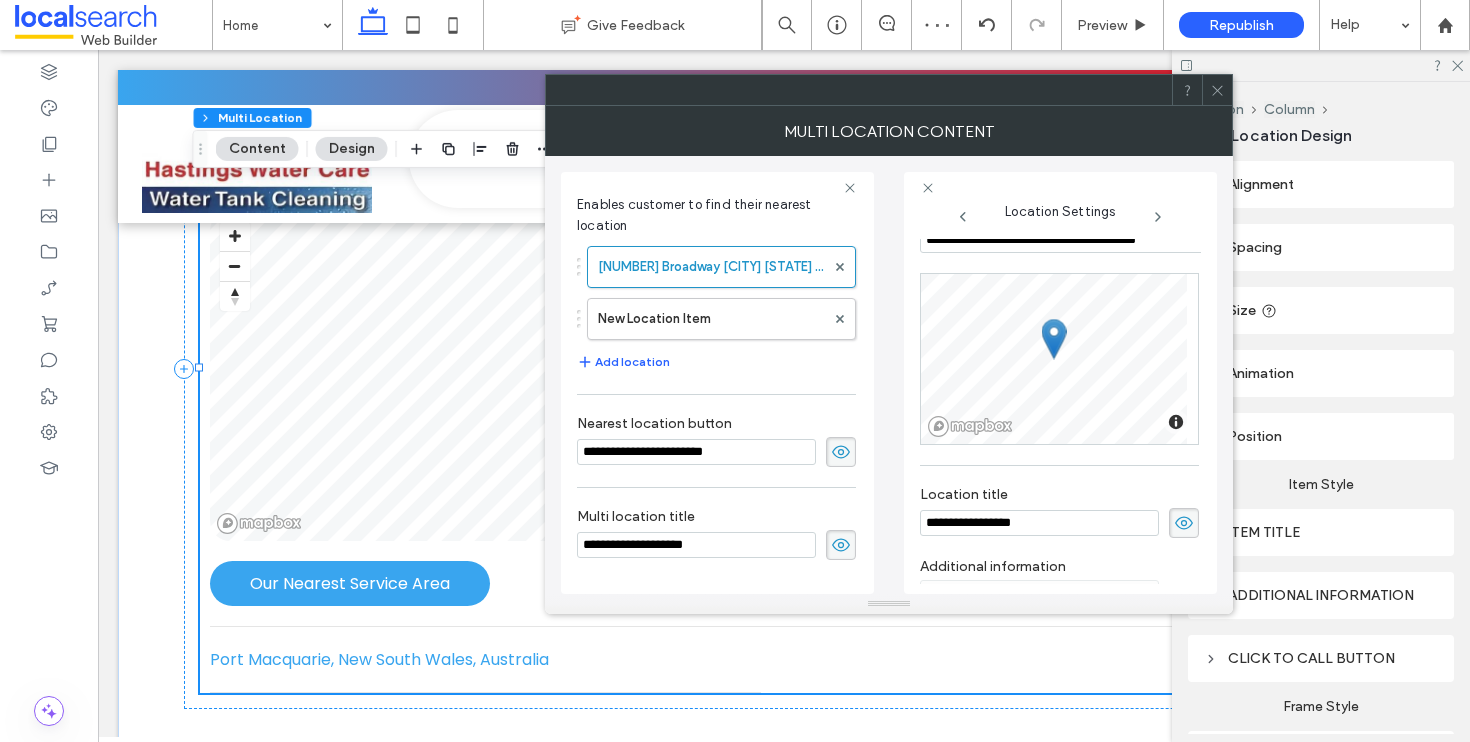 scroll, scrollTop: 0, scrollLeft: 0, axis: both 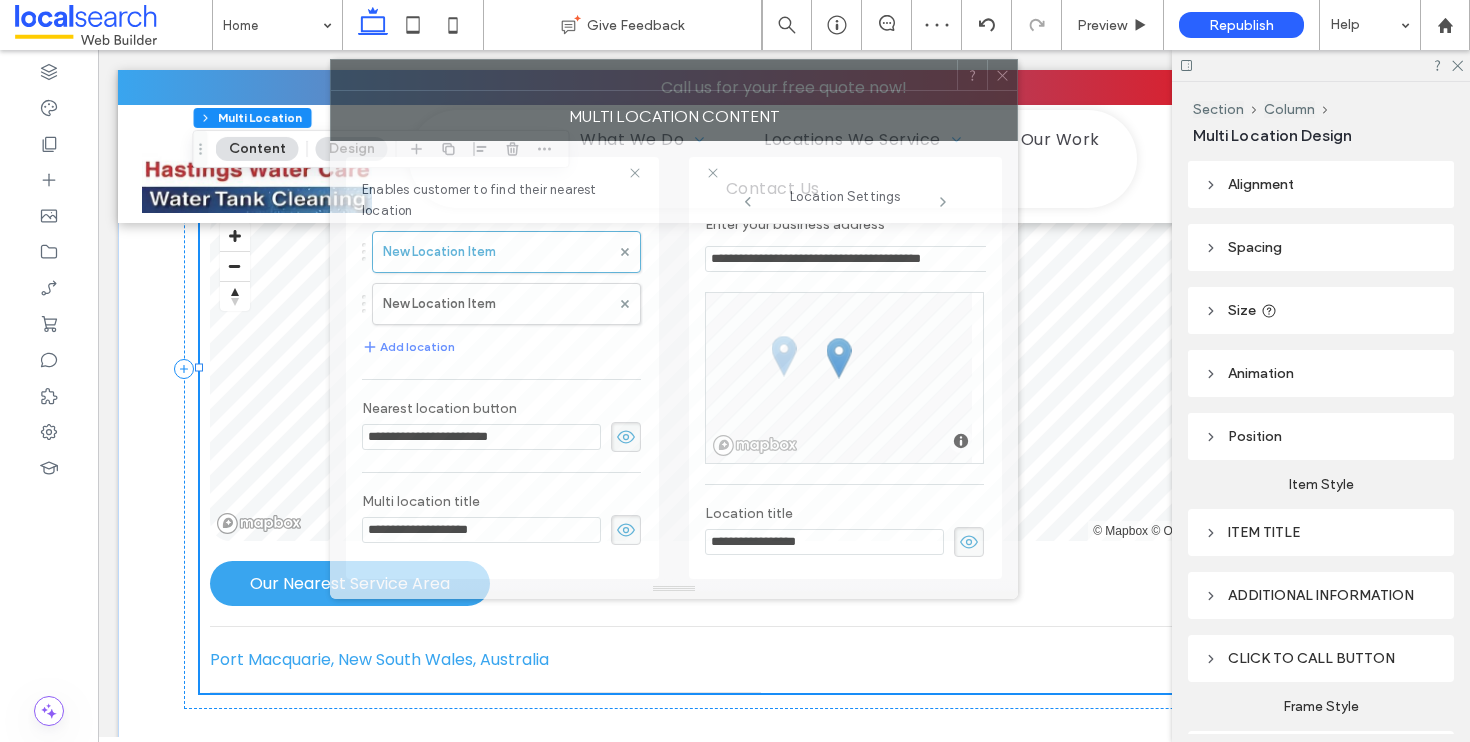 drag, startPoint x: 942, startPoint y: 102, endPoint x: 726, endPoint y: 87, distance: 216.5202 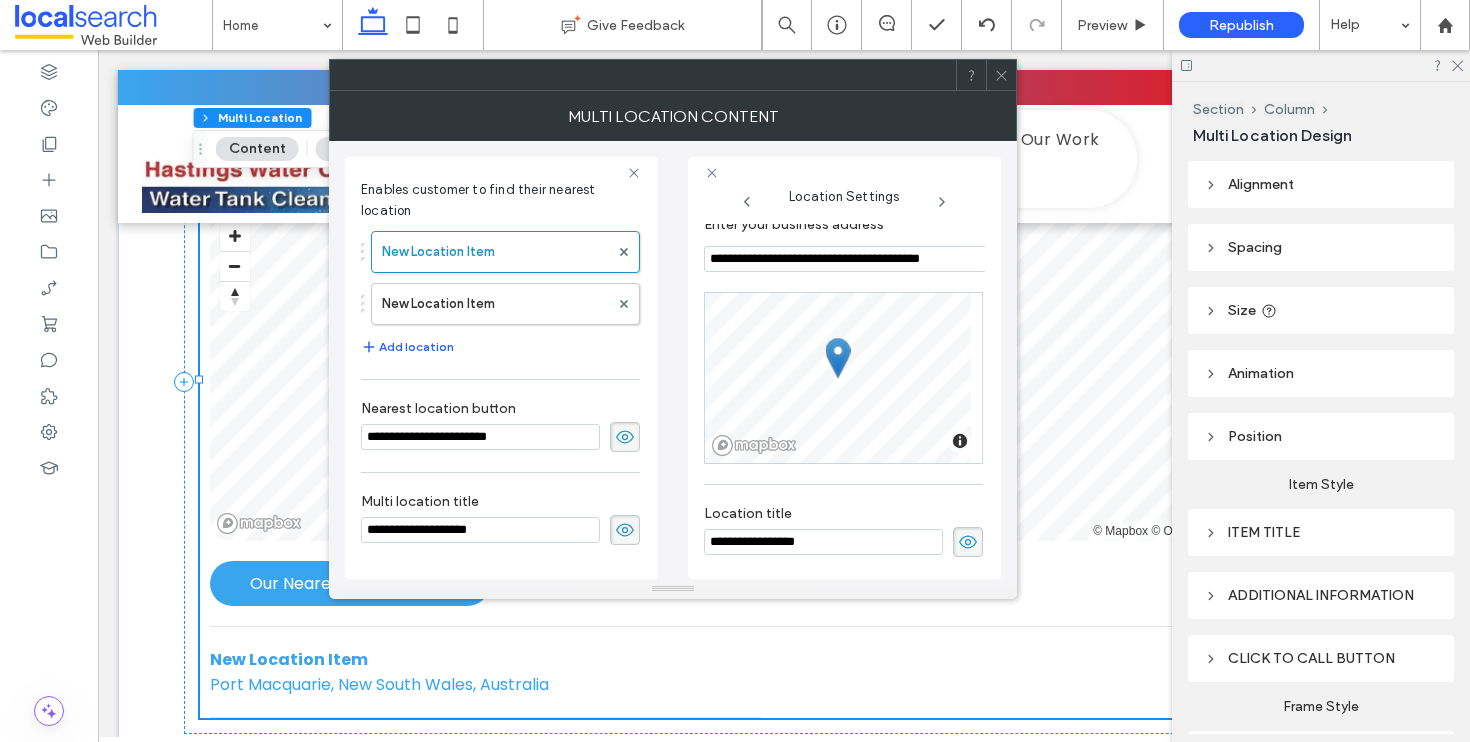 drag, startPoint x: 872, startPoint y: 544, endPoint x: 737, endPoint y: 531, distance: 135.62448 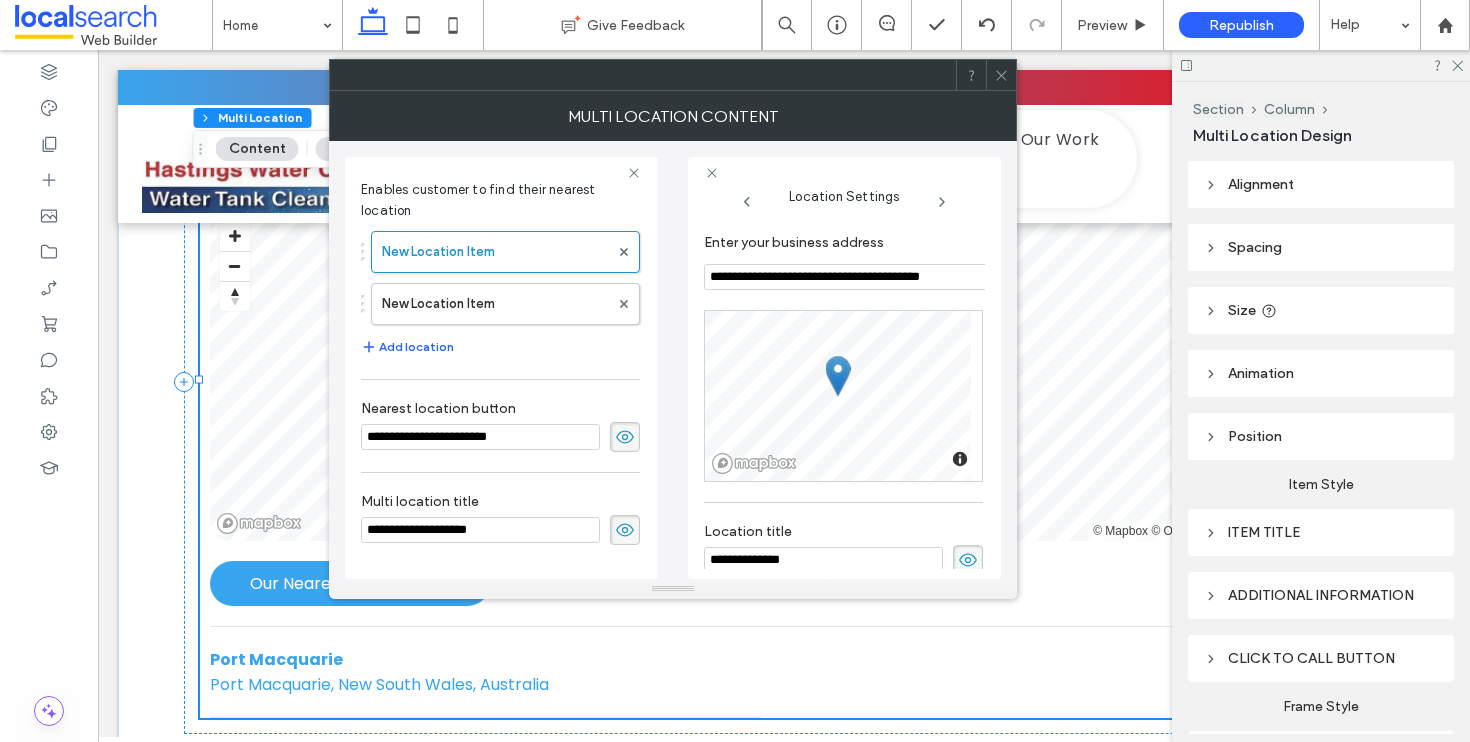 scroll, scrollTop: 34, scrollLeft: 0, axis: vertical 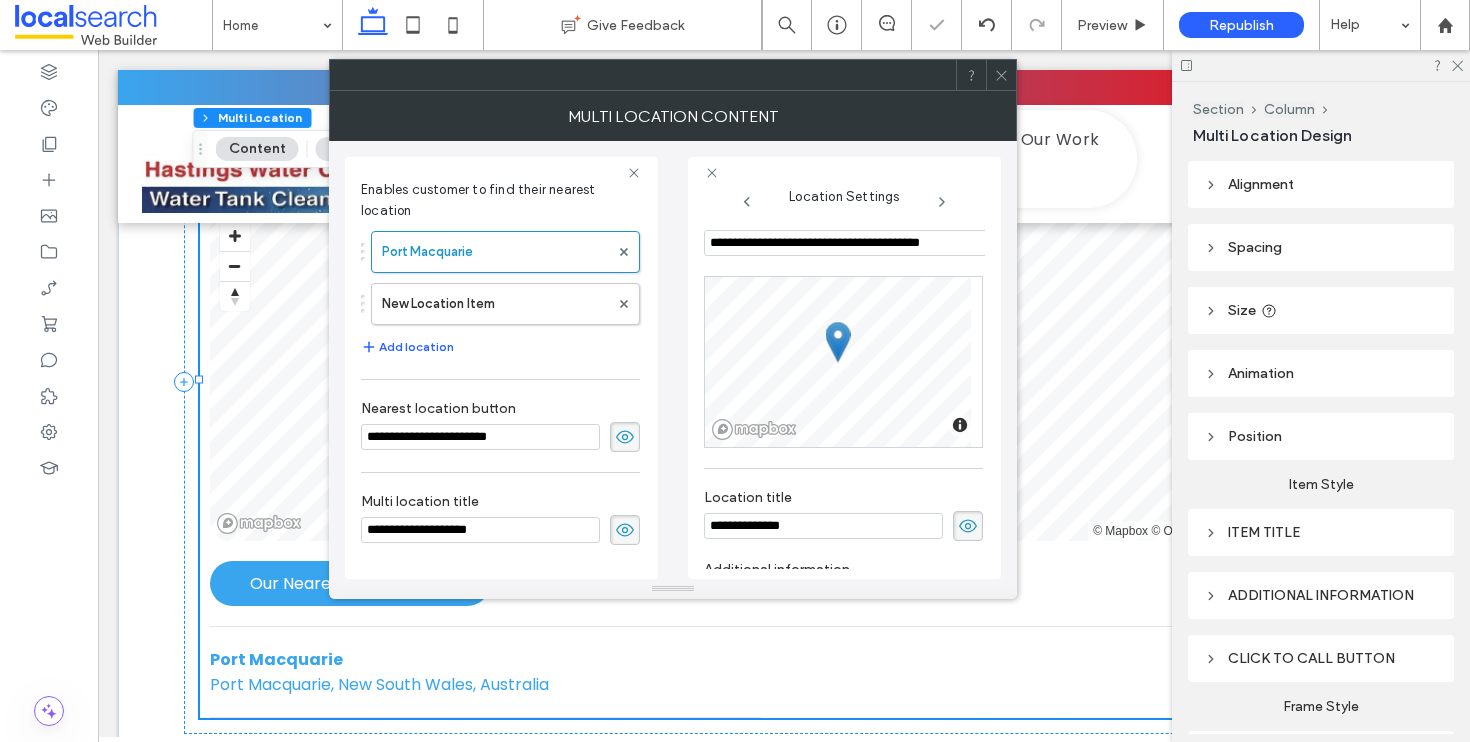 click 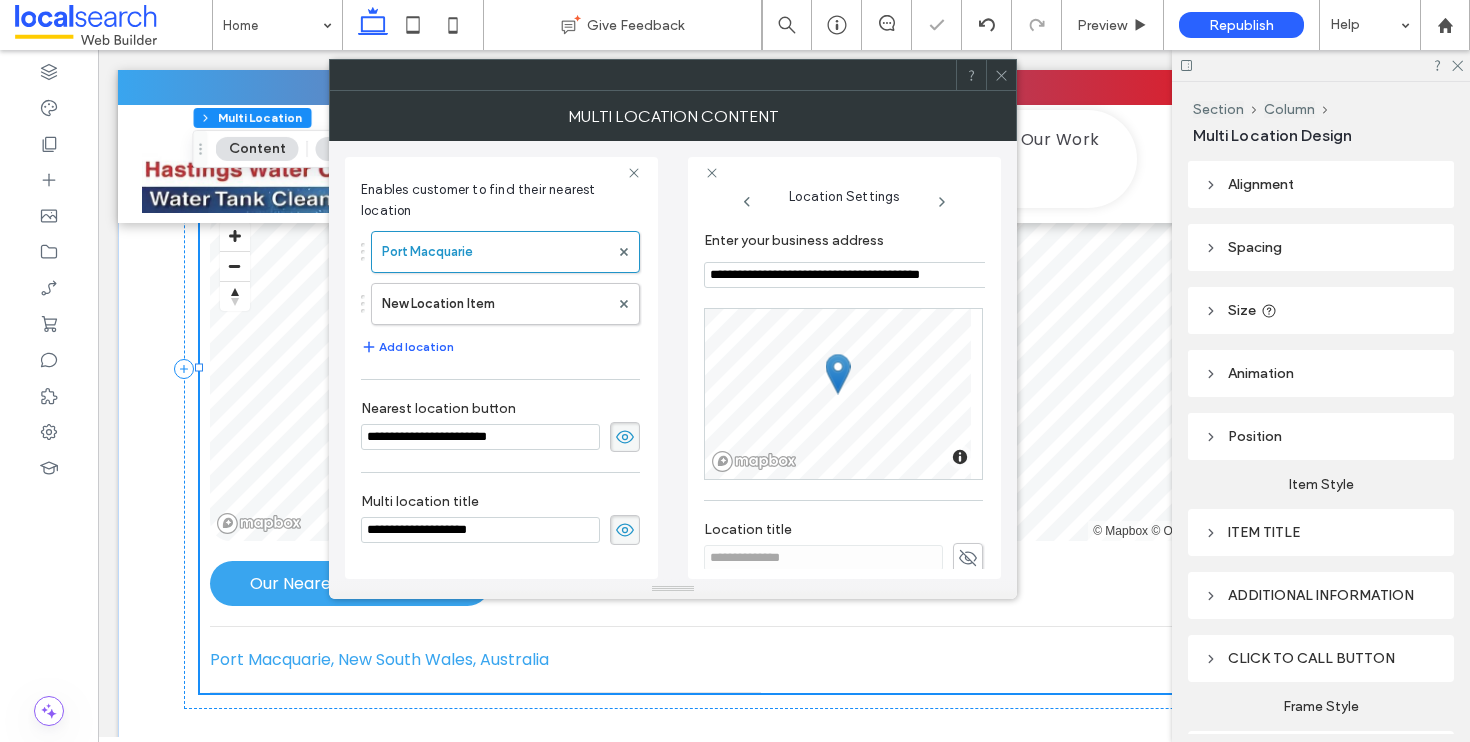 scroll, scrollTop: 0, scrollLeft: 0, axis: both 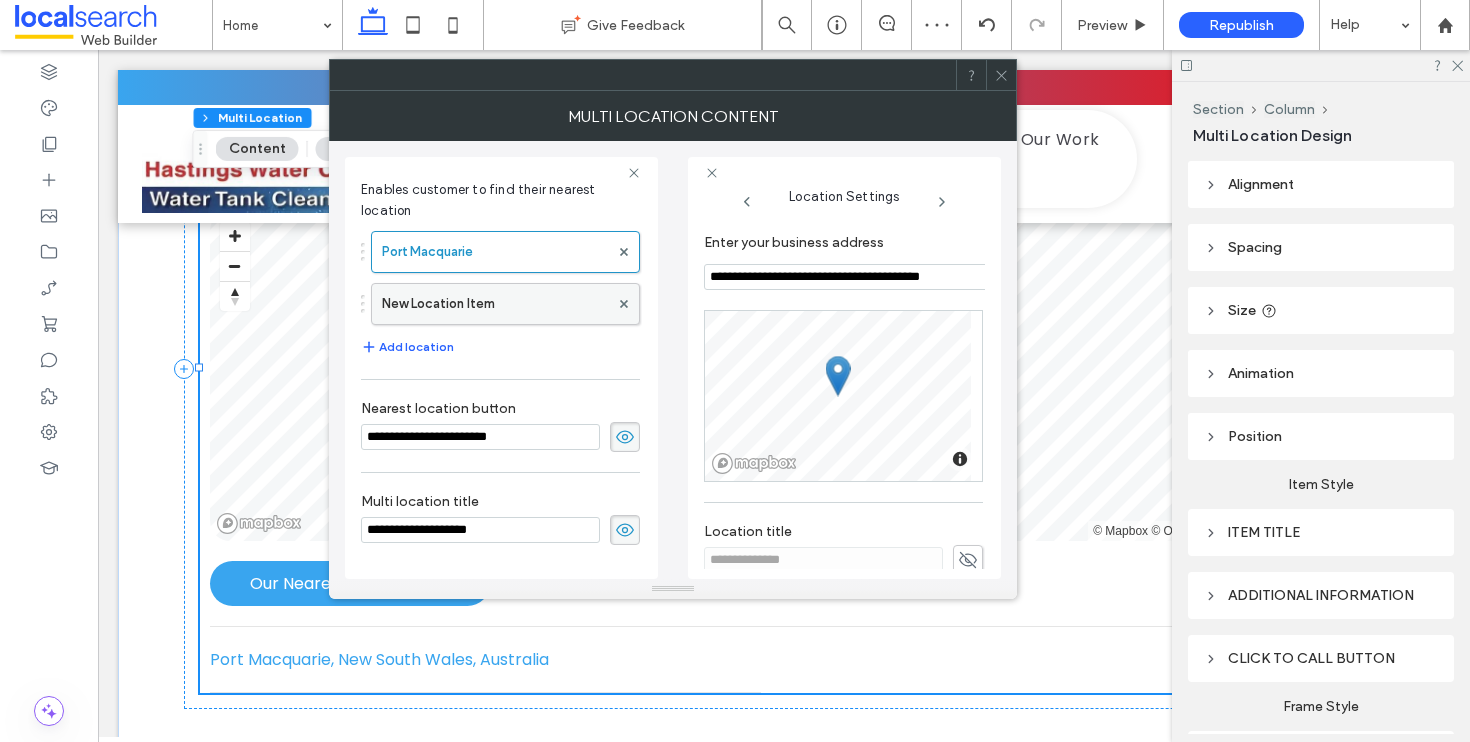 click on "New Location Item" at bounding box center [495, 304] 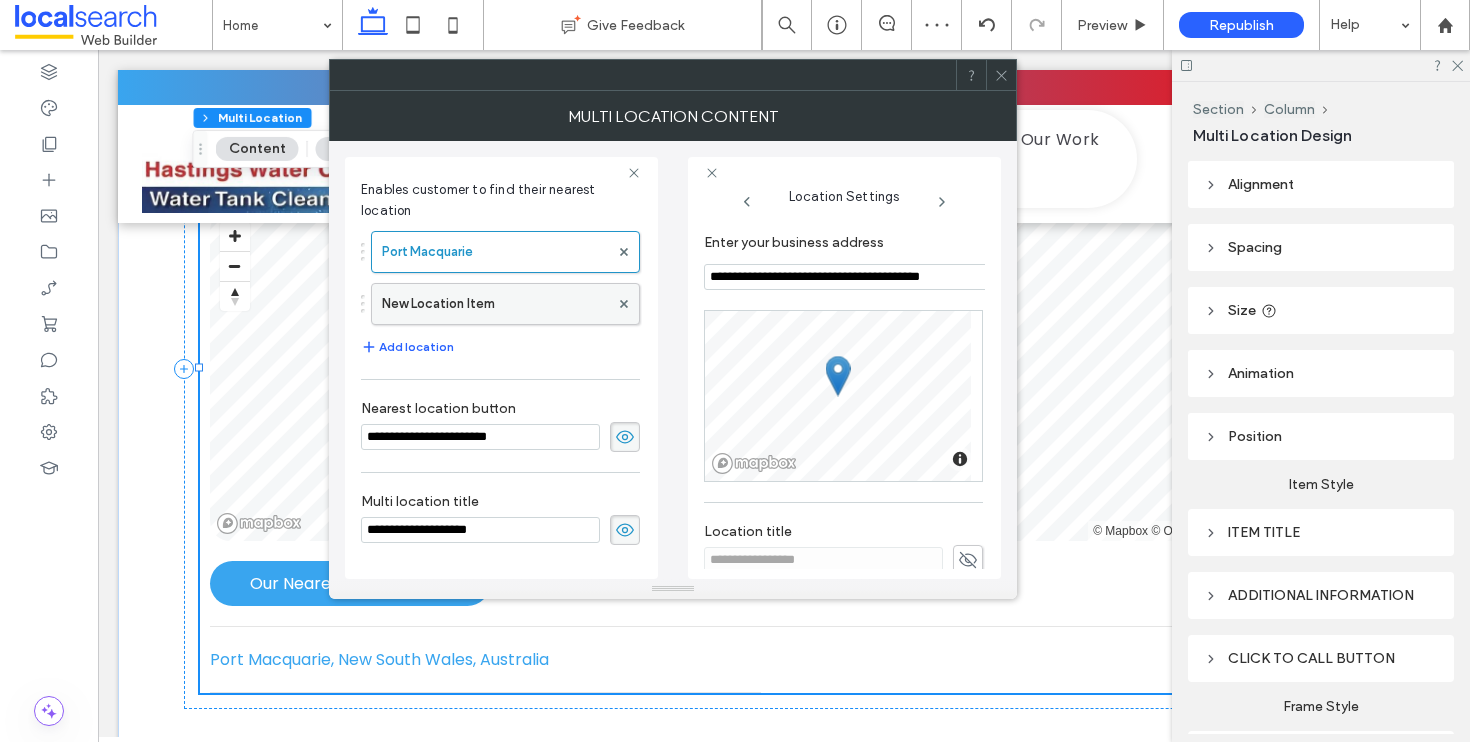 scroll, scrollTop: 18, scrollLeft: 0, axis: vertical 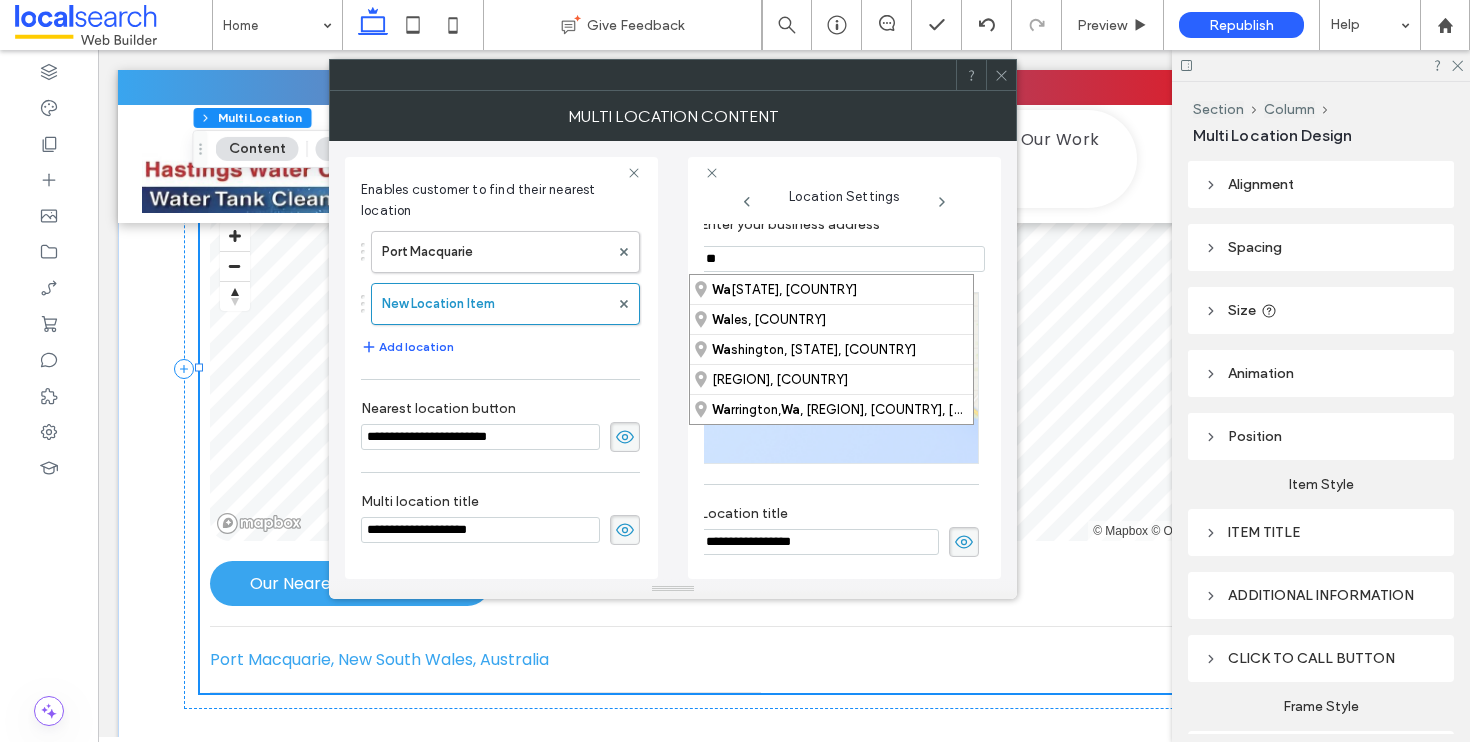 type on "*" 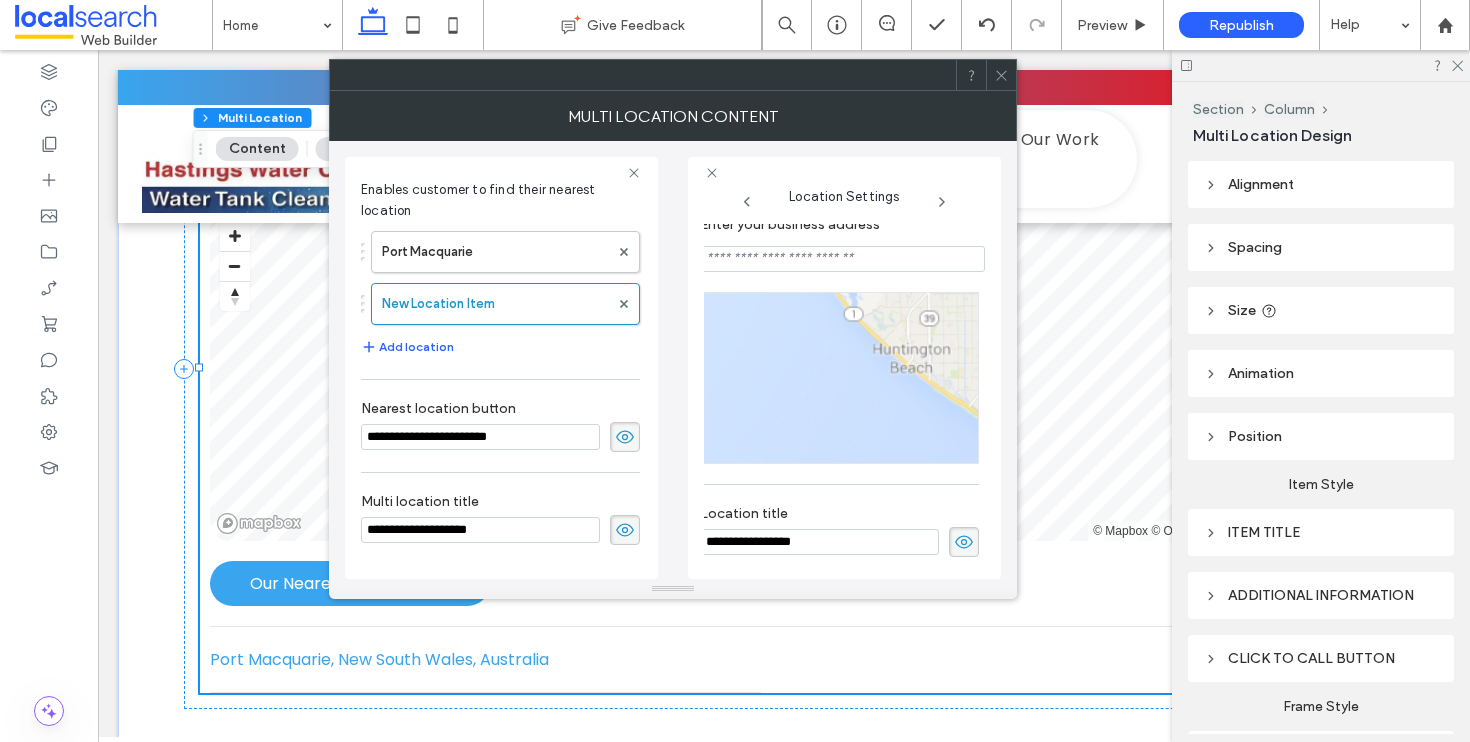 scroll, scrollTop: 18, scrollLeft: 6, axis: both 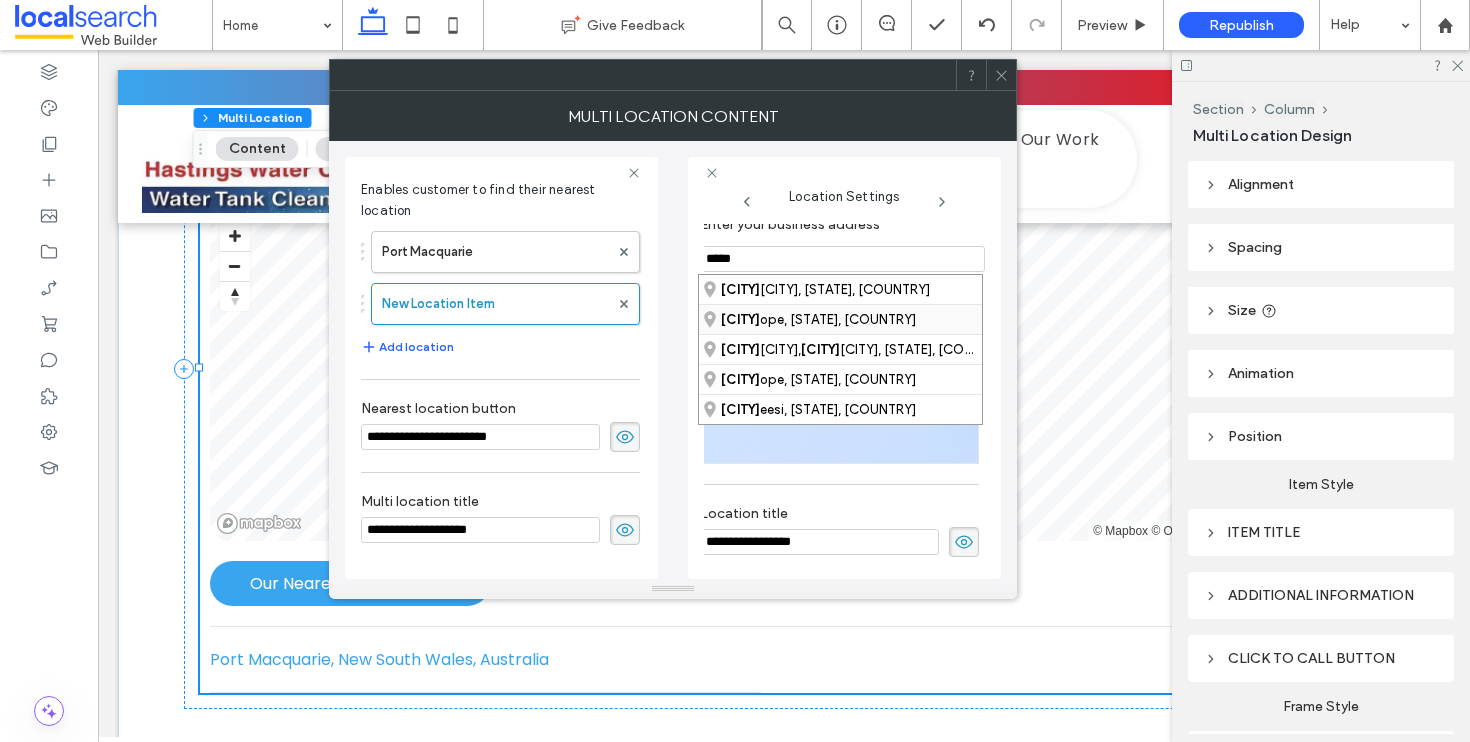 click on "Wauch ope, New South Wales, Australia" at bounding box center [840, 319] 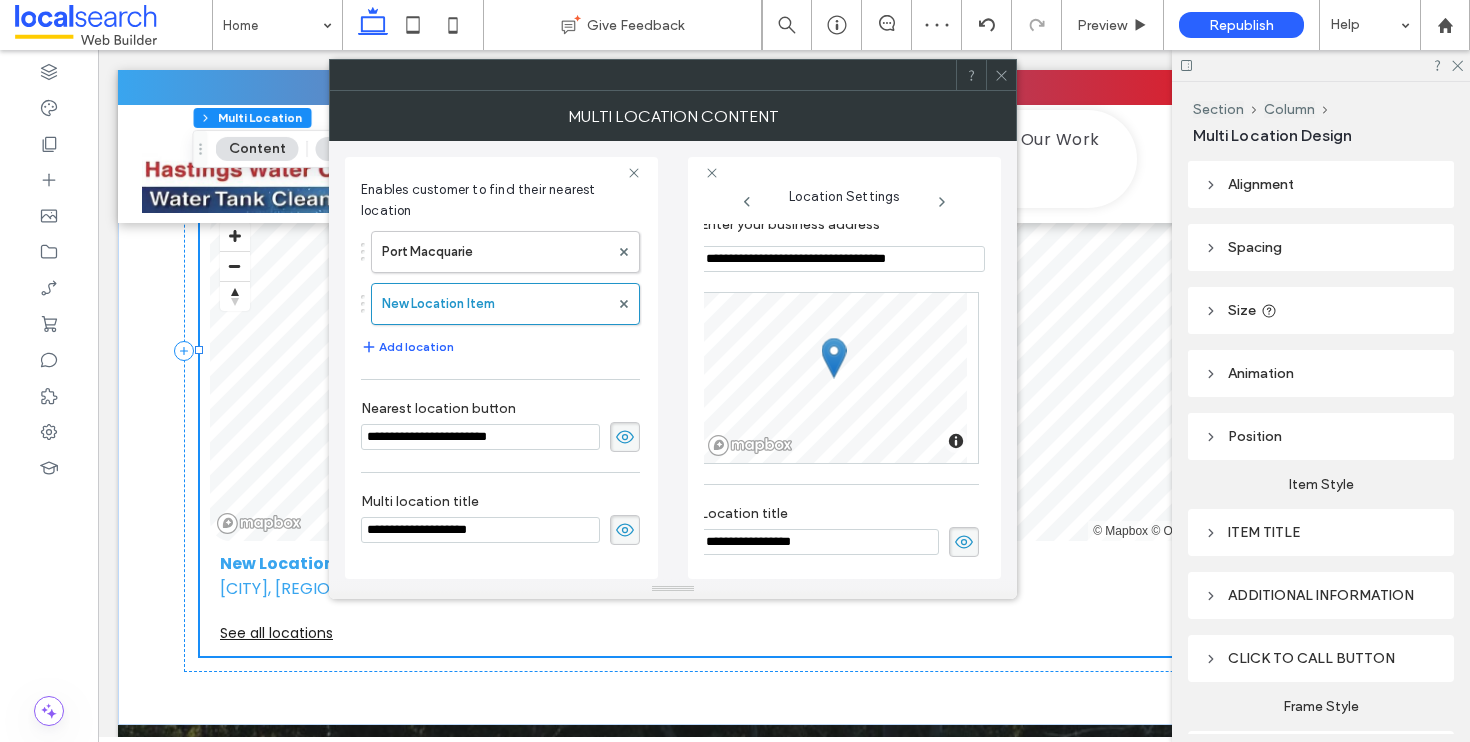 scroll, scrollTop: 18, scrollLeft: 0, axis: vertical 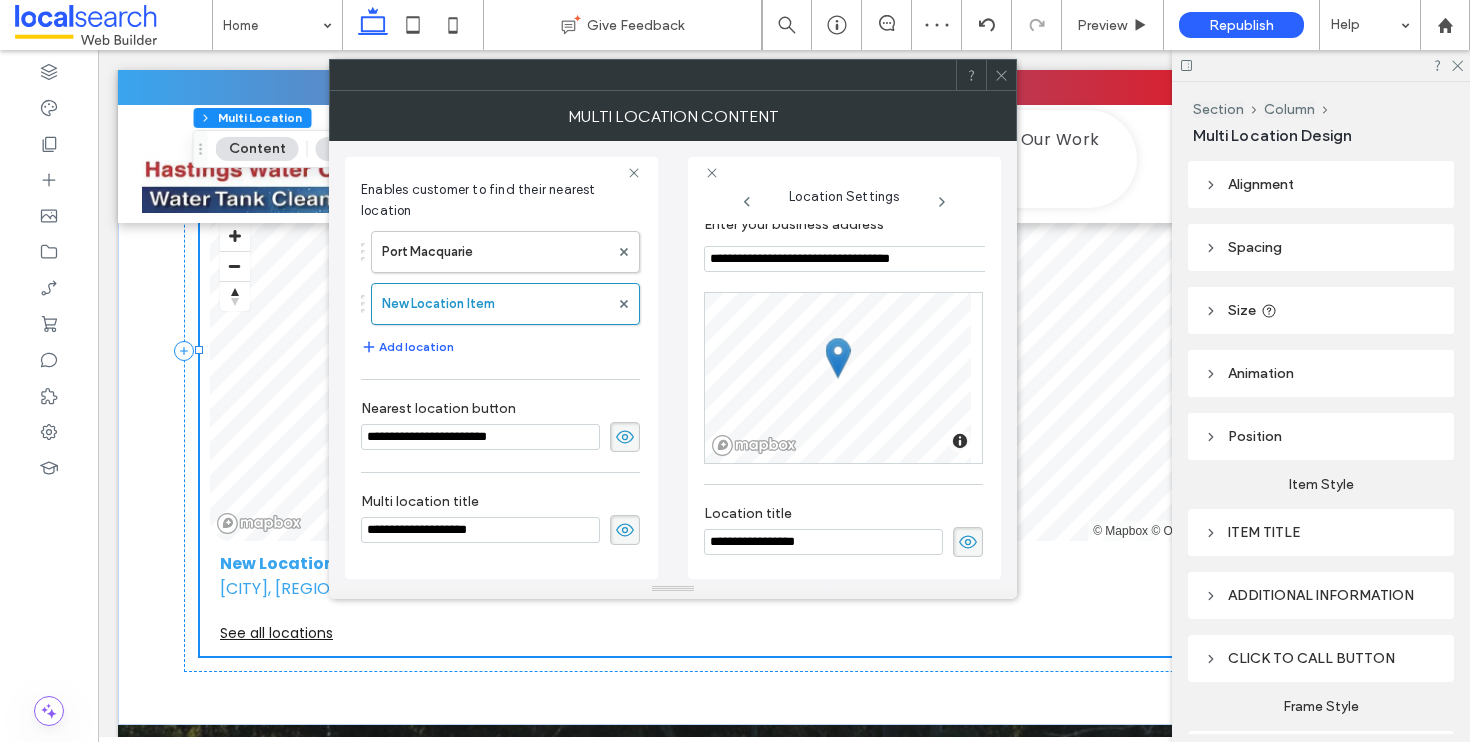 drag, startPoint x: 846, startPoint y: 539, endPoint x: 682, endPoint y: 533, distance: 164.10973 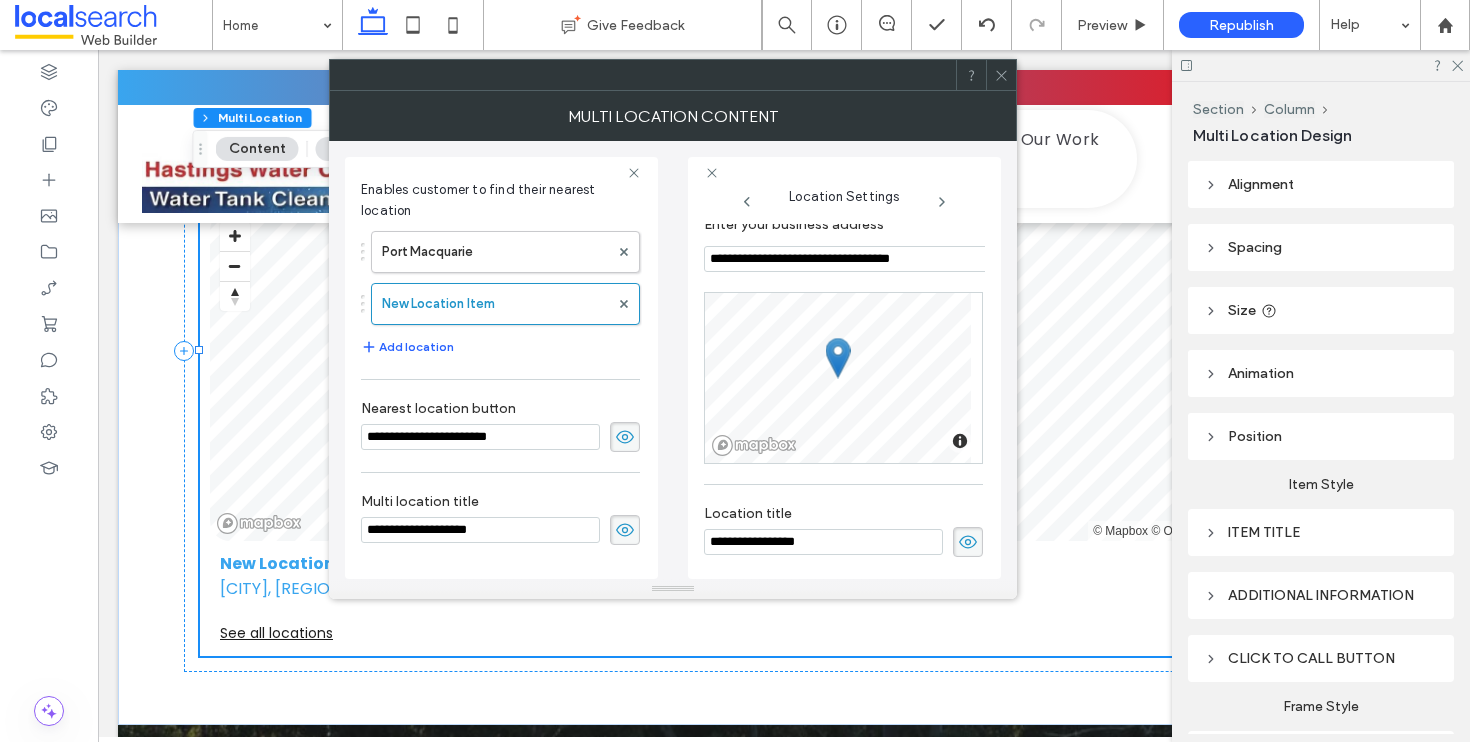 click 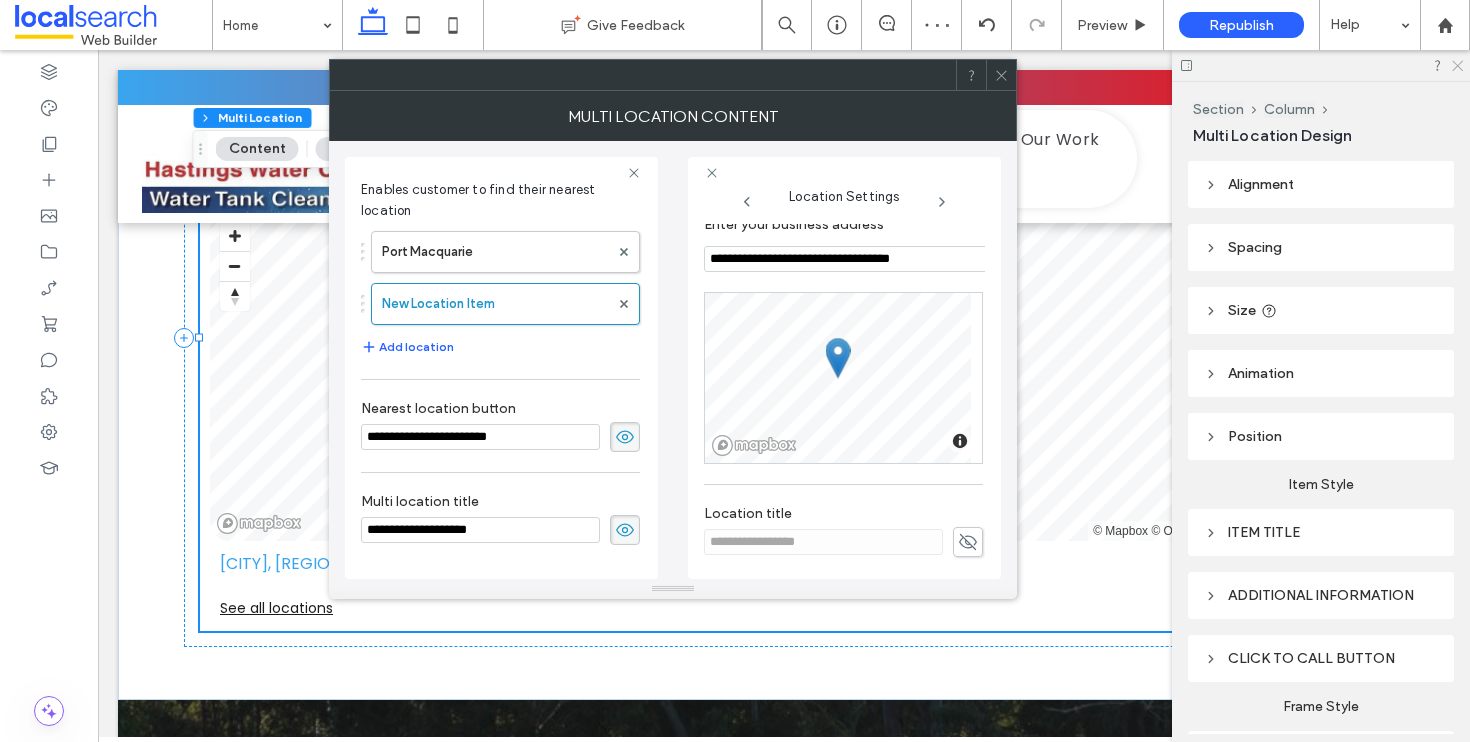 click 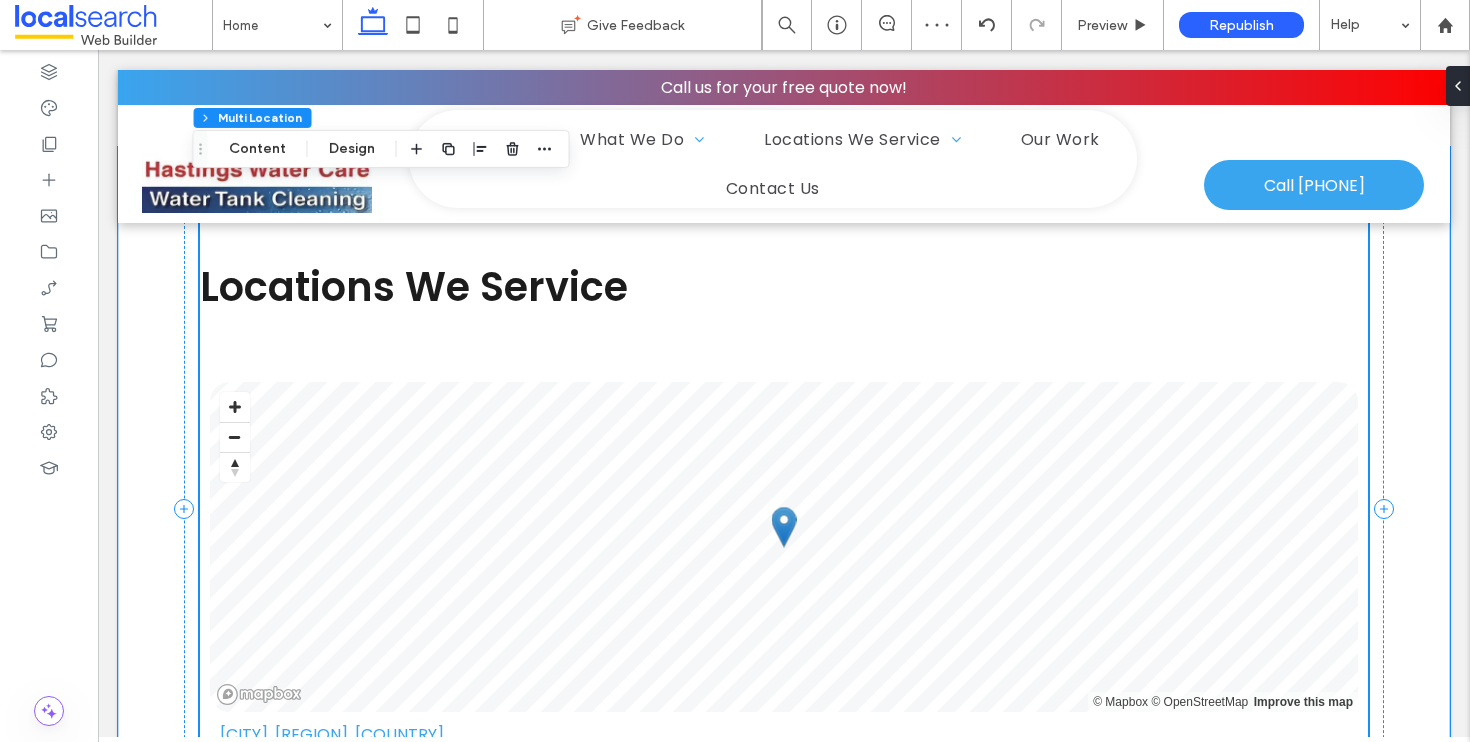 scroll, scrollTop: 4004, scrollLeft: 0, axis: vertical 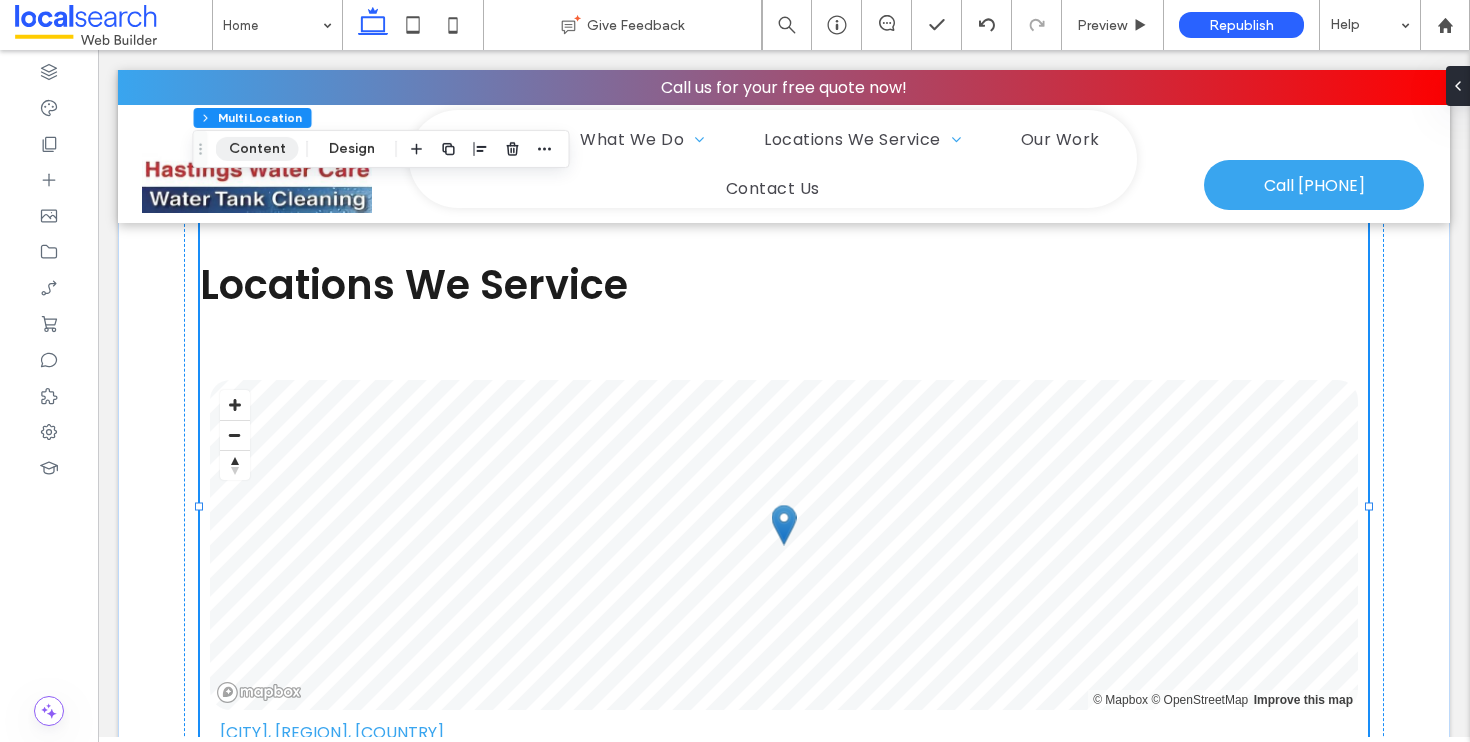 click on "Content" at bounding box center (257, 149) 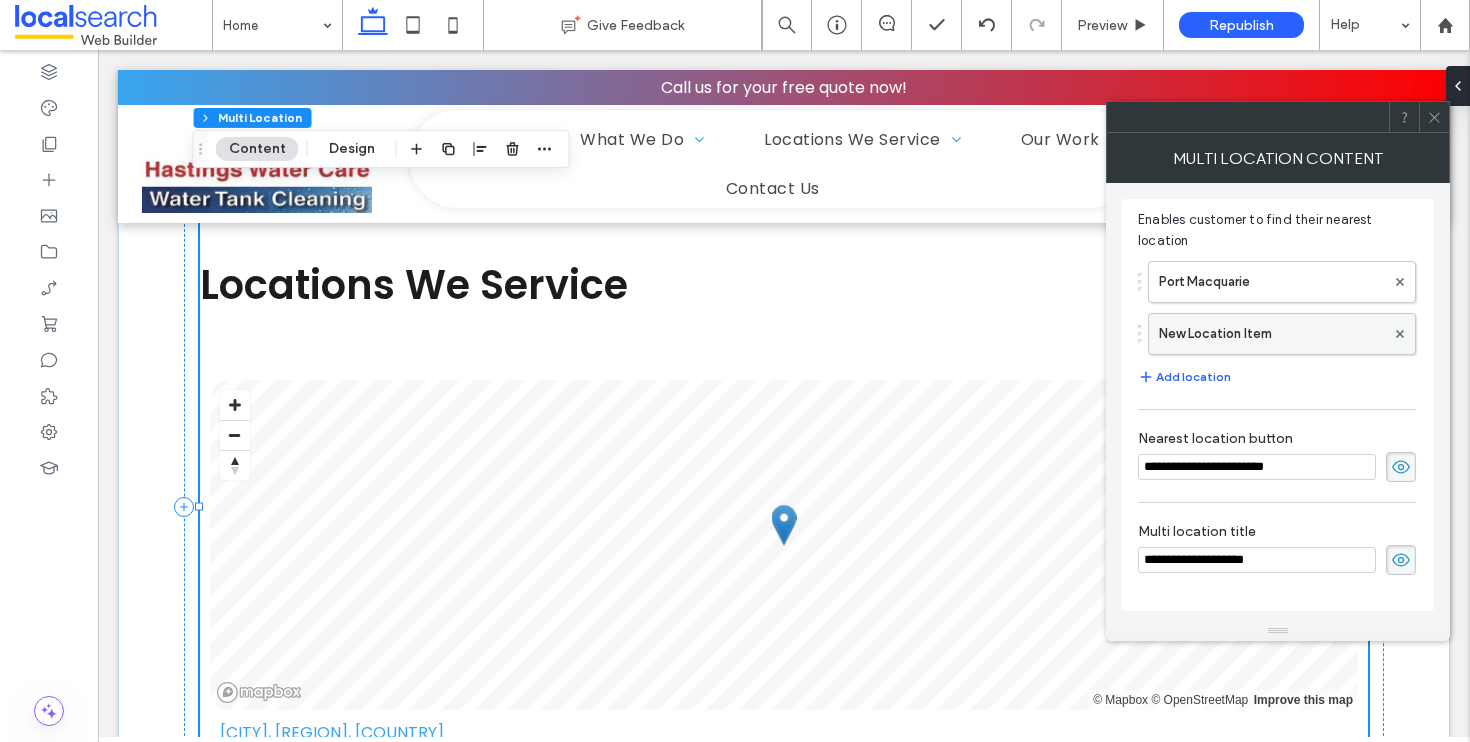 click on "New Location Item" at bounding box center [1272, 334] 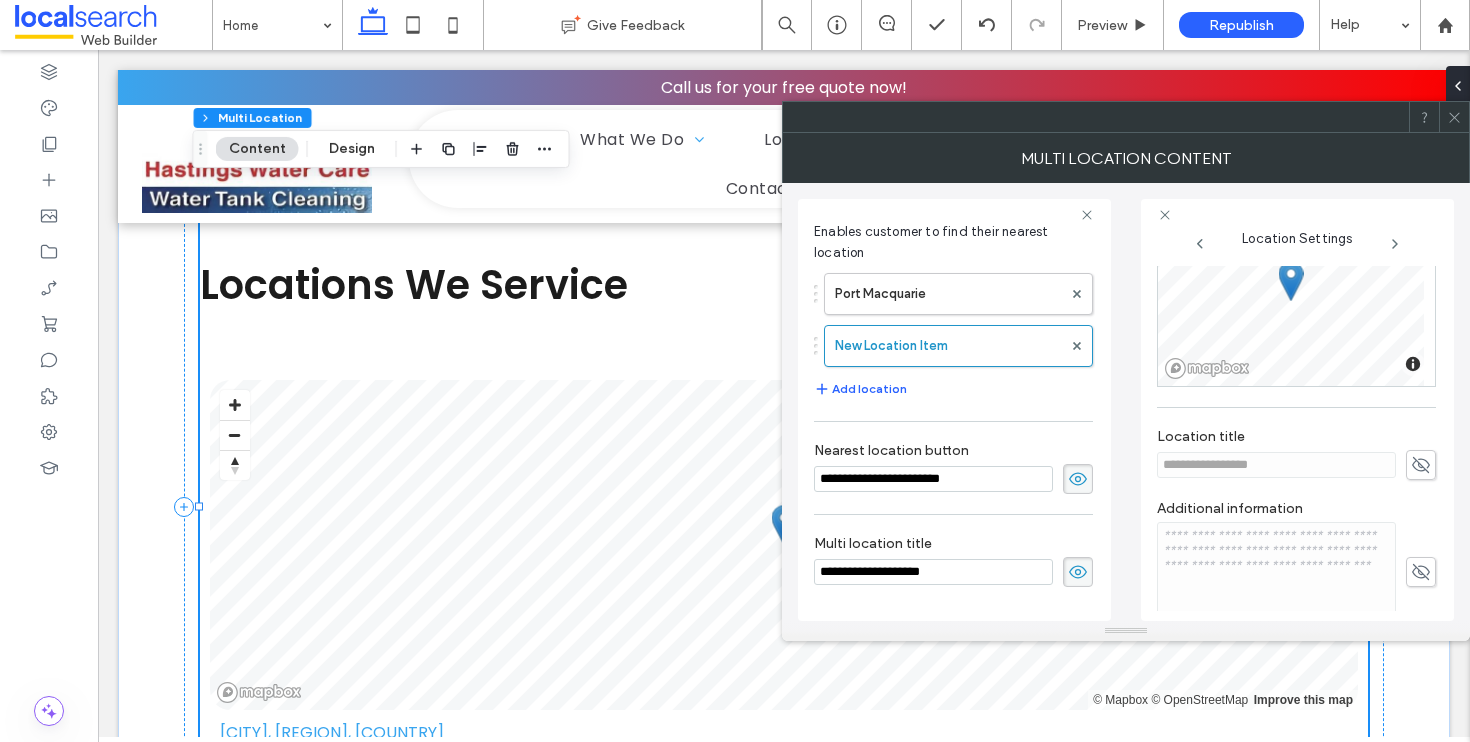 scroll, scrollTop: 265, scrollLeft: 0, axis: vertical 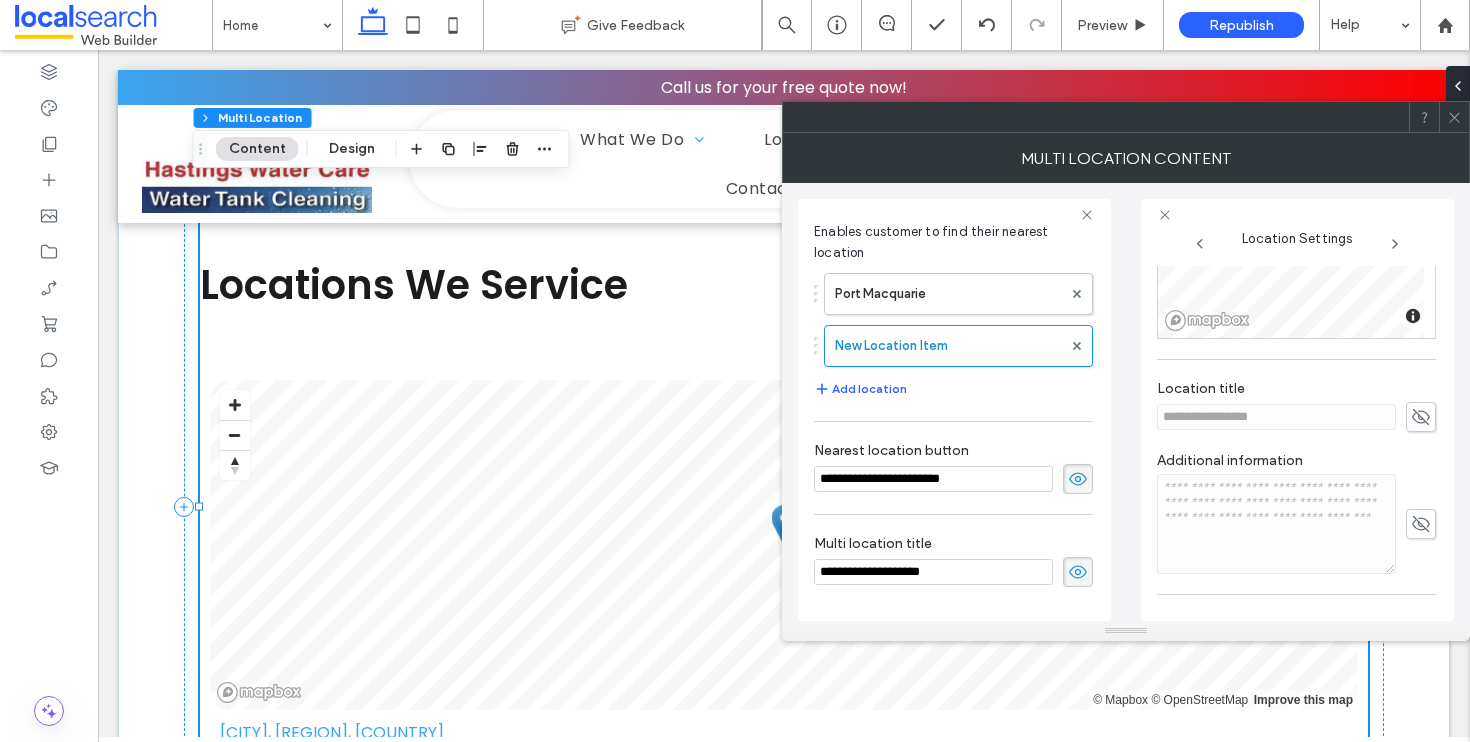 drag, startPoint x: 1413, startPoint y: 425, endPoint x: 1386, endPoint y: 427, distance: 27.073973 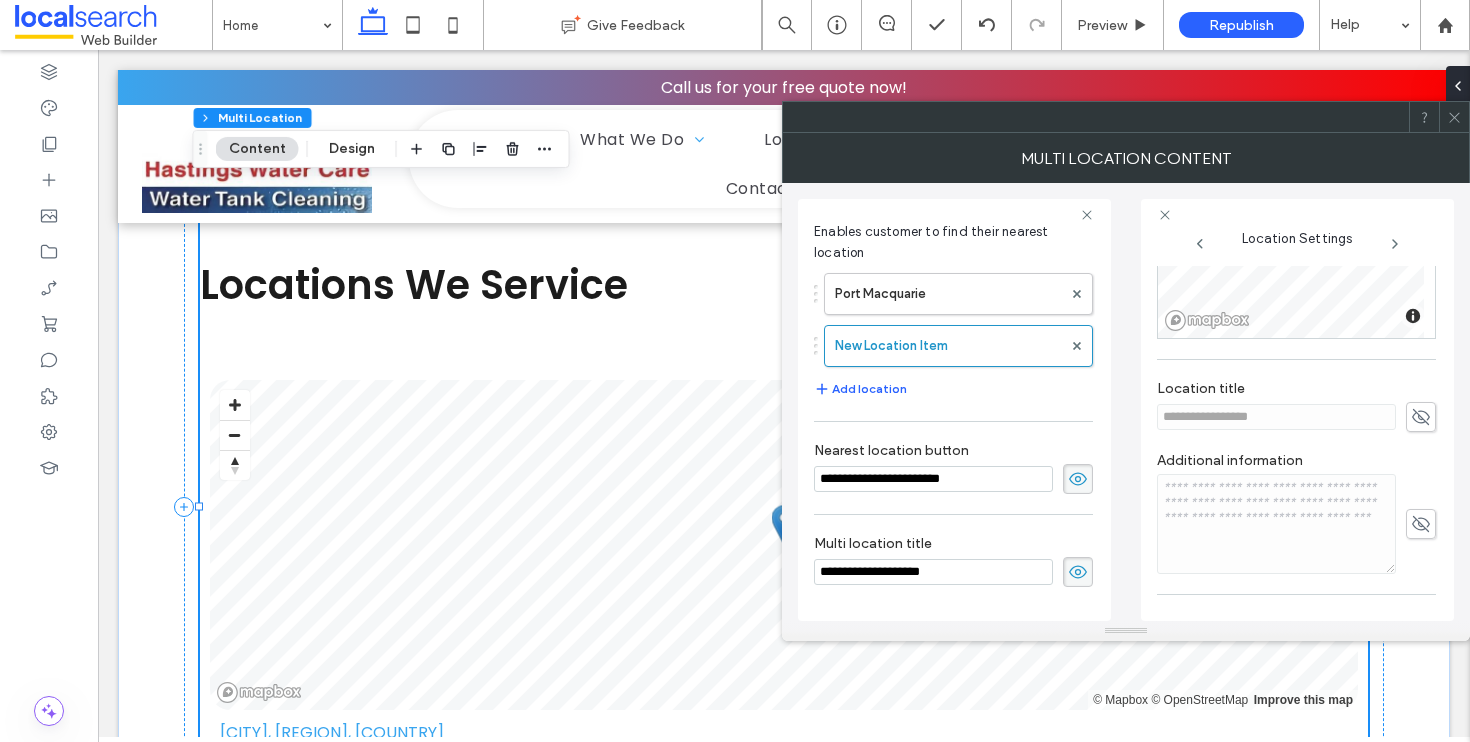 click 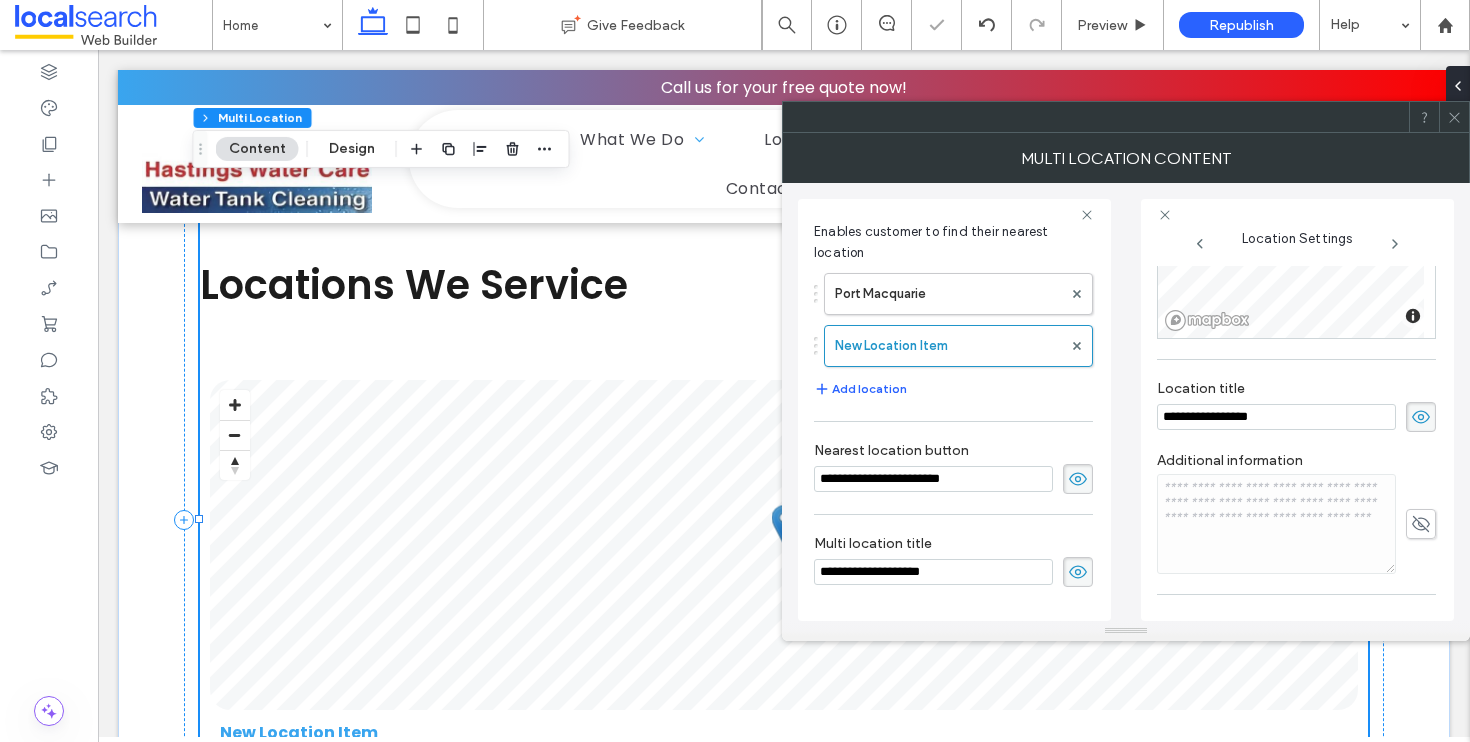 drag, startPoint x: 1344, startPoint y: 425, endPoint x: 1146, endPoint y: 421, distance: 198.0404 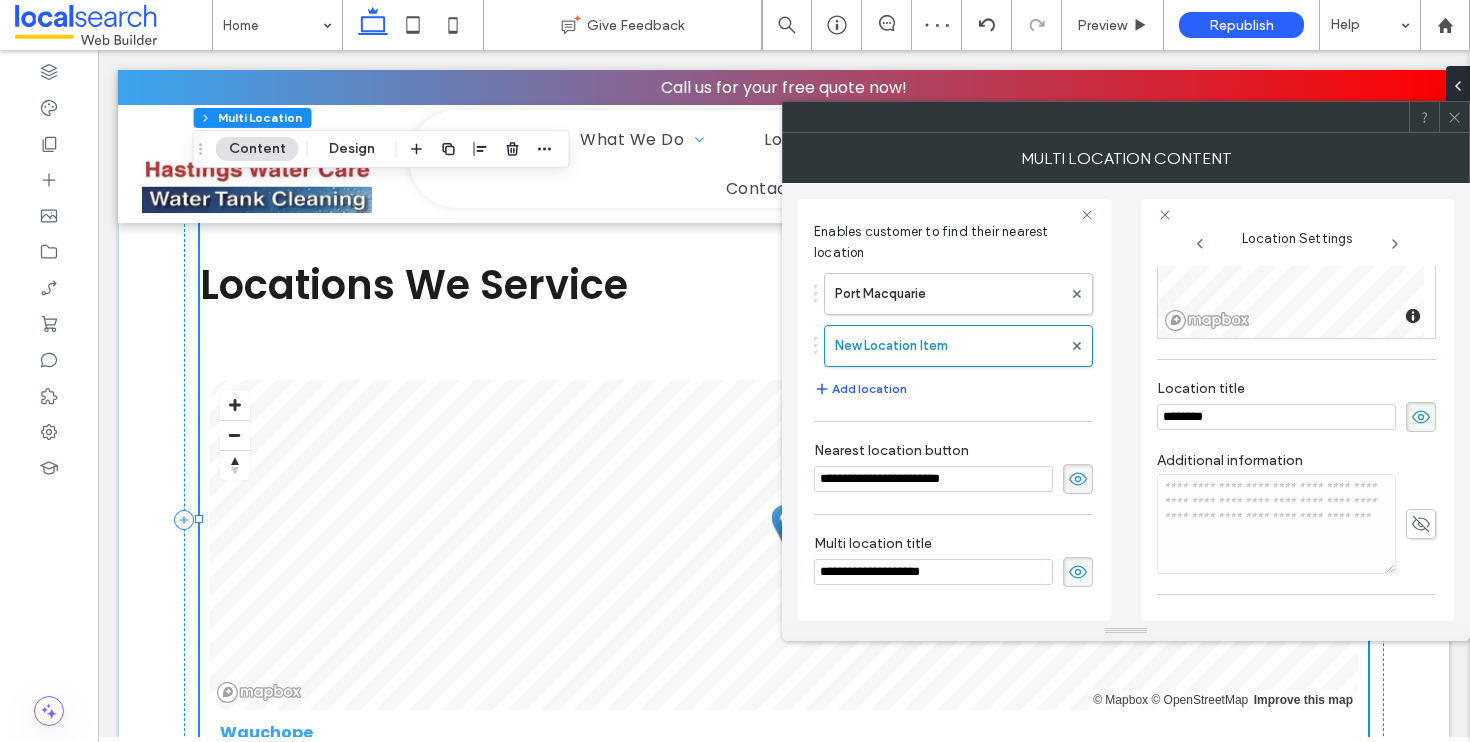 type on "********" 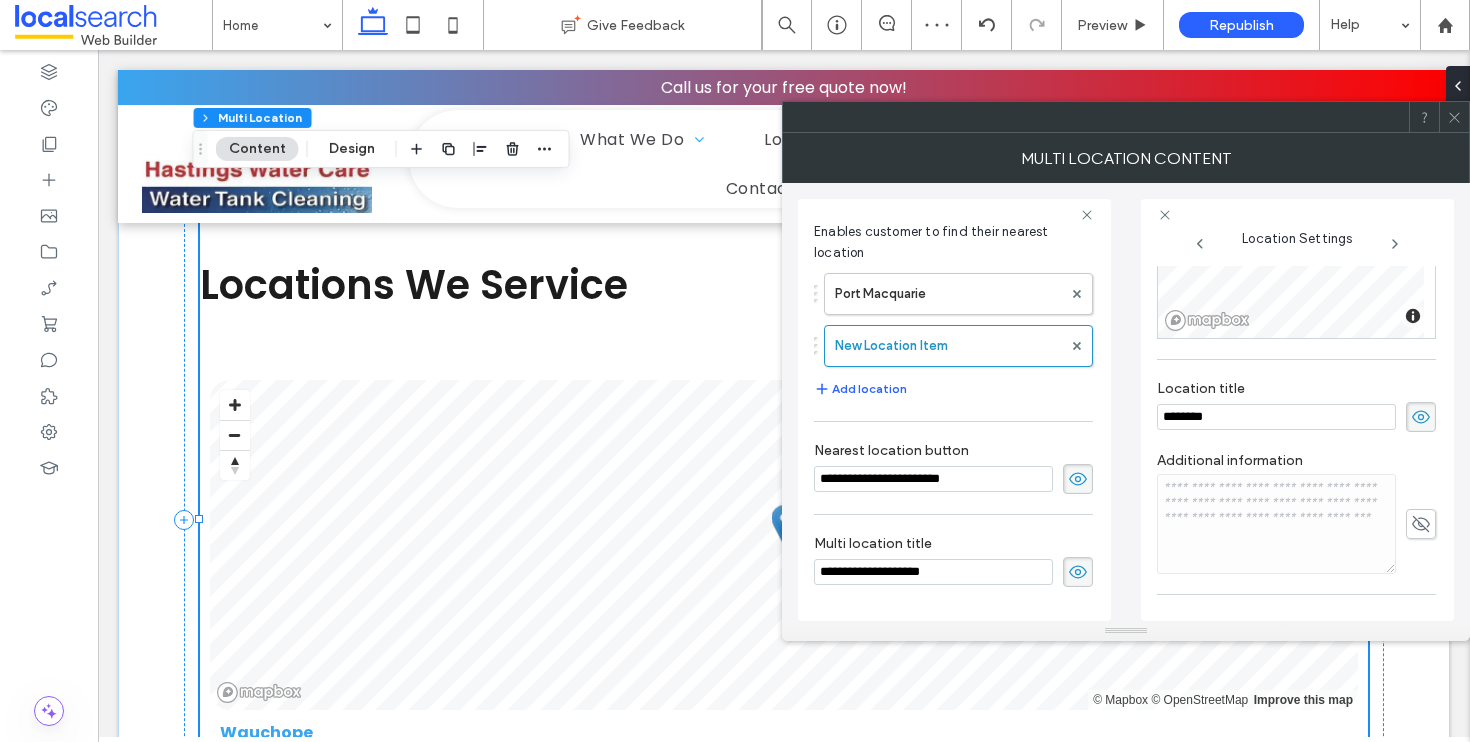 click 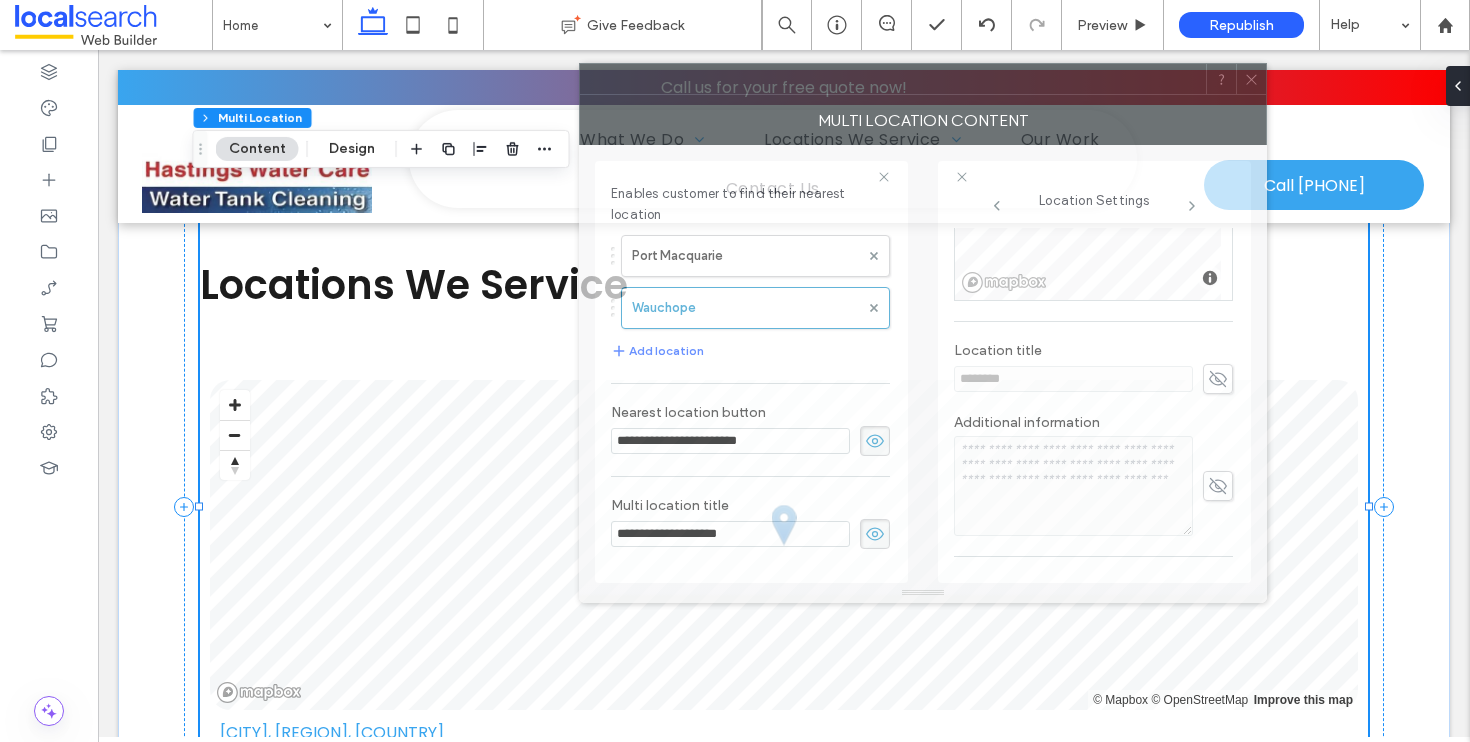drag, startPoint x: 1278, startPoint y: 141, endPoint x: 1019, endPoint y: 93, distance: 263.41034 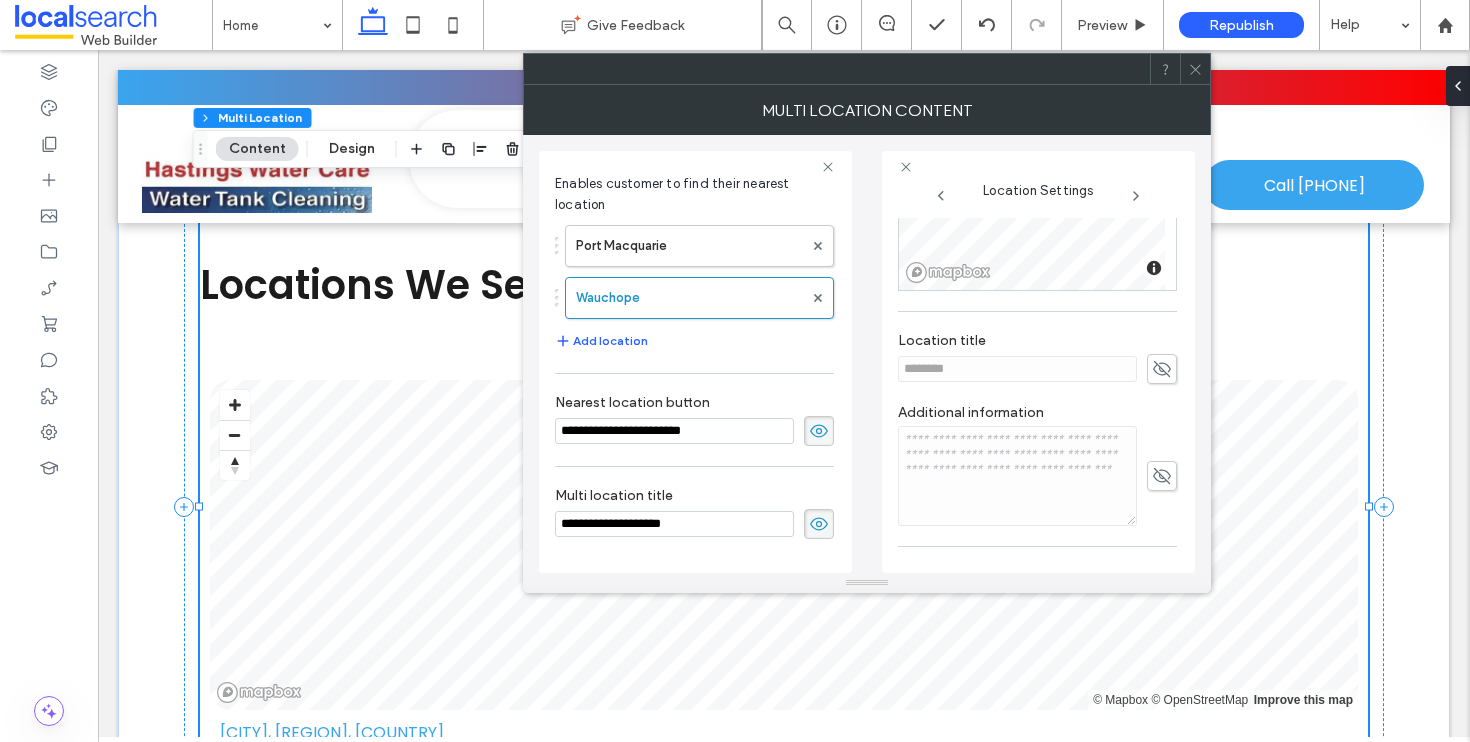 click 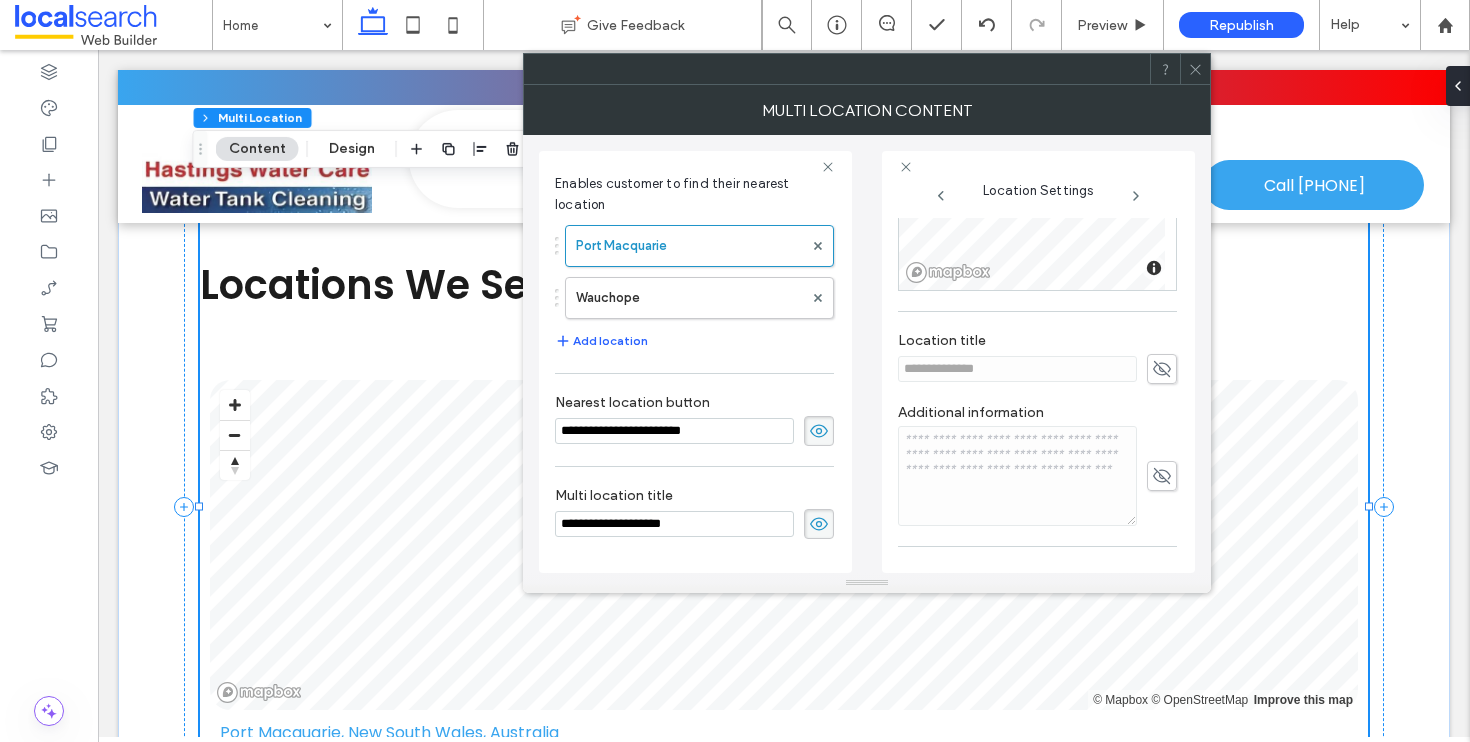 scroll, scrollTop: 424, scrollLeft: 0, axis: vertical 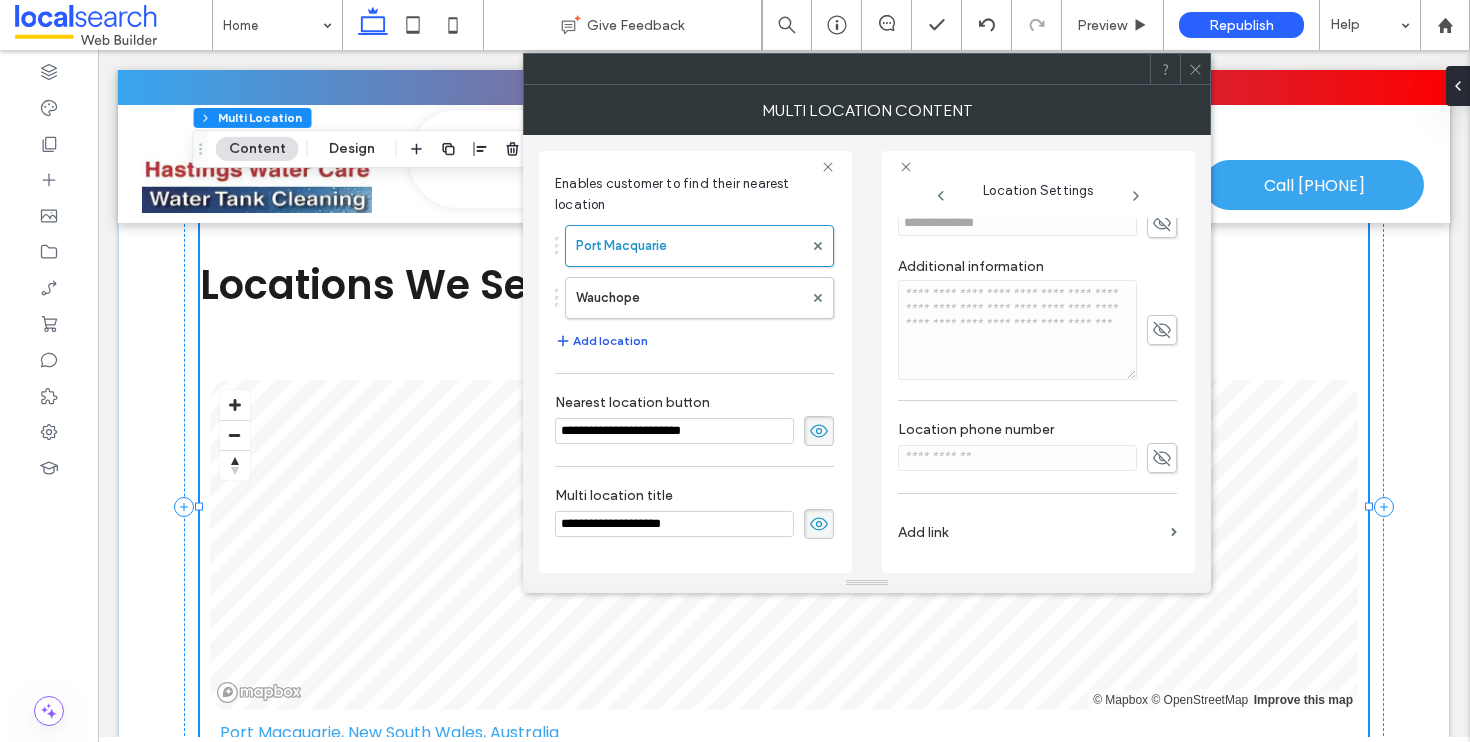 click on "Add location" at bounding box center [601, 341] 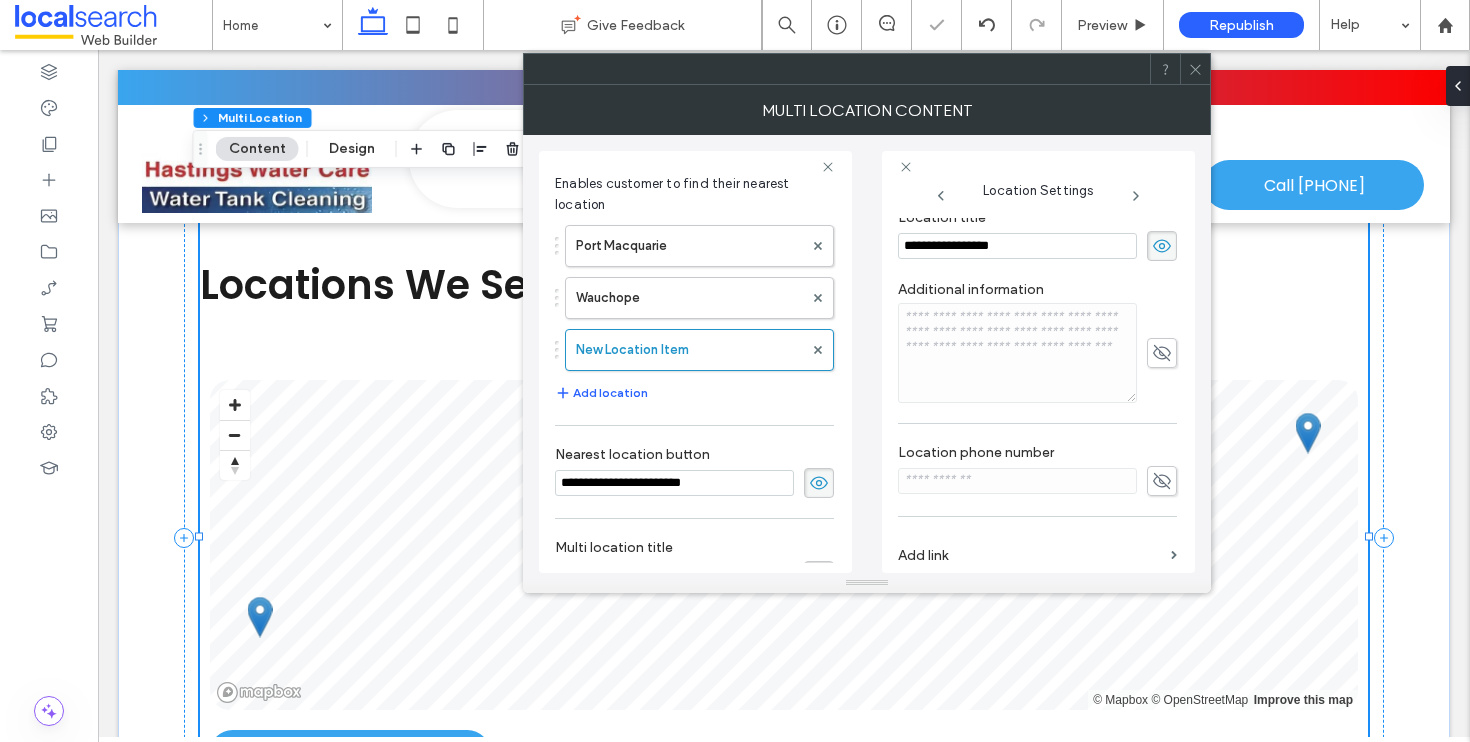 scroll, scrollTop: 384, scrollLeft: 0, axis: vertical 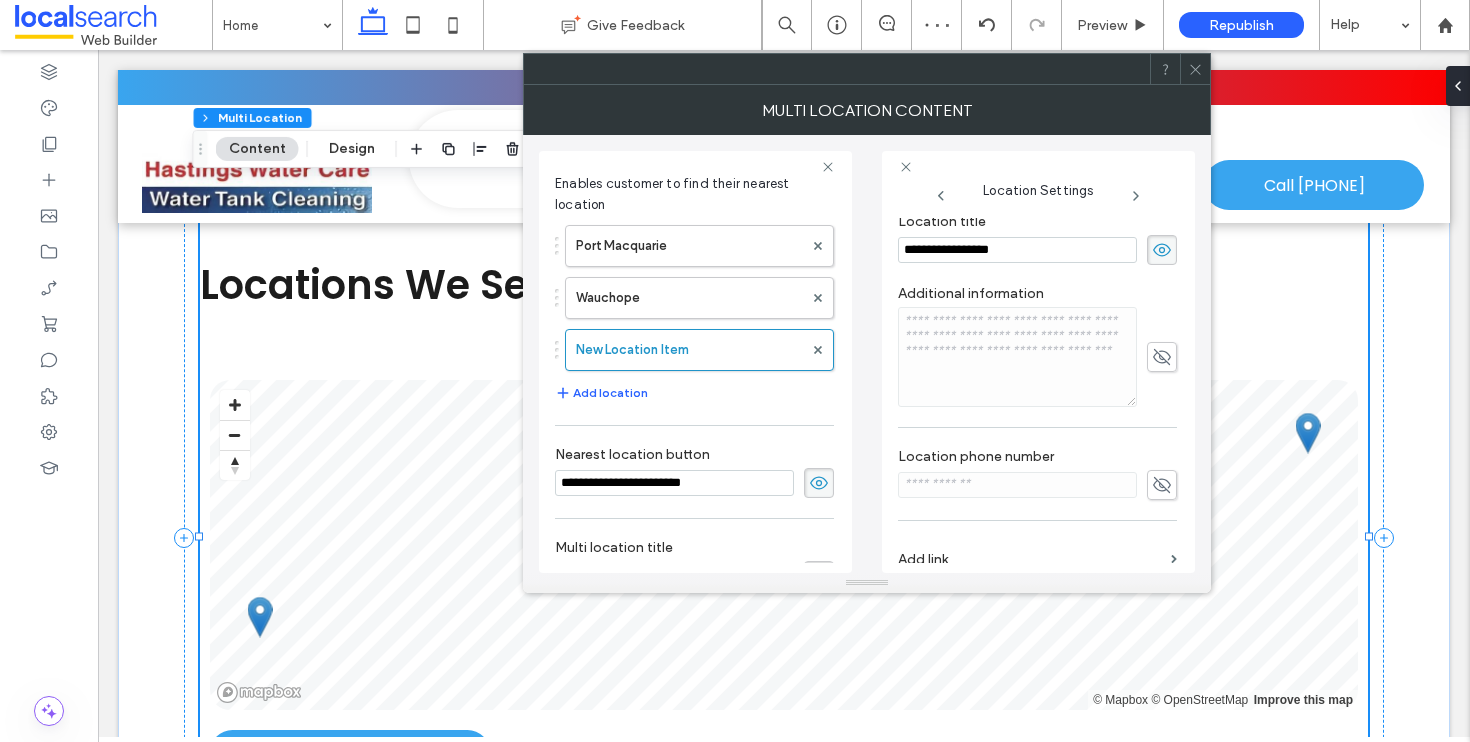 drag, startPoint x: 1037, startPoint y: 239, endPoint x: 880, endPoint y: 237, distance: 157.01274 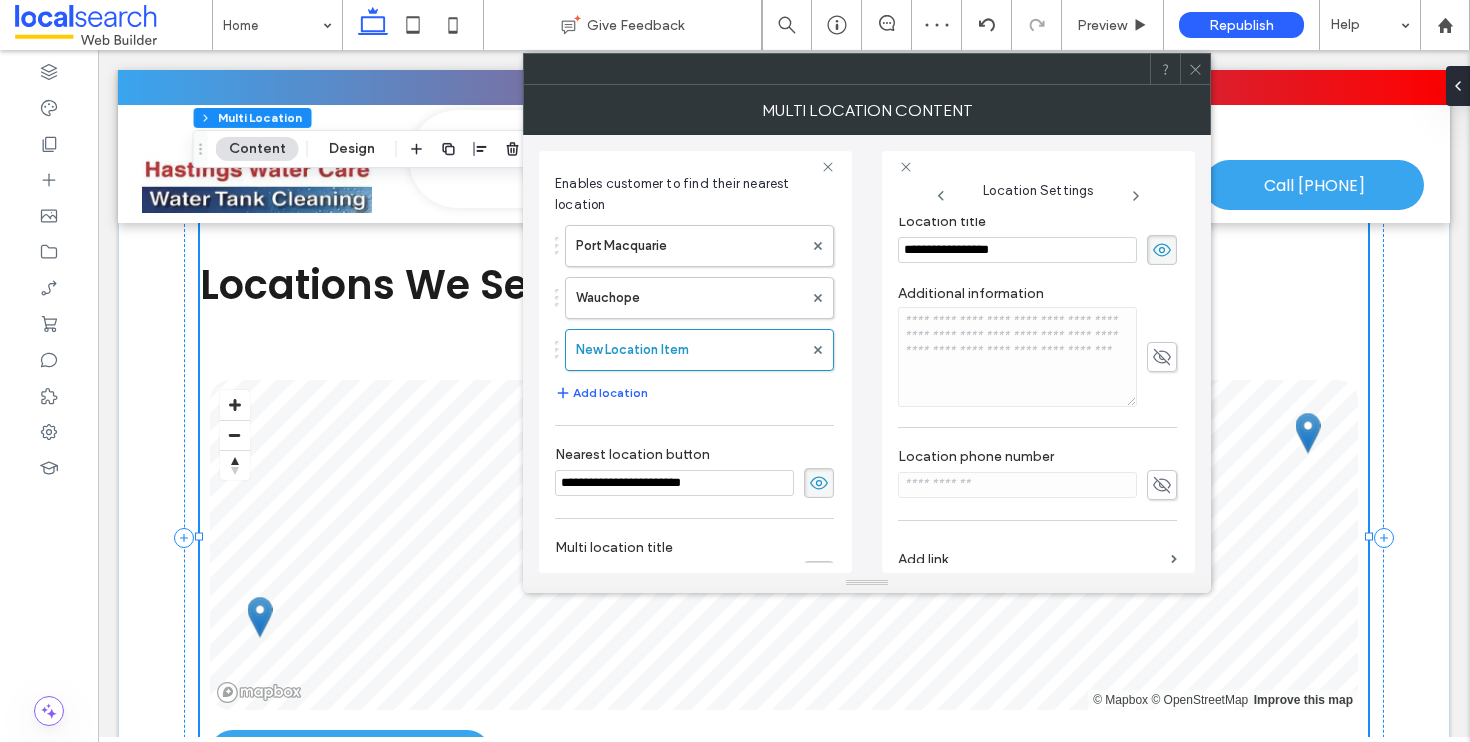 click on "**********" at bounding box center [867, 354] 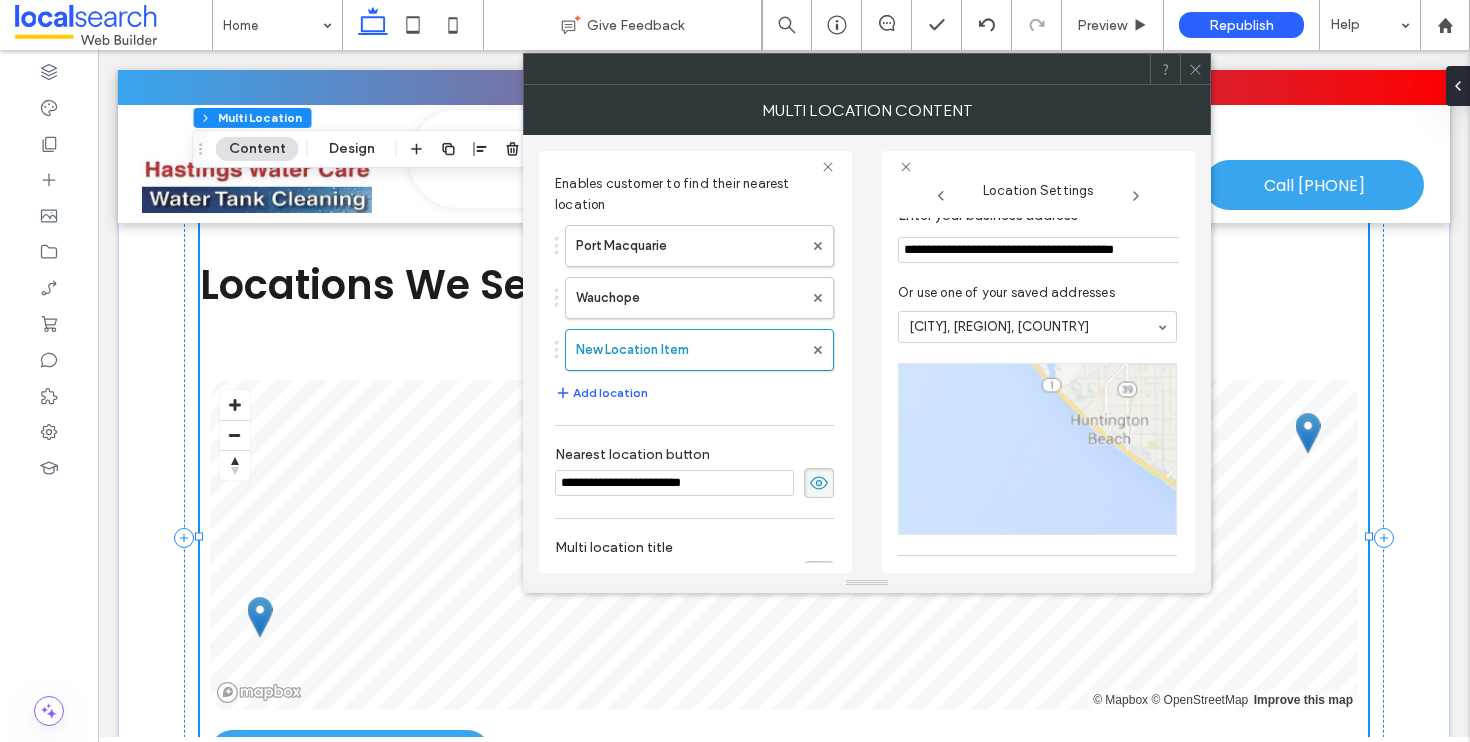 scroll, scrollTop: 0, scrollLeft: 0, axis: both 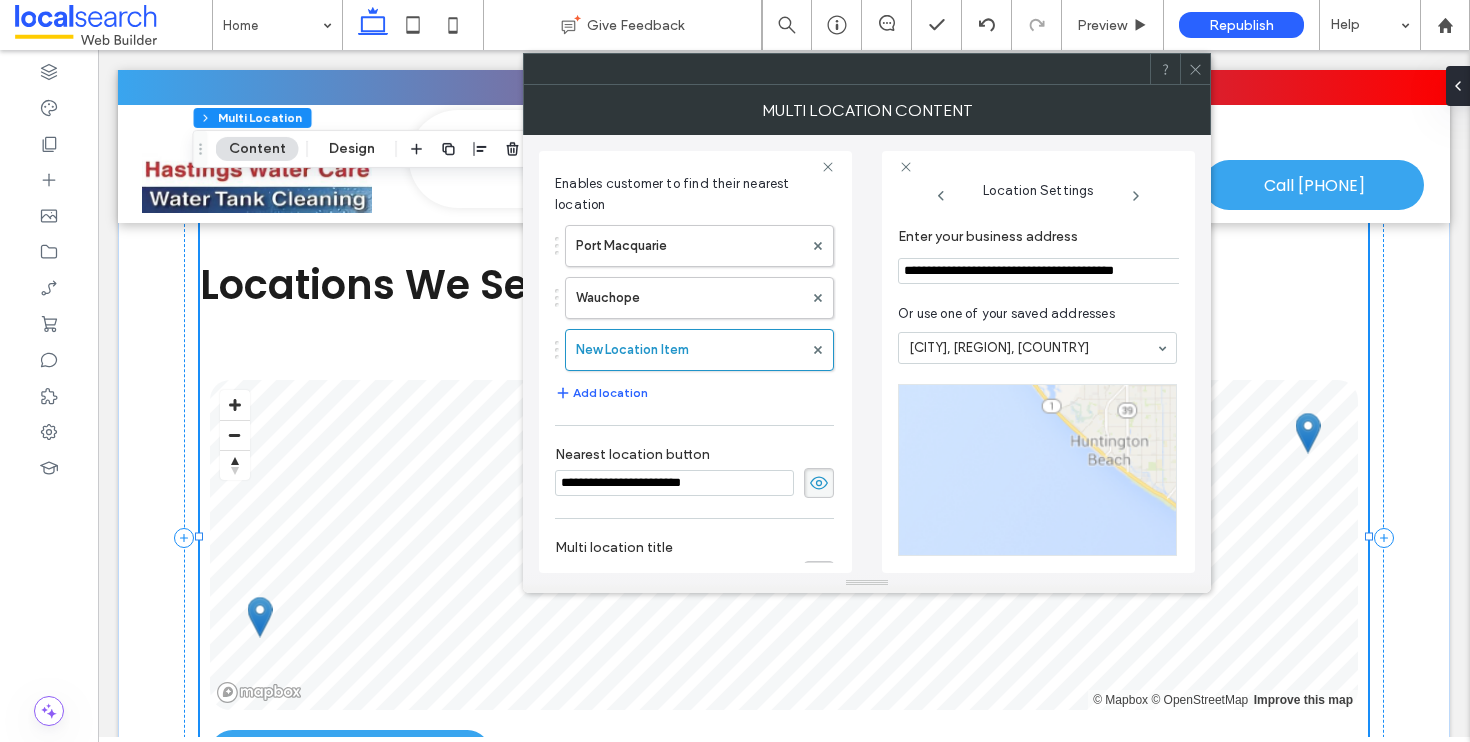type on "*****" 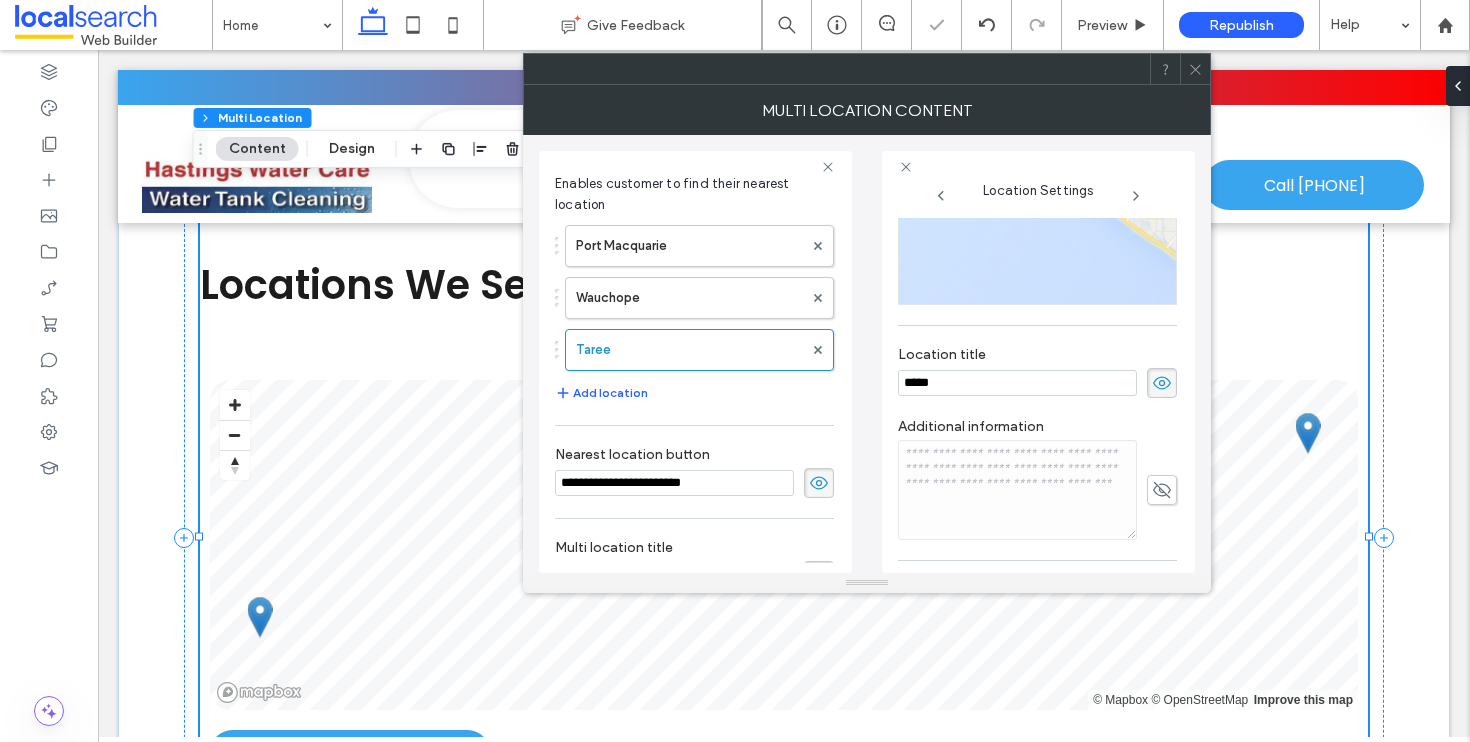 drag, startPoint x: 907, startPoint y: 271, endPoint x: 1137, endPoint y: 284, distance: 230.3671 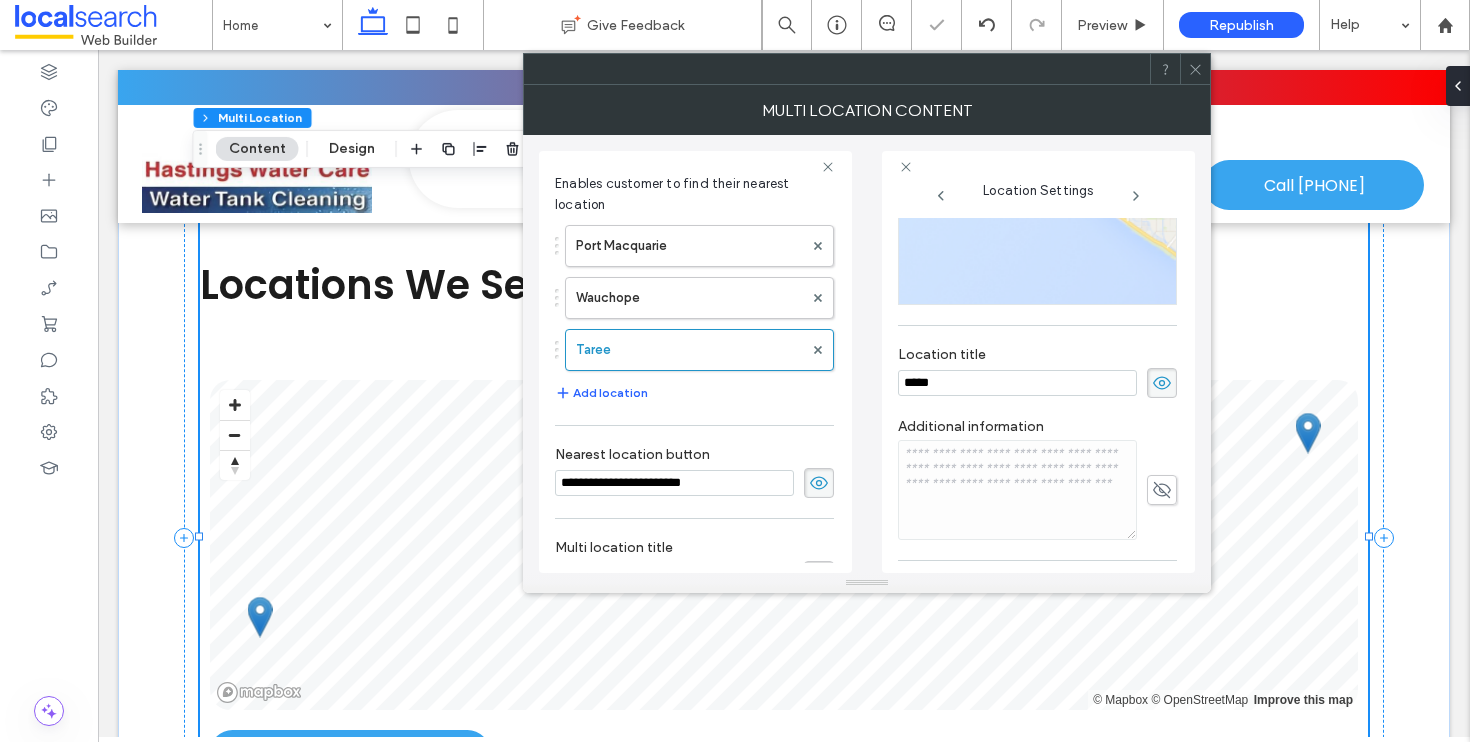 click on "**********" at bounding box center (1037, 141) 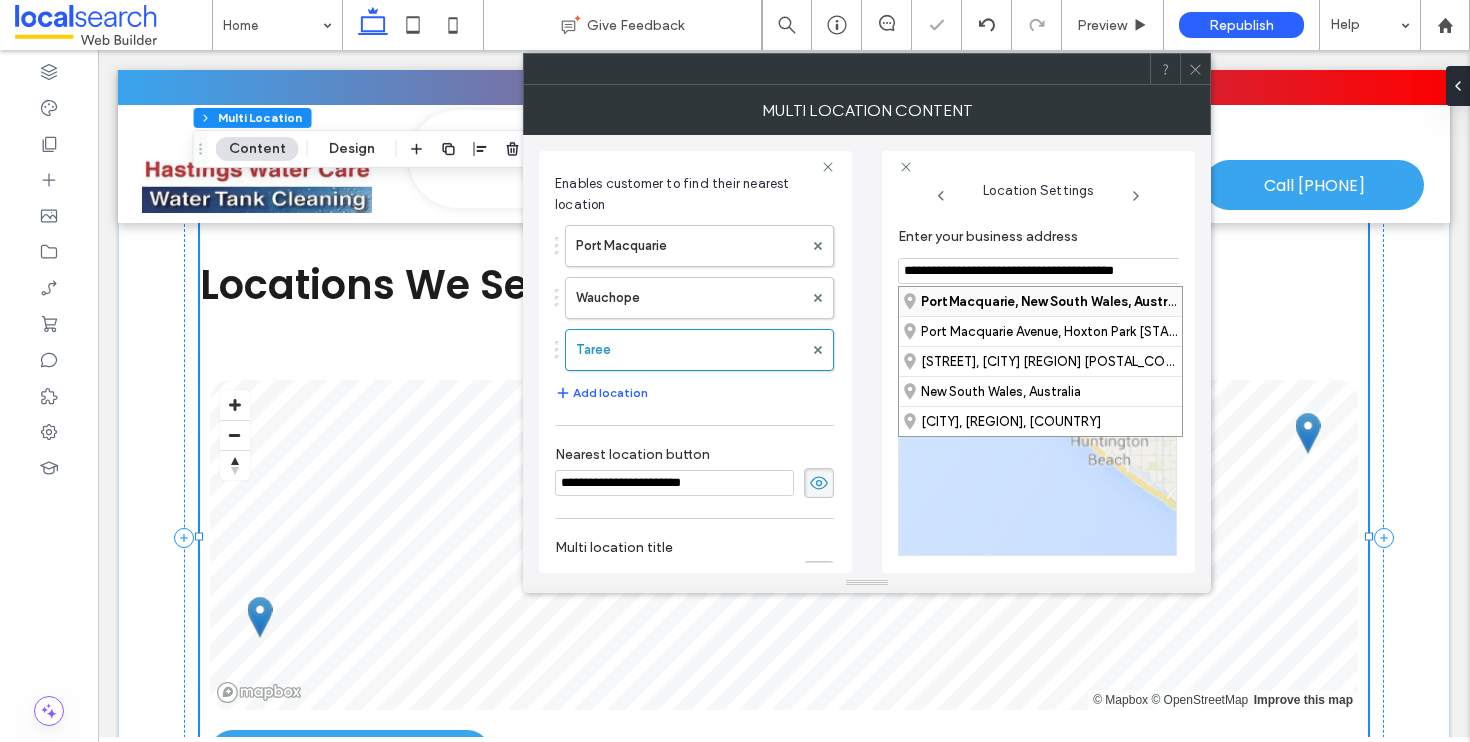 scroll, scrollTop: 0, scrollLeft: 15, axis: horizontal 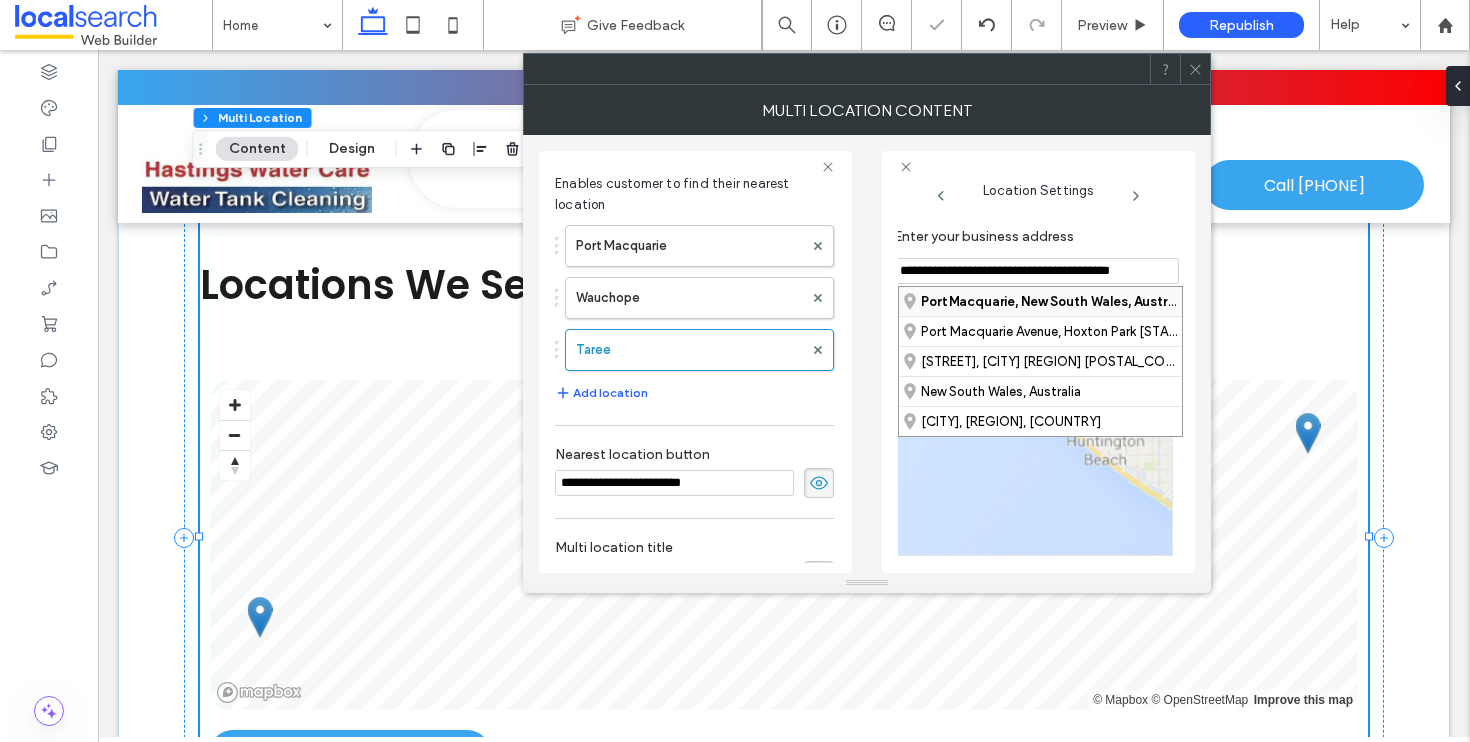 drag, startPoint x: 901, startPoint y: 274, endPoint x: 1181, endPoint y: 286, distance: 280.25702 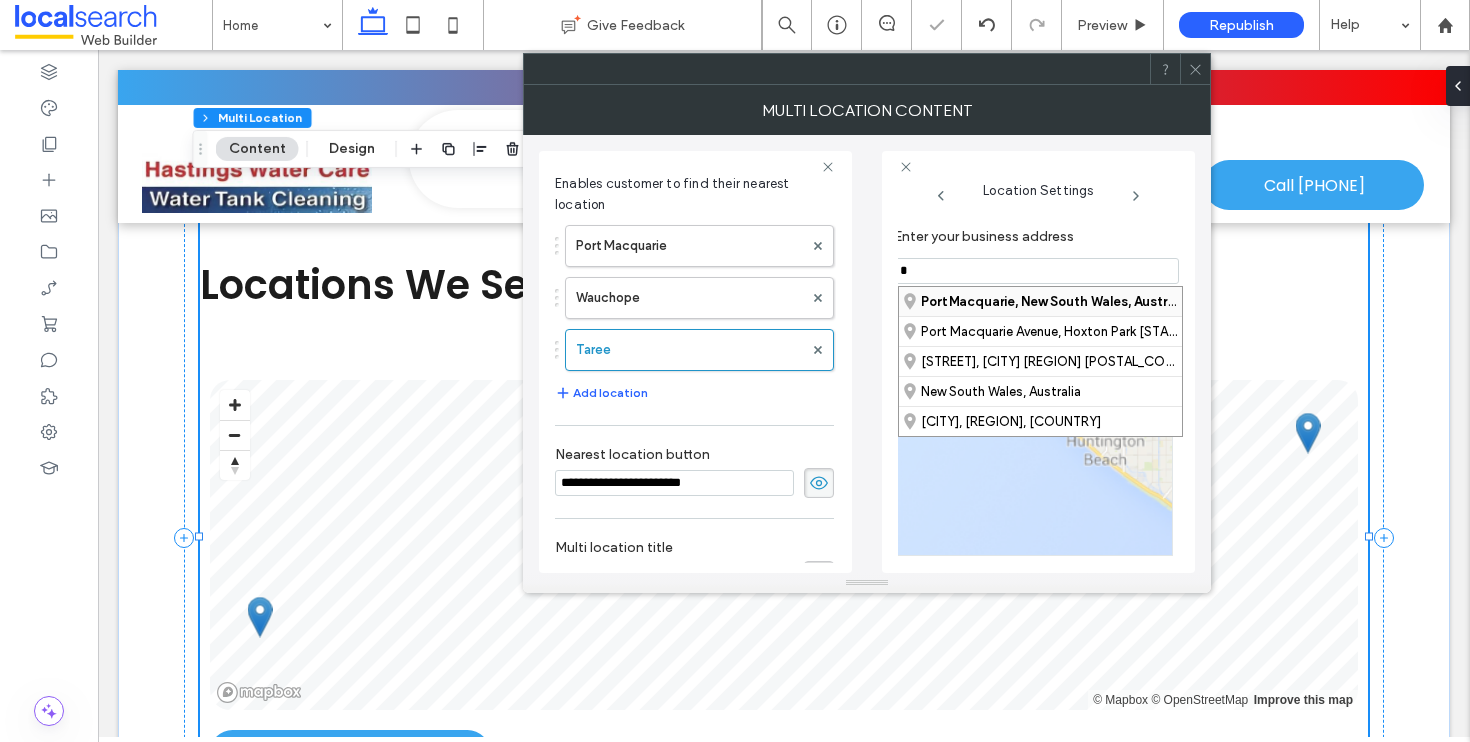 scroll, scrollTop: 0, scrollLeft: 13, axis: horizontal 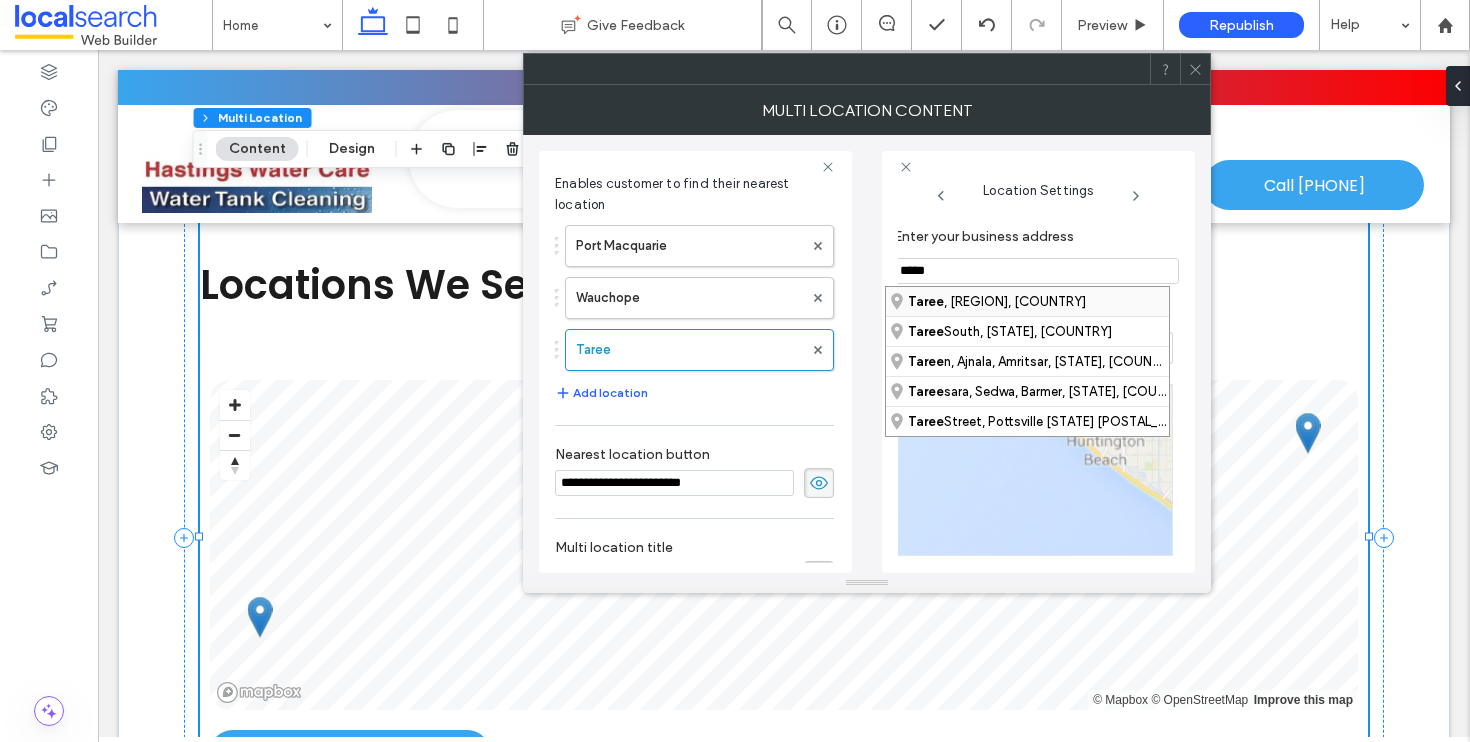 click on "Taree , New South Wales, Australia" at bounding box center [1027, 301] 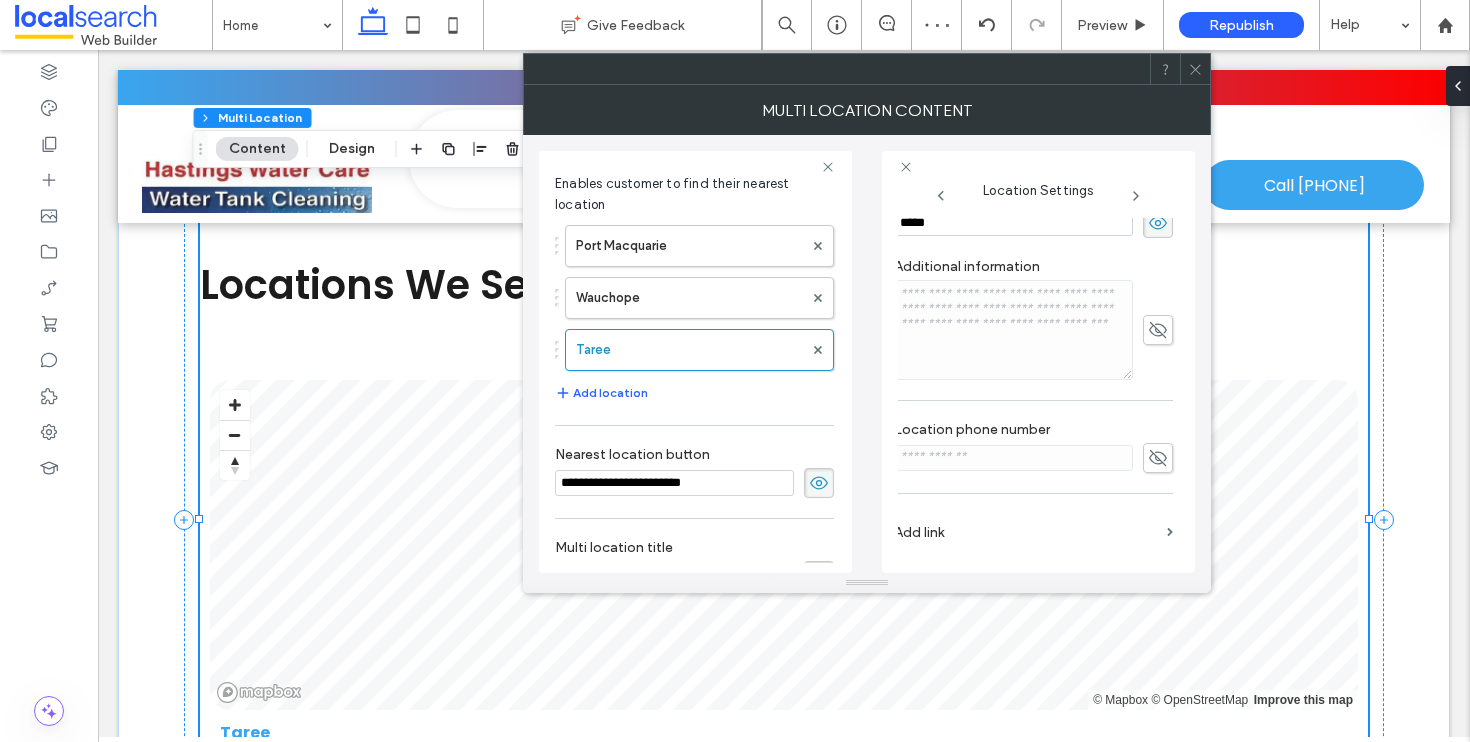 scroll, scrollTop: 424, scrollLeft: 13, axis: both 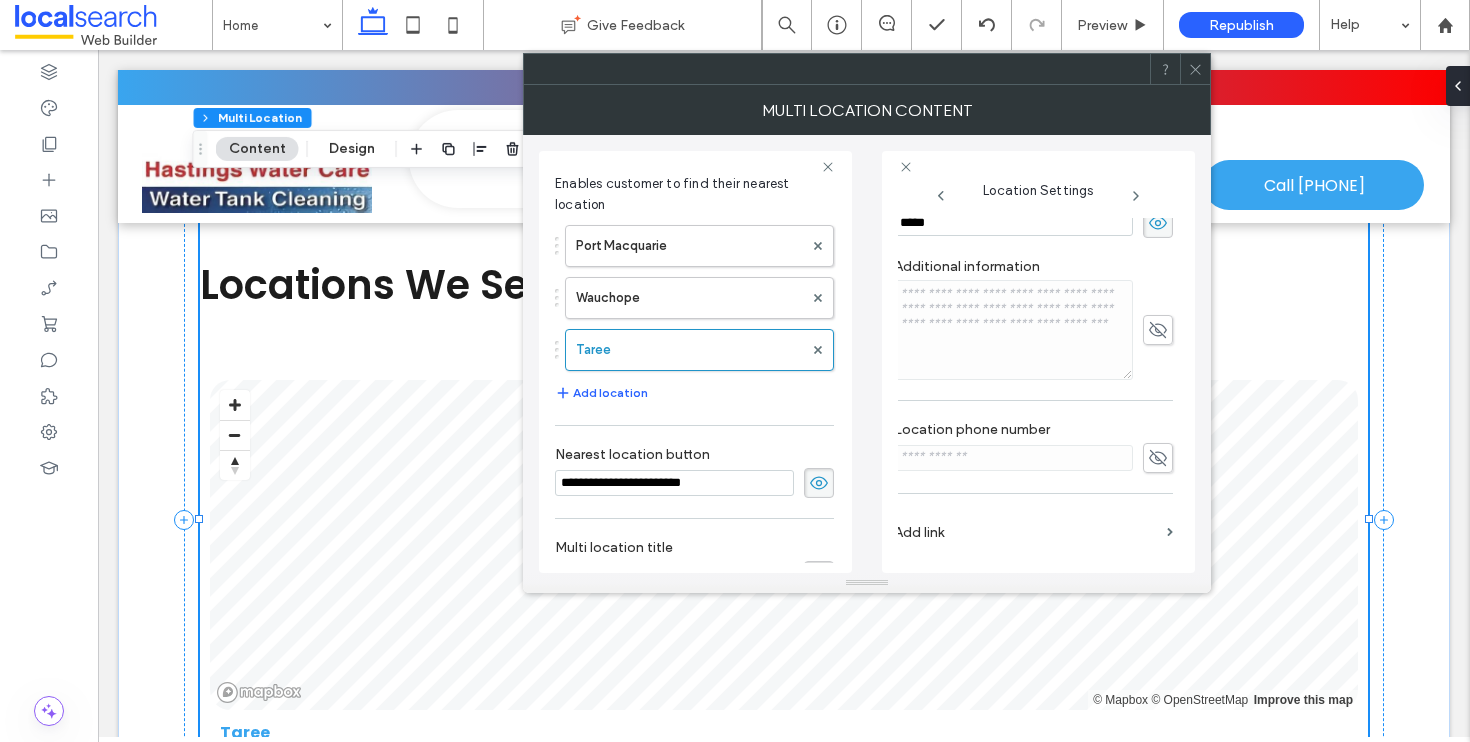 click 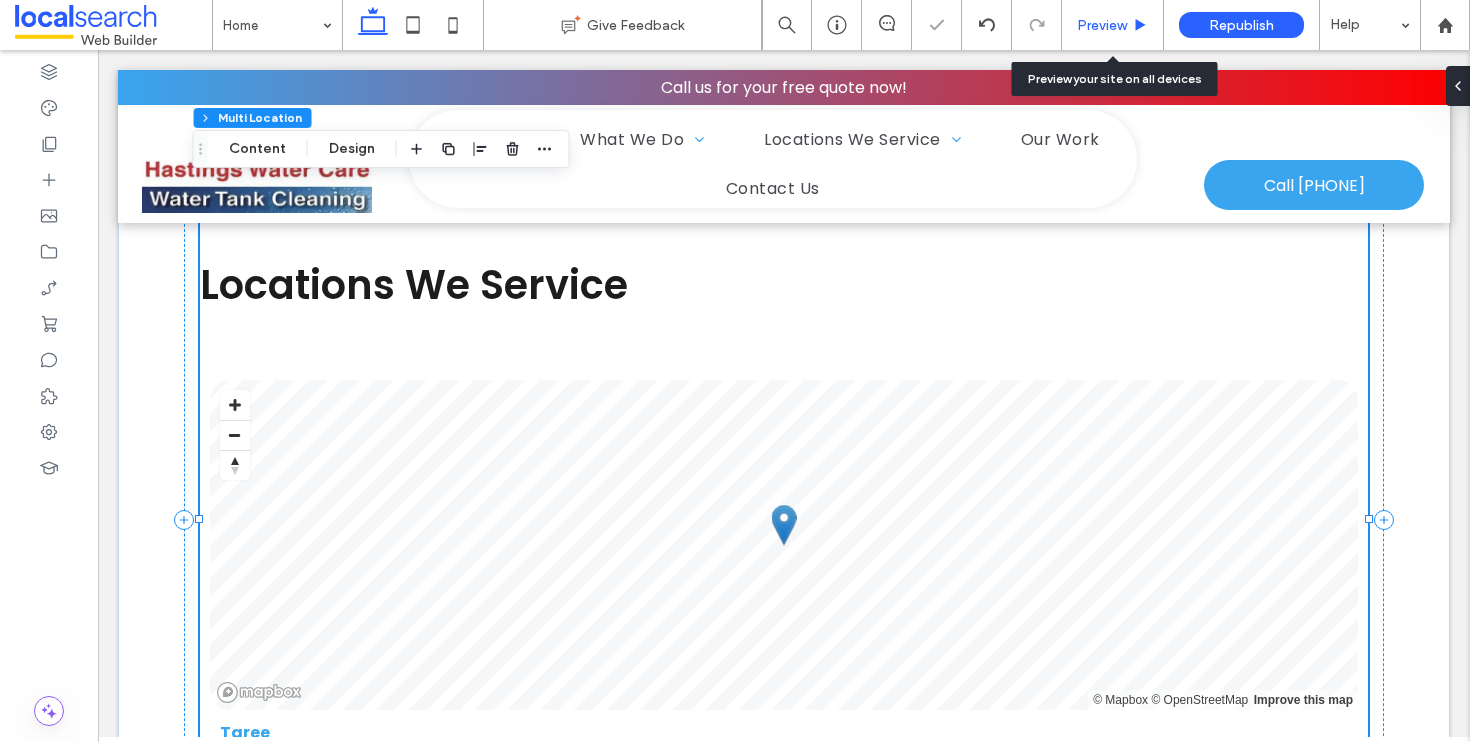 click on "Preview" at bounding box center (1102, 25) 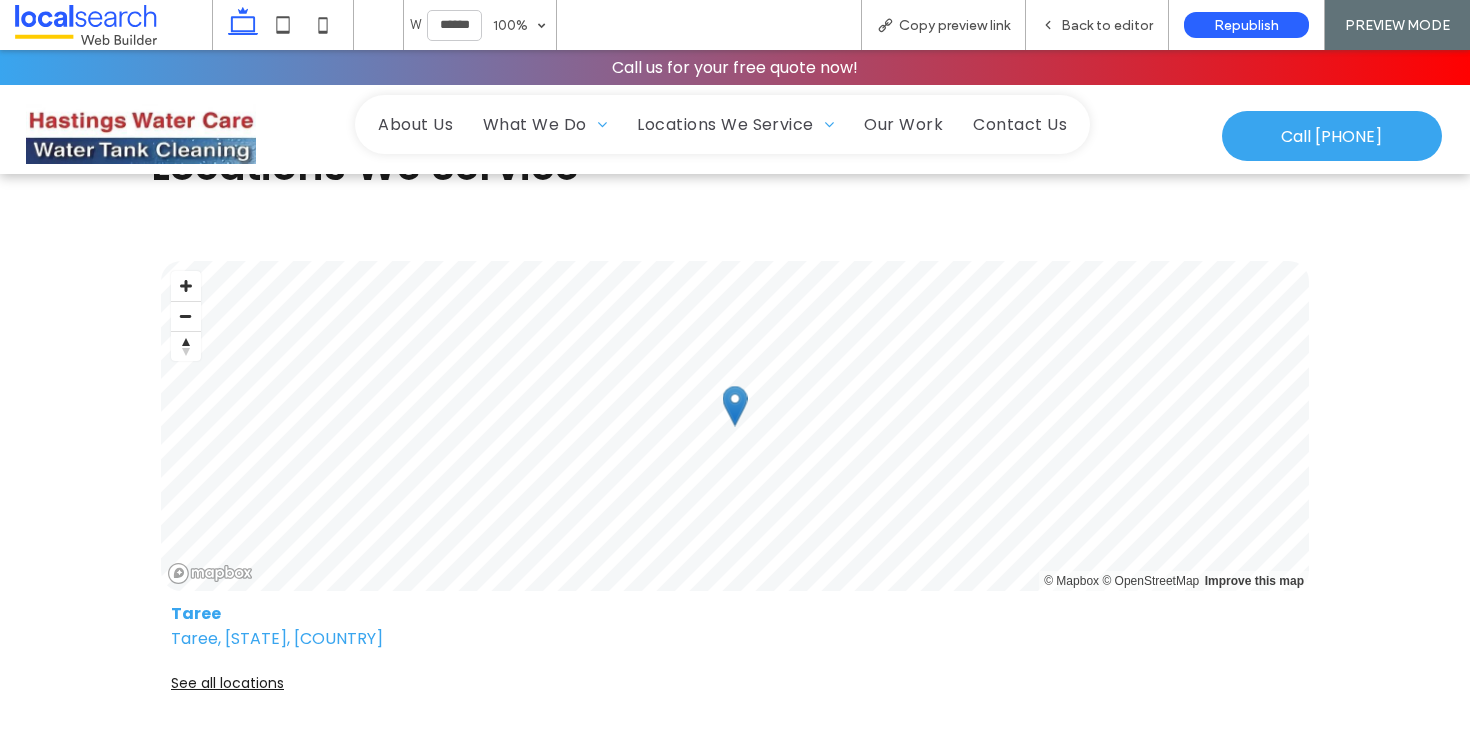 scroll, scrollTop: 4172, scrollLeft: 0, axis: vertical 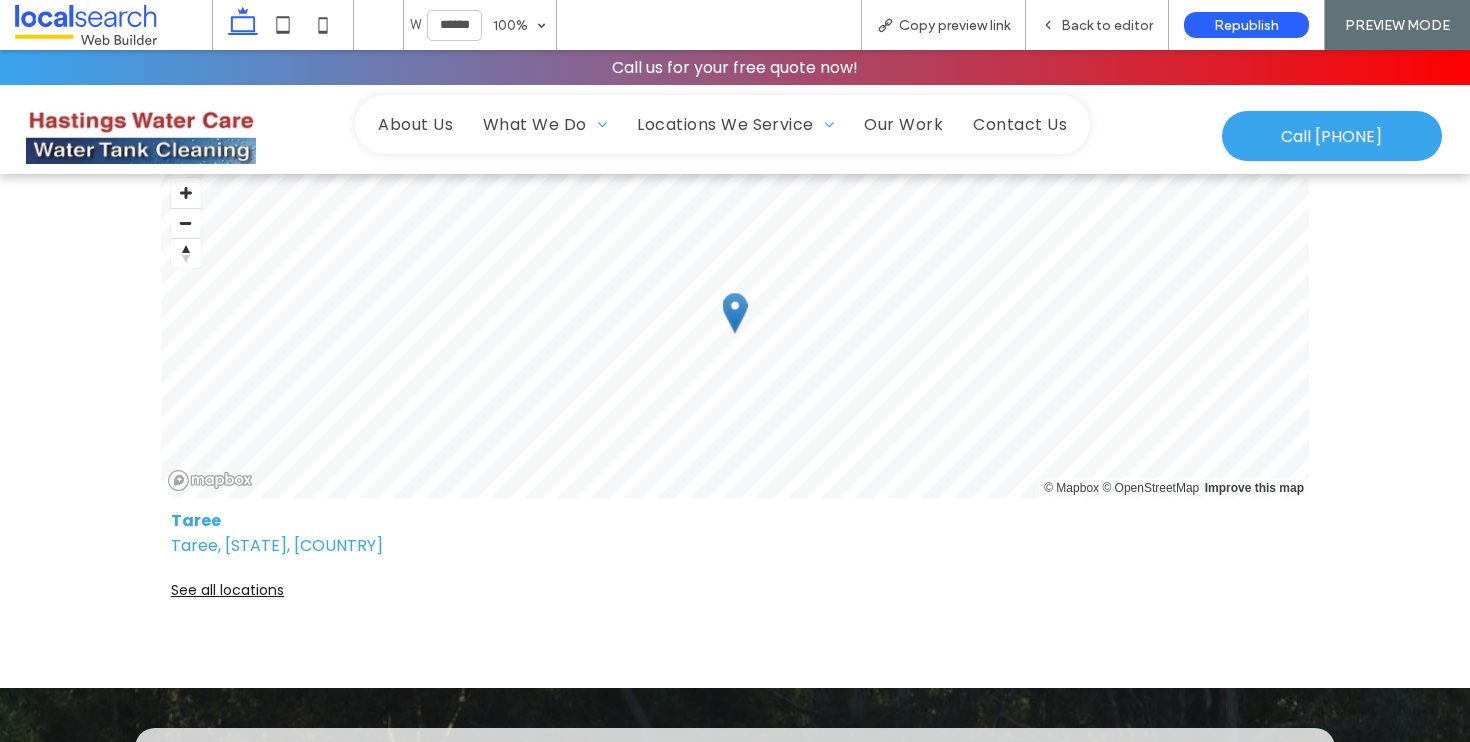 click on "See all locations" at bounding box center (735, 590) 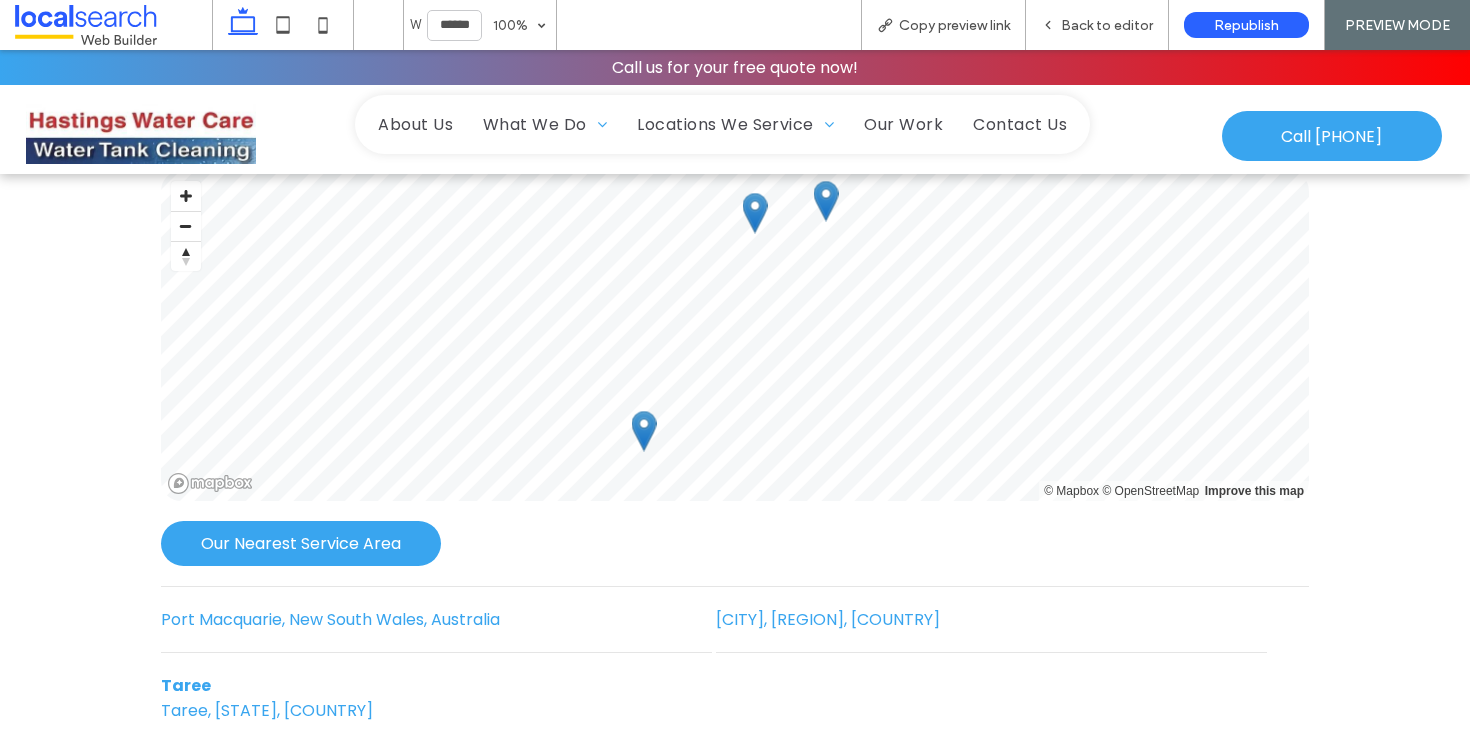 scroll, scrollTop: 4179, scrollLeft: 0, axis: vertical 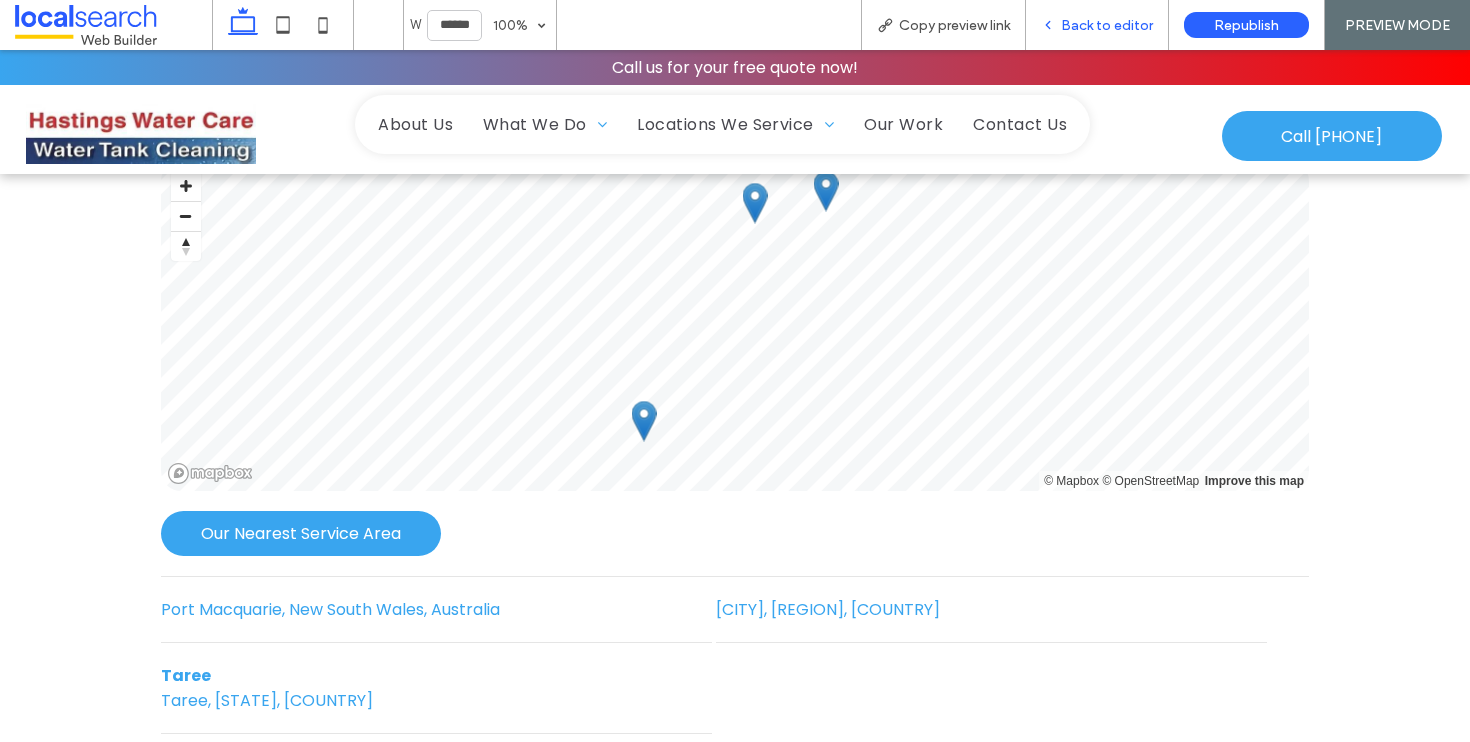 click on "Back to editor" at bounding box center (1107, 25) 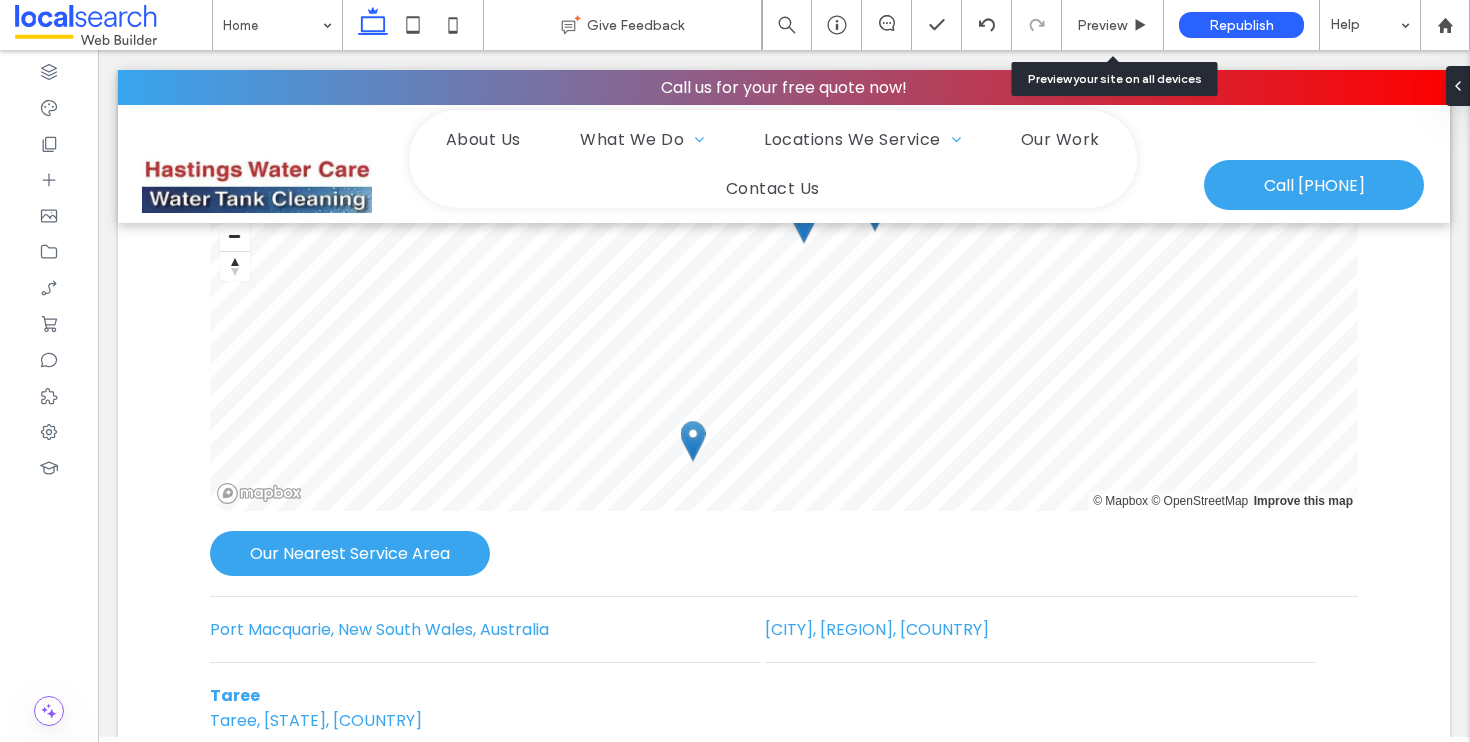 scroll, scrollTop: 4202, scrollLeft: 0, axis: vertical 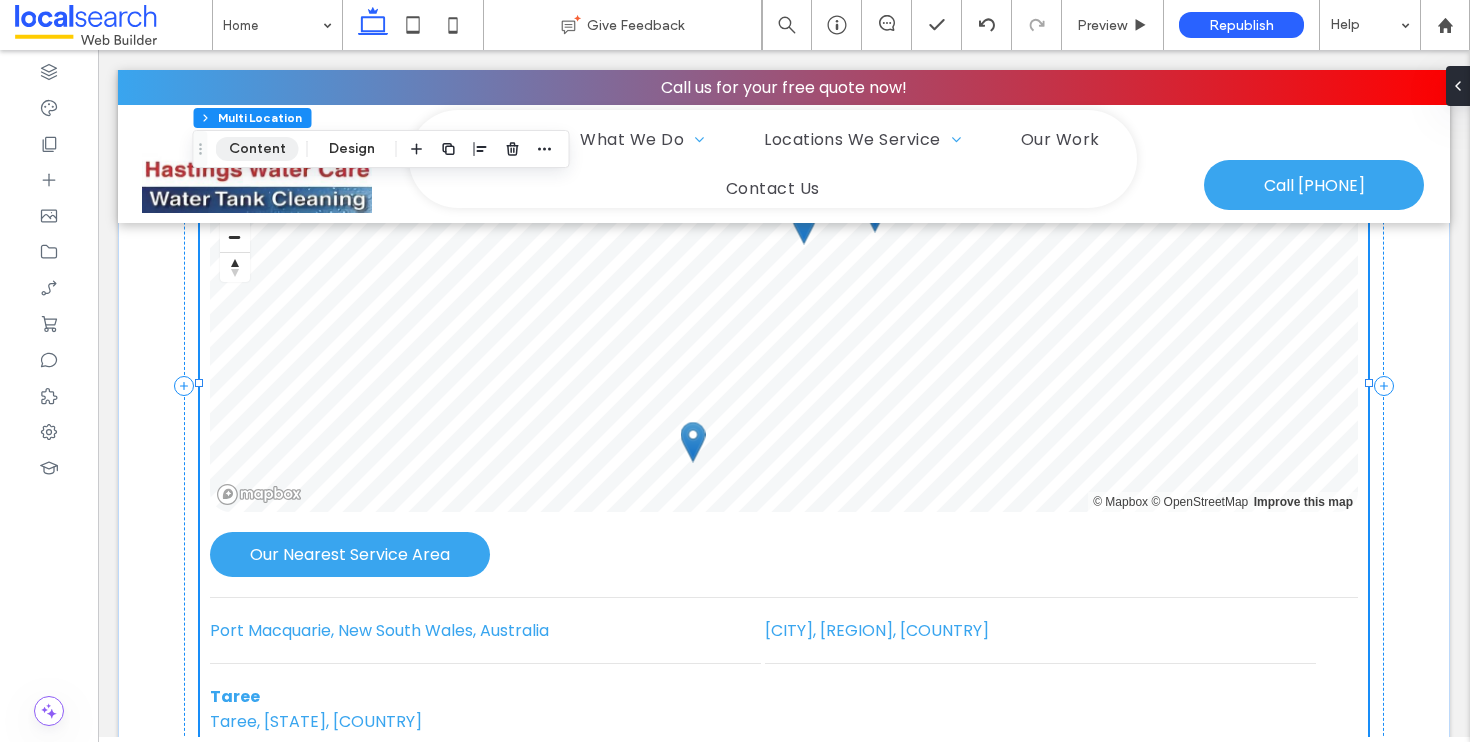 click on "Content" at bounding box center (257, 149) 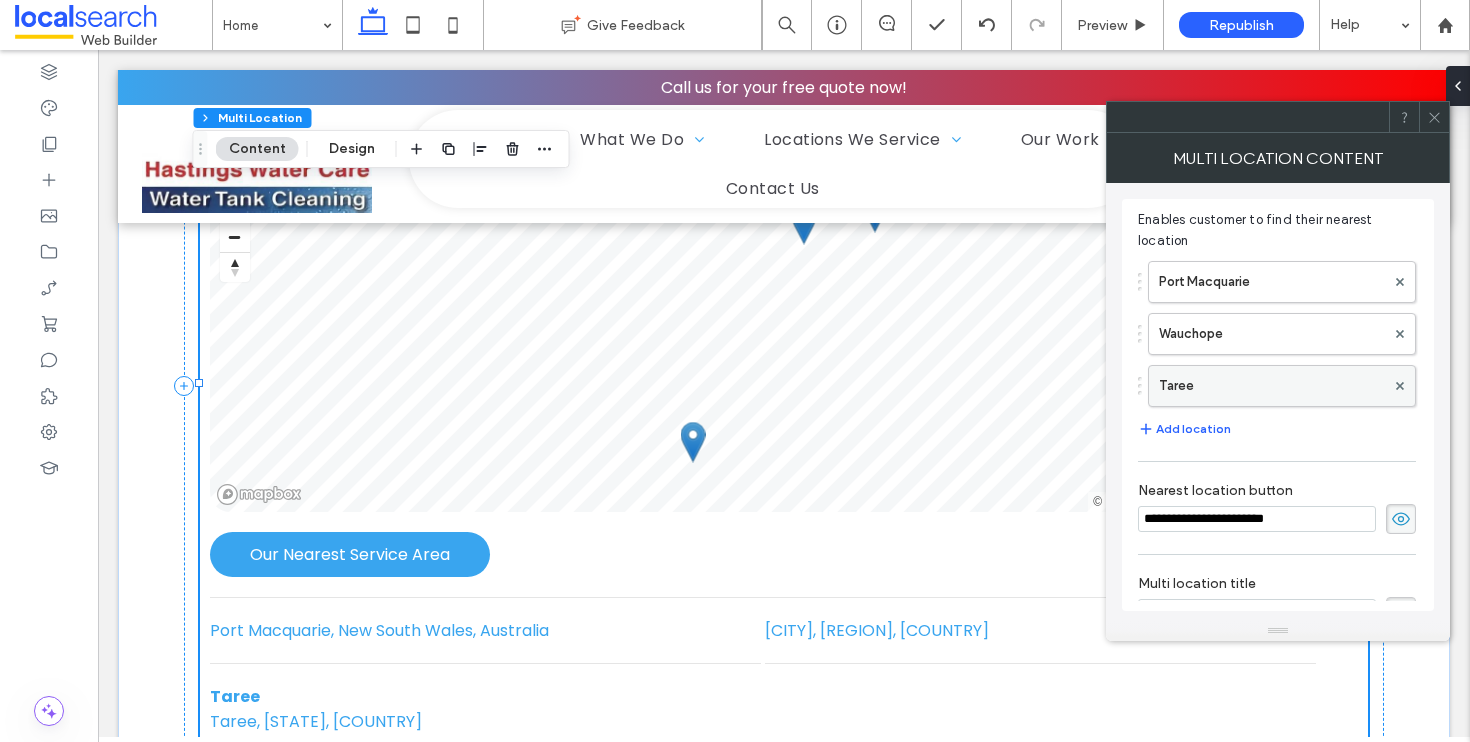 click on "Taree" at bounding box center [1272, 386] 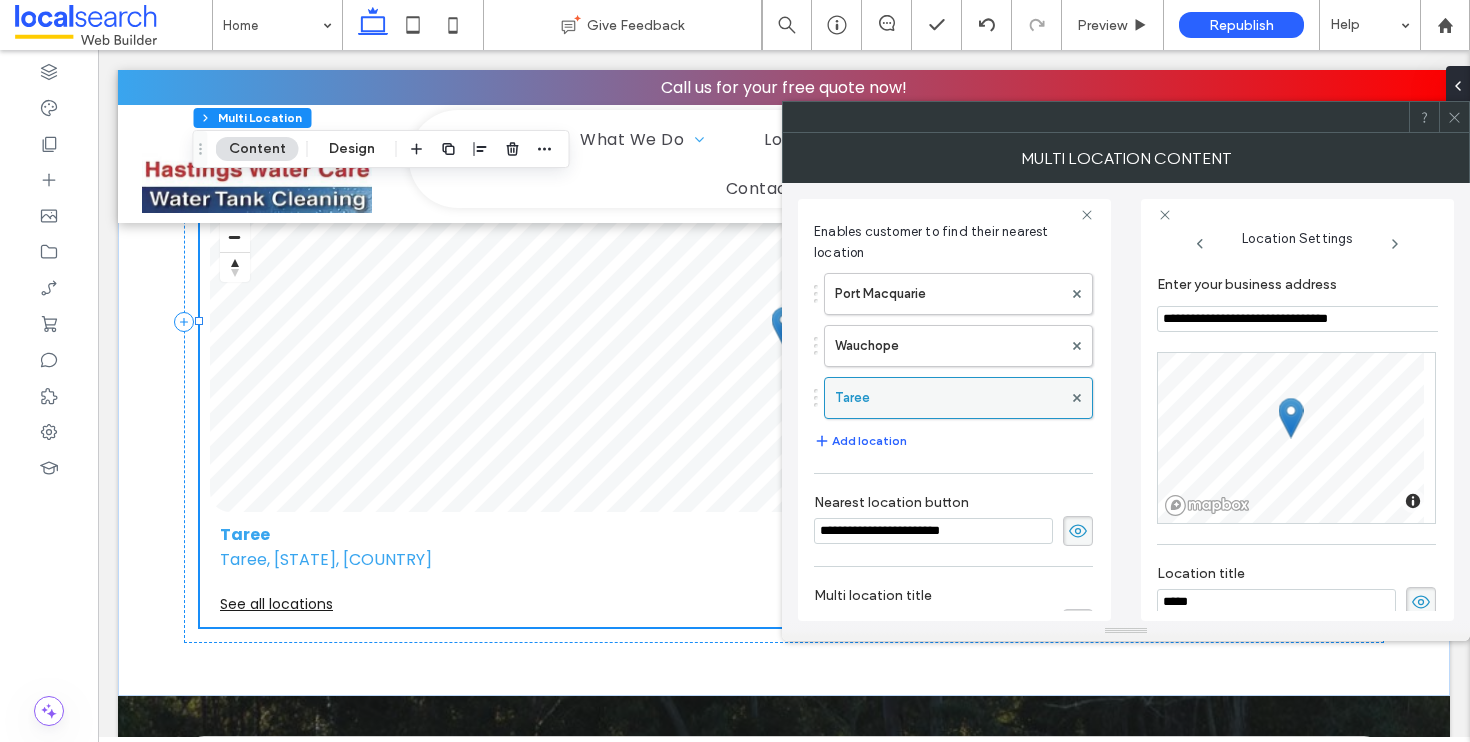 scroll, scrollTop: 0, scrollLeft: 17, axis: horizontal 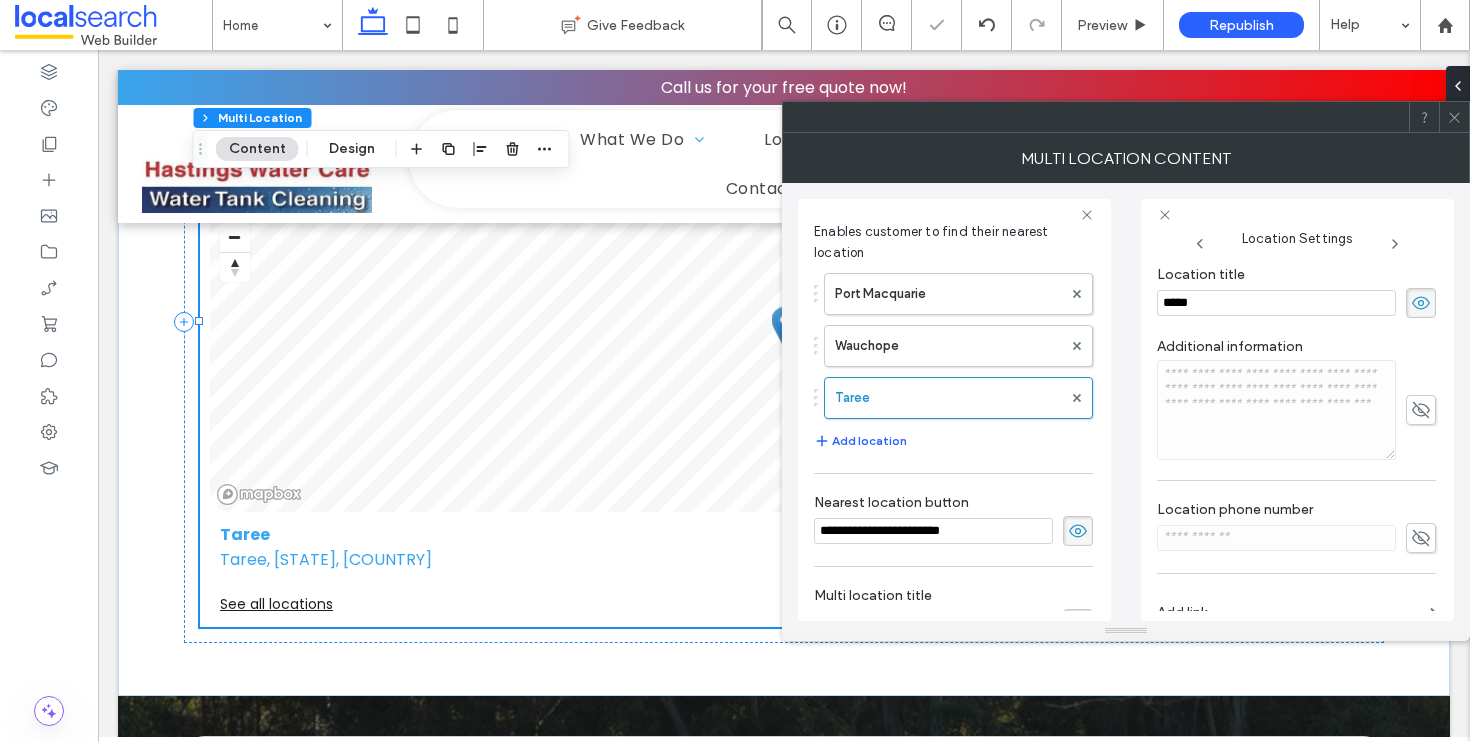 click 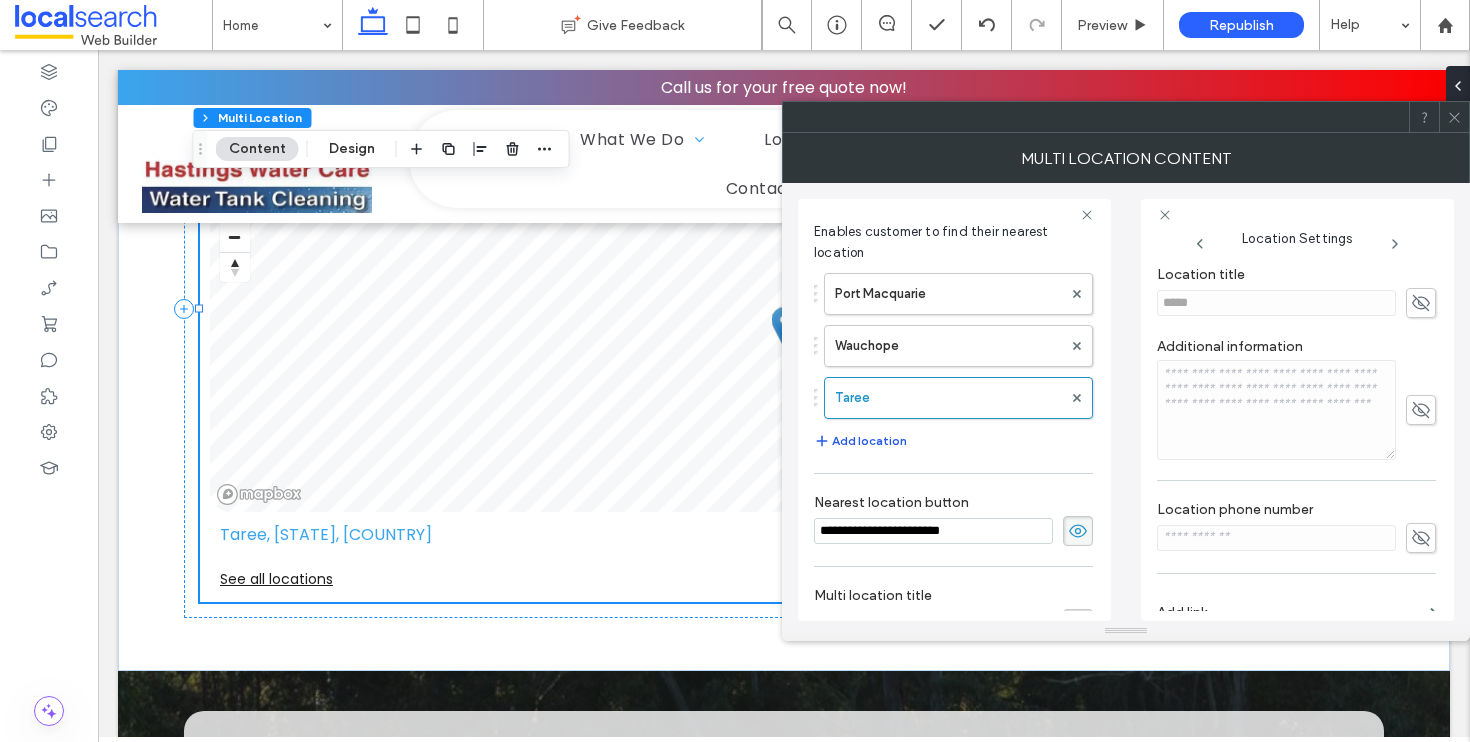 click on "Add location" at bounding box center [860, 441] 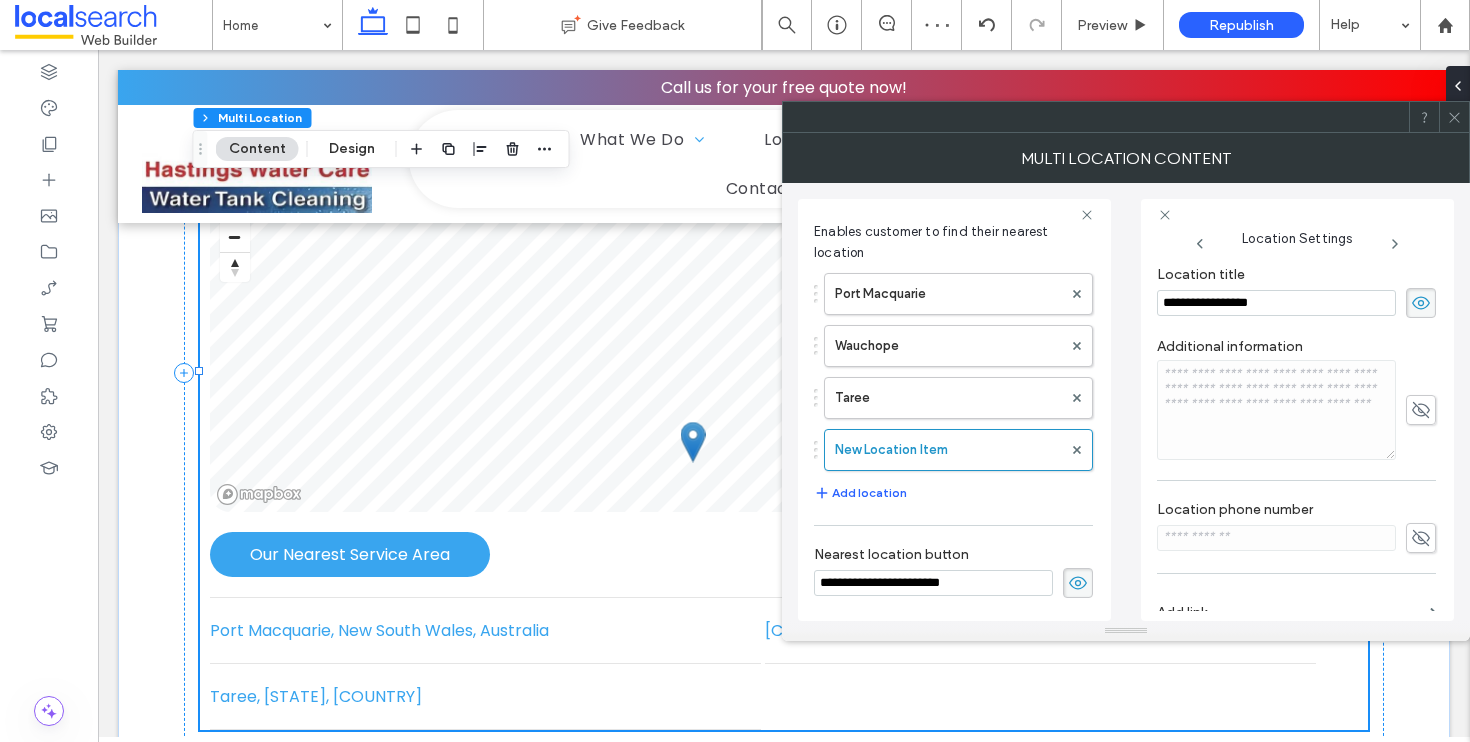 drag, startPoint x: 1297, startPoint y: 311, endPoint x: 1158, endPoint y: 310, distance: 139.0036 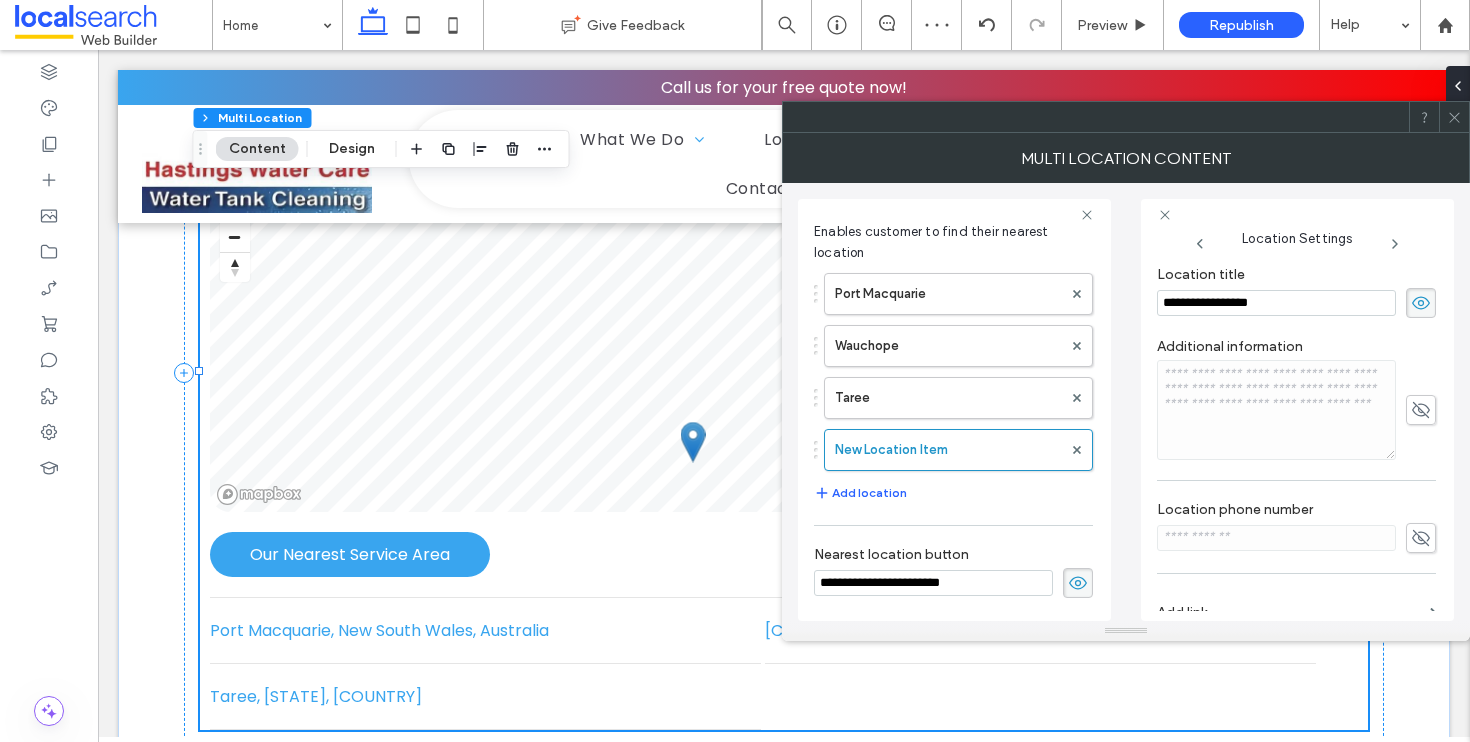 click on "**********" at bounding box center (1276, 303) 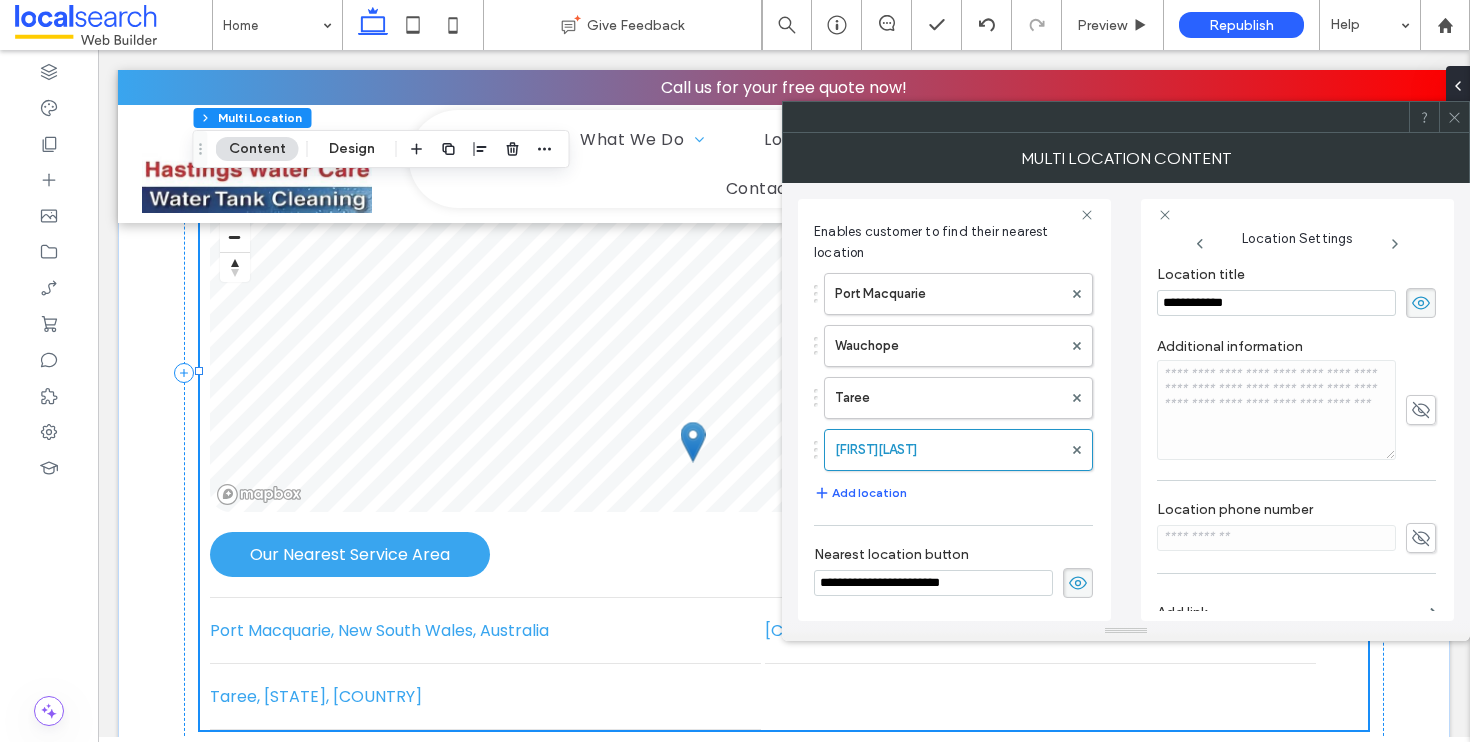 type on "**********" 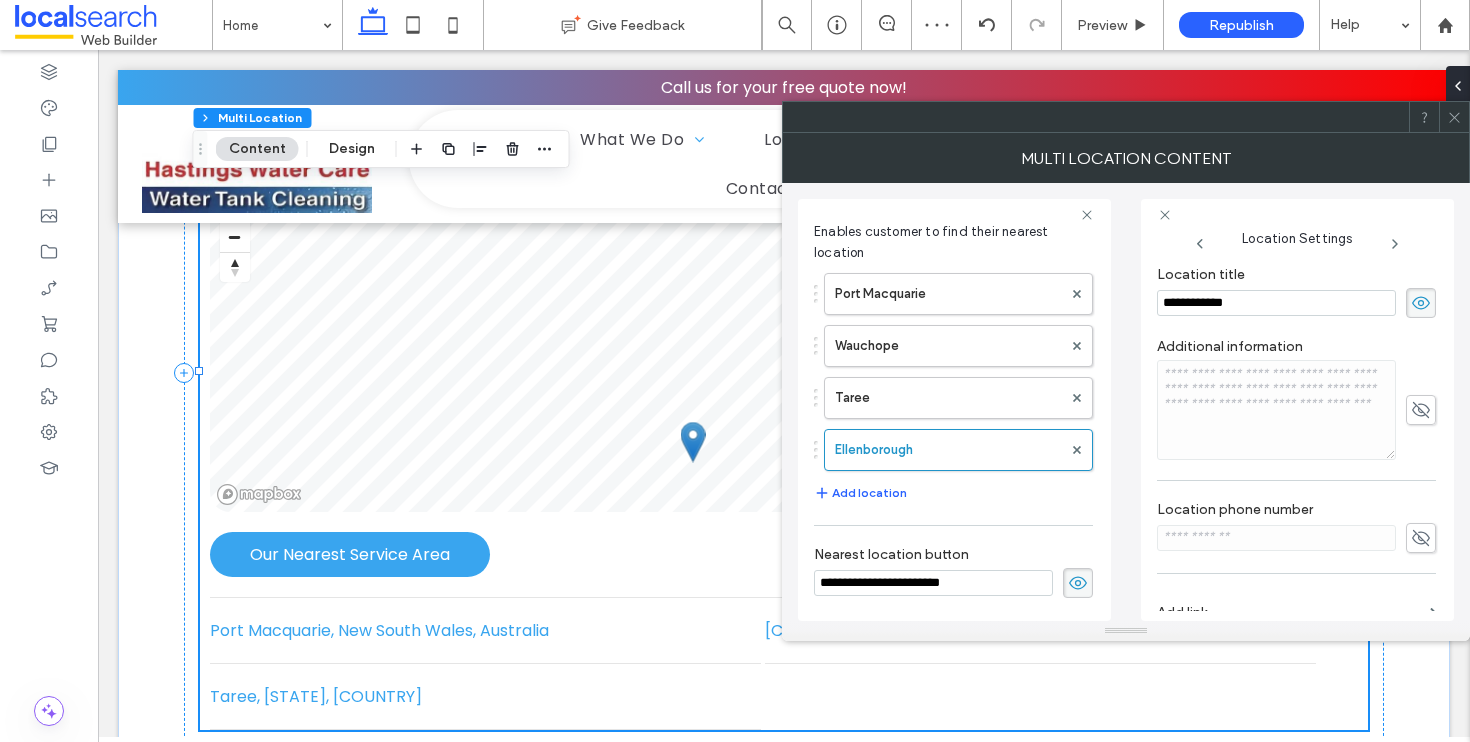 click 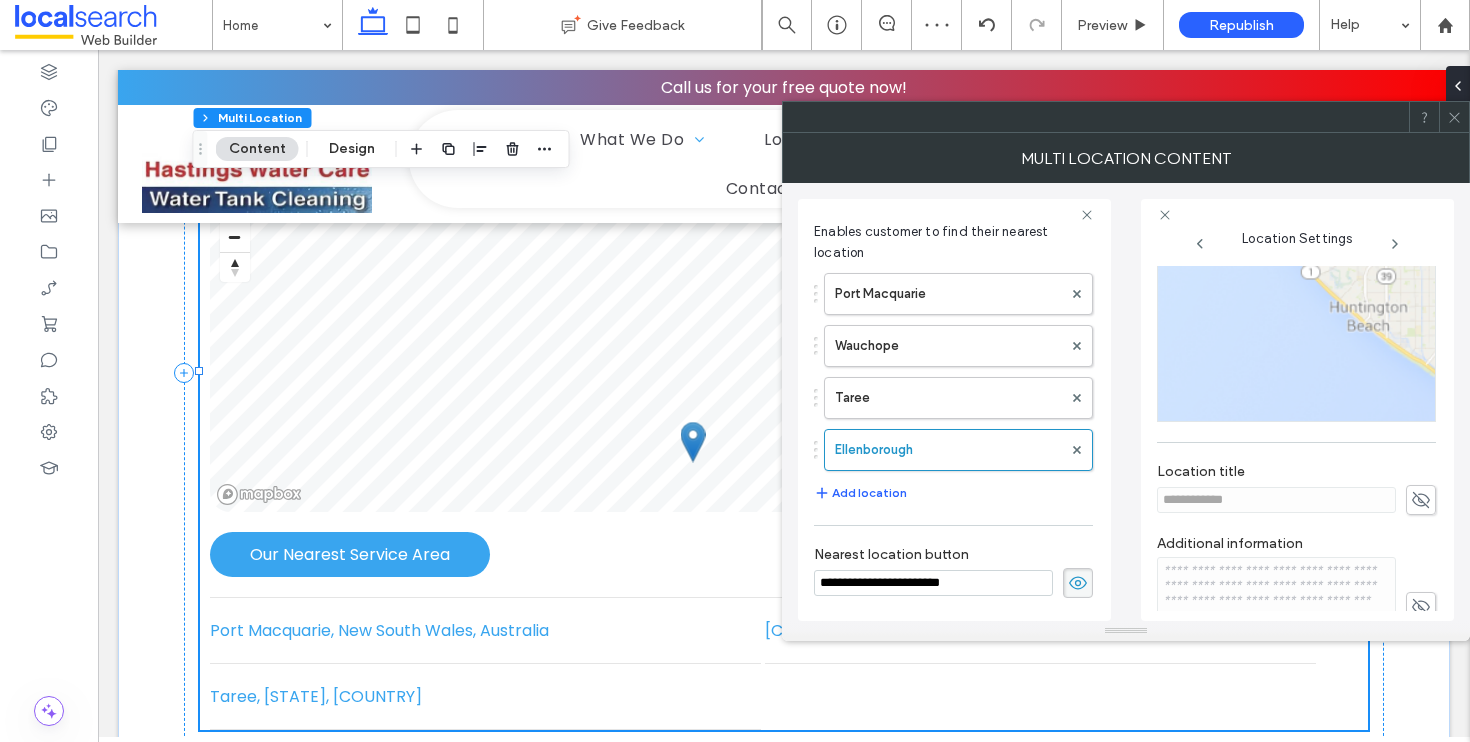 scroll, scrollTop: 0, scrollLeft: 0, axis: both 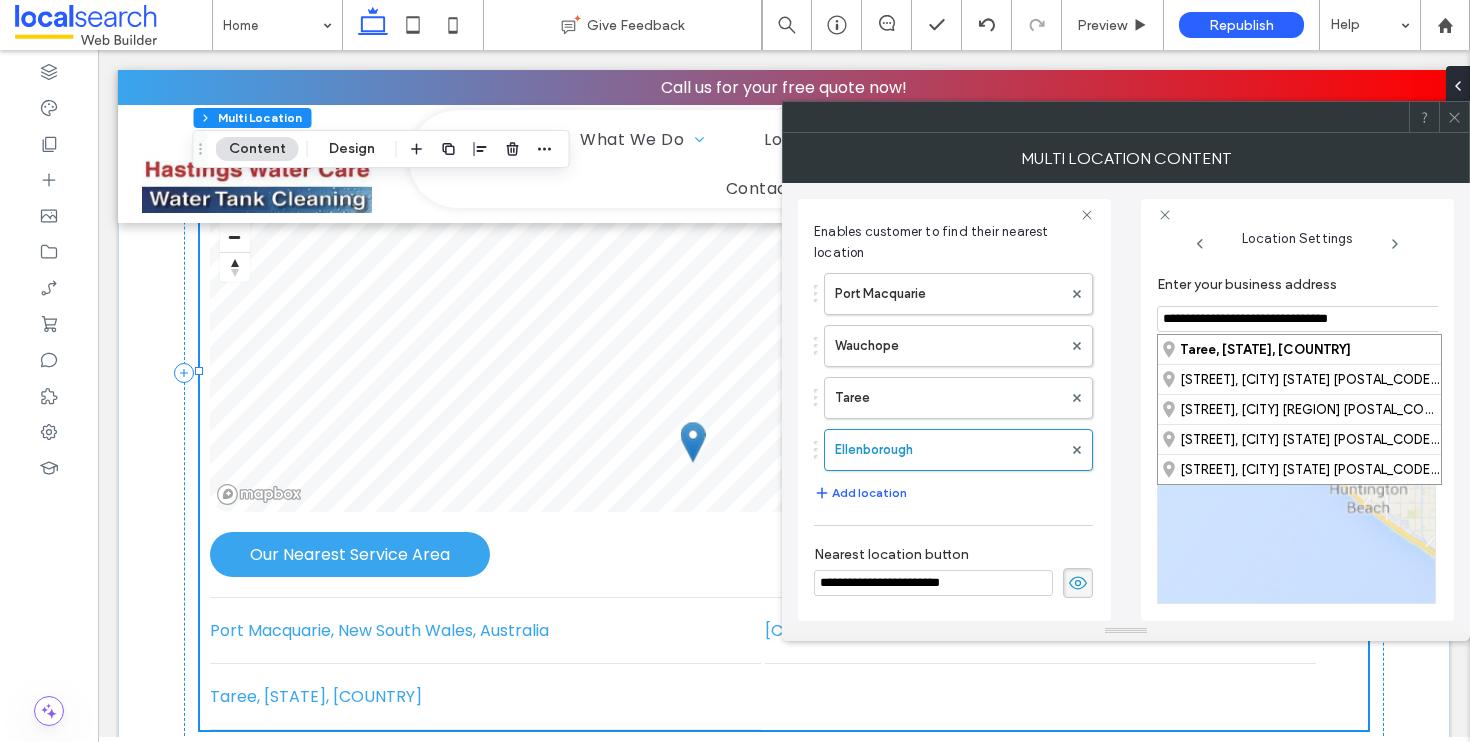 drag, startPoint x: 1392, startPoint y: 314, endPoint x: 1161, endPoint y: 308, distance: 231.07791 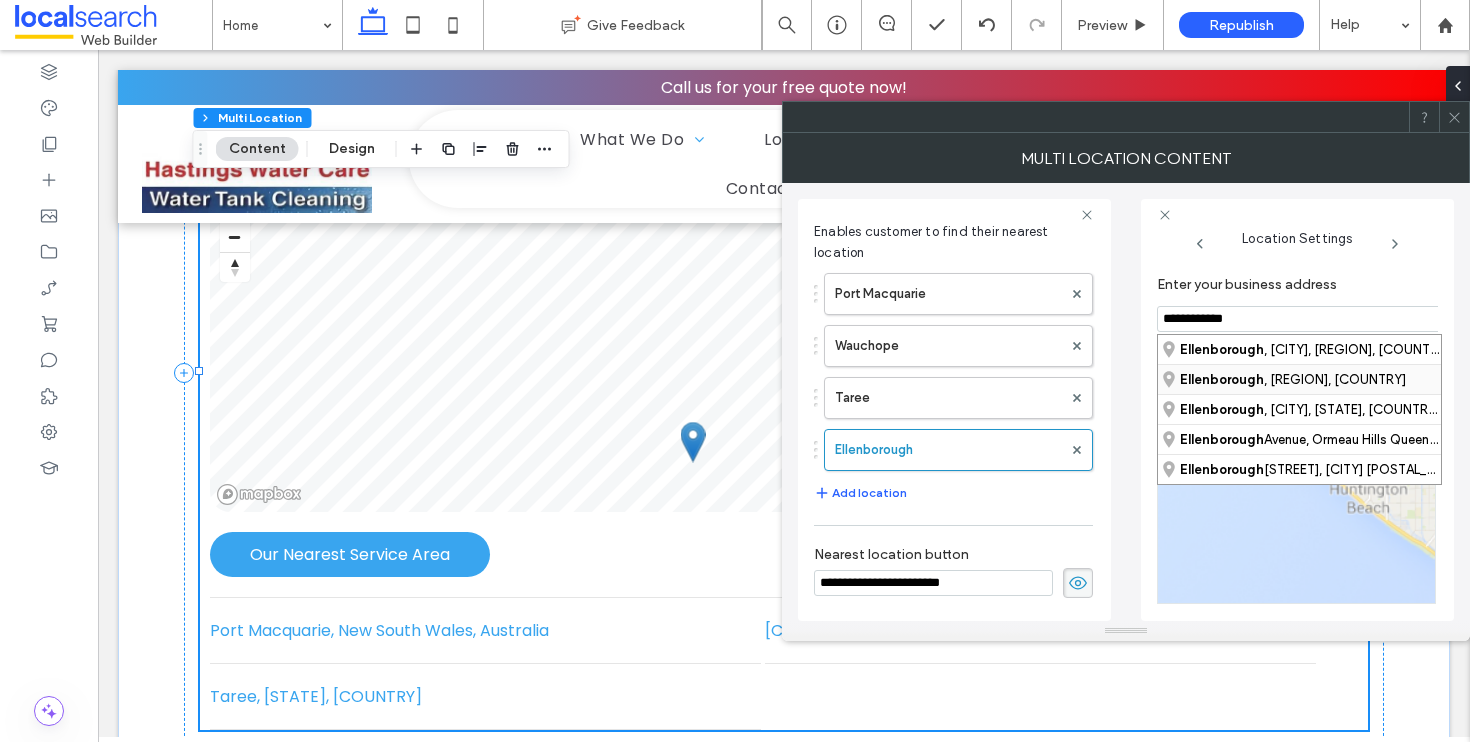 click on "Ellenborough , New South Wales, Australia" at bounding box center (1299, 379) 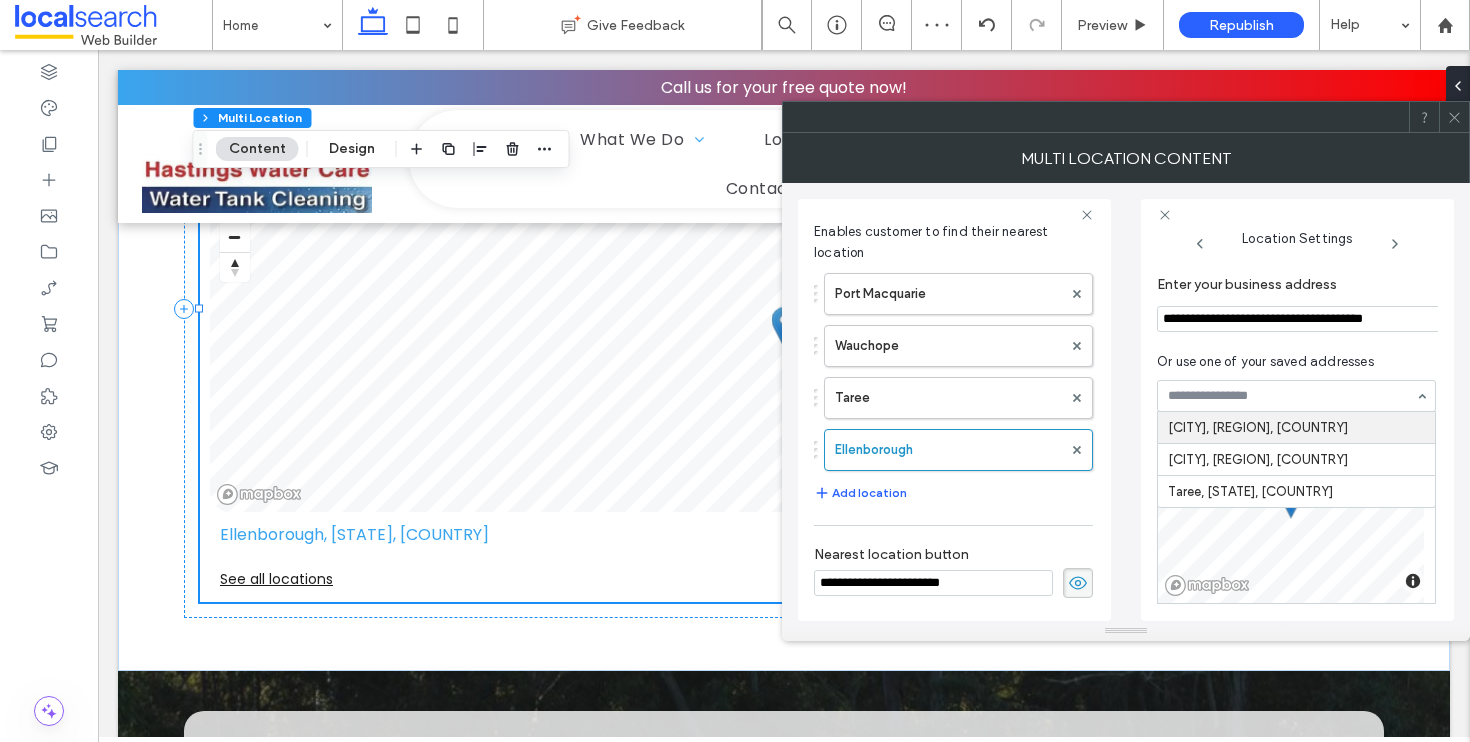 click on "Or use one of your saved addresses" at bounding box center [1292, 362] 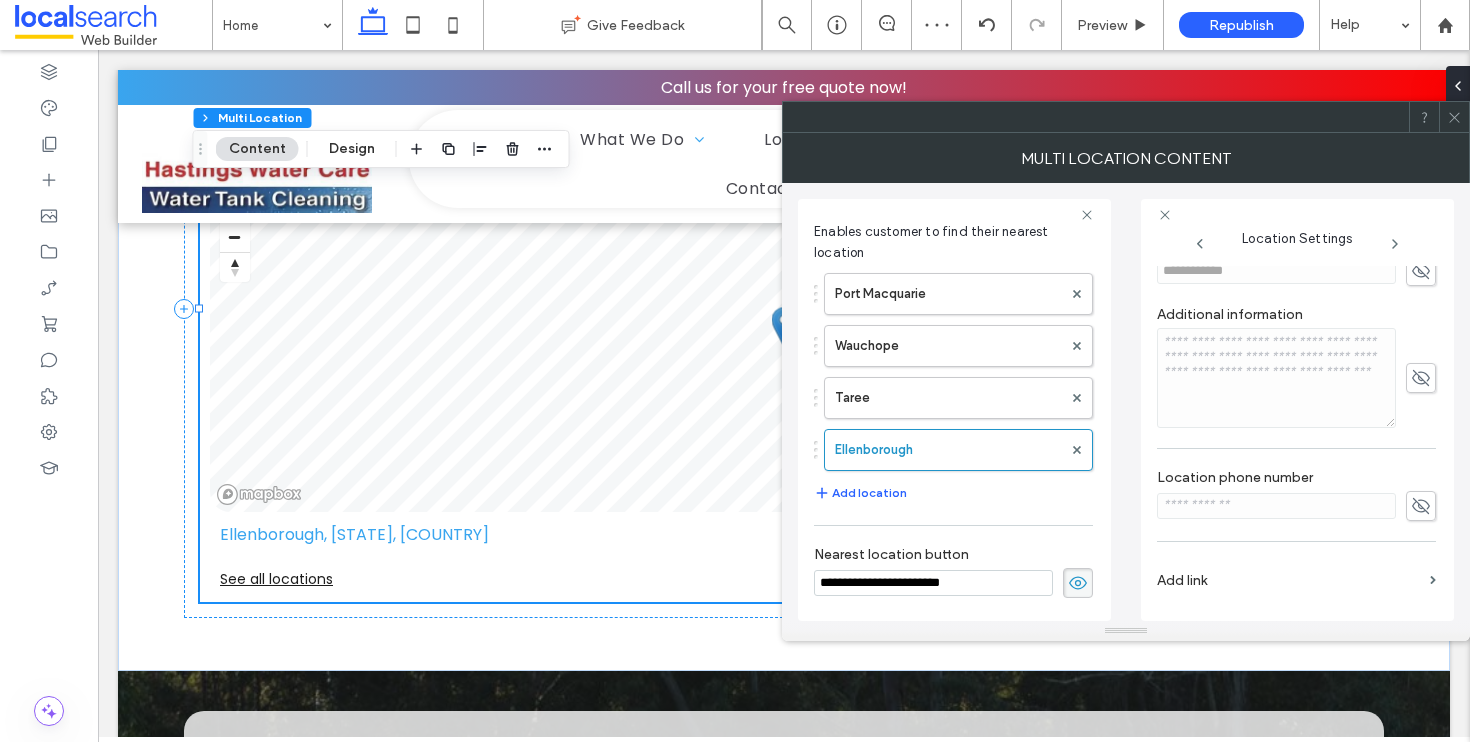 scroll, scrollTop: 424, scrollLeft: 0, axis: vertical 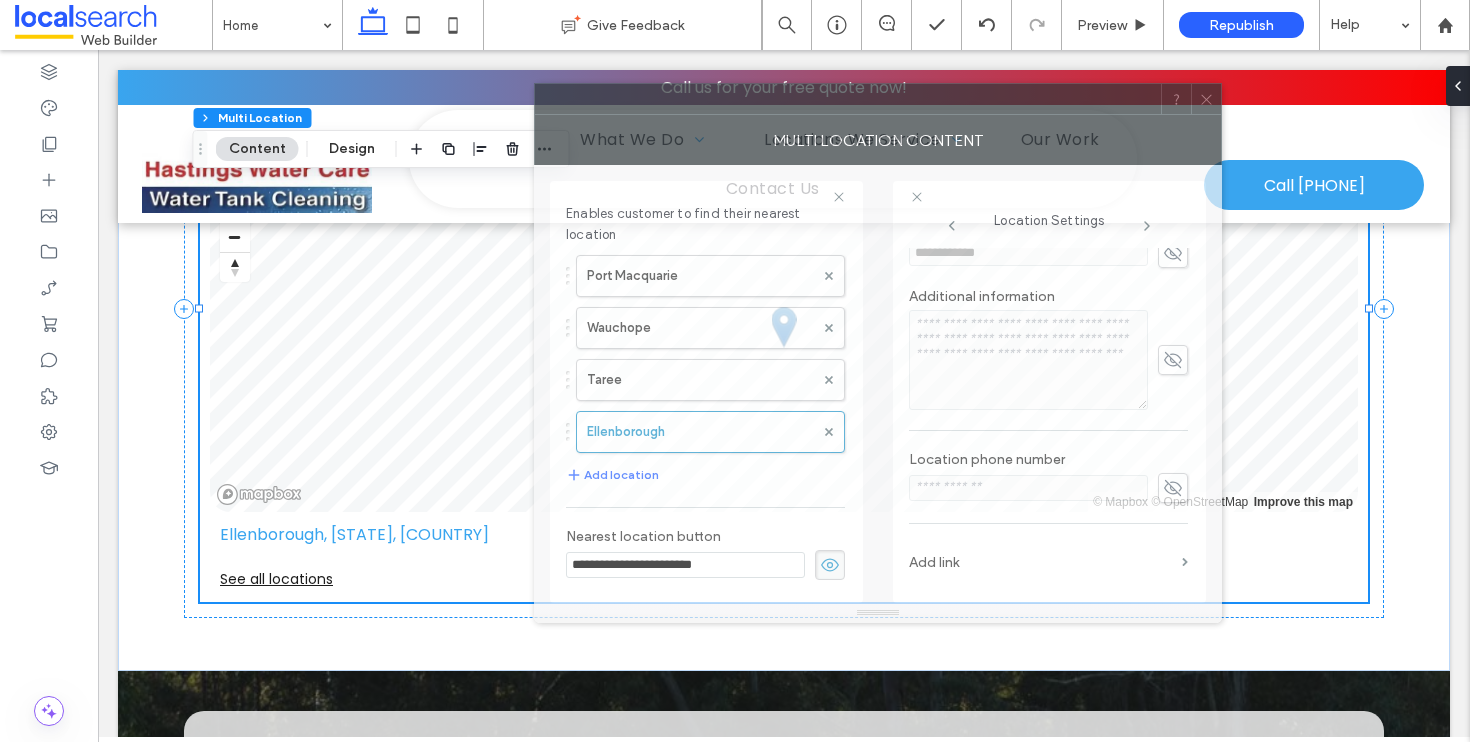 drag, startPoint x: 1180, startPoint y: 127, endPoint x: 958, endPoint y: 109, distance: 222.72853 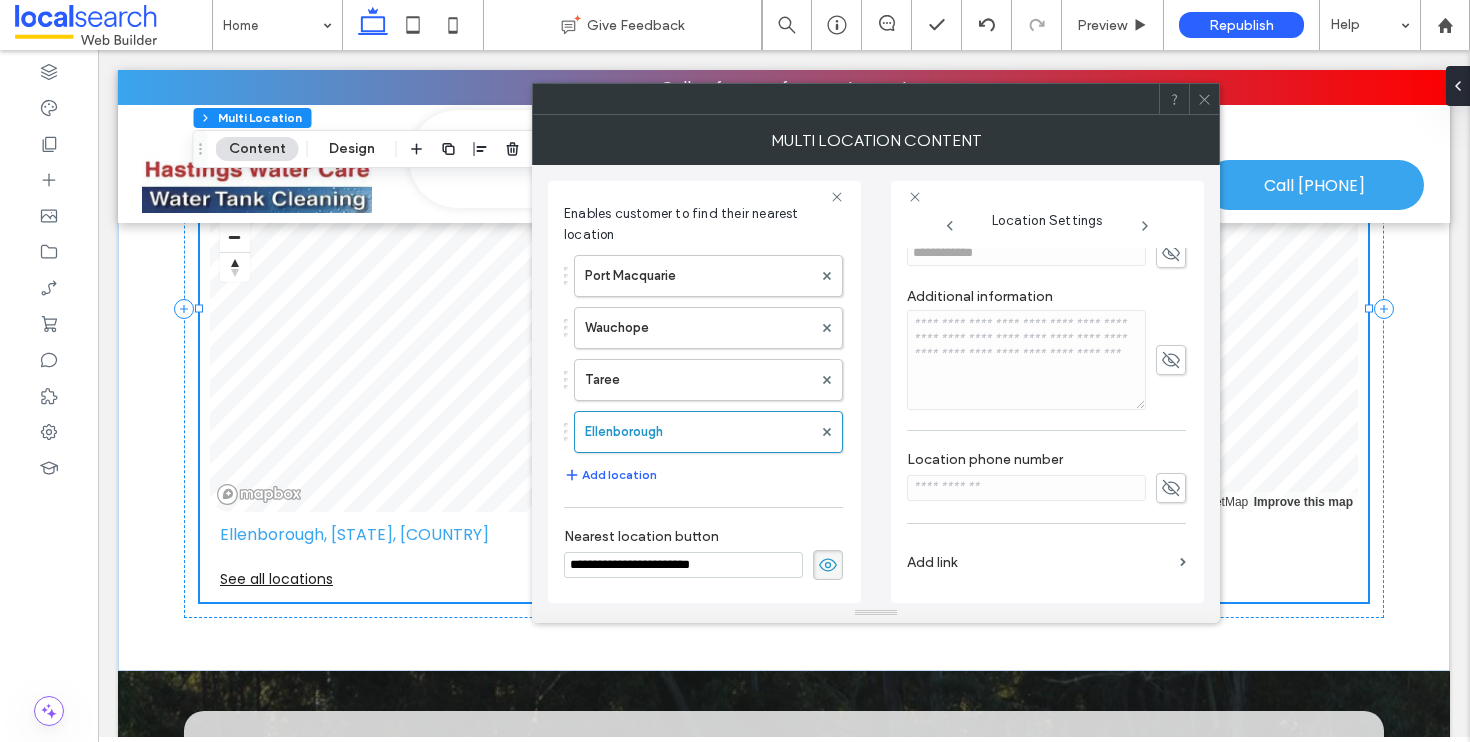 click 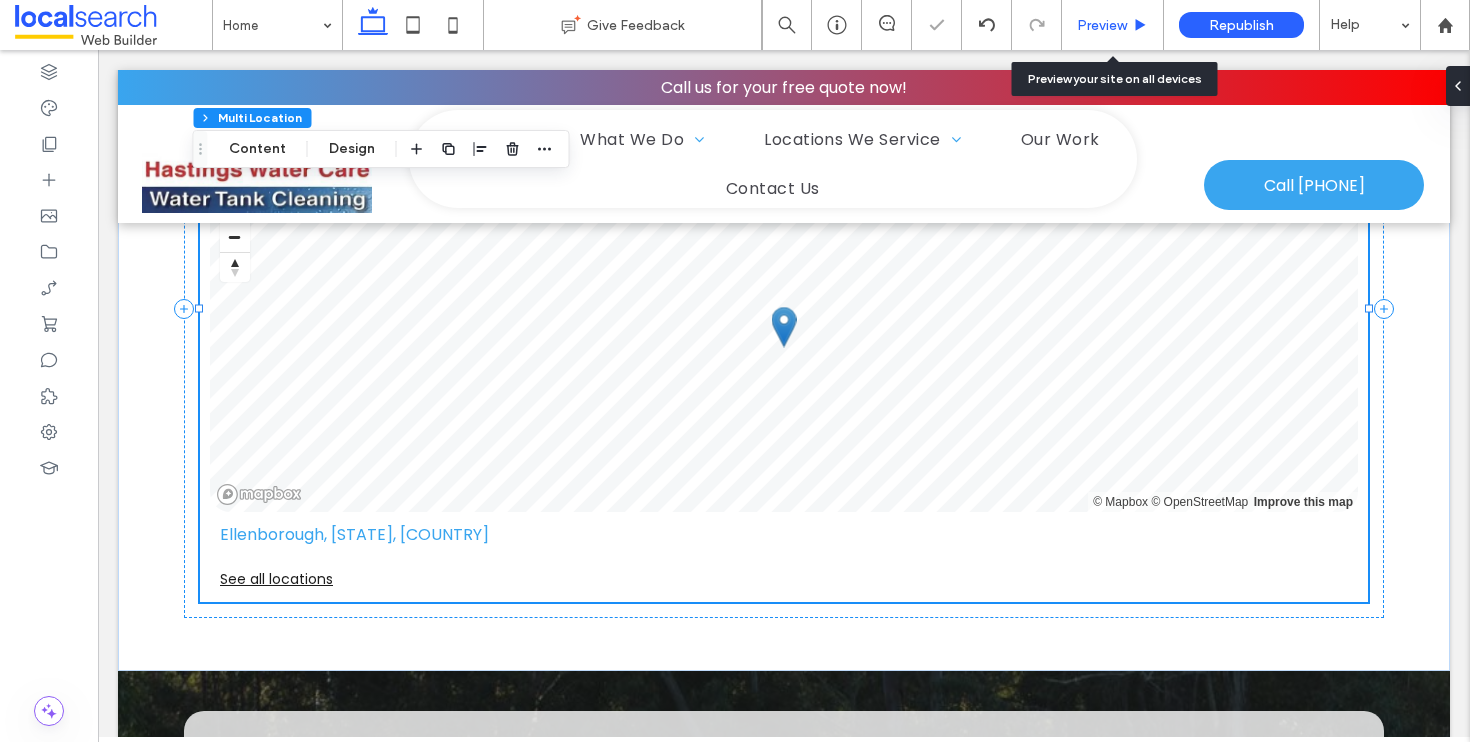 click on "Preview" at bounding box center (1113, 25) 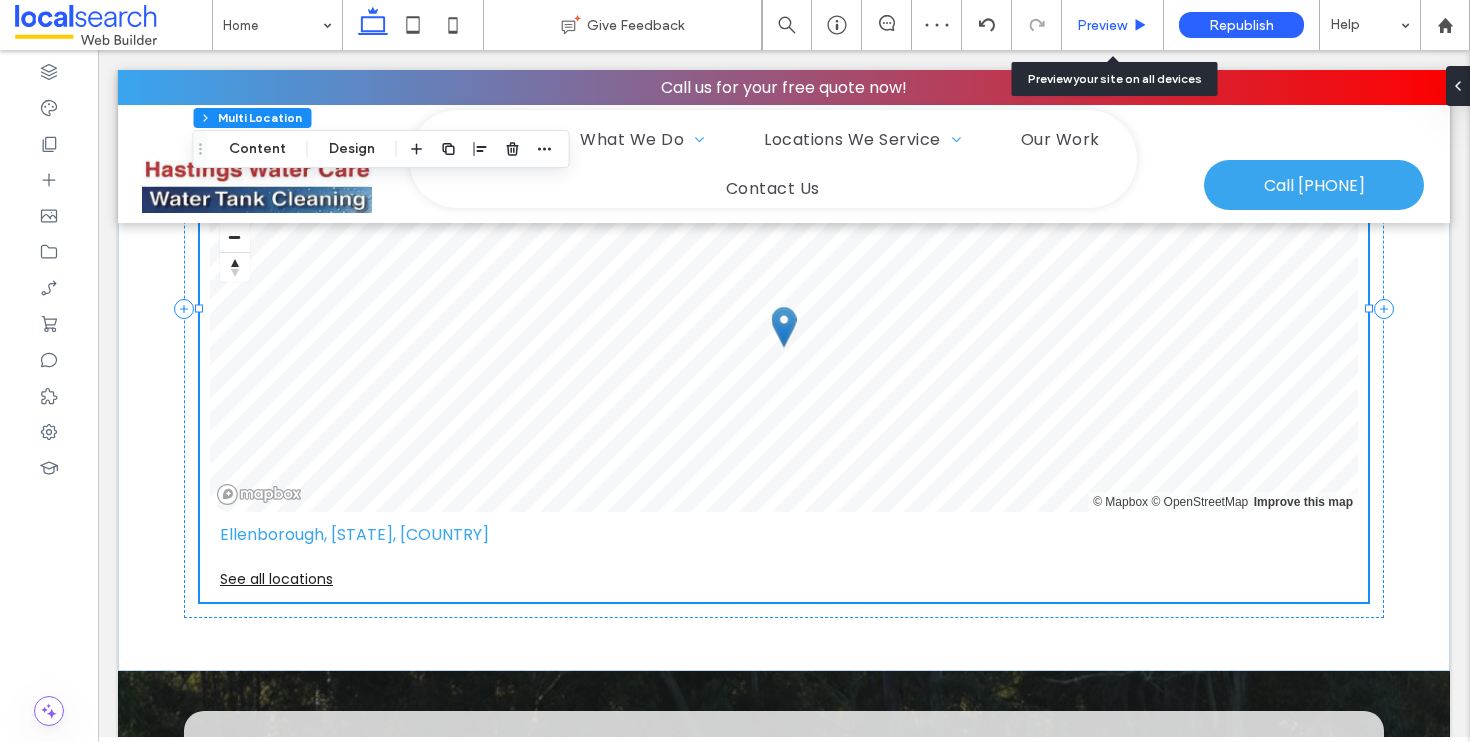 click on "Preview" at bounding box center (1102, 25) 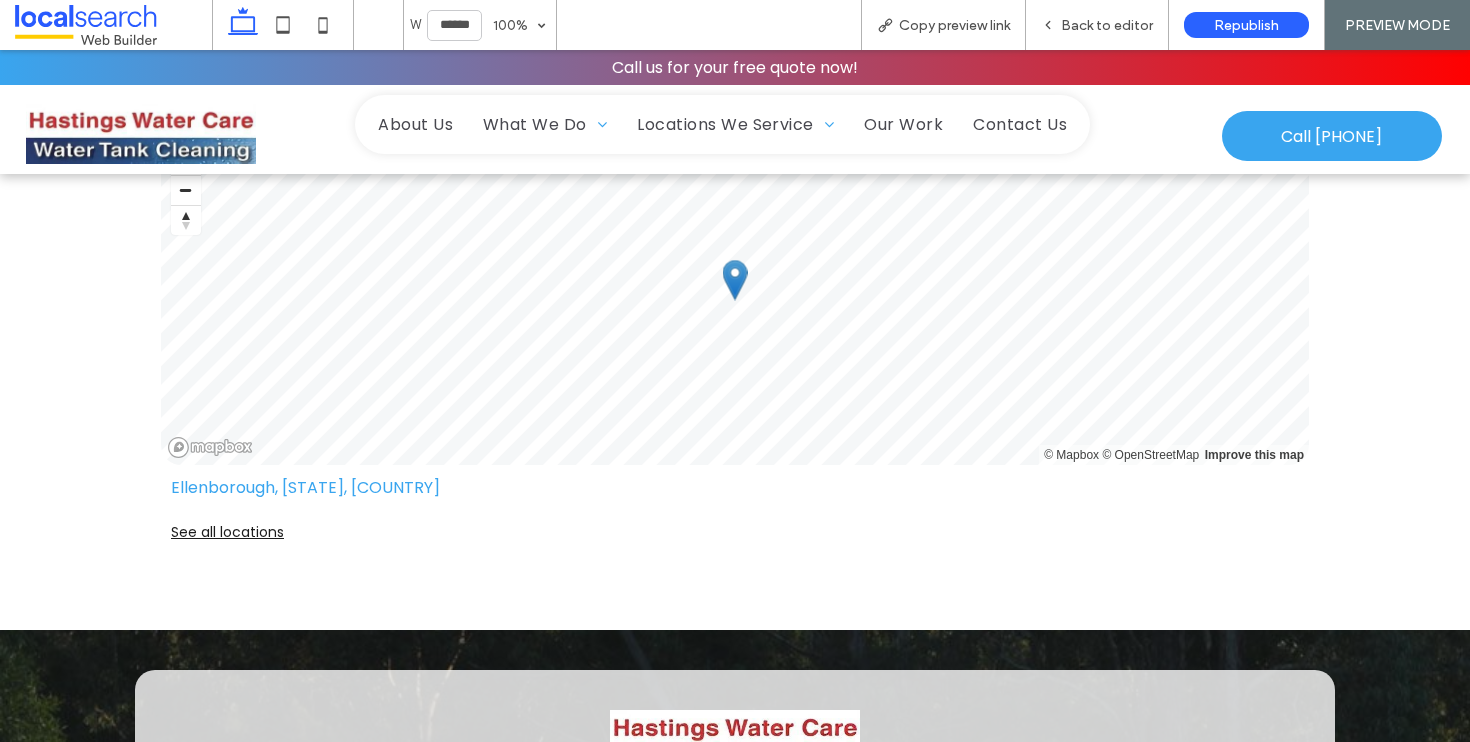 scroll, scrollTop: 4206, scrollLeft: 0, axis: vertical 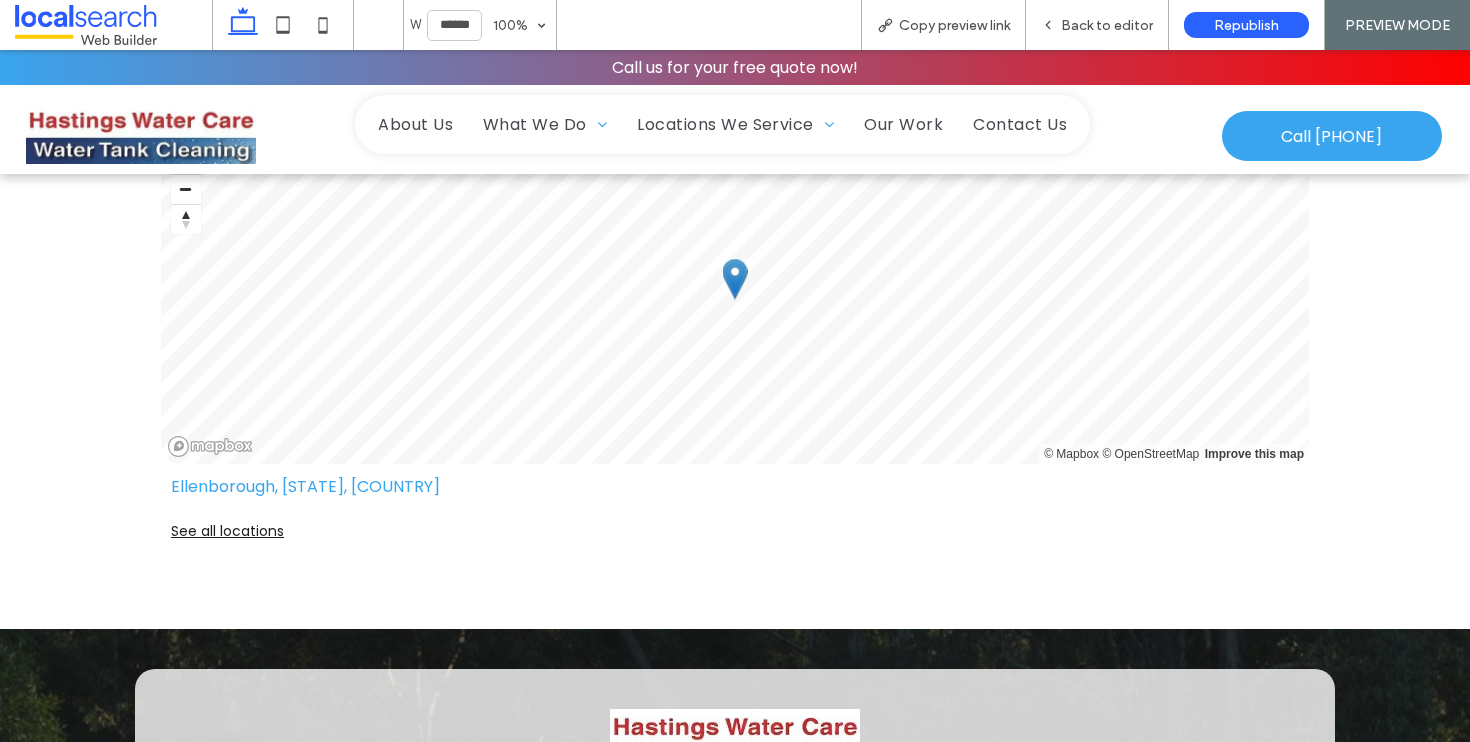 click on "See all locations" at bounding box center (735, 531) 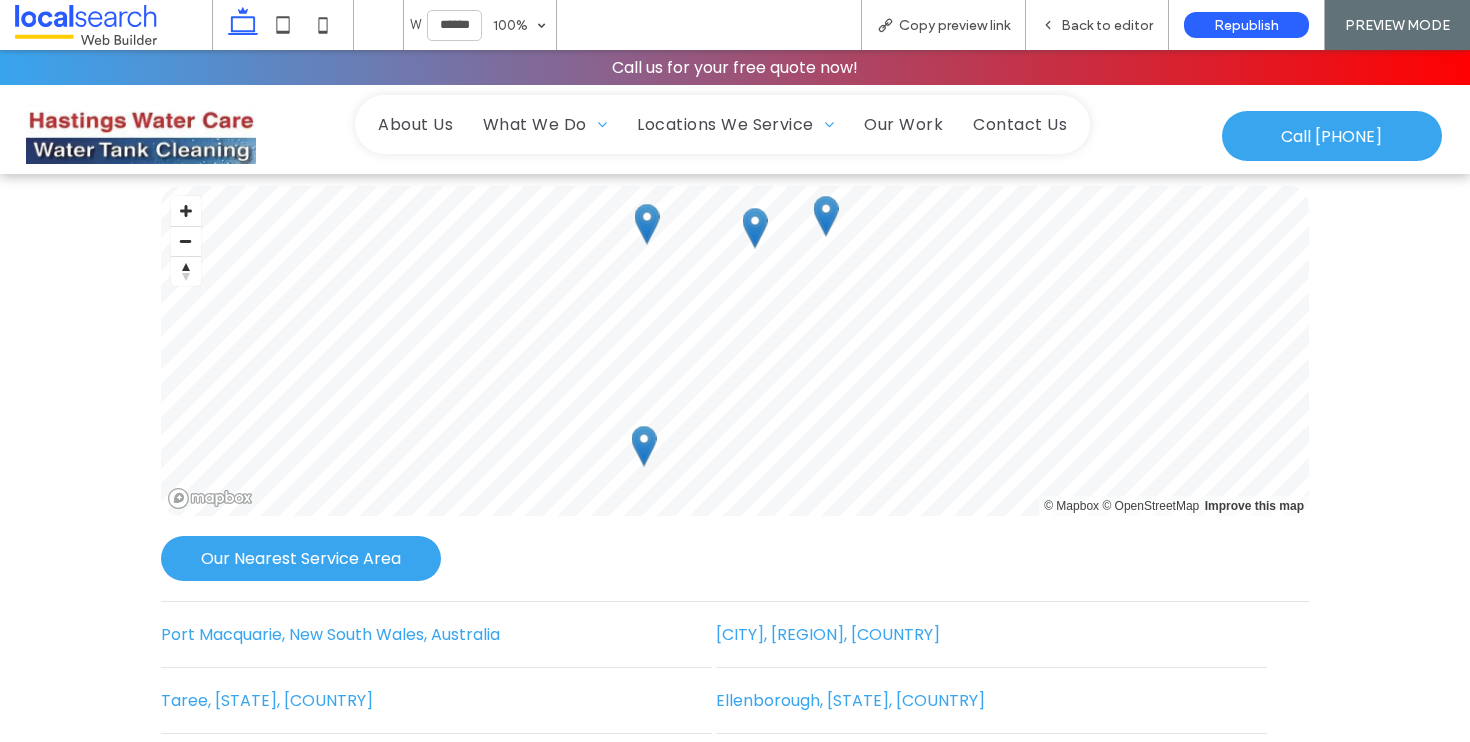 scroll, scrollTop: 4063, scrollLeft: 0, axis: vertical 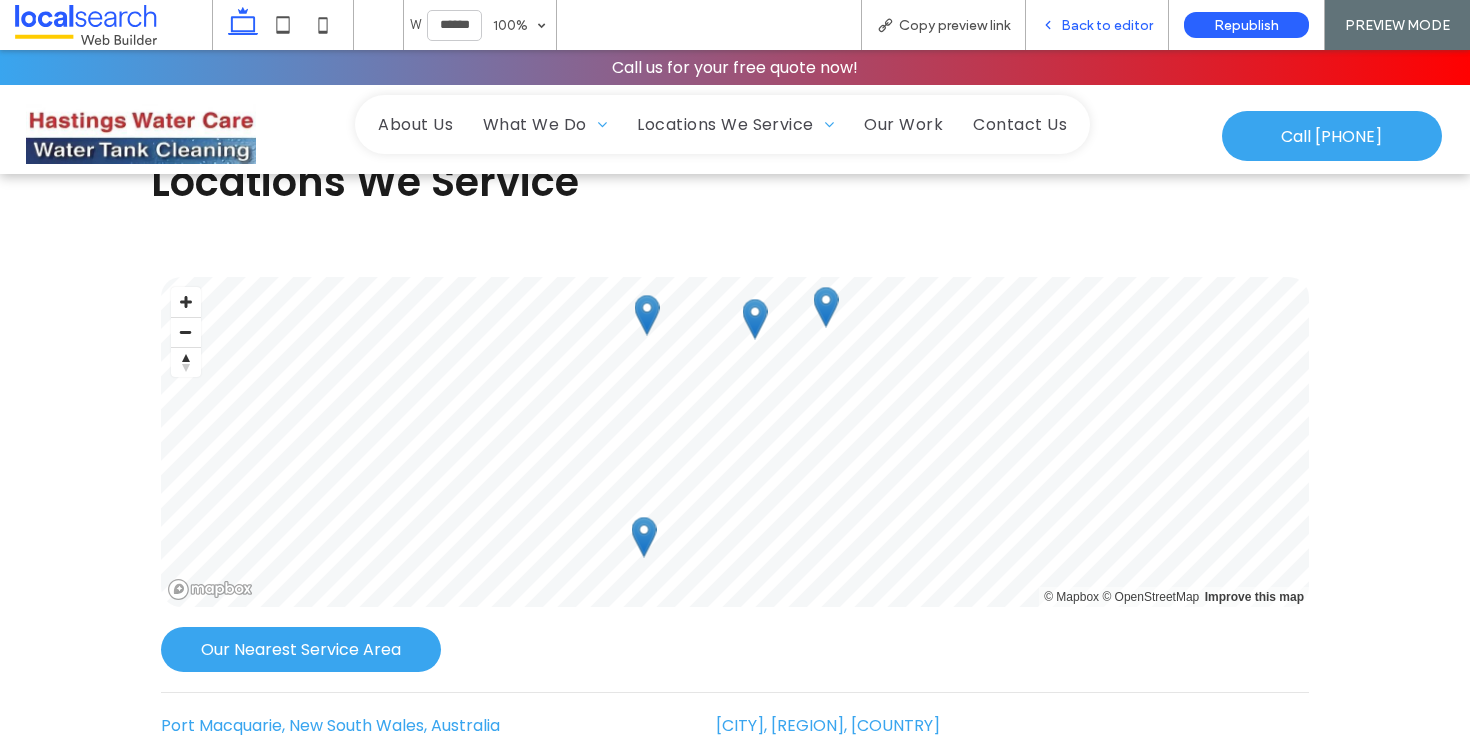 click on "Back to editor" at bounding box center [1107, 25] 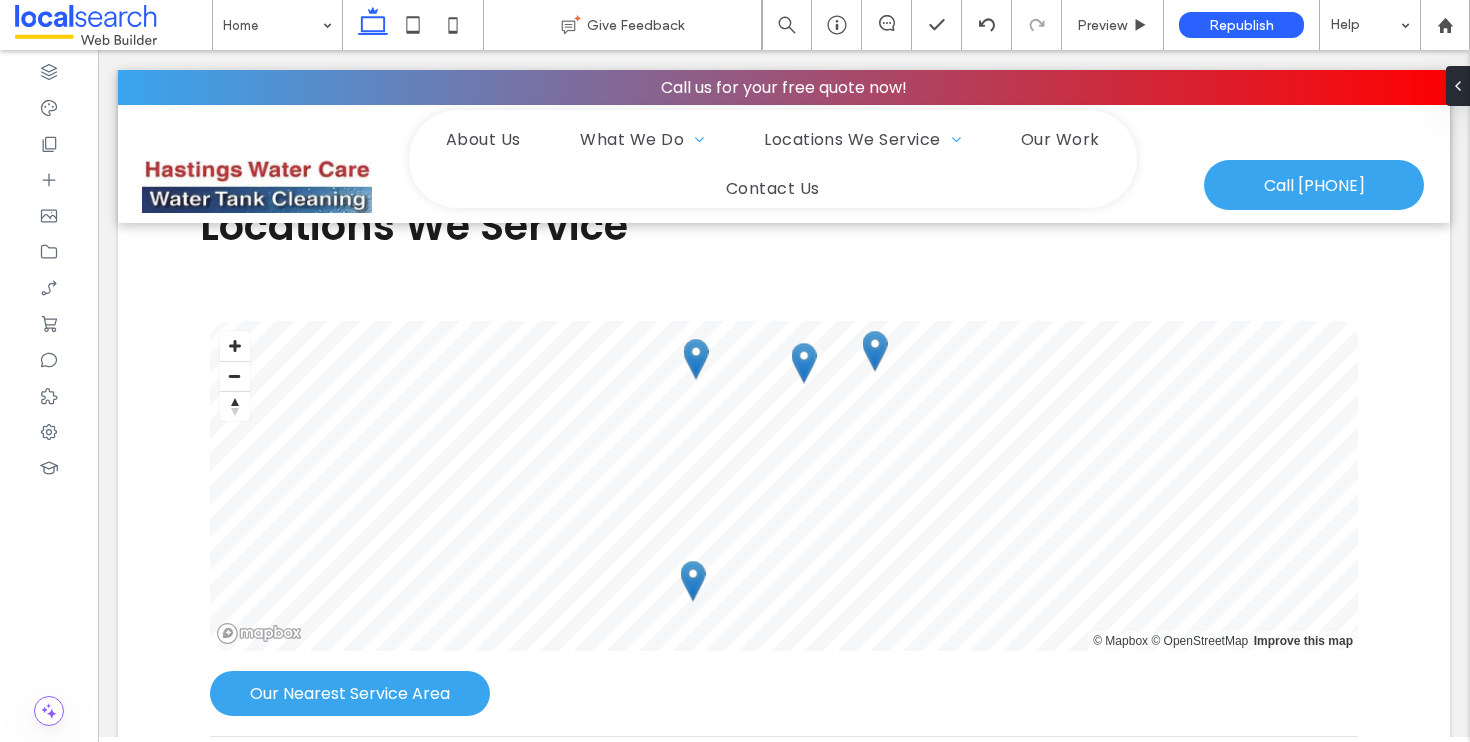 scroll, scrollTop: 4086, scrollLeft: 0, axis: vertical 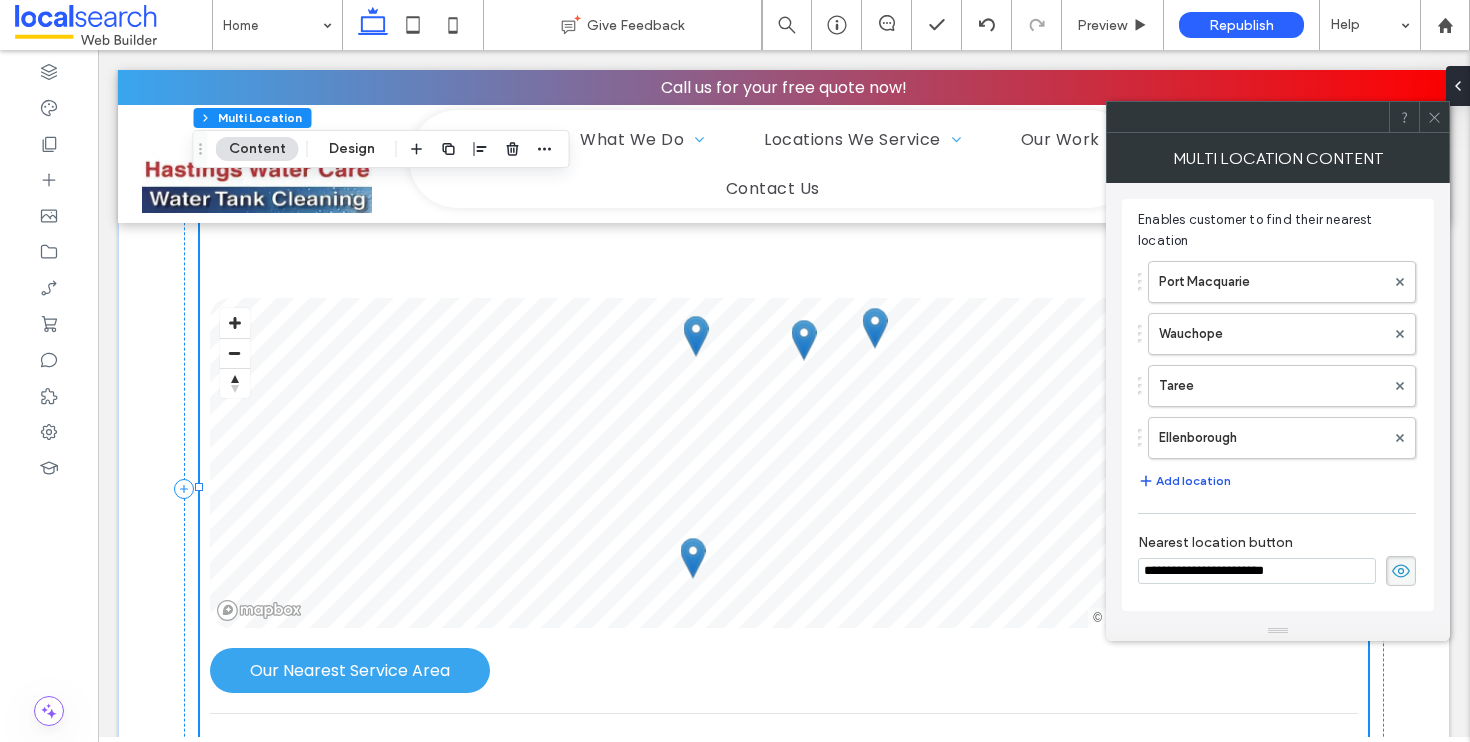 click on "Add location" at bounding box center (1184, 481) 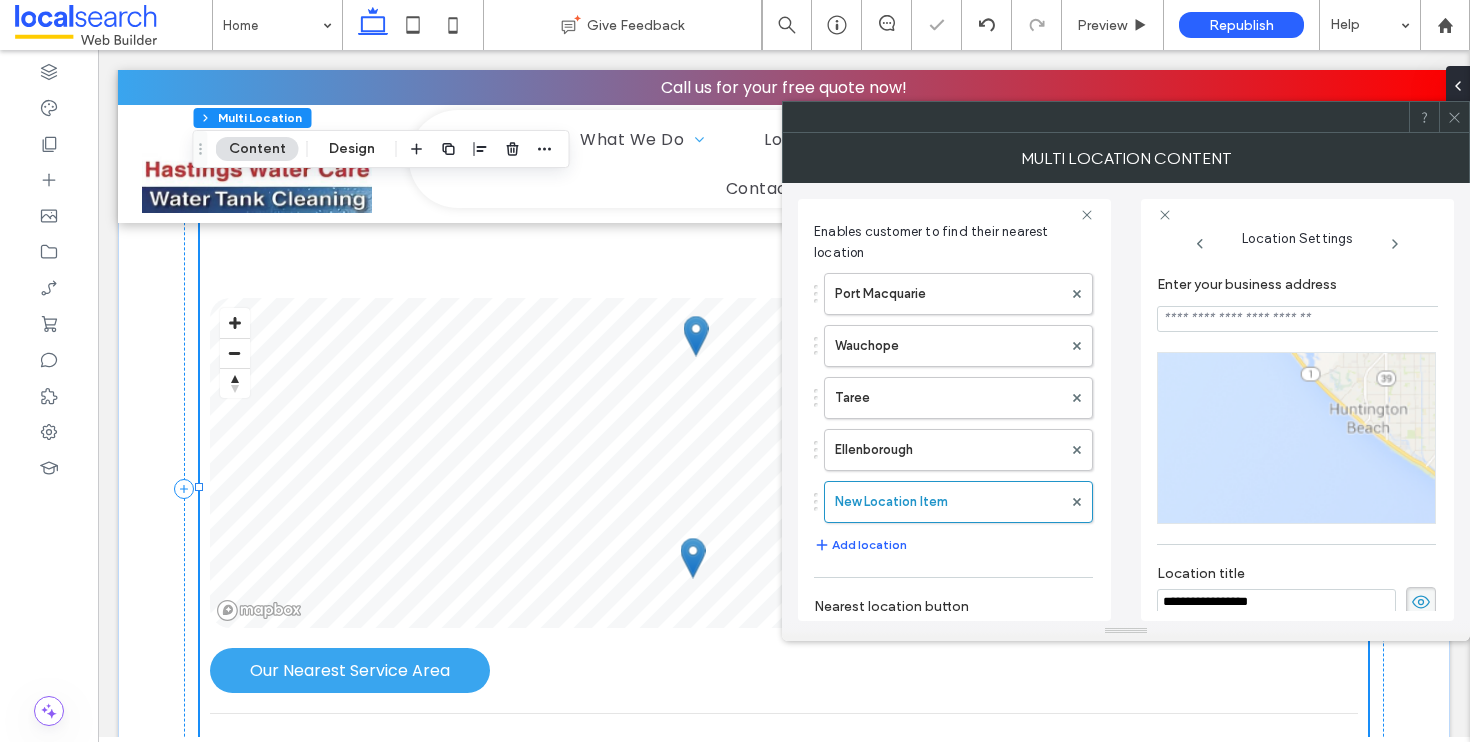 scroll, scrollTop: 0, scrollLeft: 115, axis: horizontal 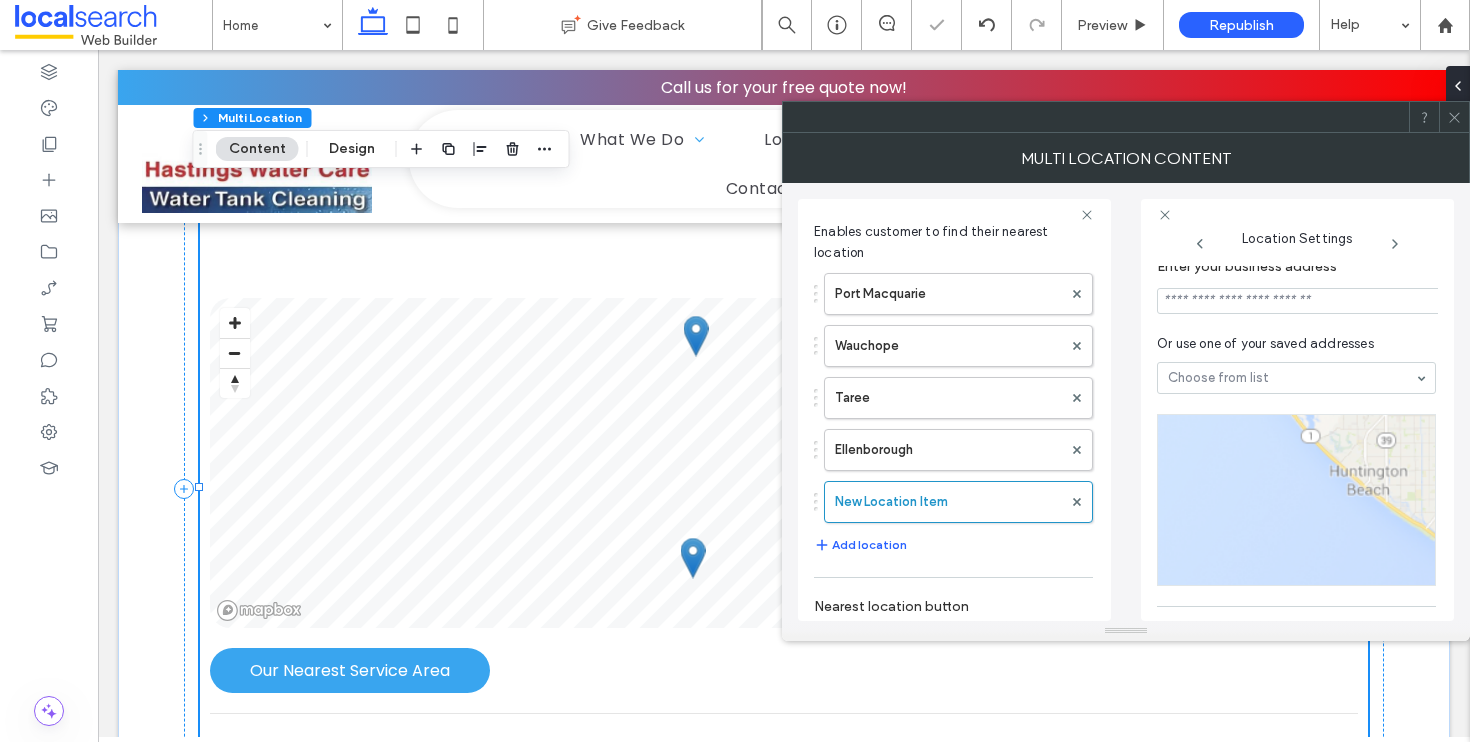click at bounding box center [1299, 301] 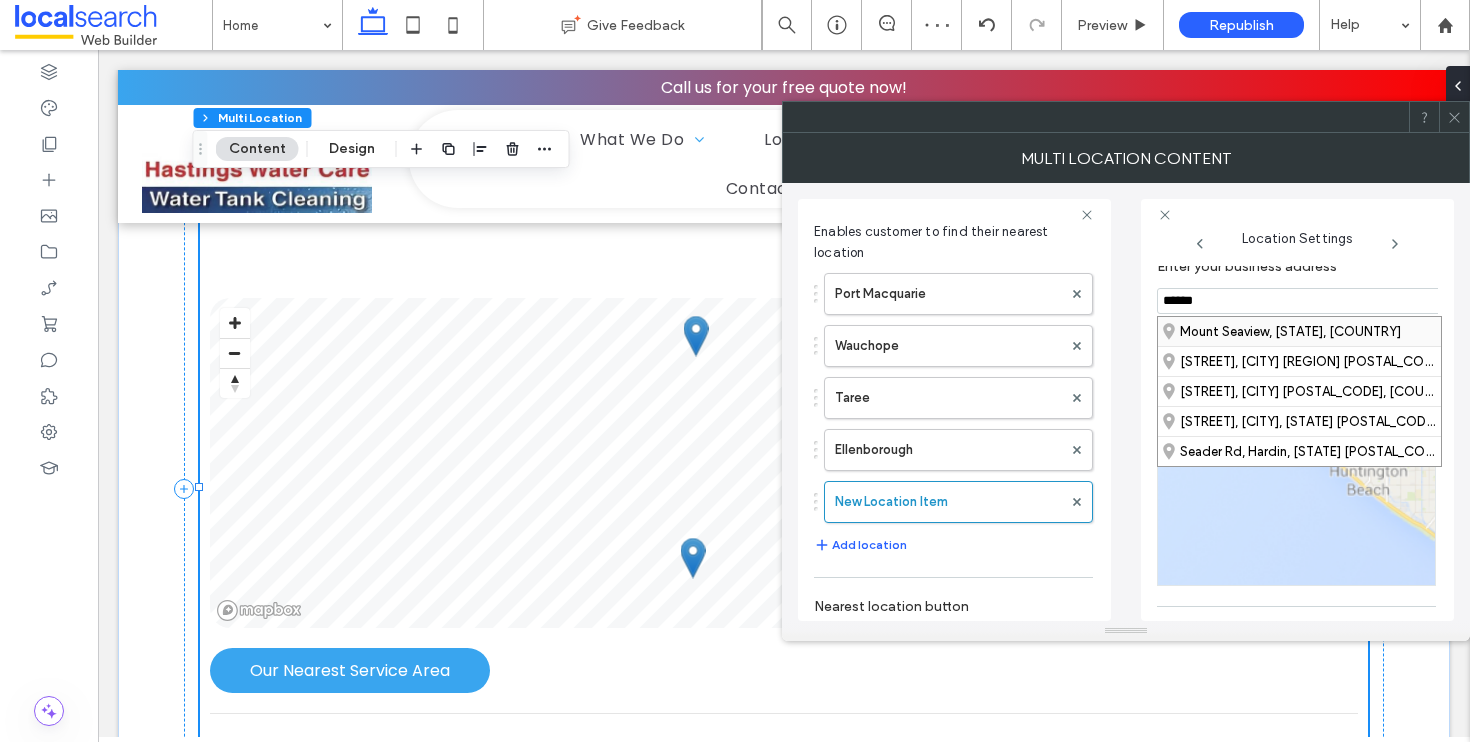 click on "Mount Seaview, New South Wales, Australia" at bounding box center (1299, 331) 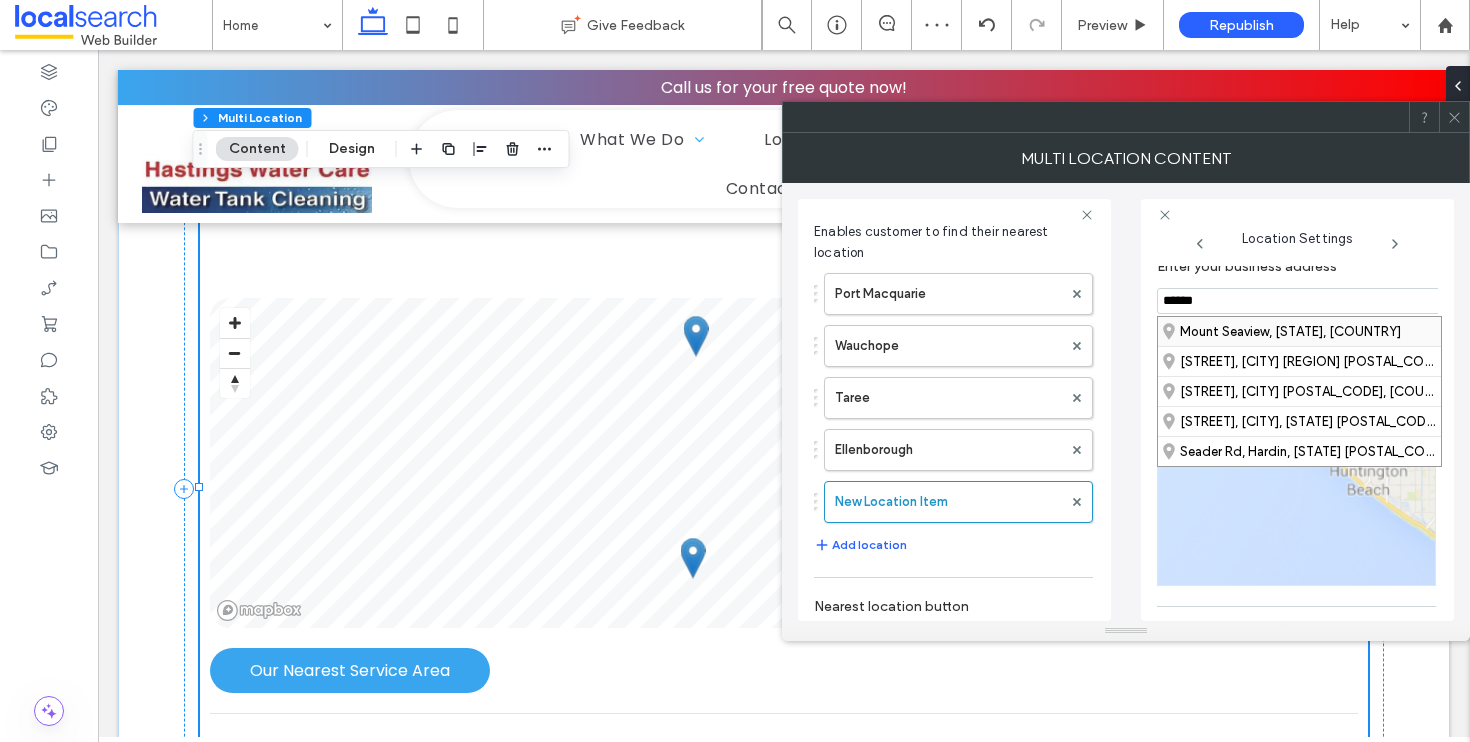 type on "**********" 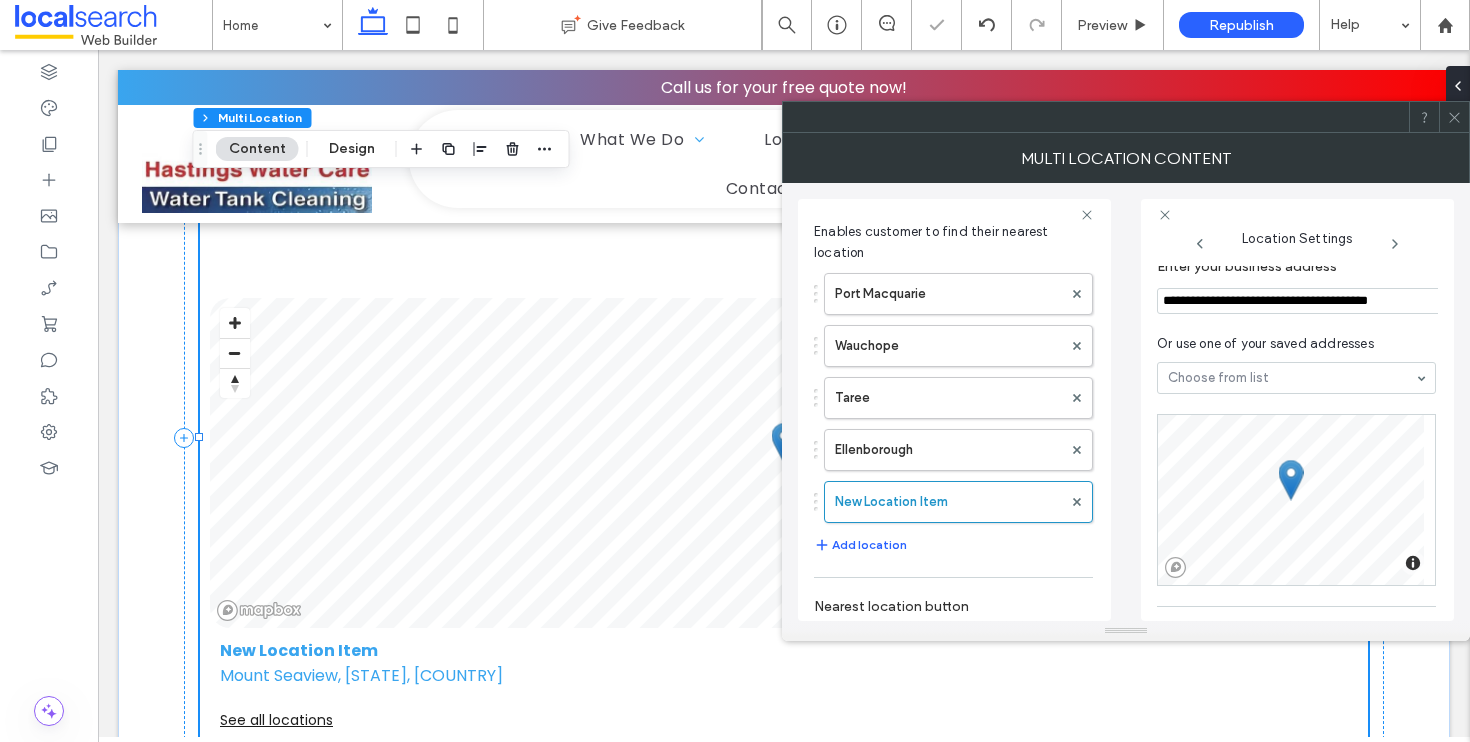 scroll, scrollTop: 344, scrollLeft: 0, axis: vertical 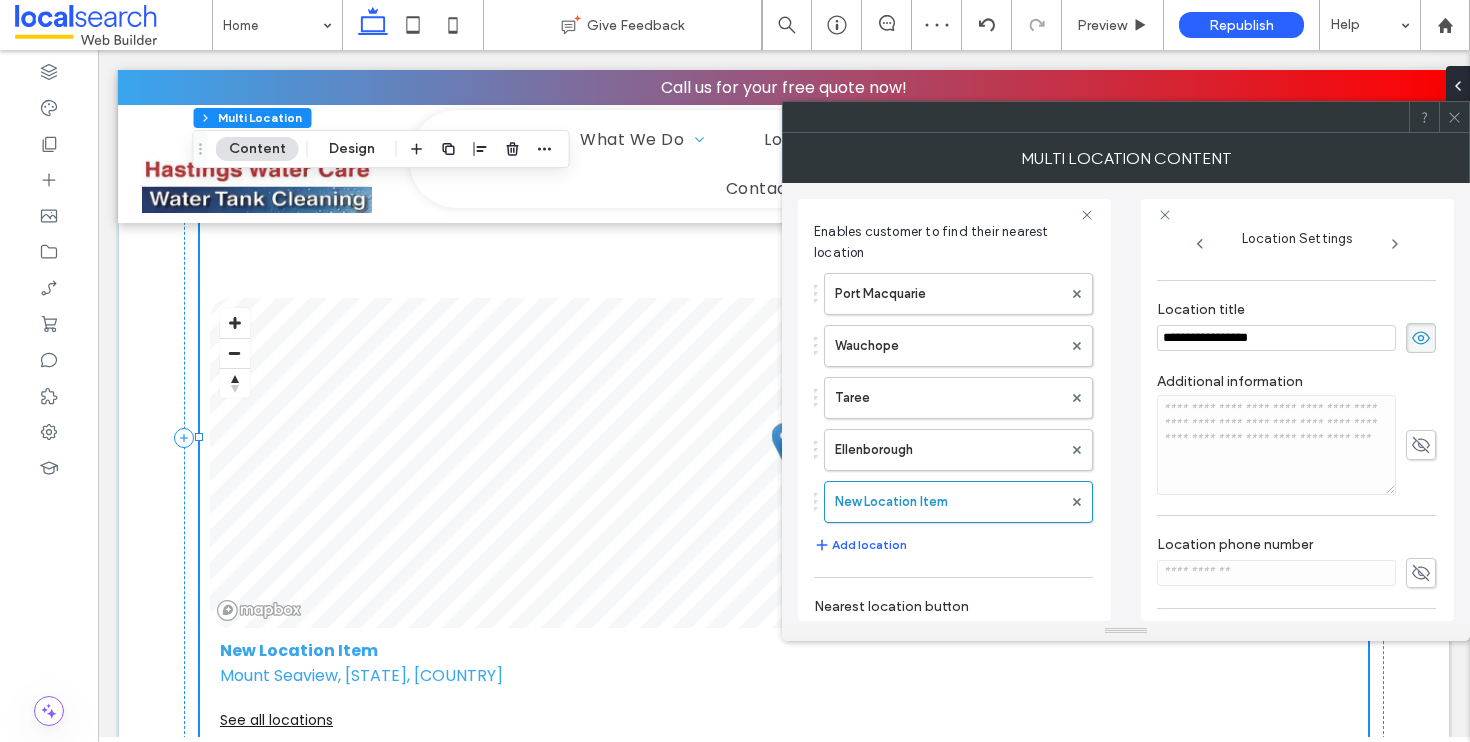 drag, startPoint x: 1311, startPoint y: 349, endPoint x: 1158, endPoint y: 344, distance: 153.08168 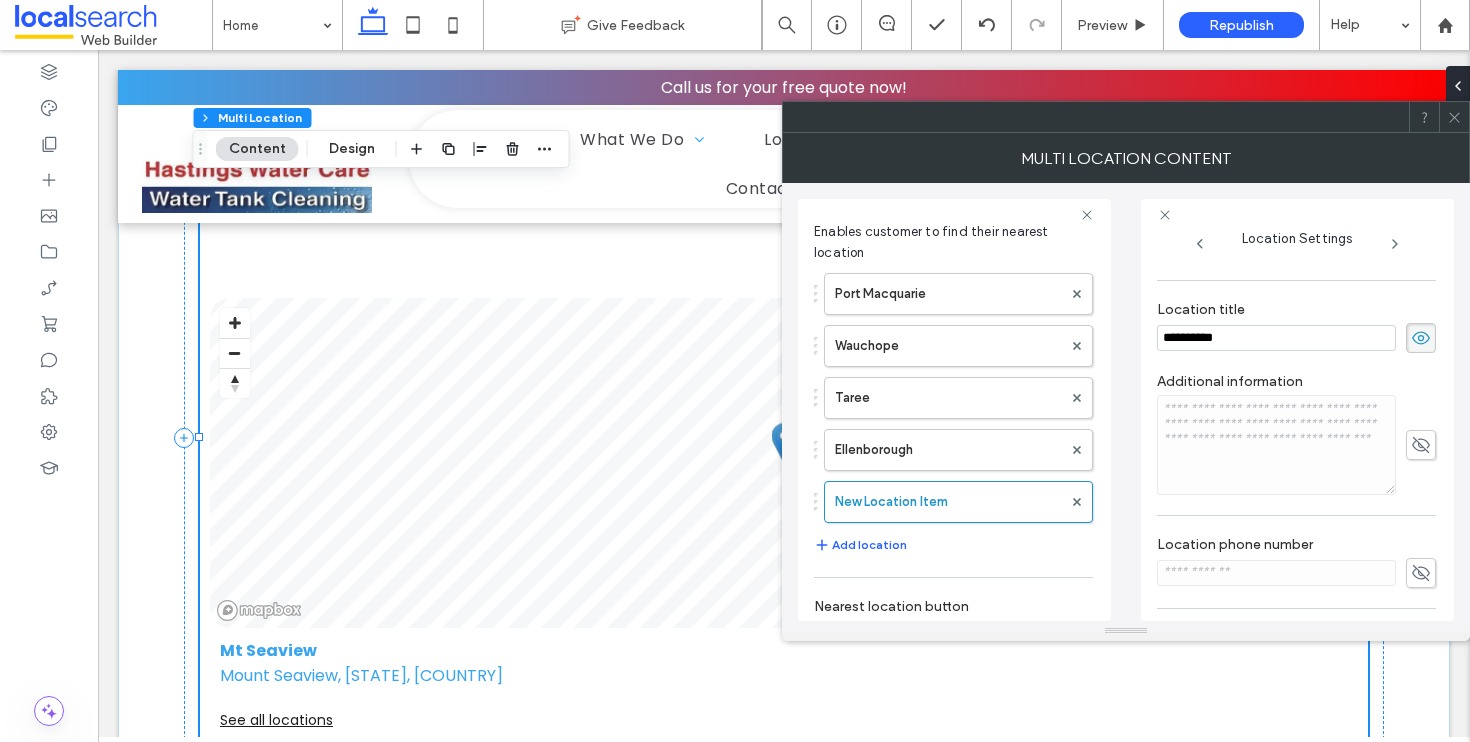 type on "**********" 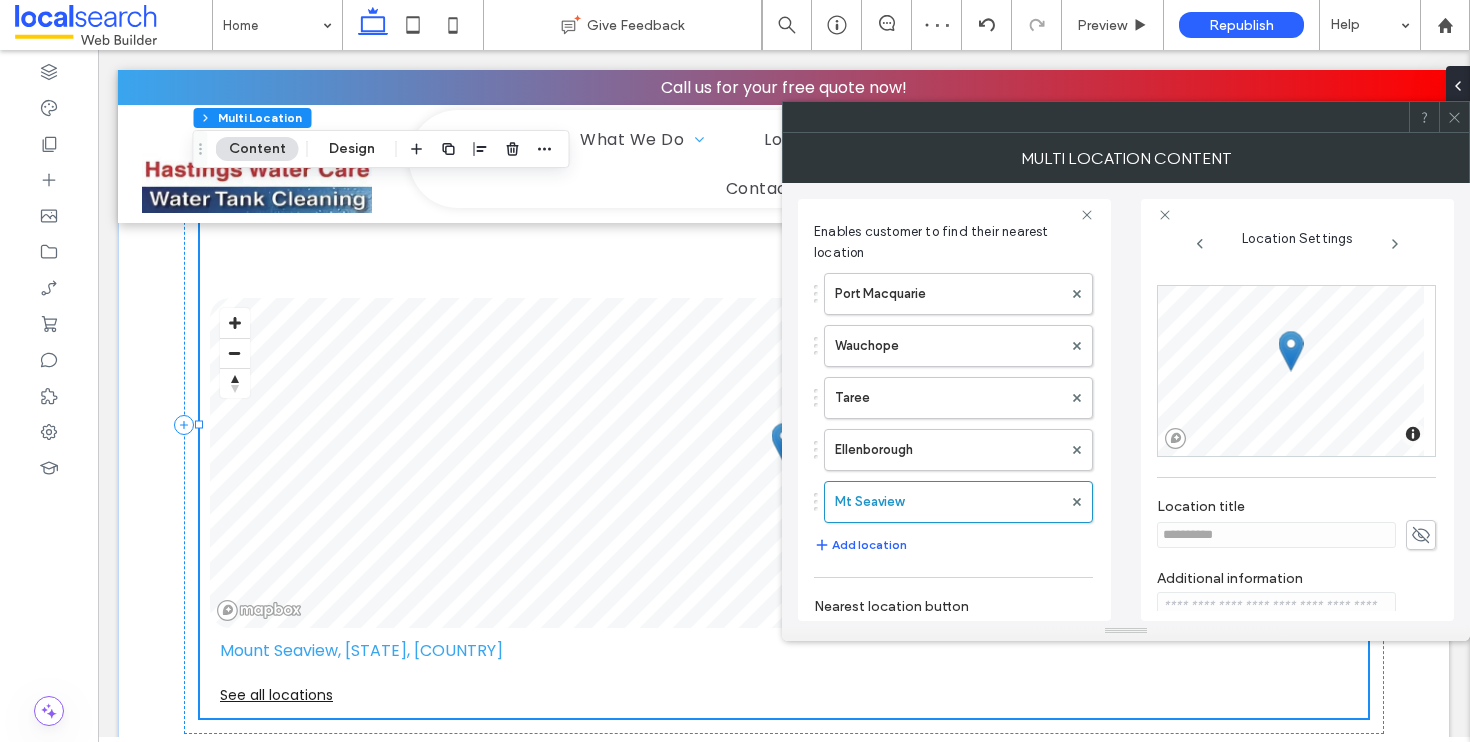 scroll, scrollTop: 0, scrollLeft: 0, axis: both 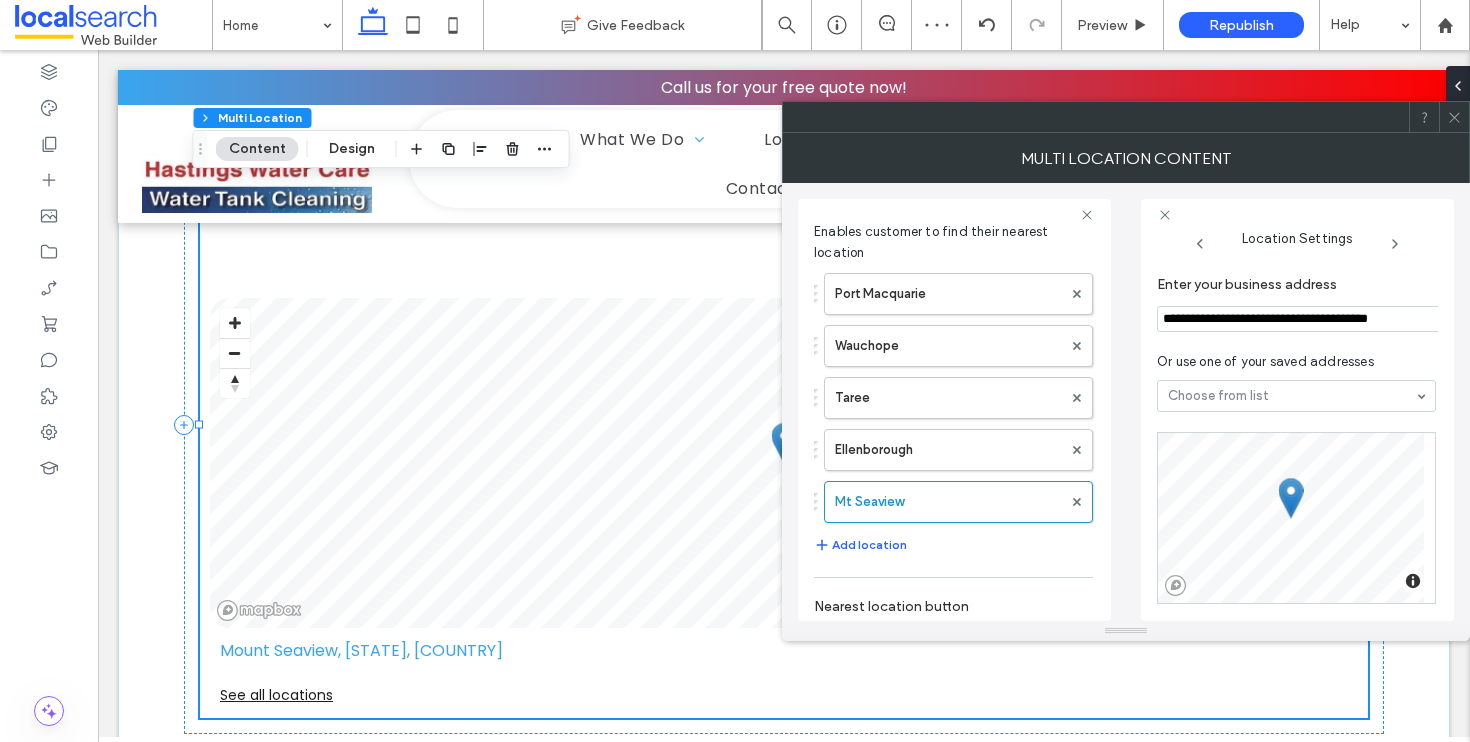 click 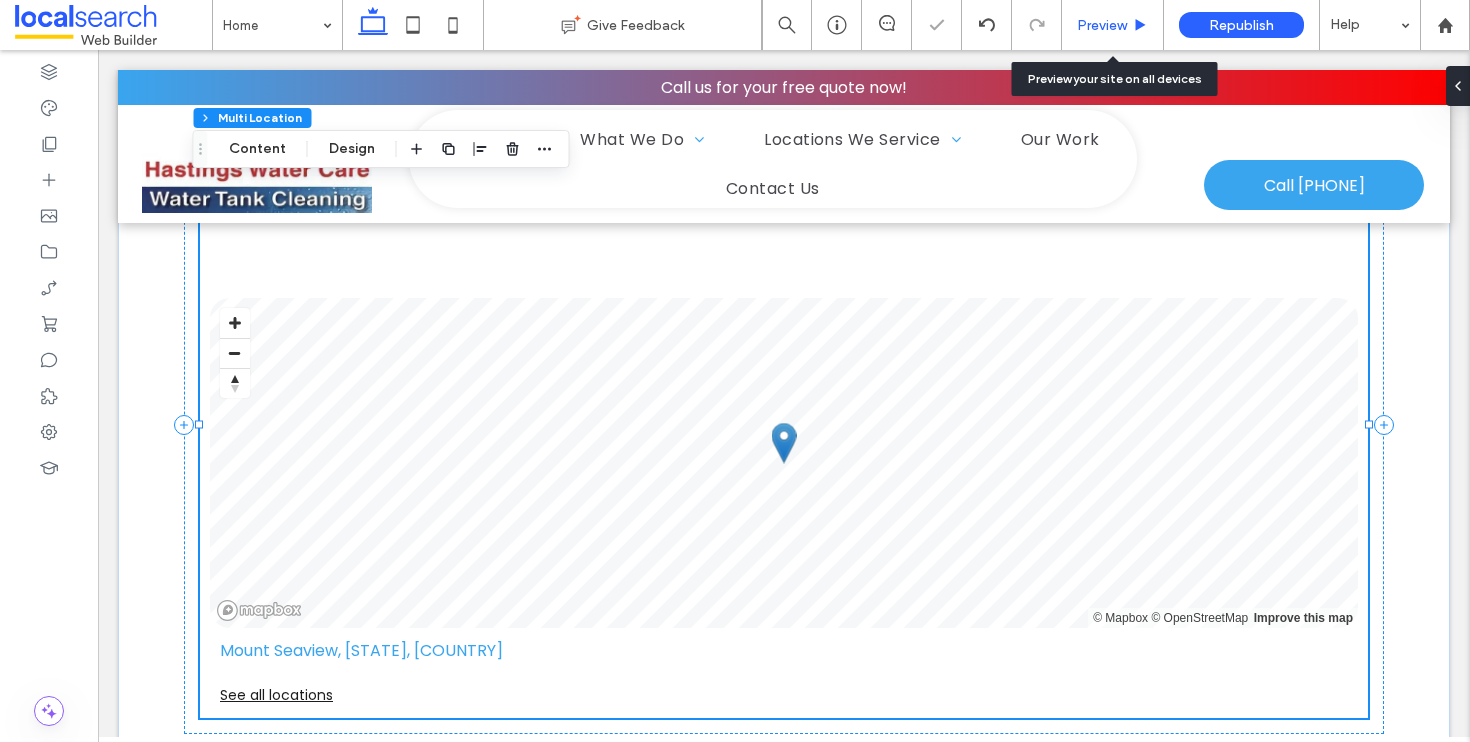 click on "Preview" at bounding box center [1102, 25] 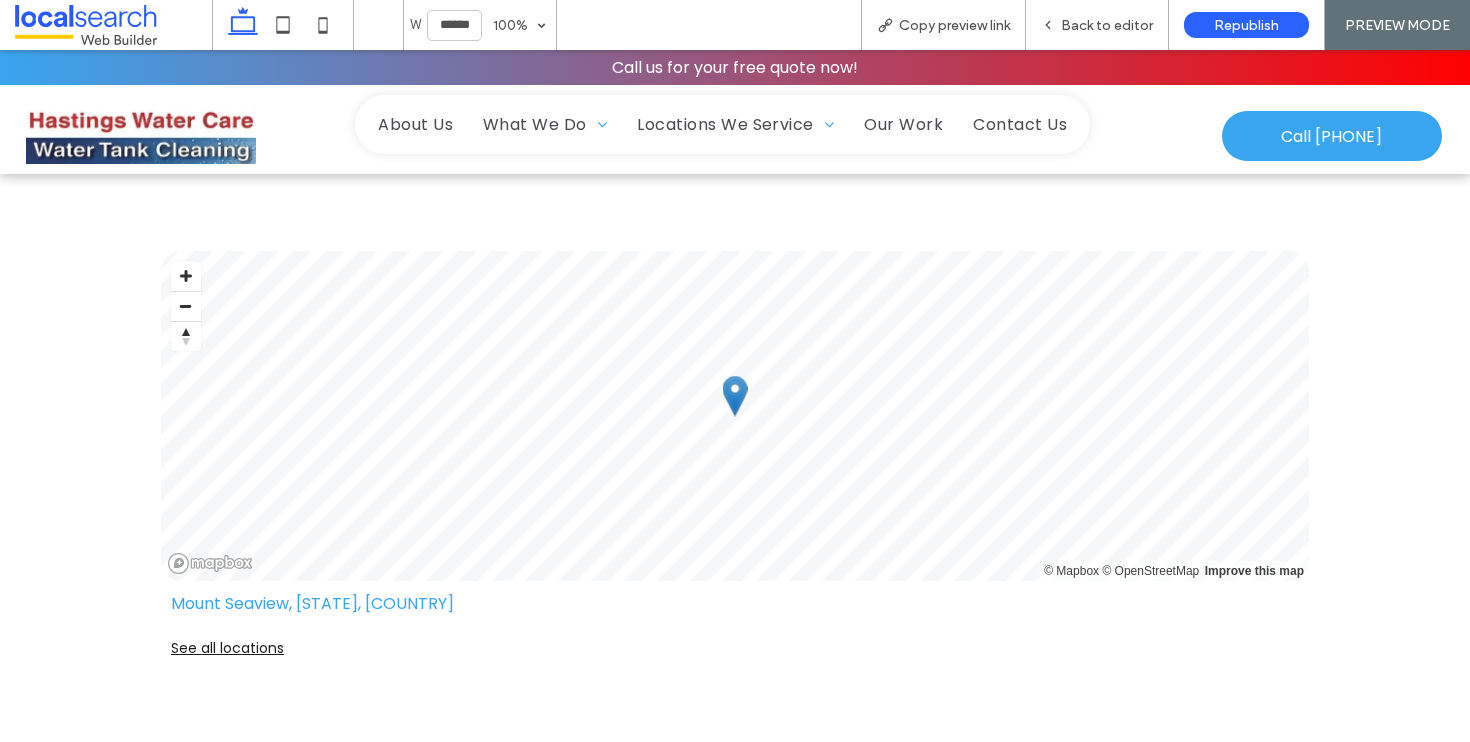 scroll, scrollTop: 4090, scrollLeft: 0, axis: vertical 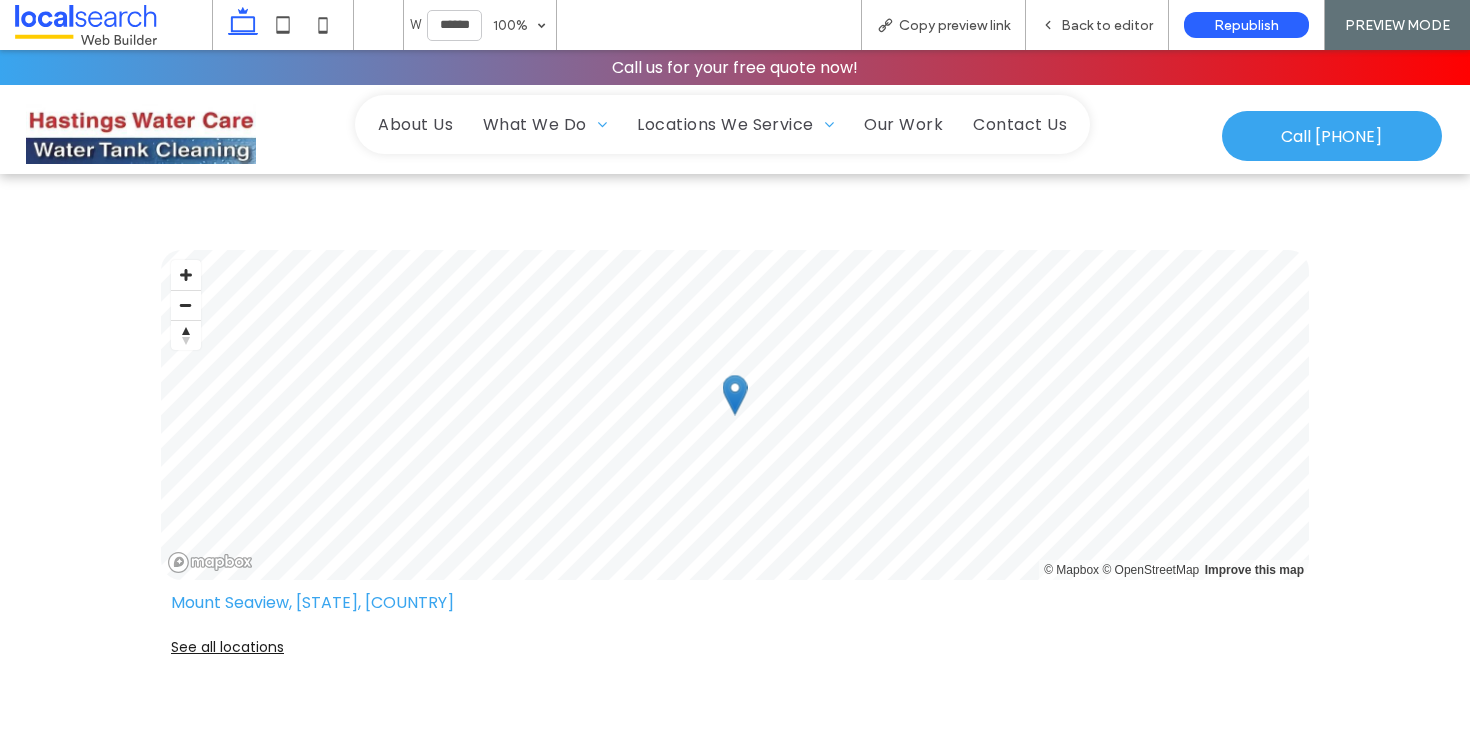 click on "See all locations" at bounding box center (735, 647) 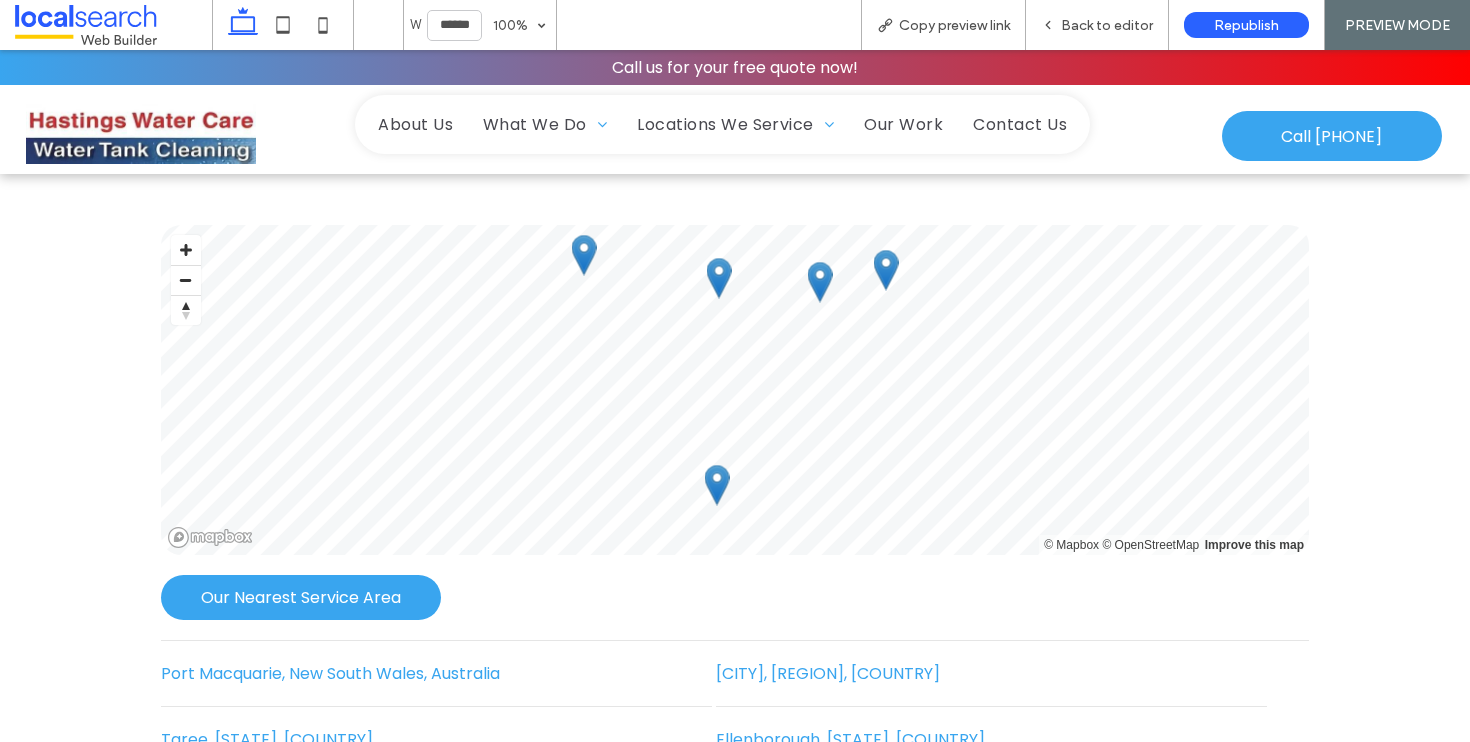 scroll, scrollTop: 4125, scrollLeft: 0, axis: vertical 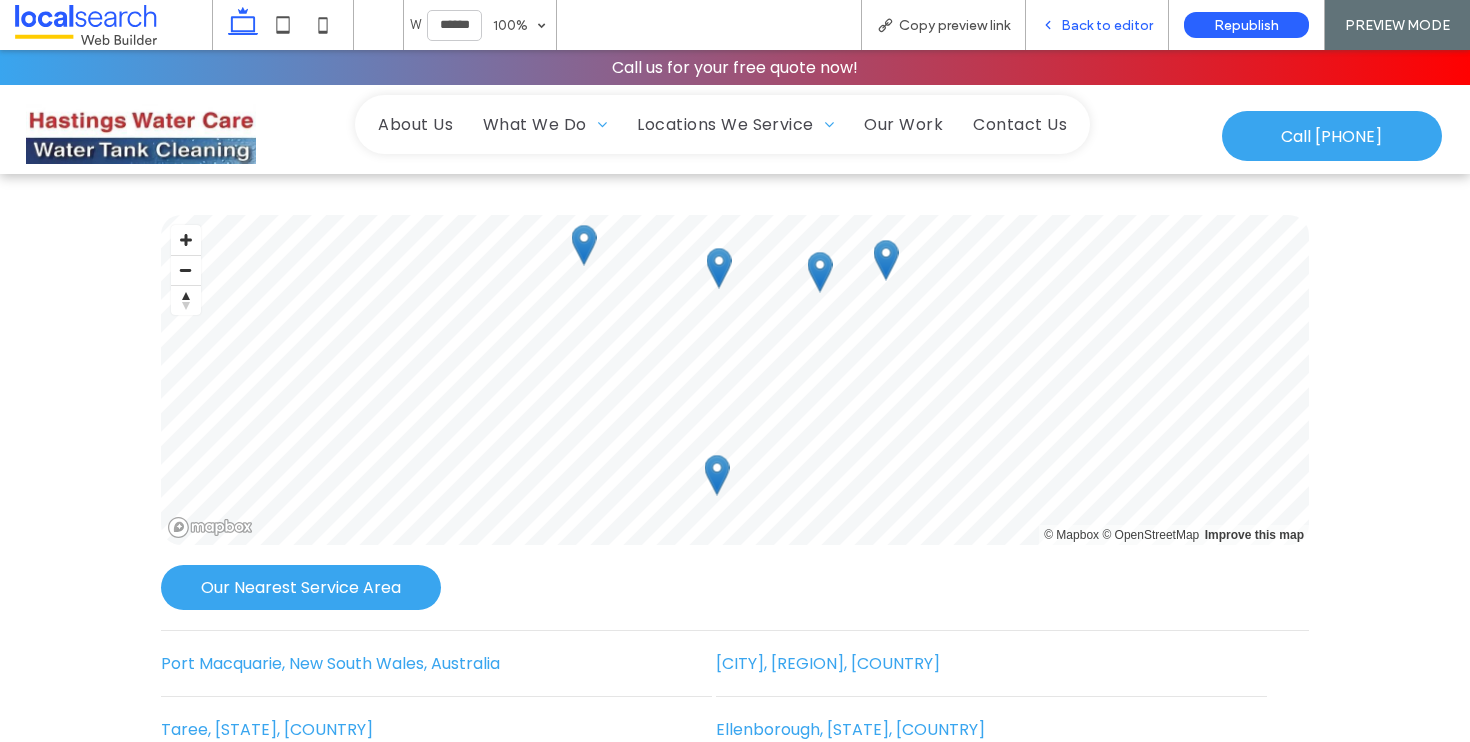click on "Back to editor" at bounding box center [1097, 25] 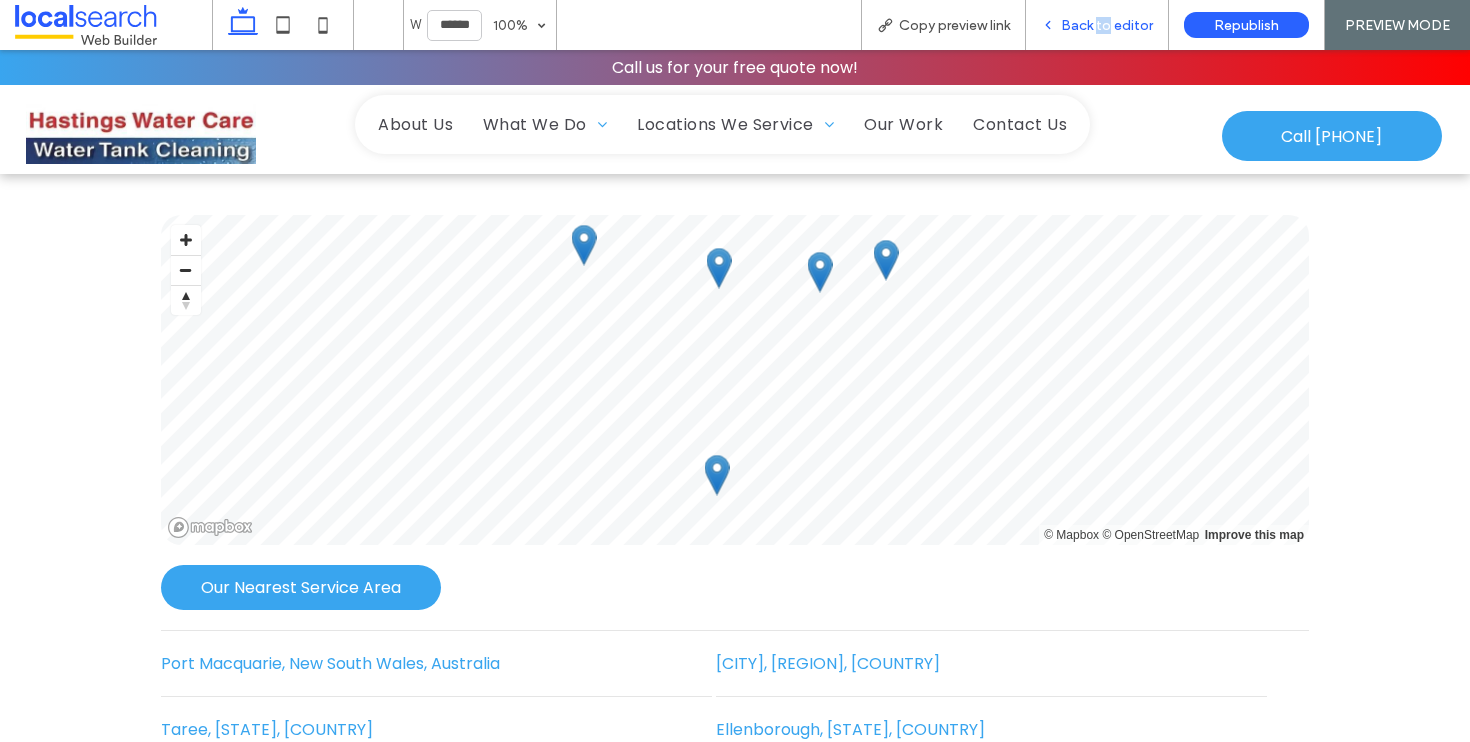 click on "Back to editor" at bounding box center [1107, 25] 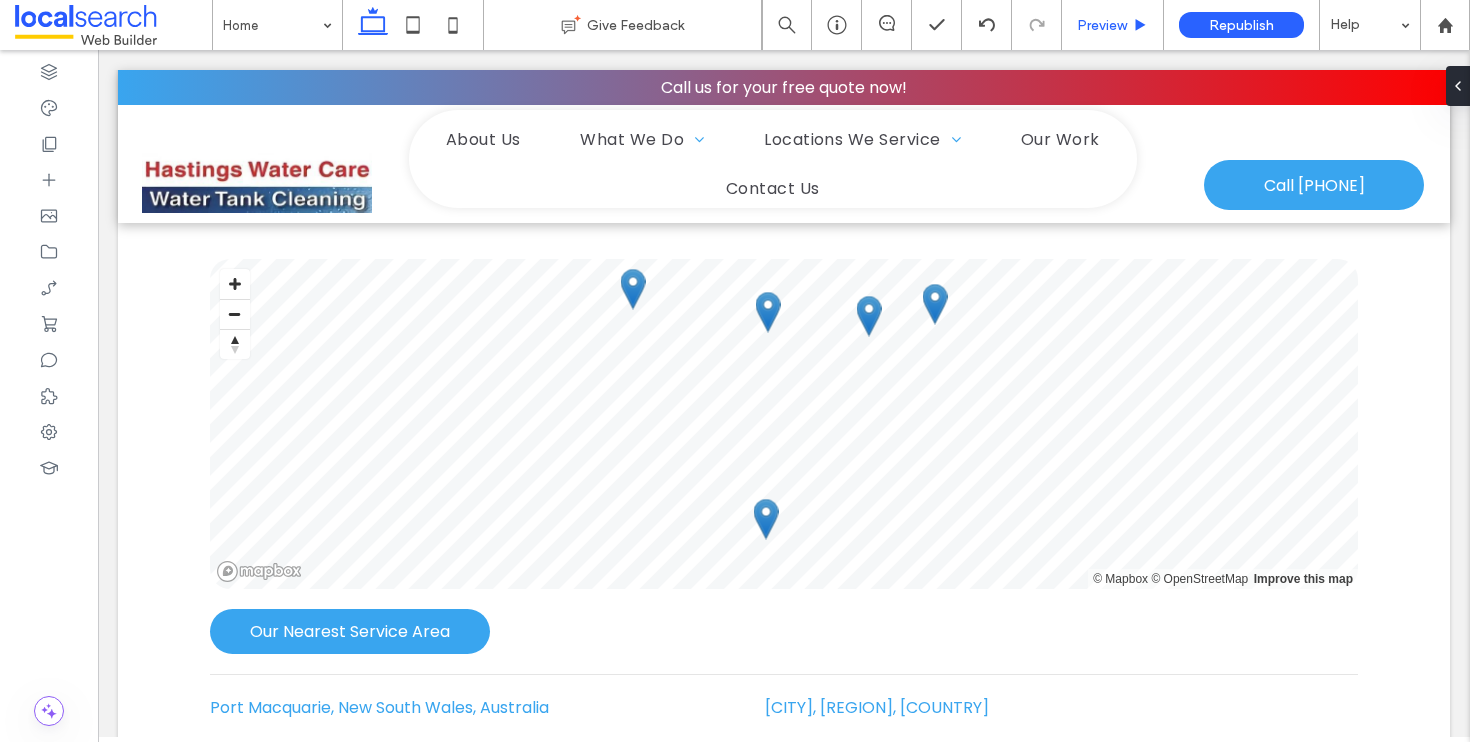scroll, scrollTop: 4148, scrollLeft: 0, axis: vertical 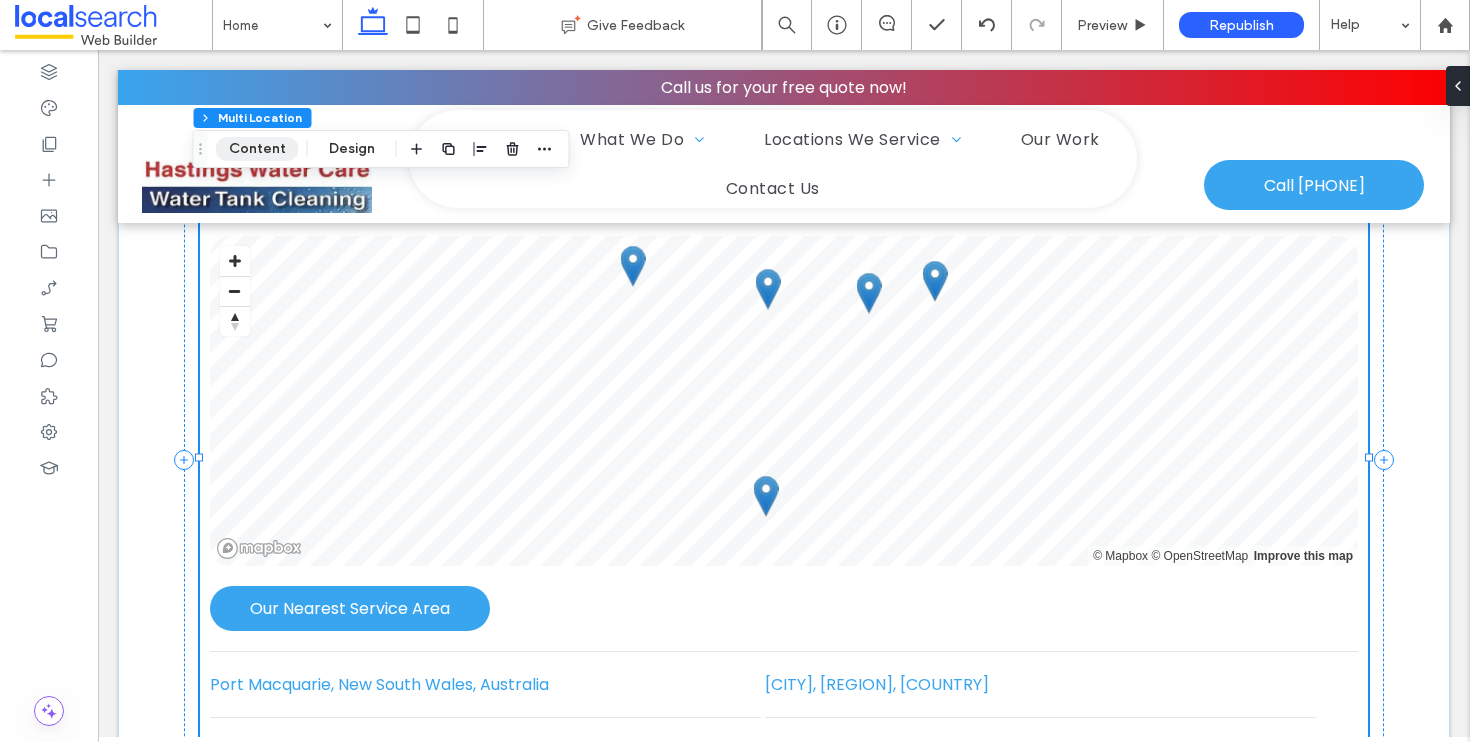 click on "Content" at bounding box center (257, 149) 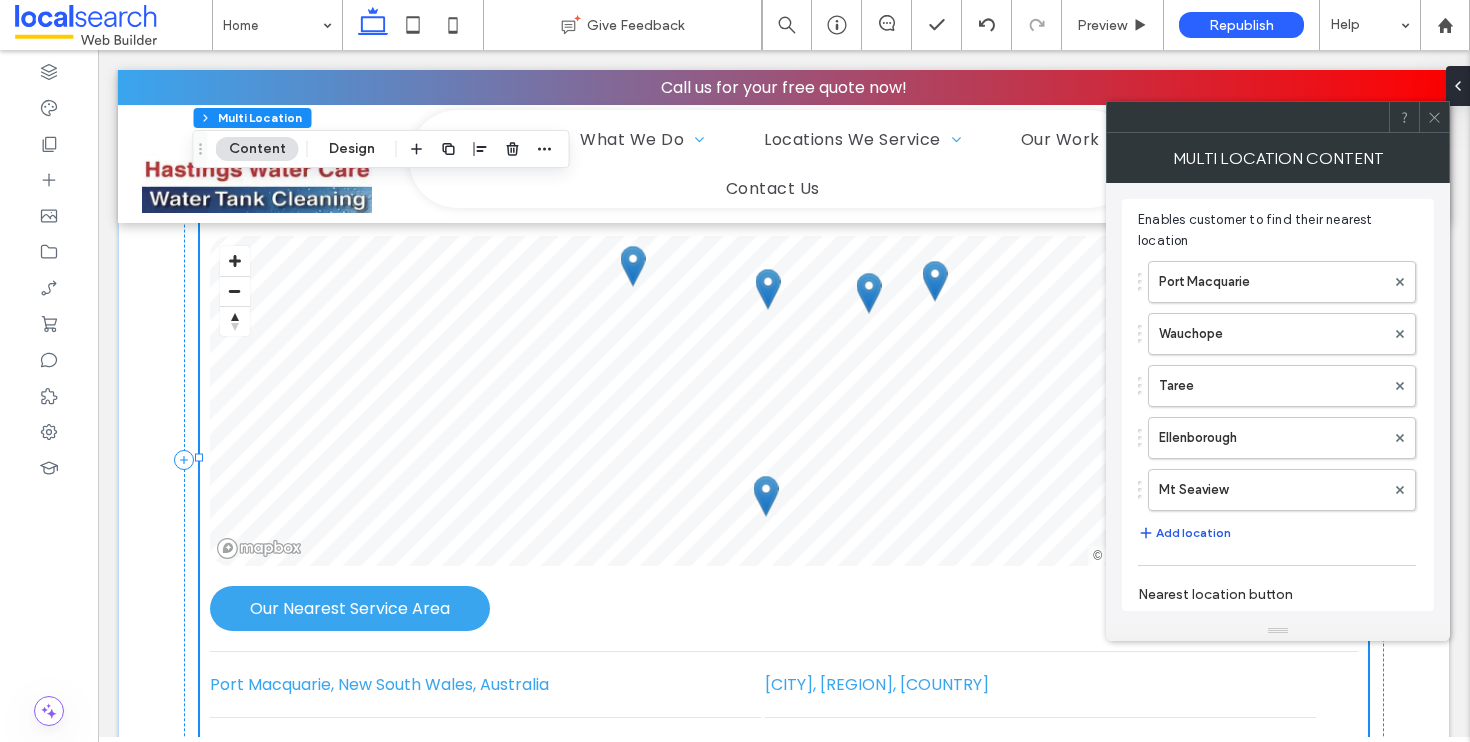 click on "Add location" at bounding box center [1184, 533] 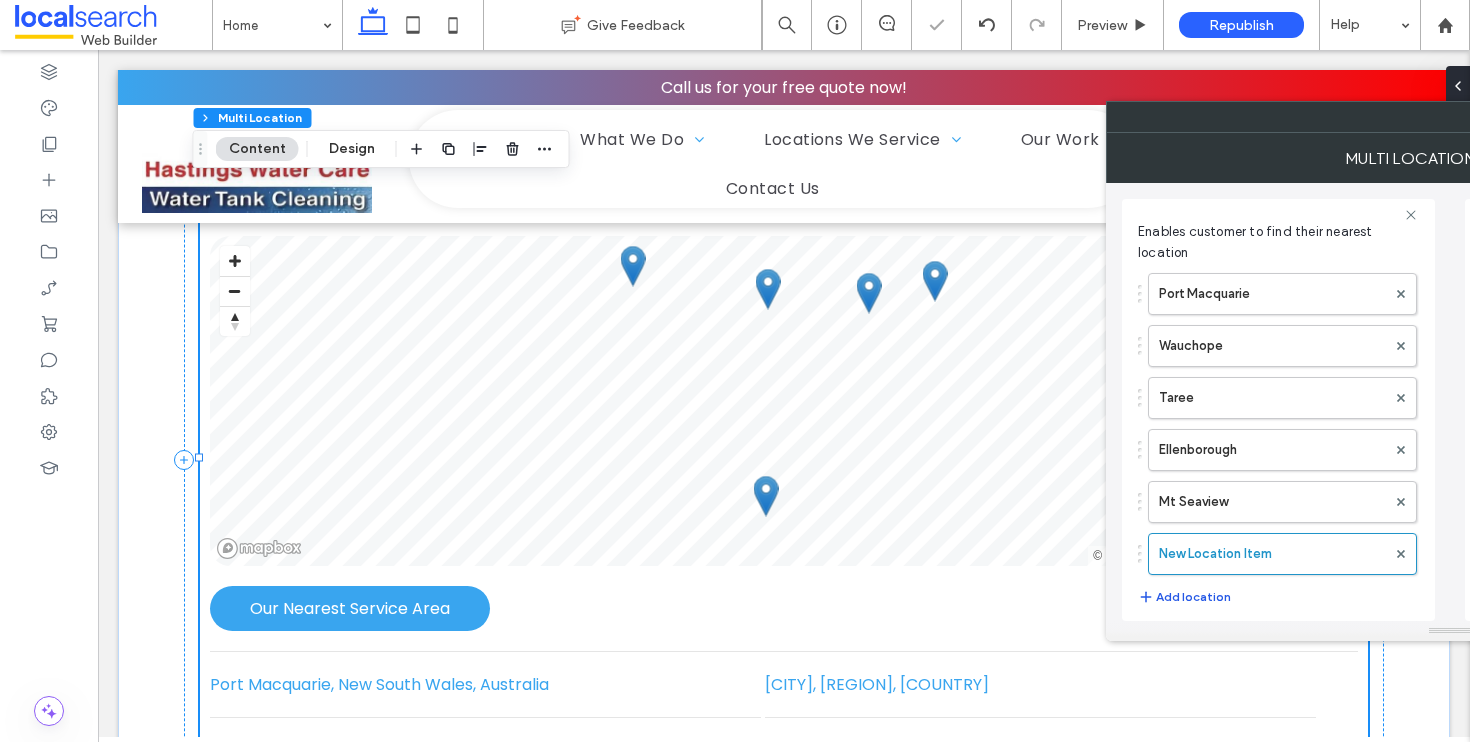 scroll, scrollTop: 18, scrollLeft: 0, axis: vertical 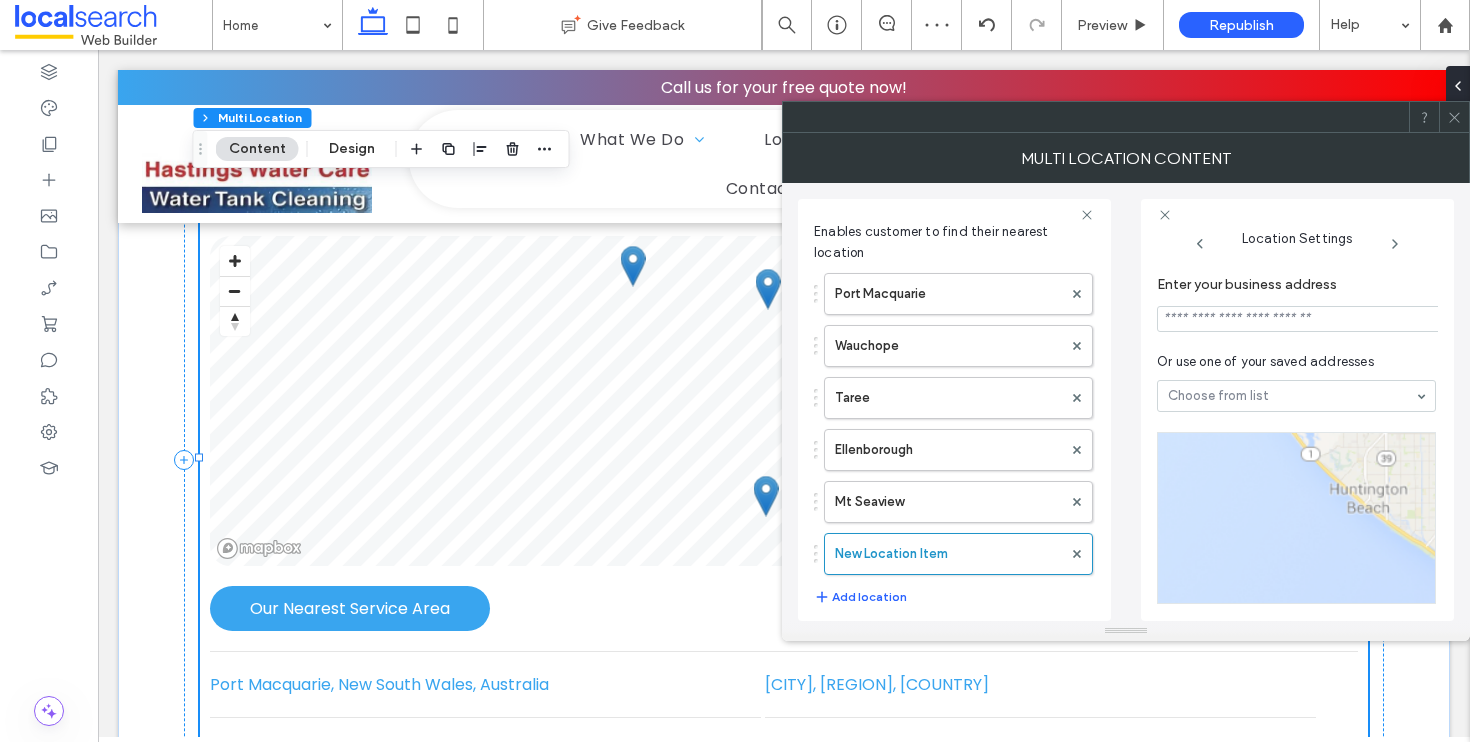 click at bounding box center [1299, 319] 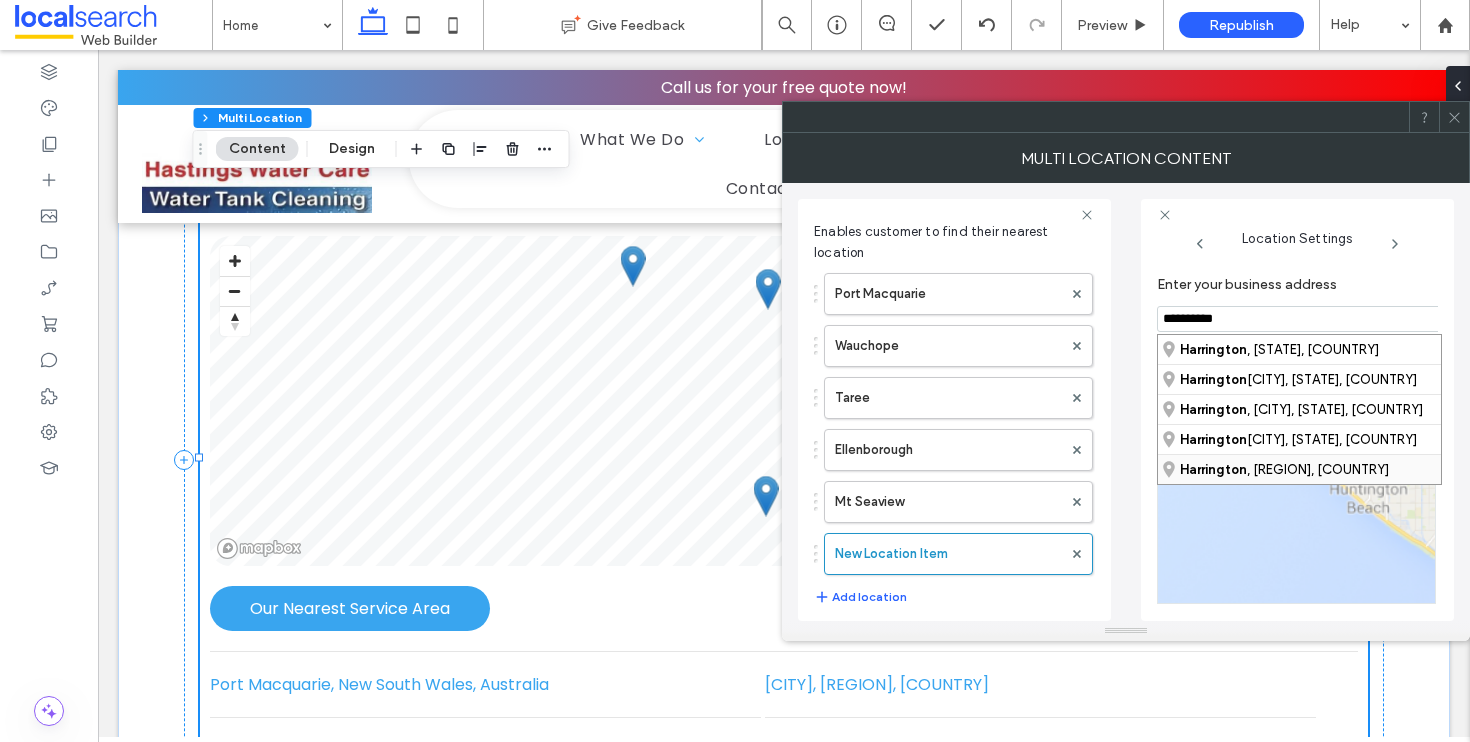 click on "Harrington , New South Wales, Australia" at bounding box center [1299, 469] 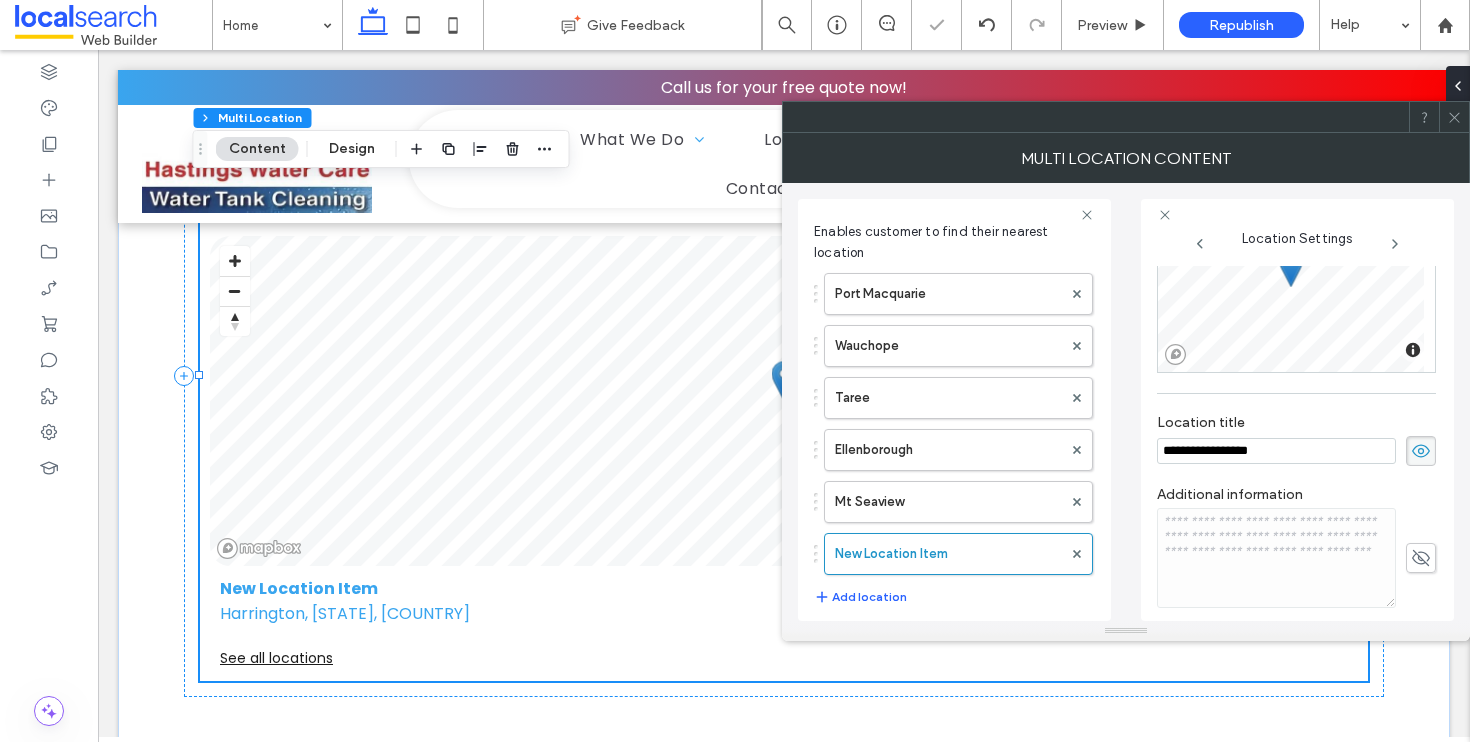 scroll, scrollTop: 361, scrollLeft: 0, axis: vertical 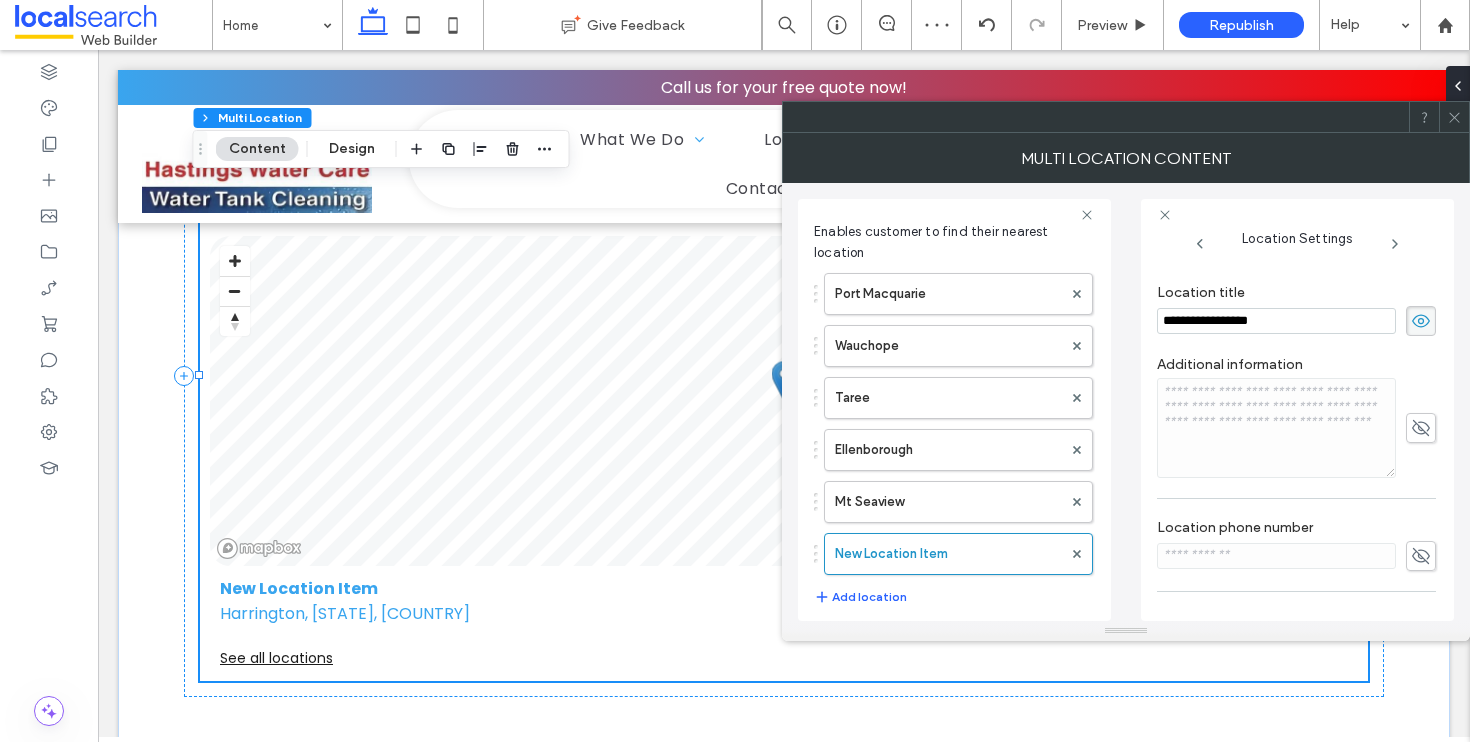 drag, startPoint x: 1296, startPoint y: 322, endPoint x: 1142, endPoint y: 318, distance: 154.05194 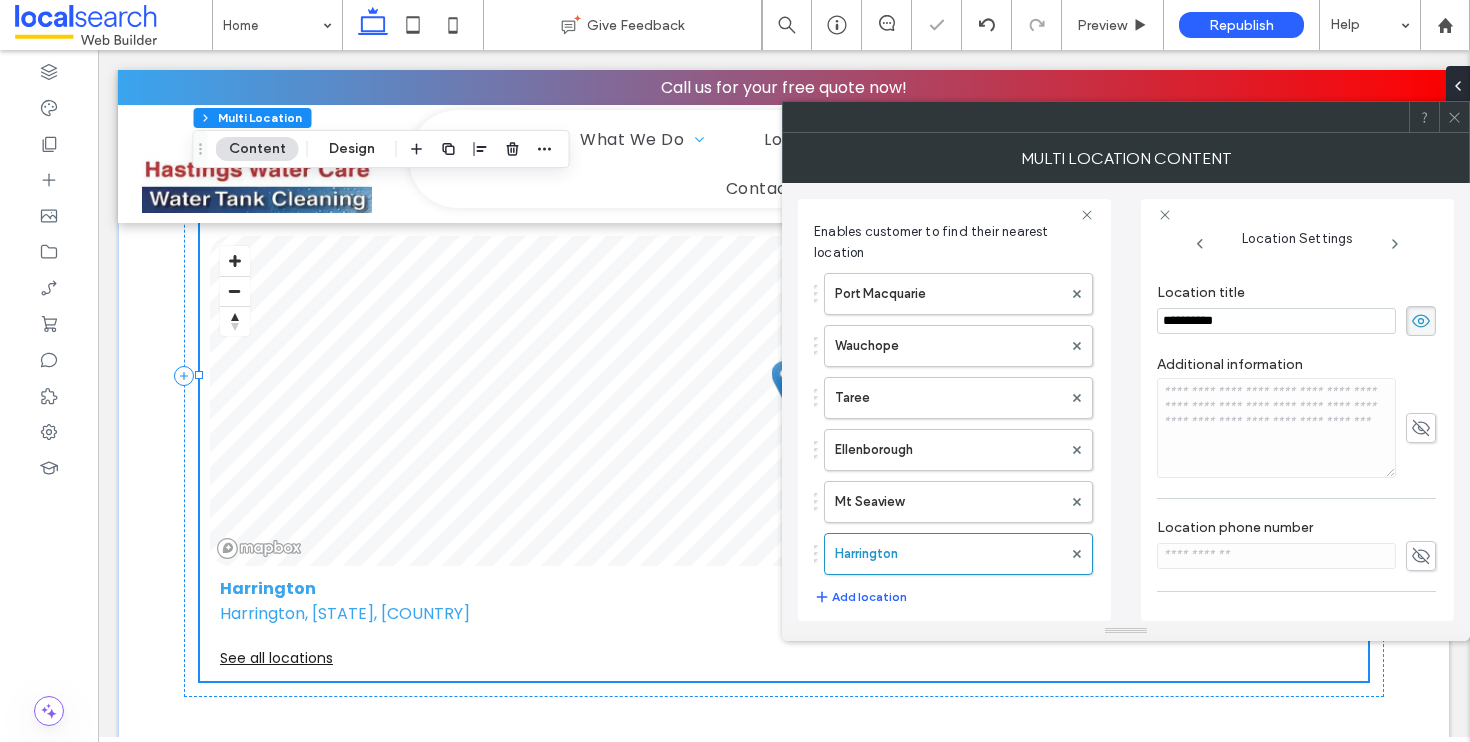 click 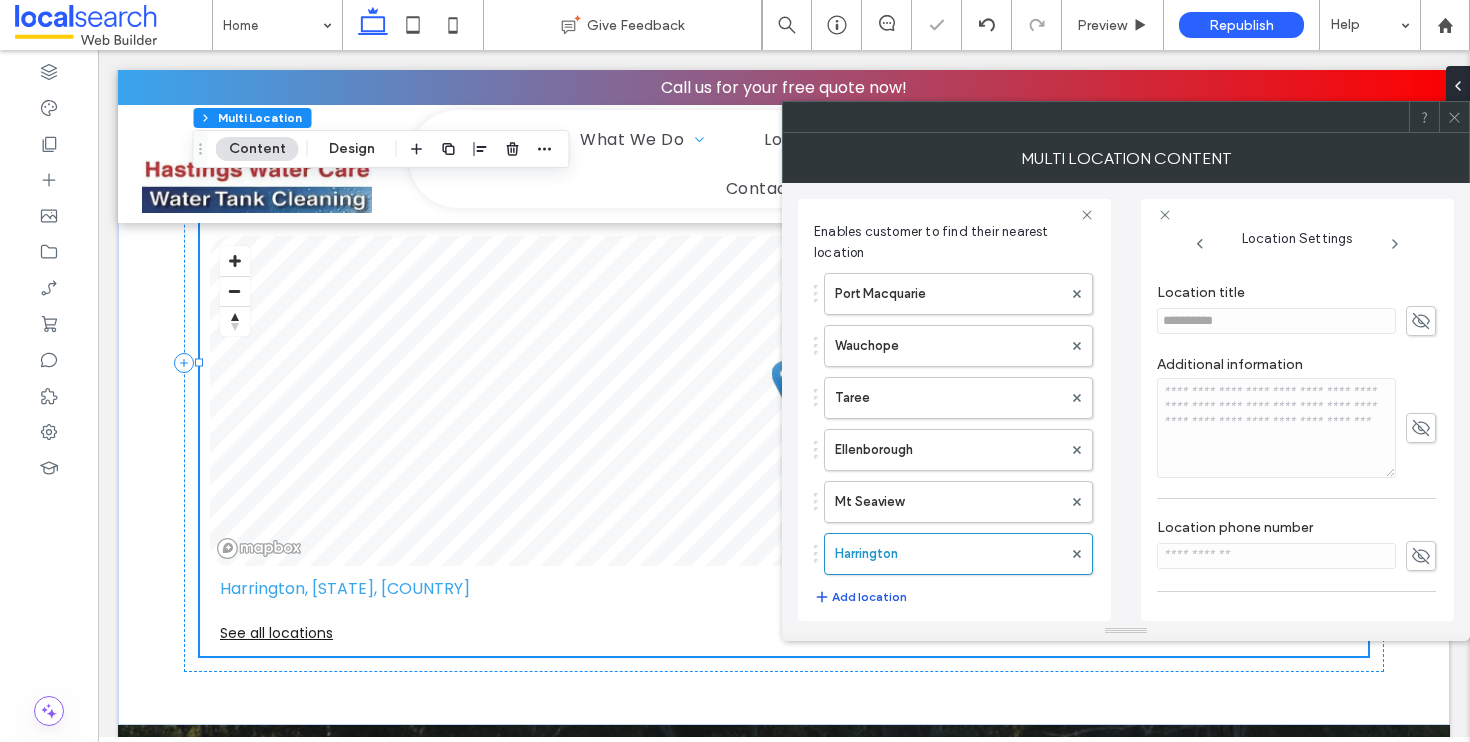 click on "Add location" at bounding box center [860, 597] 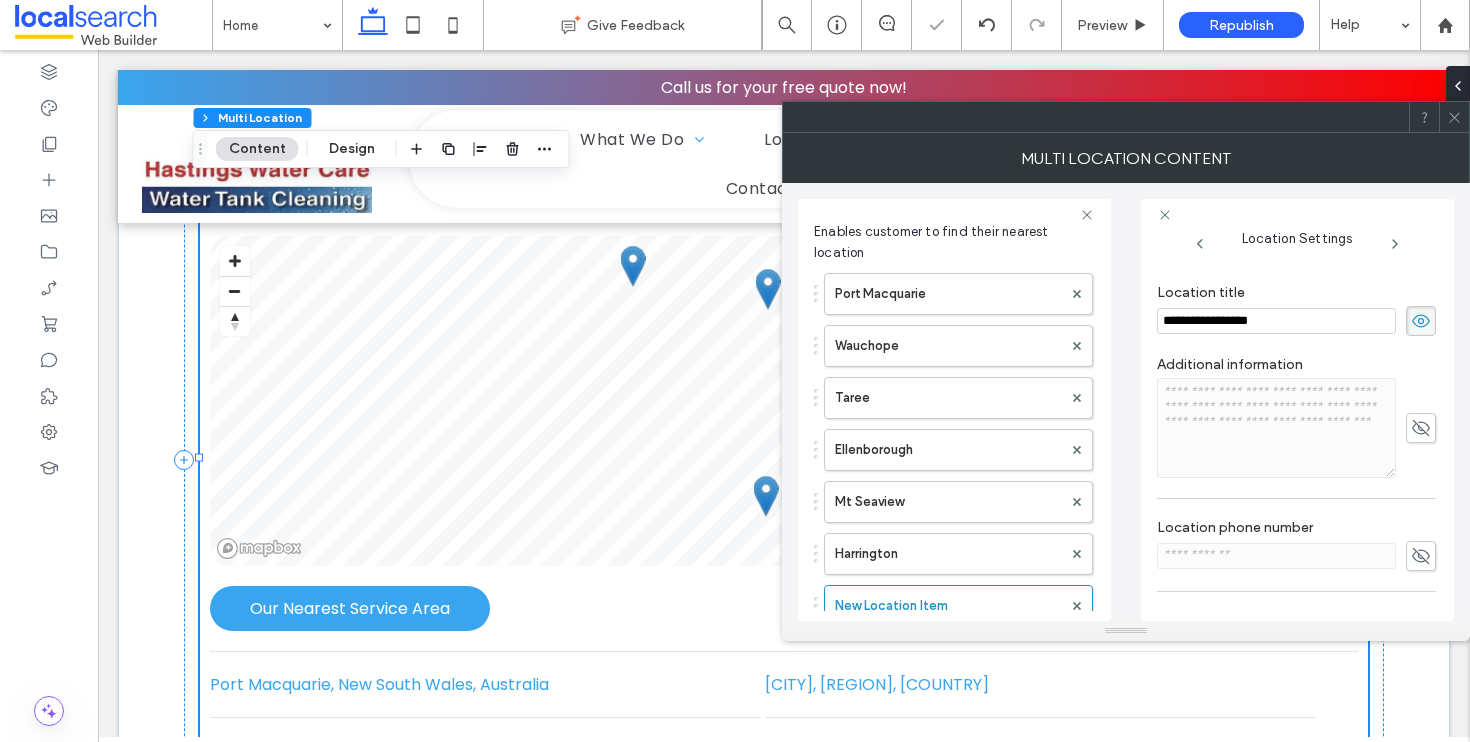 drag, startPoint x: 1324, startPoint y: 323, endPoint x: 1167, endPoint y: 316, distance: 157.15598 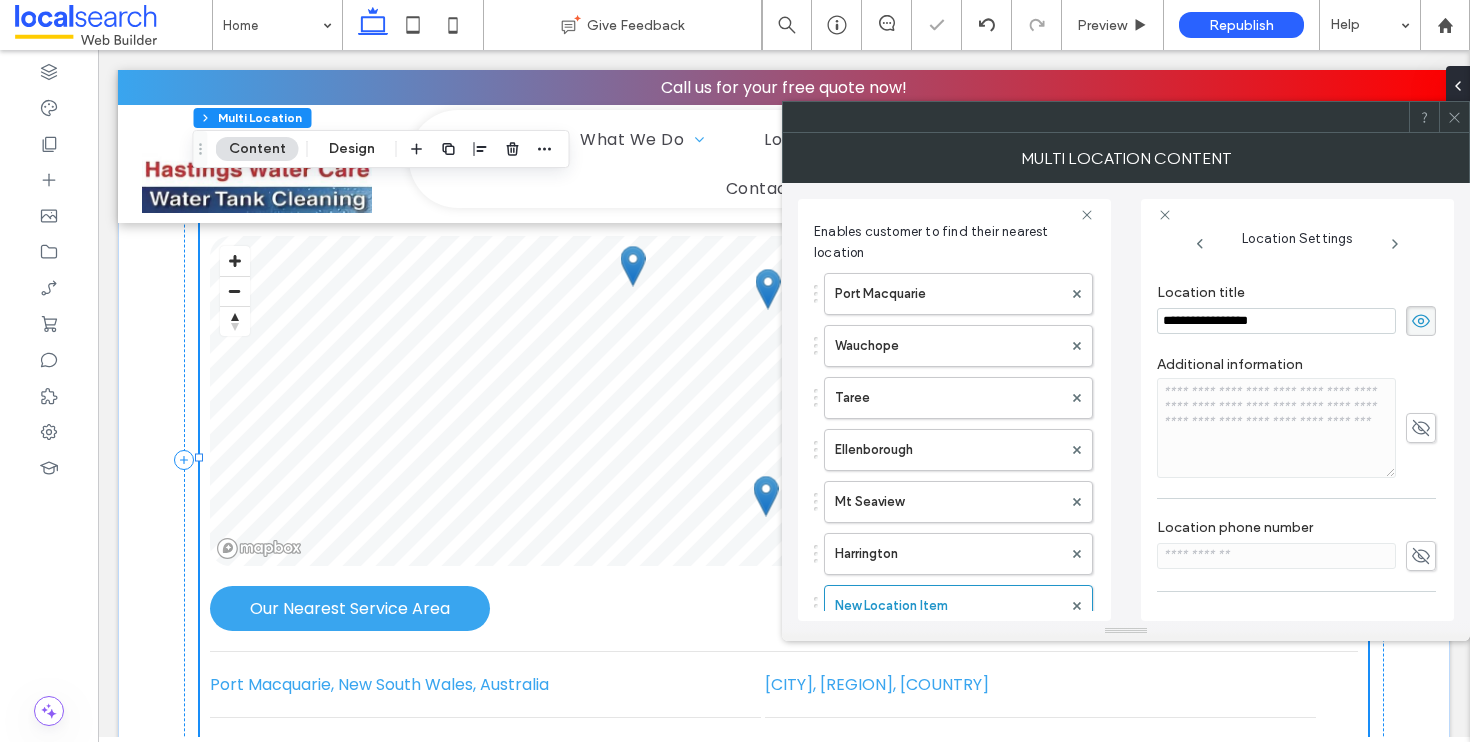 click on "**********" at bounding box center [1276, 321] 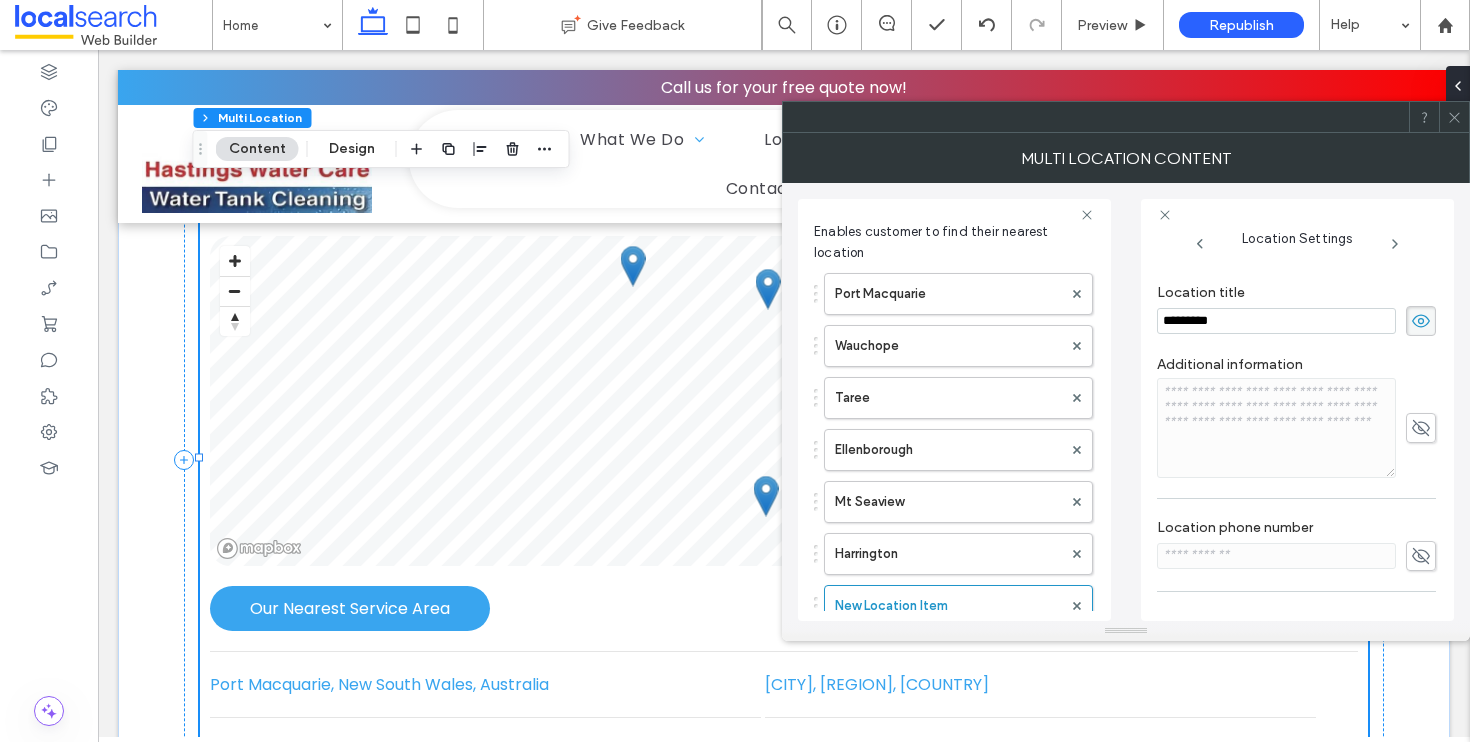 type on "*********" 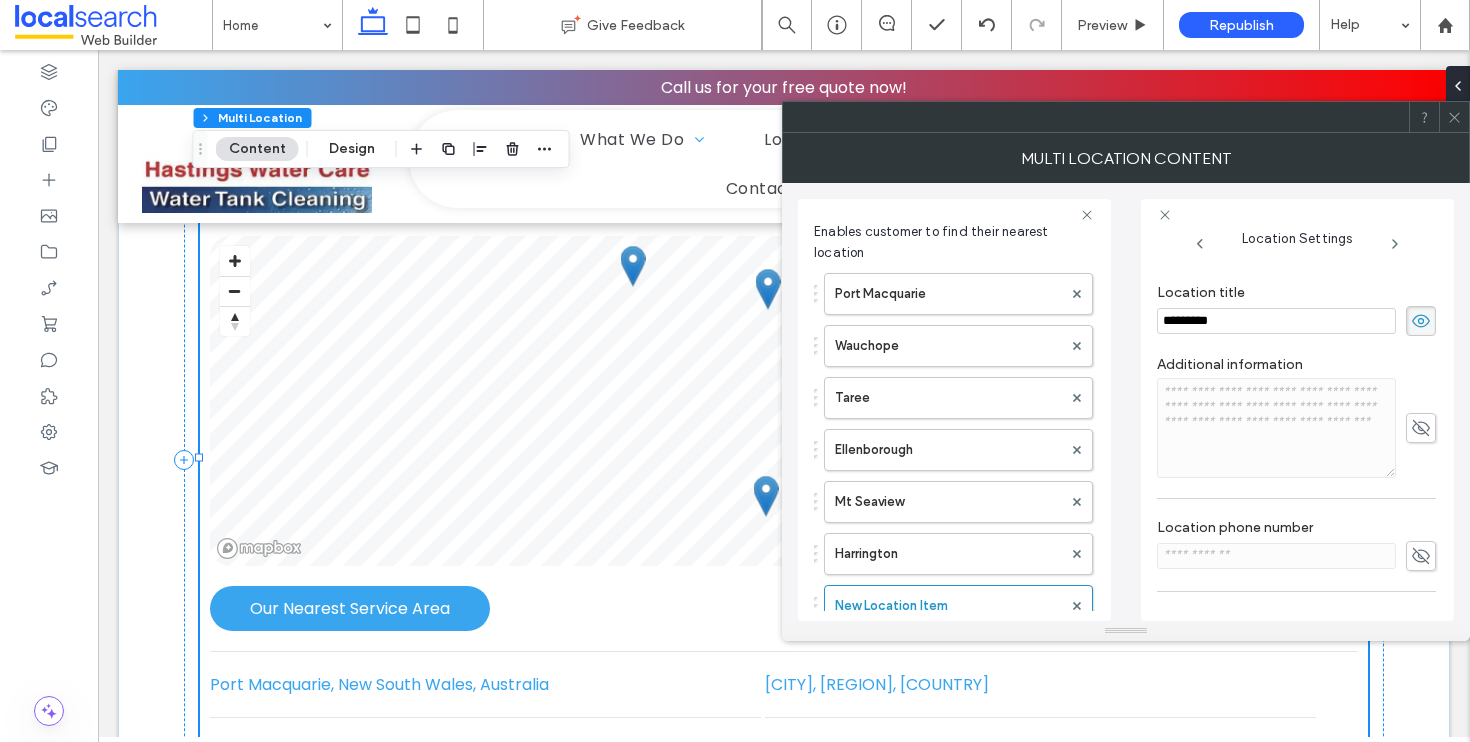 click 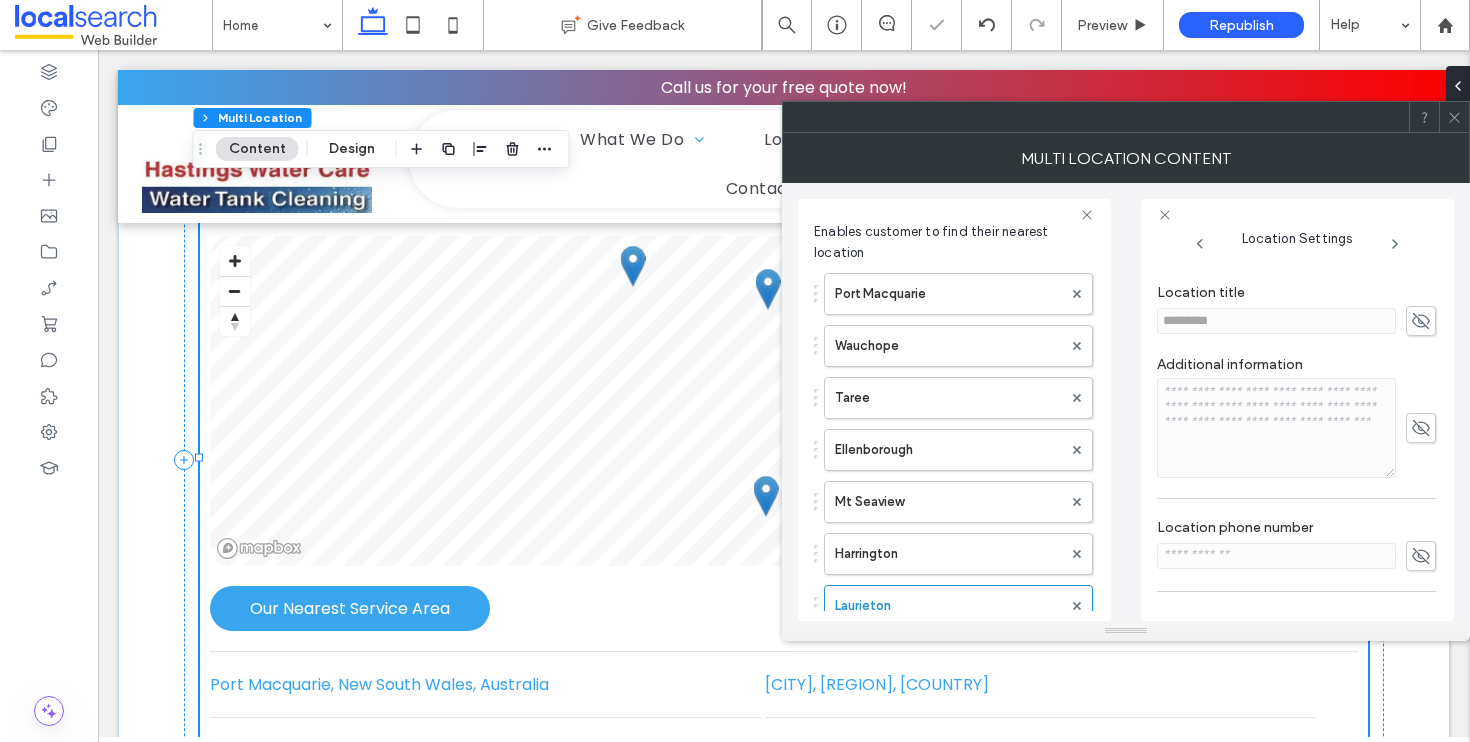 scroll, scrollTop: 0, scrollLeft: 0, axis: both 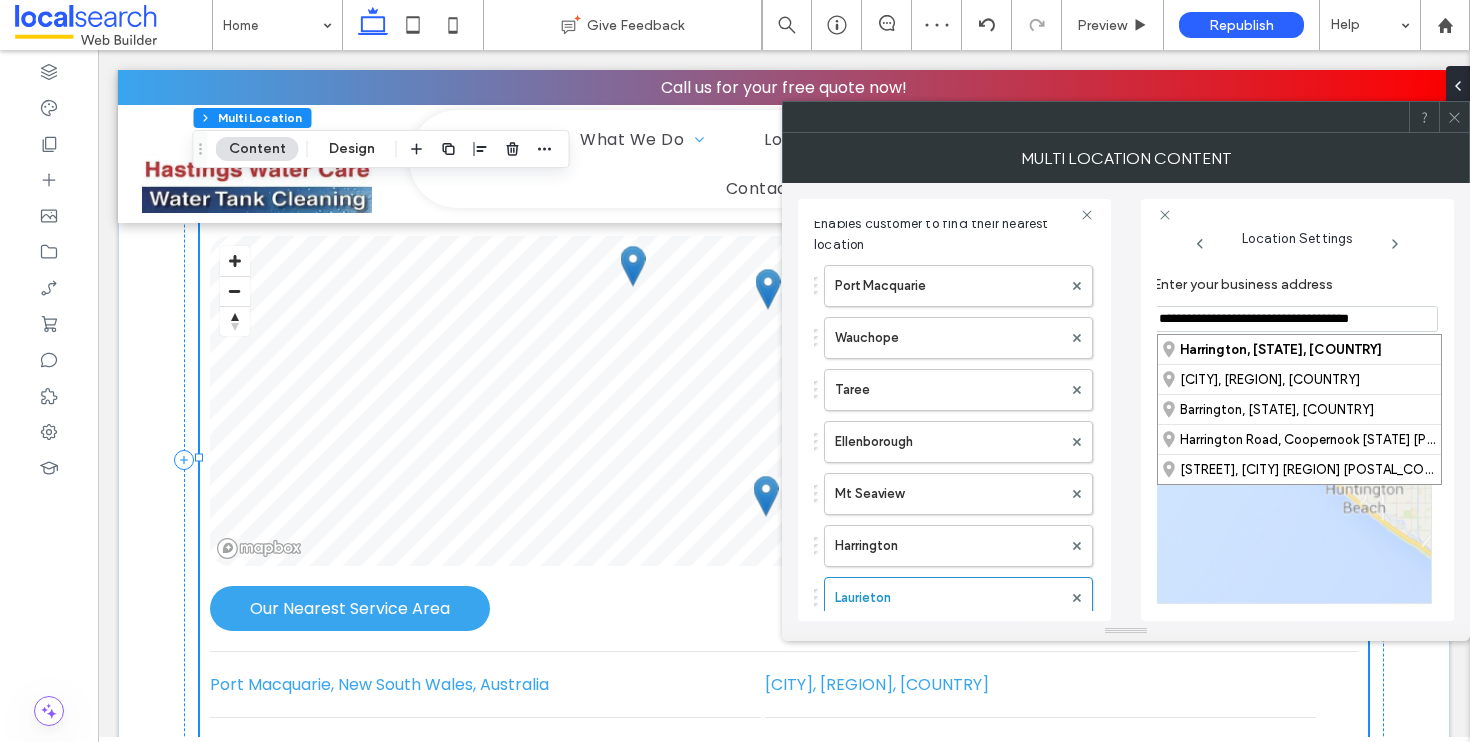 drag, startPoint x: 1160, startPoint y: 314, endPoint x: 1421, endPoint y: 312, distance: 261.00766 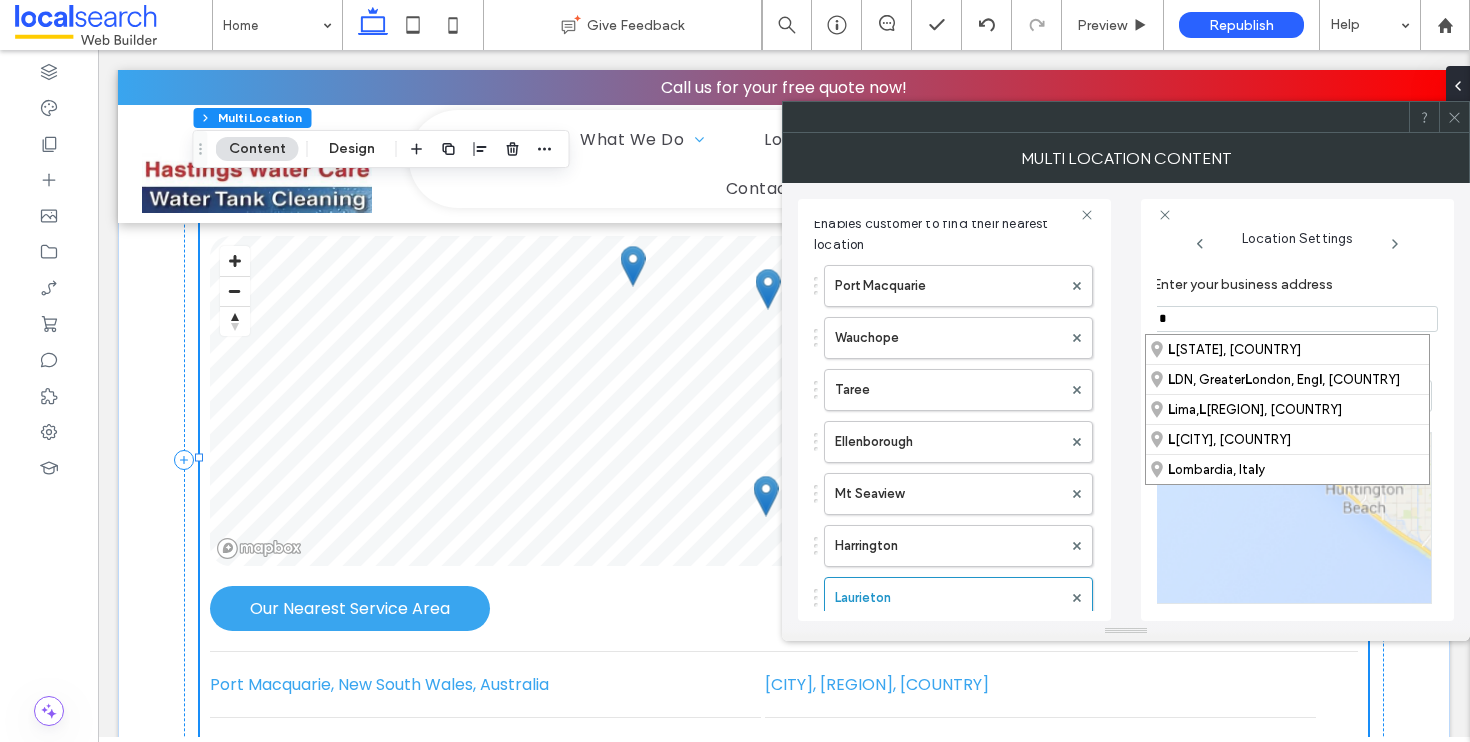 scroll, scrollTop: 0, scrollLeft: 12, axis: horizontal 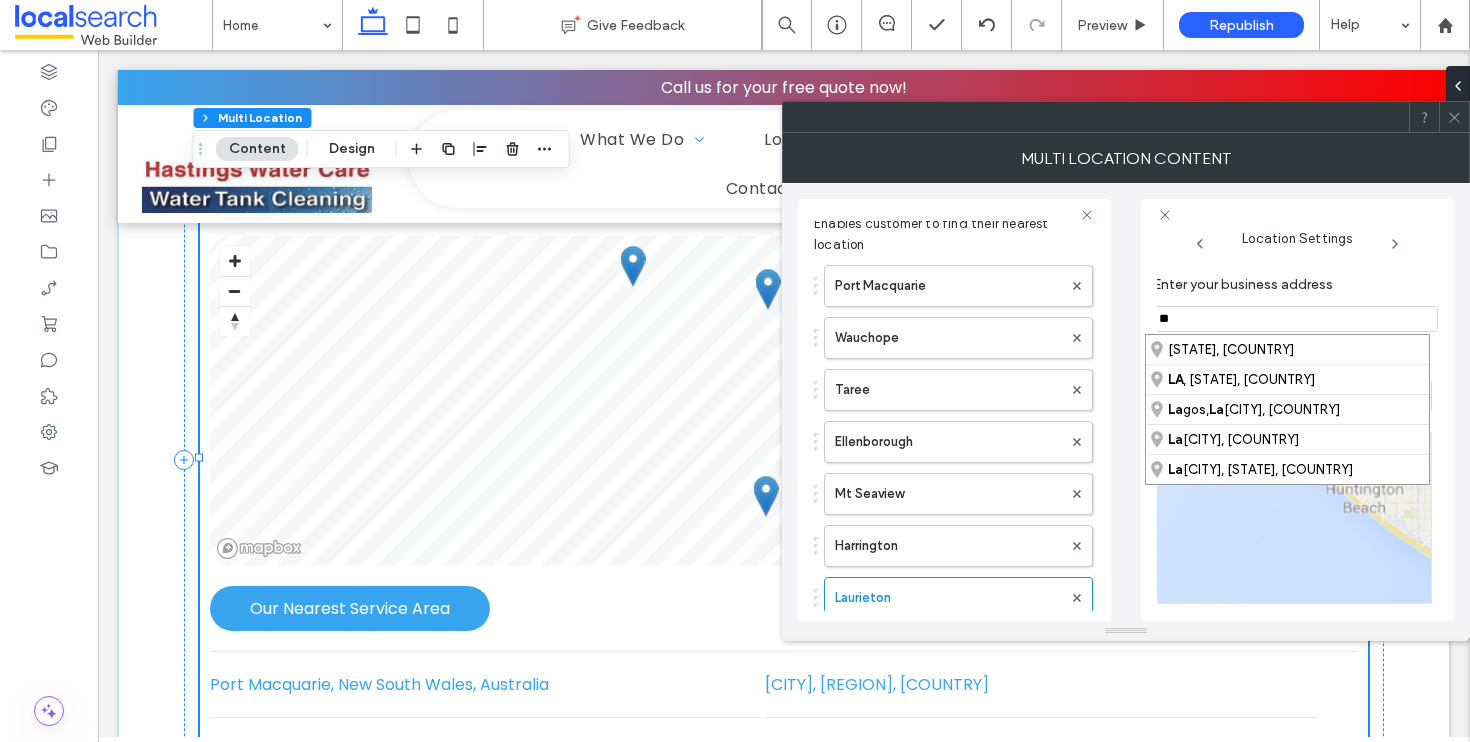 type on "*" 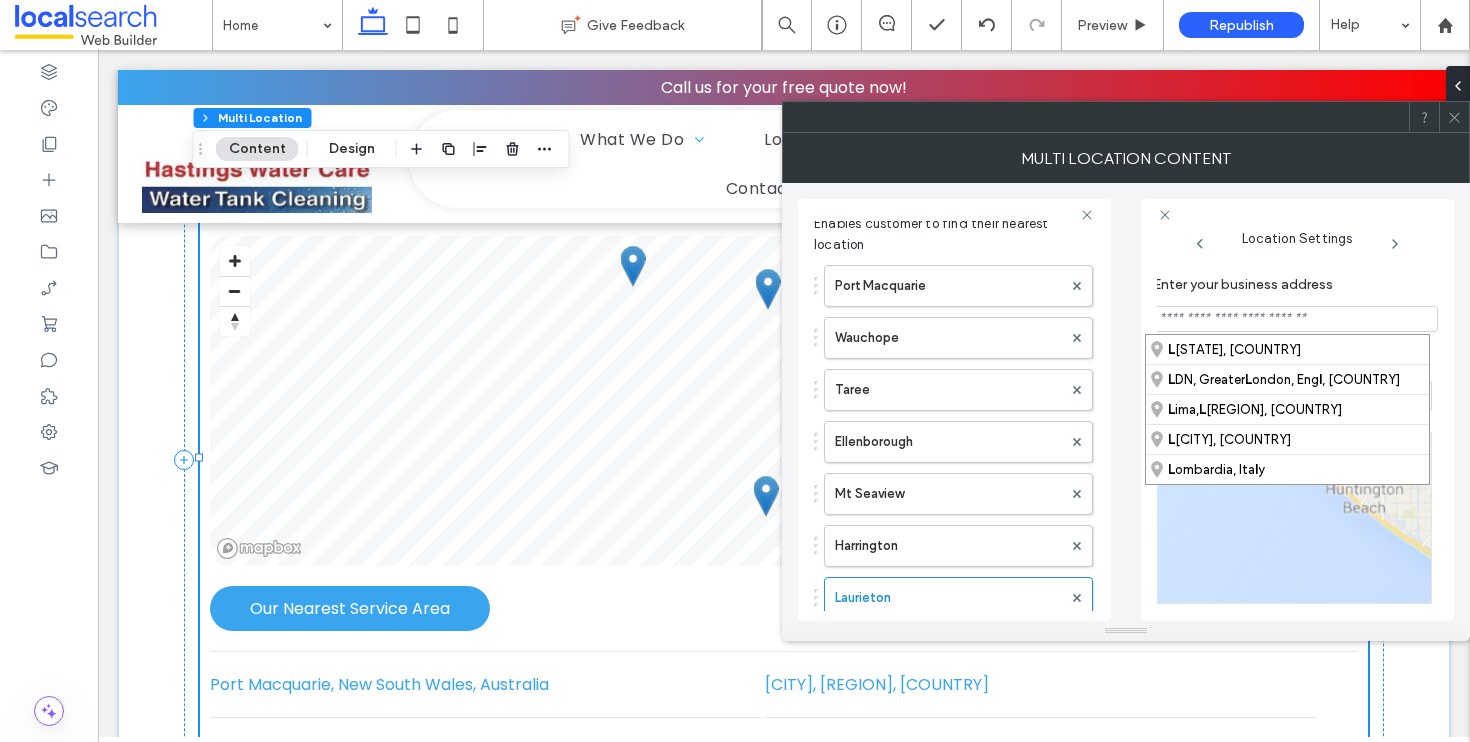 scroll, scrollTop: 0, scrollLeft: 6, axis: horizontal 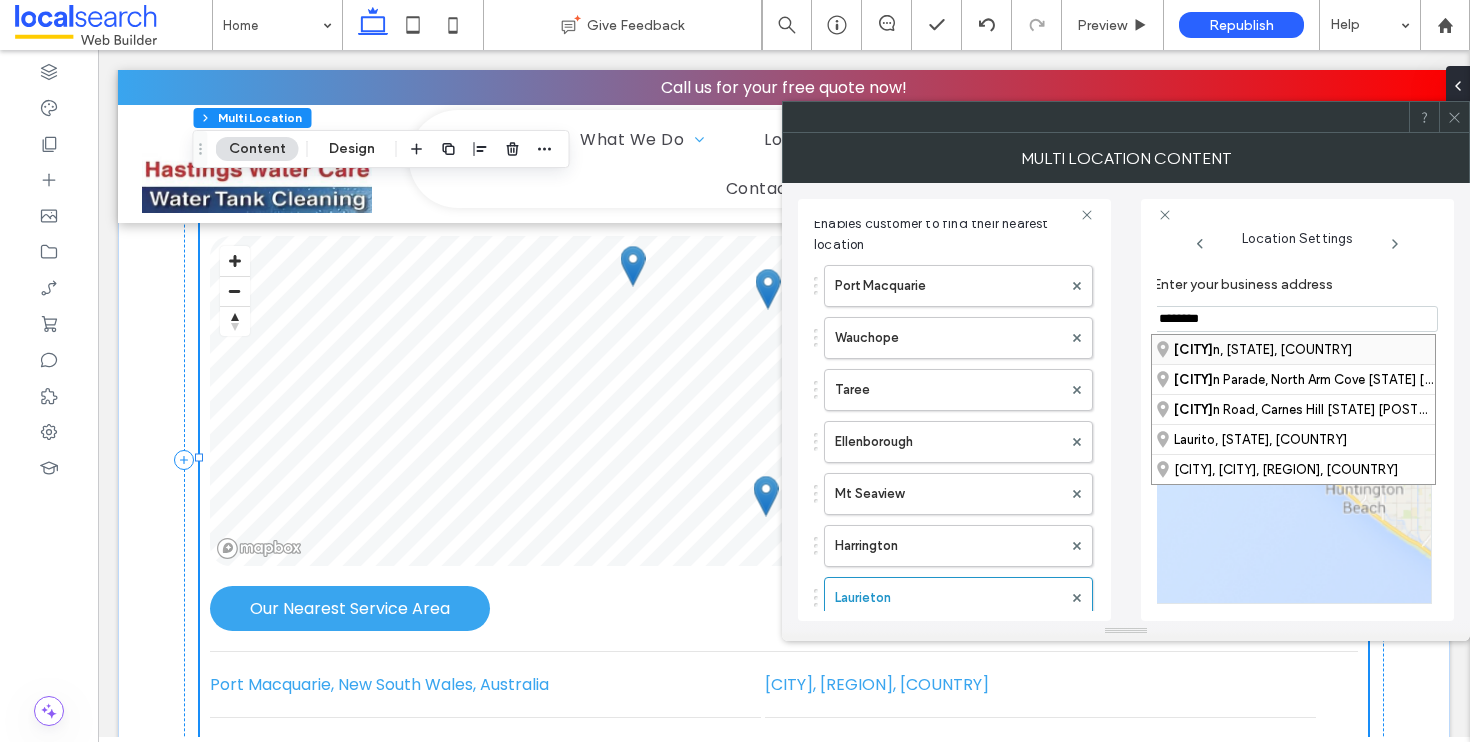 click on "Laurieto n, New South Wales, Australia" at bounding box center (1293, 349) 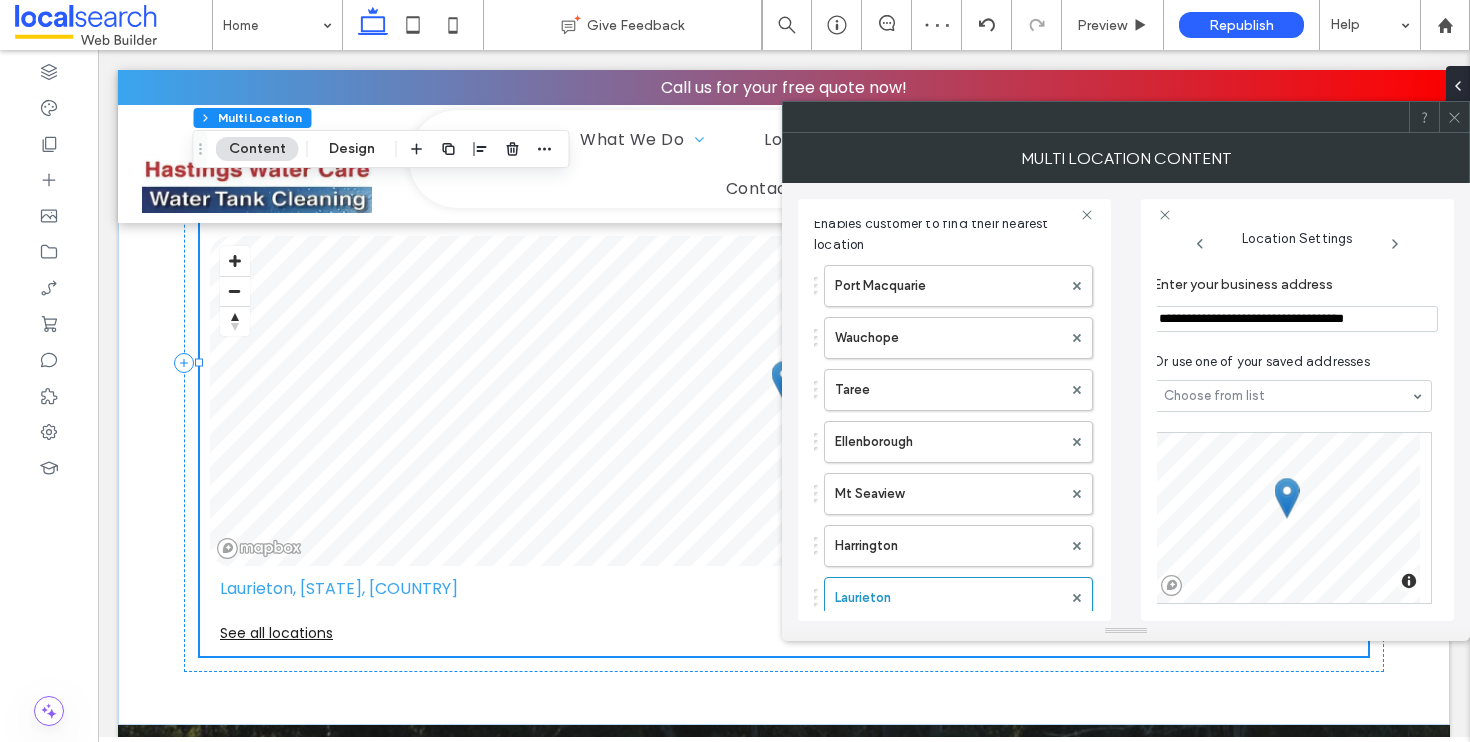 click 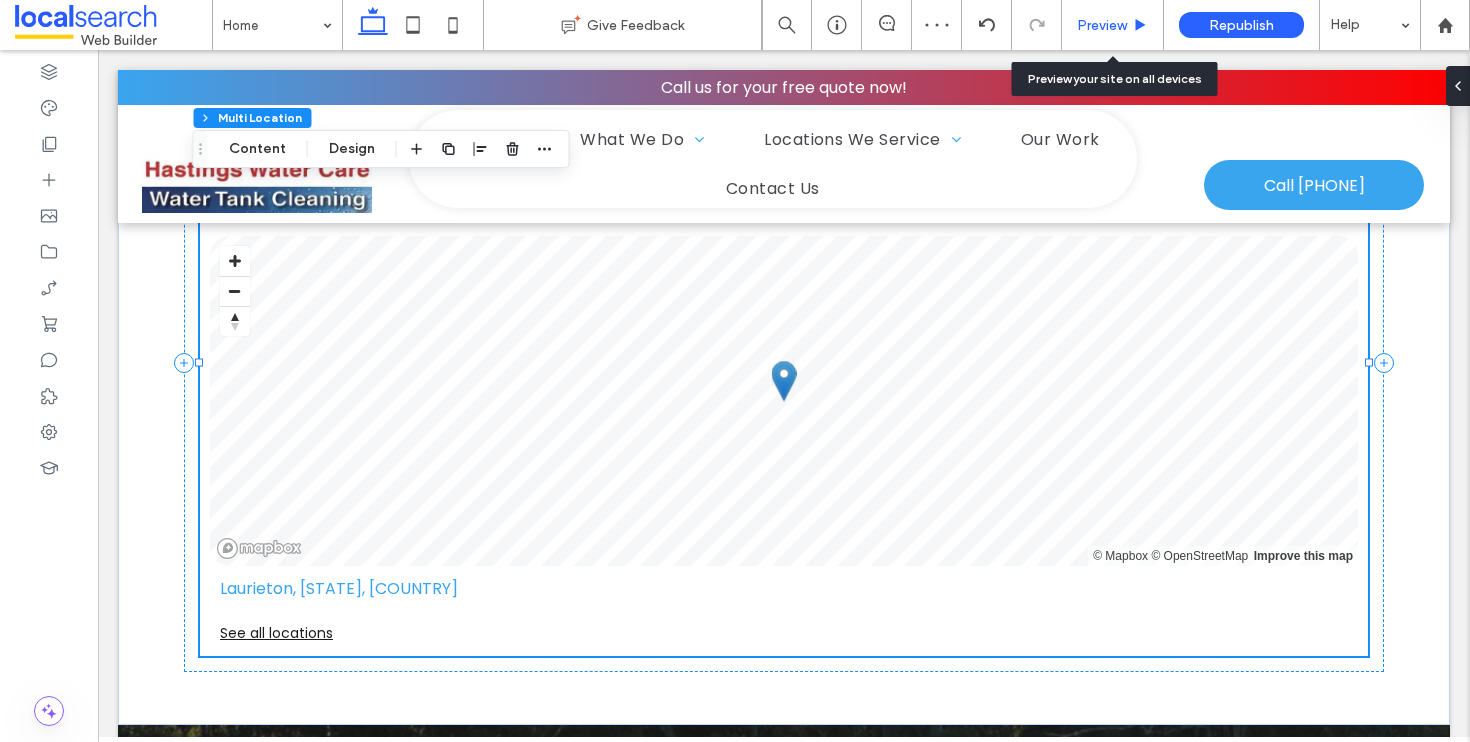 click on "Preview" at bounding box center (1113, 25) 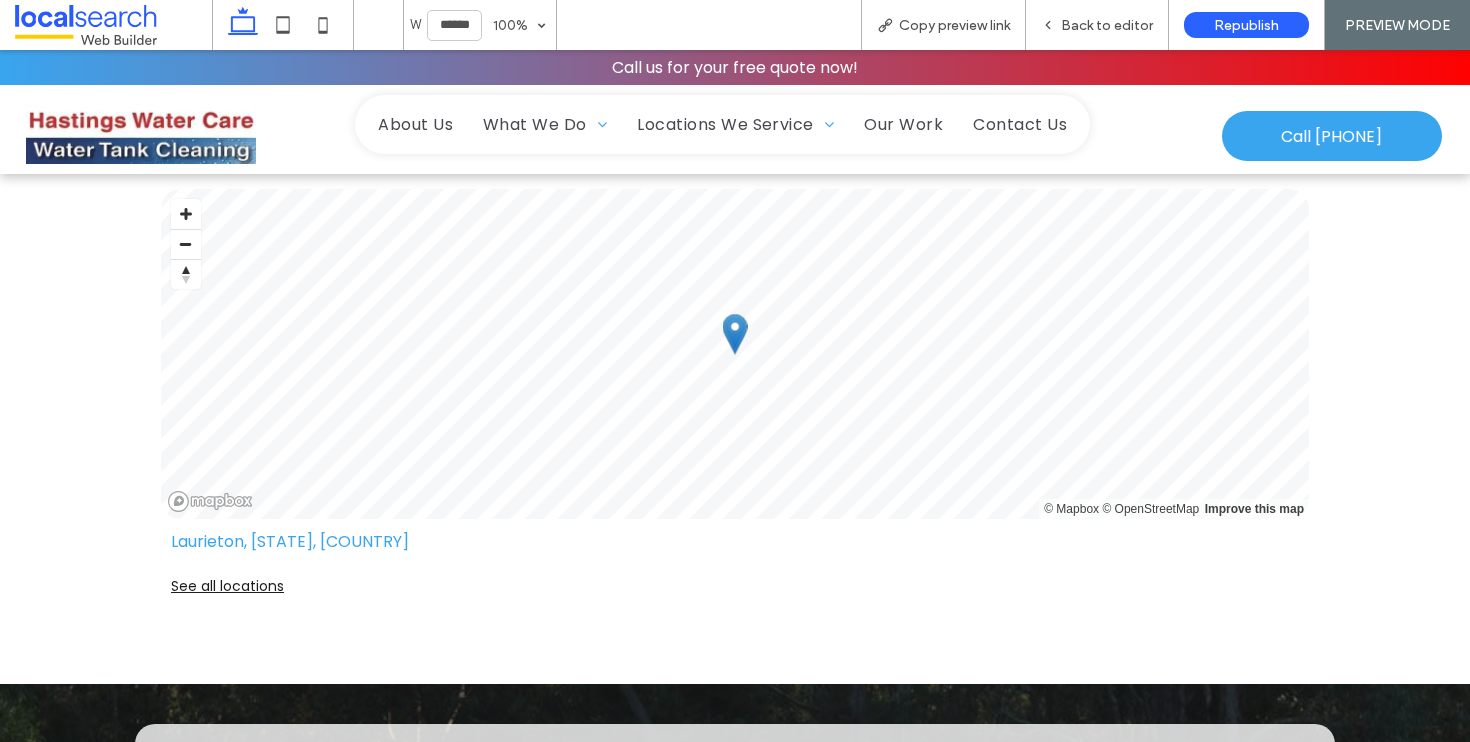 scroll, scrollTop: 4152, scrollLeft: 0, axis: vertical 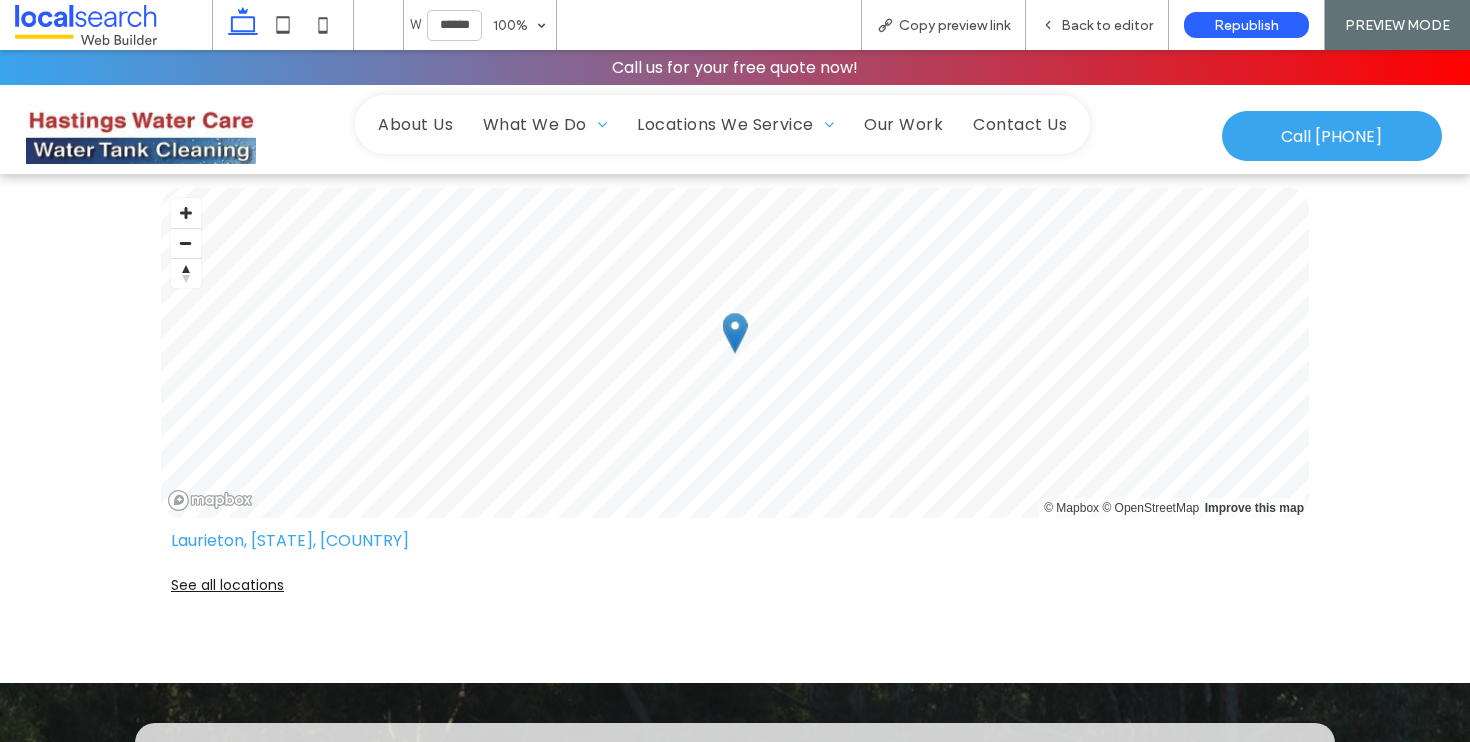 click on "See all locations" at bounding box center (735, 585) 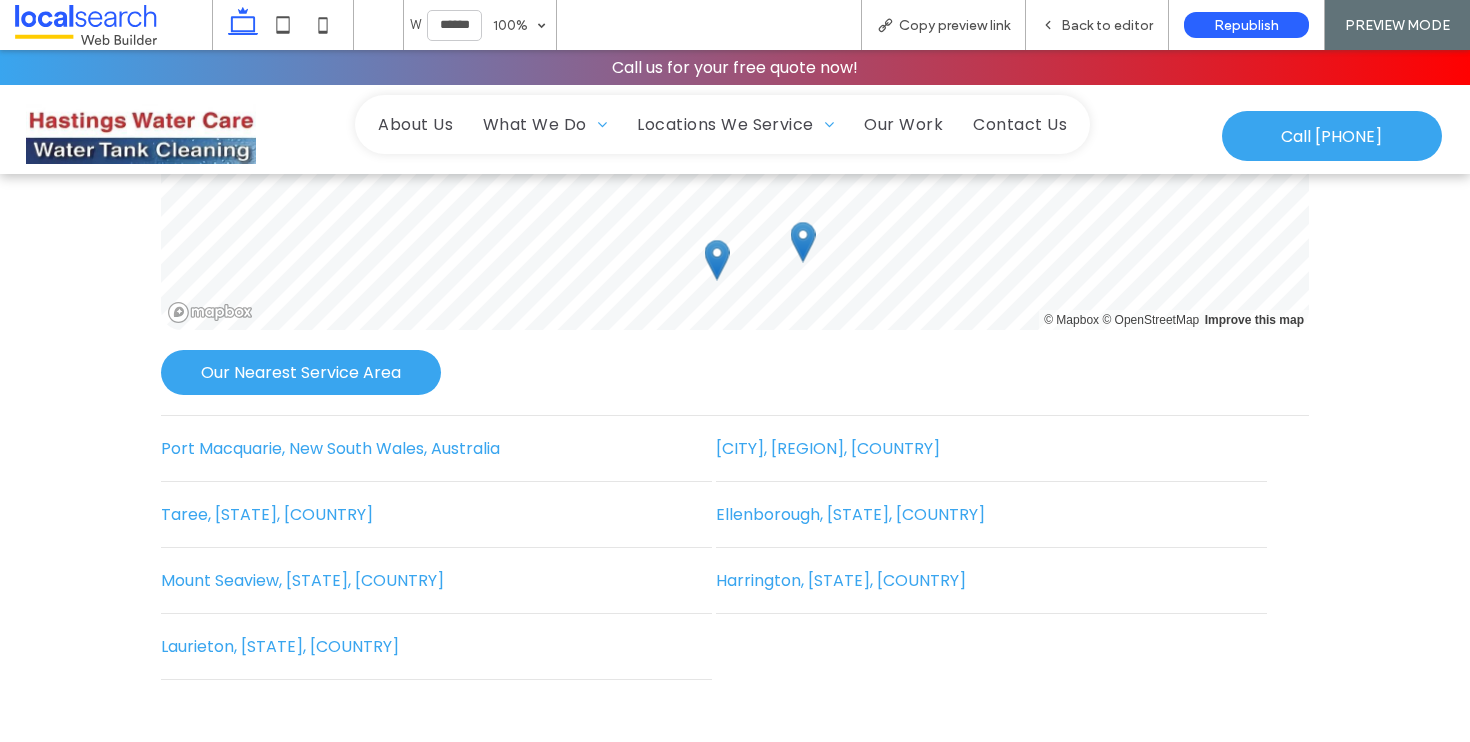 scroll, scrollTop: 3993, scrollLeft: 0, axis: vertical 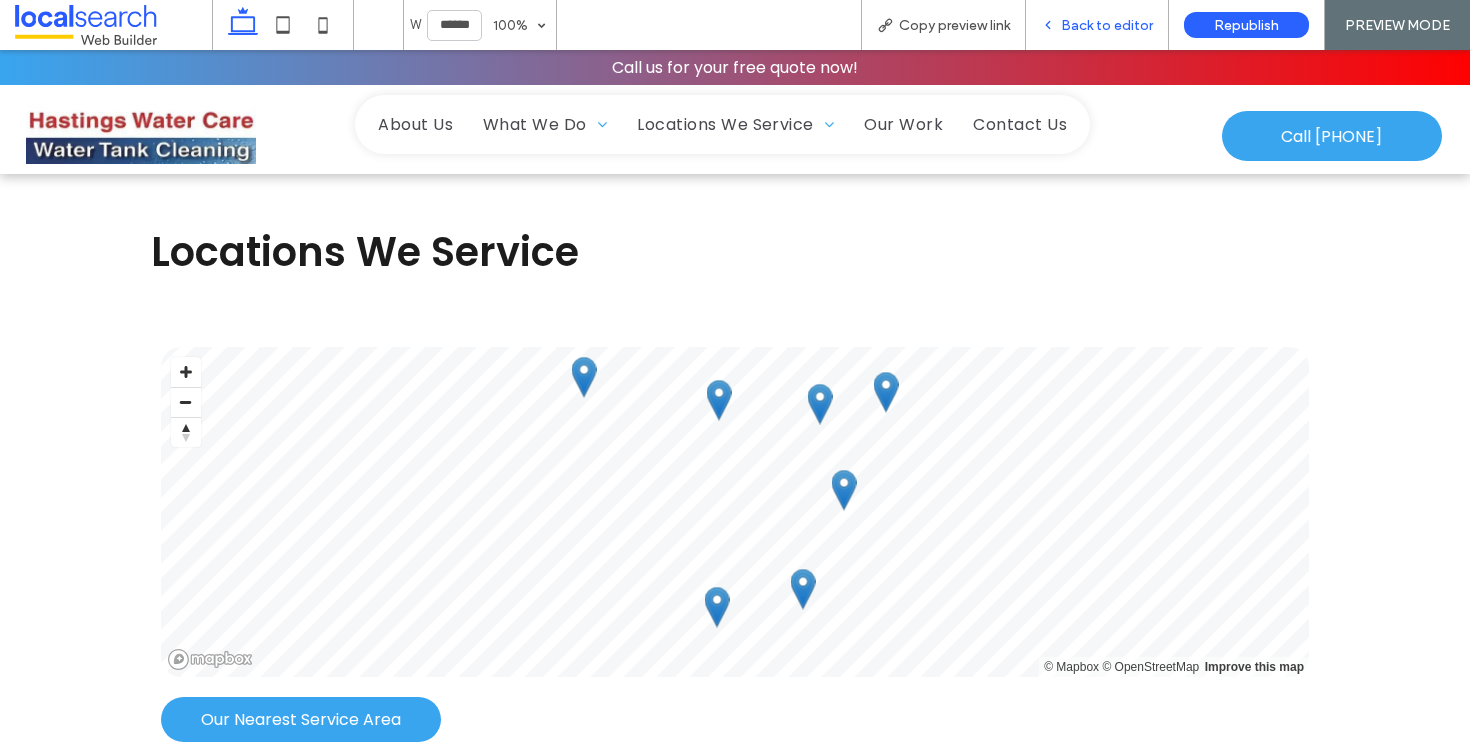 click on "Back to editor" at bounding box center (1107, 25) 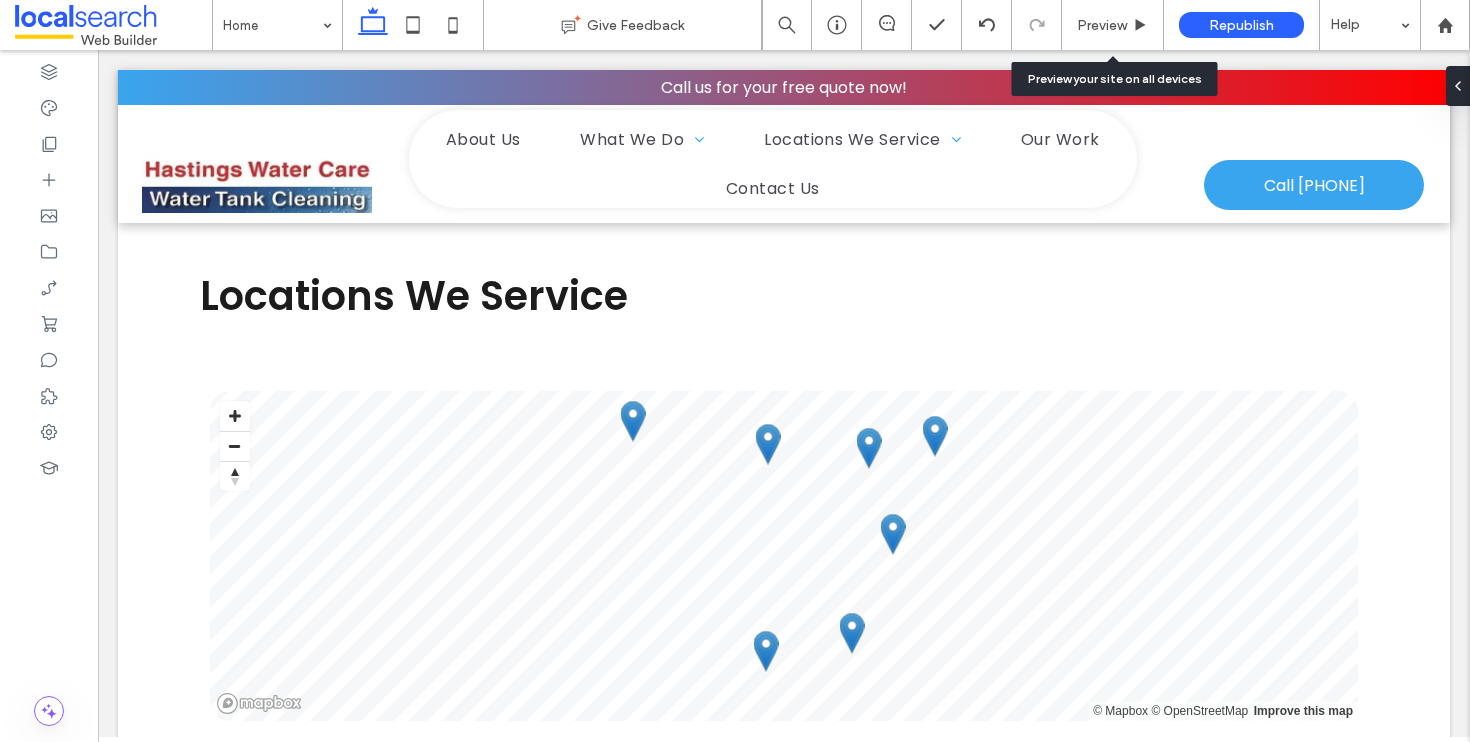 scroll, scrollTop: 4020, scrollLeft: 0, axis: vertical 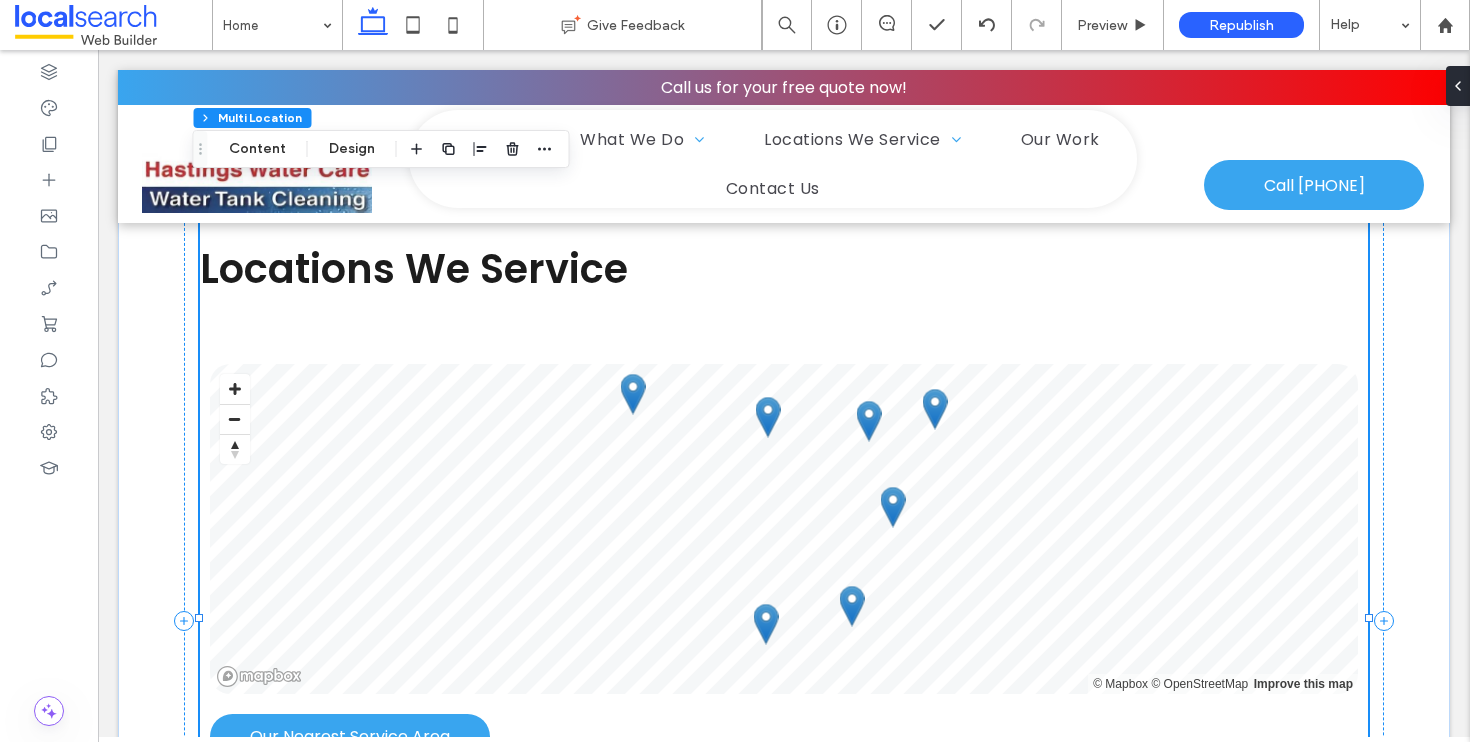 click on "Section Column Multi Location Content Design" at bounding box center [381, 149] 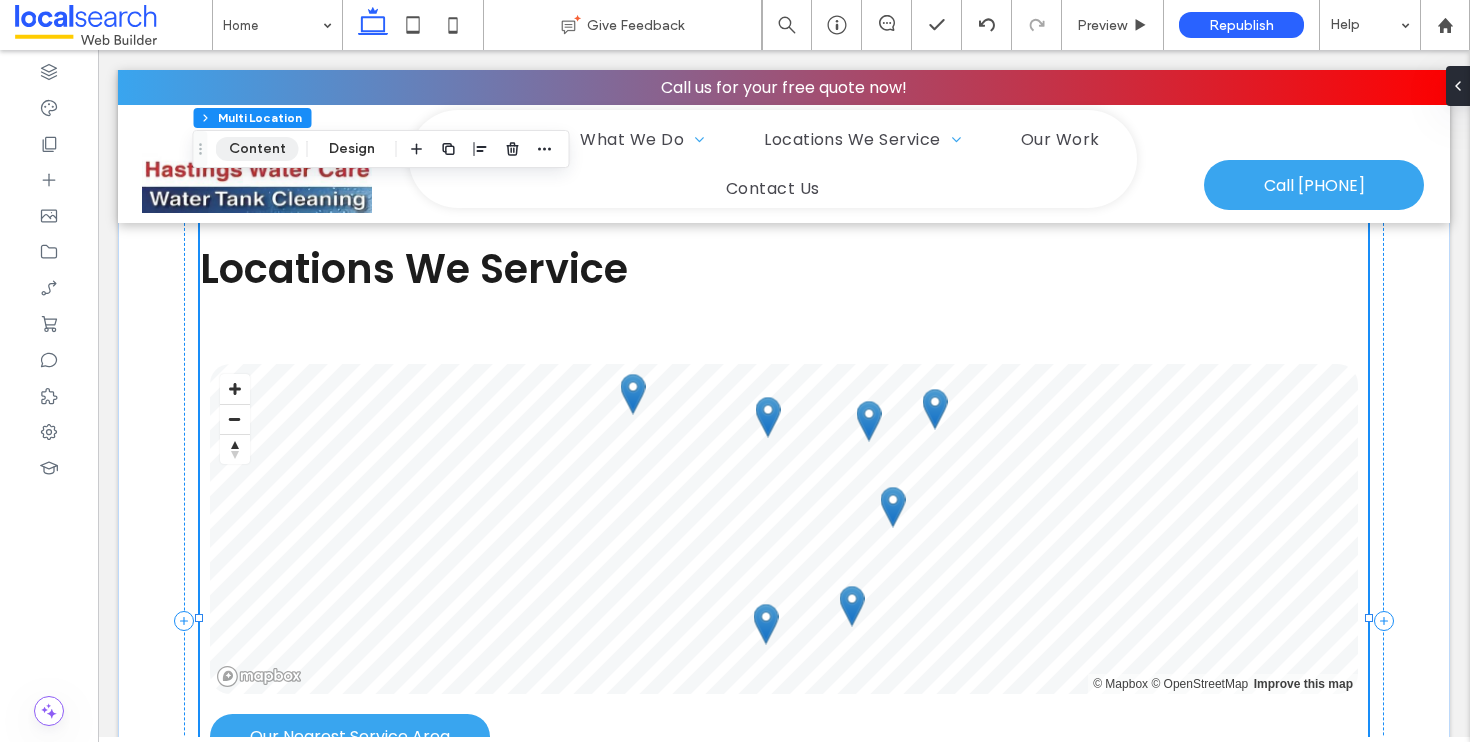 click on "Content" at bounding box center (257, 149) 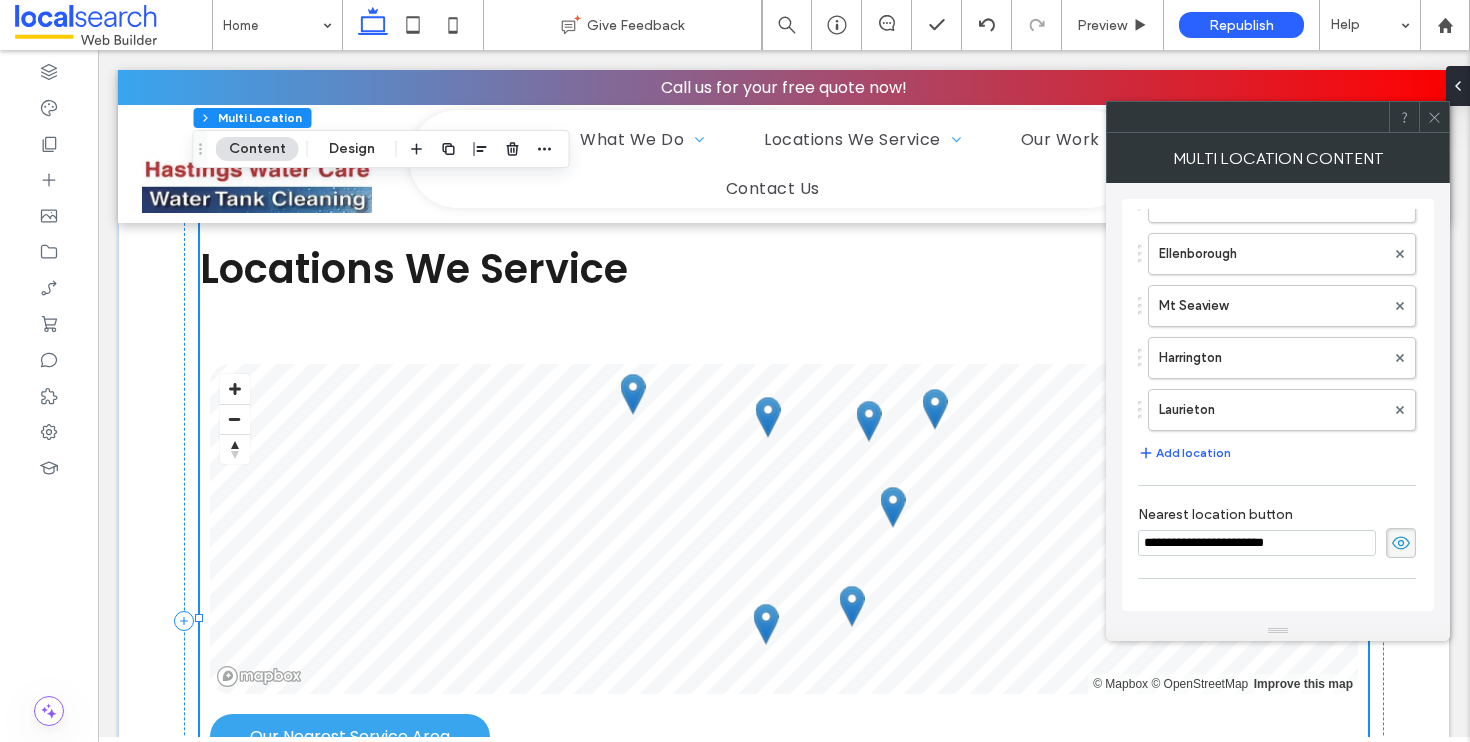 scroll, scrollTop: 225, scrollLeft: 0, axis: vertical 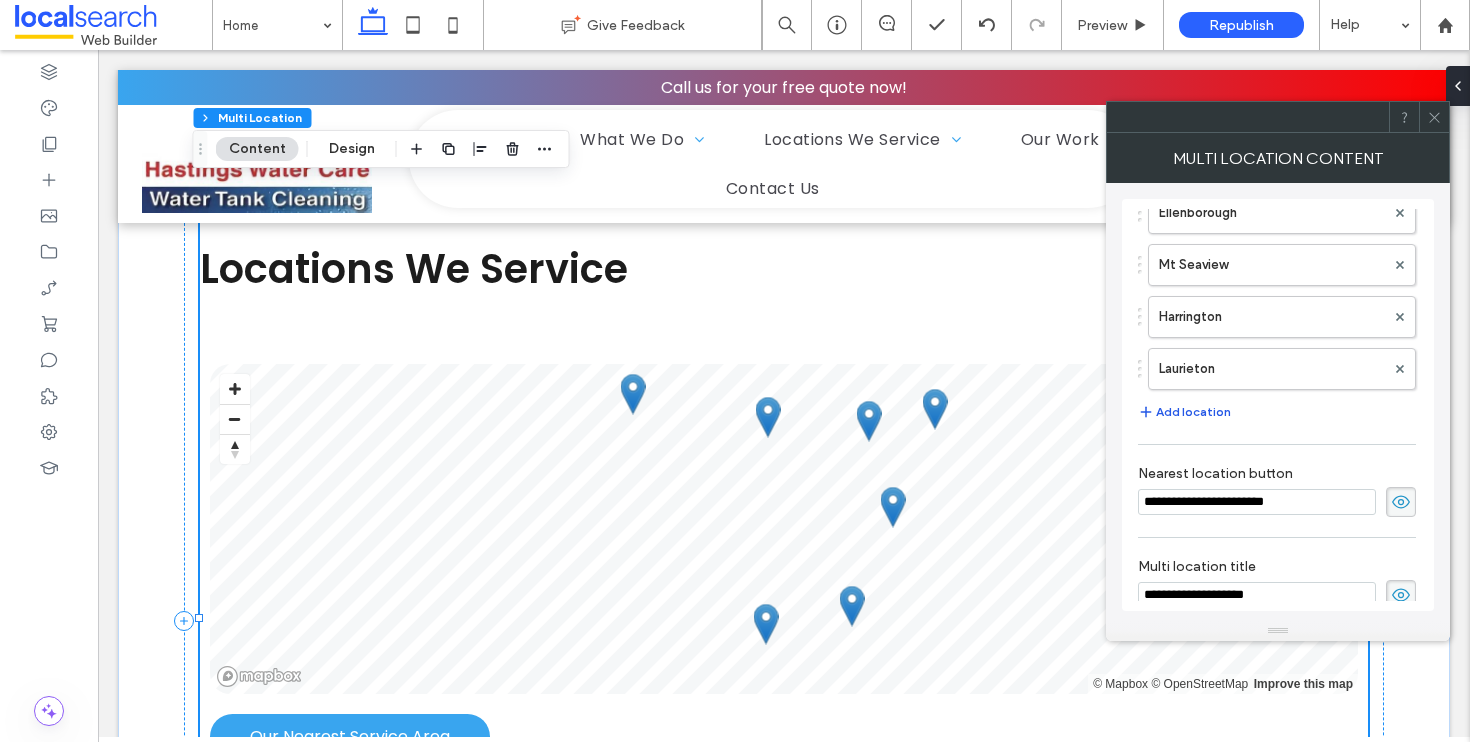 click on "Add location" at bounding box center (1184, 412) 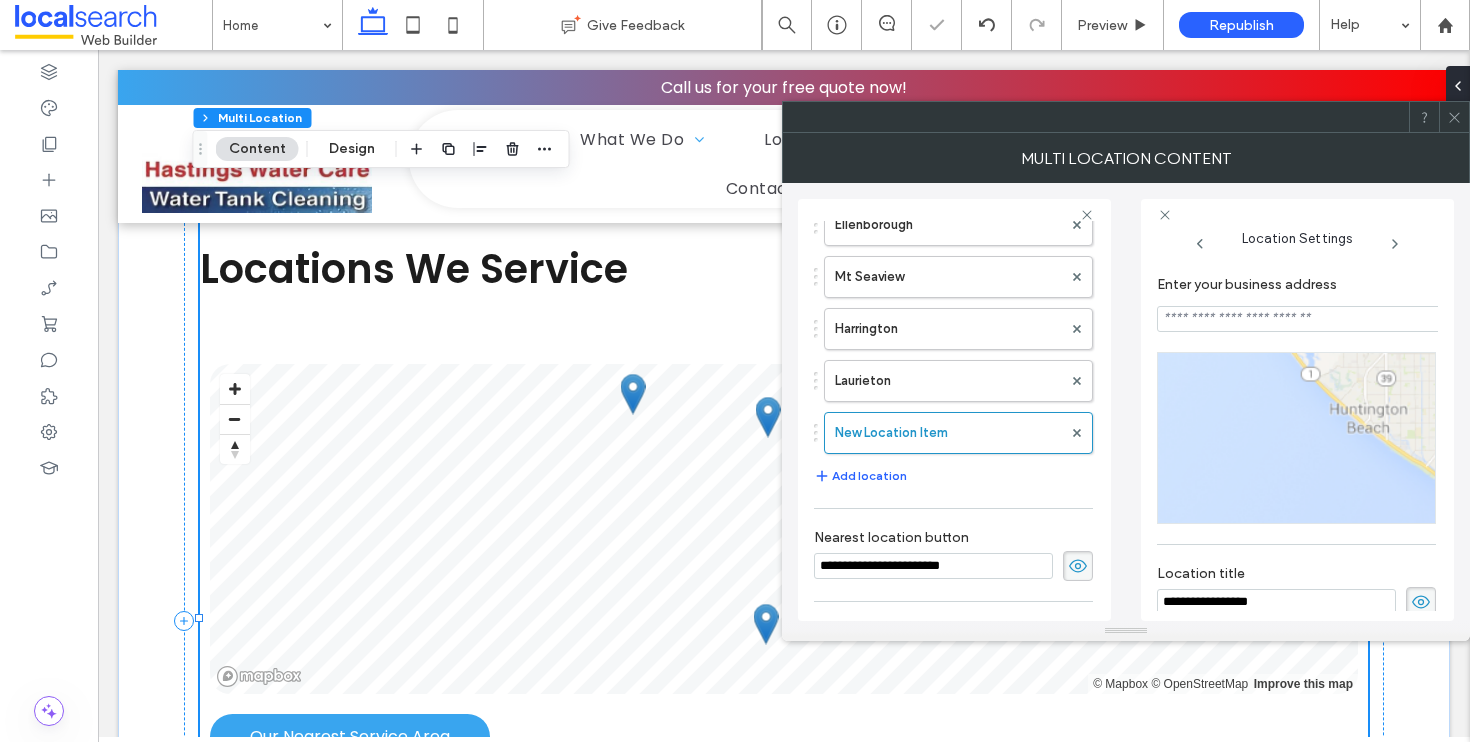 scroll, scrollTop: 0, scrollLeft: 0, axis: both 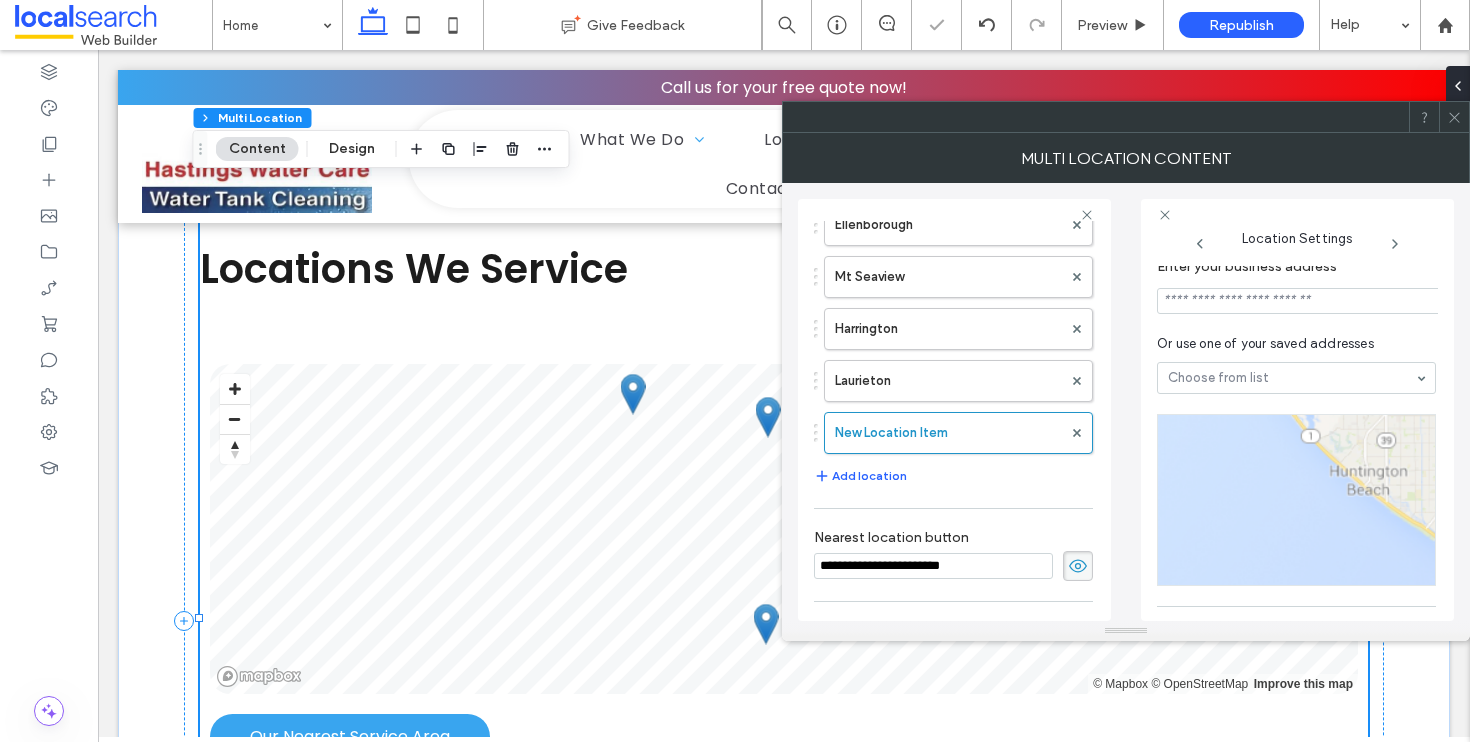 click at bounding box center (1299, 301) 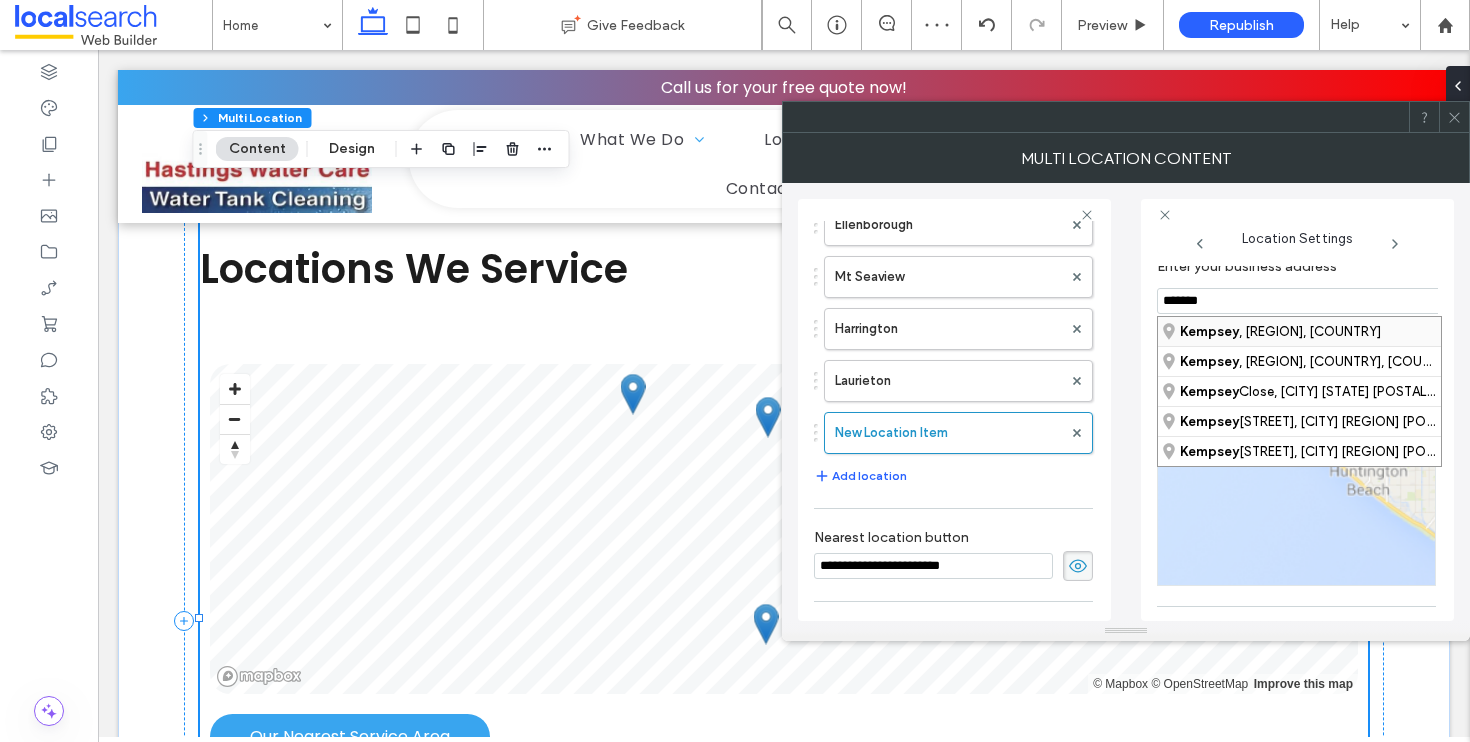 click on "Kempsey , New South Wales, Australia" at bounding box center [1299, 331] 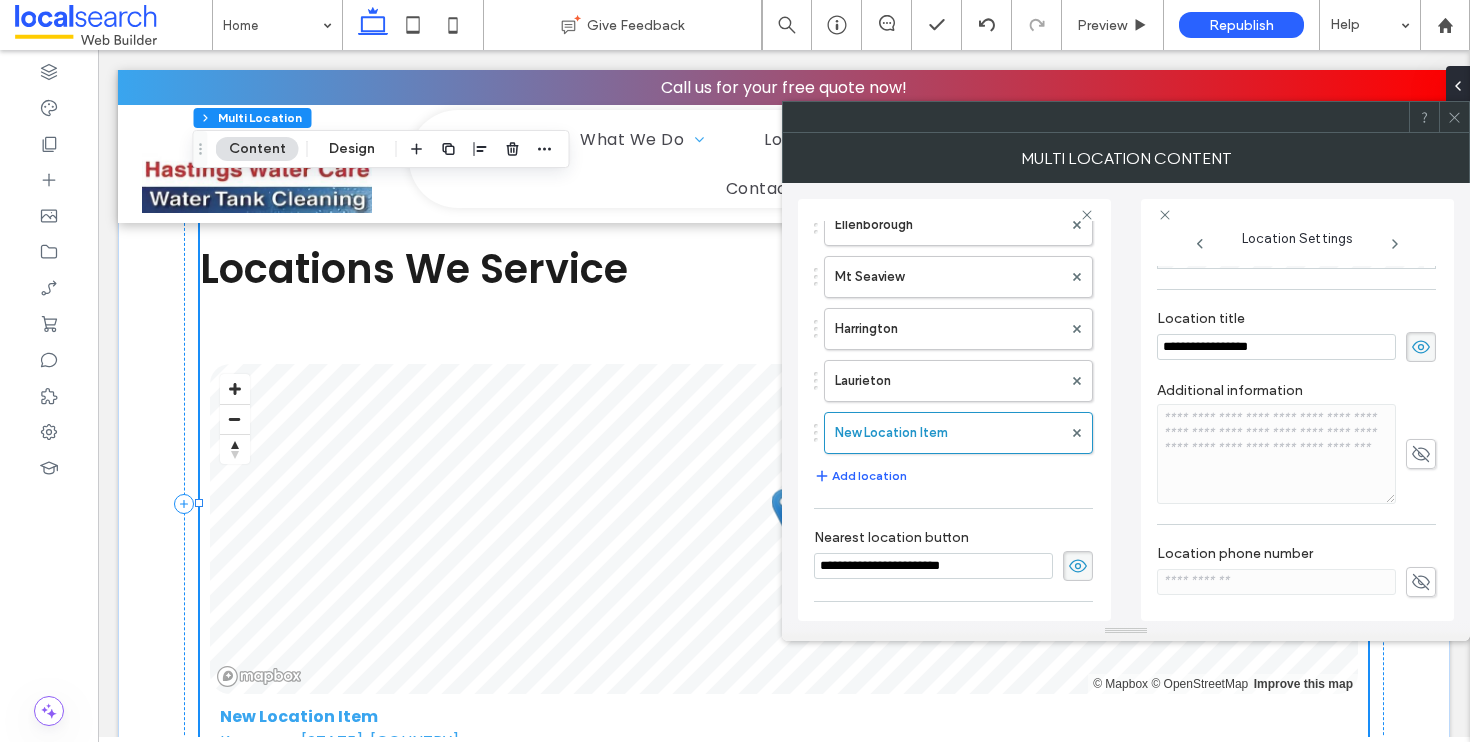 scroll, scrollTop: 290, scrollLeft: 0, axis: vertical 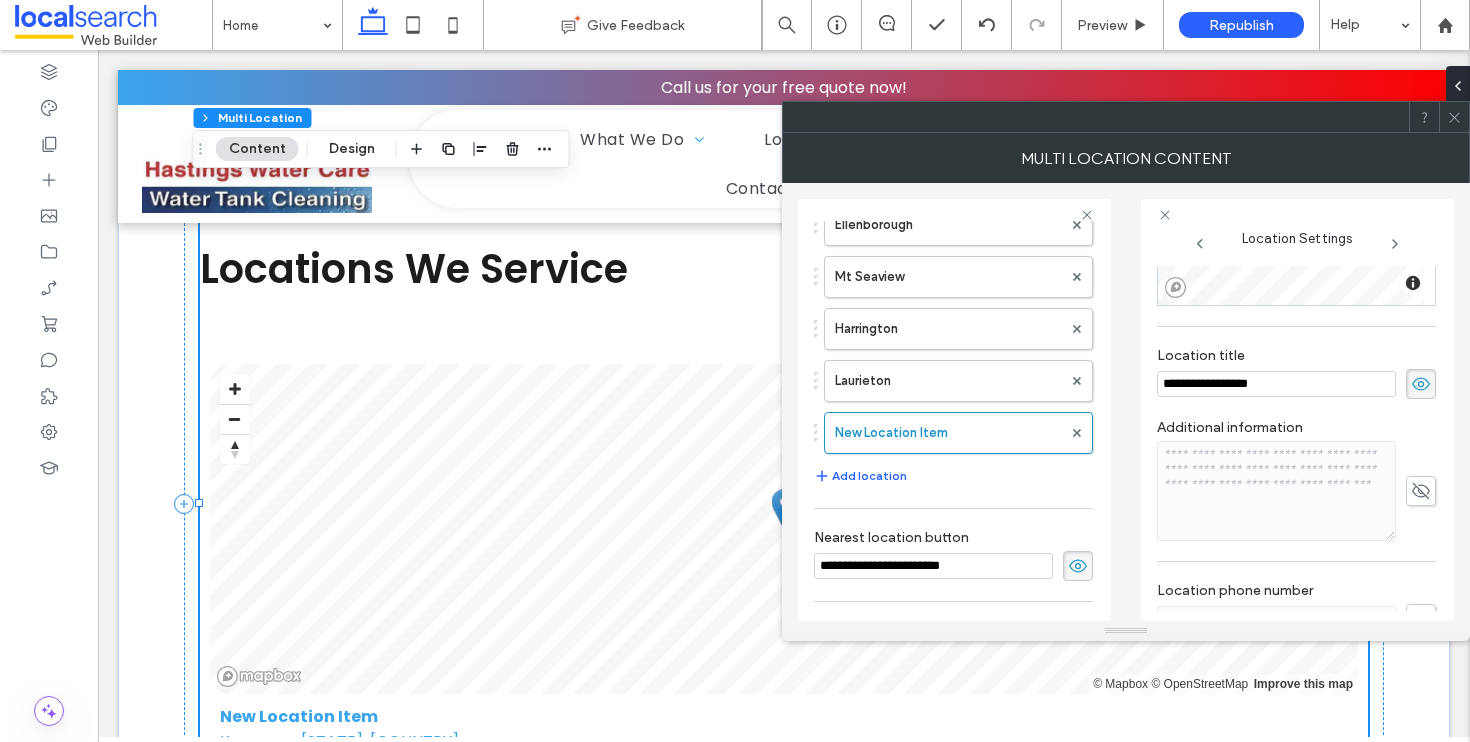 drag, startPoint x: 1310, startPoint y: 269, endPoint x: 1144, endPoint y: 270, distance: 166.003 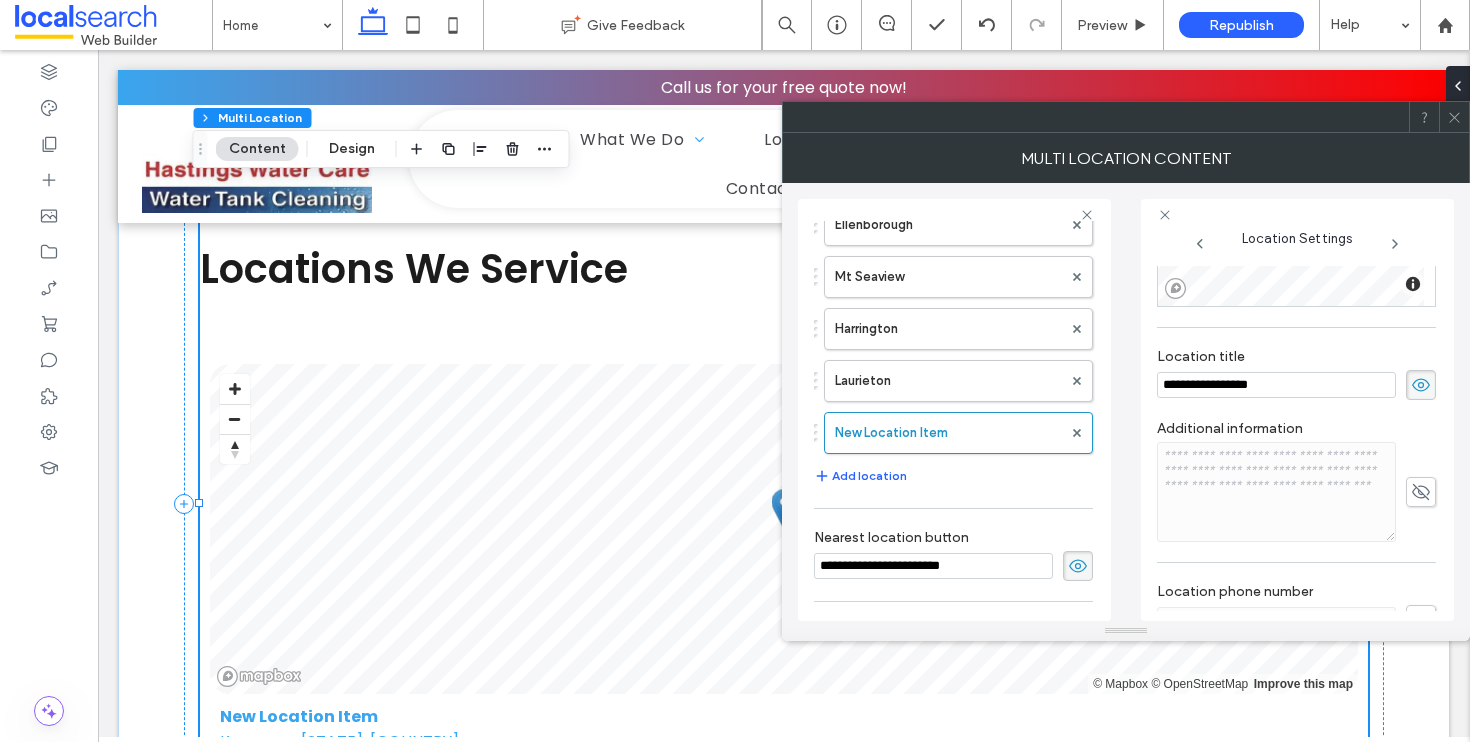 click on "**********" at bounding box center [1297, 410] 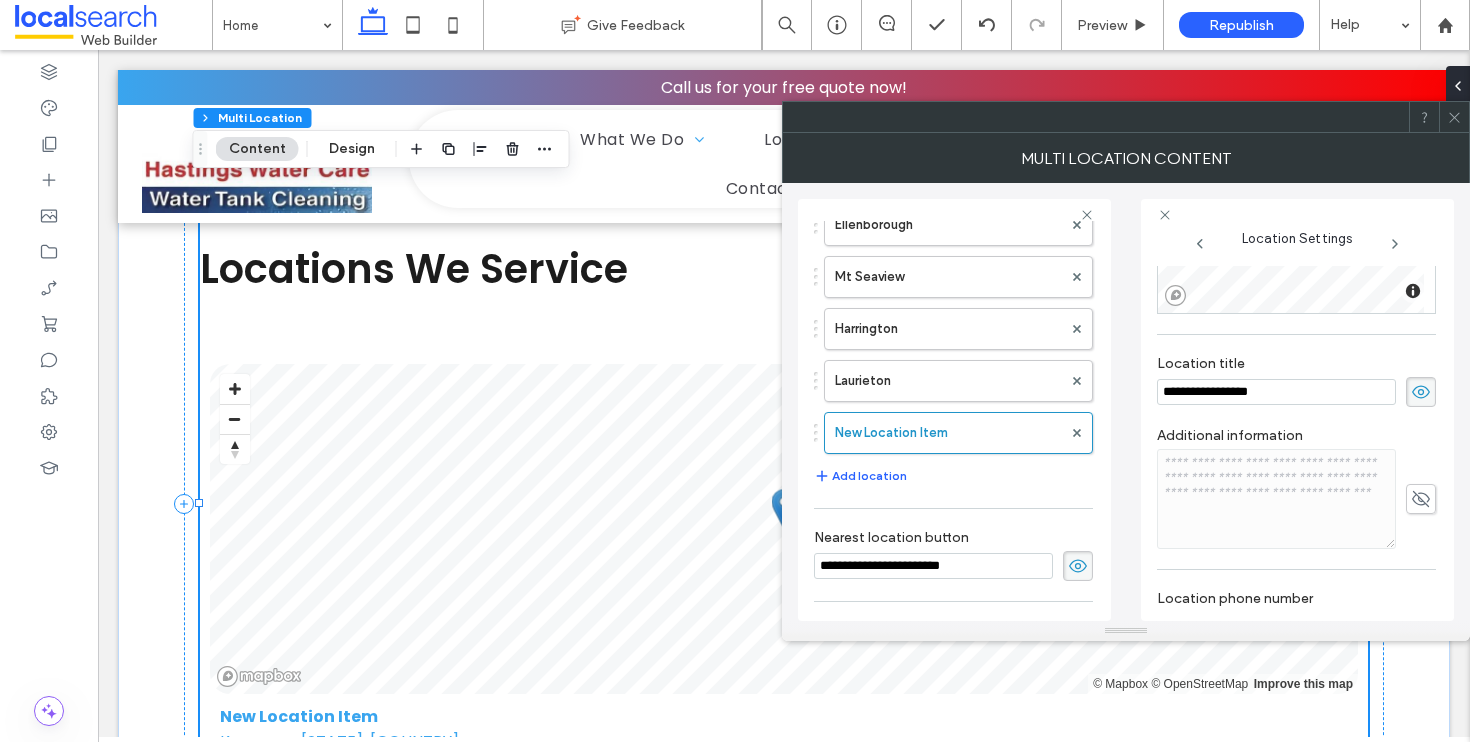 drag, startPoint x: 1298, startPoint y: 400, endPoint x: 1128, endPoint y: 399, distance: 170.00294 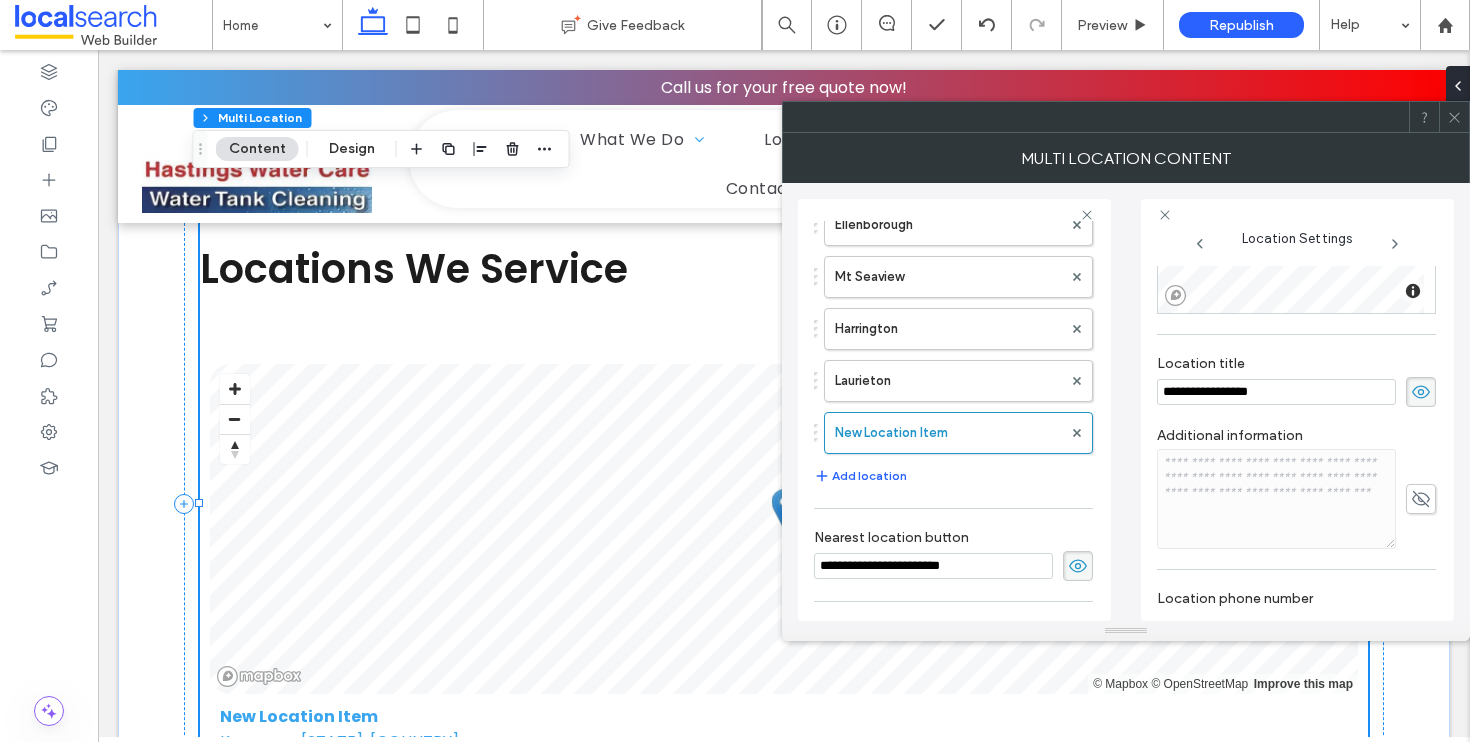 click on "**********" at bounding box center (1126, 402) 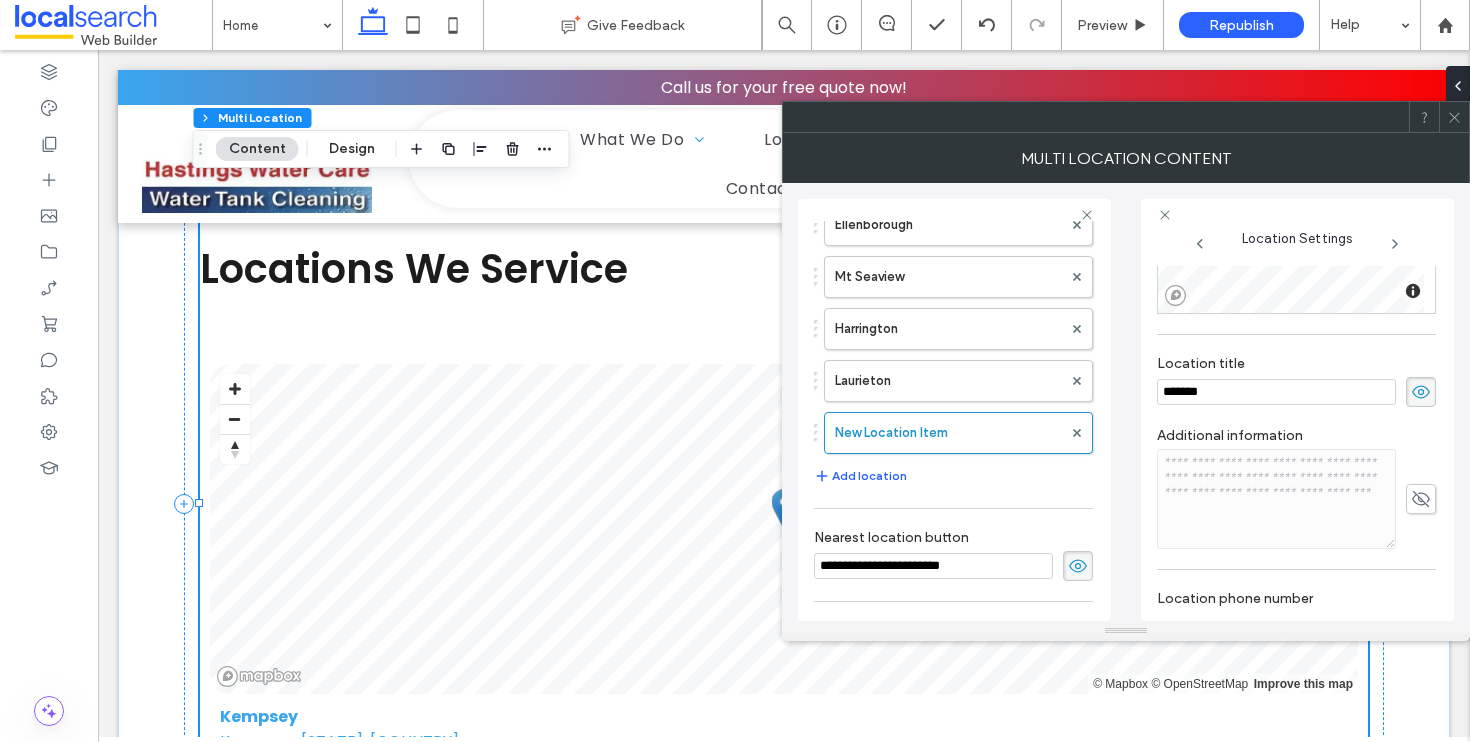 click 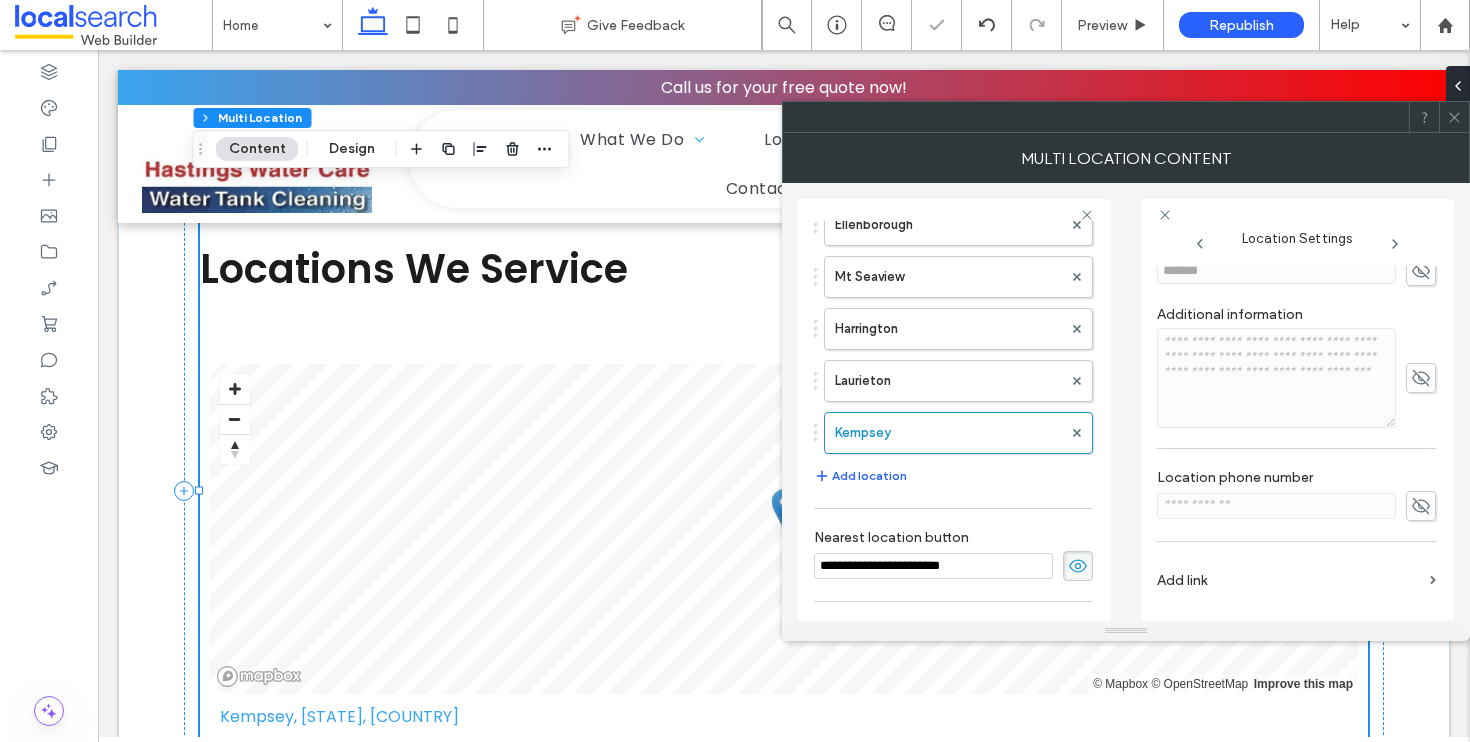 scroll, scrollTop: 424, scrollLeft: 0, axis: vertical 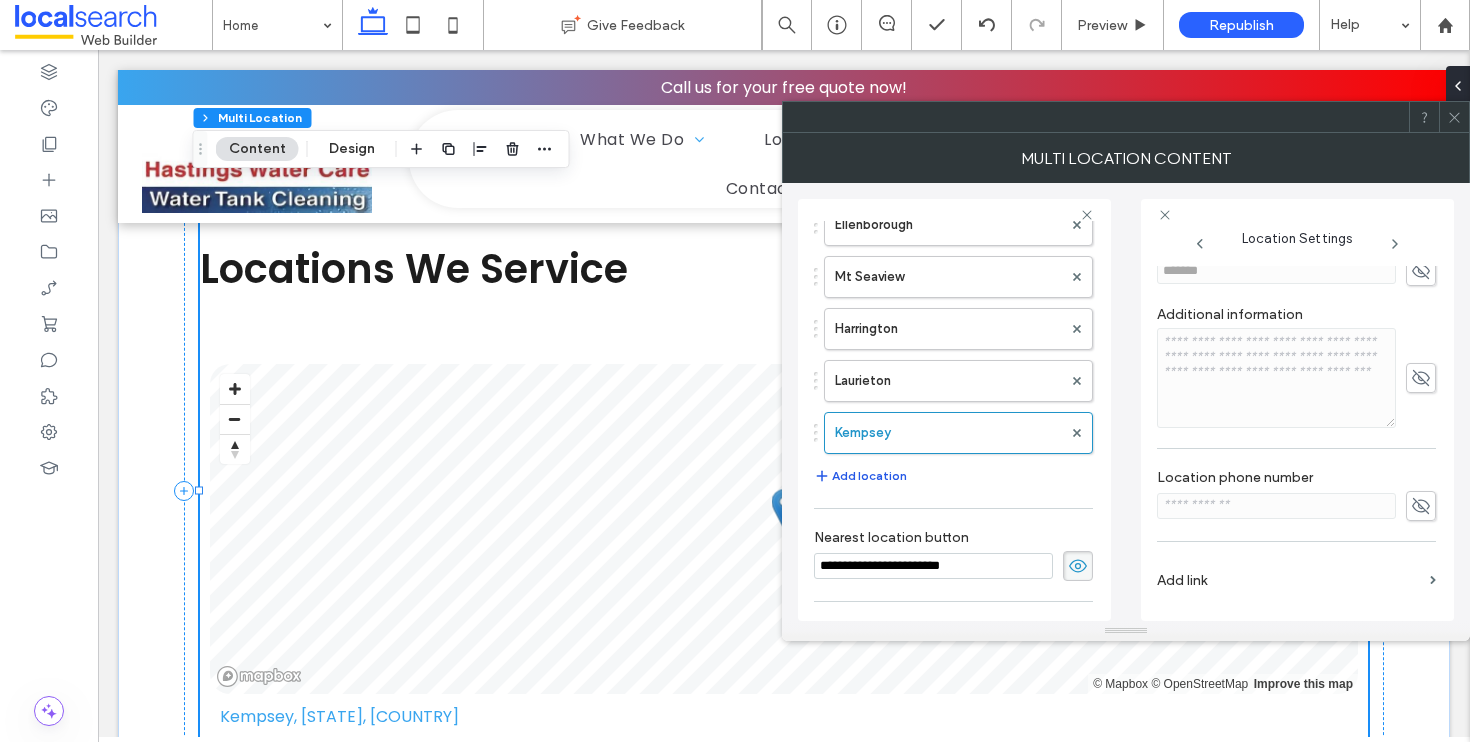 click on "Add location" at bounding box center [860, 476] 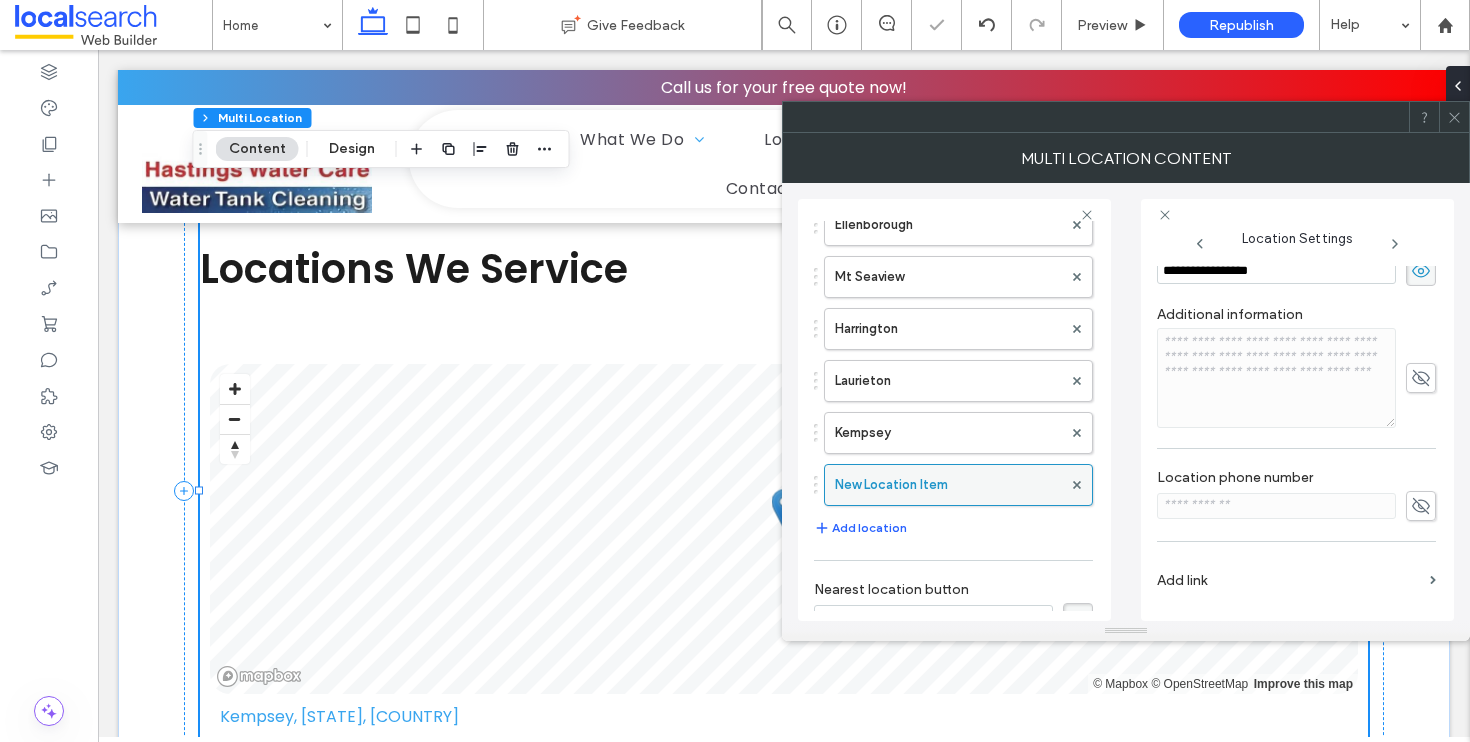 scroll, scrollTop: 404, scrollLeft: 0, axis: vertical 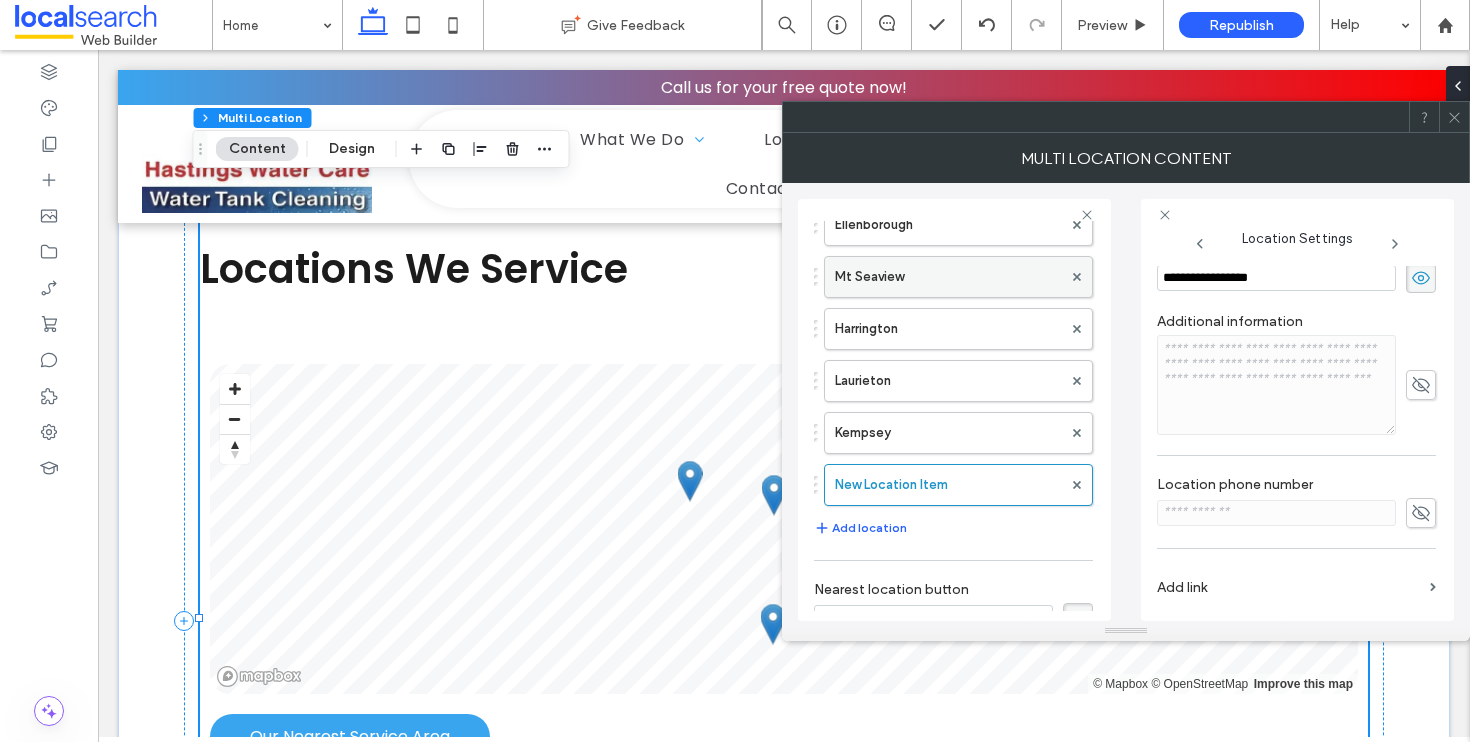 drag, startPoint x: 1319, startPoint y: 286, endPoint x: 1047, endPoint y: 278, distance: 272.1176 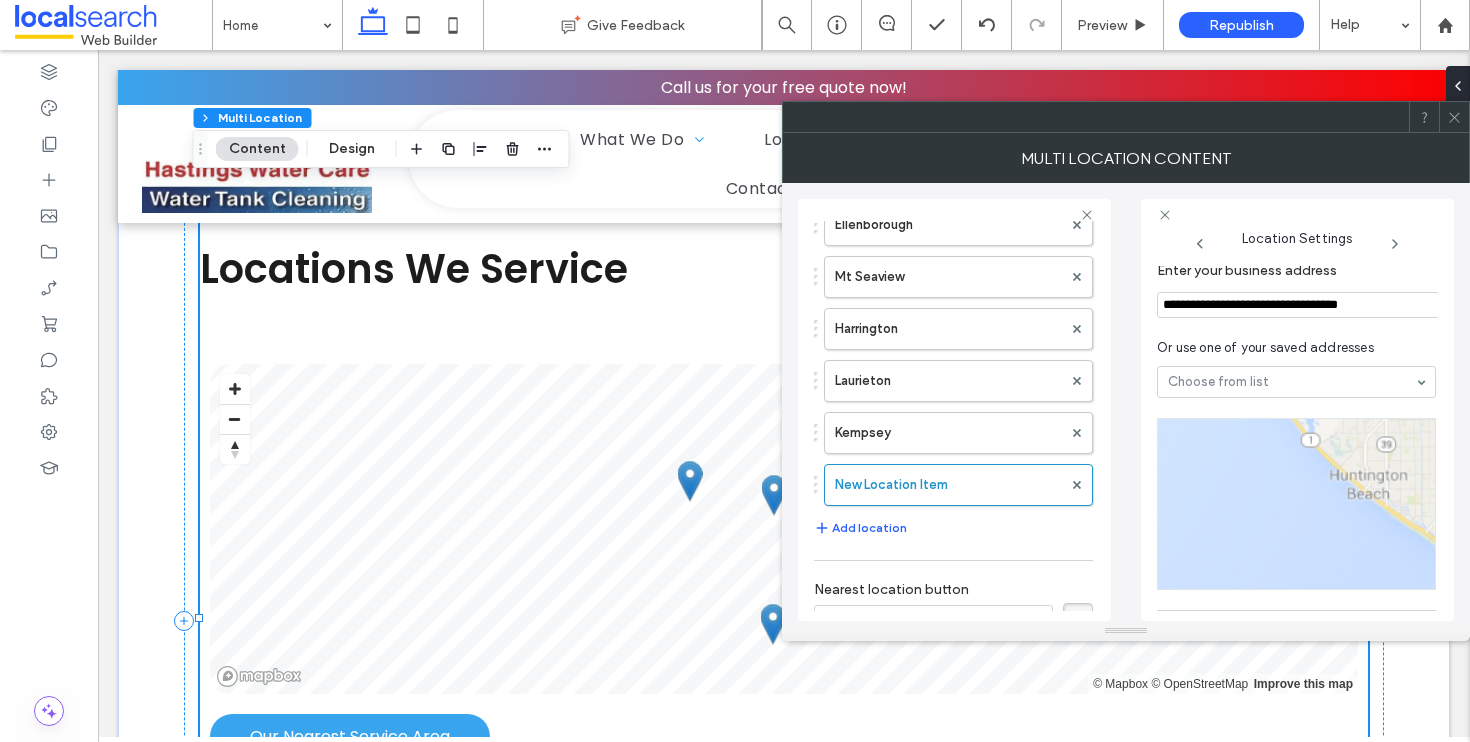 scroll, scrollTop: 0, scrollLeft: 0, axis: both 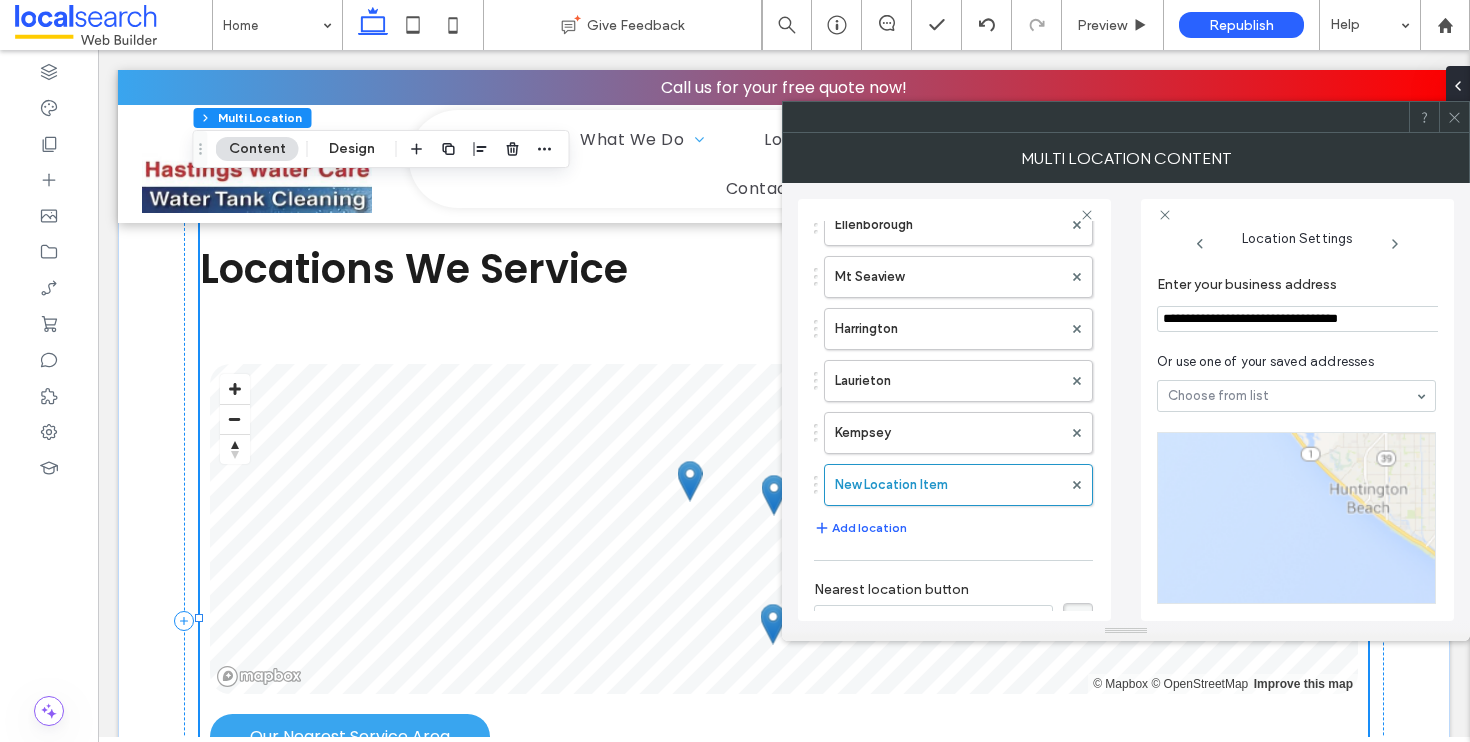 type on "**********" 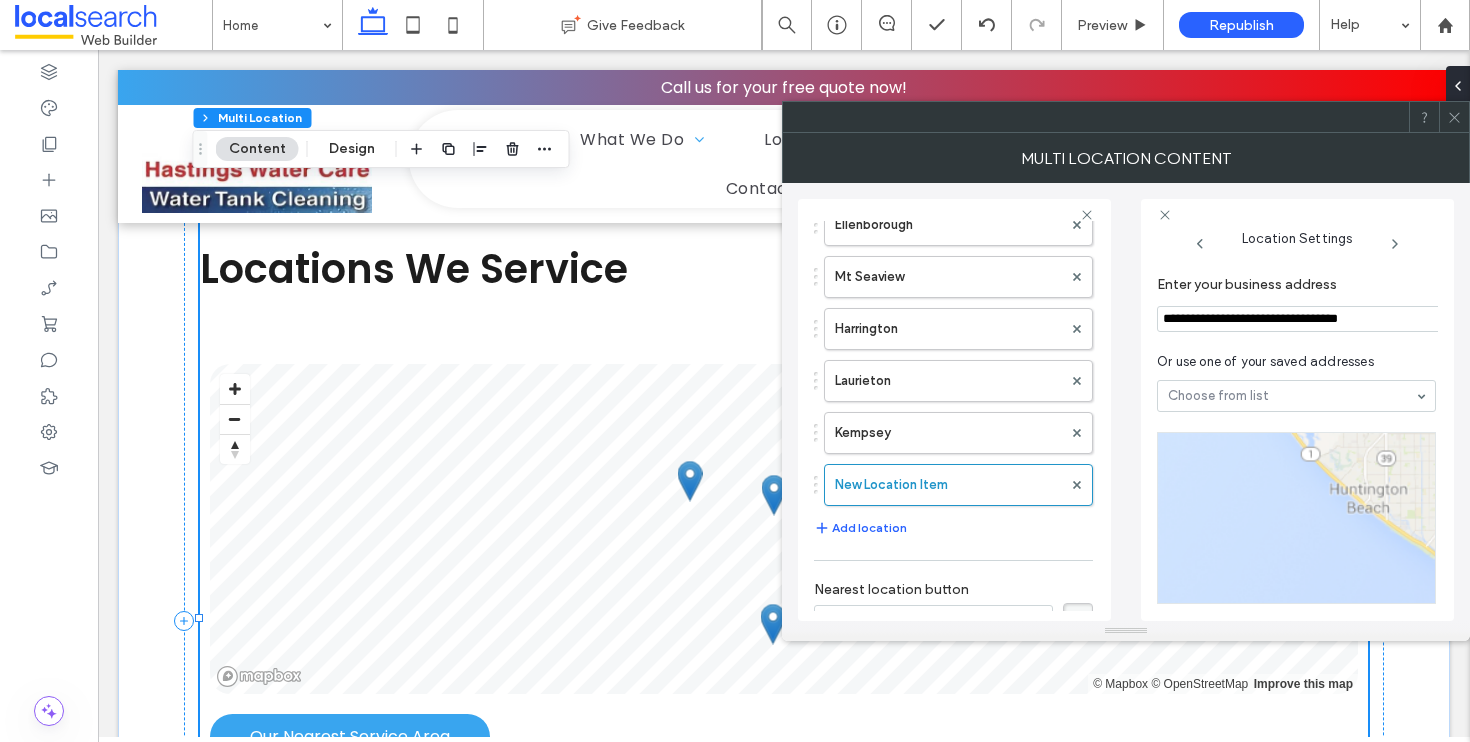 click on "**********" at bounding box center [1296, 440] 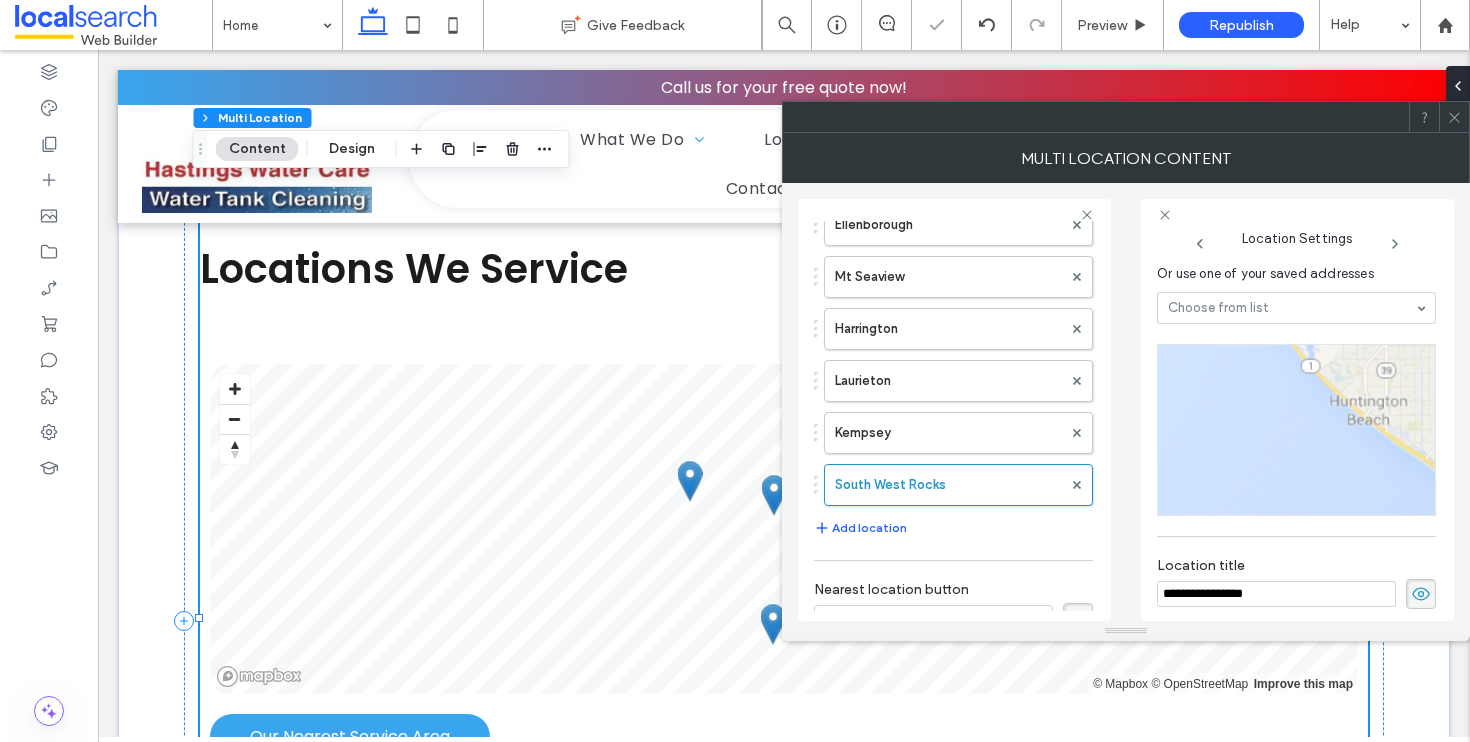 scroll, scrollTop: 0, scrollLeft: 0, axis: both 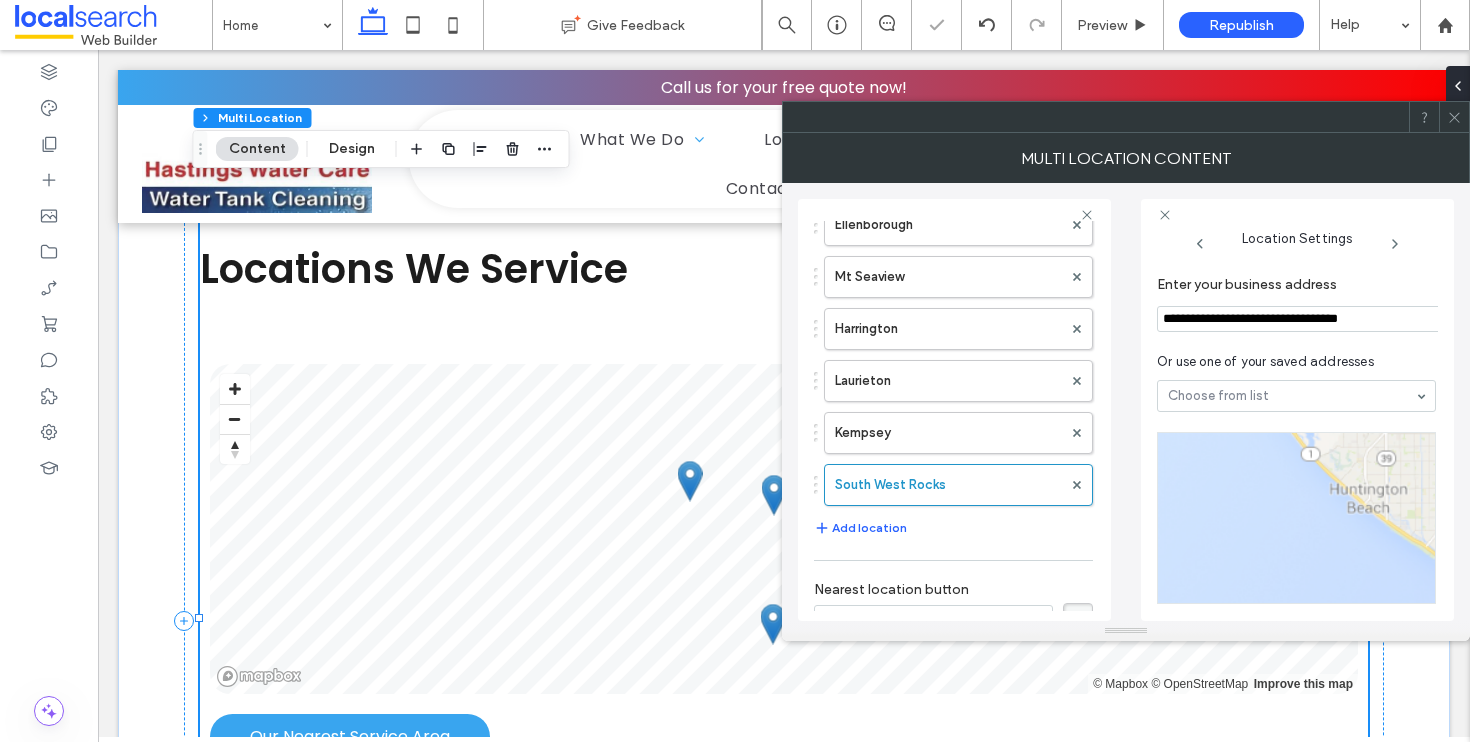 click on "**********" at bounding box center [1299, 319] 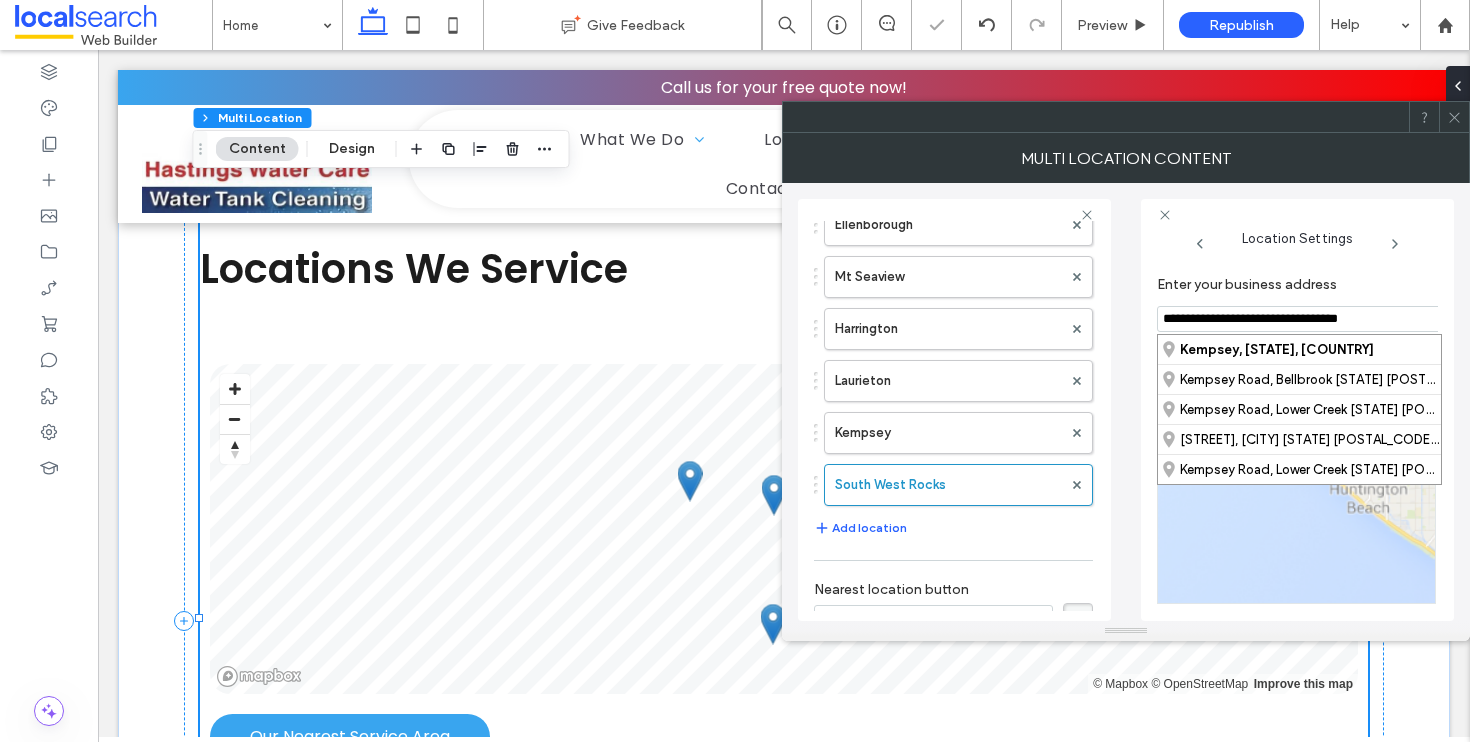 drag, startPoint x: 1135, startPoint y: 322, endPoint x: 1114, endPoint y: 323, distance: 21.023796 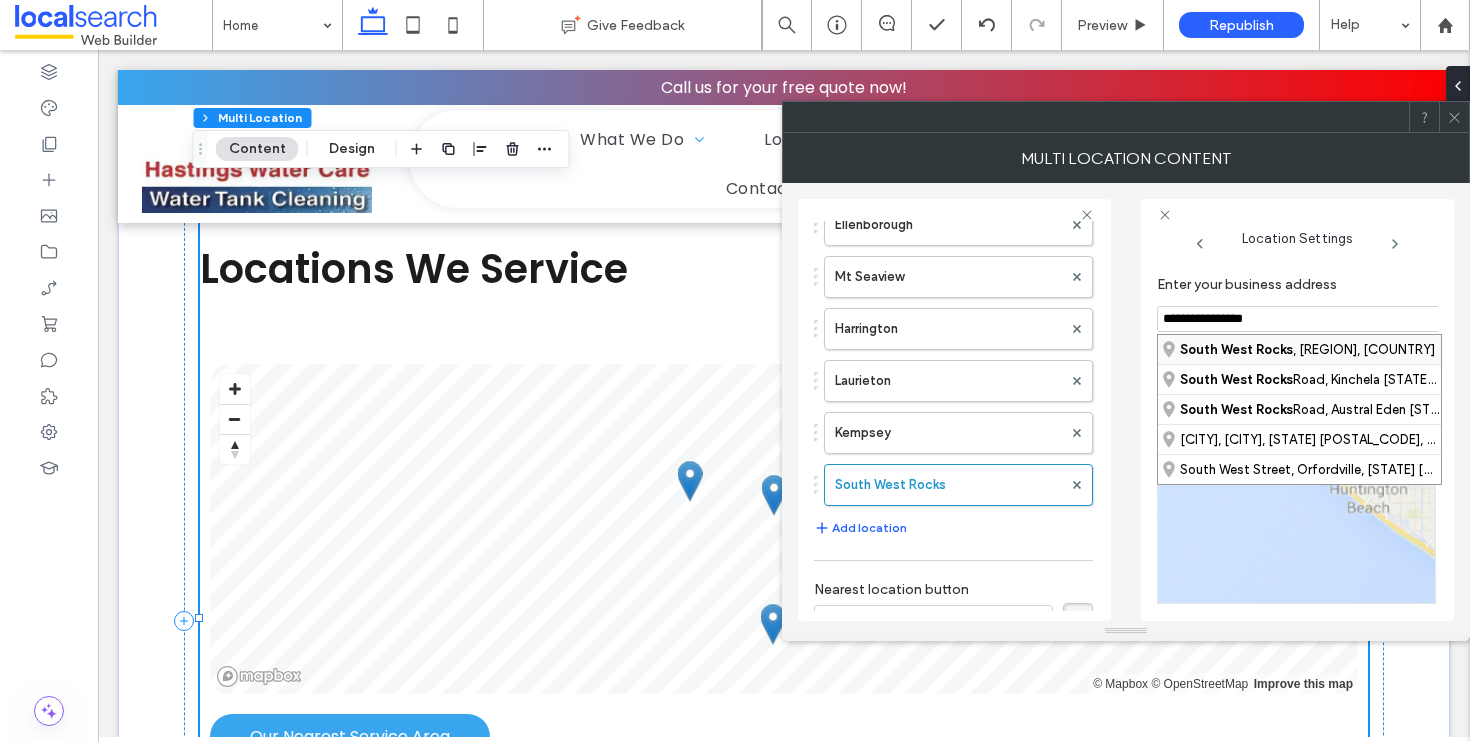 click on "South West Rocks" at bounding box center [1236, 349] 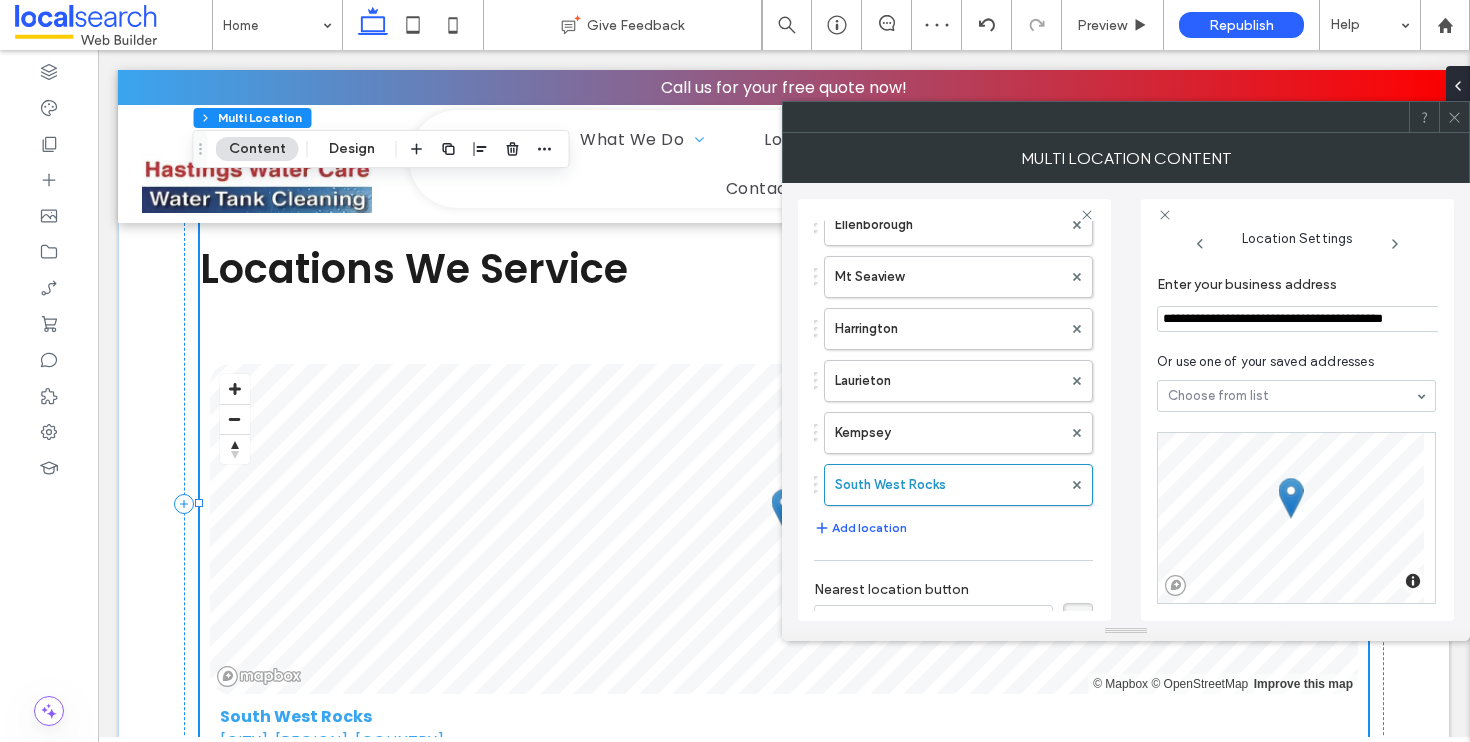 click 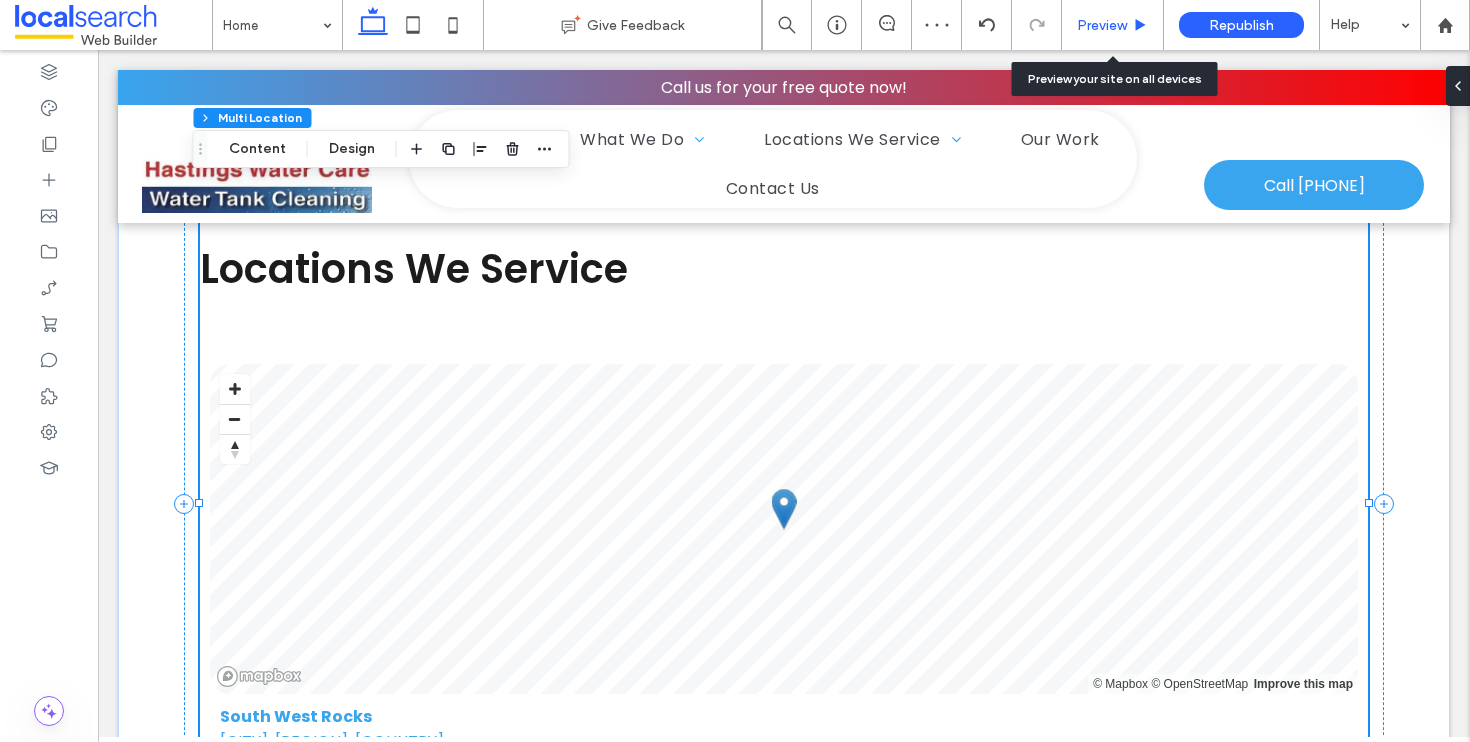 click on "Preview" at bounding box center [1102, 25] 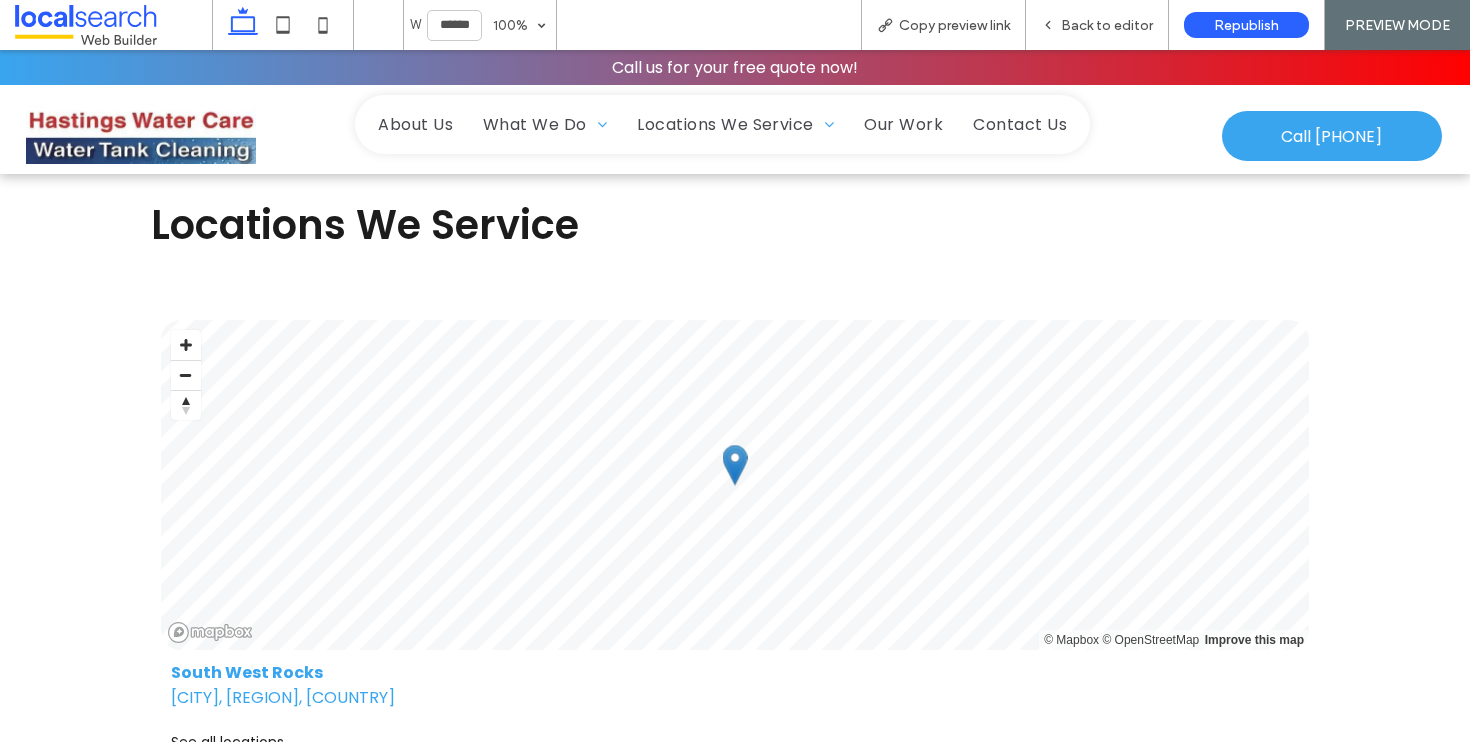 scroll, scrollTop: 4024, scrollLeft: 0, axis: vertical 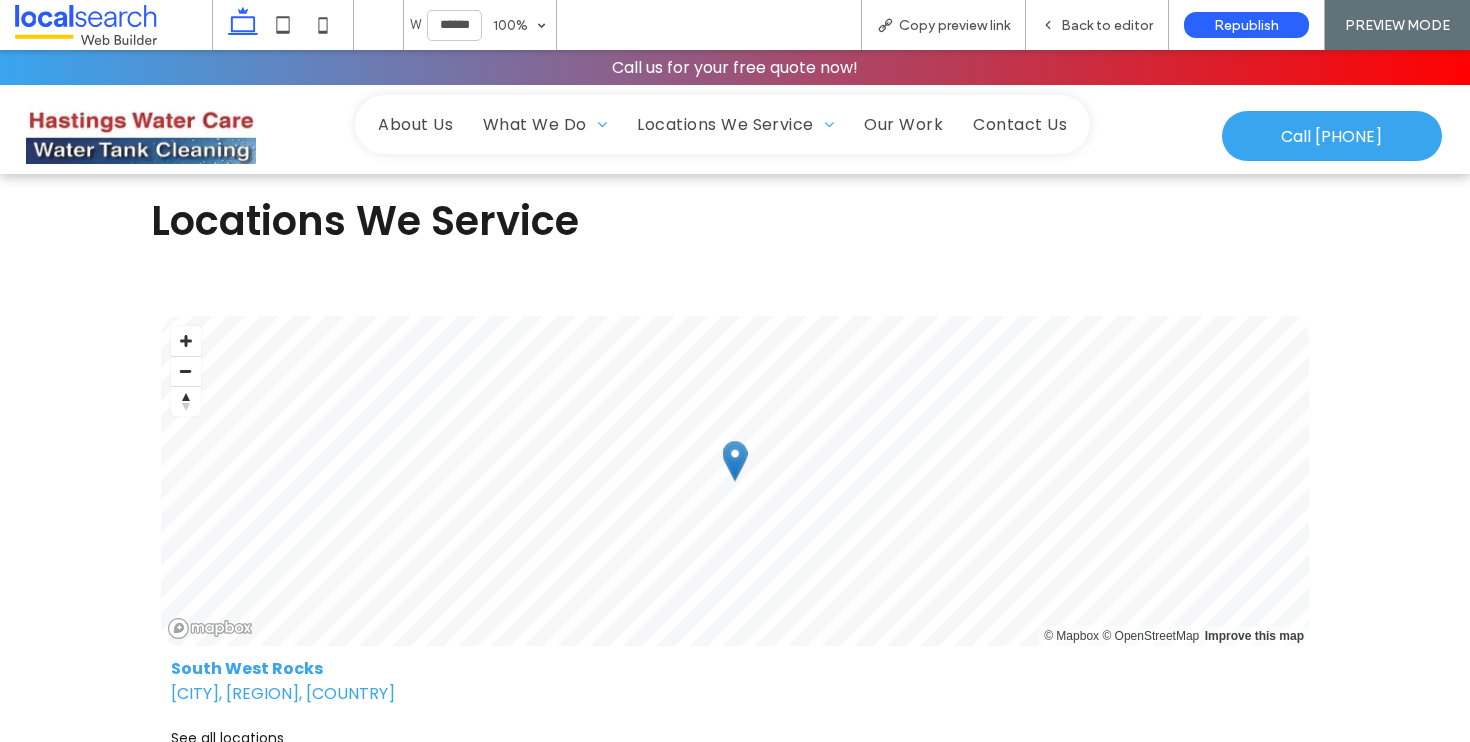 click on "See all locations" at bounding box center (735, 738) 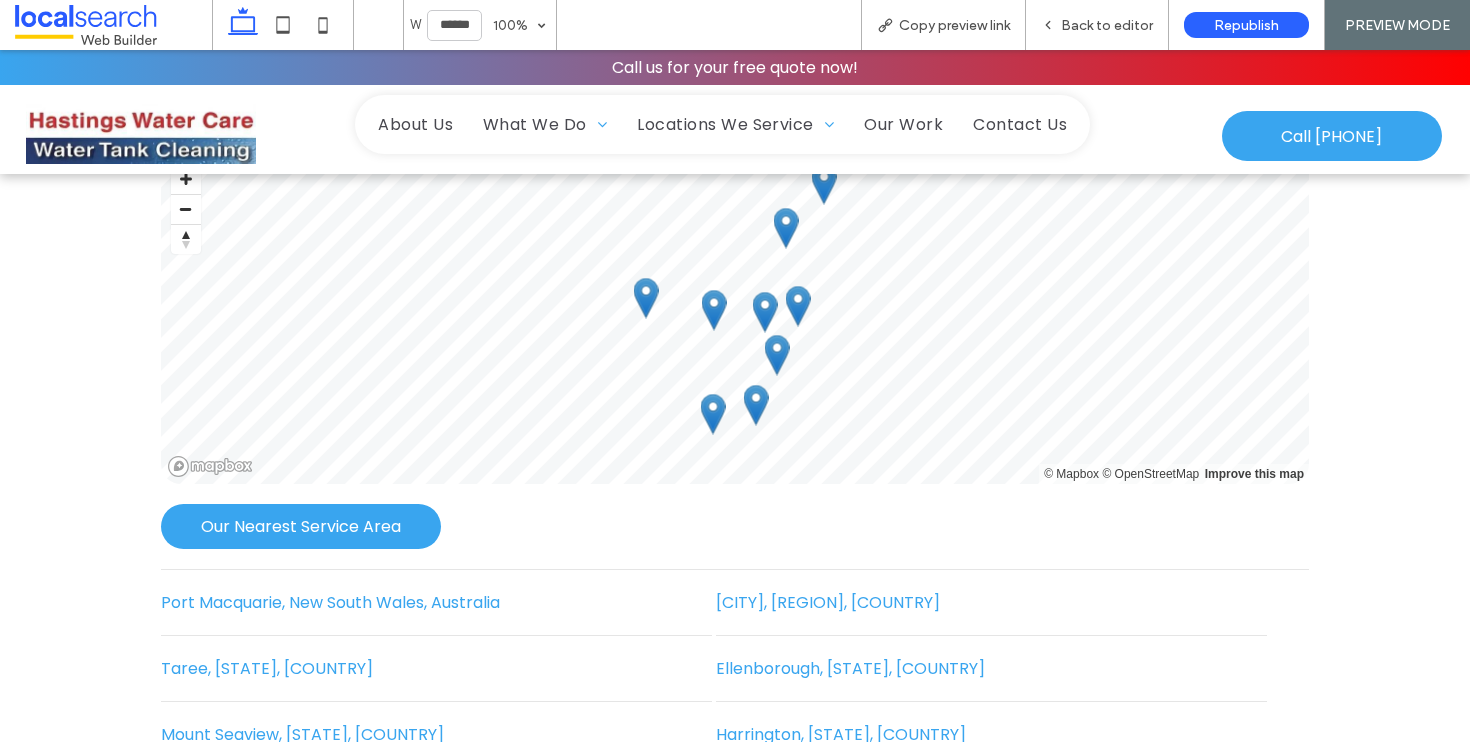 scroll, scrollTop: 4046, scrollLeft: 0, axis: vertical 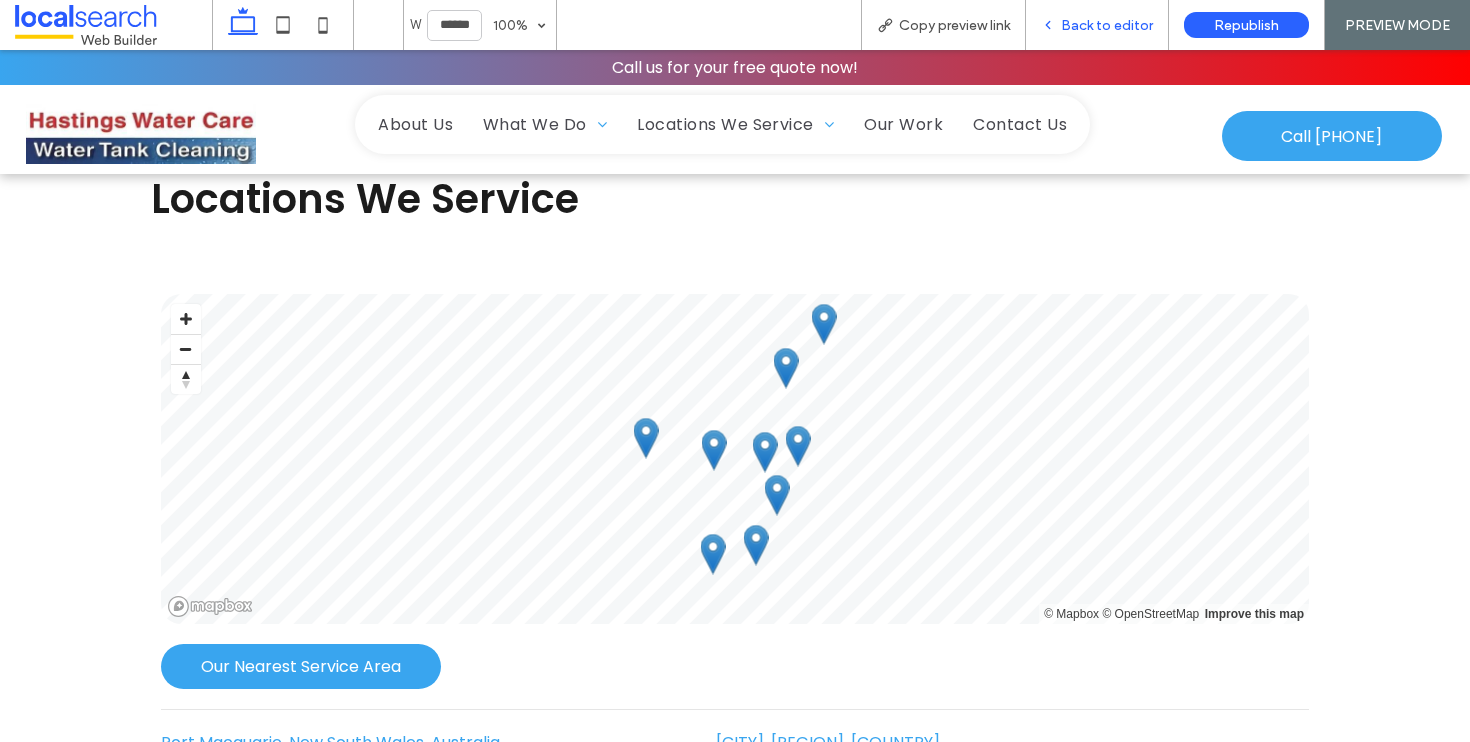 click on "Back to editor" at bounding box center [1107, 25] 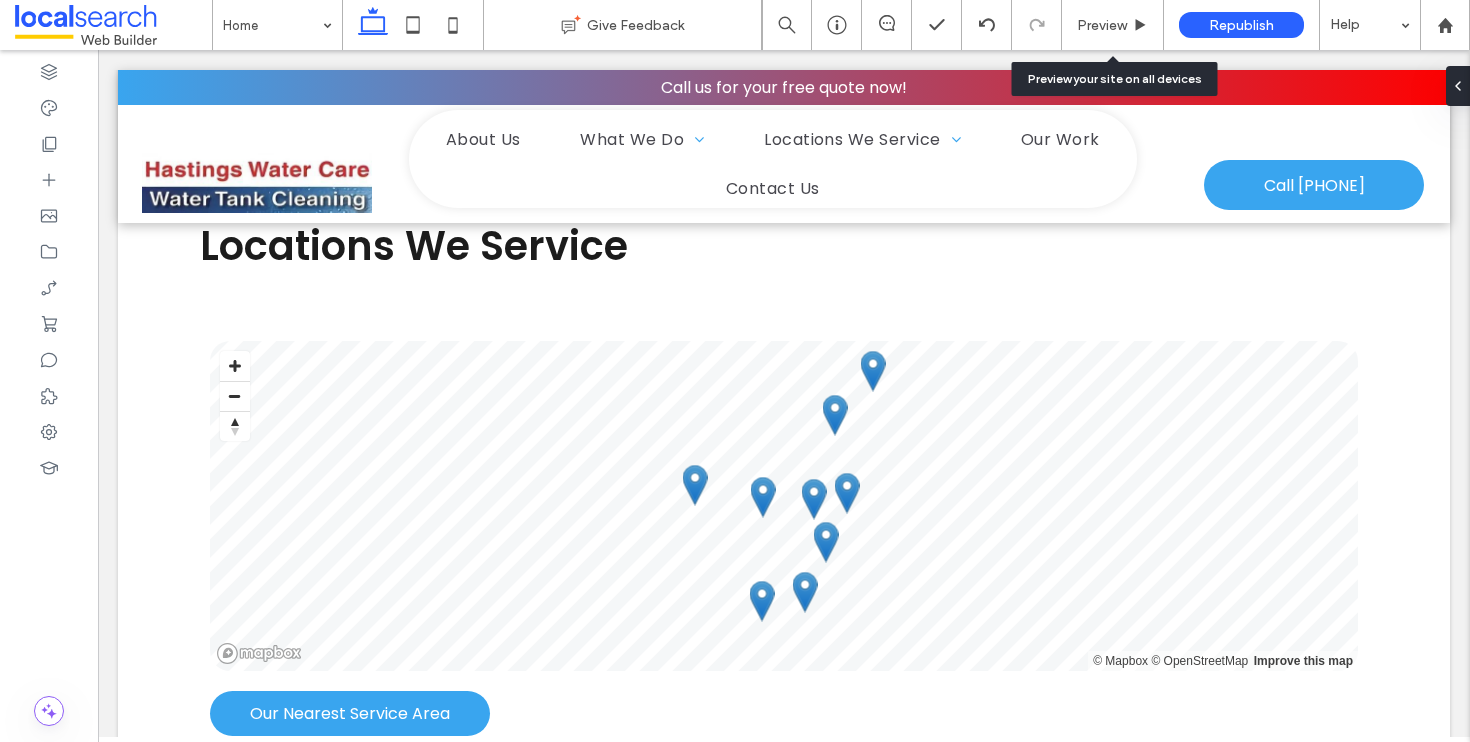scroll, scrollTop: 4069, scrollLeft: 0, axis: vertical 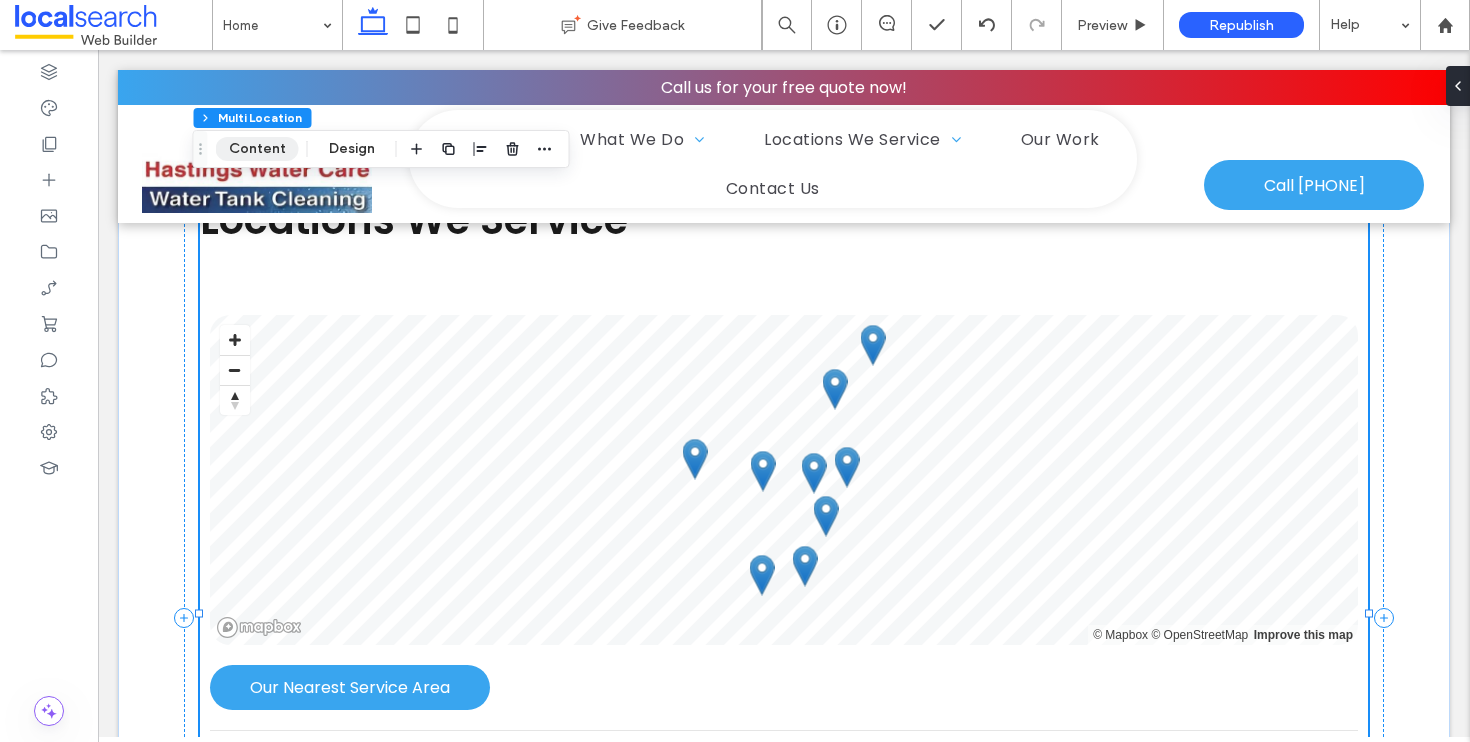 click on "Content" at bounding box center (257, 149) 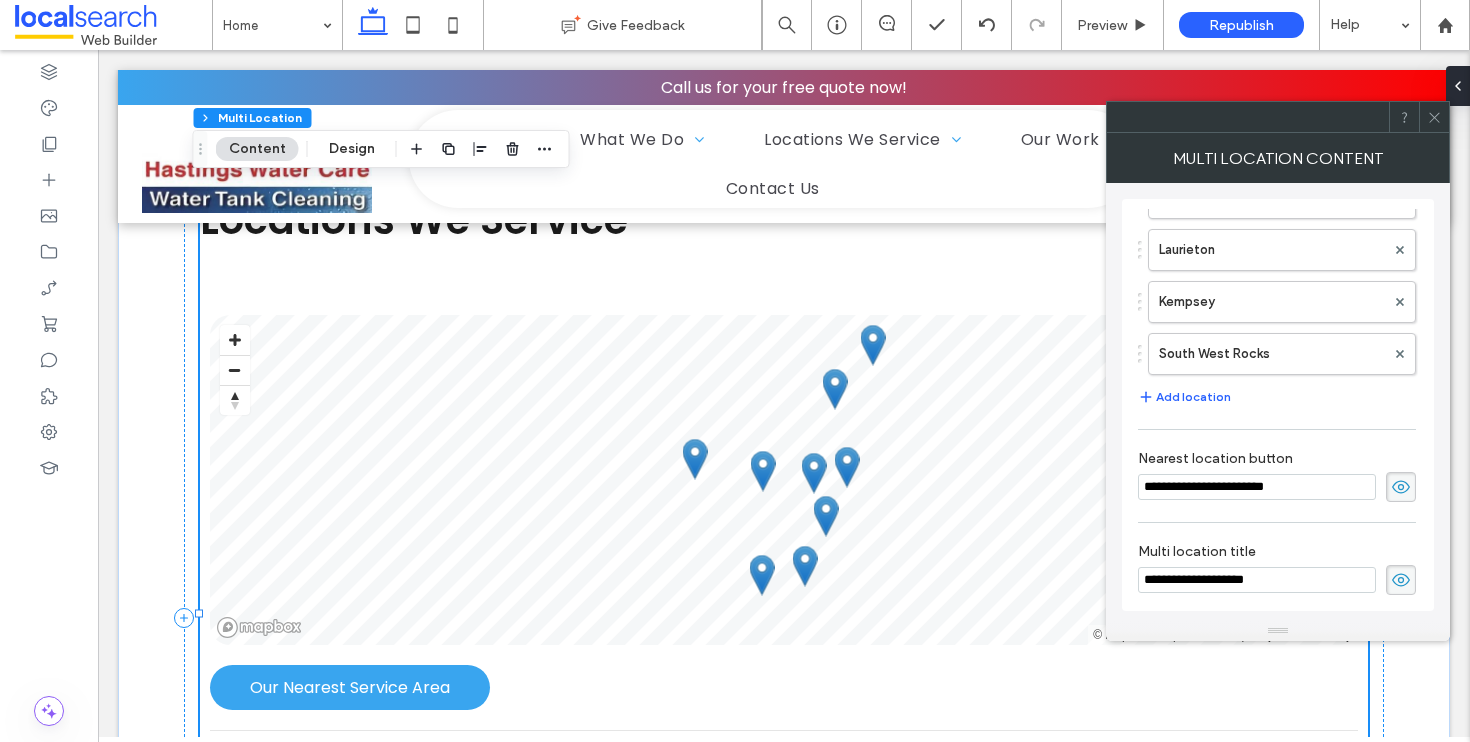 scroll, scrollTop: 350, scrollLeft: 0, axis: vertical 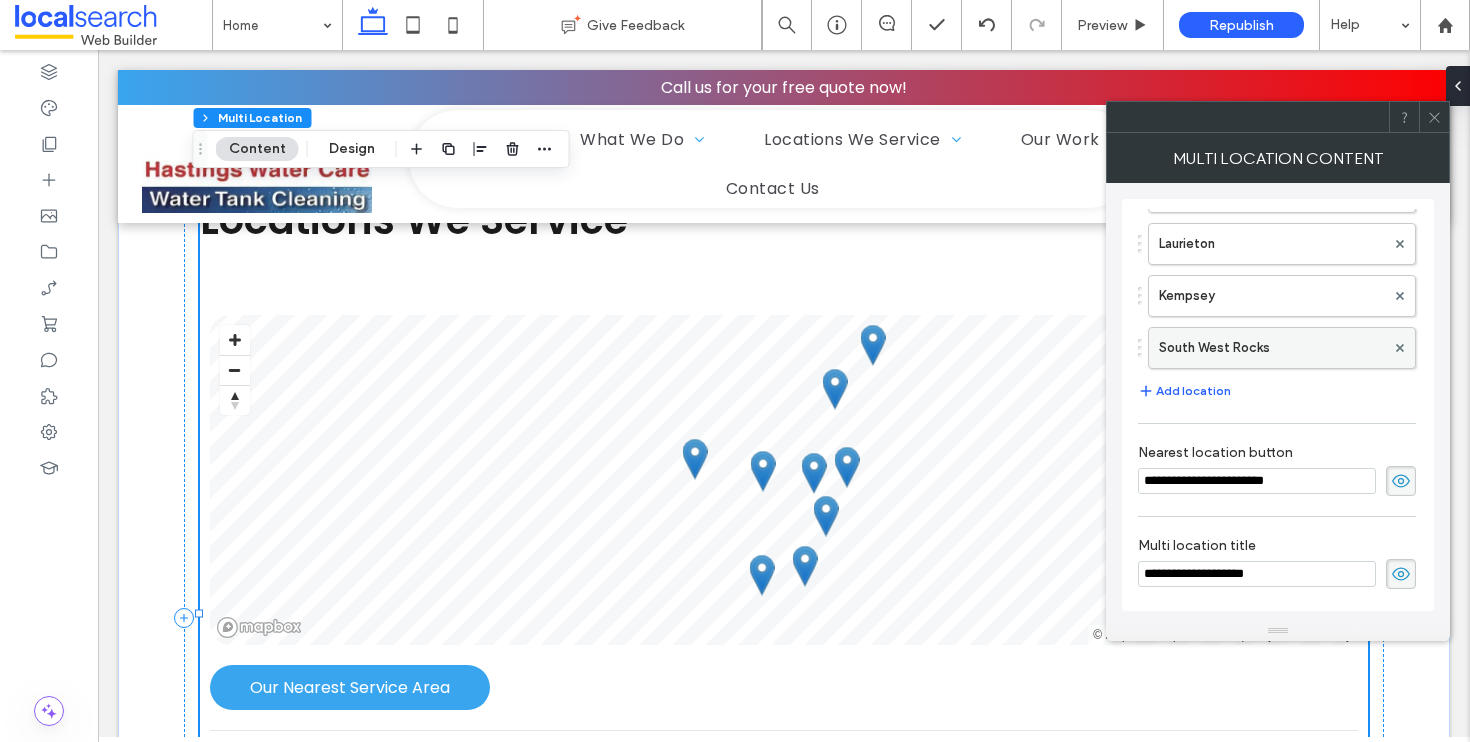 click on "South West Rocks" at bounding box center (1272, 348) 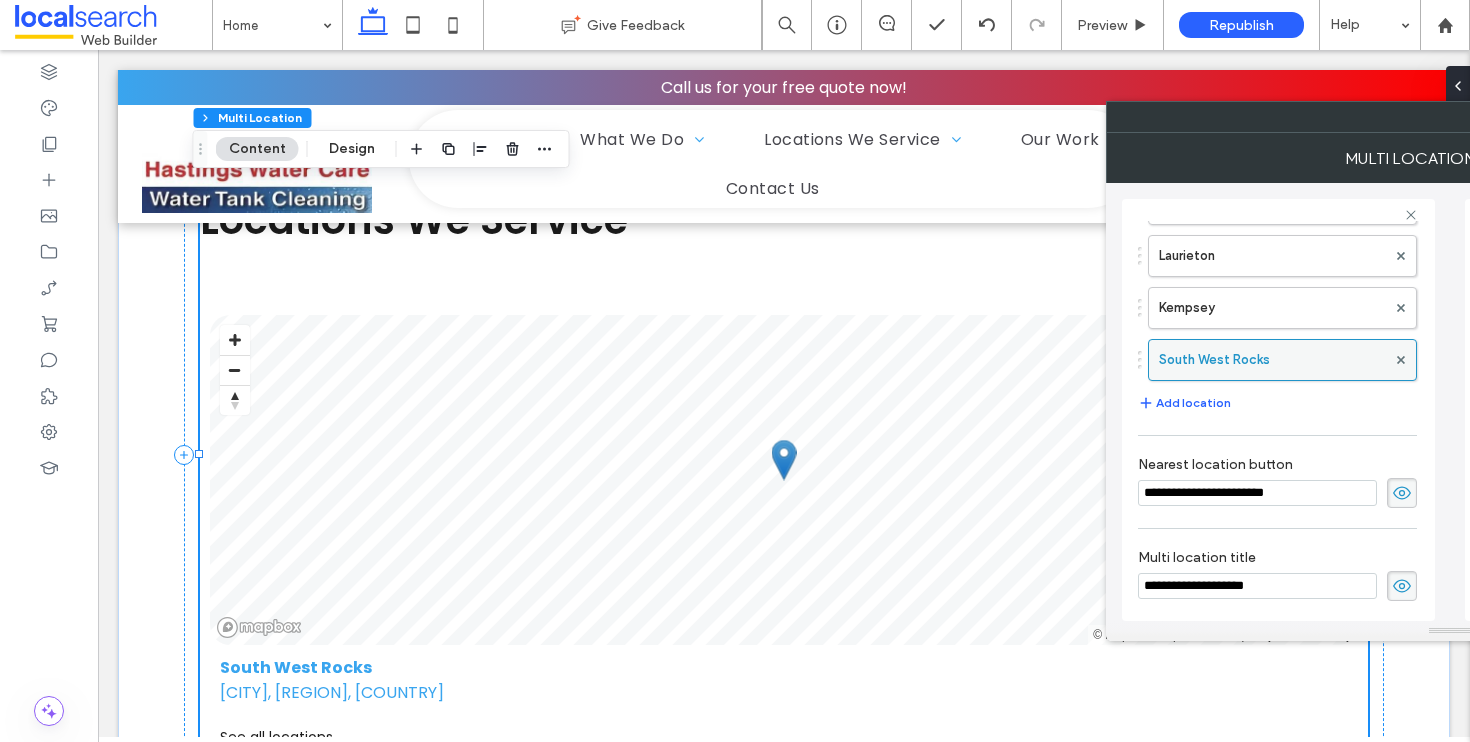 scroll, scrollTop: 0, scrollLeft: 10, axis: horizontal 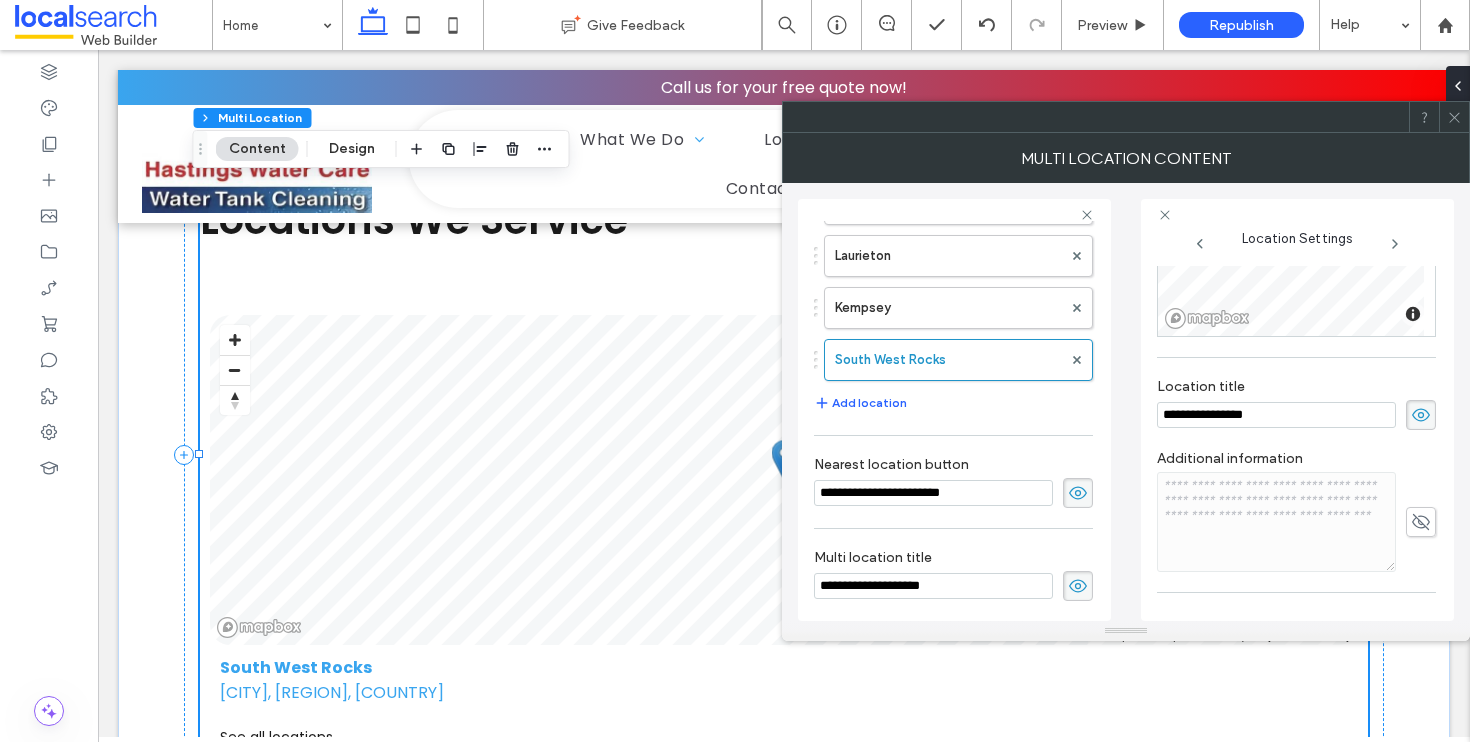 click 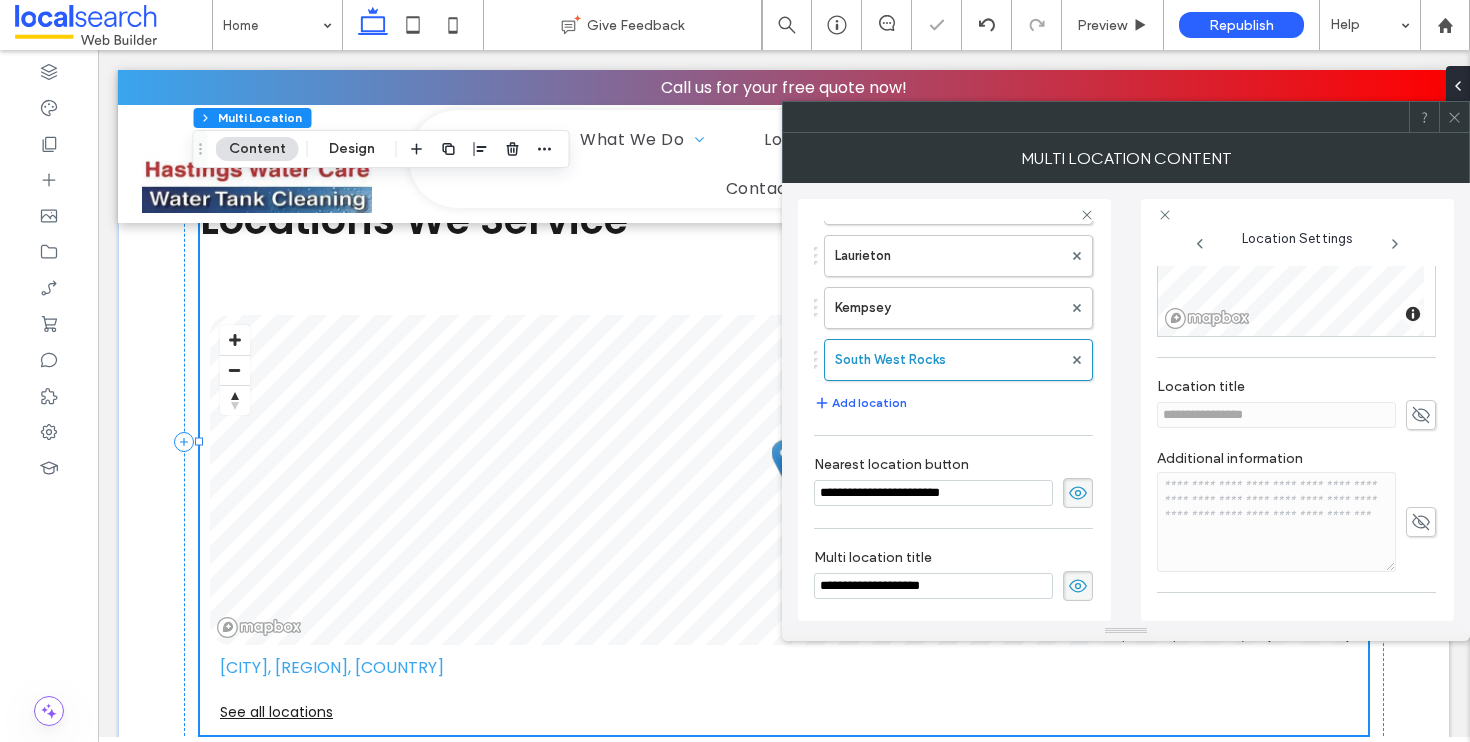 click at bounding box center [1454, 117] 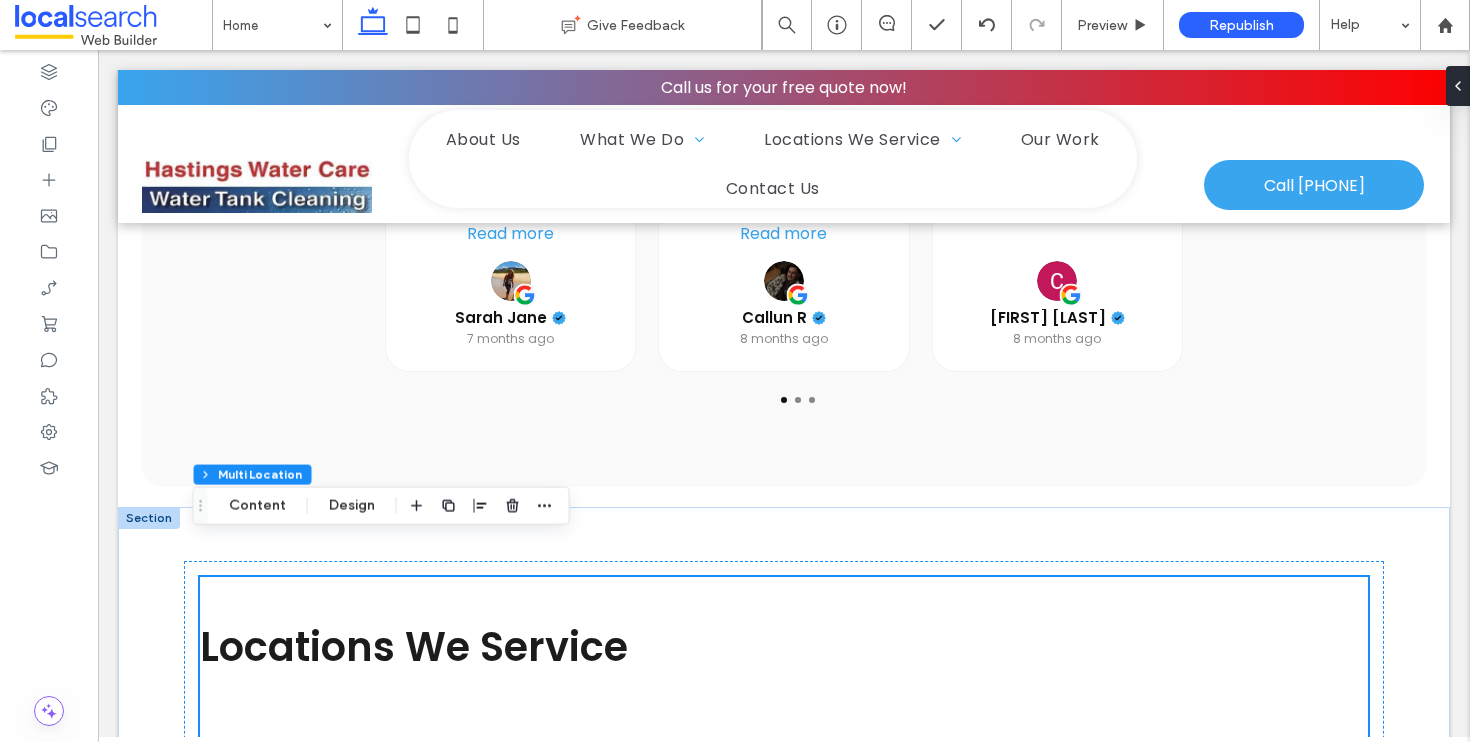 scroll, scrollTop: 4038, scrollLeft: 0, axis: vertical 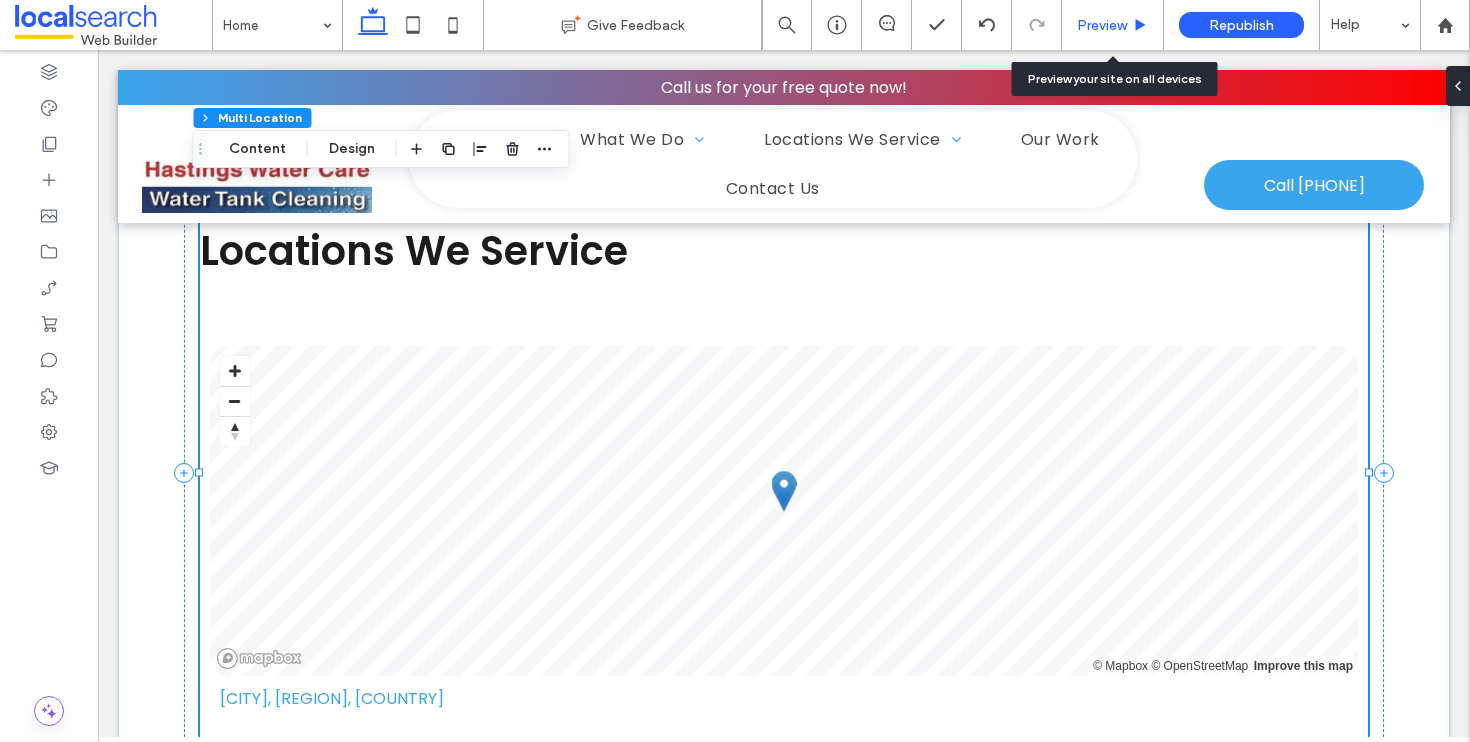 click on "Preview" at bounding box center [1102, 25] 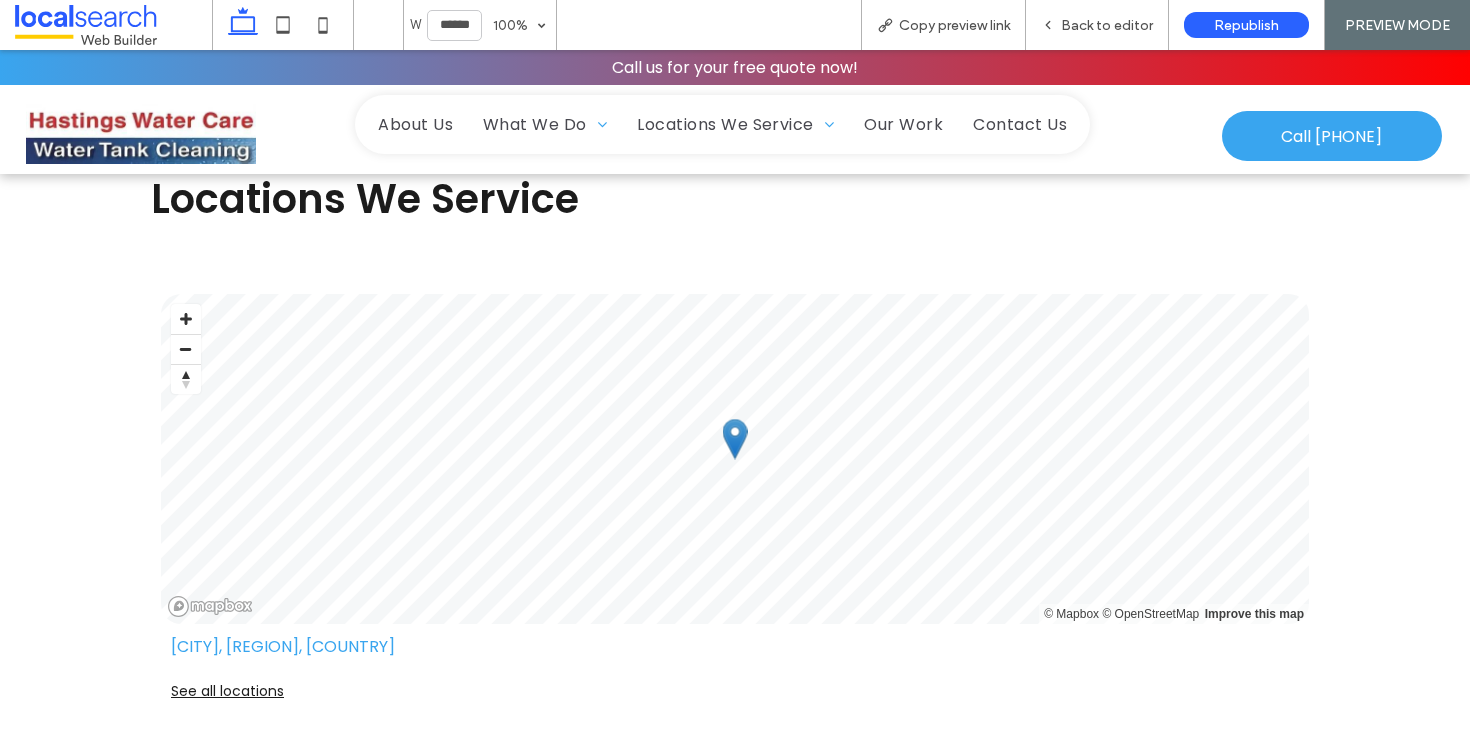 click on "See all locations" at bounding box center (735, 691) 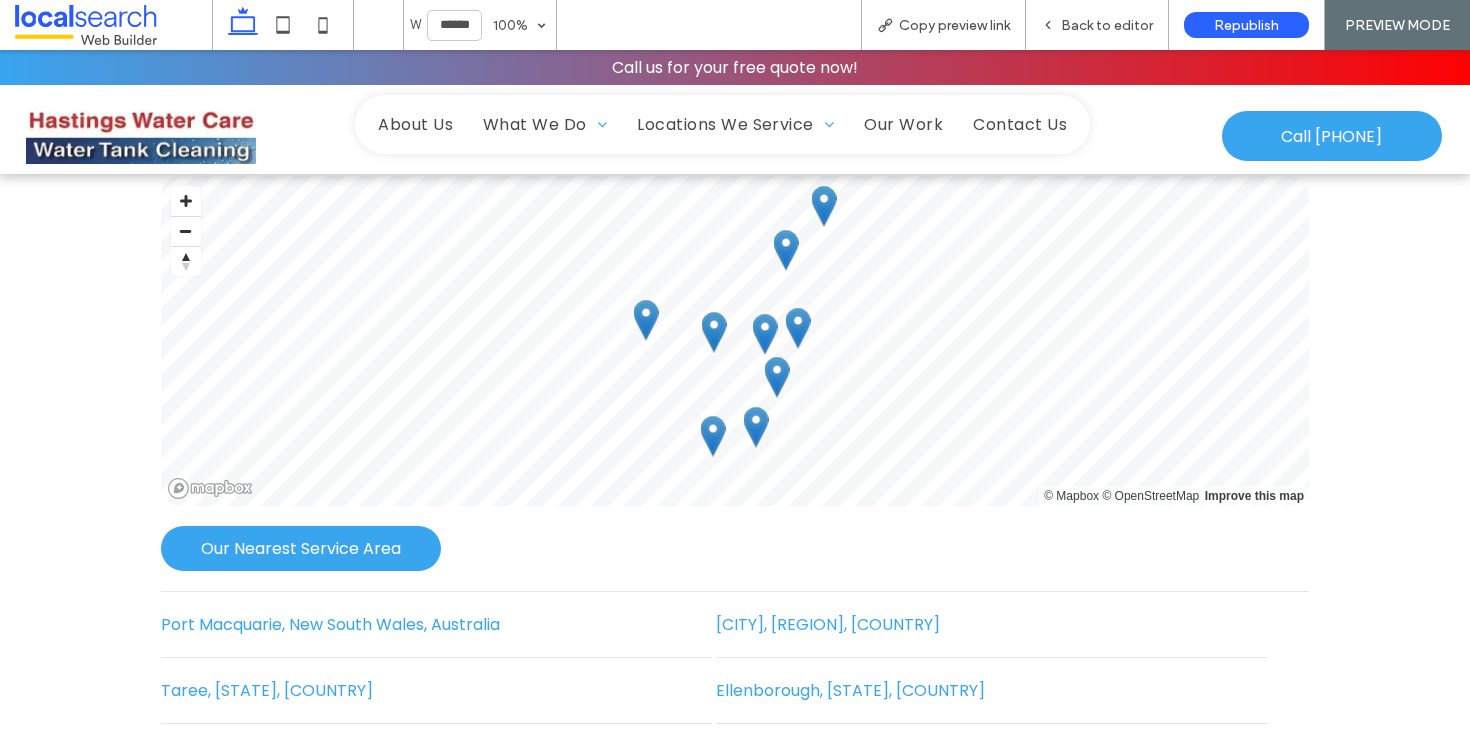 scroll, scrollTop: 4004, scrollLeft: 0, axis: vertical 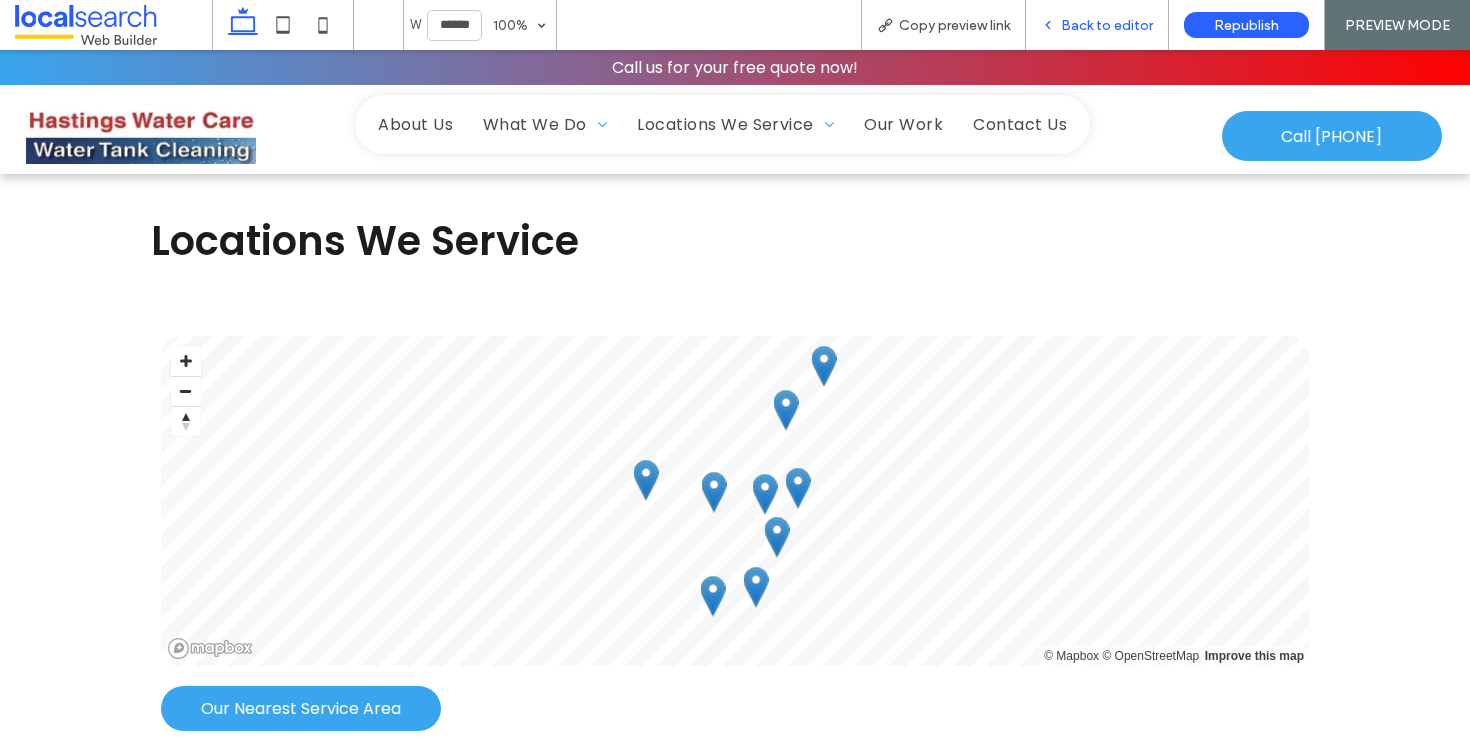 click on "Back to editor" at bounding box center (1107, 25) 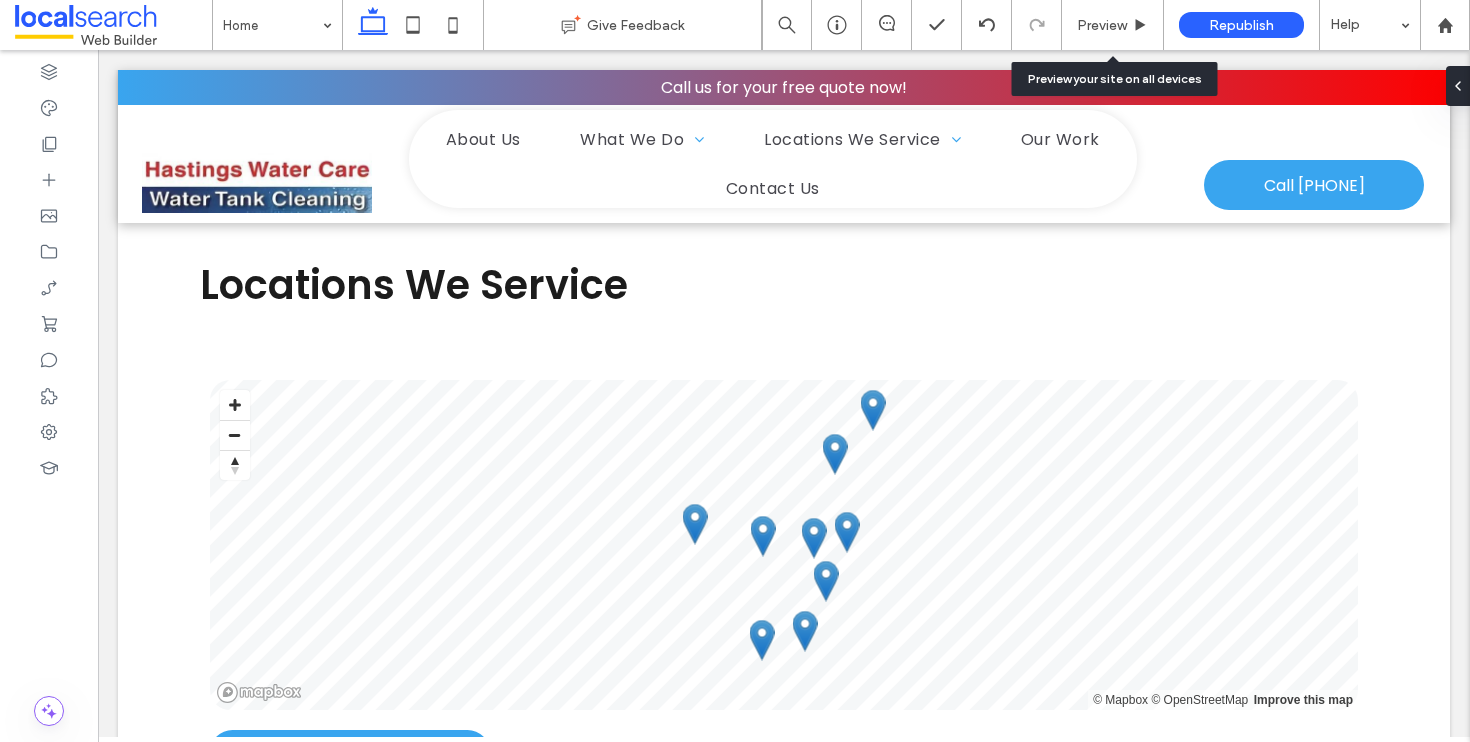 scroll, scrollTop: 4031, scrollLeft: 0, axis: vertical 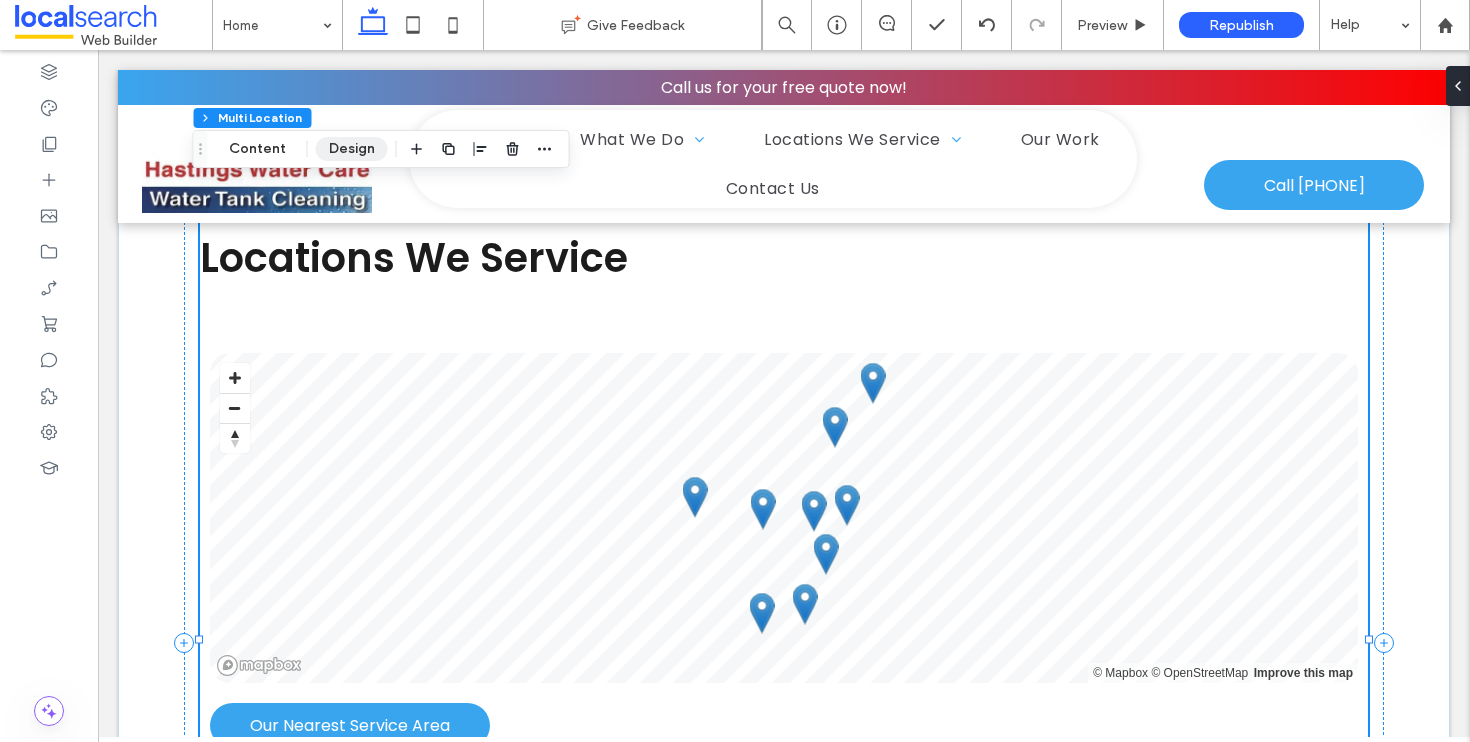 click on "Design" at bounding box center [352, 149] 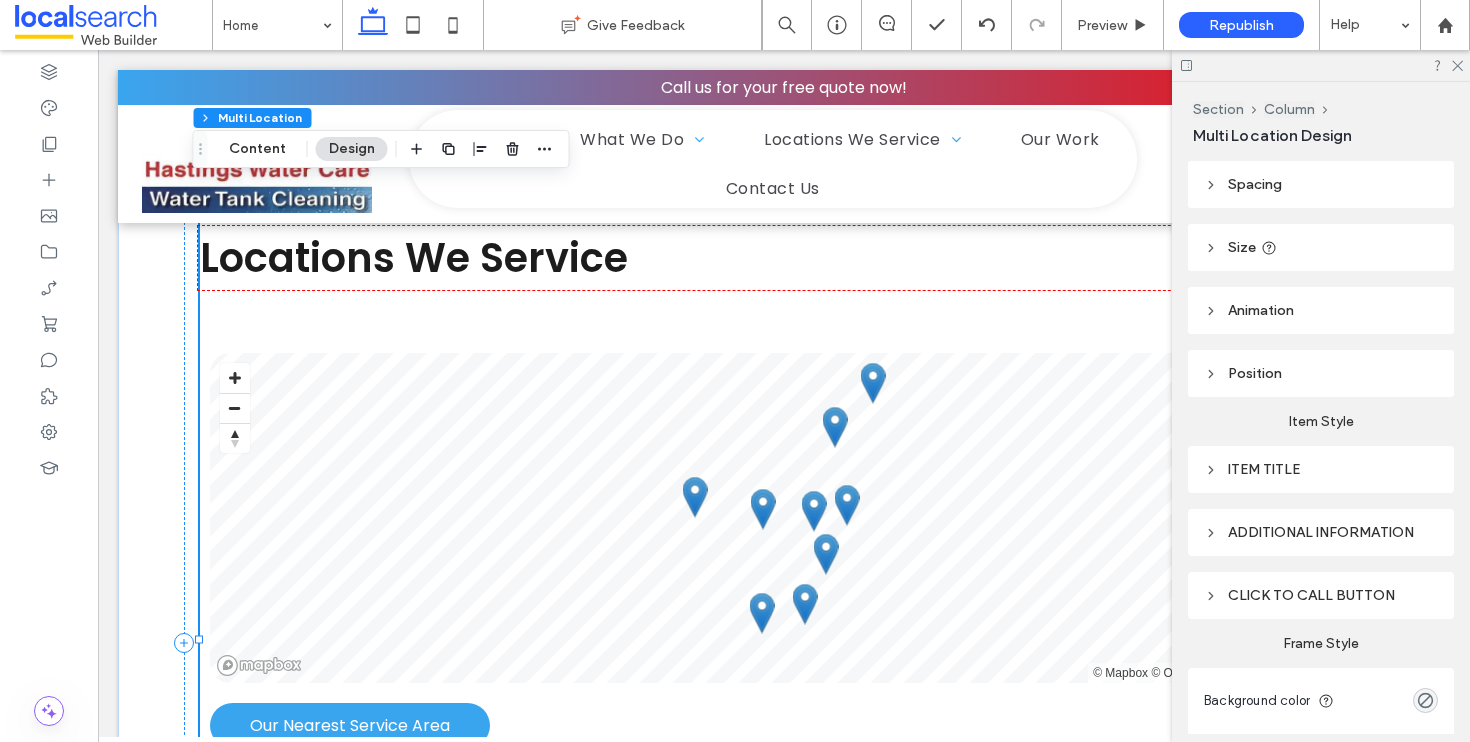 scroll, scrollTop: 0, scrollLeft: 0, axis: both 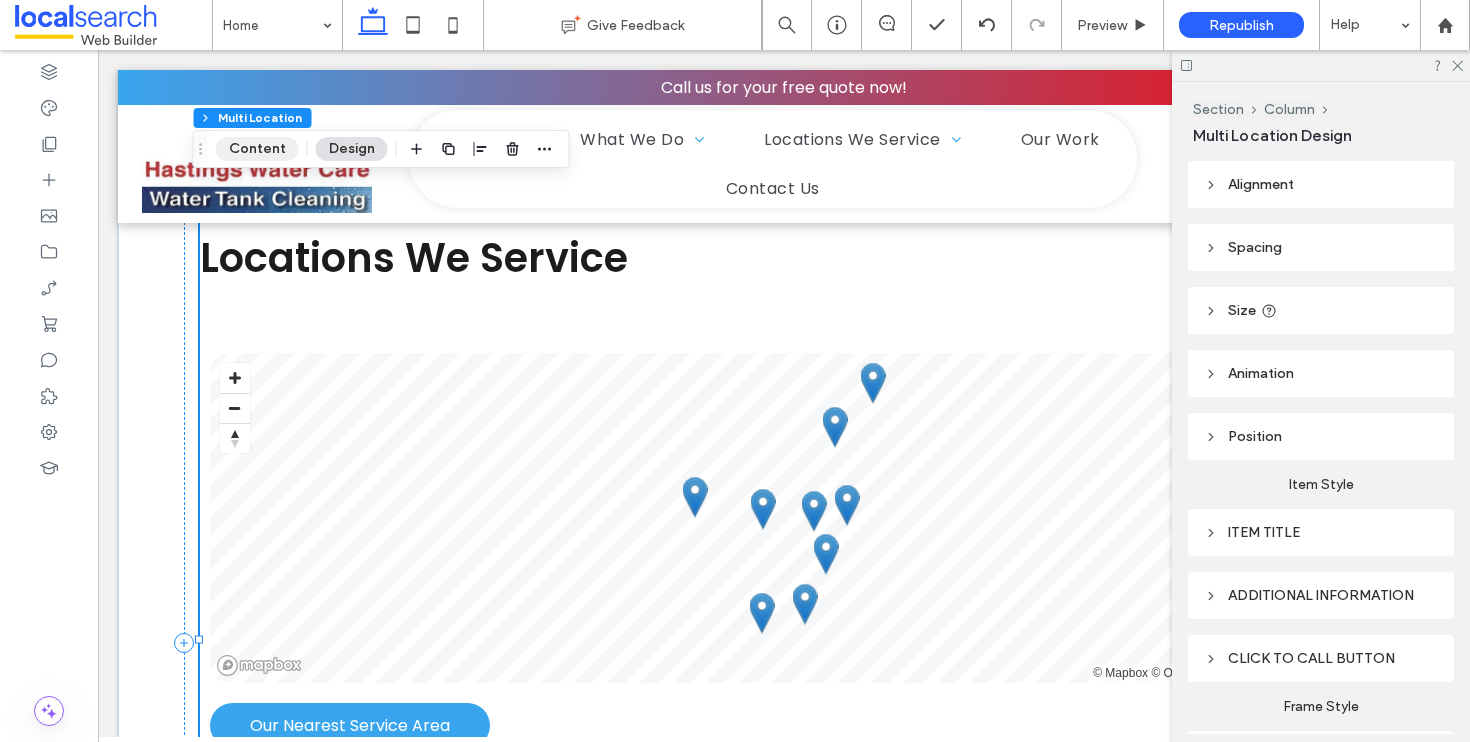 click on "Content" at bounding box center [257, 149] 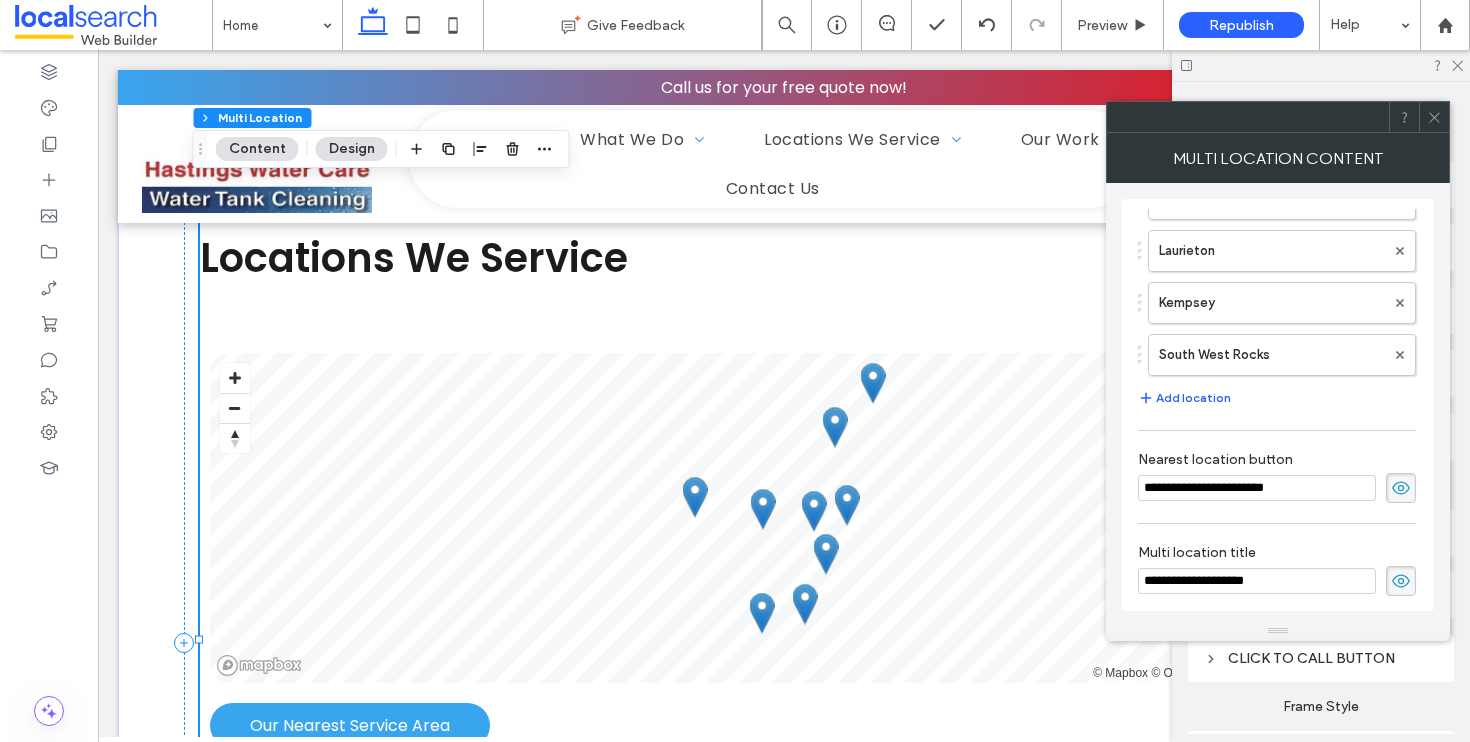 scroll, scrollTop: 350, scrollLeft: 0, axis: vertical 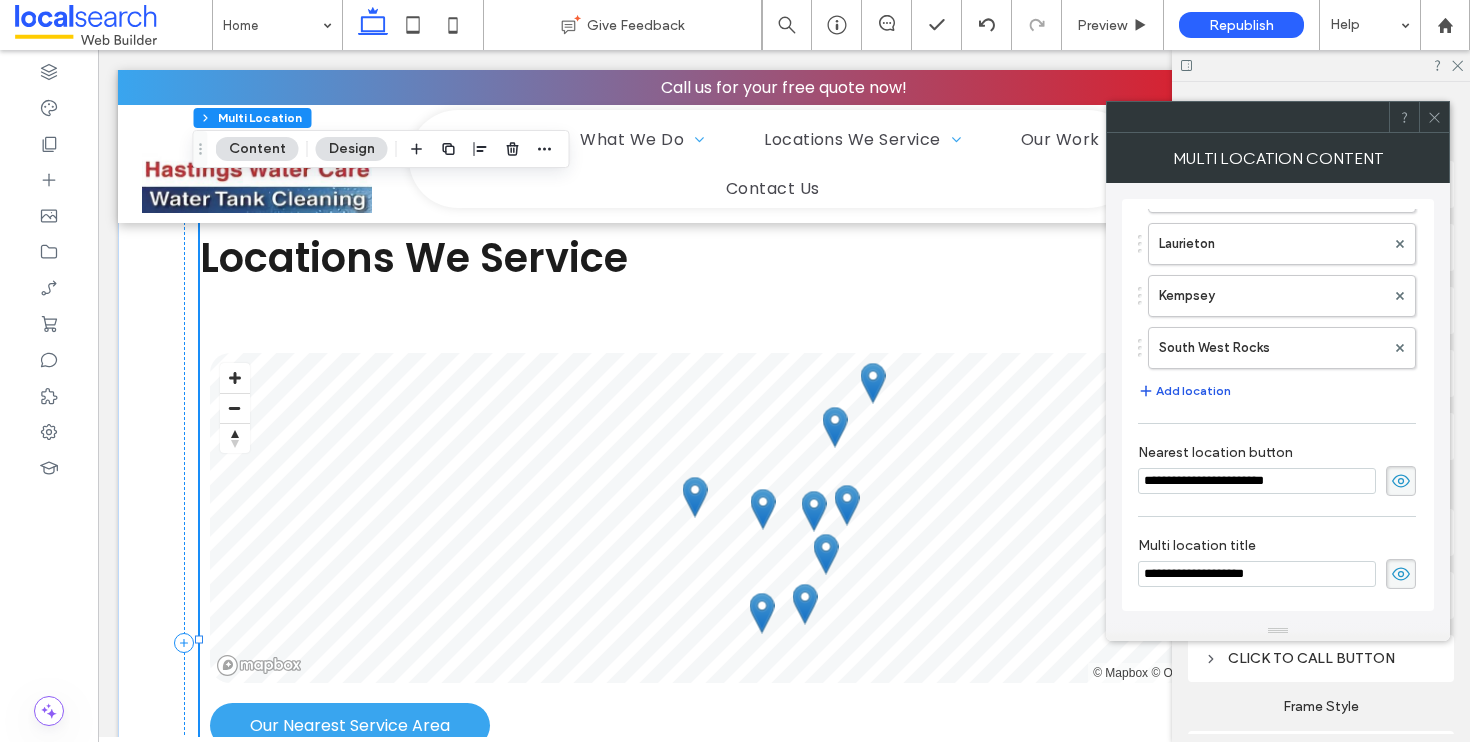 click on "Add location" at bounding box center [1184, 391] 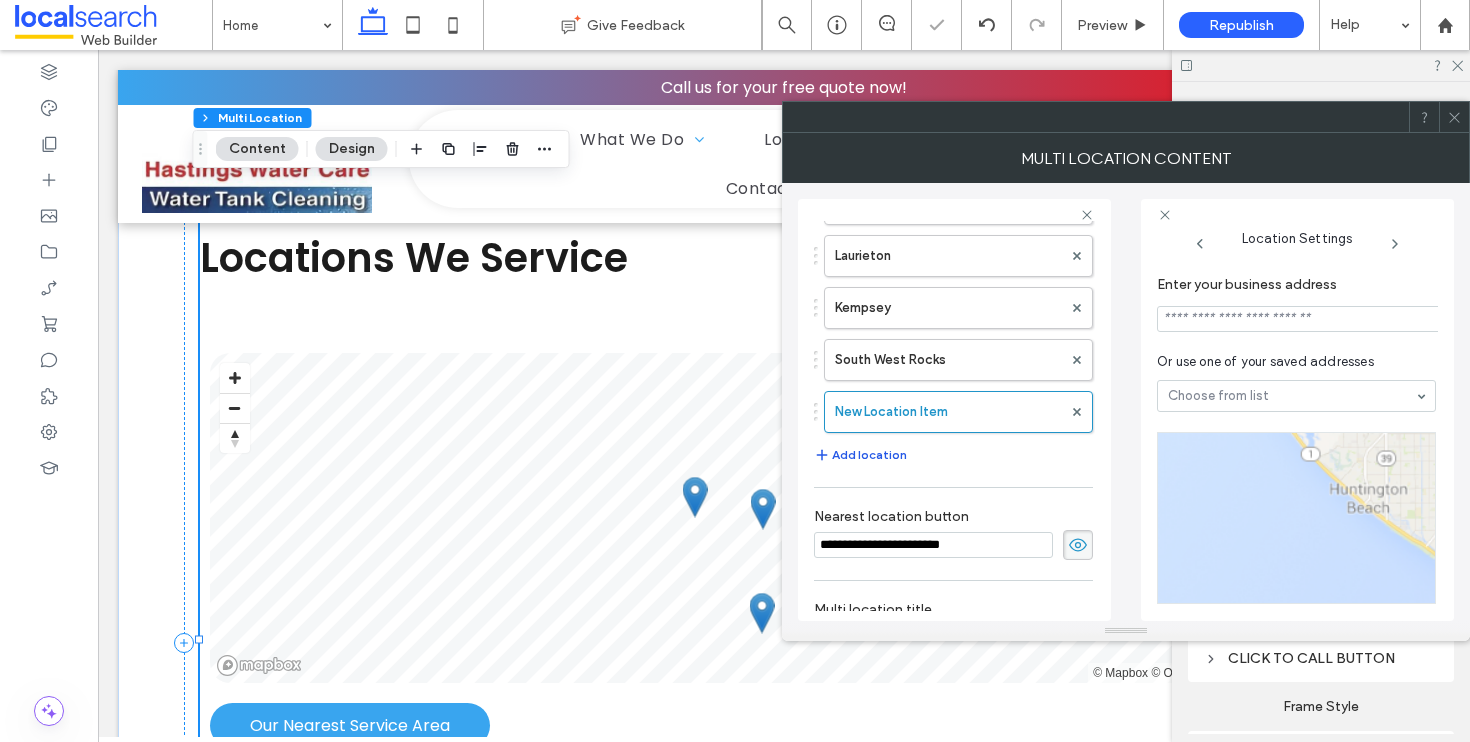 scroll, scrollTop: 0, scrollLeft: 17, axis: horizontal 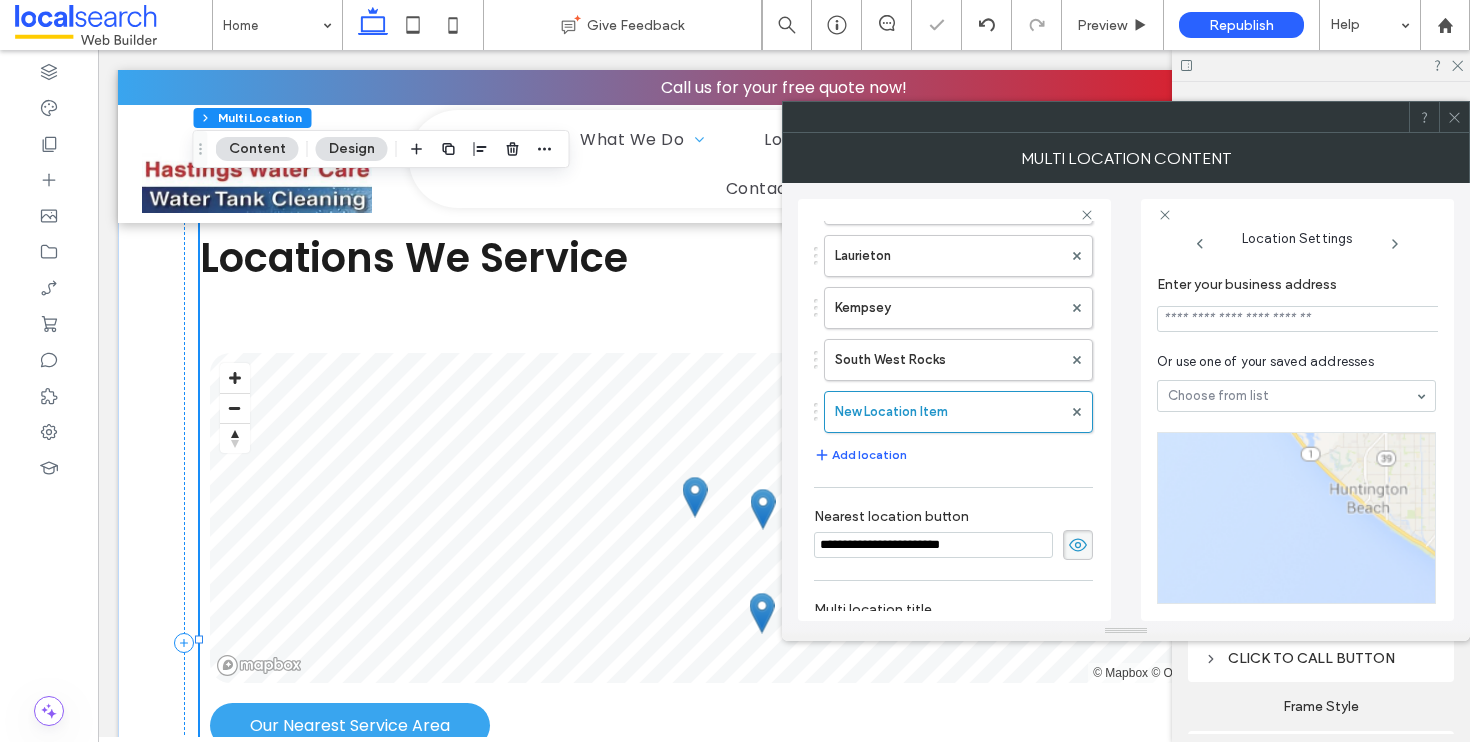 click at bounding box center (1299, 319) 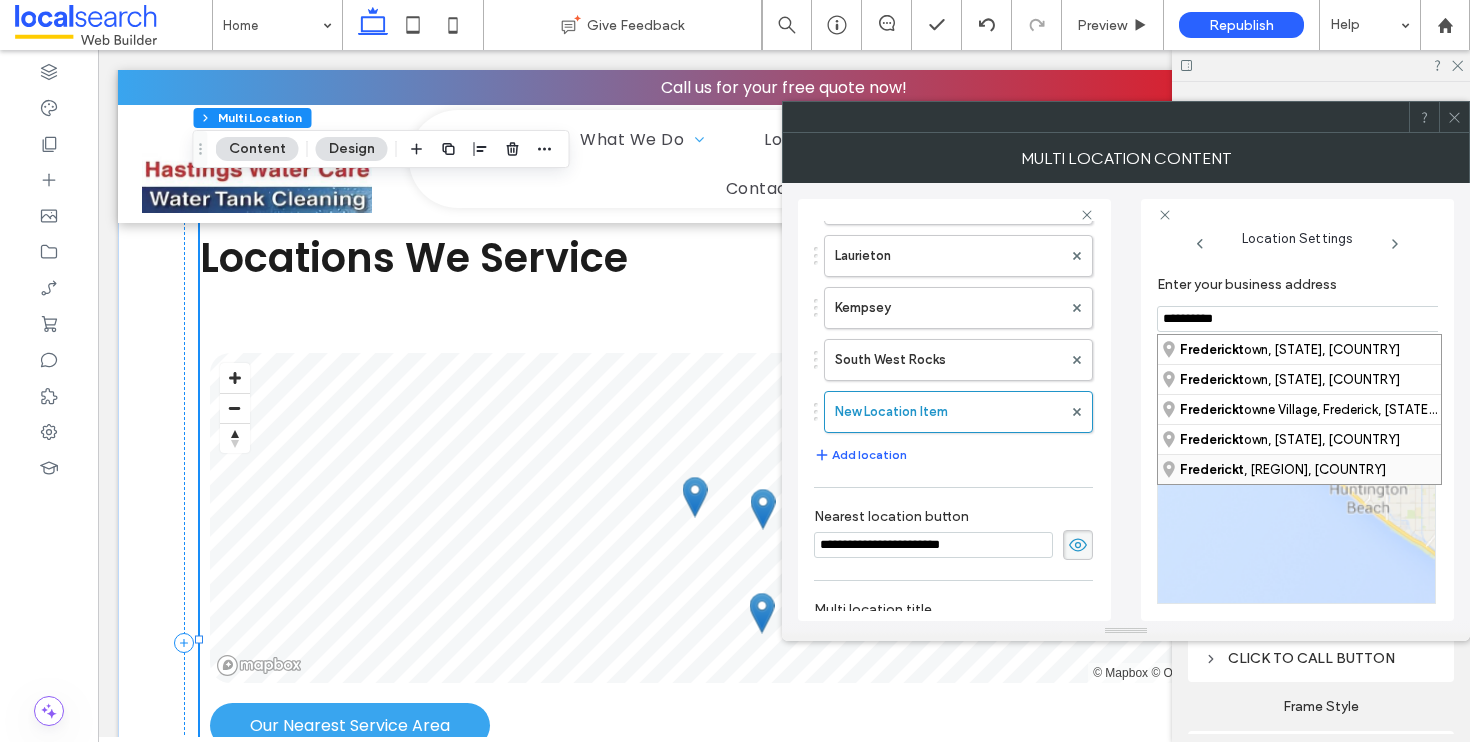 click on "Frederickt" at bounding box center [1212, 469] 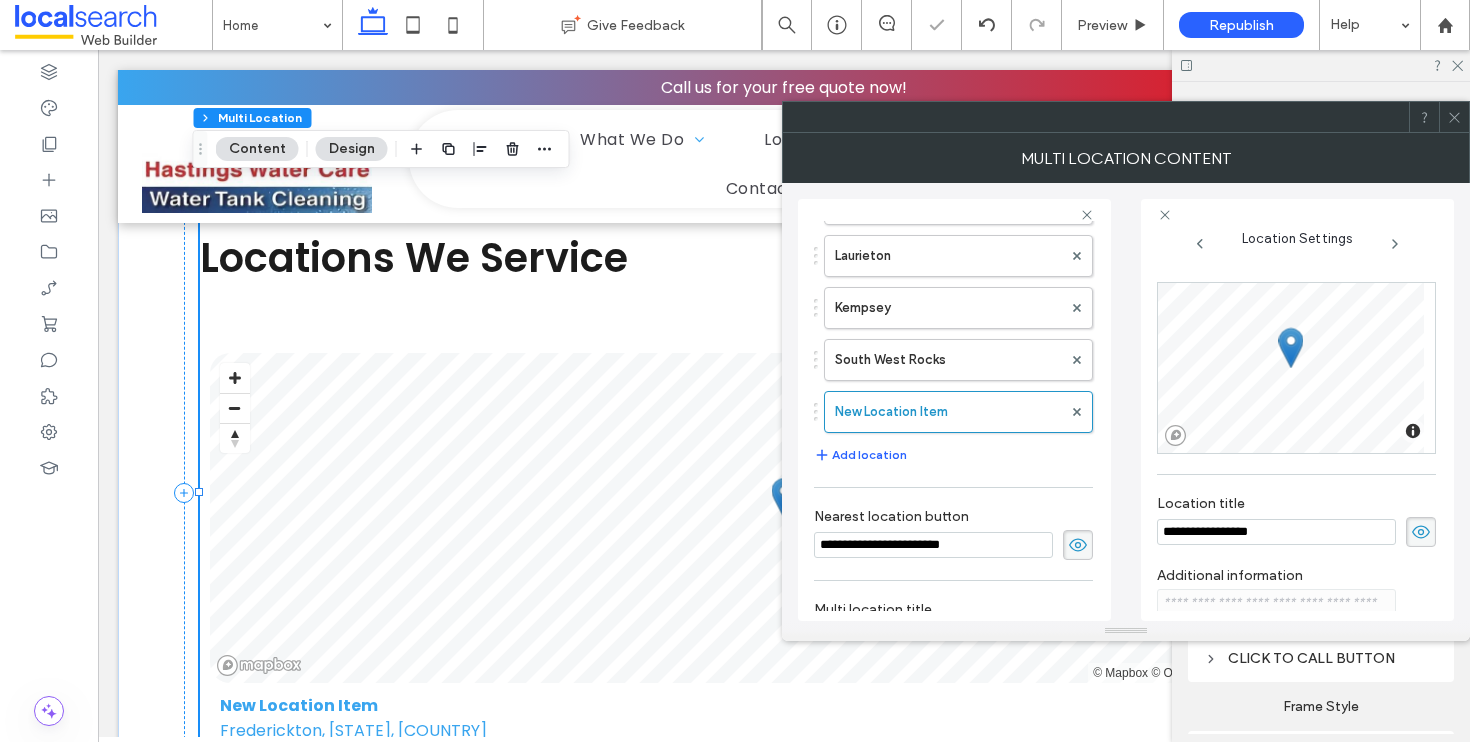scroll, scrollTop: 352, scrollLeft: 0, axis: vertical 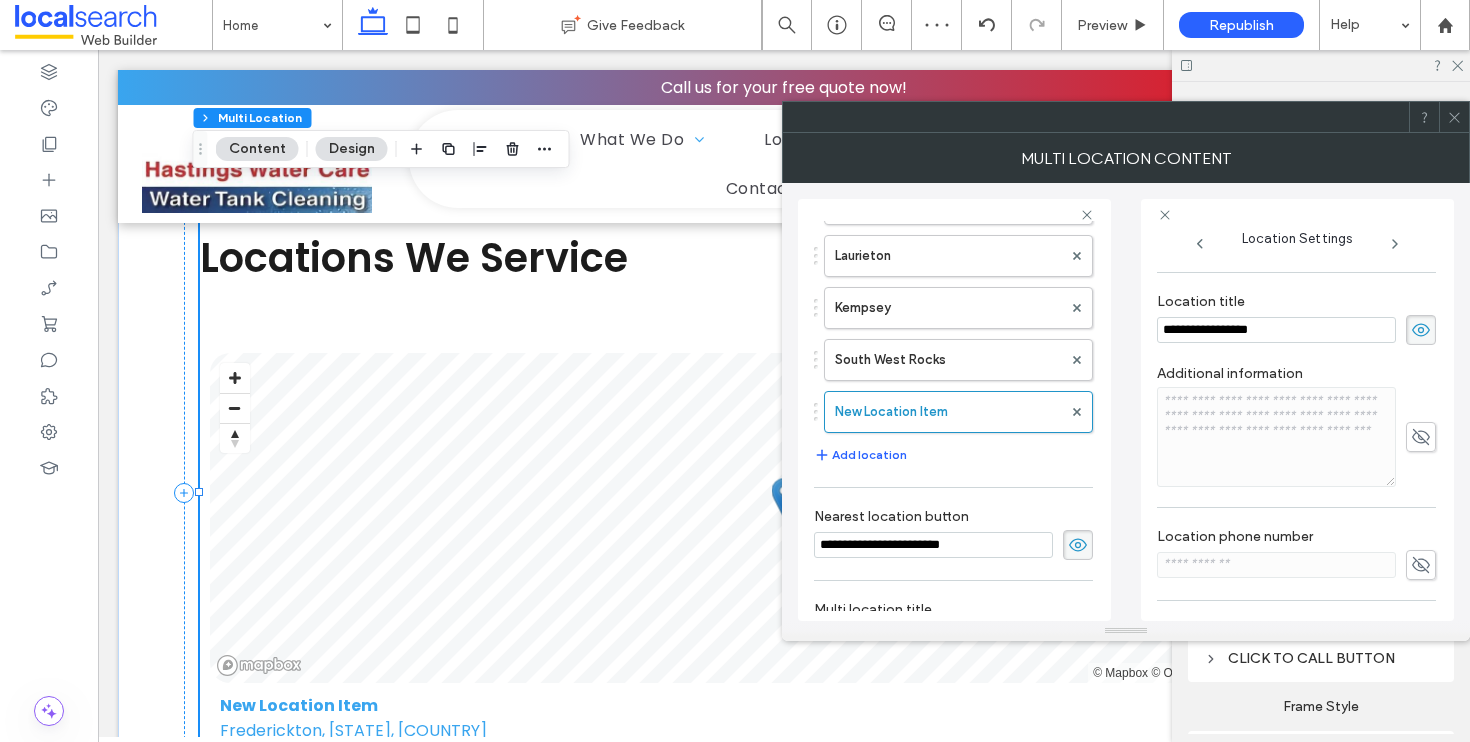 drag, startPoint x: 1338, startPoint y: 330, endPoint x: 1146, endPoint y: 332, distance: 192.01042 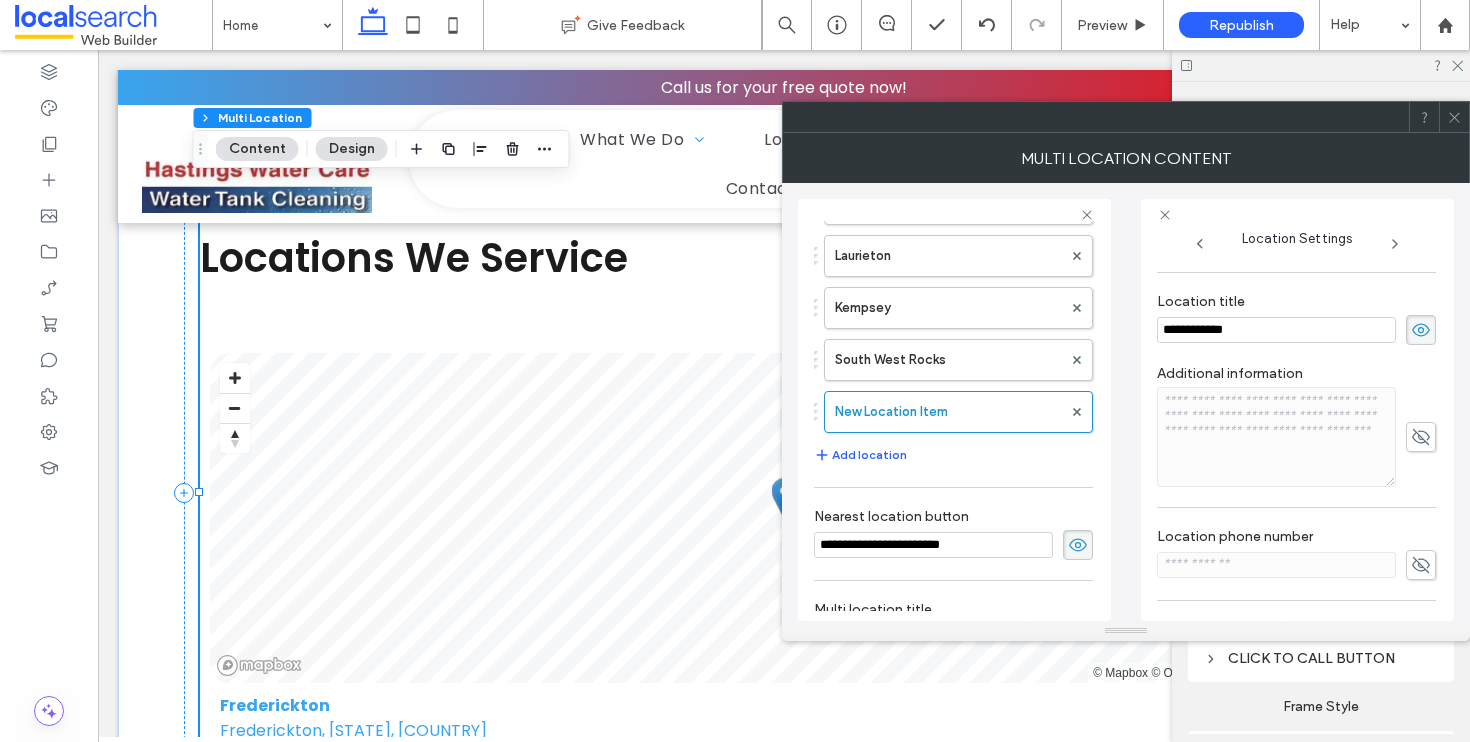 type on "**********" 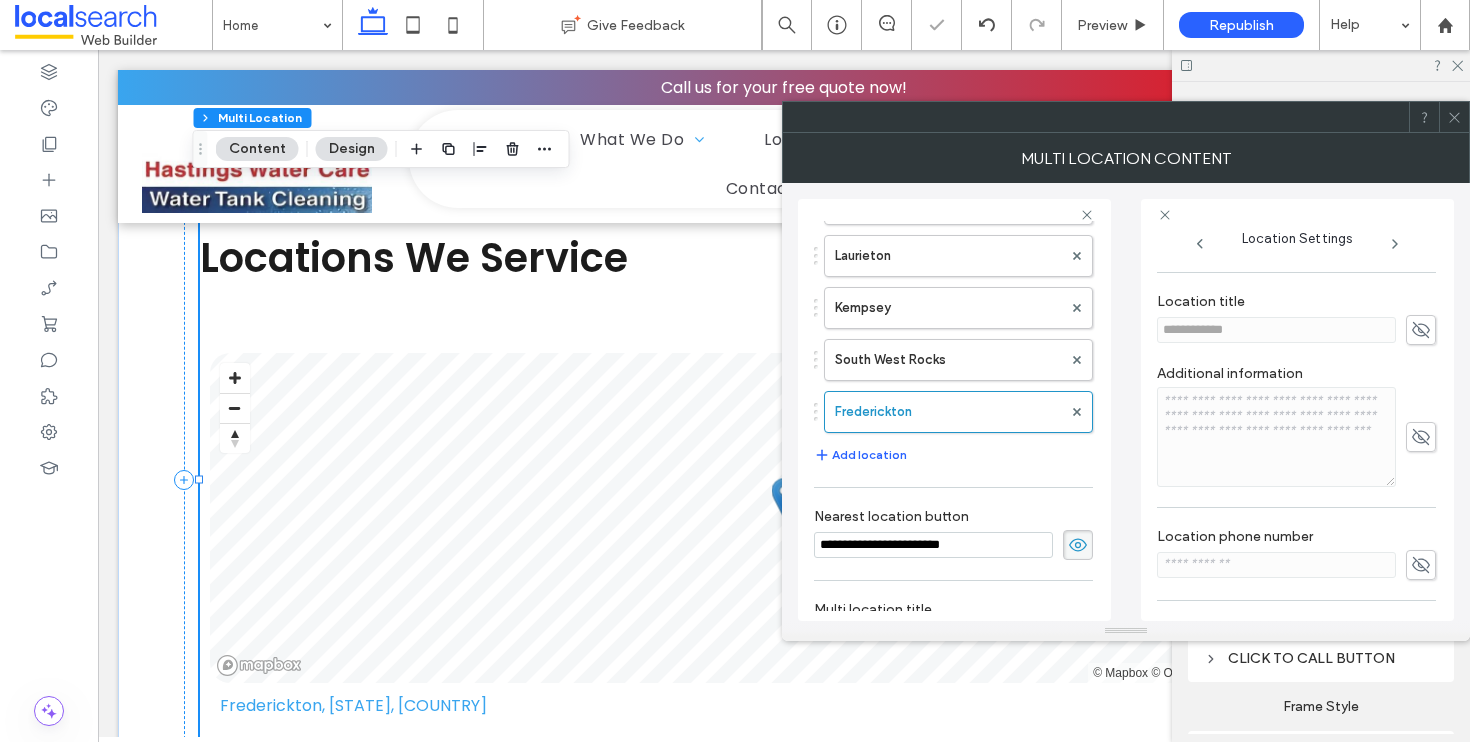 click 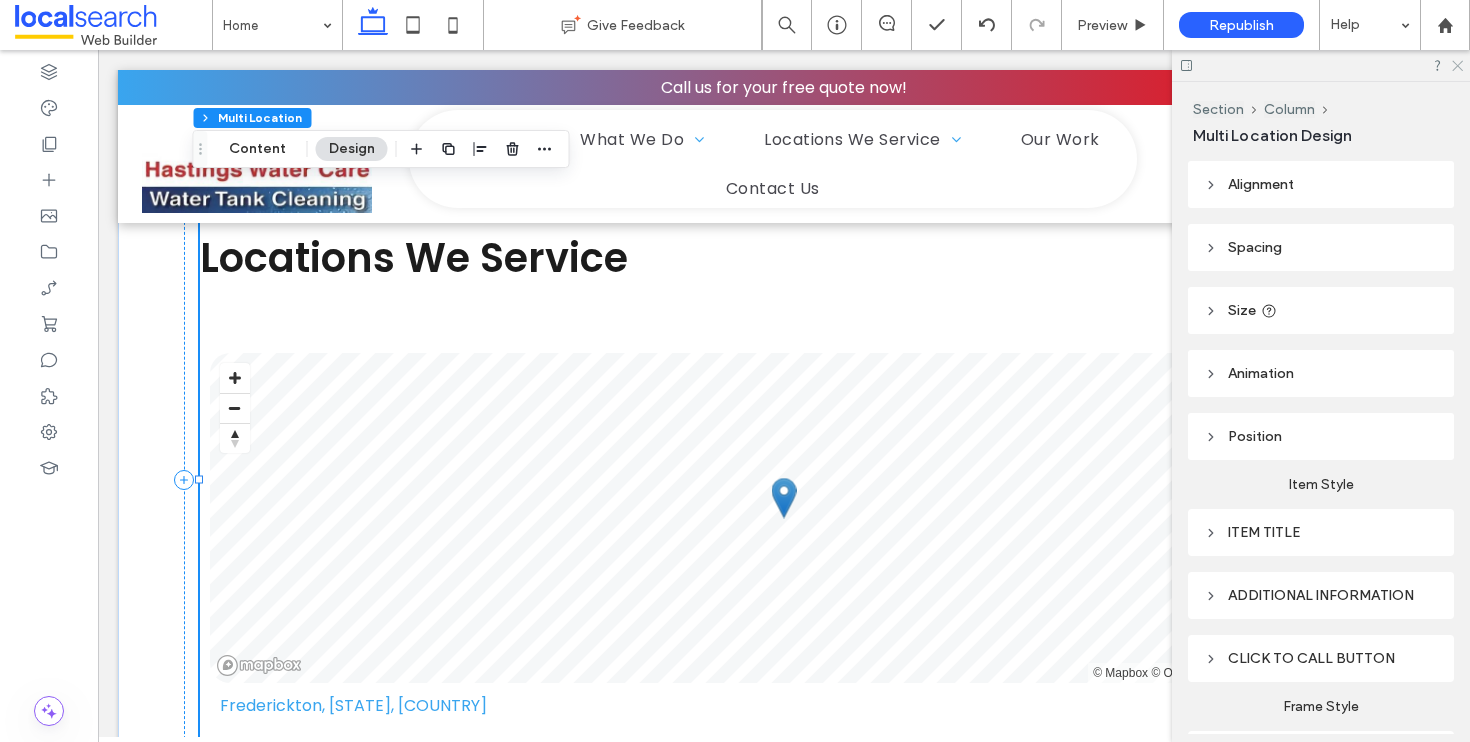 click 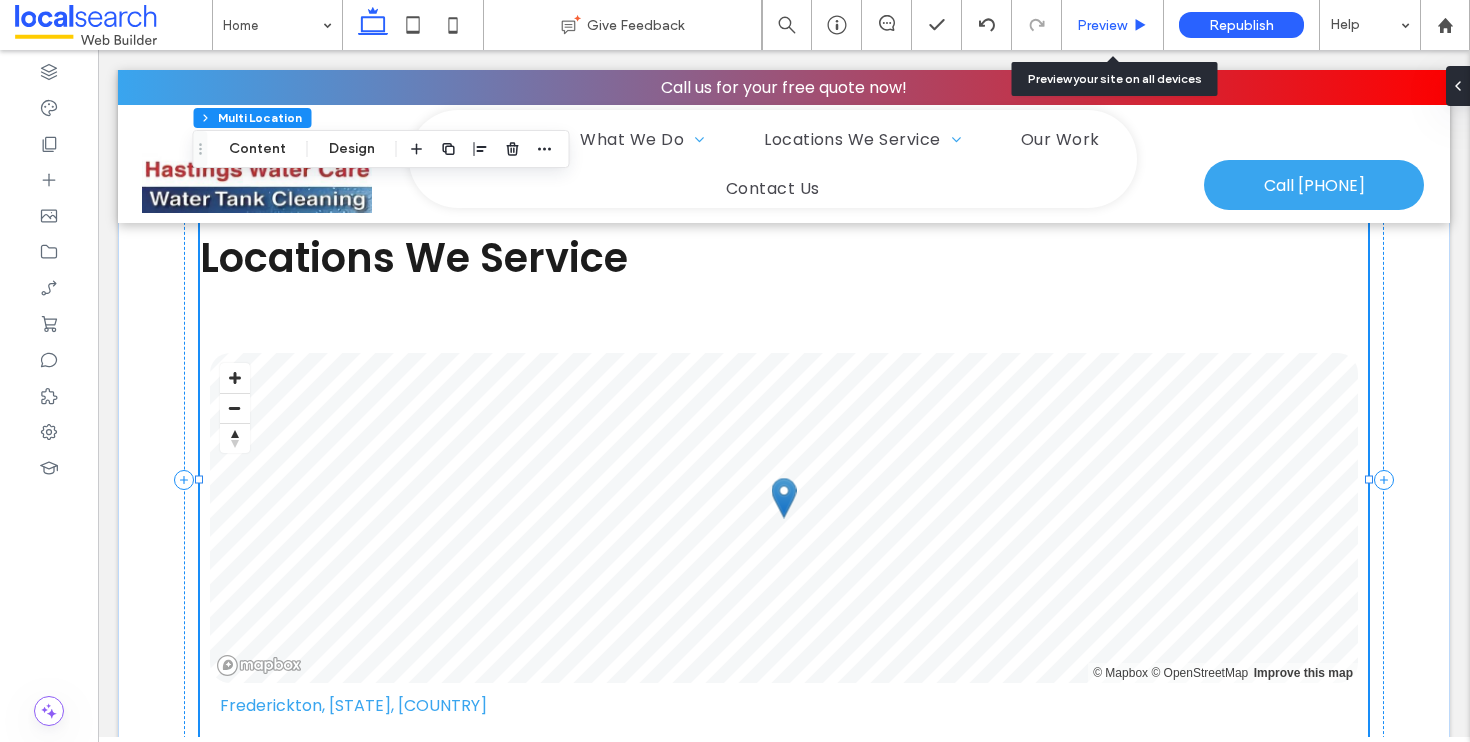 click on "Preview" at bounding box center [1102, 25] 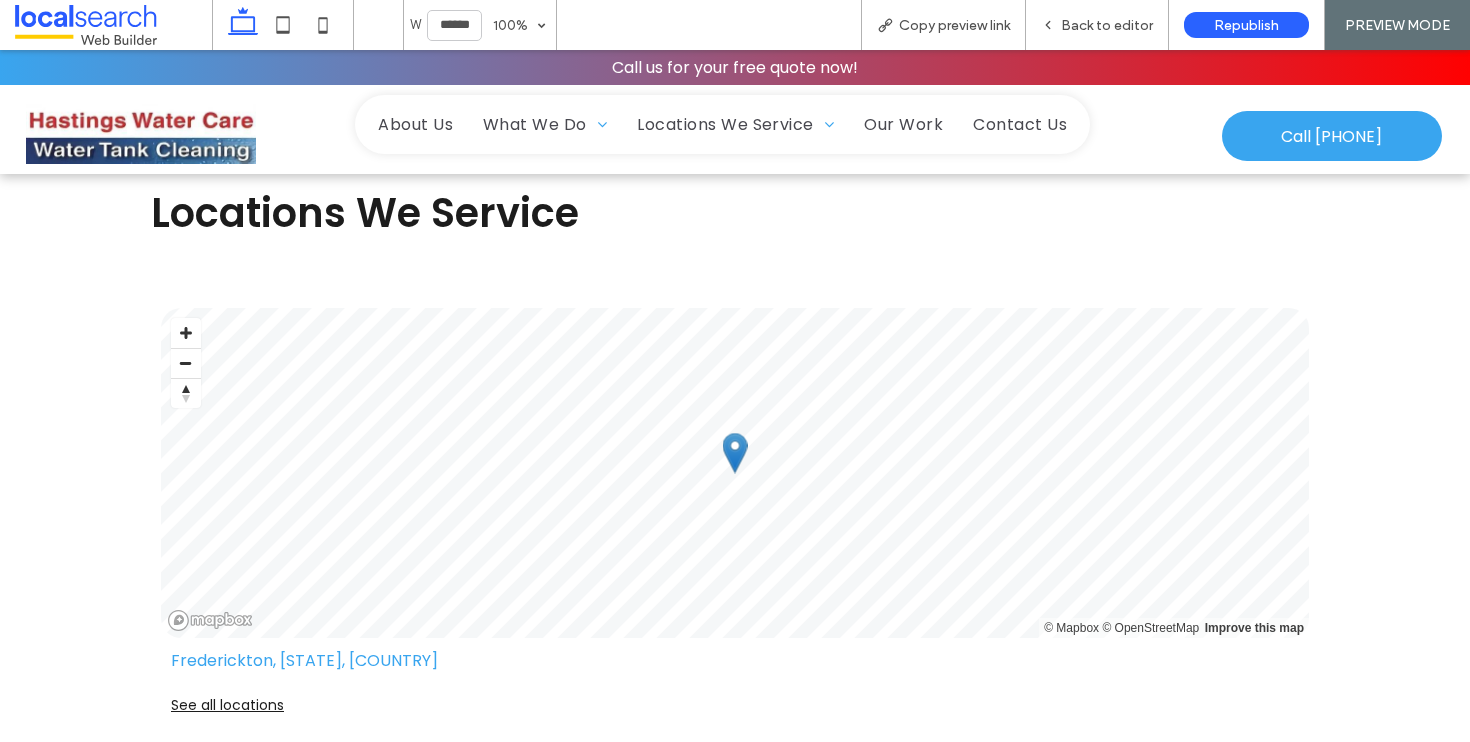 scroll, scrollTop: 4035, scrollLeft: 0, axis: vertical 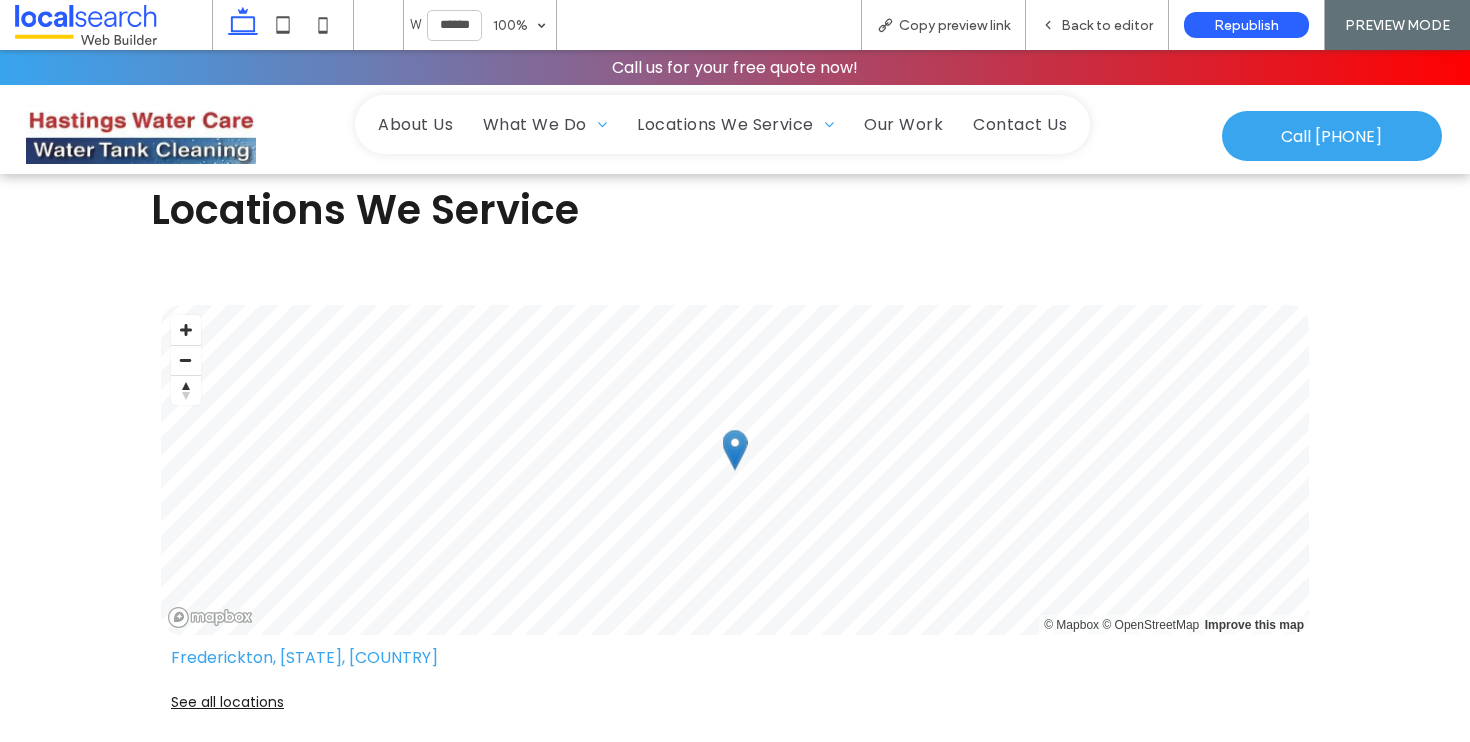 click on "See all locations" at bounding box center (735, 702) 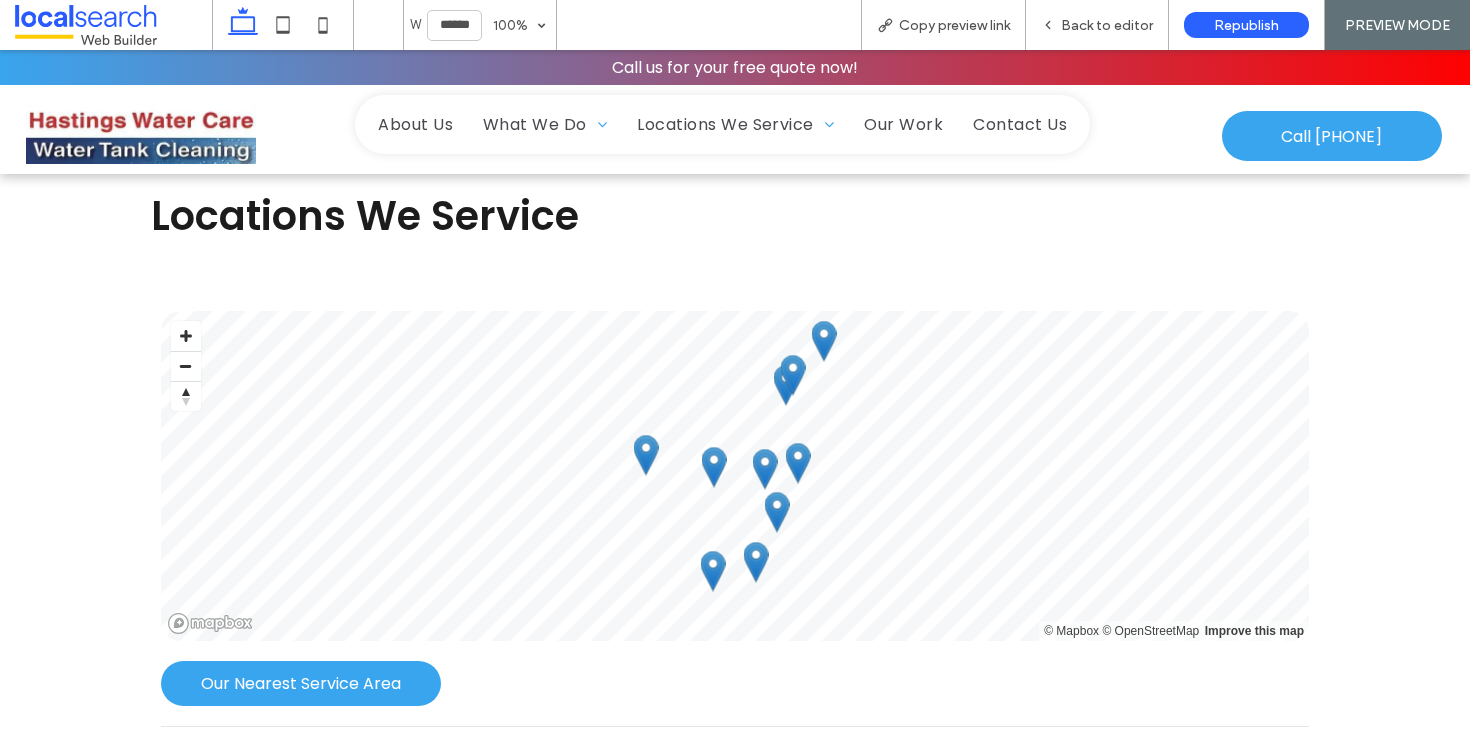 scroll, scrollTop: 4029, scrollLeft: 0, axis: vertical 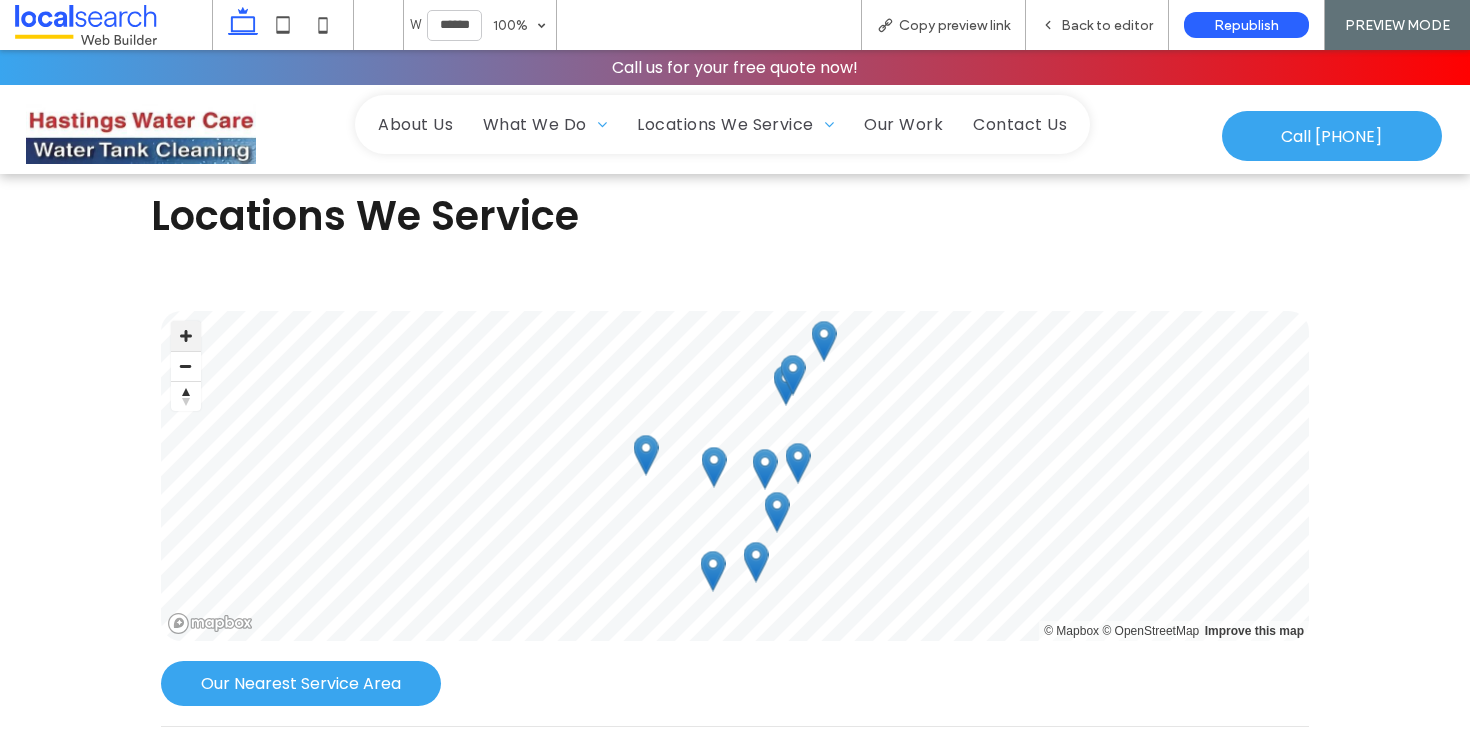 click at bounding box center [186, 336] 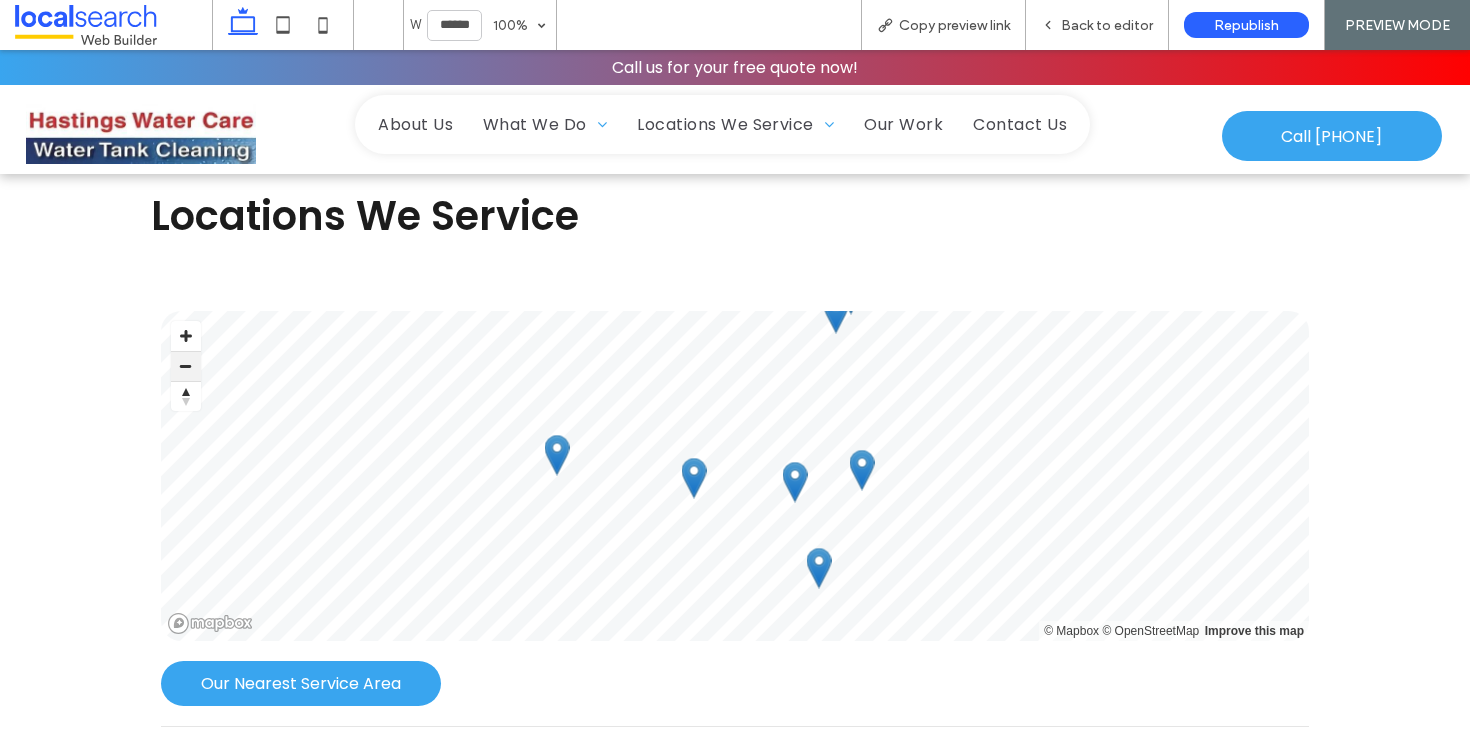 click at bounding box center [186, 366] 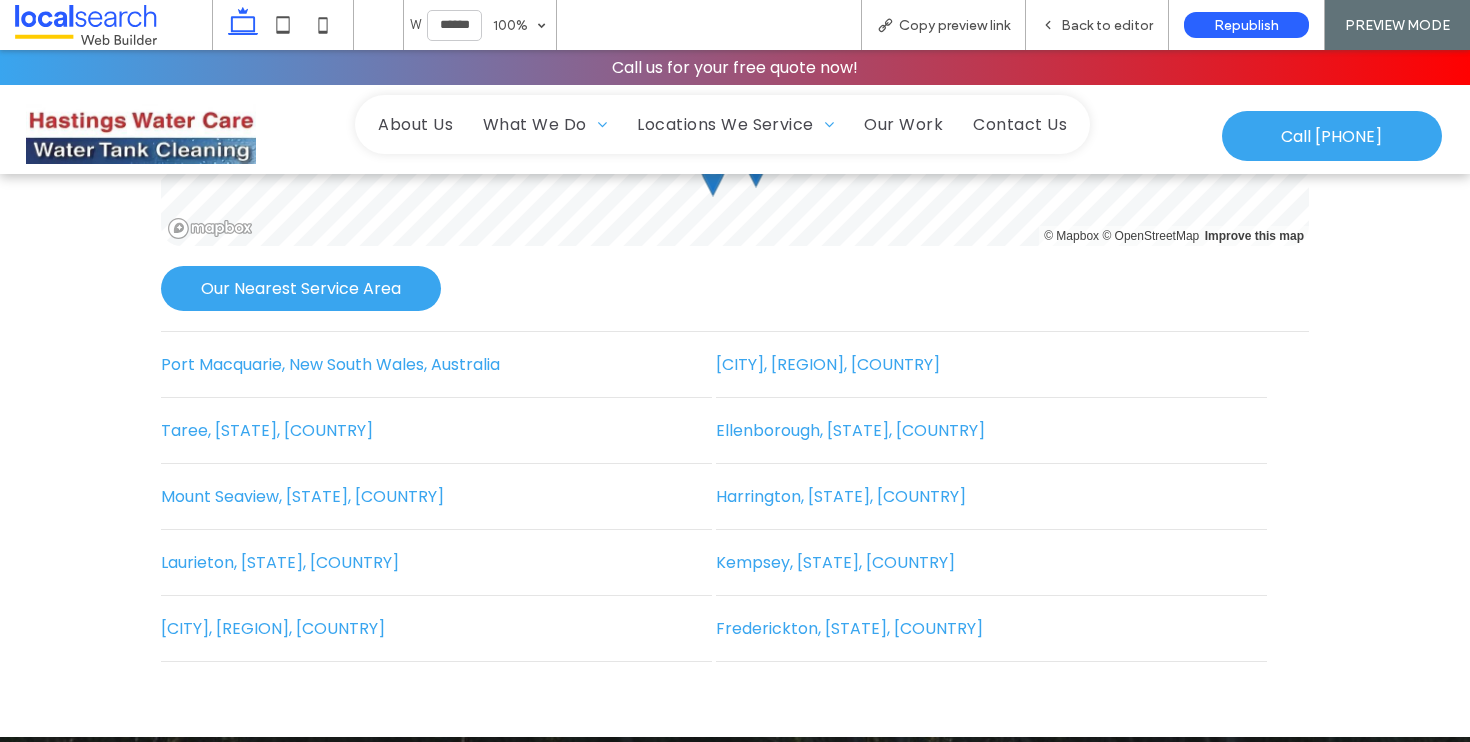 scroll, scrollTop: 4368, scrollLeft: 0, axis: vertical 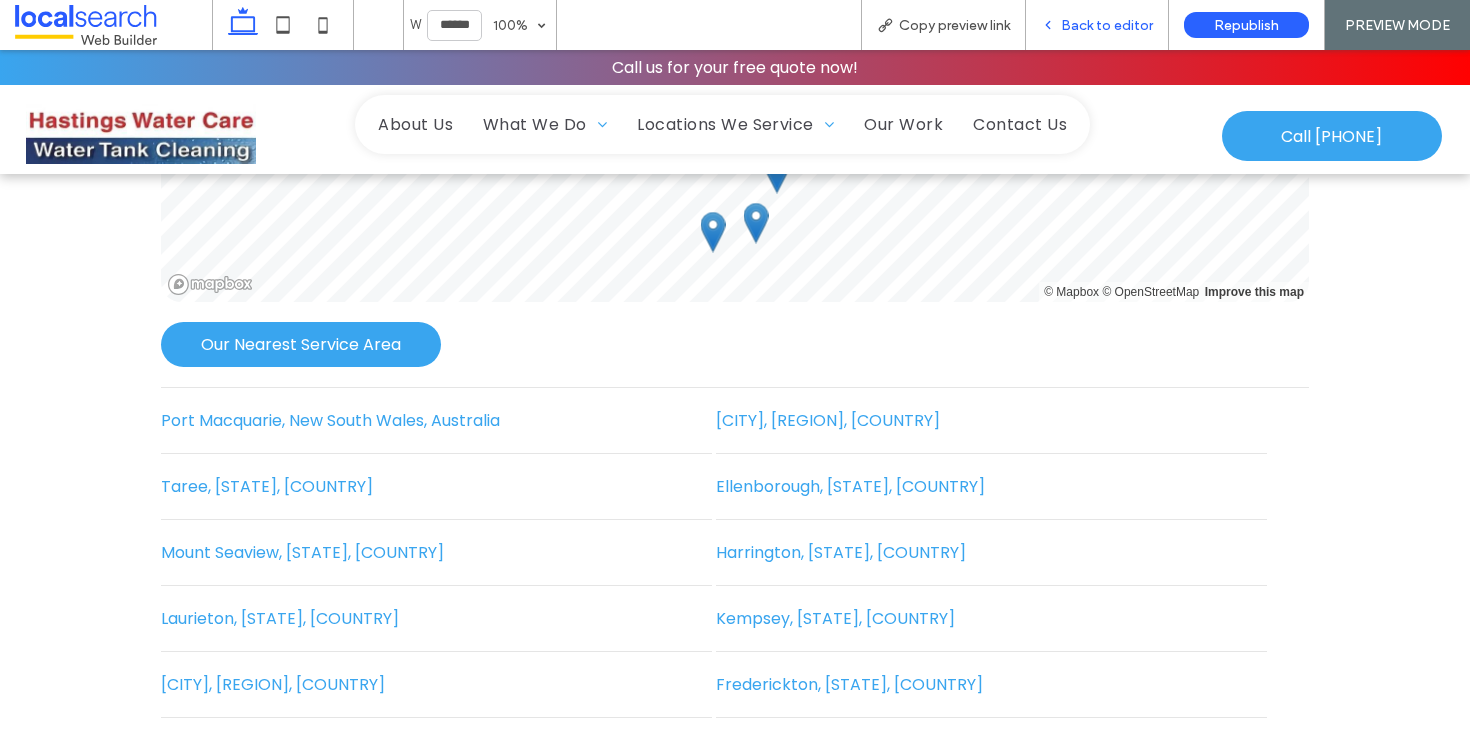 click on "Back to editor" at bounding box center (1107, 25) 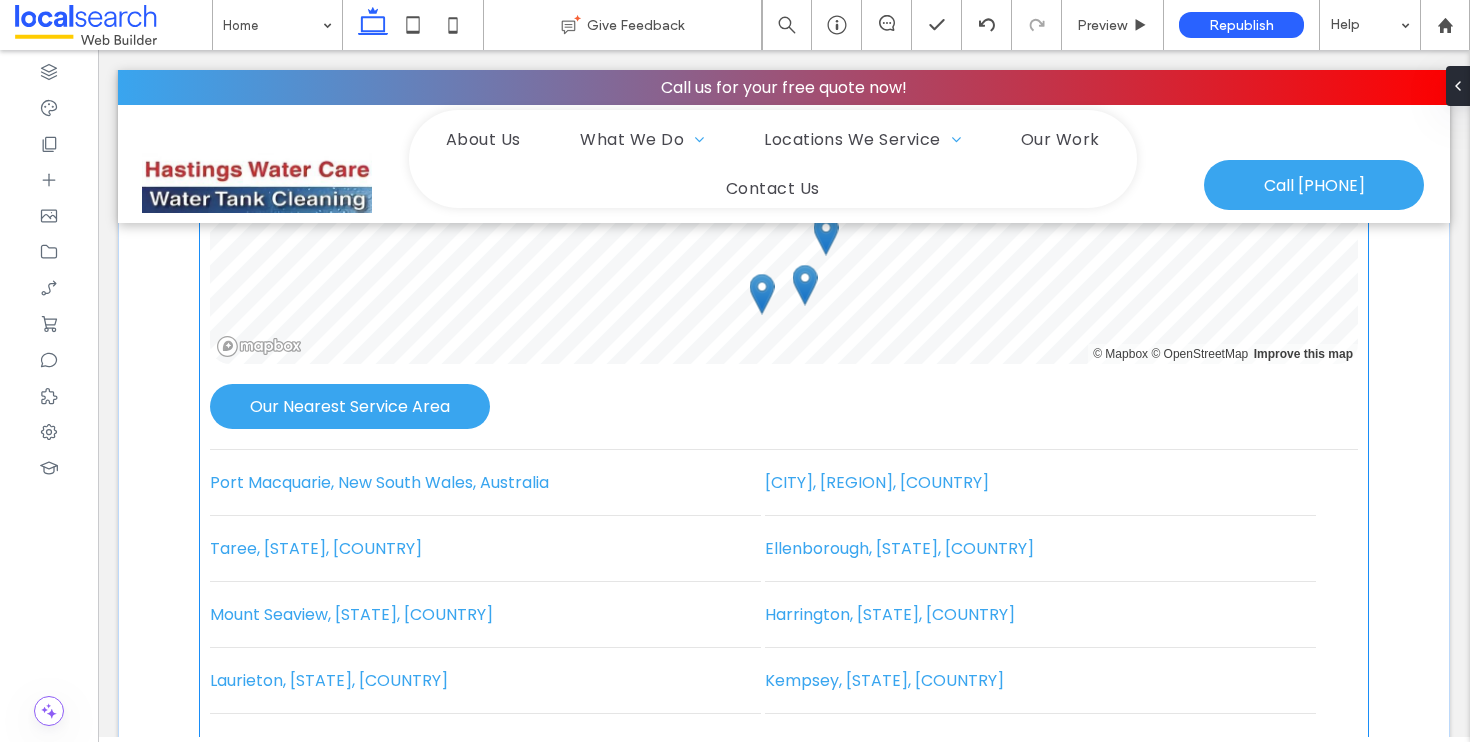 scroll, scrollTop: 4260, scrollLeft: 0, axis: vertical 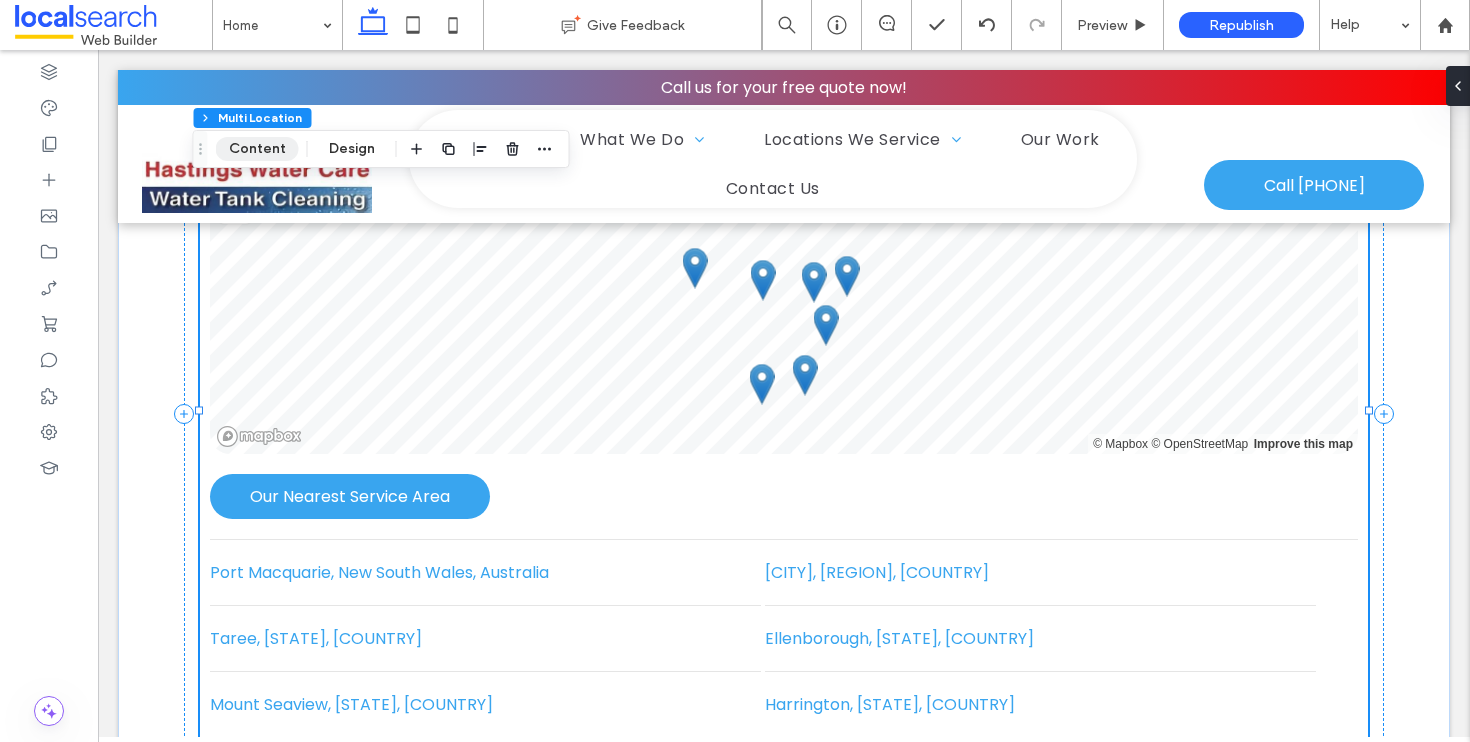 click on "Content" at bounding box center [257, 149] 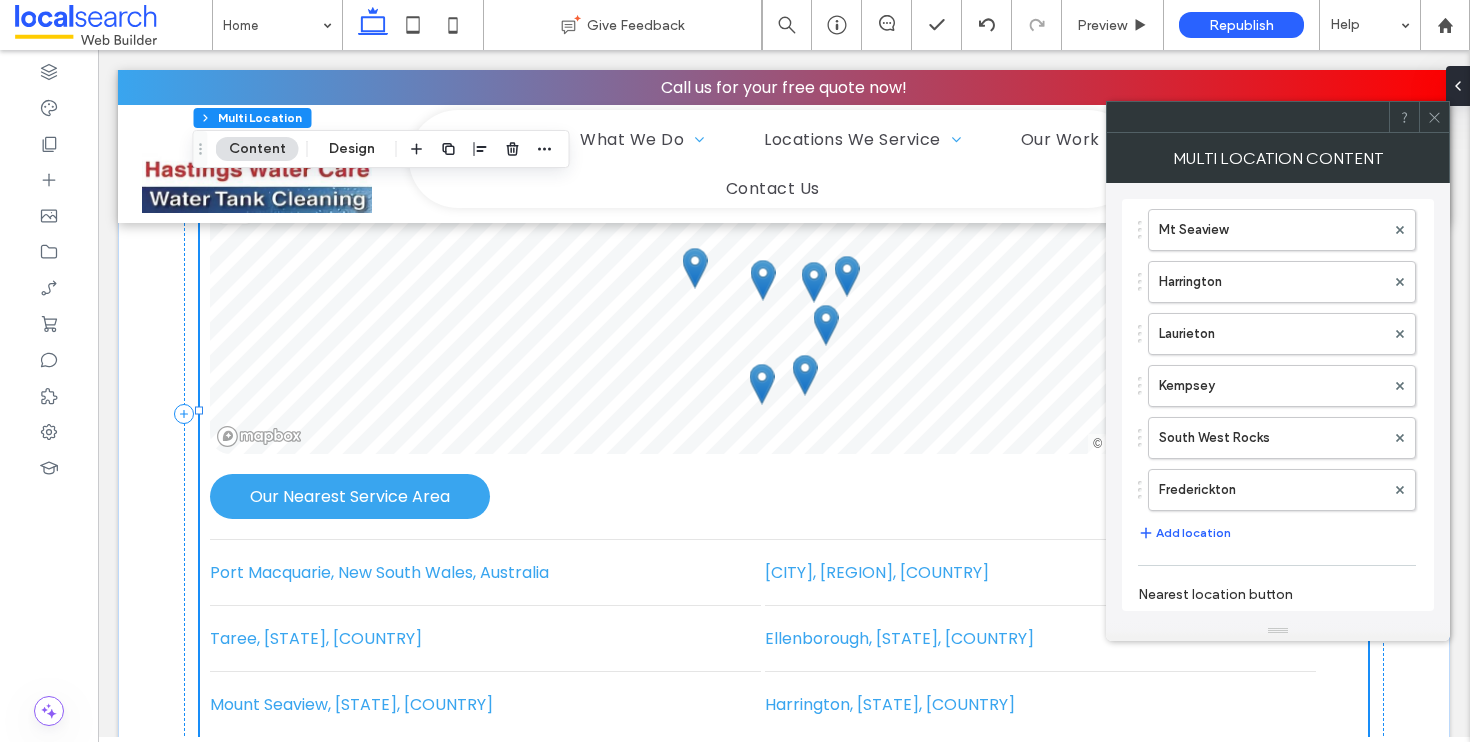 scroll, scrollTop: 402, scrollLeft: 0, axis: vertical 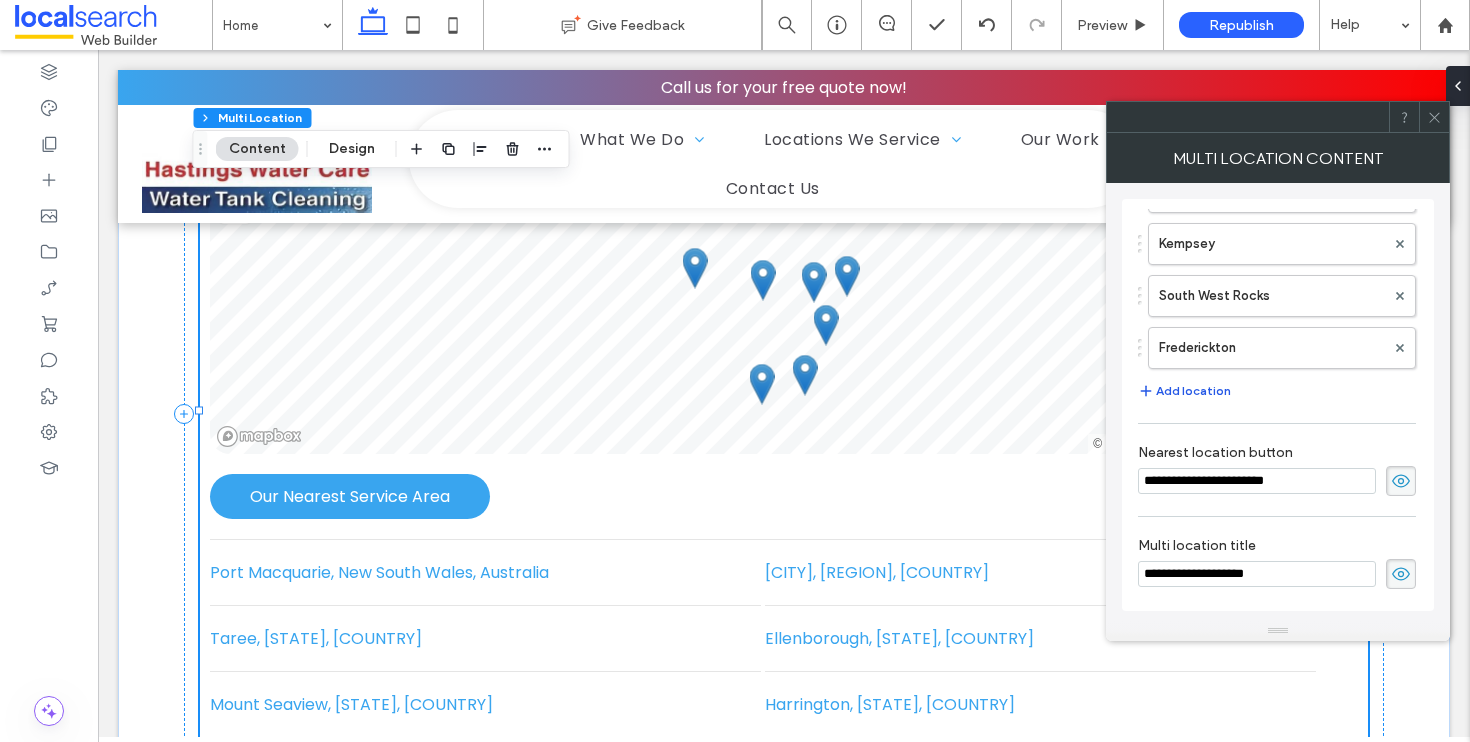 click on "Add location" at bounding box center [1184, 391] 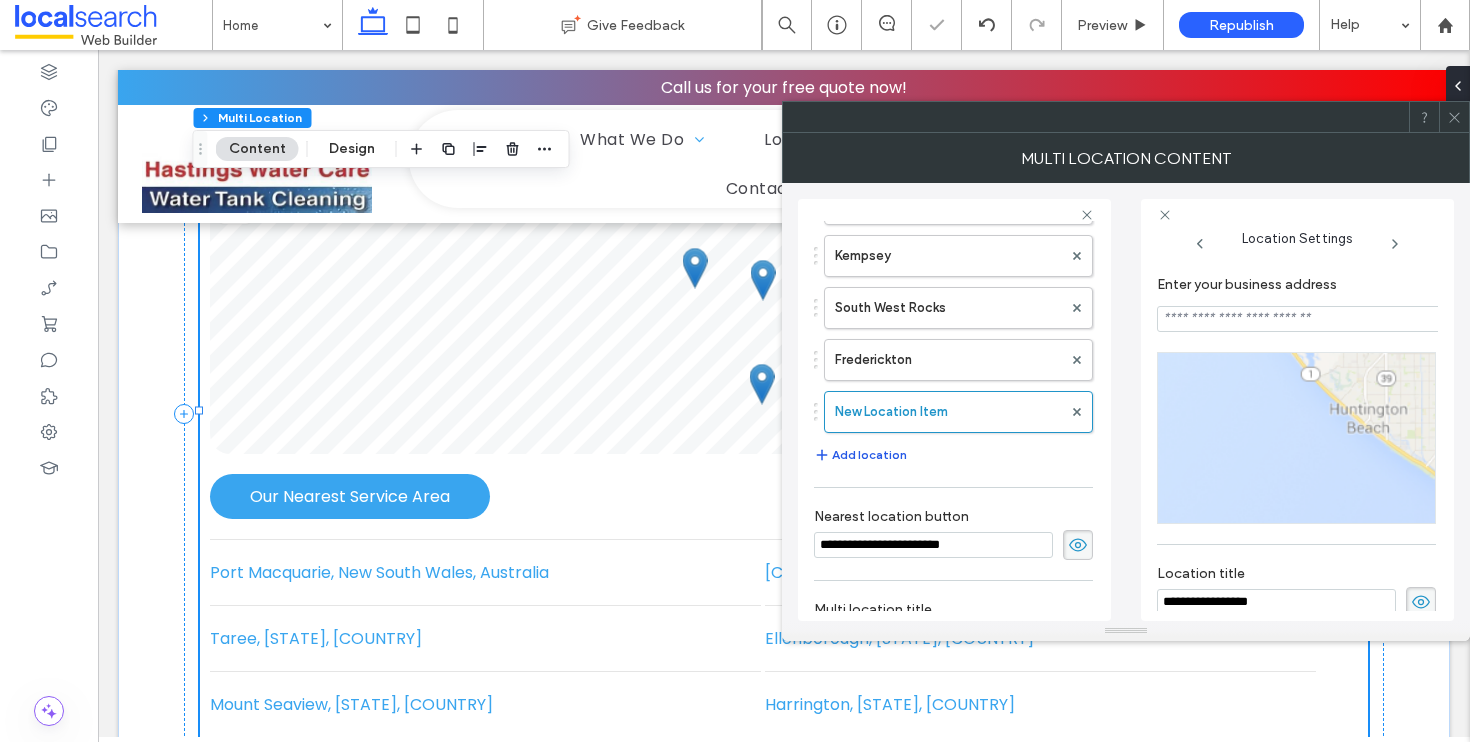 scroll, scrollTop: 0, scrollLeft: 10, axis: horizontal 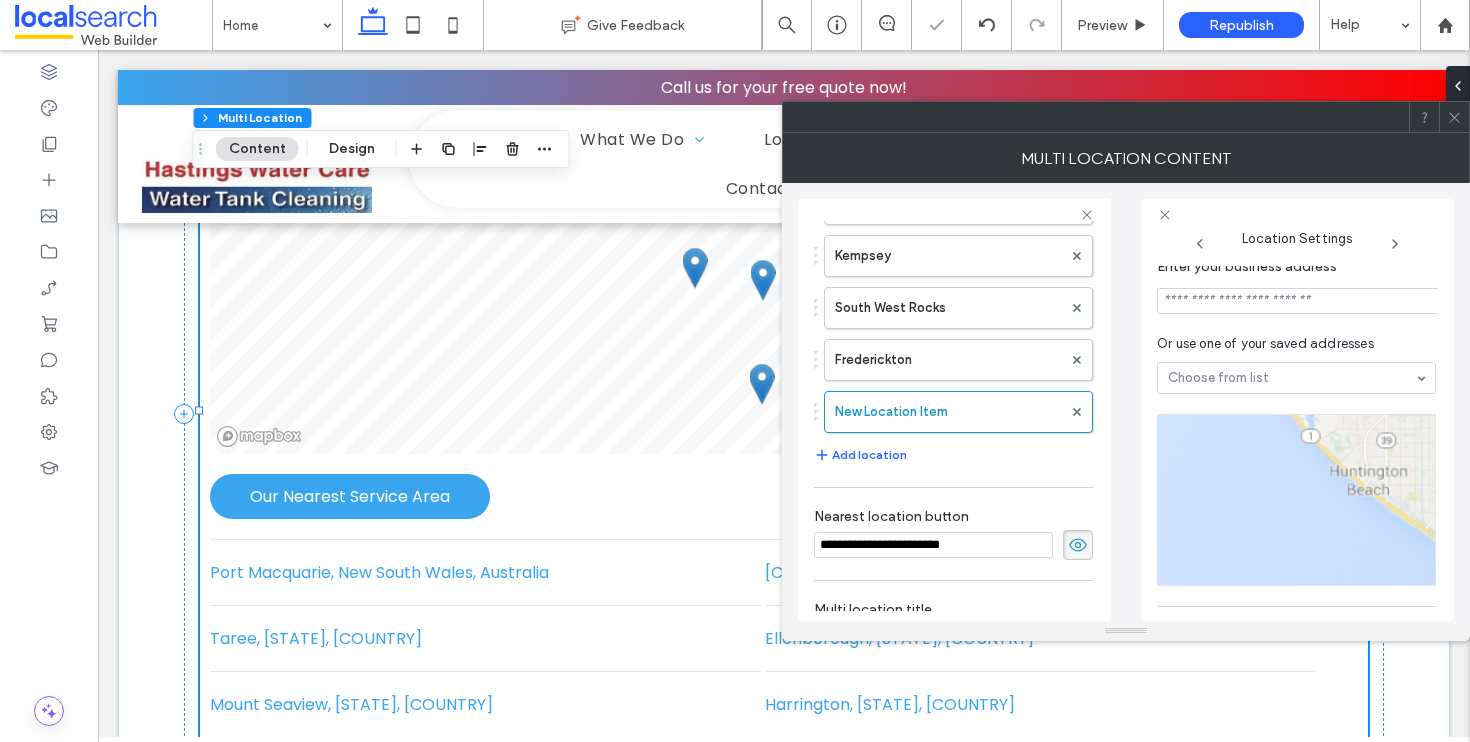 click at bounding box center [1299, 301] 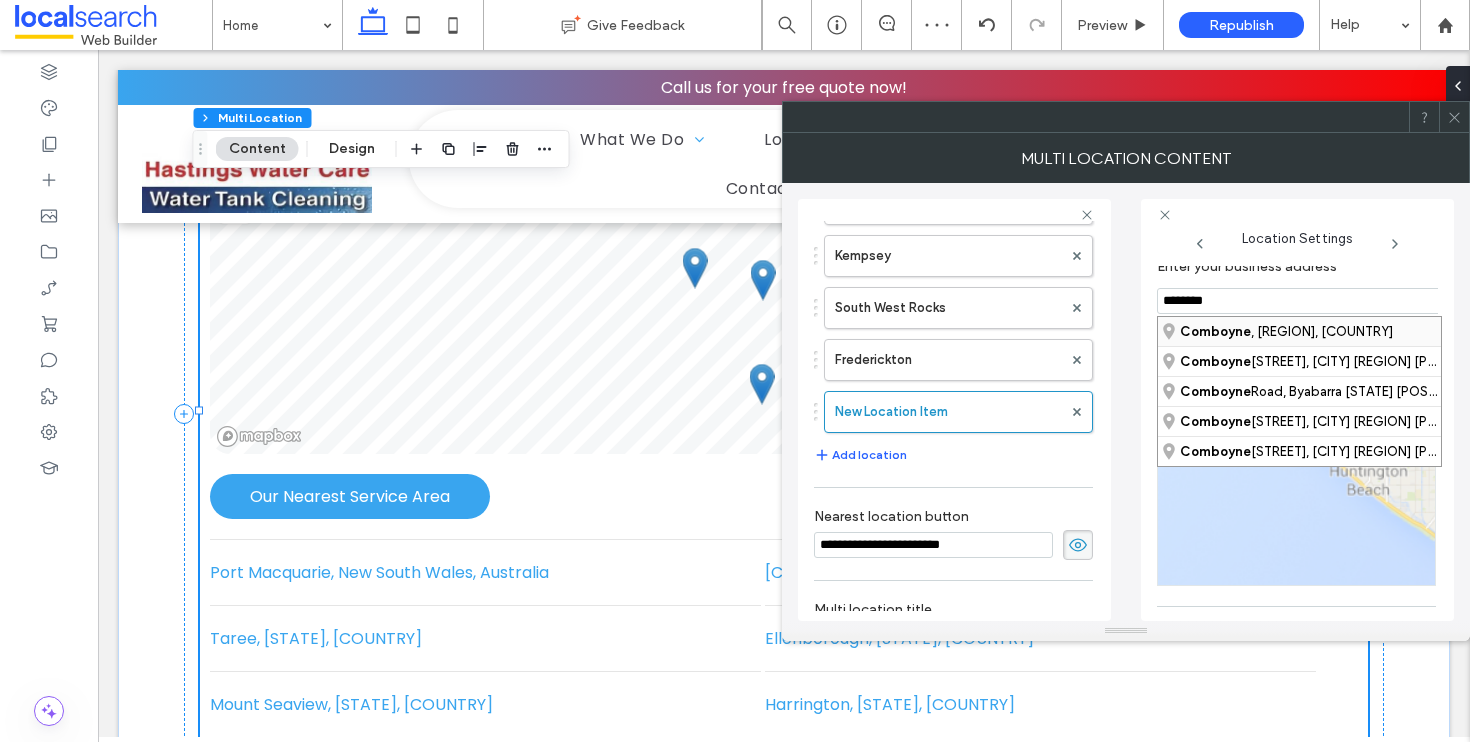 click on "Comboyne , New South Wales, Australia" at bounding box center [1299, 331] 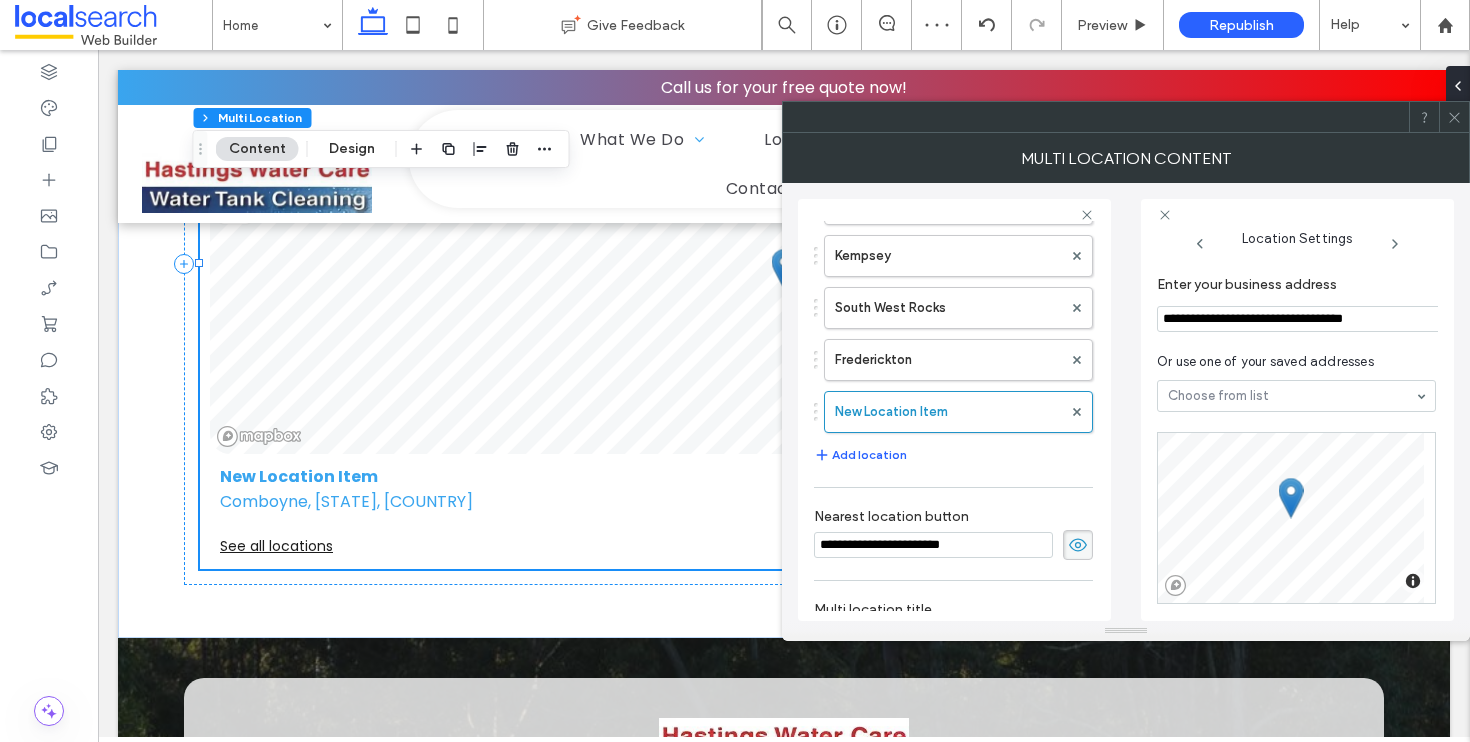 scroll, scrollTop: 173, scrollLeft: 0, axis: vertical 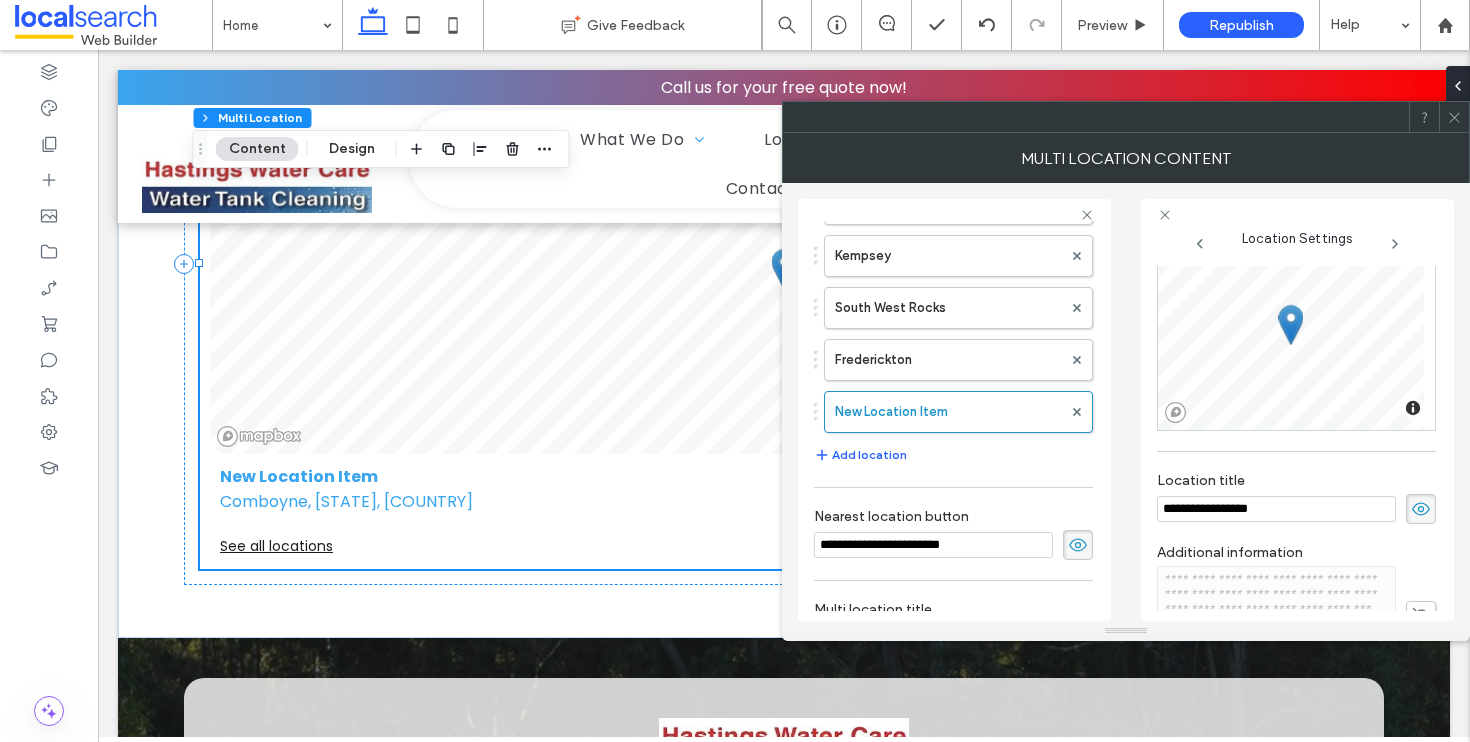 drag, startPoint x: 1292, startPoint y: 518, endPoint x: 1144, endPoint y: 505, distance: 148.56985 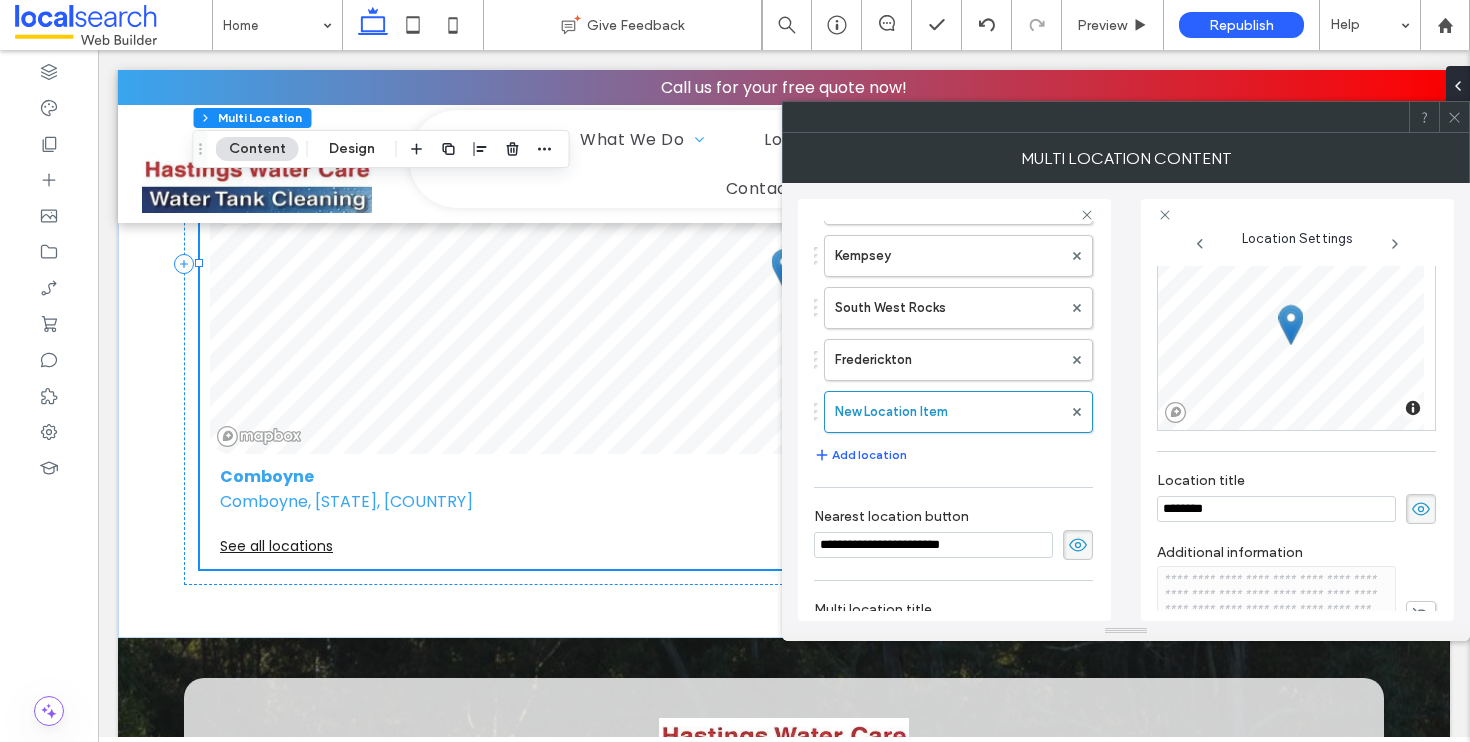 type on "********" 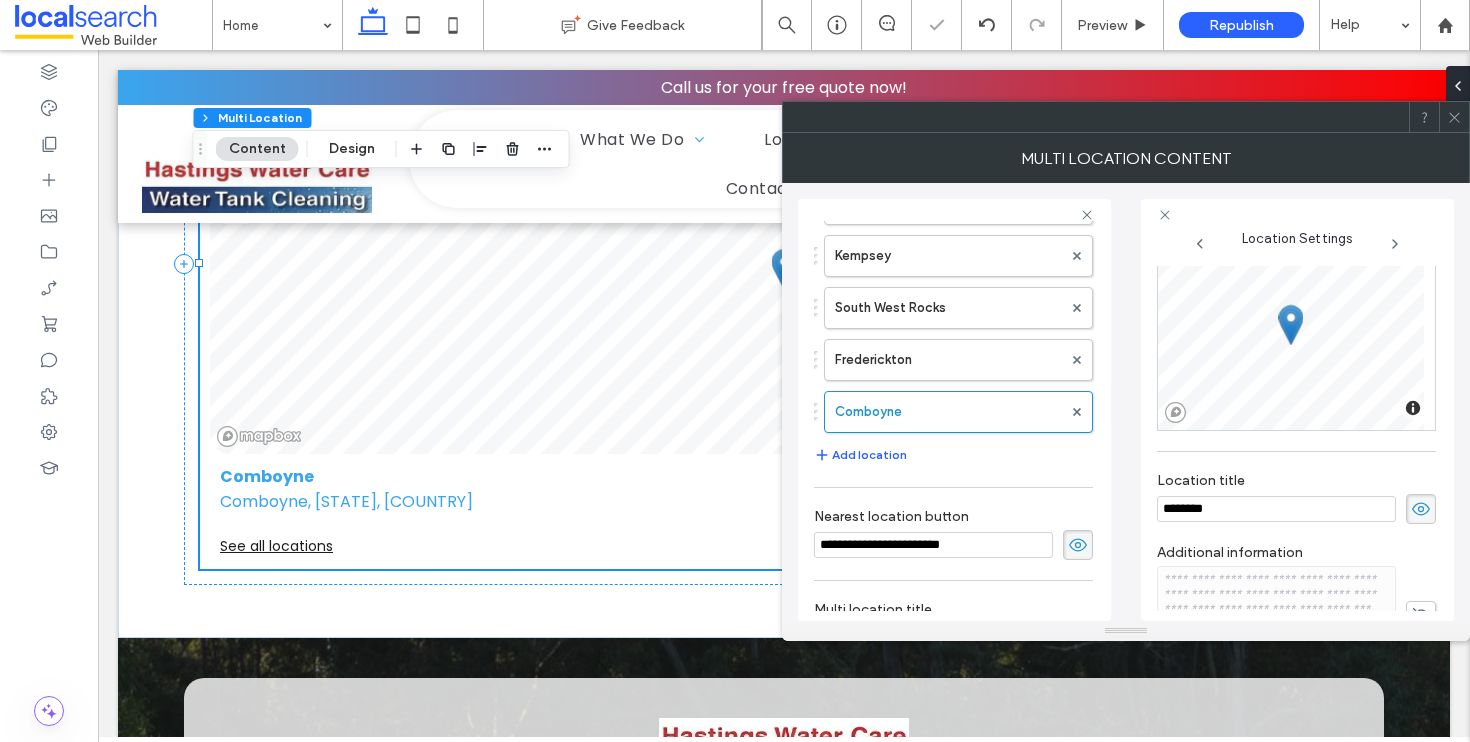 click on "**********" at bounding box center [1126, 402] 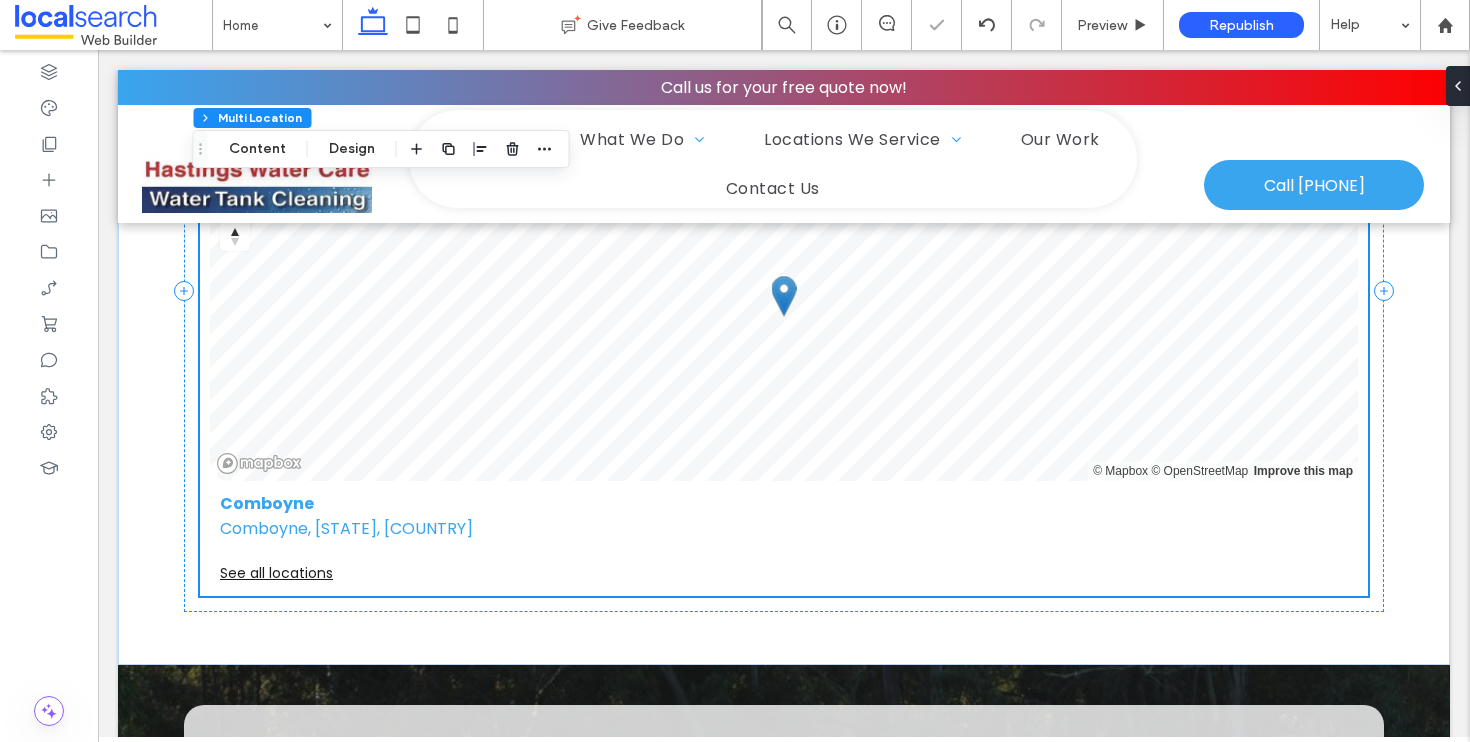 scroll, scrollTop: 4110, scrollLeft: 0, axis: vertical 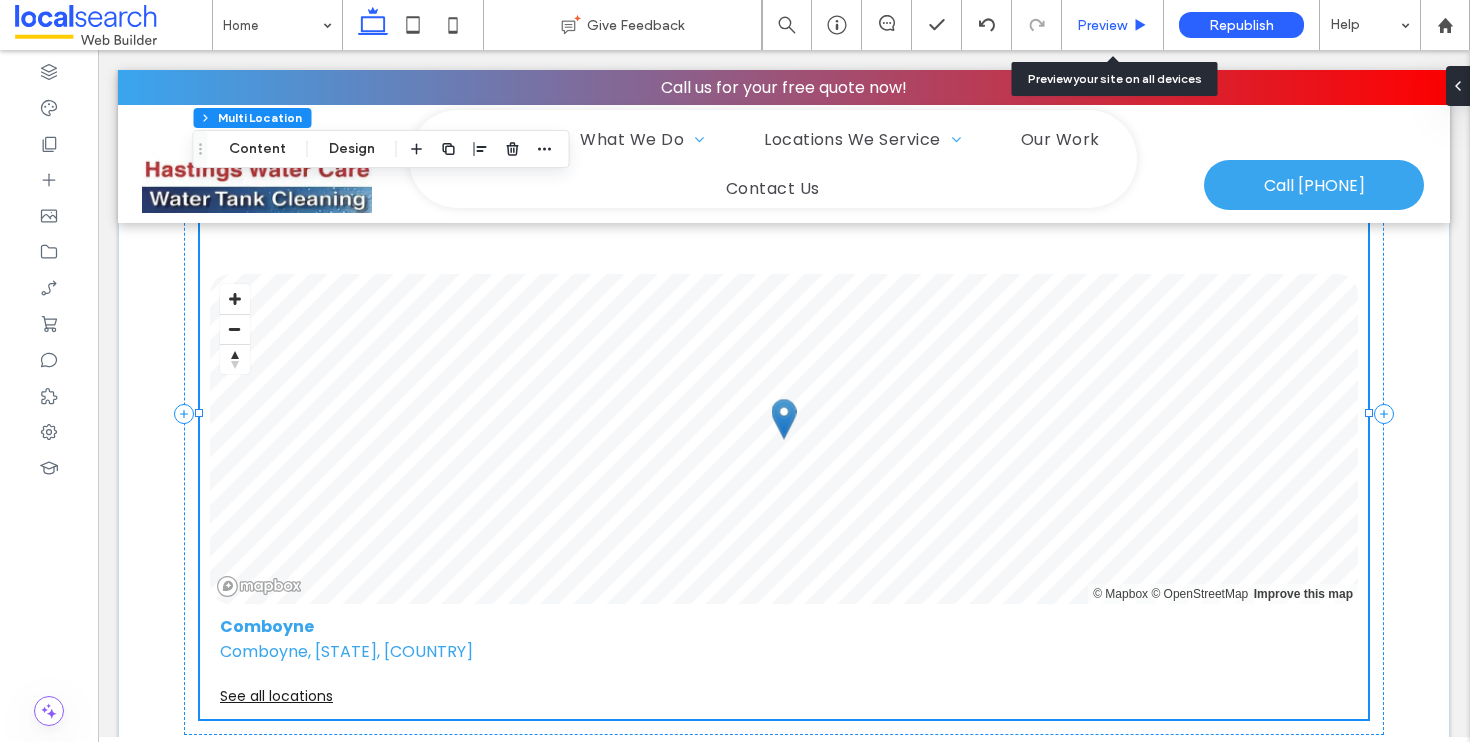click on "Preview" at bounding box center (1102, 25) 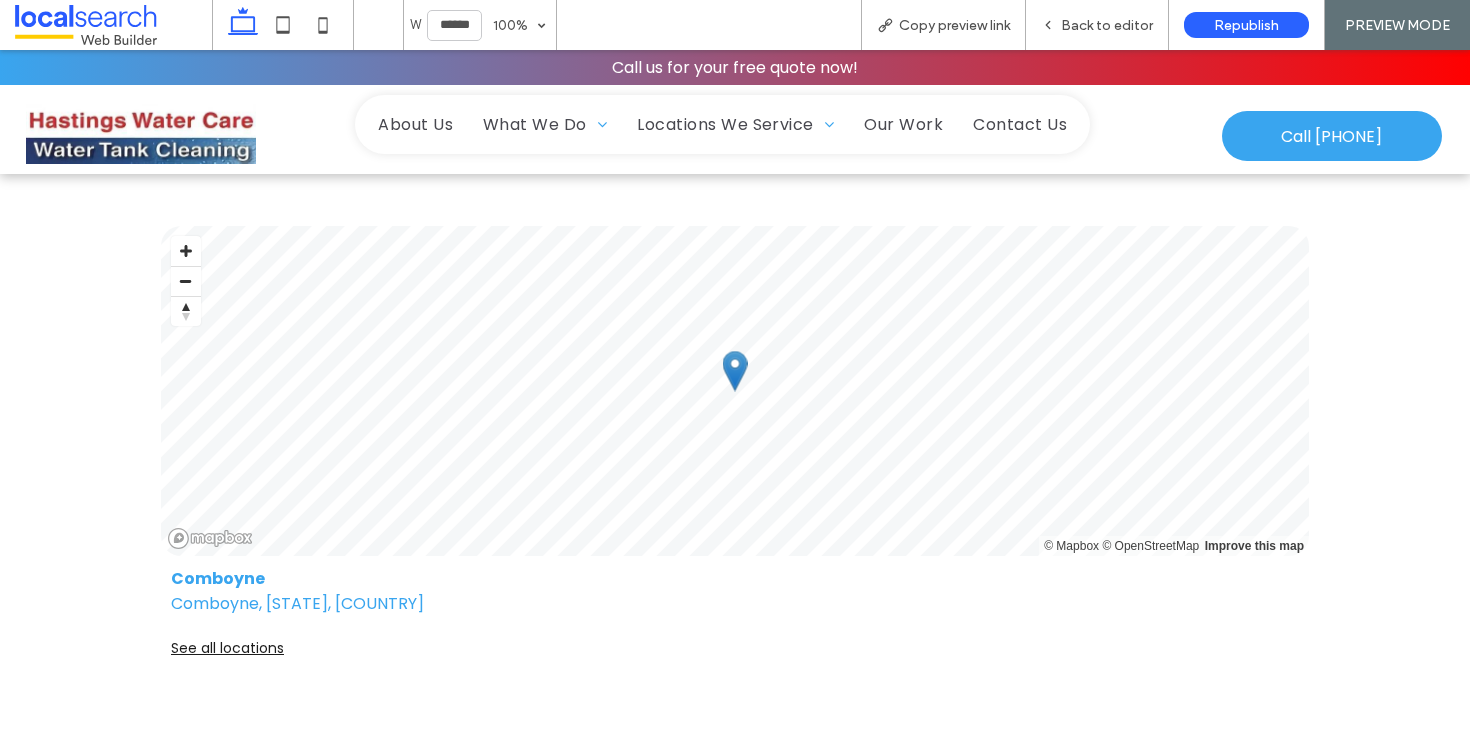 click on "See all locations" at bounding box center (735, 648) 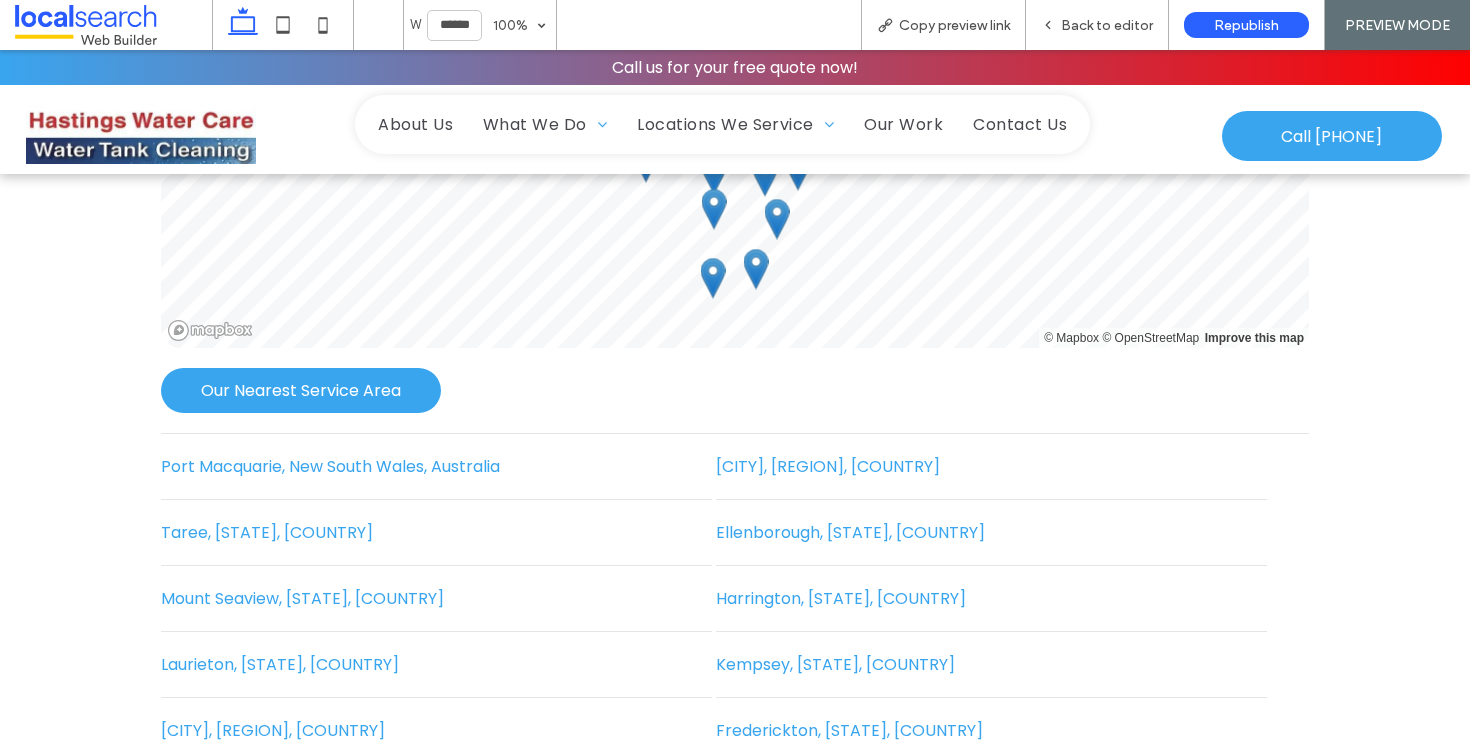 scroll, scrollTop: 4437, scrollLeft: 0, axis: vertical 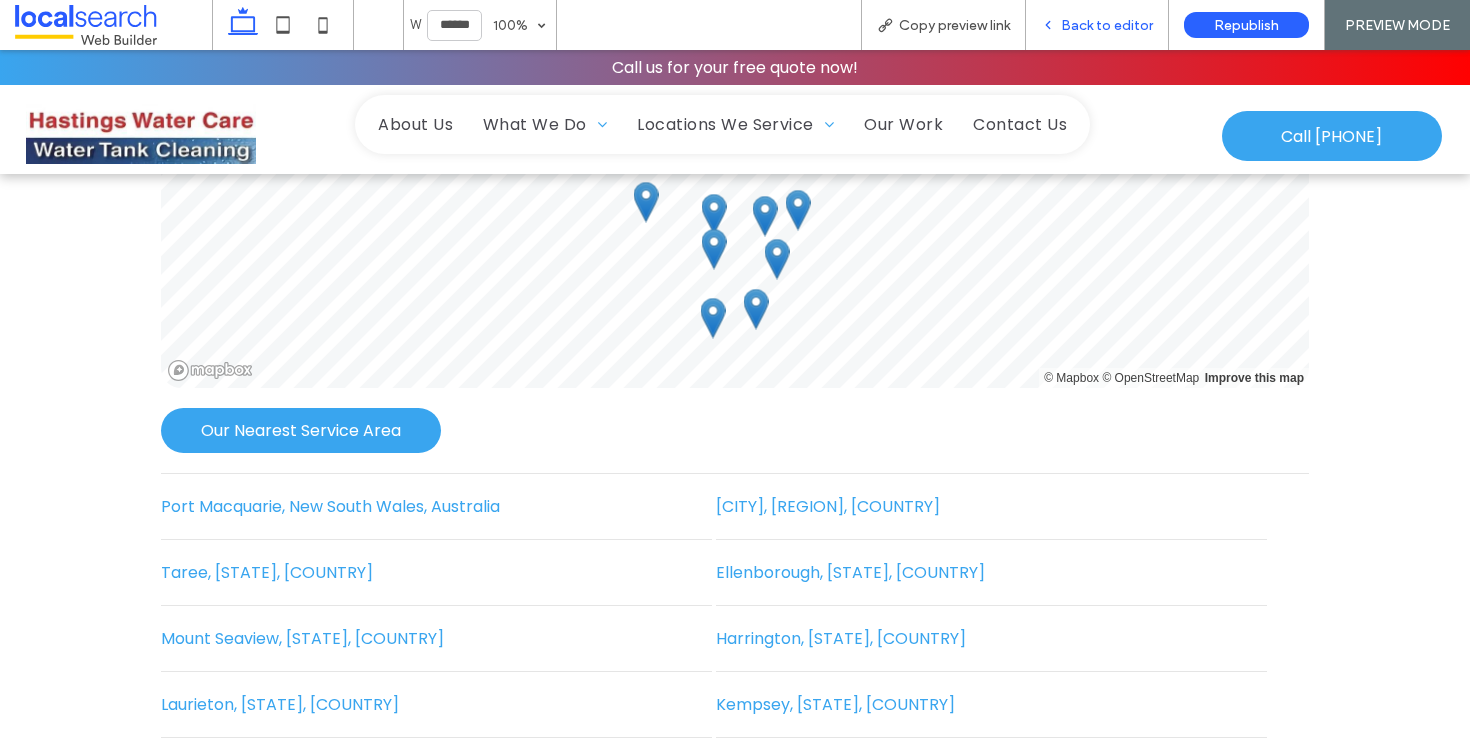 click on "Back to editor" at bounding box center (1107, 25) 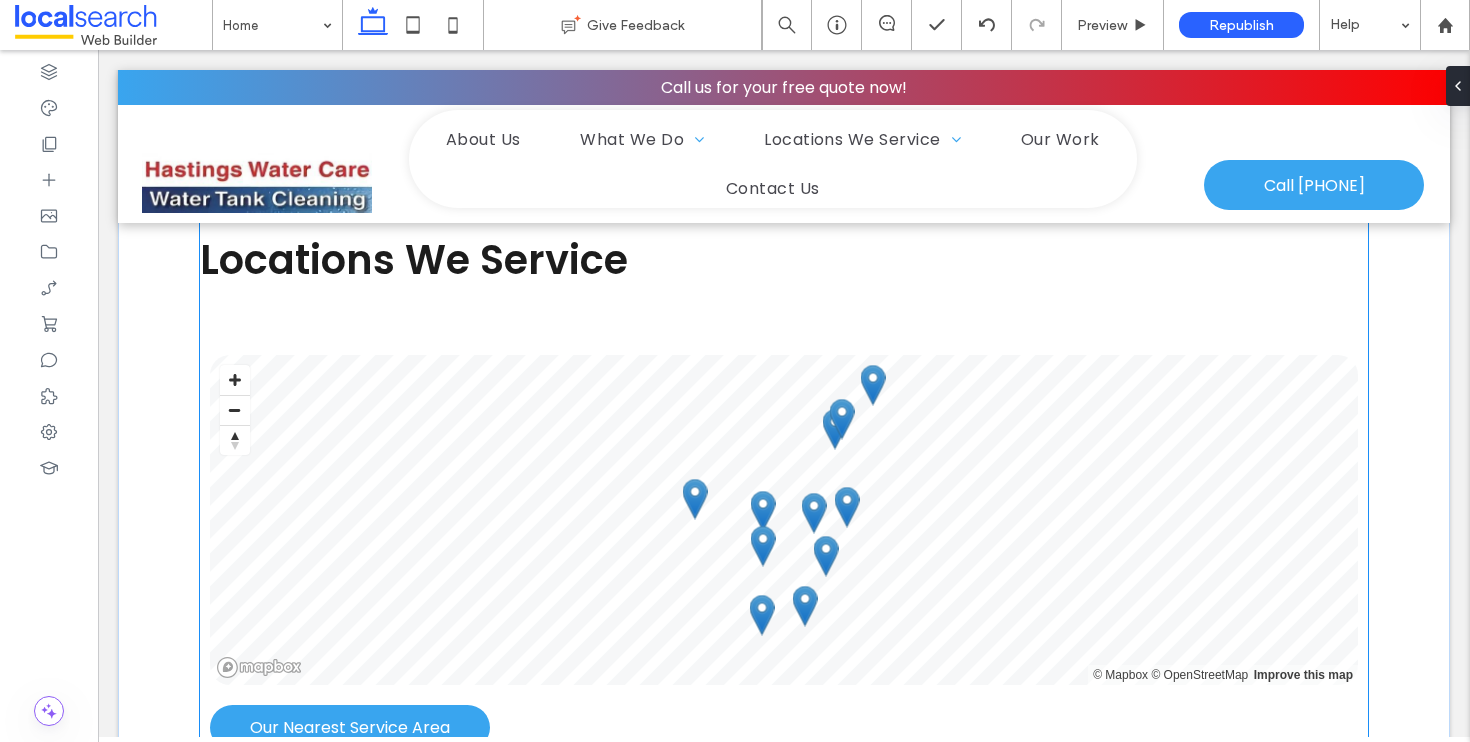 scroll, scrollTop: 3936, scrollLeft: 0, axis: vertical 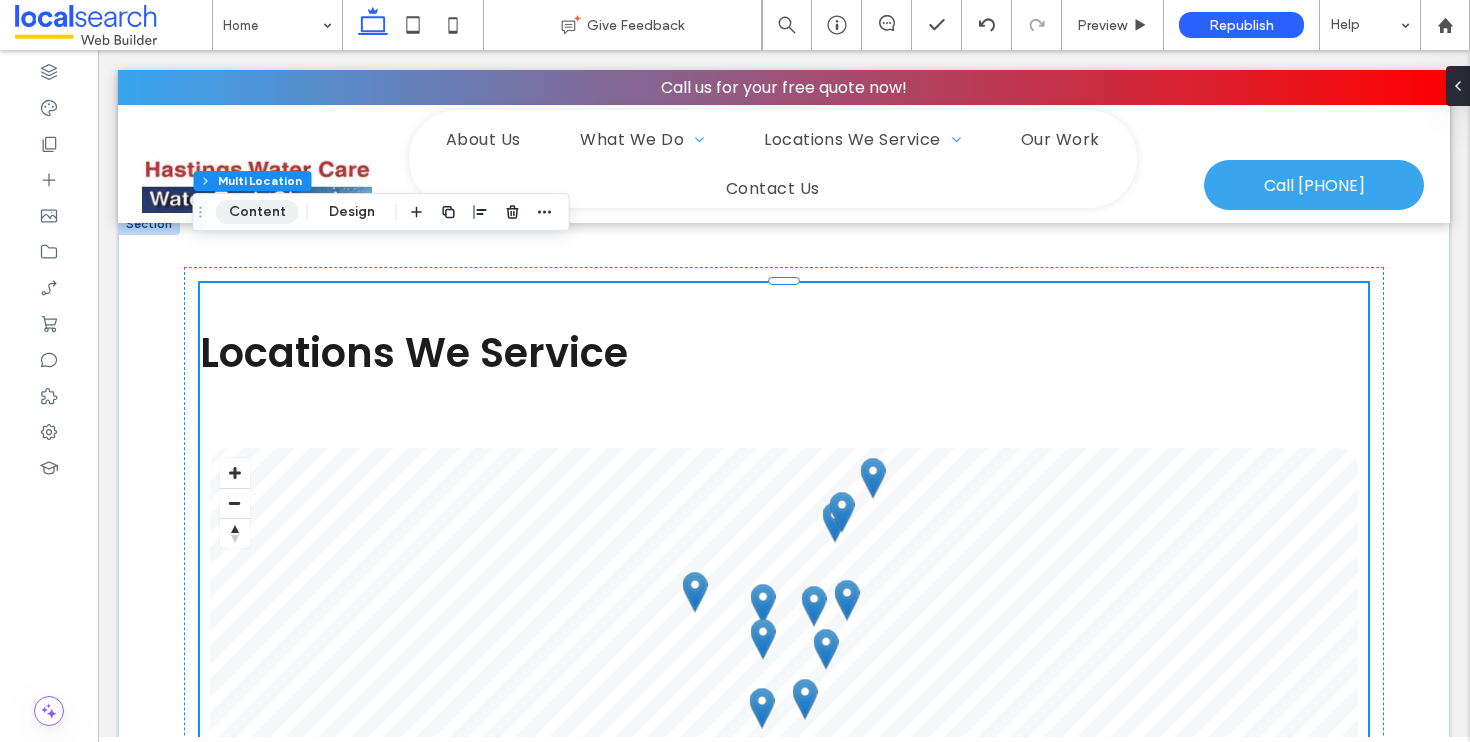 click on "Content" at bounding box center (257, 212) 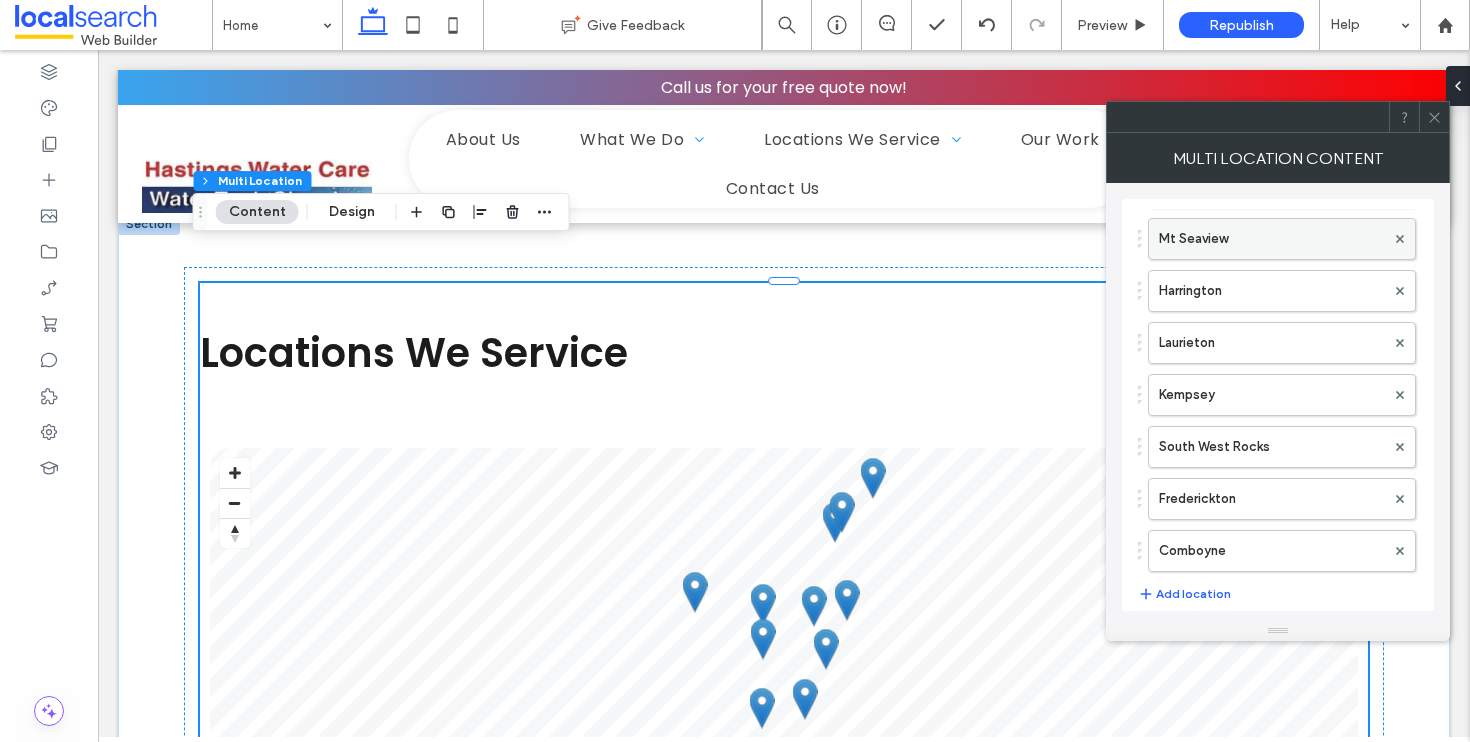 scroll, scrollTop: 405, scrollLeft: 0, axis: vertical 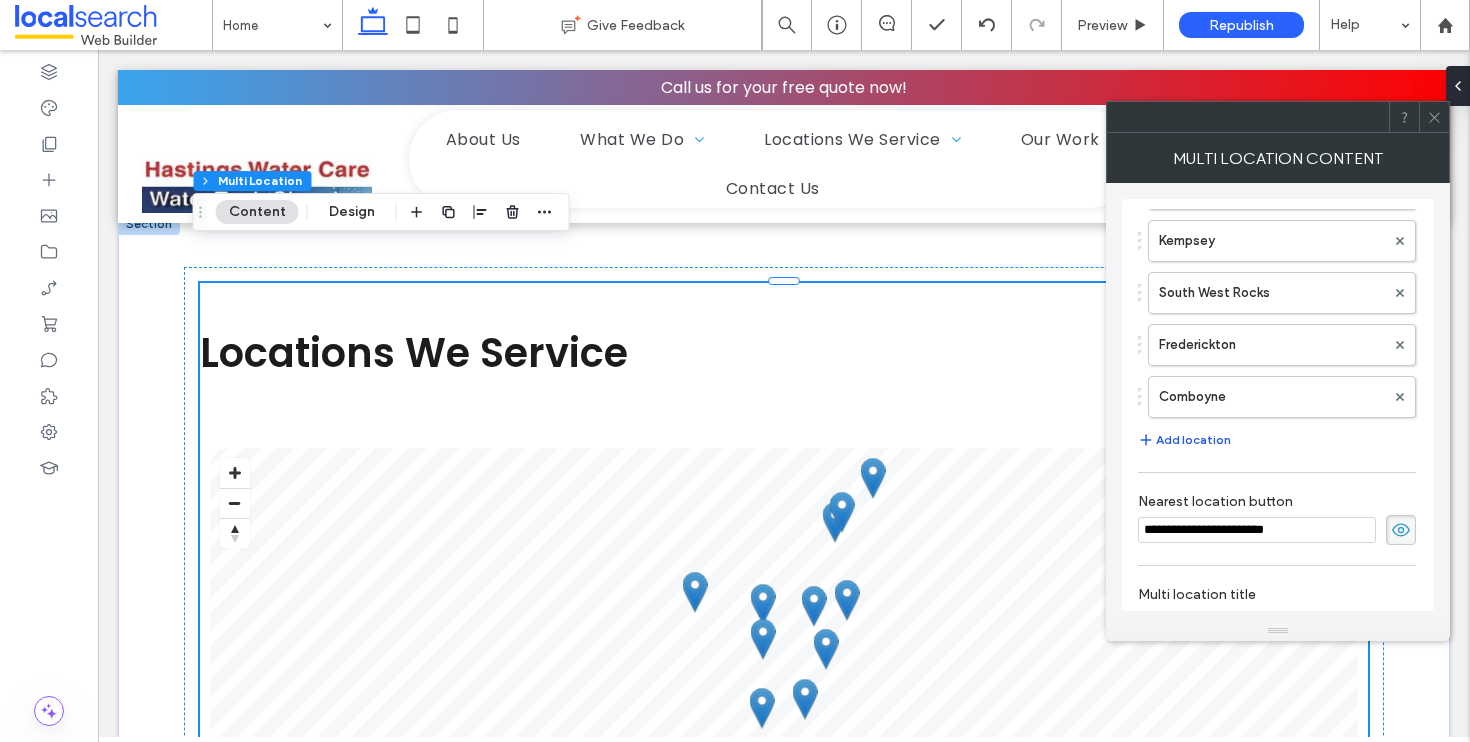 click on "Add location" at bounding box center (1184, 440) 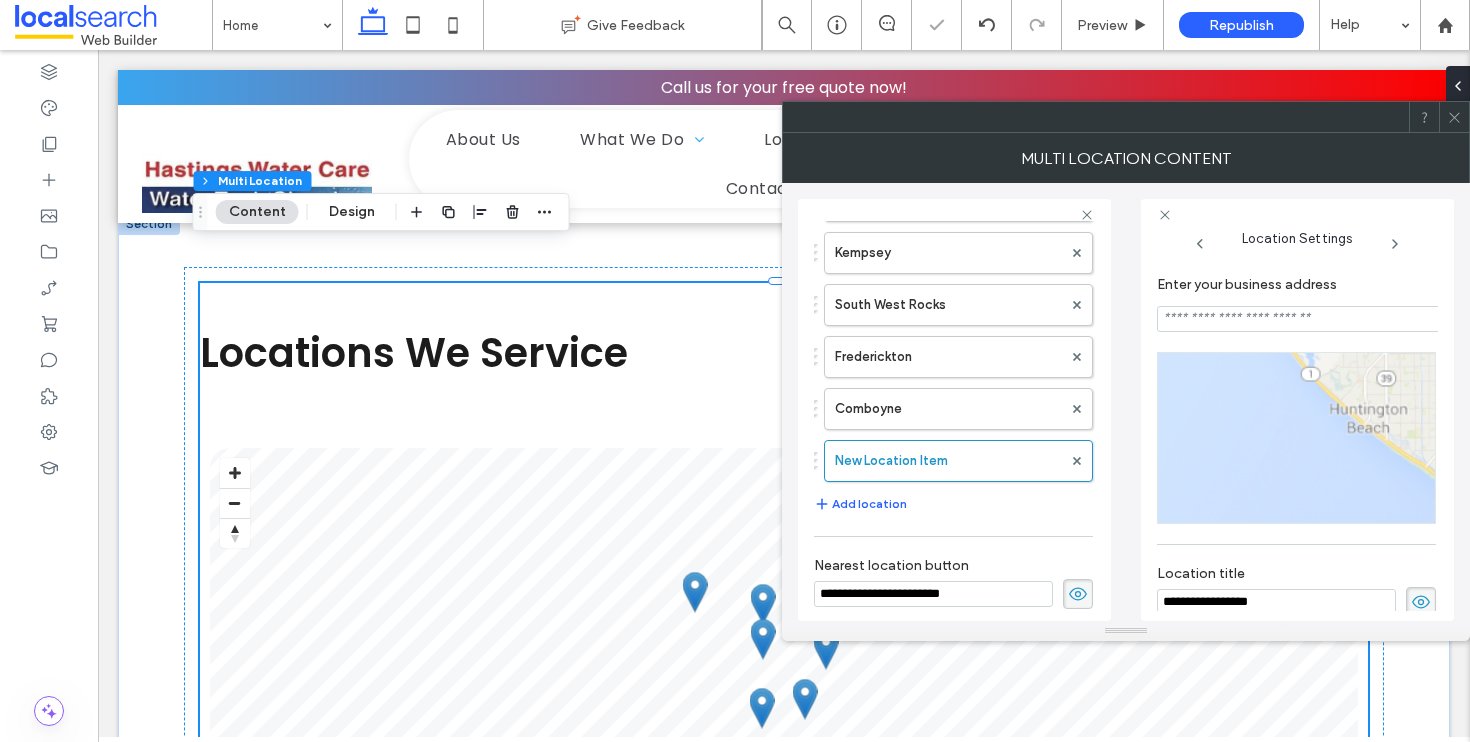 scroll, scrollTop: 0, scrollLeft: 10, axis: horizontal 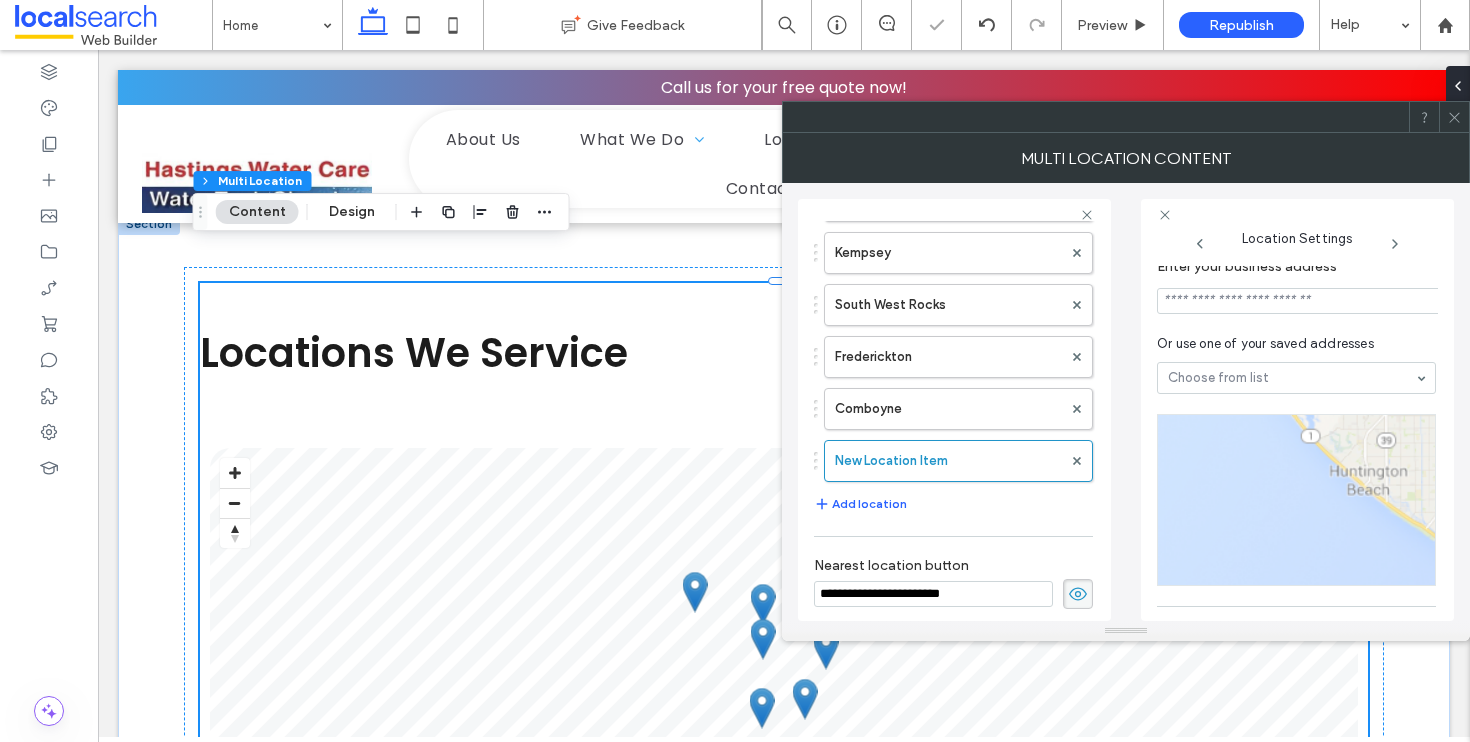 click at bounding box center (1299, 301) 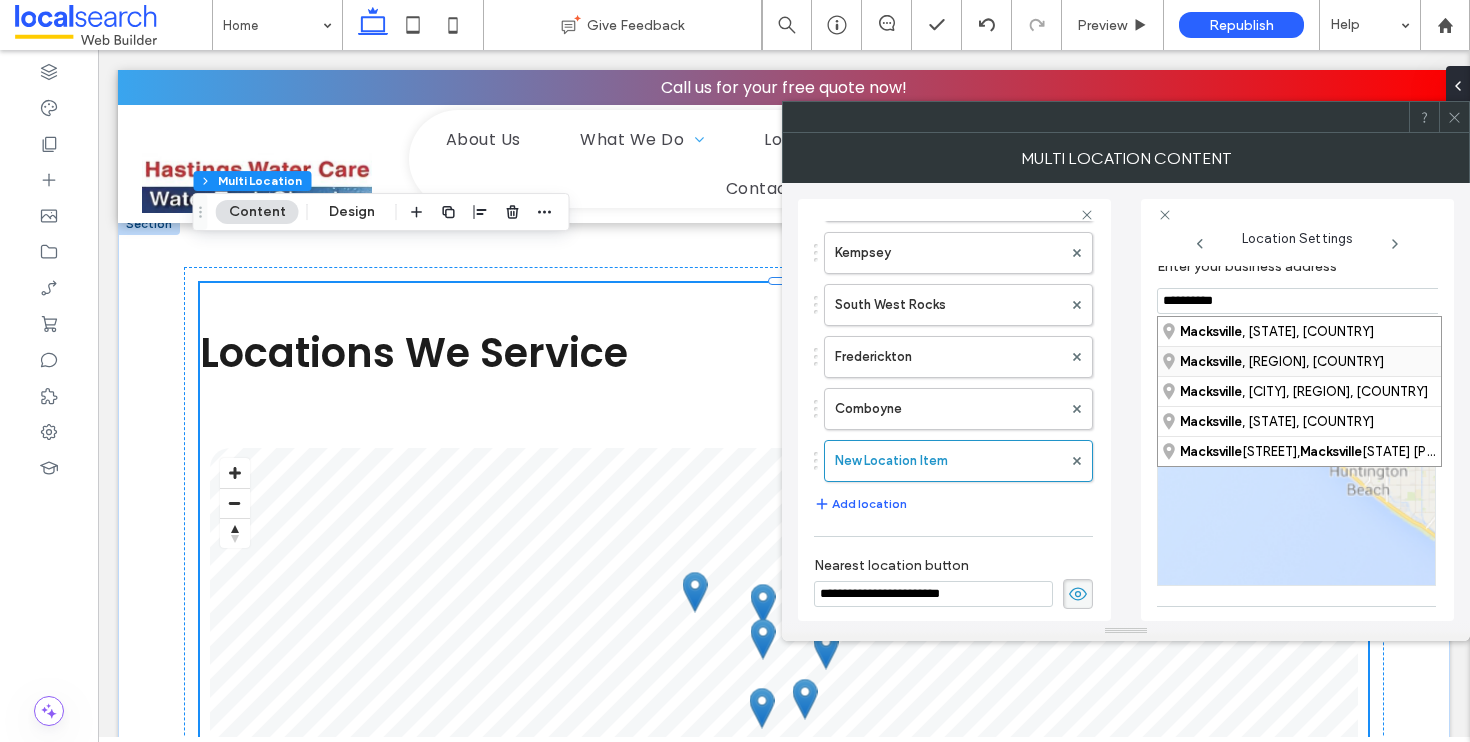click on "Macksville , New South Wales, Australia" at bounding box center [1299, 361] 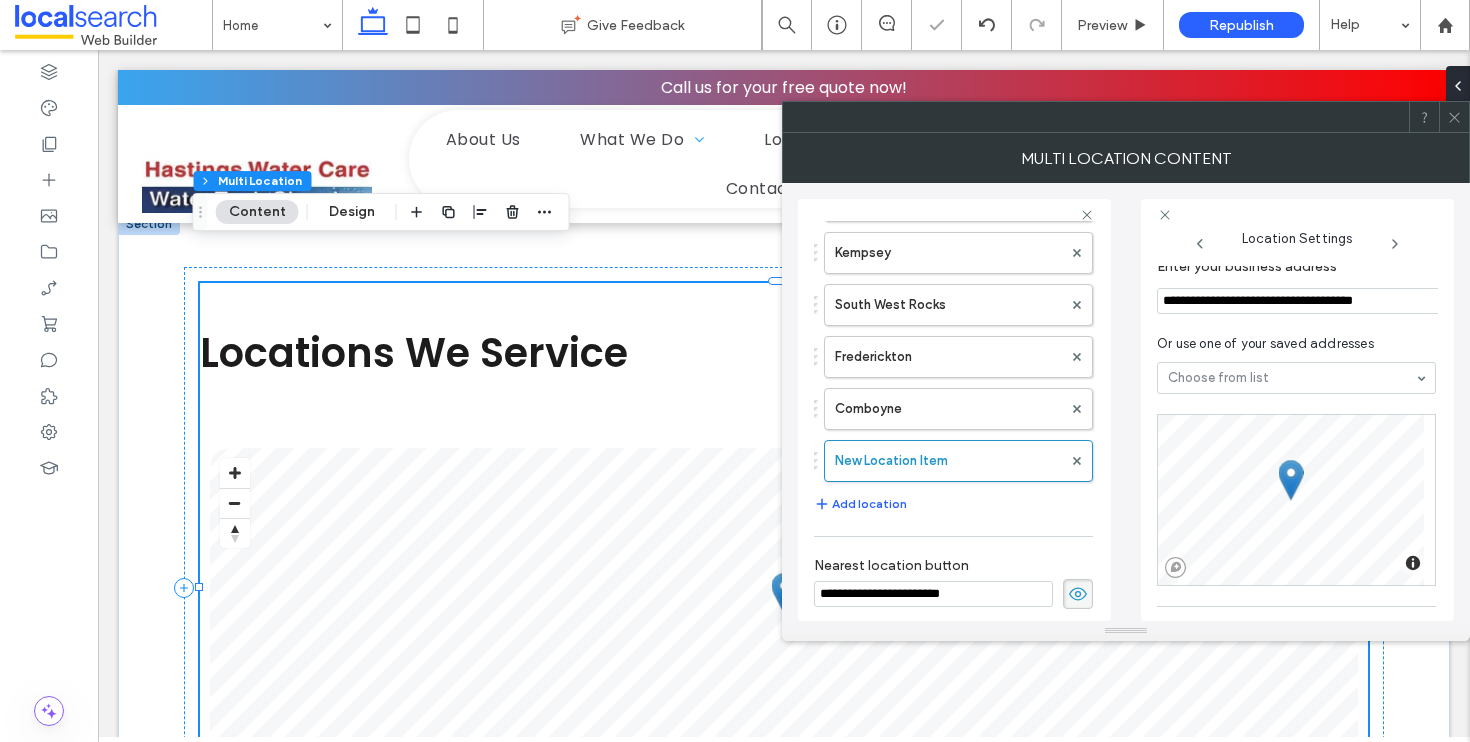 scroll, scrollTop: 402, scrollLeft: 0, axis: vertical 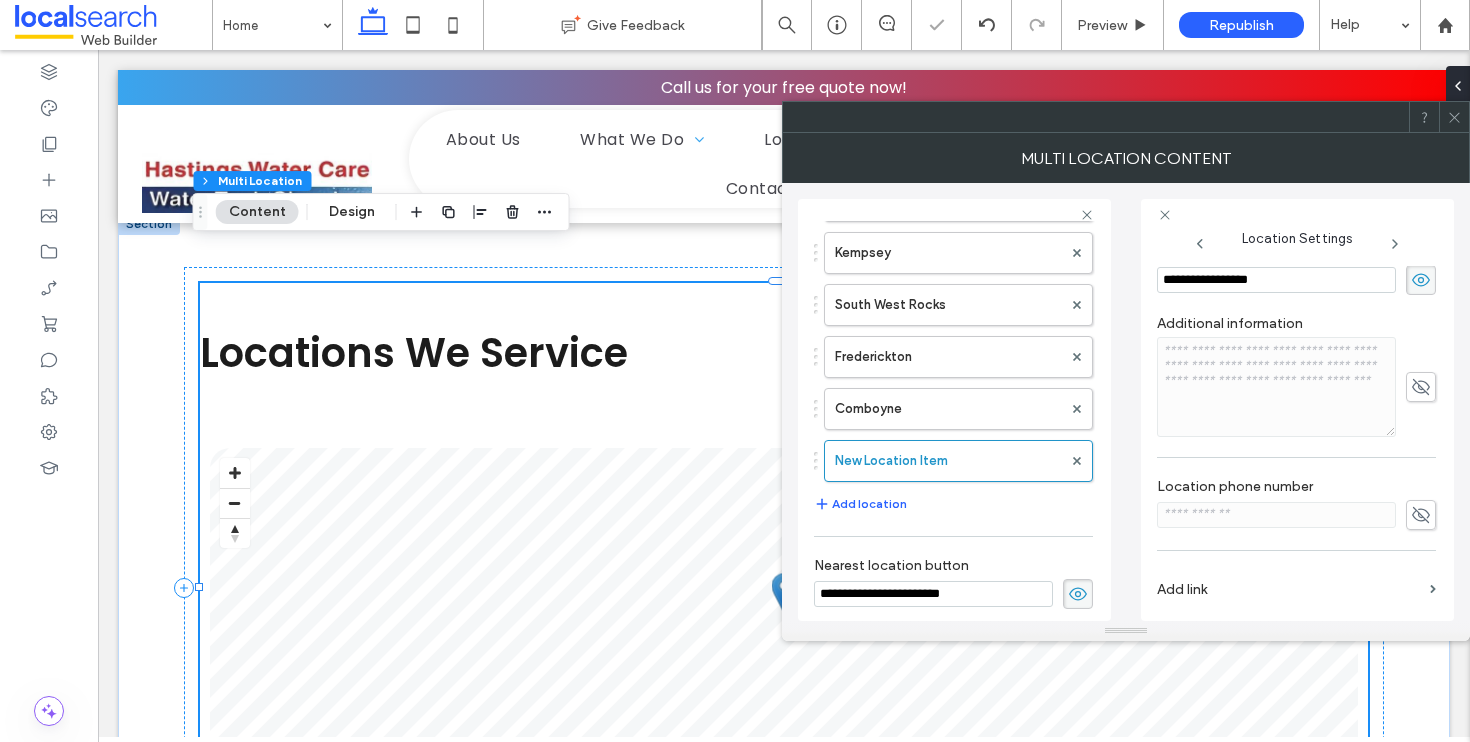 drag, startPoint x: 1327, startPoint y: 279, endPoint x: 1138, endPoint y: 279, distance: 189 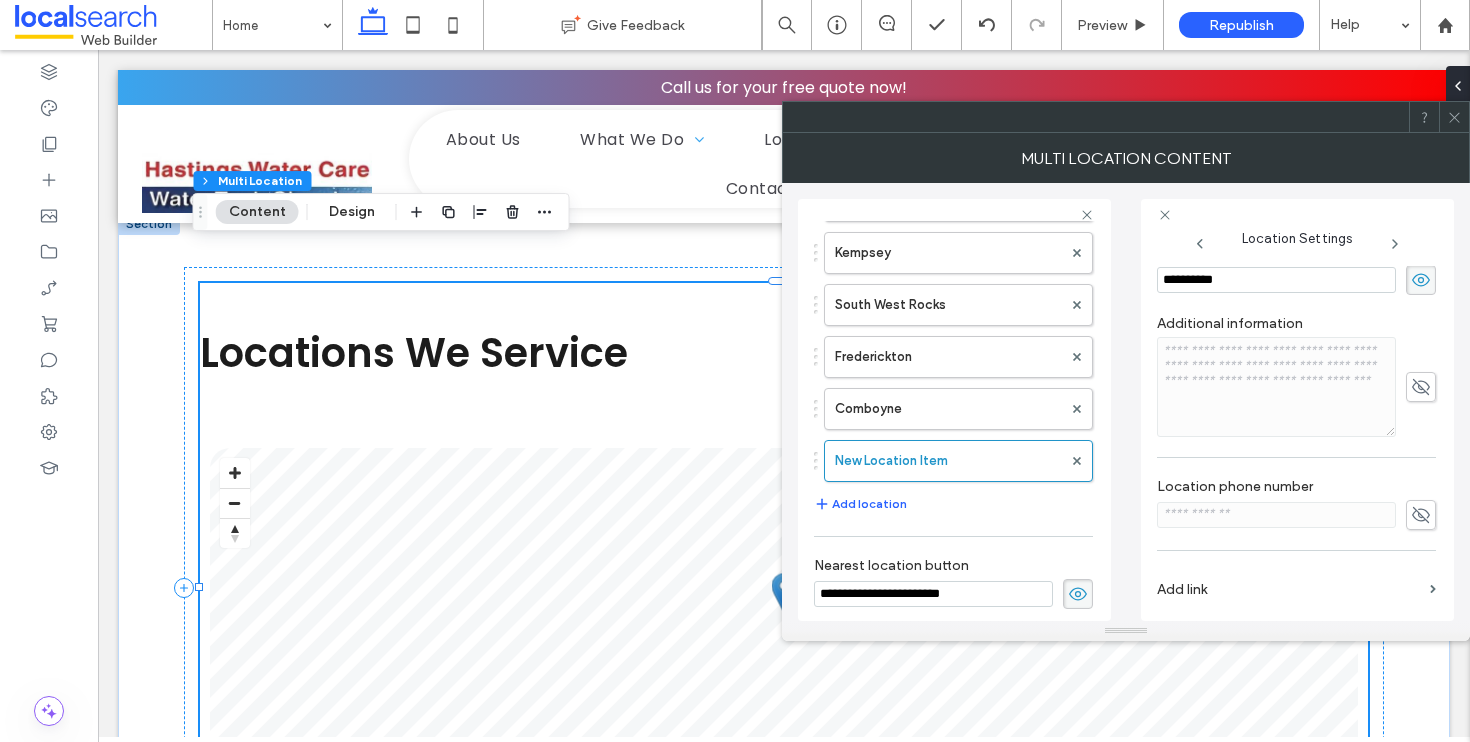 type on "**********" 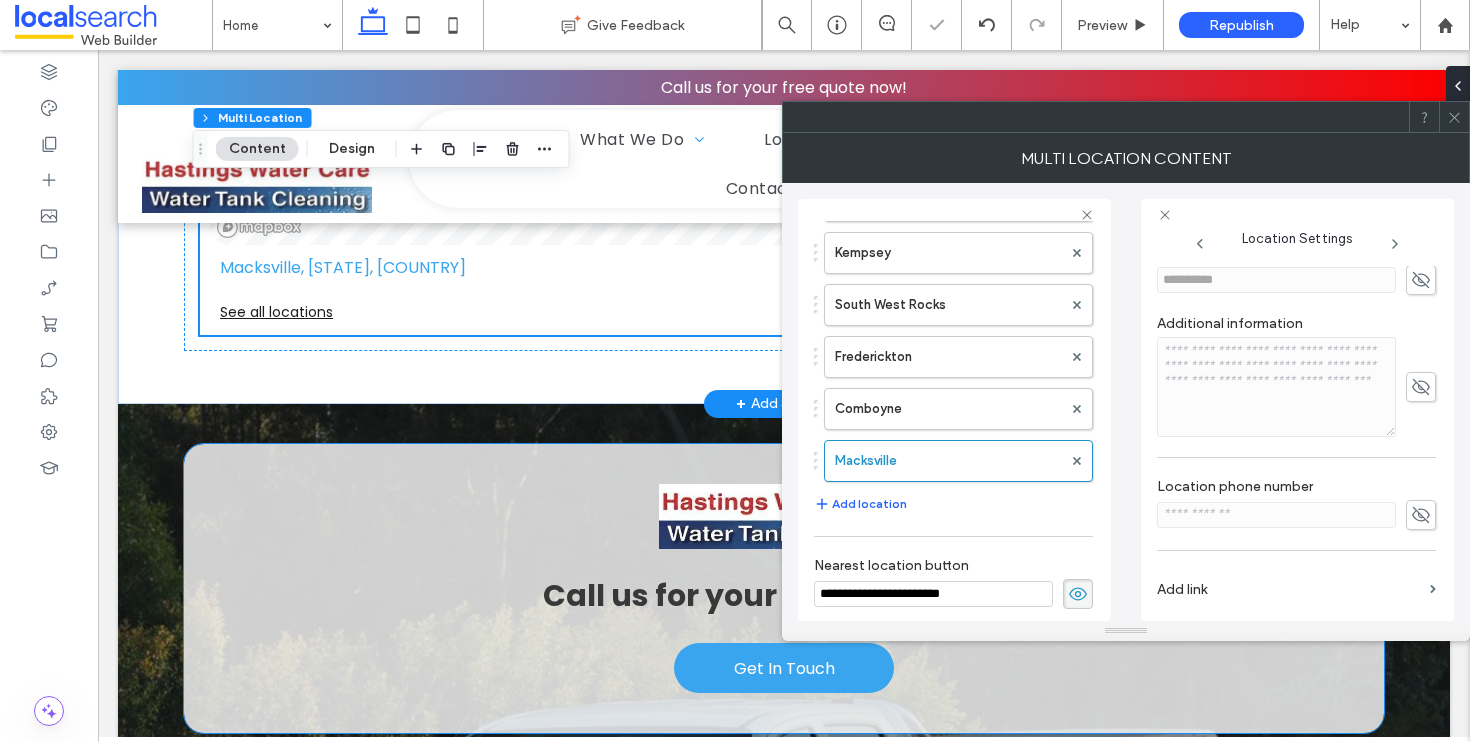 scroll, scrollTop: 4369, scrollLeft: 0, axis: vertical 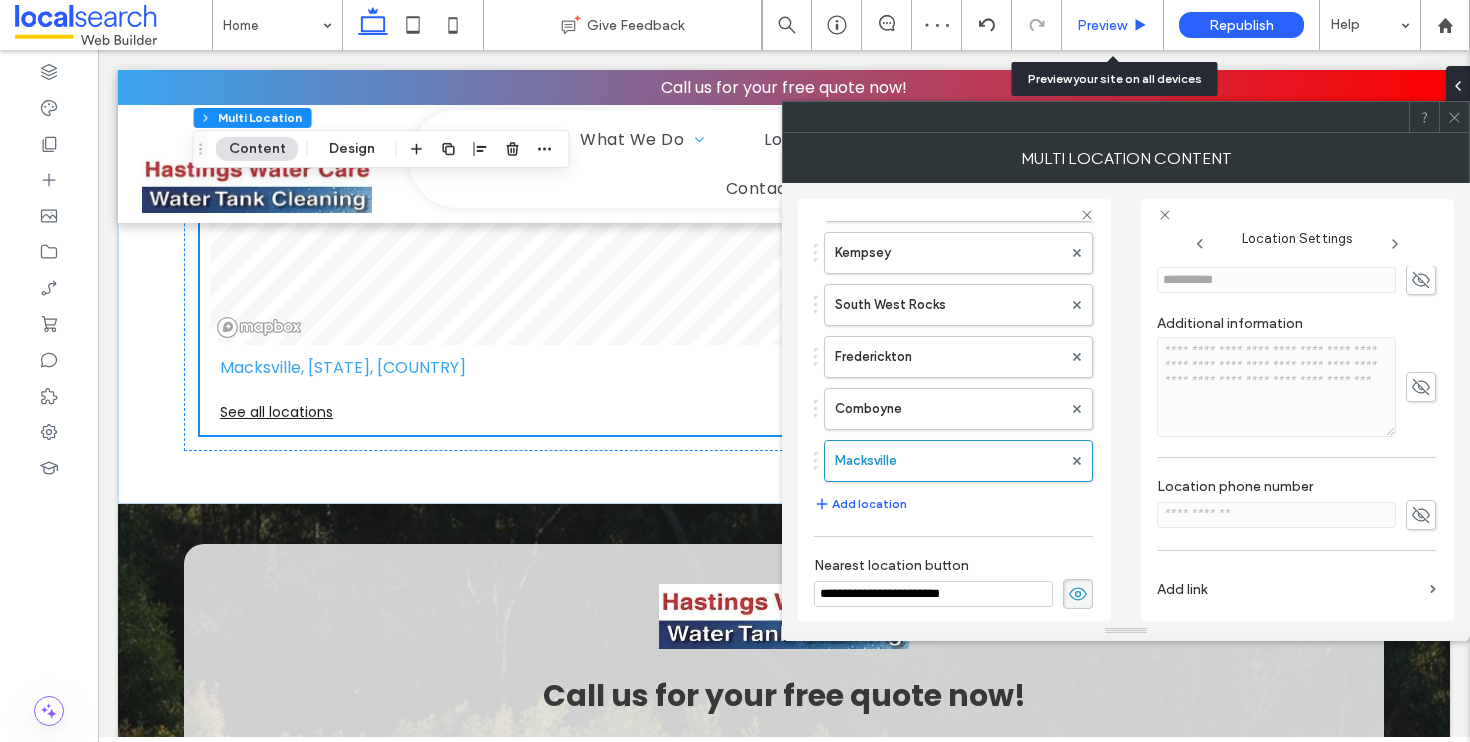 click on "Preview" at bounding box center [1102, 25] 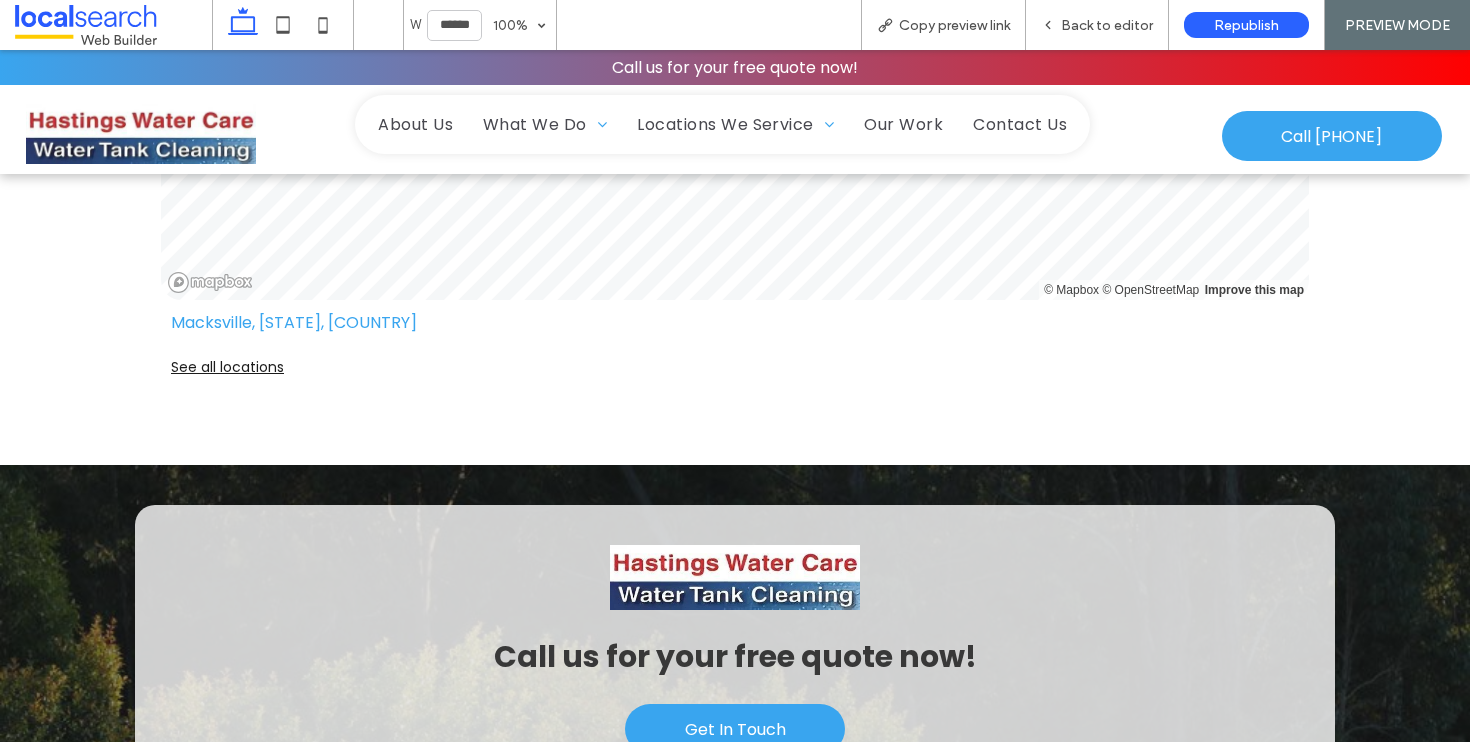 scroll, scrollTop: 4373, scrollLeft: 0, axis: vertical 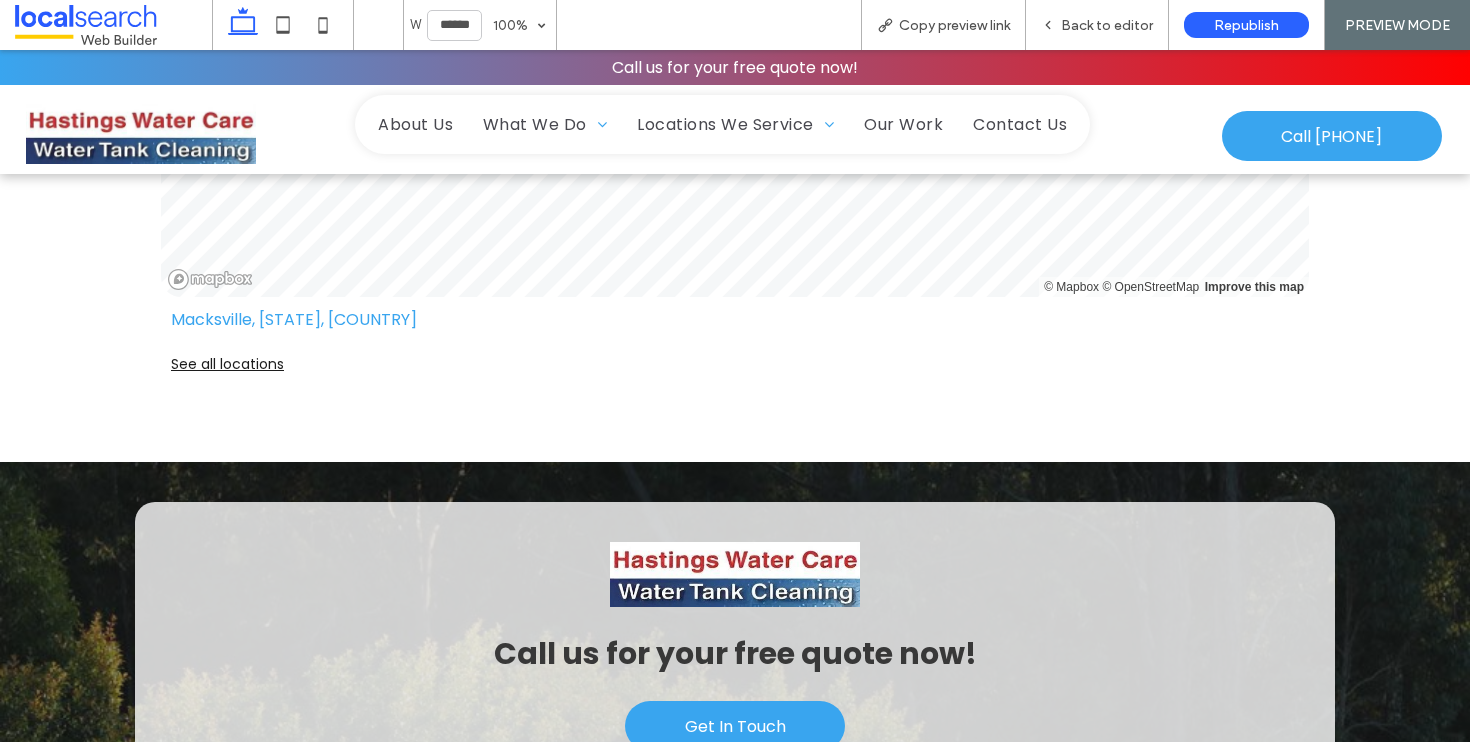 click on "See all locations" at bounding box center (735, 364) 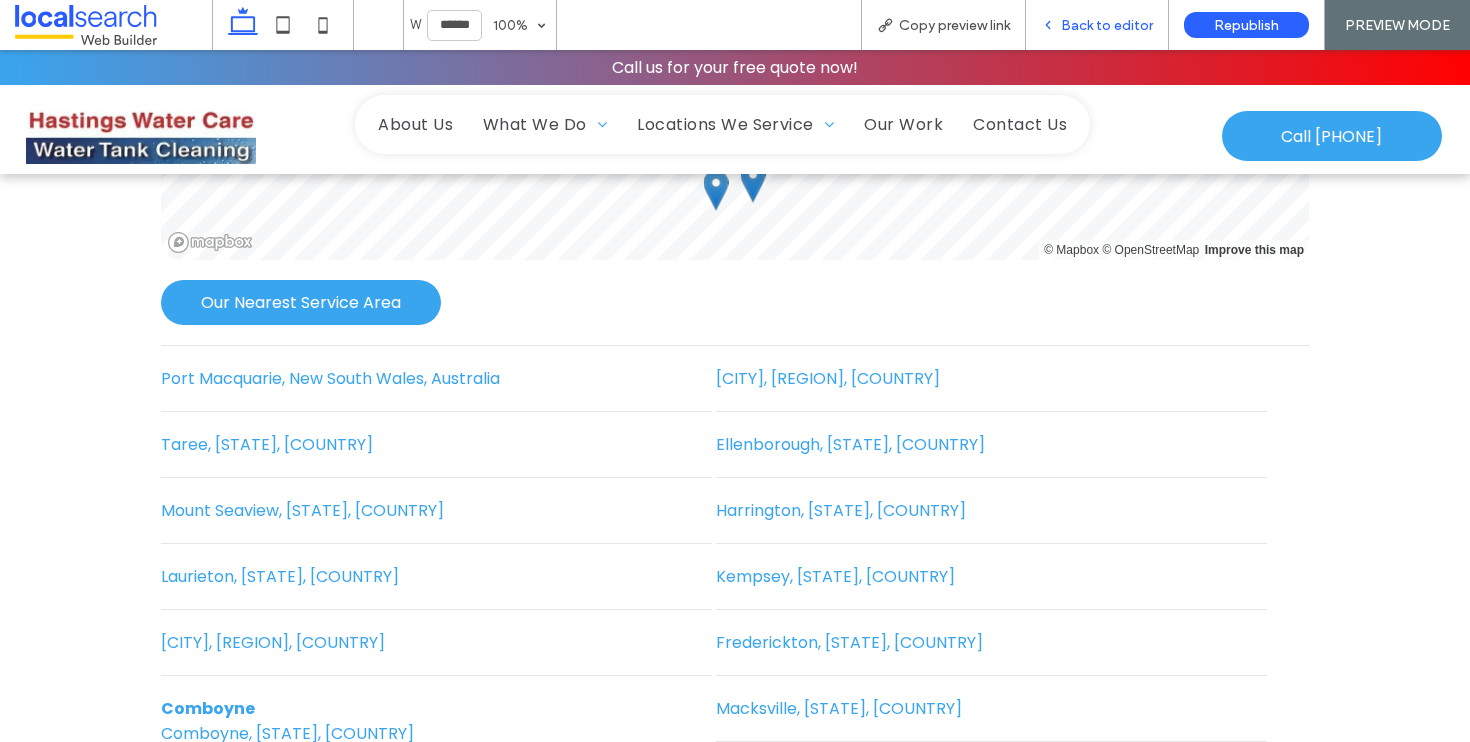 click on "Back to editor" at bounding box center [1107, 25] 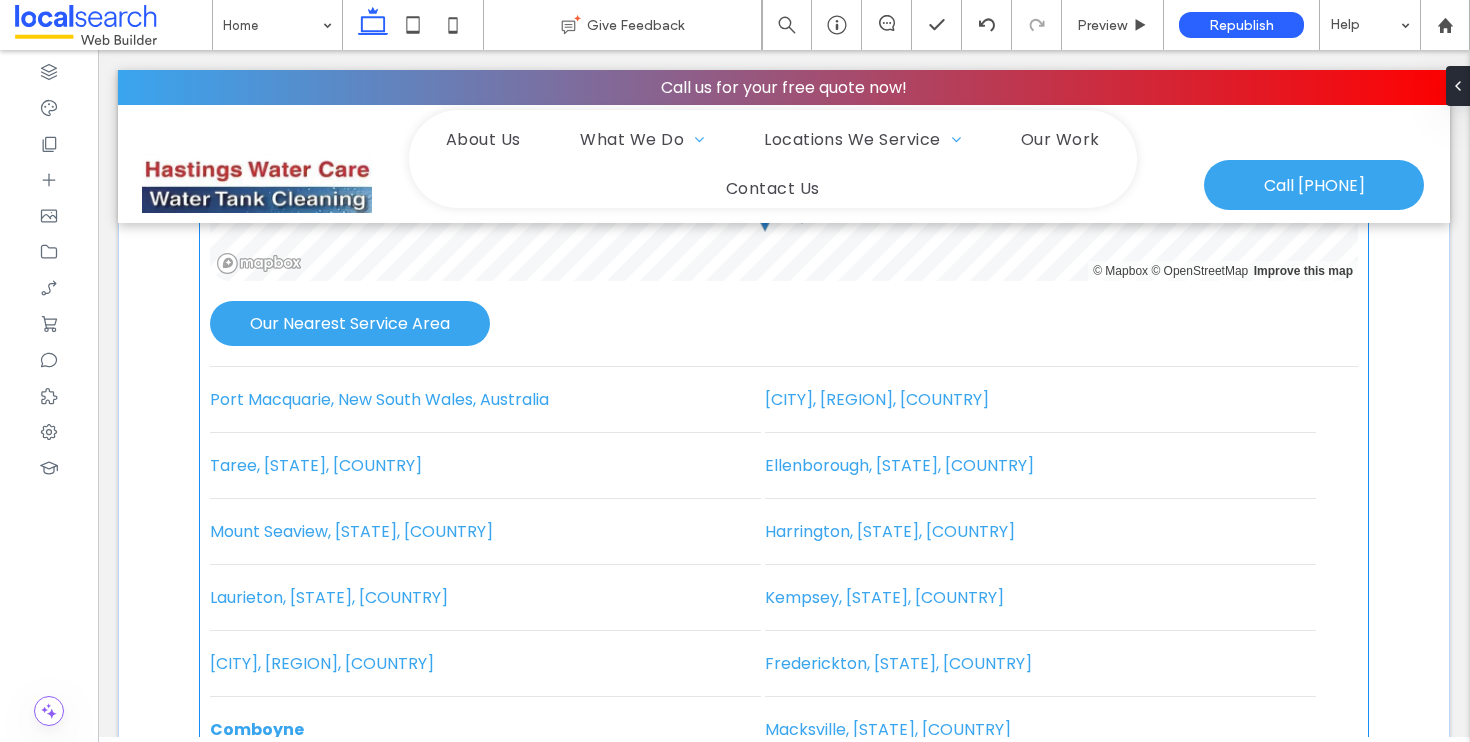 scroll, scrollTop: 4268, scrollLeft: 0, axis: vertical 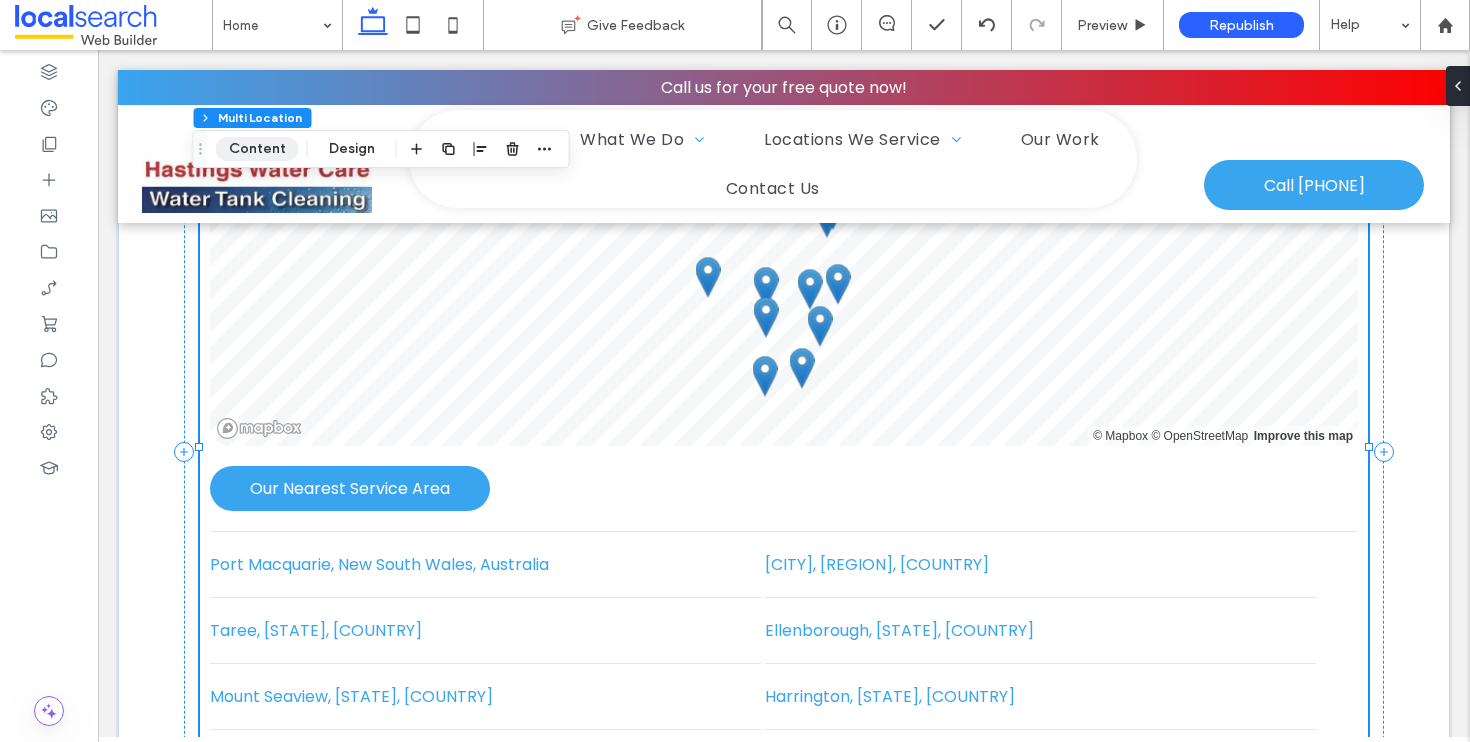 click on "Content" at bounding box center [257, 149] 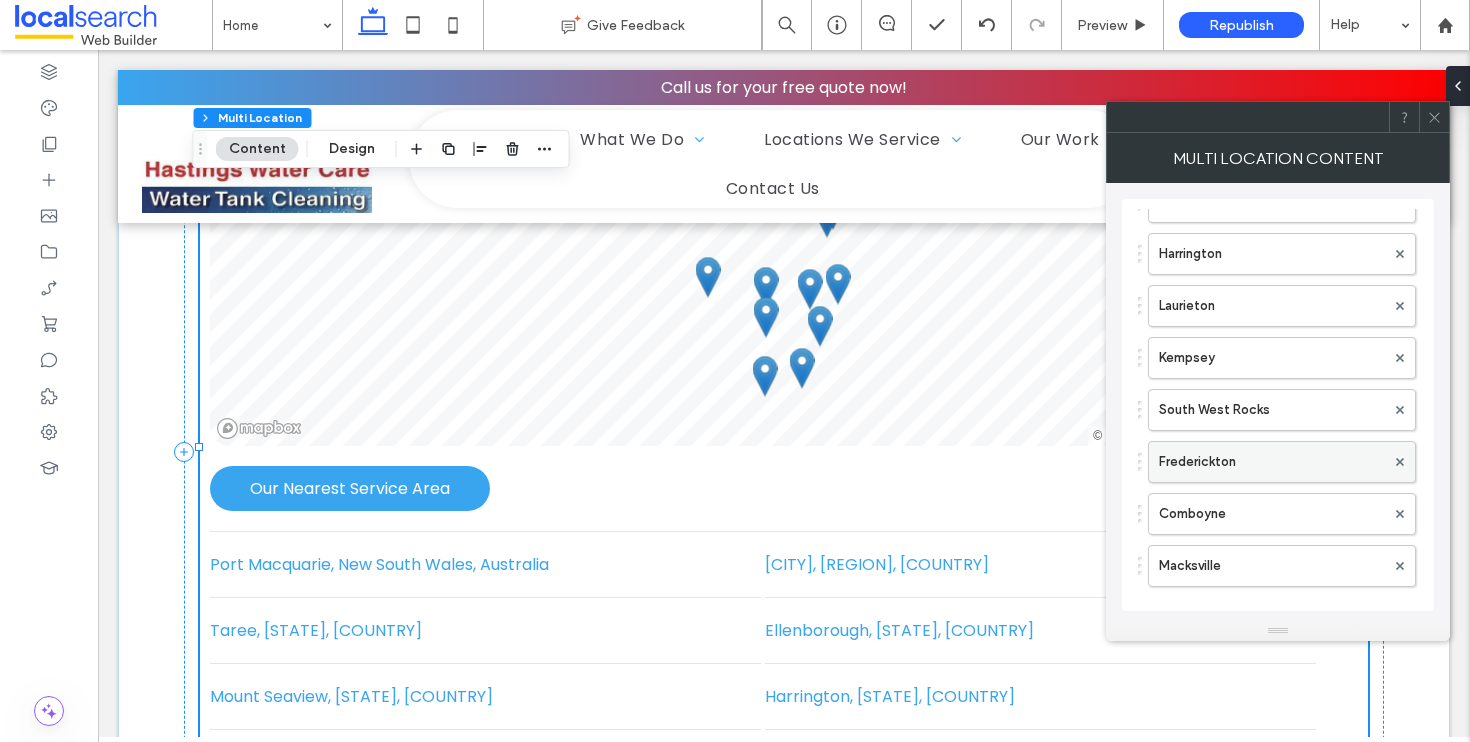 scroll, scrollTop: 323, scrollLeft: 0, axis: vertical 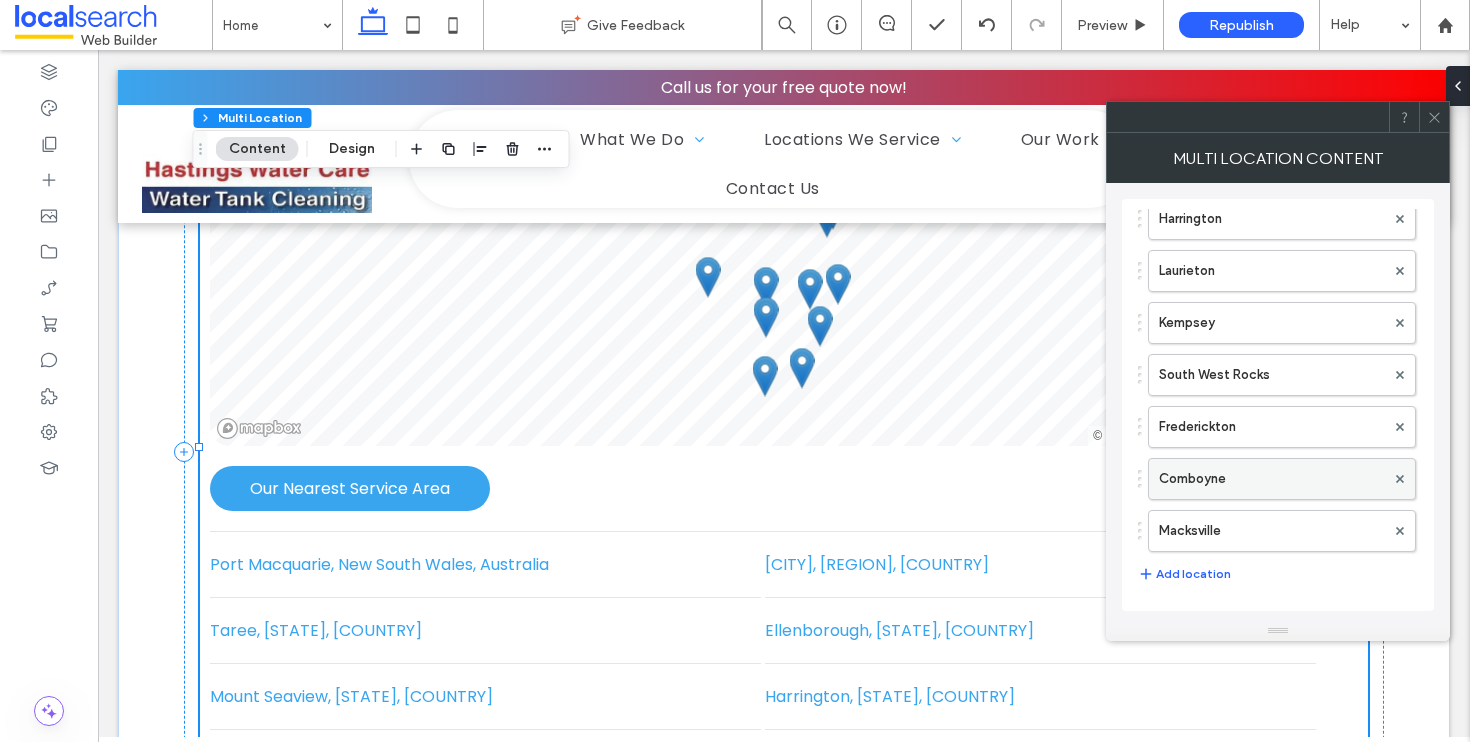 click on "Comboyne" at bounding box center (1272, 479) 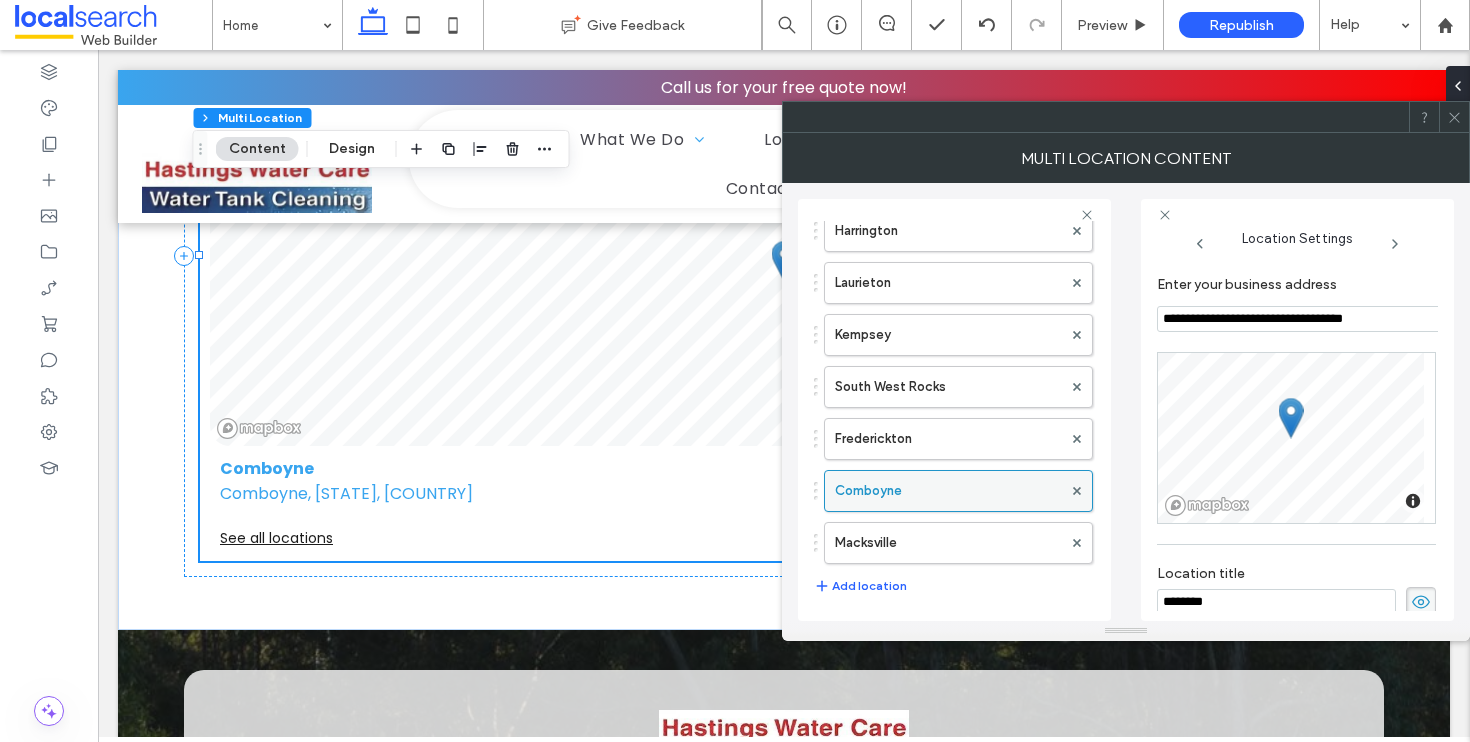 scroll, scrollTop: 0, scrollLeft: 5, axis: horizontal 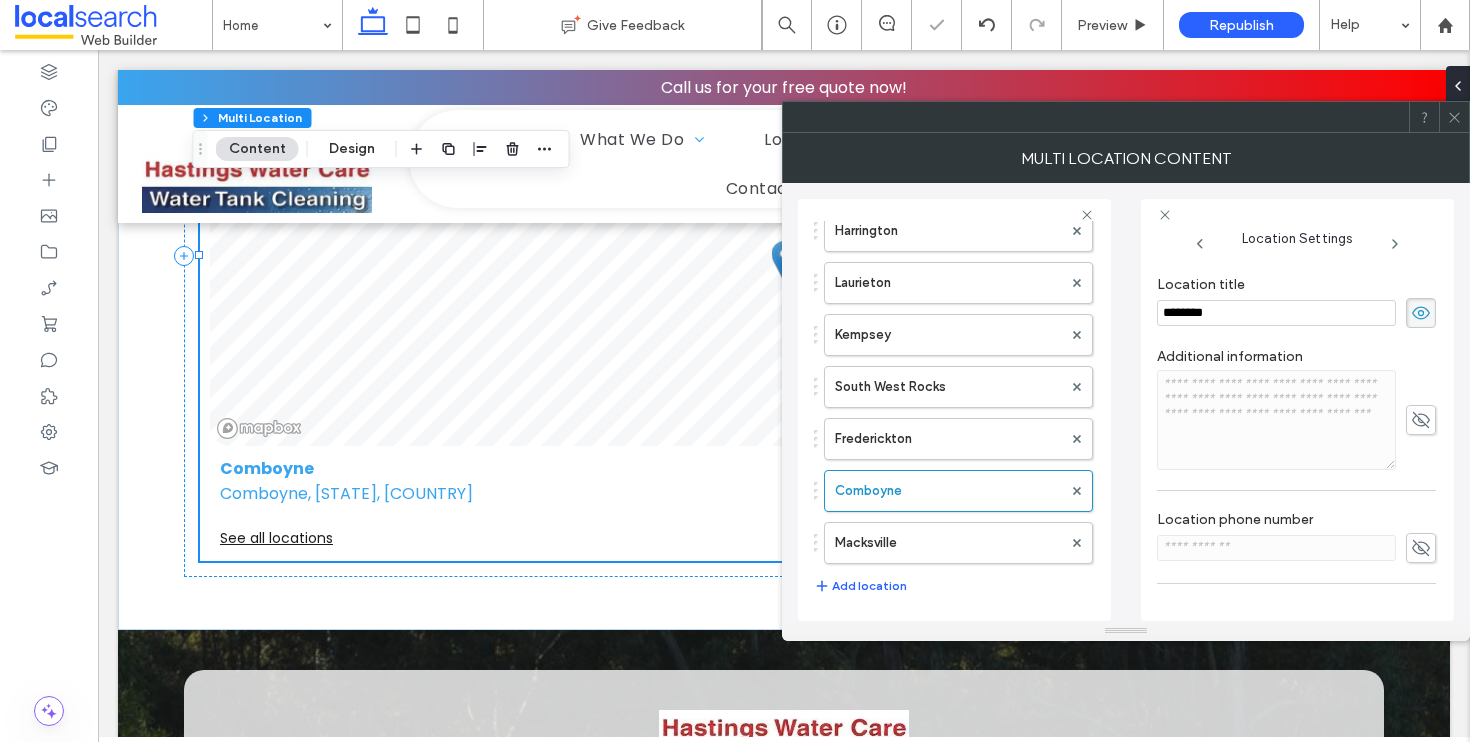 click 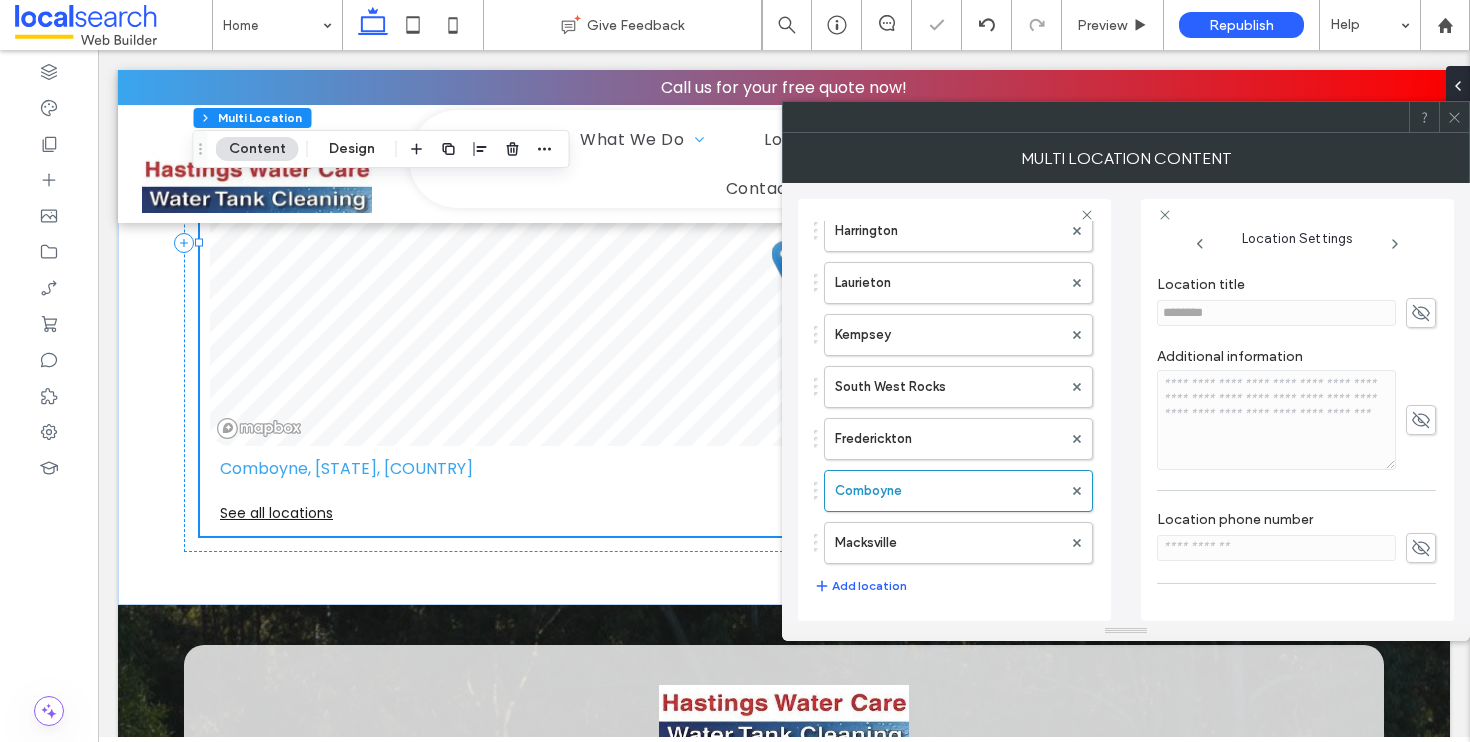click 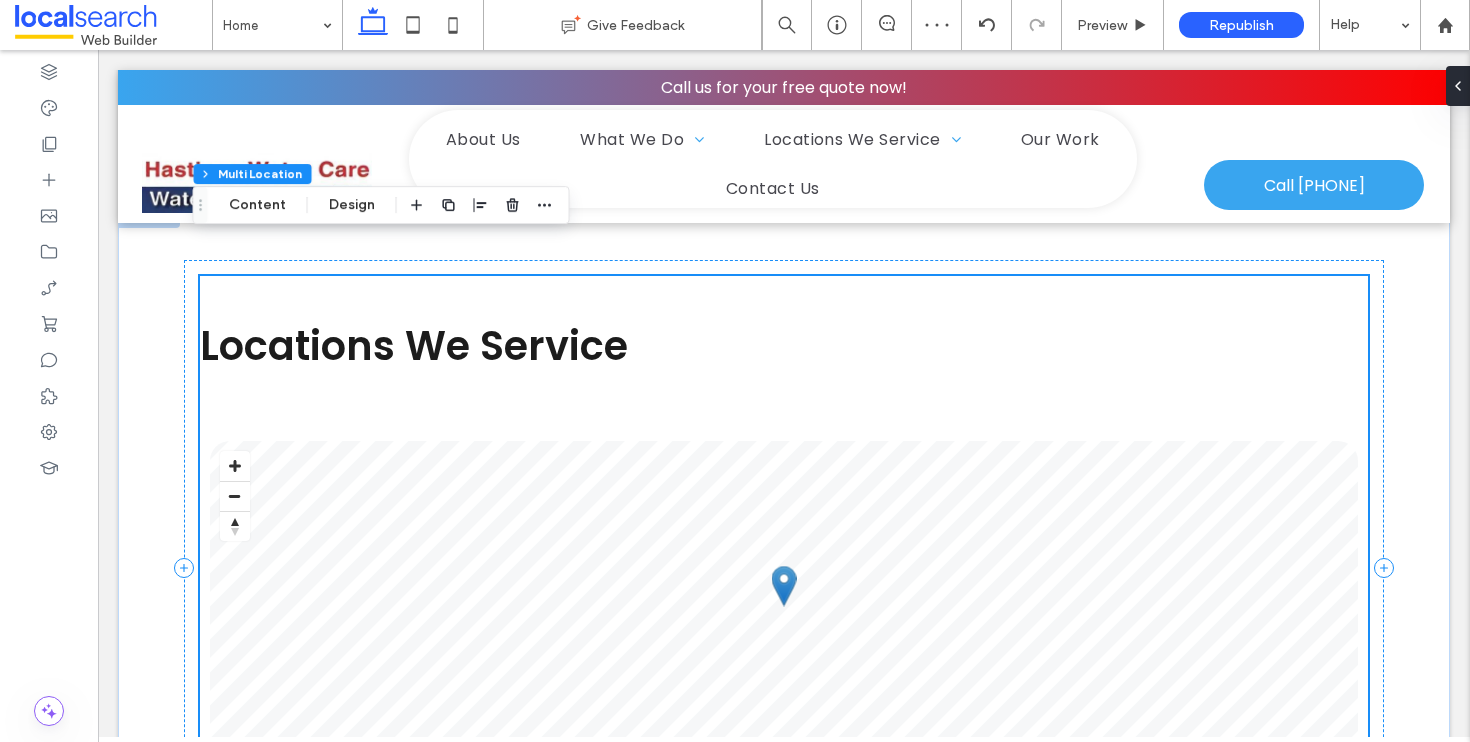 scroll, scrollTop: 3939, scrollLeft: 0, axis: vertical 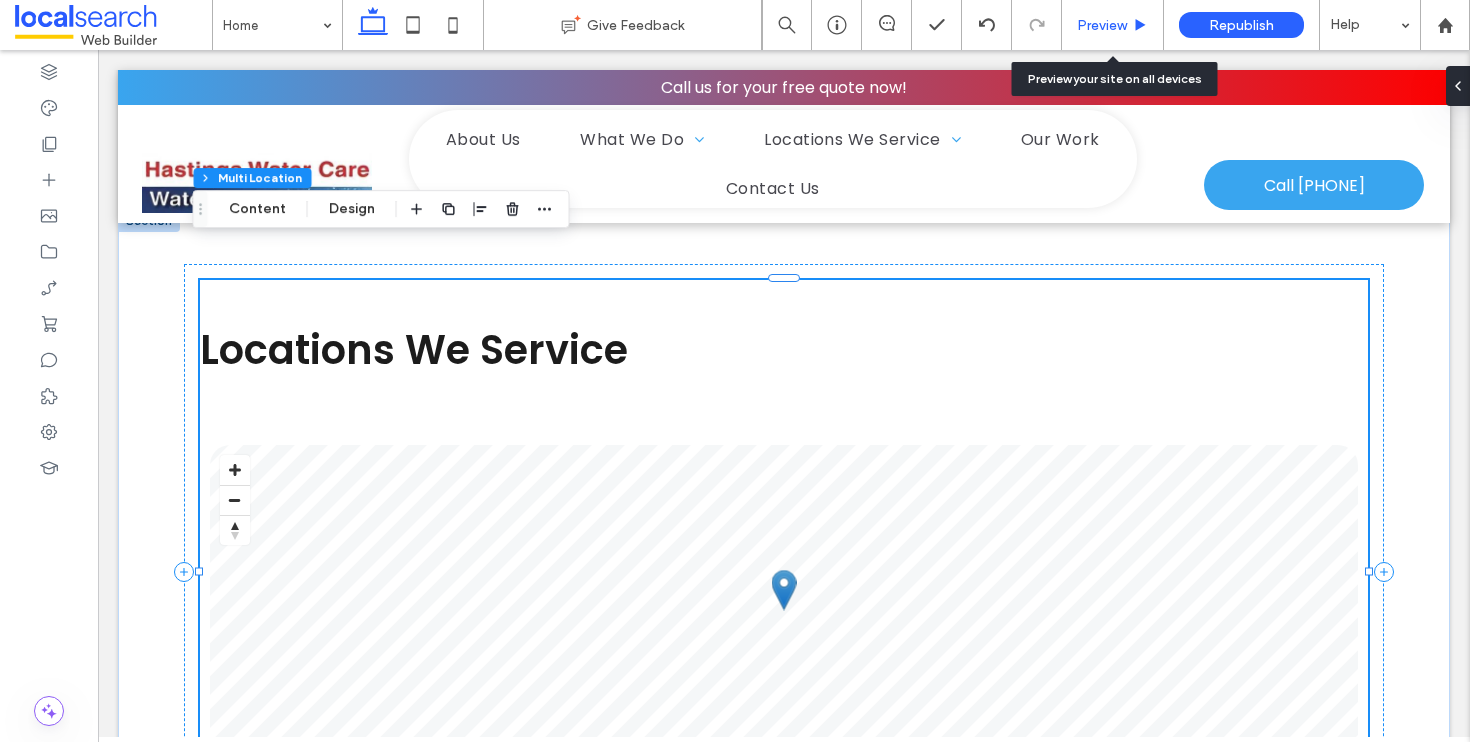 click on "Preview" at bounding box center [1113, 25] 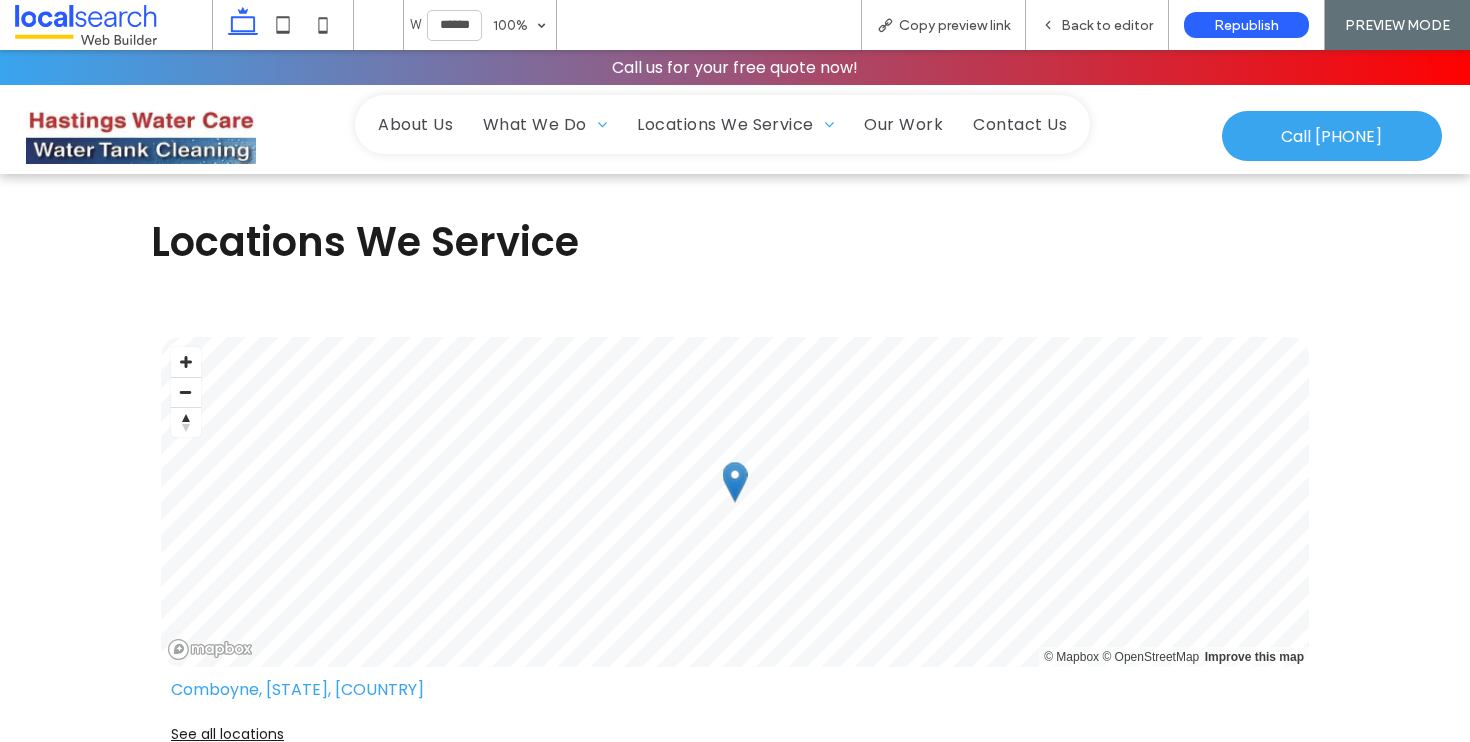 scroll, scrollTop: 4032, scrollLeft: 0, axis: vertical 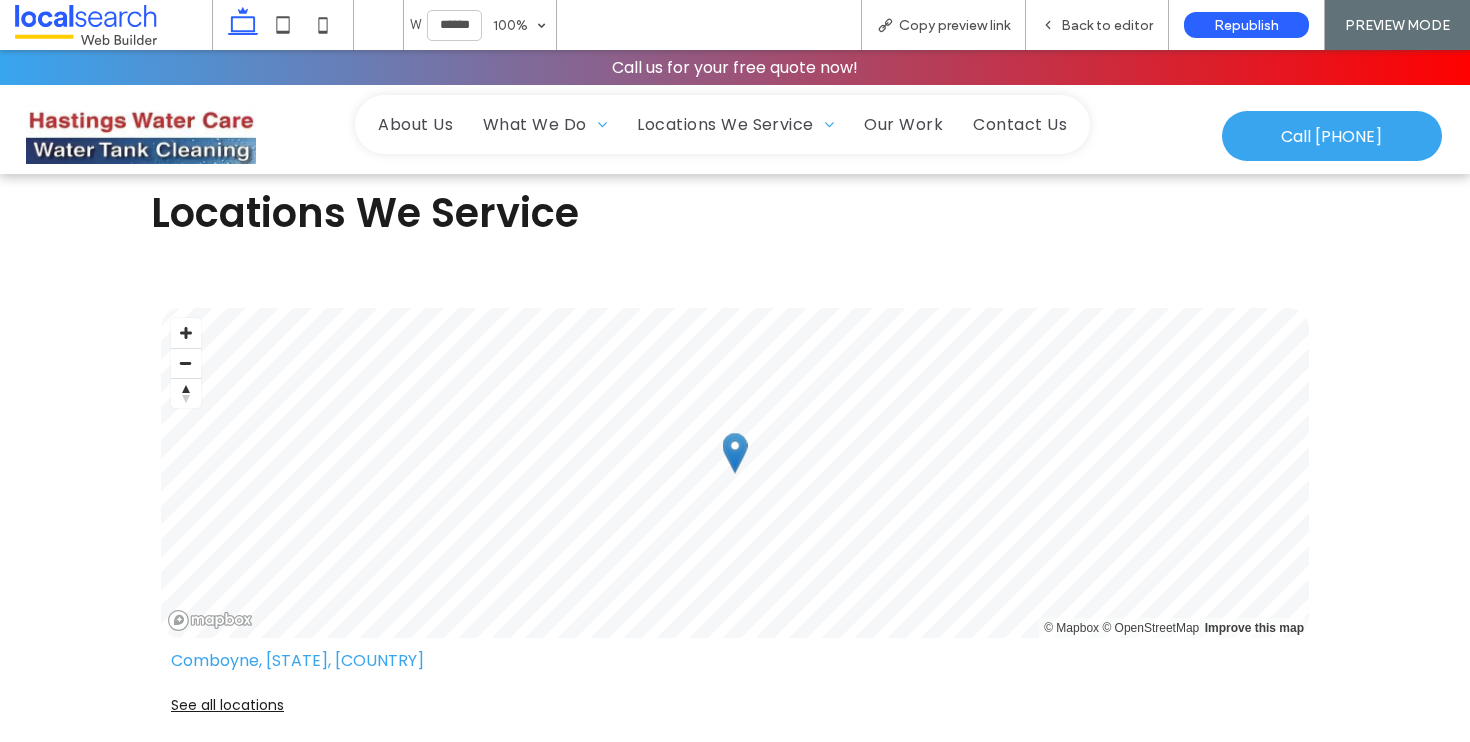 click on "See all locations" at bounding box center [735, 705] 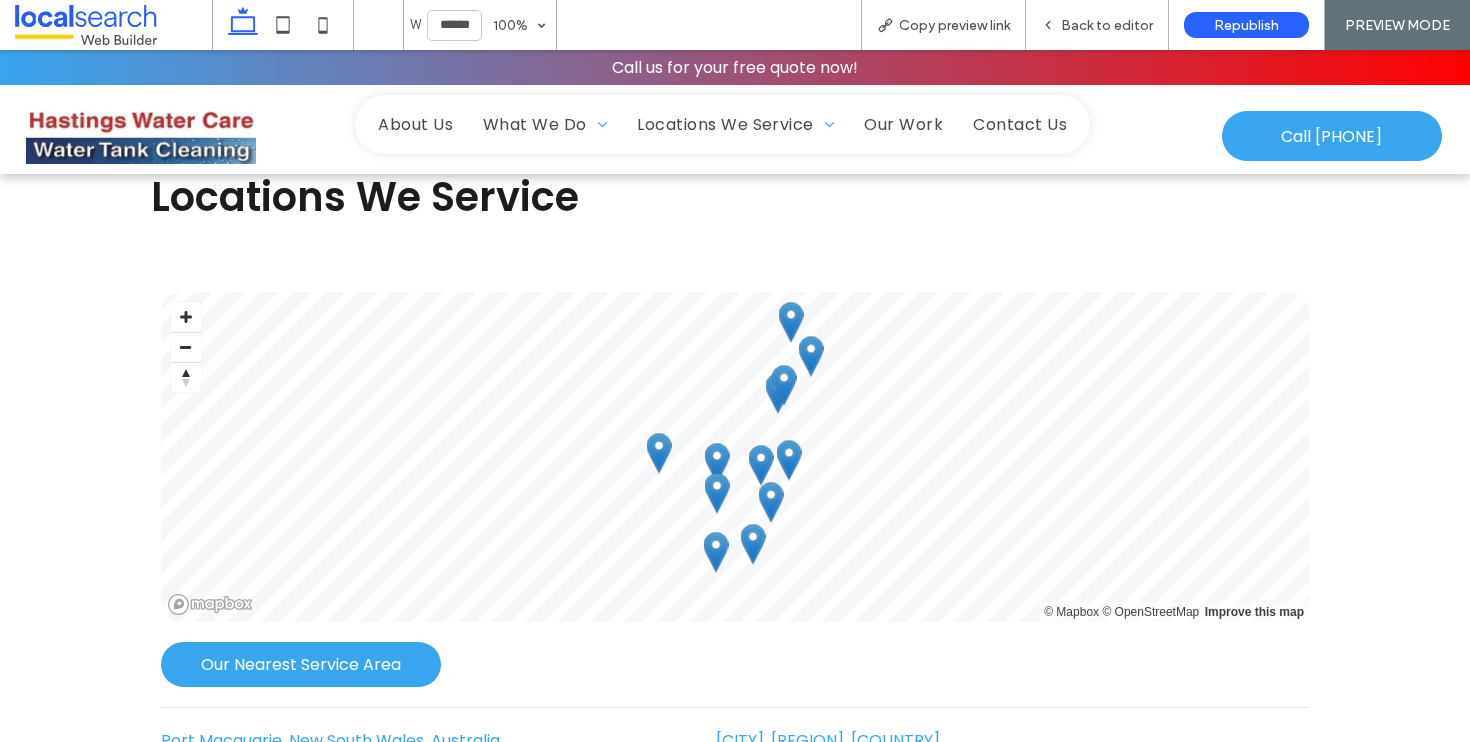 scroll, scrollTop: 4070, scrollLeft: 0, axis: vertical 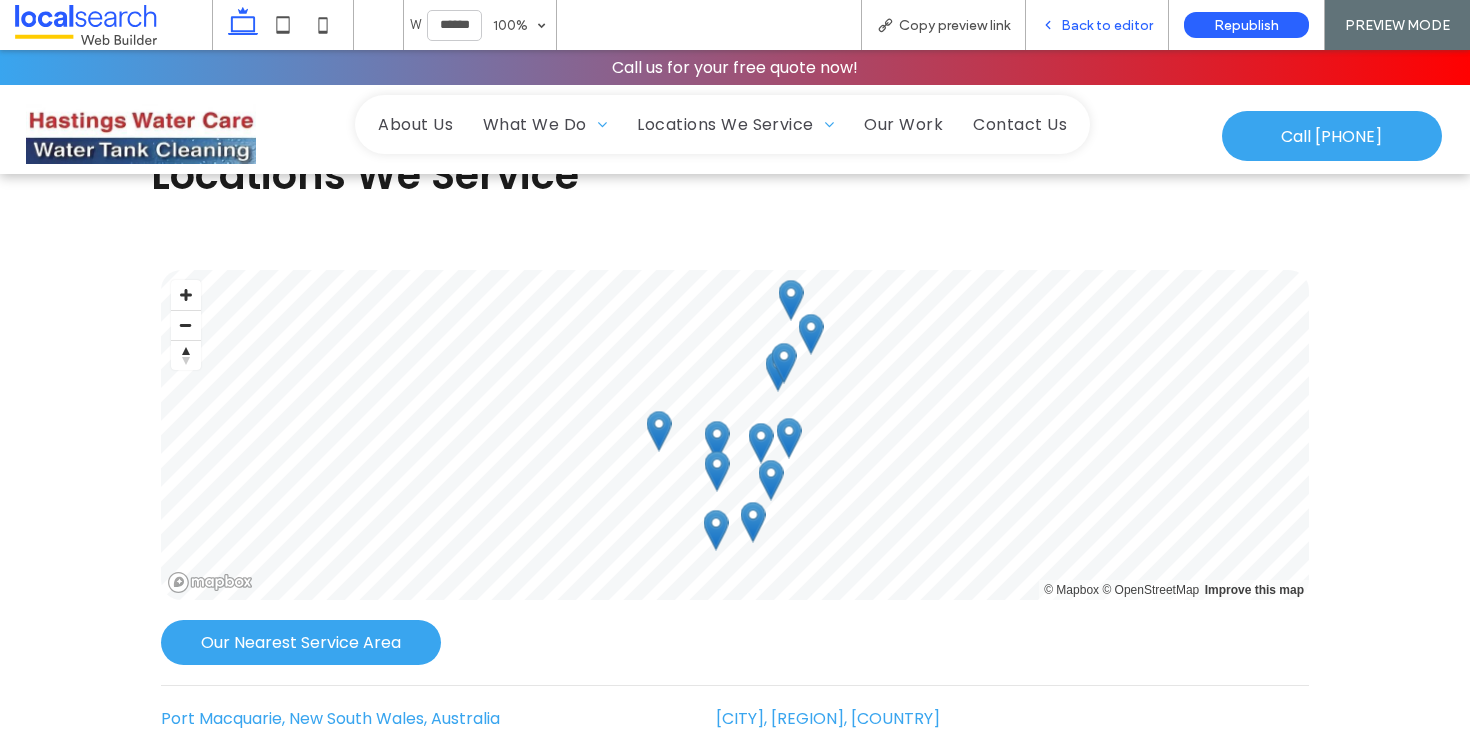 click on "Back to editor" at bounding box center (1107, 25) 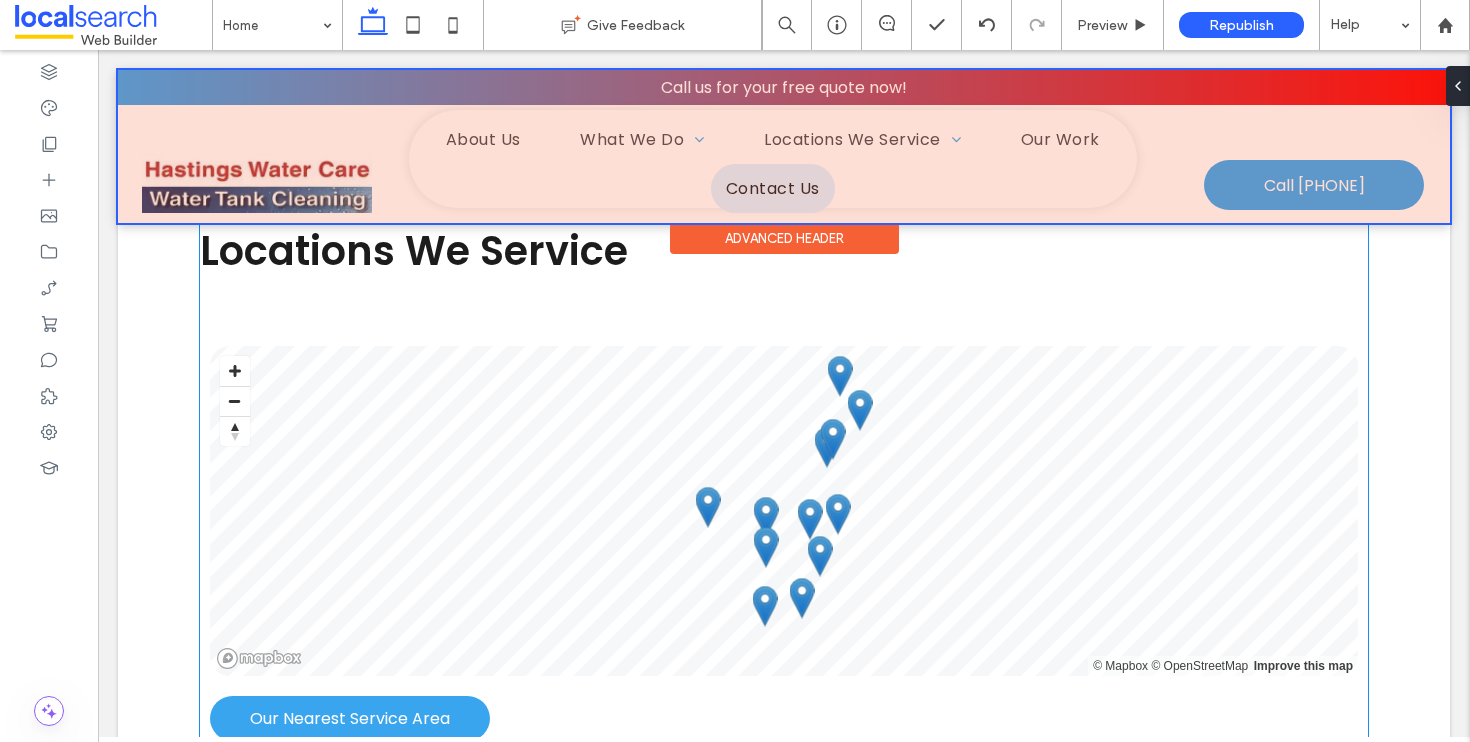 scroll, scrollTop: 4038, scrollLeft: 0, axis: vertical 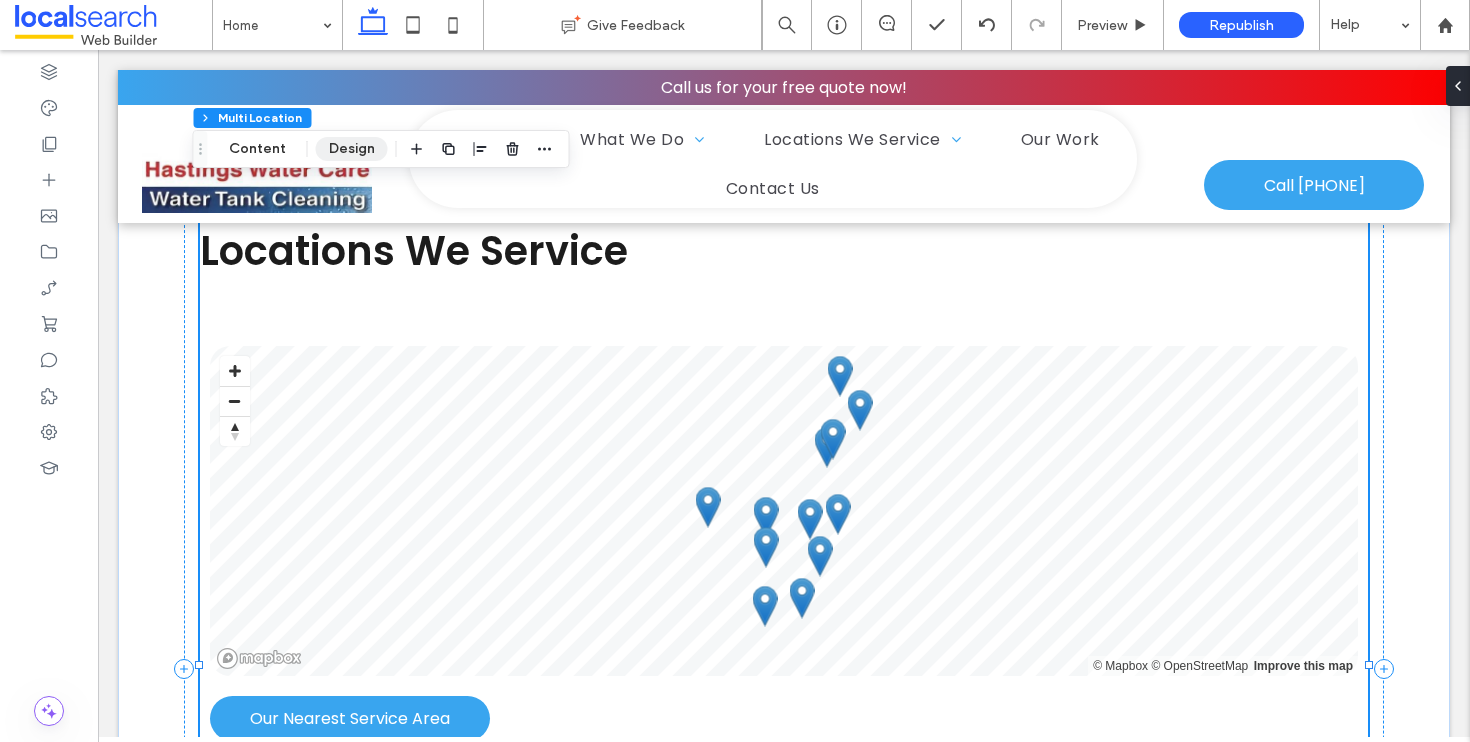 click on "Design" at bounding box center (352, 149) 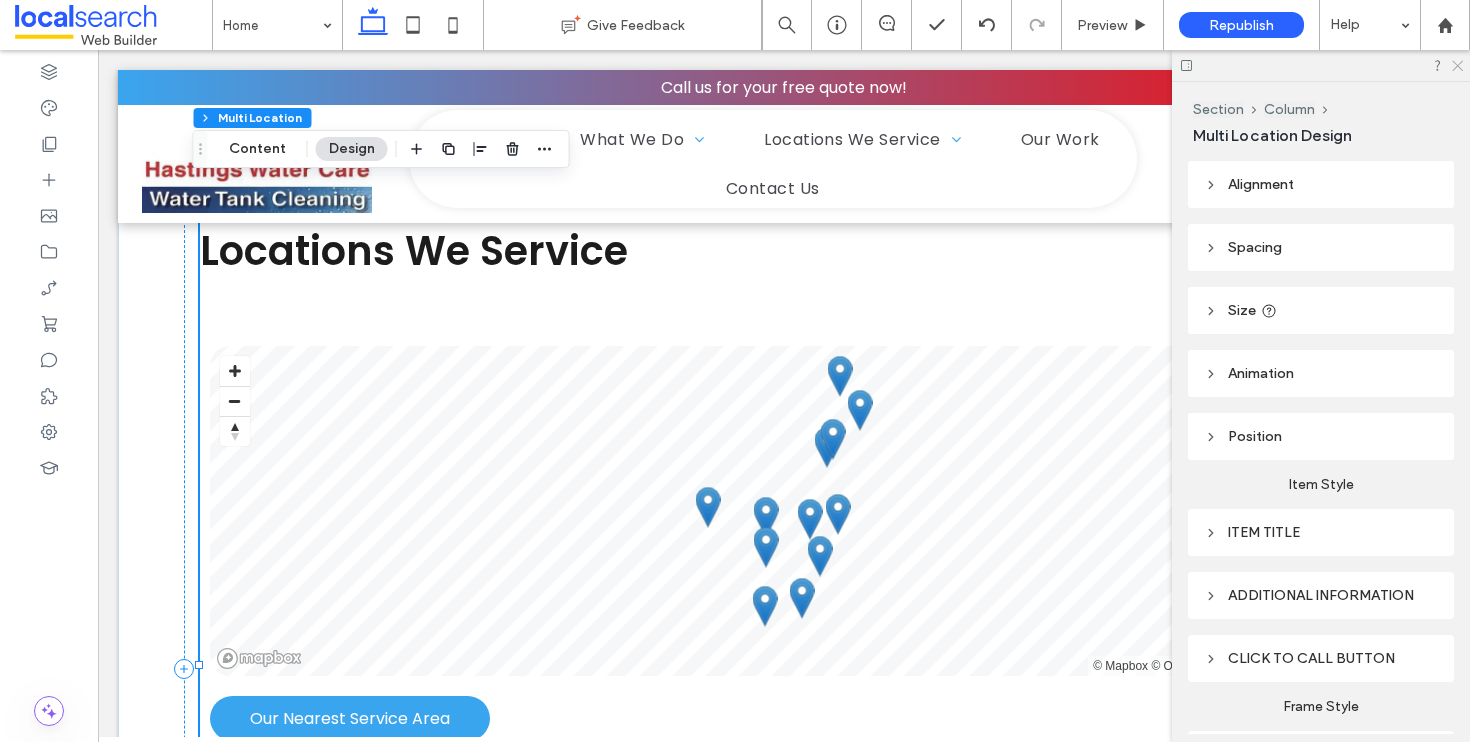 click 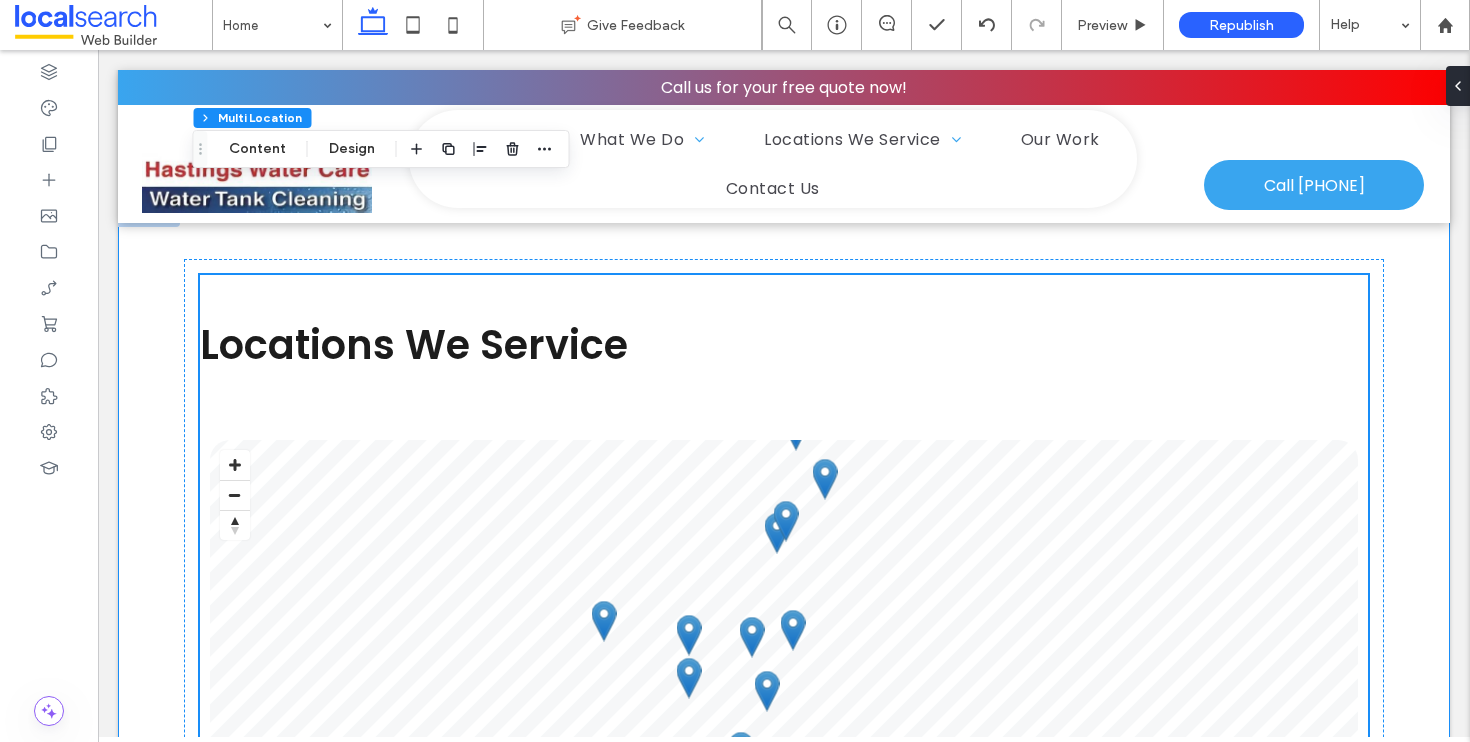 scroll, scrollTop: 3913, scrollLeft: 0, axis: vertical 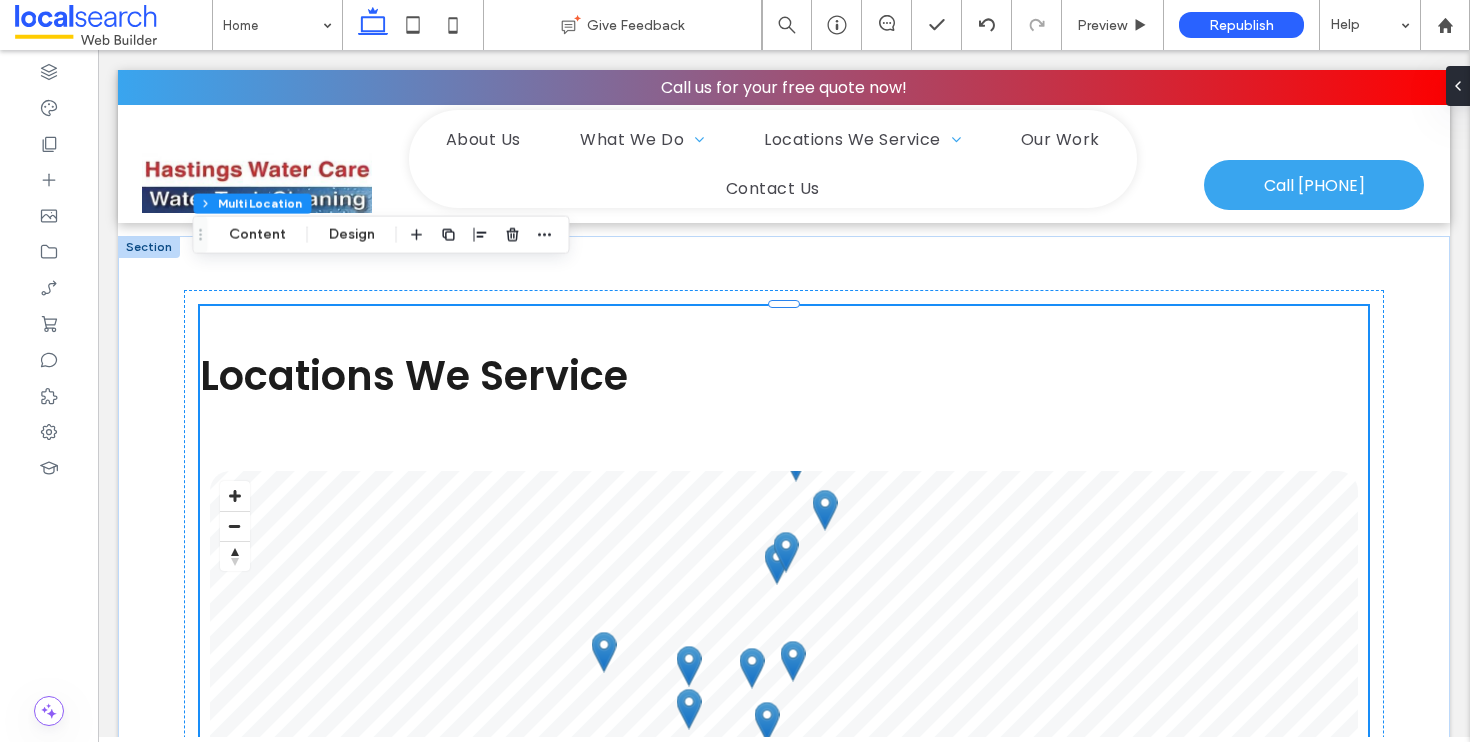 click on "Locations We Service" at bounding box center (784, 376) 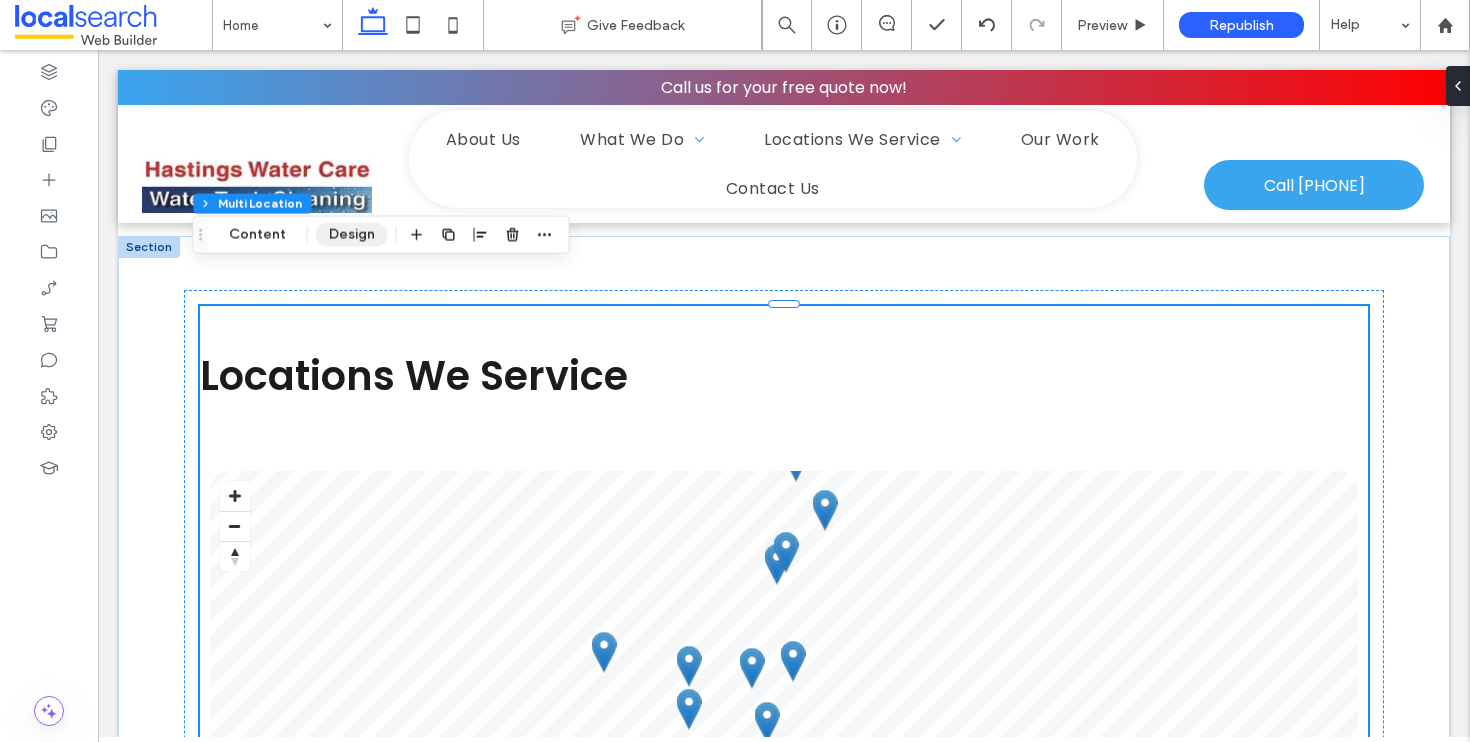 click on "Design" at bounding box center (352, 235) 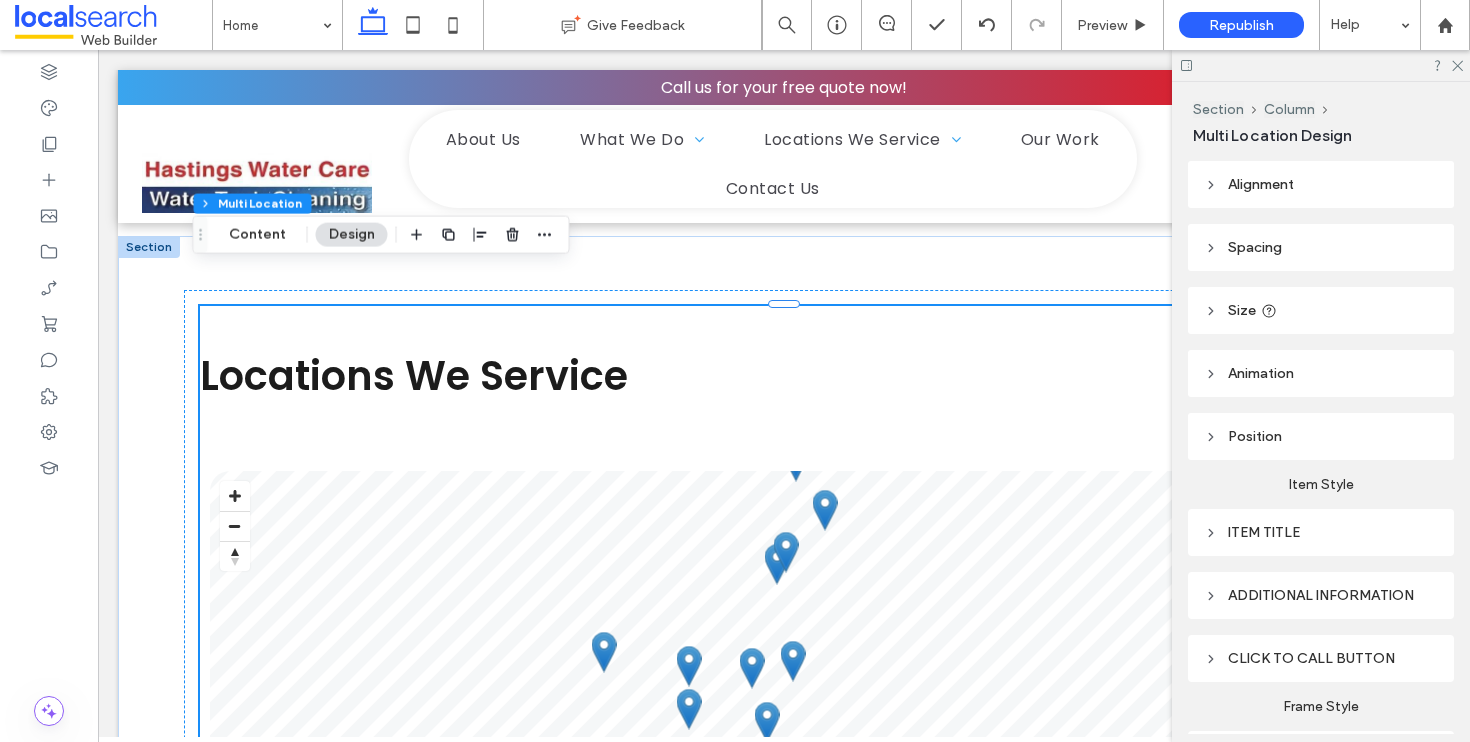 click on "Item Title" at bounding box center (1321, 532) 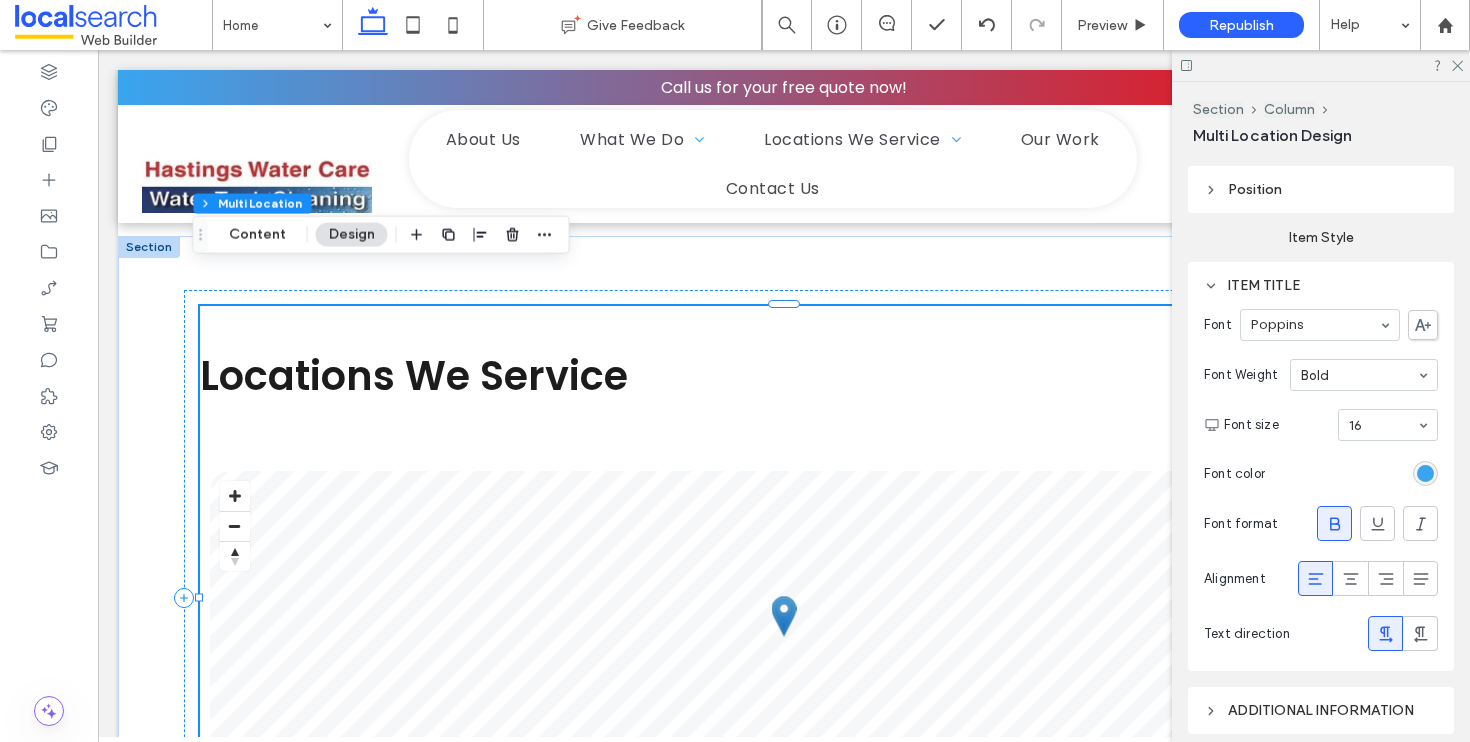 scroll, scrollTop: 403, scrollLeft: 0, axis: vertical 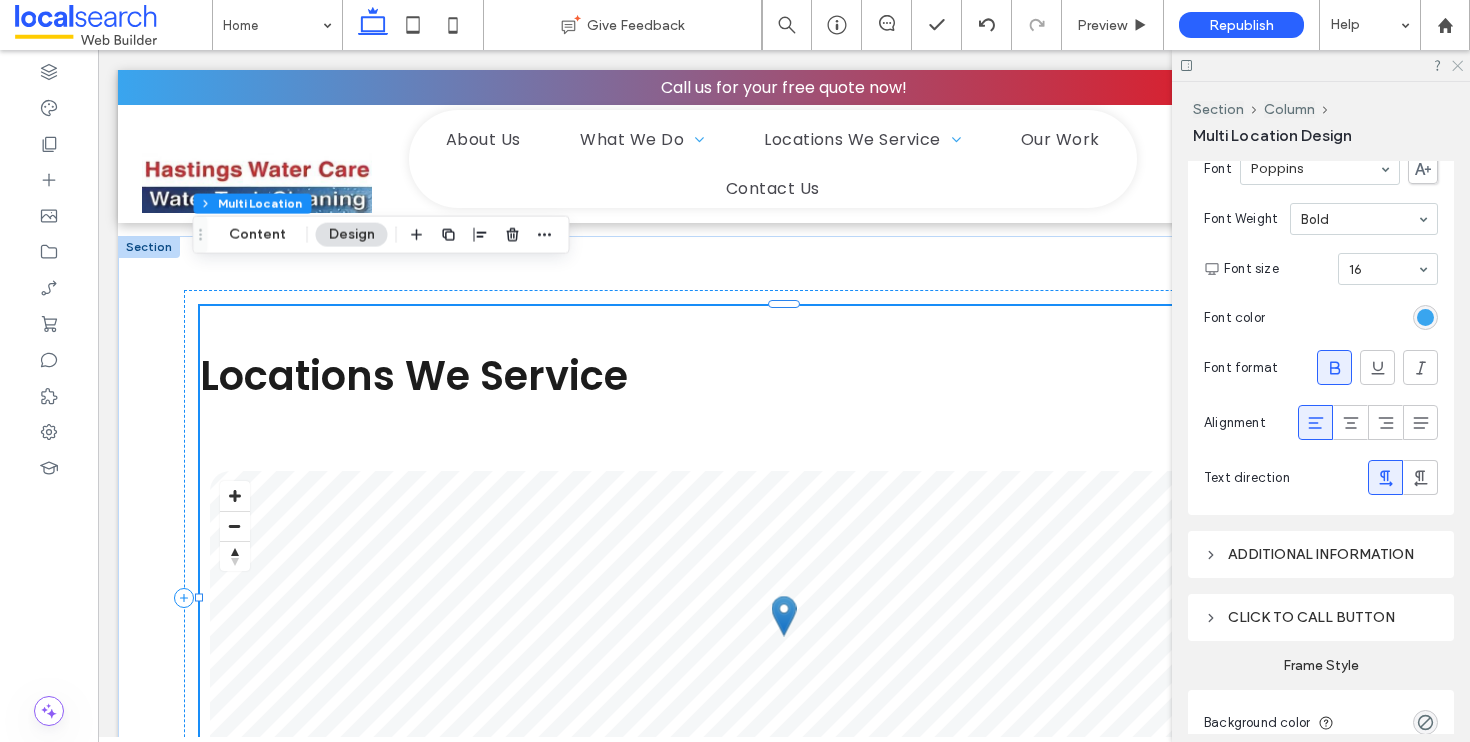 click 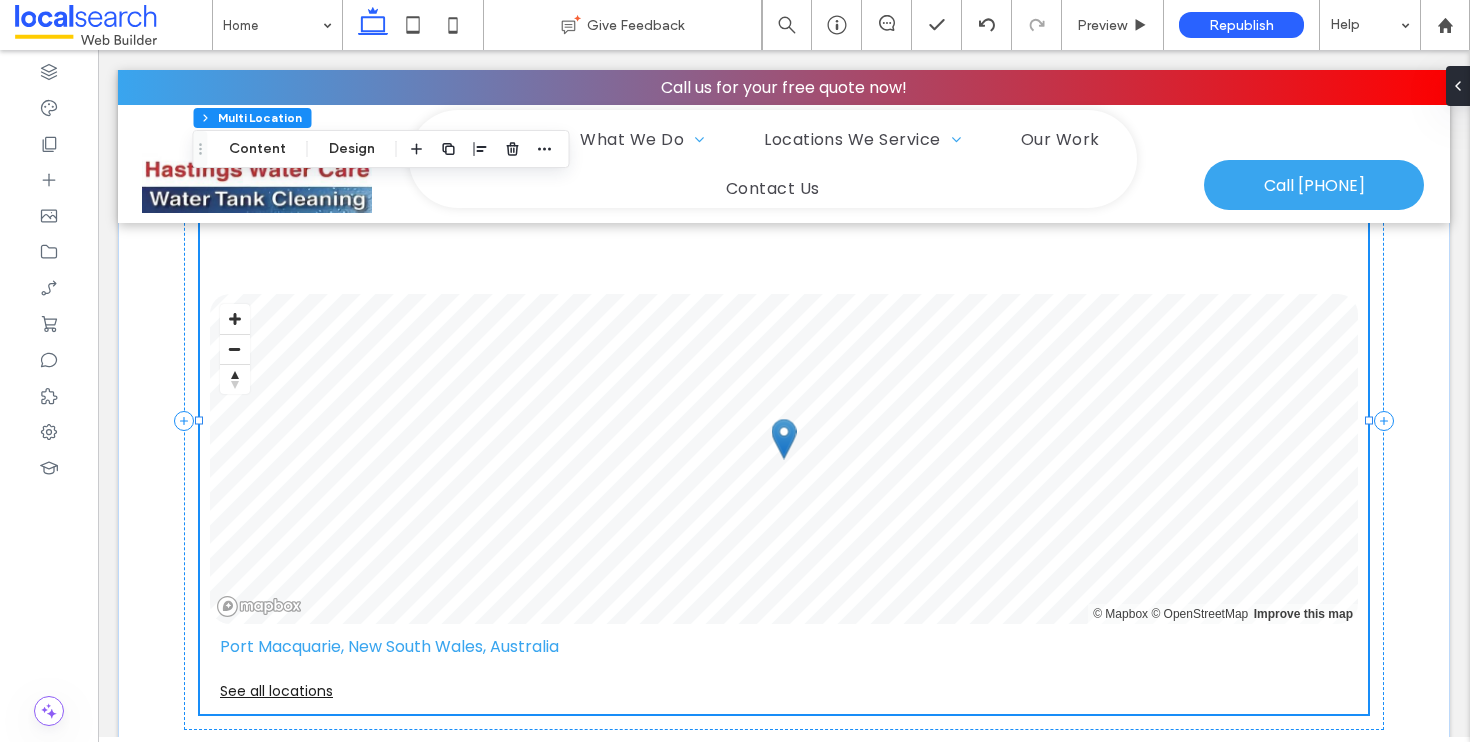 scroll, scrollTop: 4090, scrollLeft: 0, axis: vertical 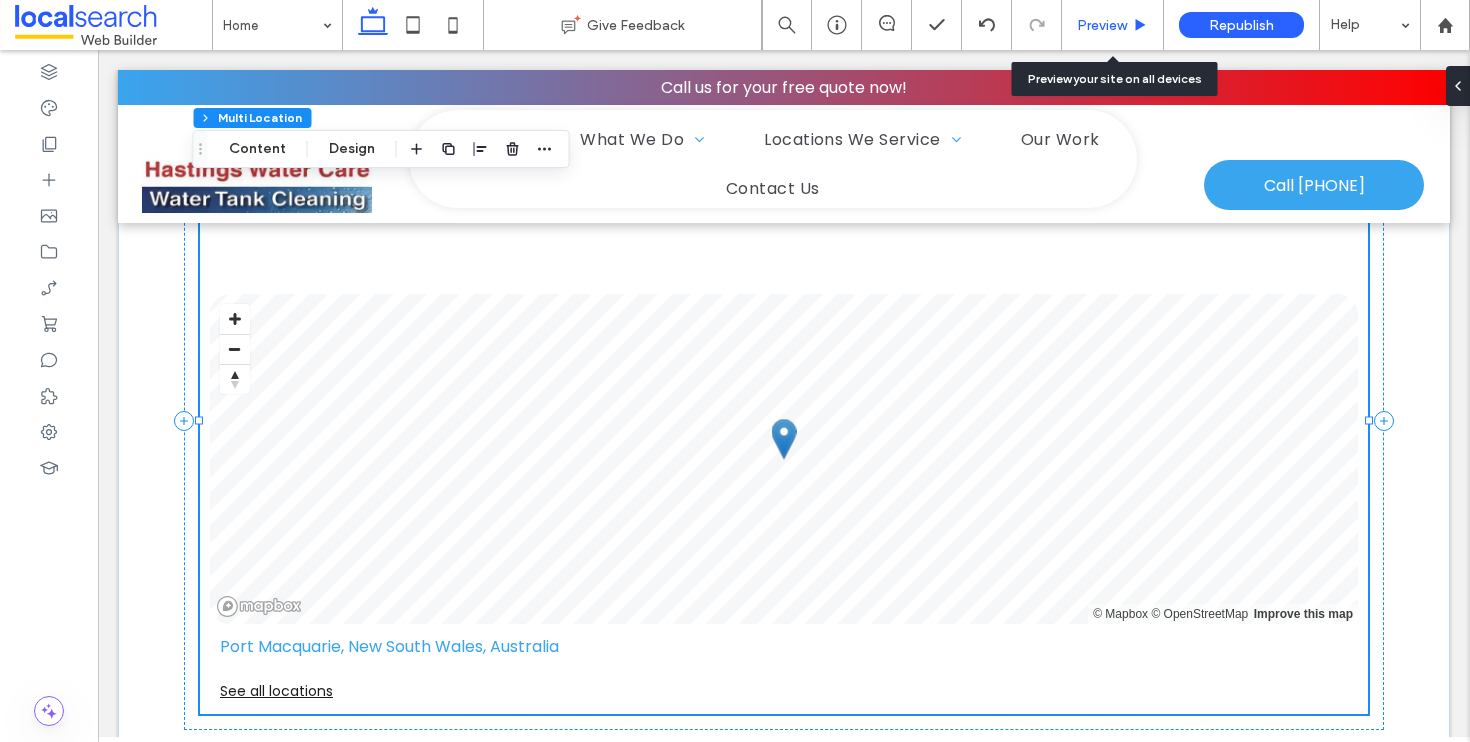 click on "Preview" at bounding box center (1102, 25) 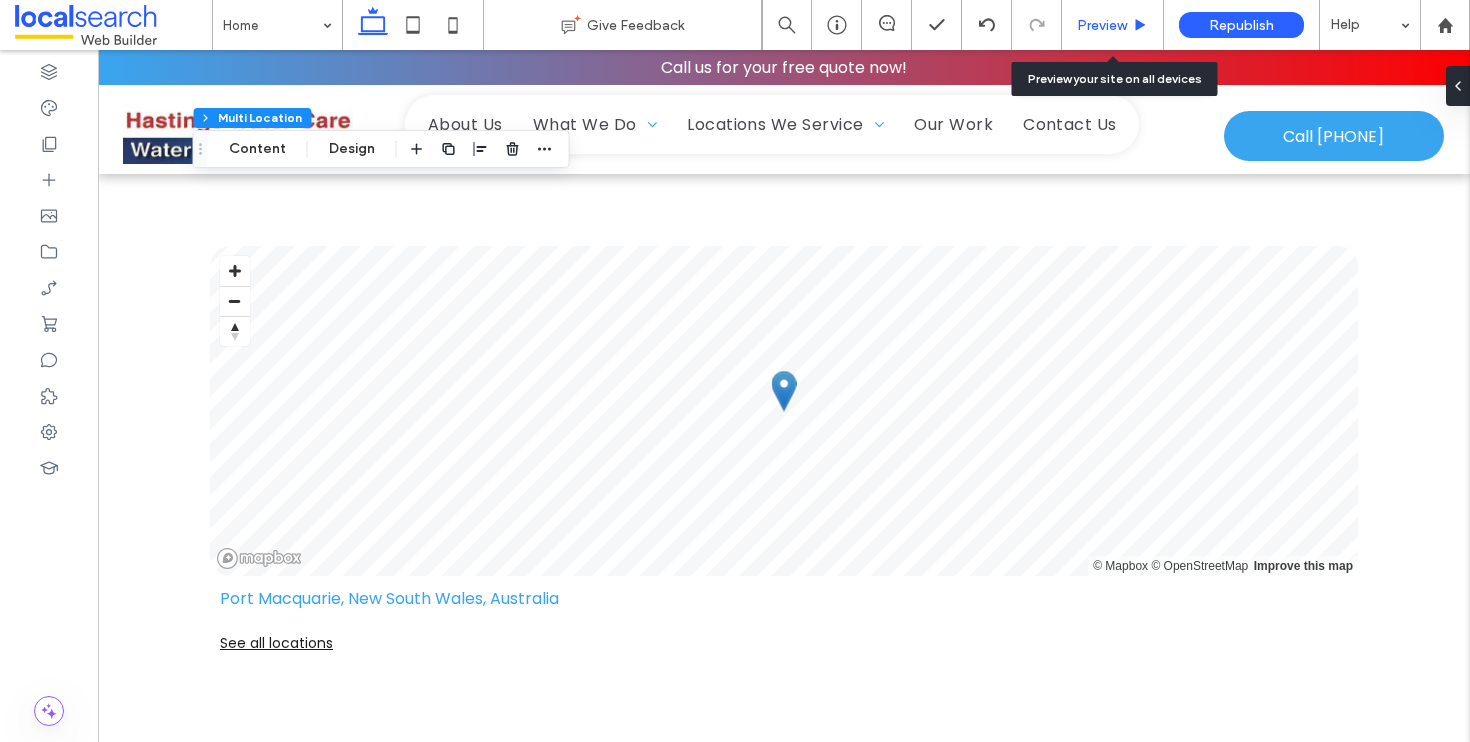 scroll, scrollTop: 4094, scrollLeft: 0, axis: vertical 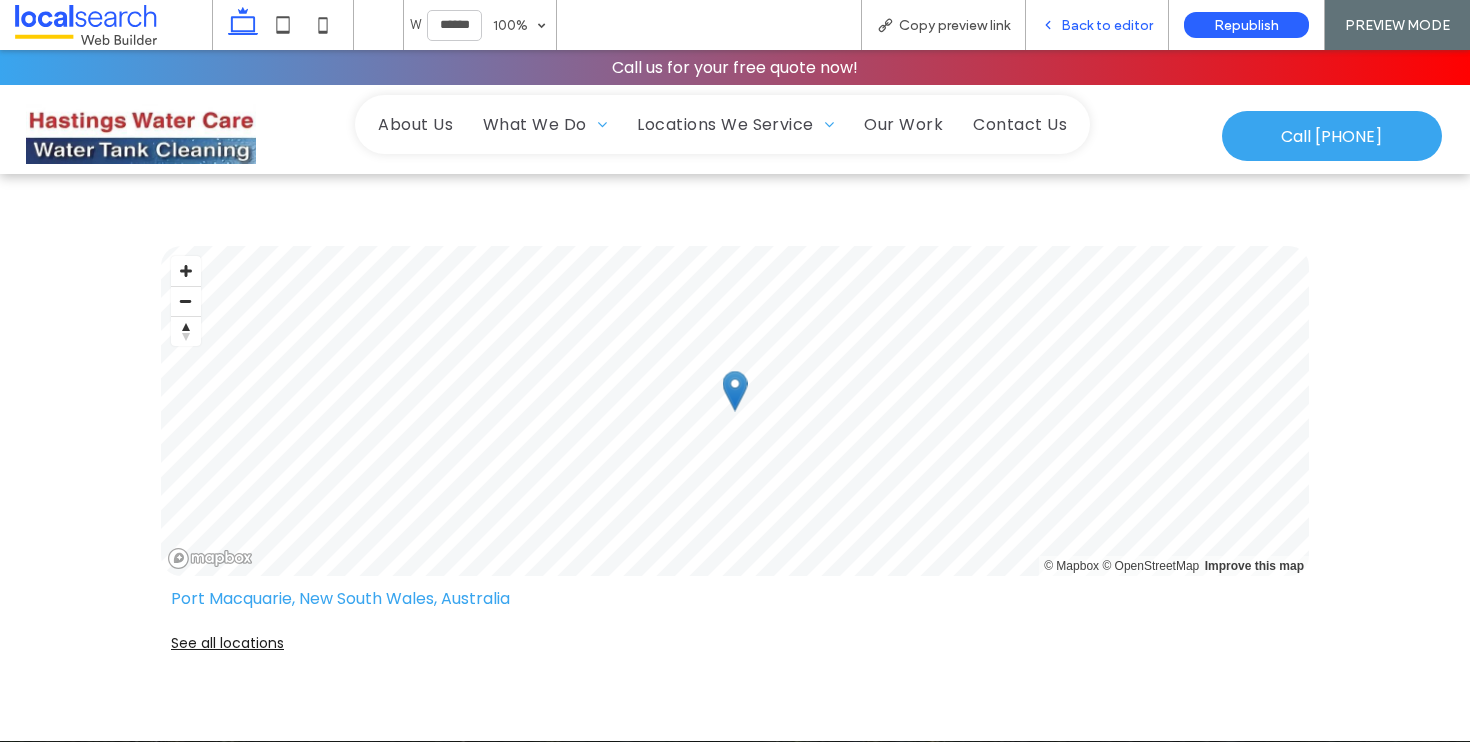 click on "Back to editor" at bounding box center [1107, 25] 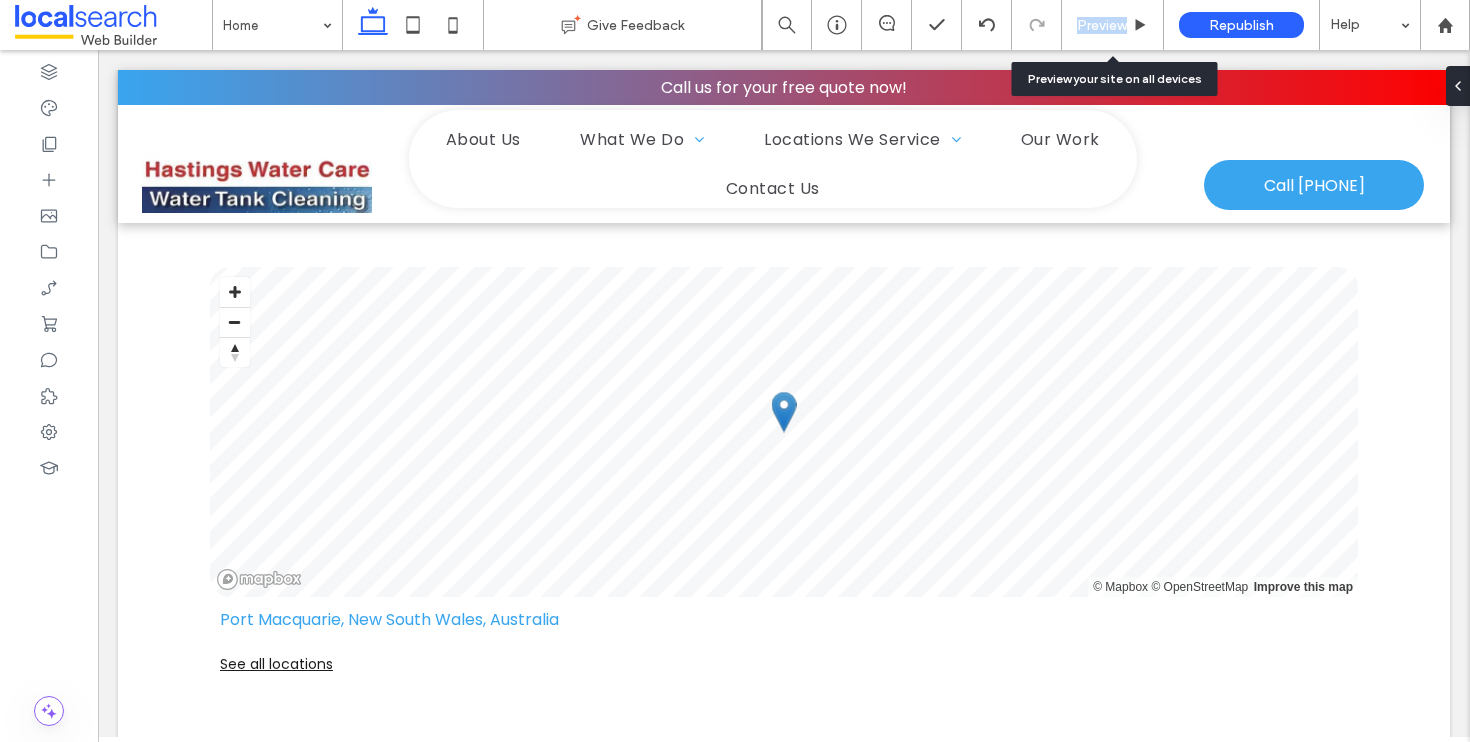 click on "Preview" at bounding box center (1102, 25) 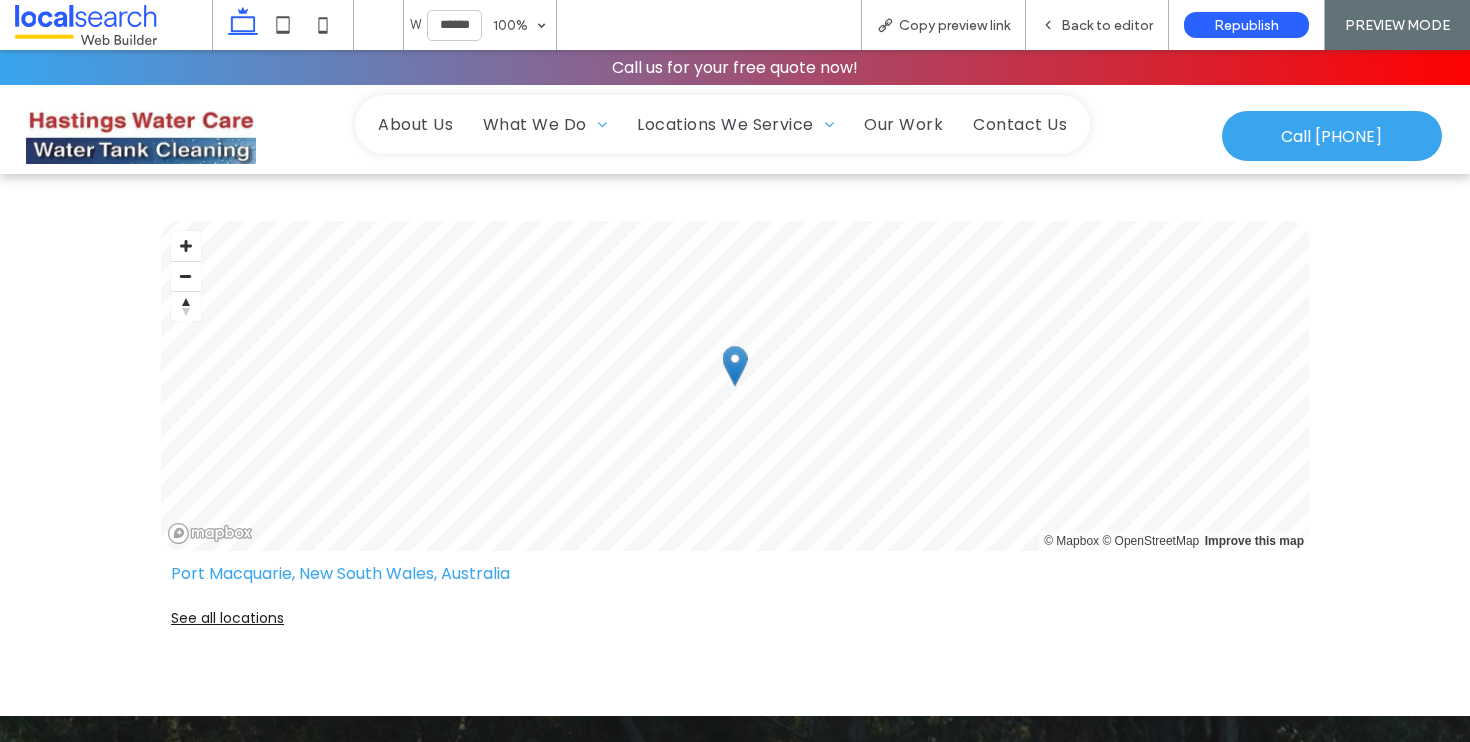 scroll, scrollTop: 4121, scrollLeft: 0, axis: vertical 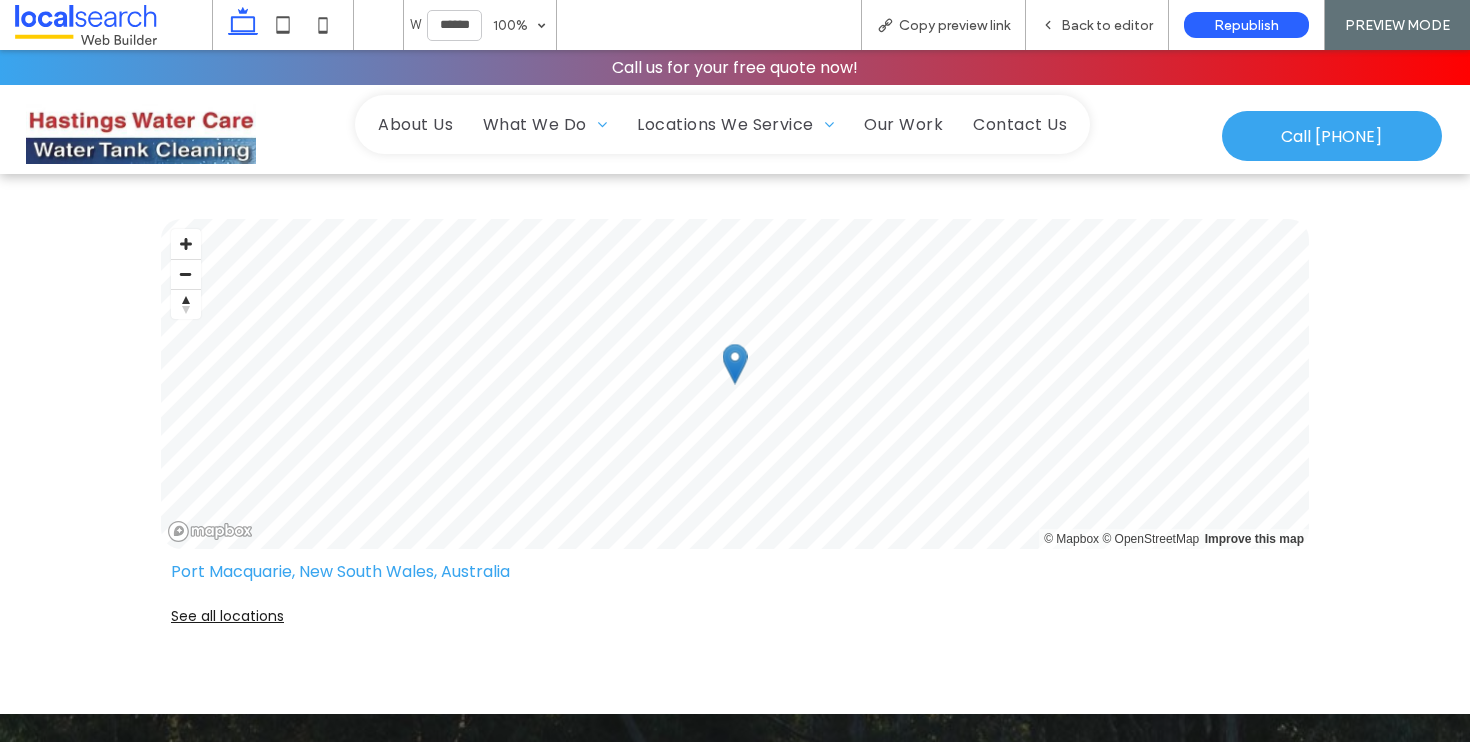 click on "See all locations" at bounding box center [735, 616] 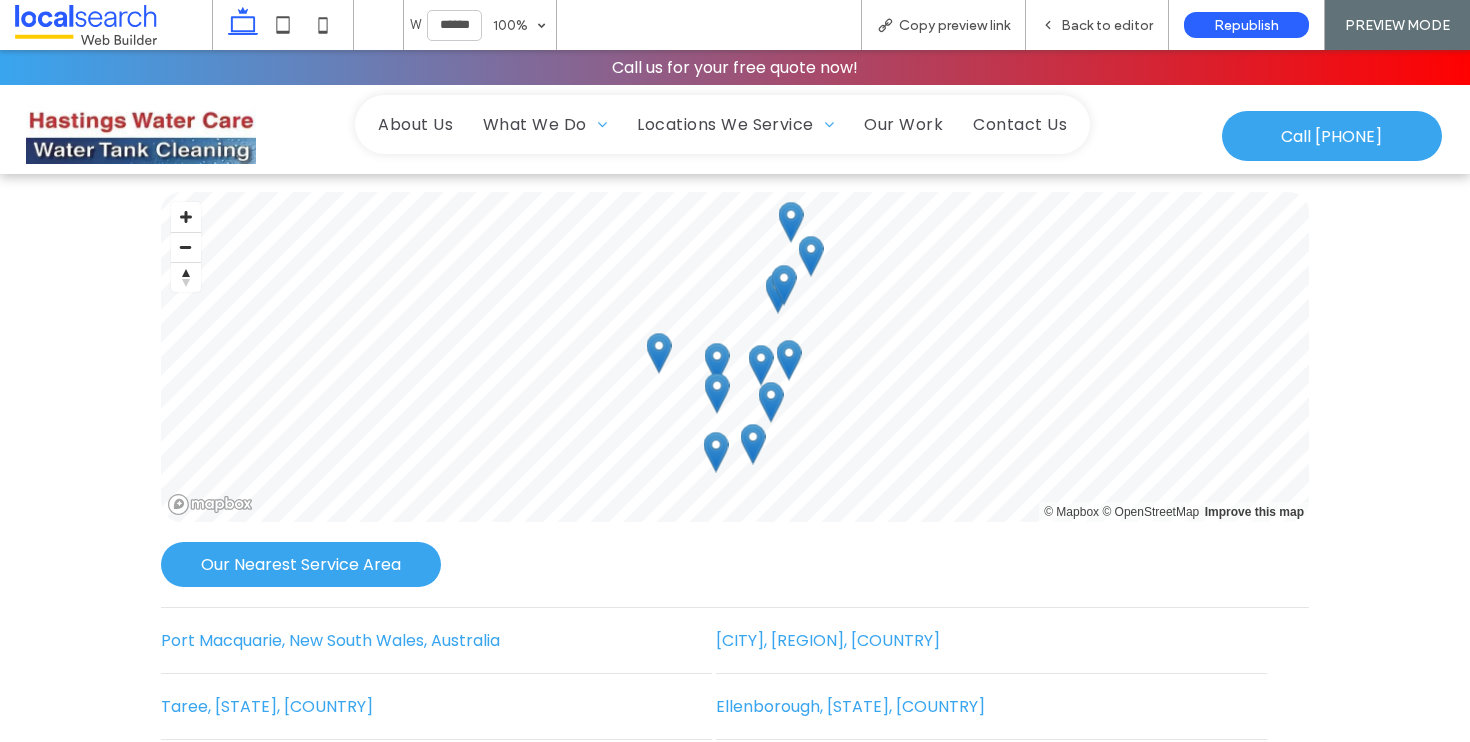 scroll, scrollTop: 3822, scrollLeft: 0, axis: vertical 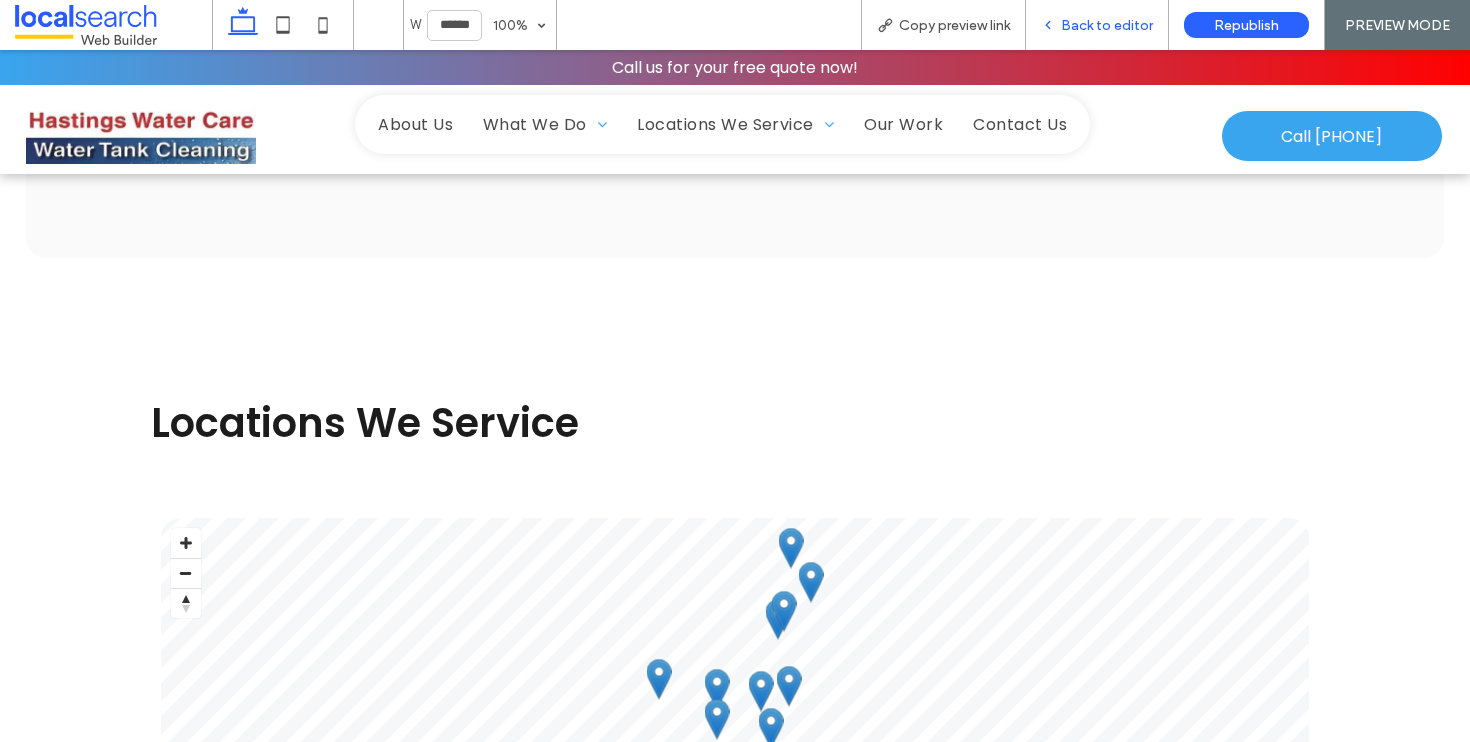 click on "Back to editor" at bounding box center [1107, 25] 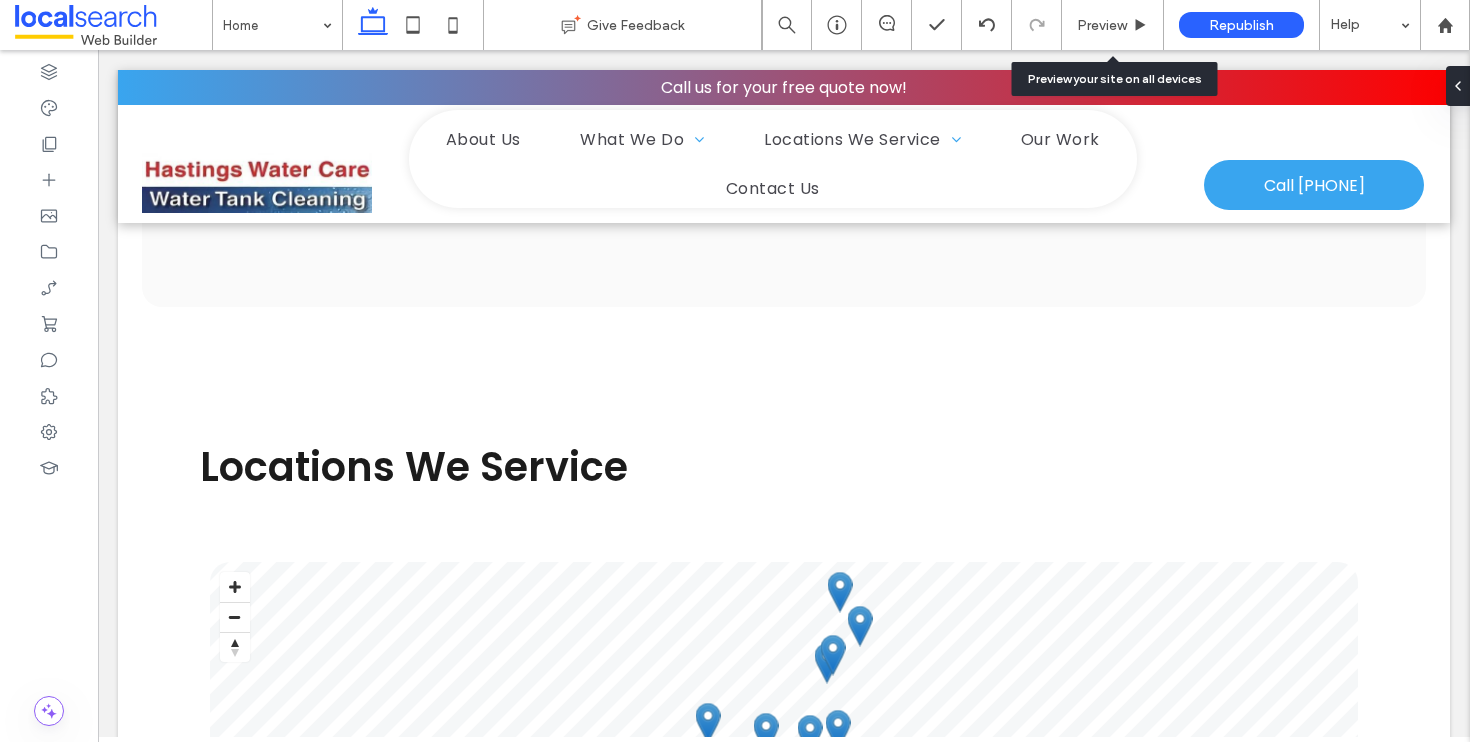 scroll, scrollTop: 3849, scrollLeft: 0, axis: vertical 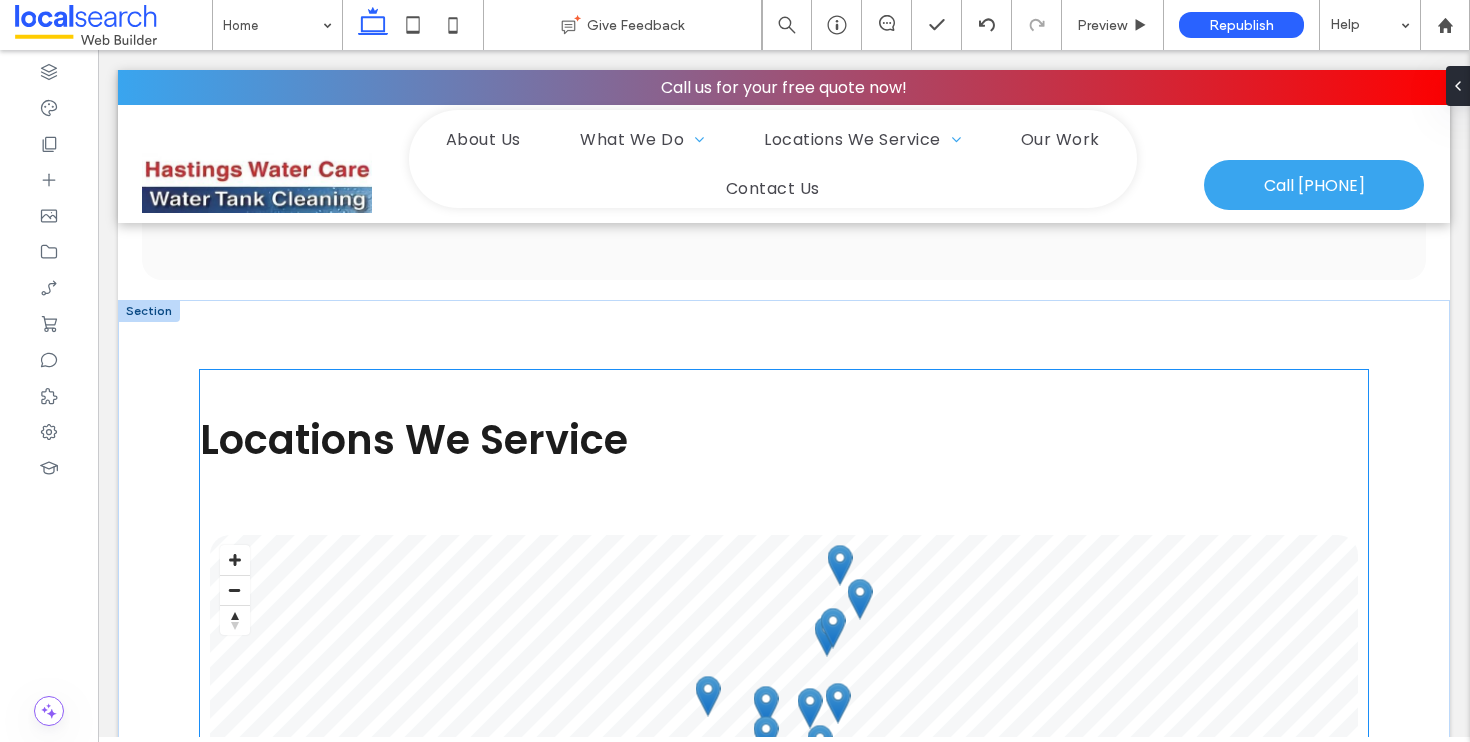 click on "Locations We Service" at bounding box center (784, 440) 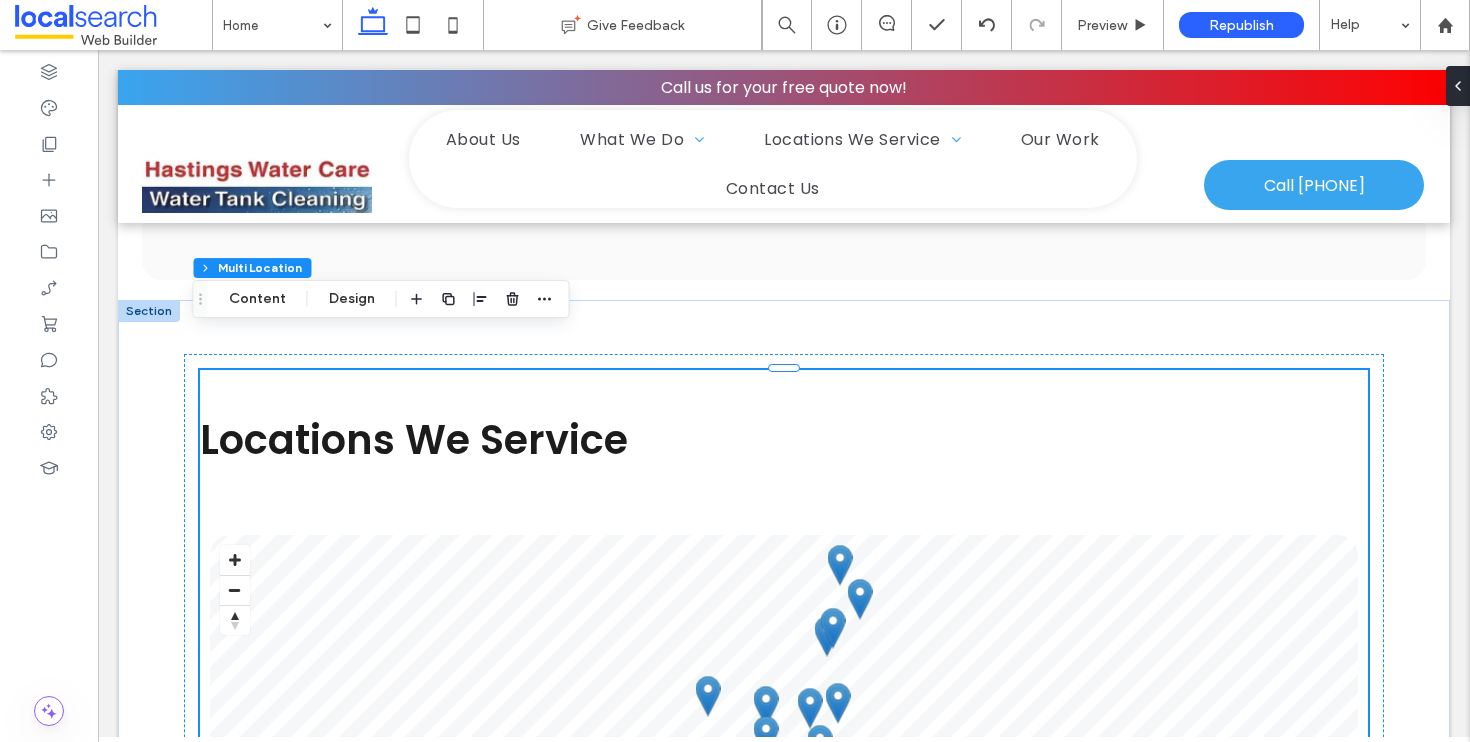 click on "Locations We Service" at bounding box center [784, 440] 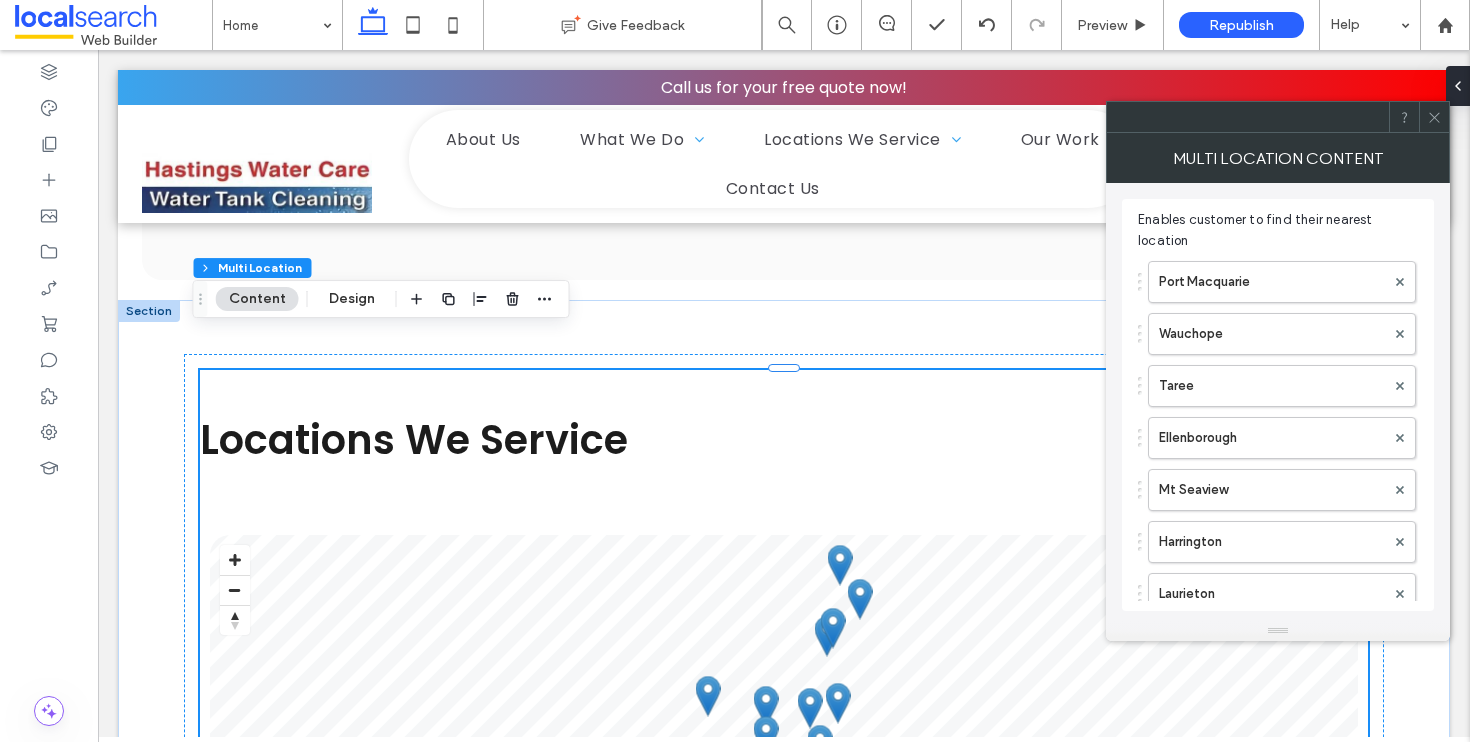 click on "Locations We Service" at bounding box center [784, 440] 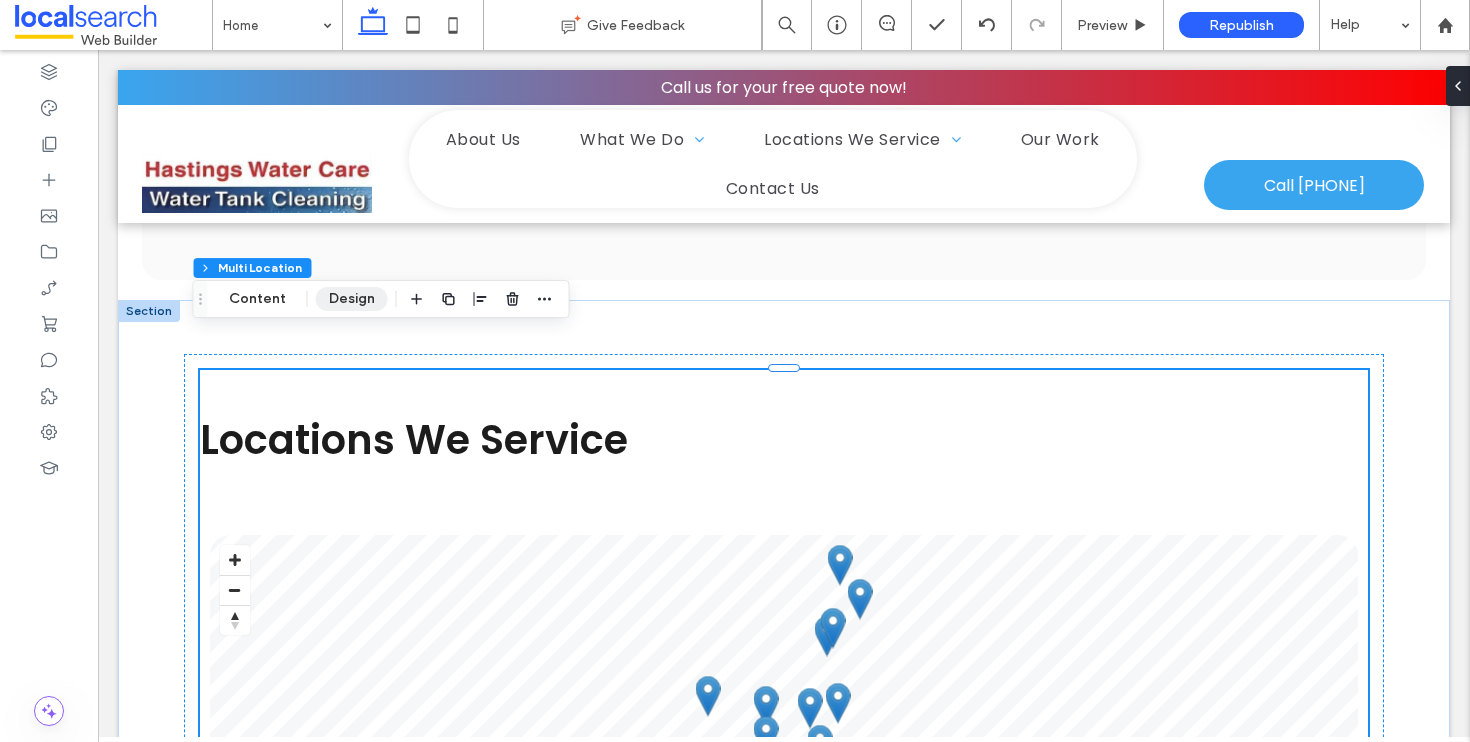 click on "Design" at bounding box center [352, 299] 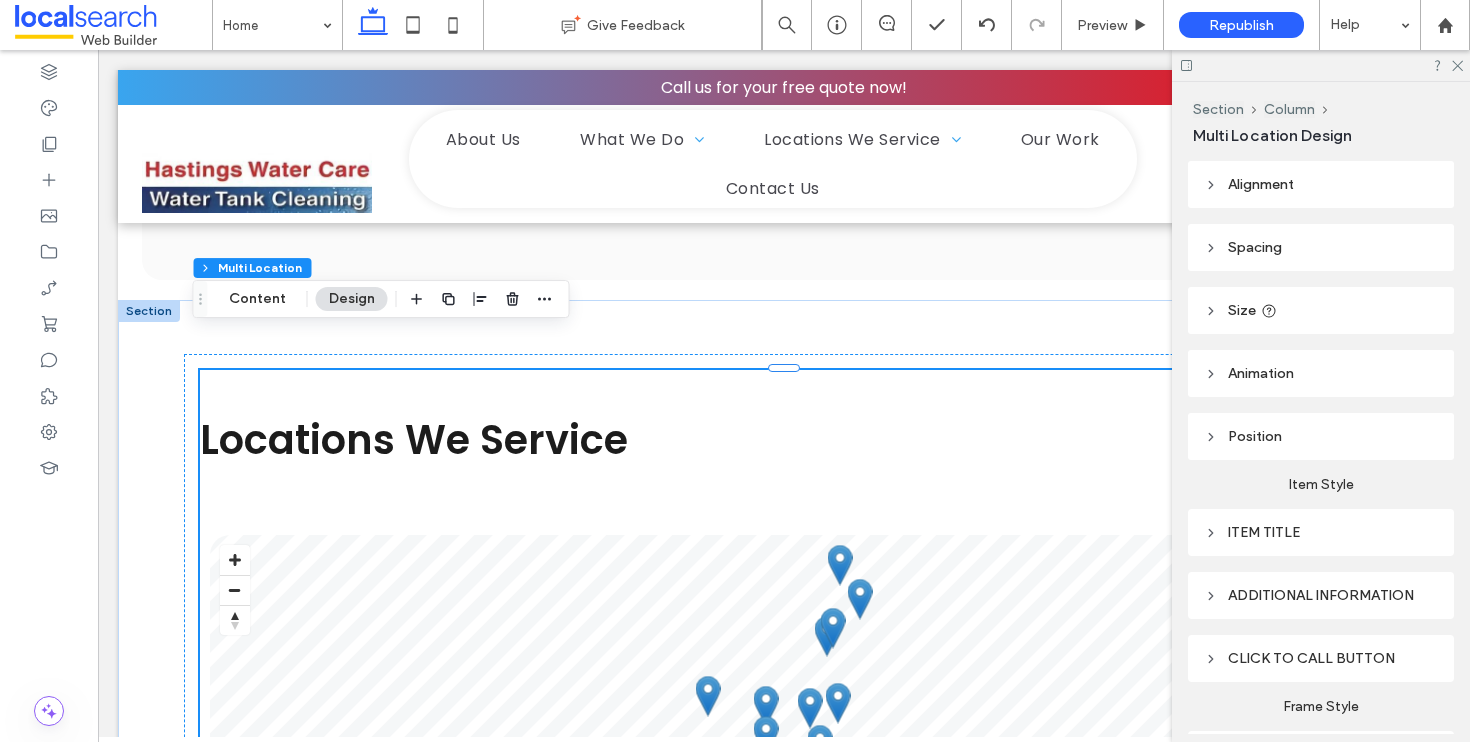 click on "Alignment" at bounding box center [1321, 184] 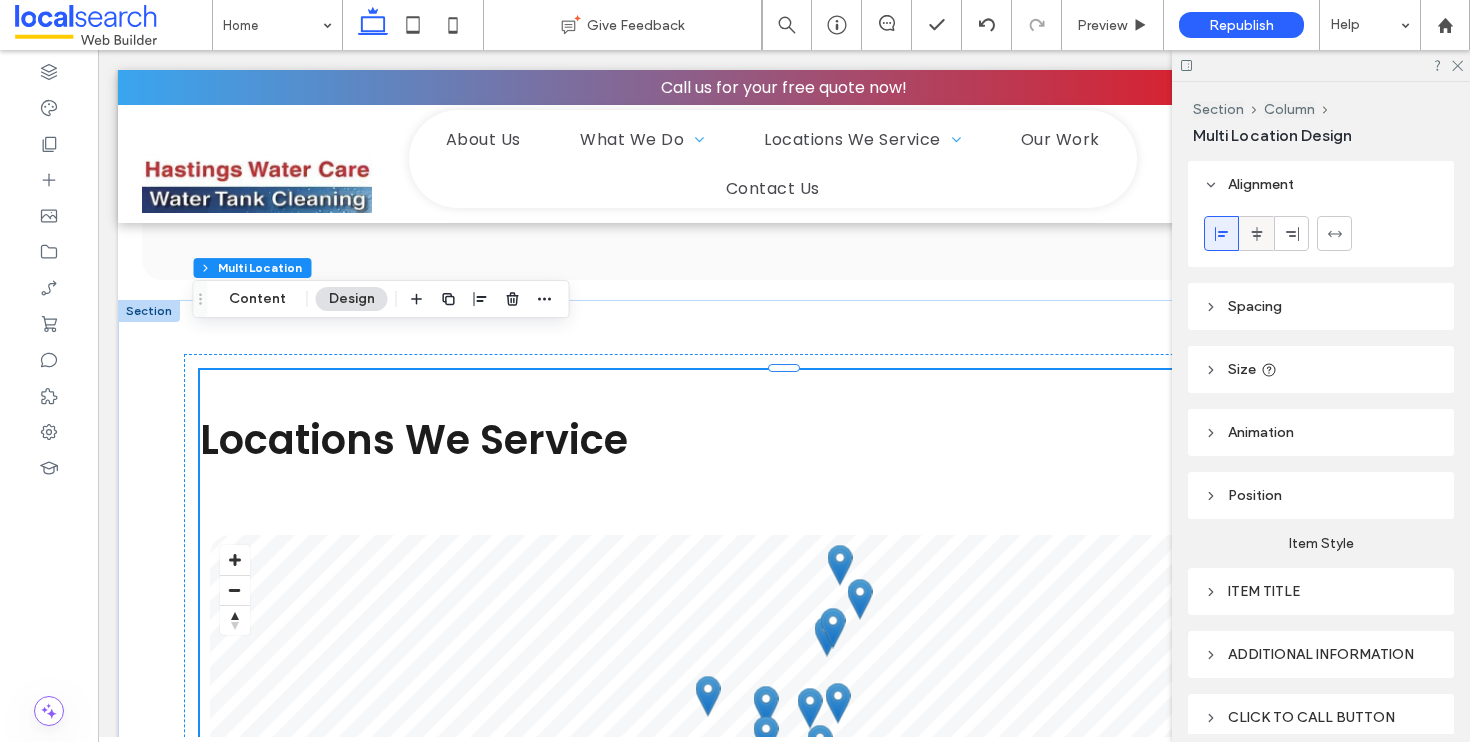 click 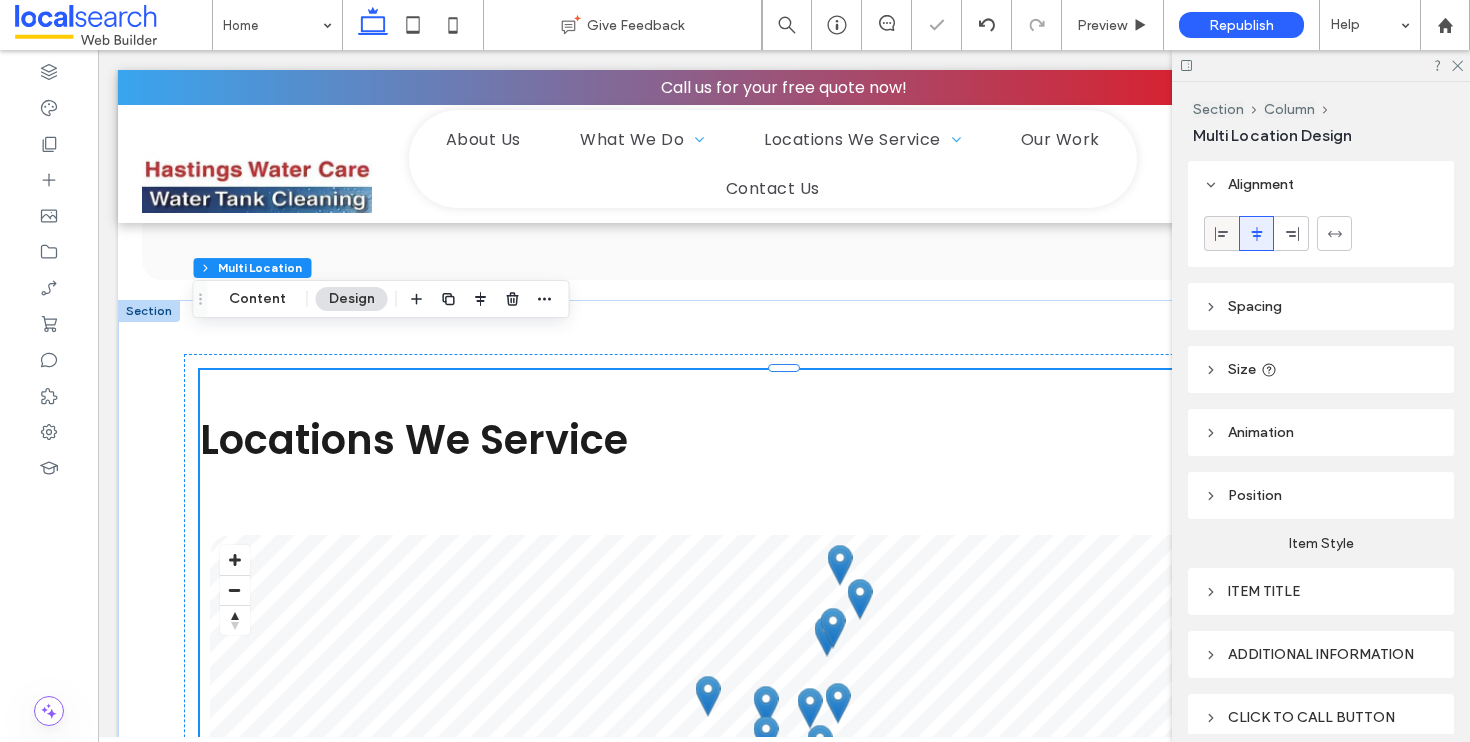click 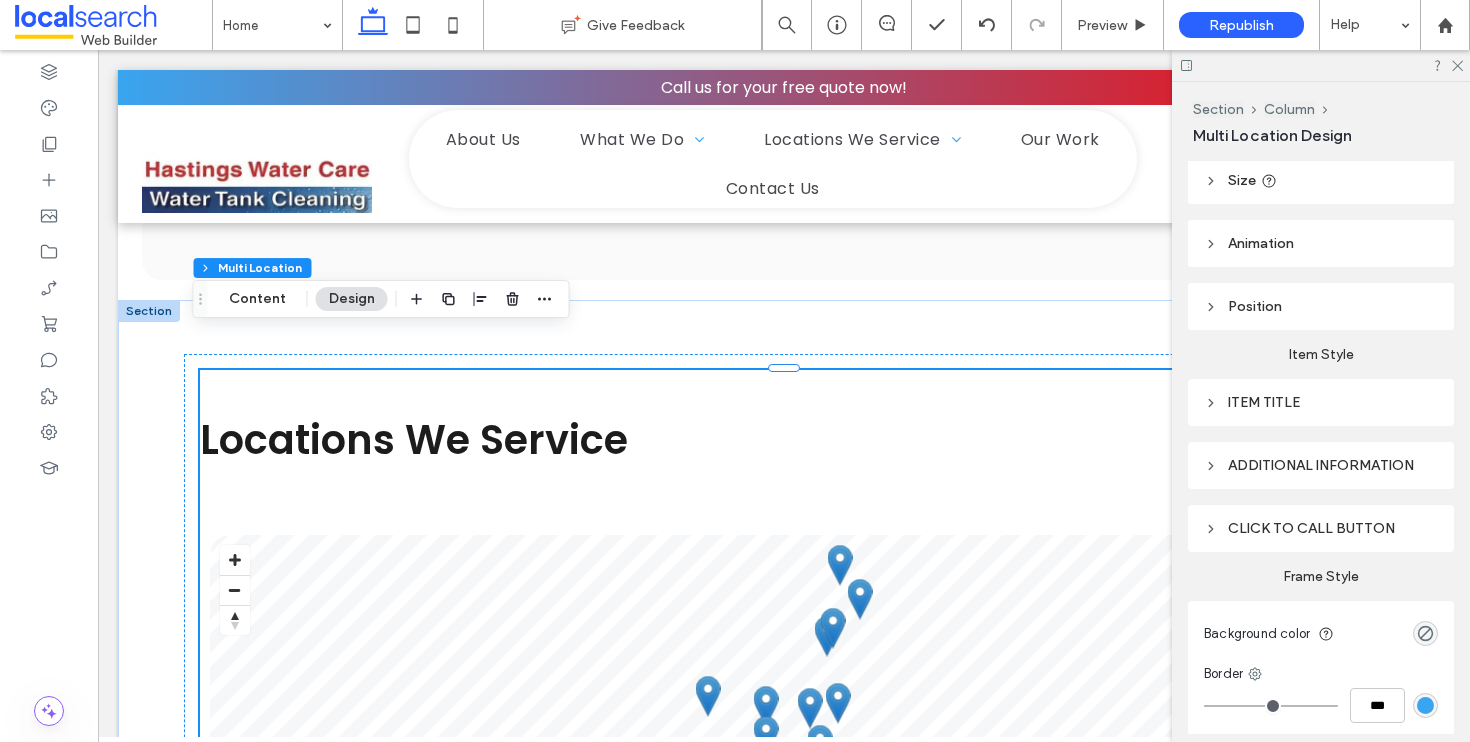 scroll, scrollTop: 458, scrollLeft: 0, axis: vertical 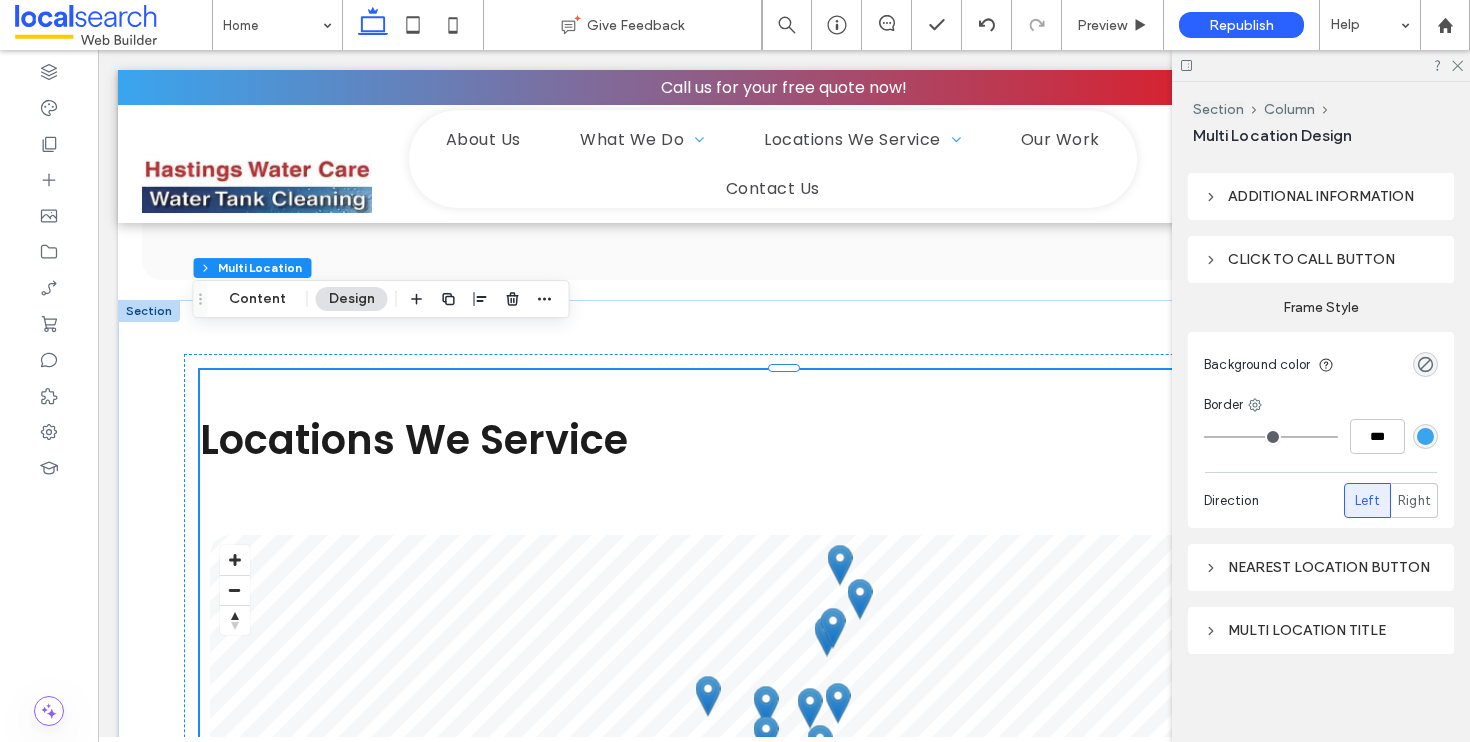 click on "Click to call button" at bounding box center (1321, 259) 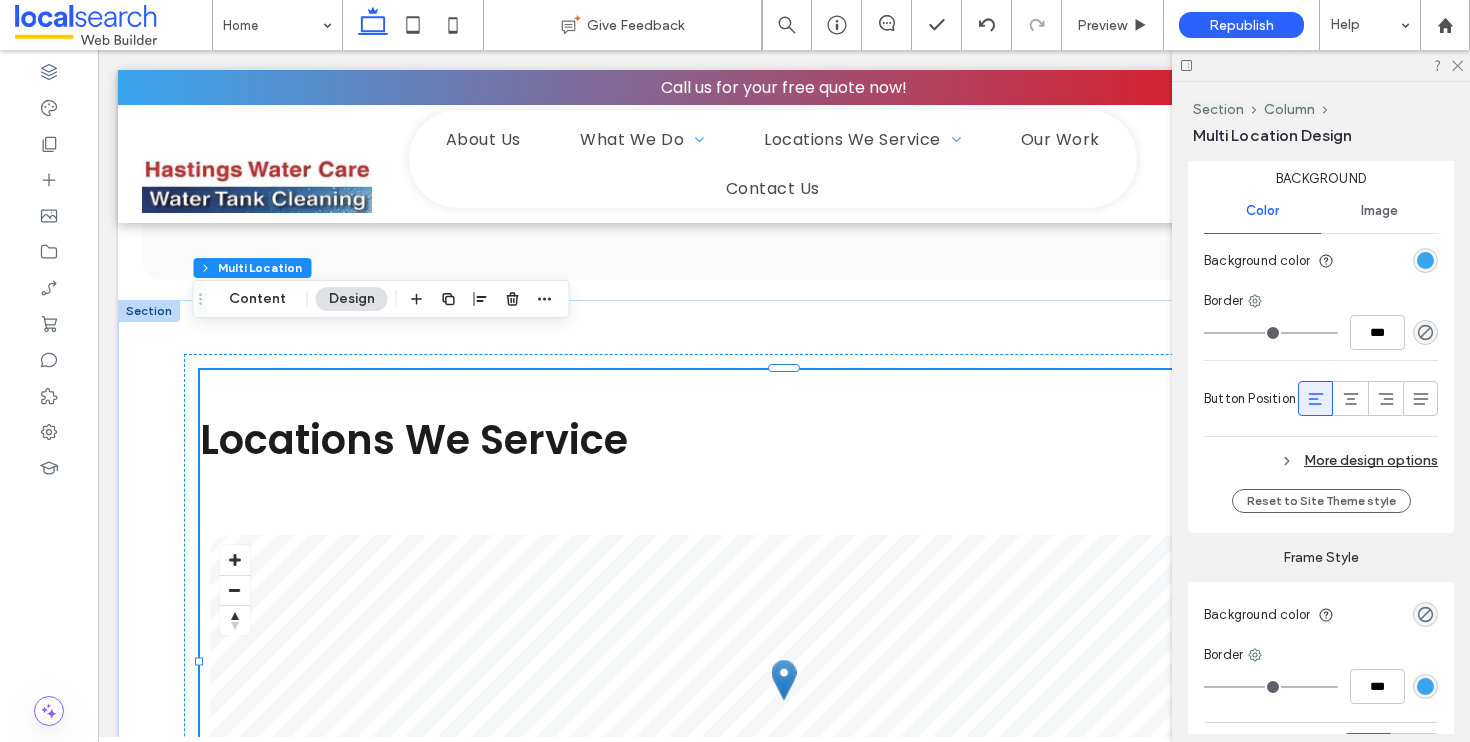 scroll, scrollTop: 970, scrollLeft: 0, axis: vertical 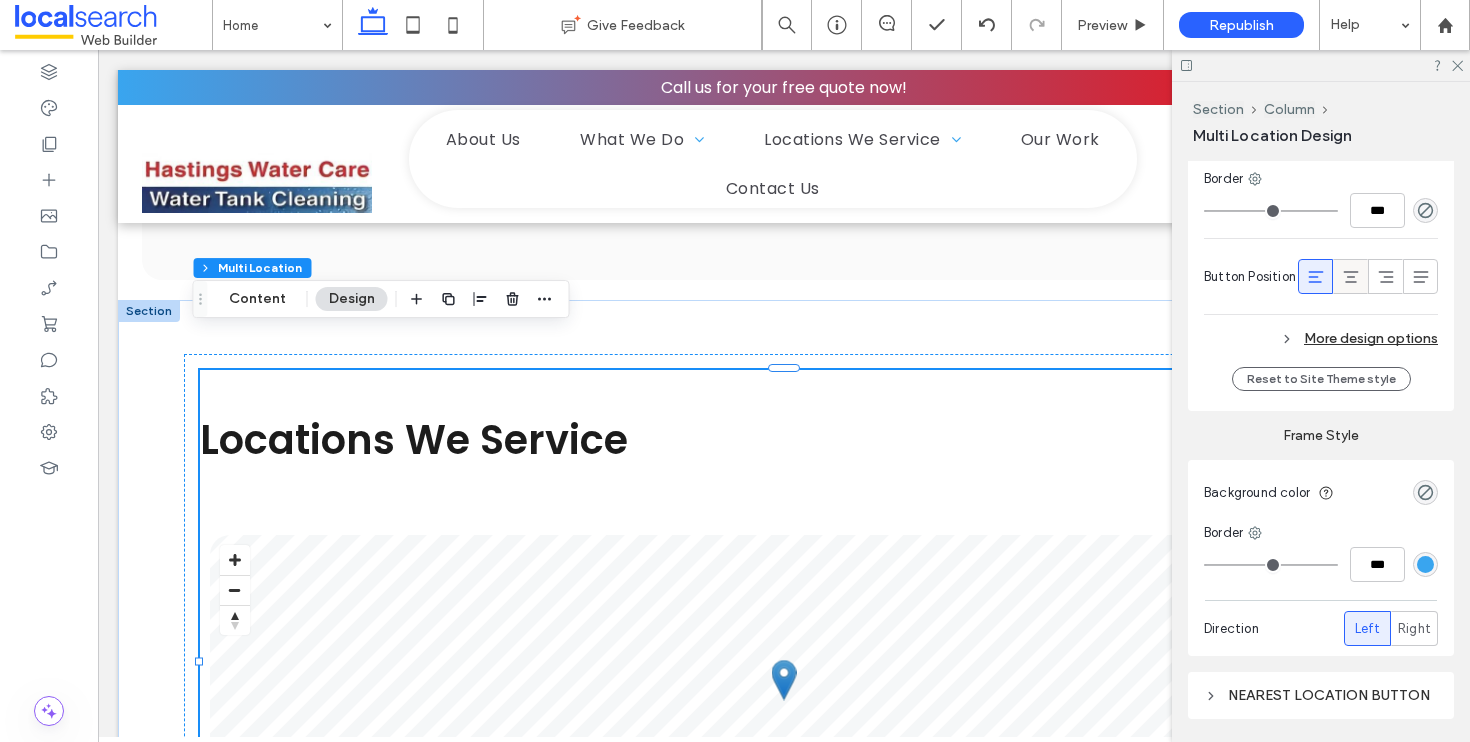 click at bounding box center (1350, 276) 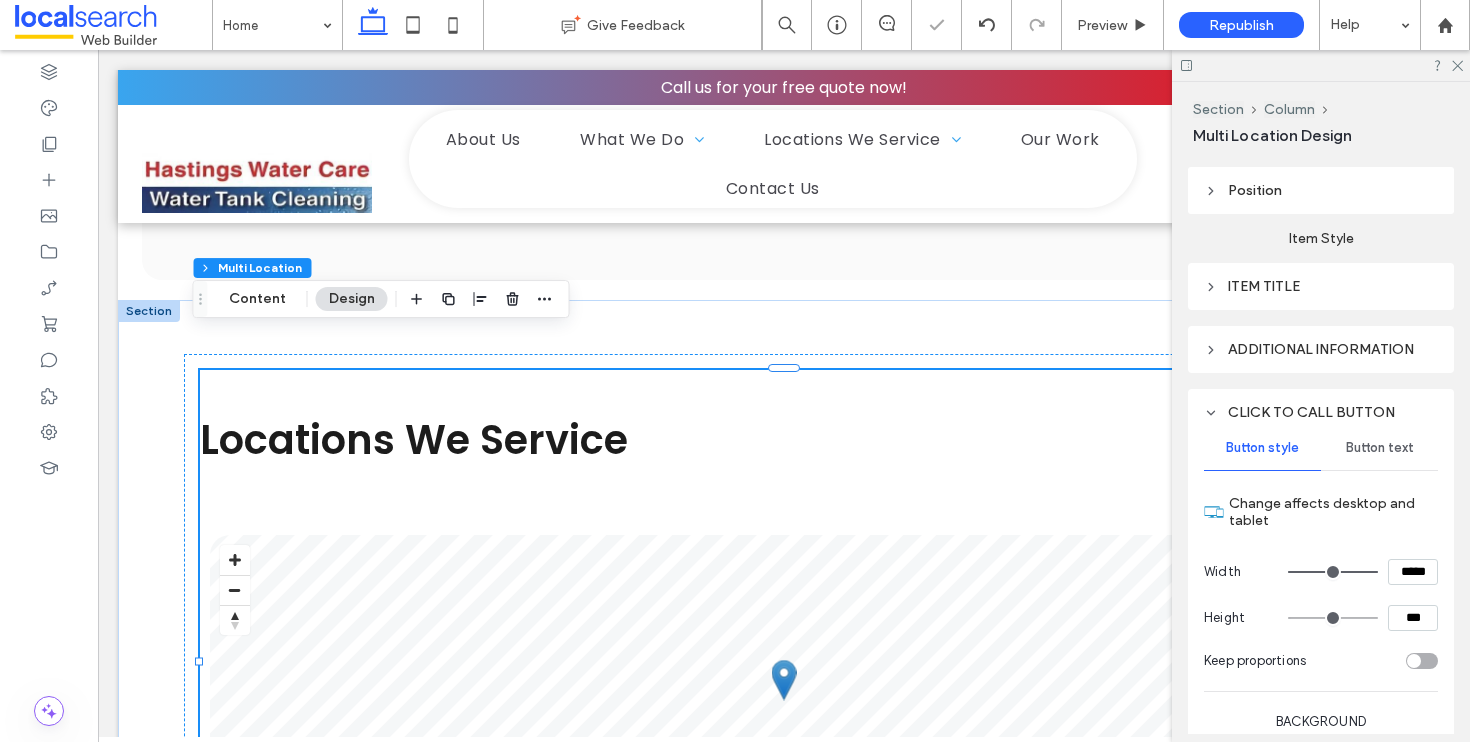 scroll, scrollTop: 292, scrollLeft: 0, axis: vertical 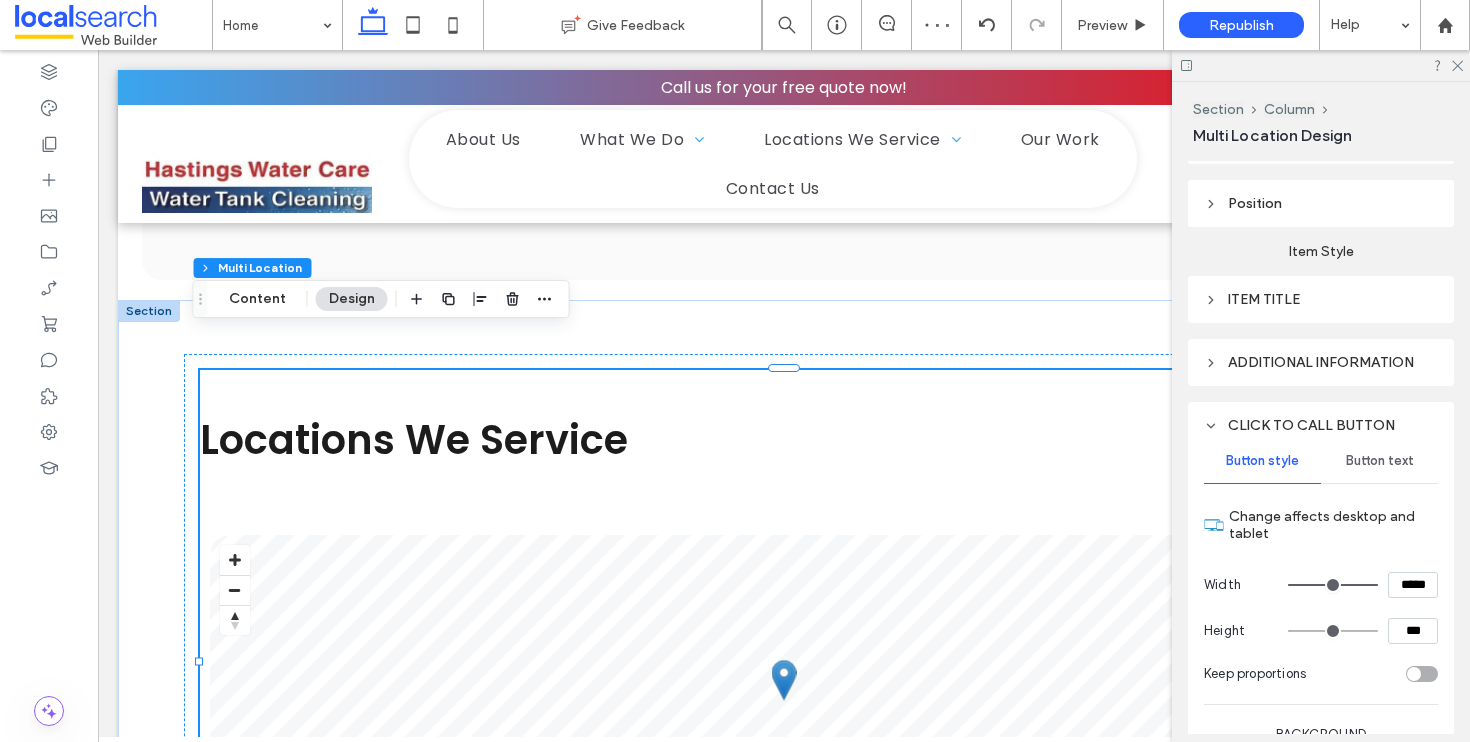 click on "Item Title" at bounding box center (1321, 299) 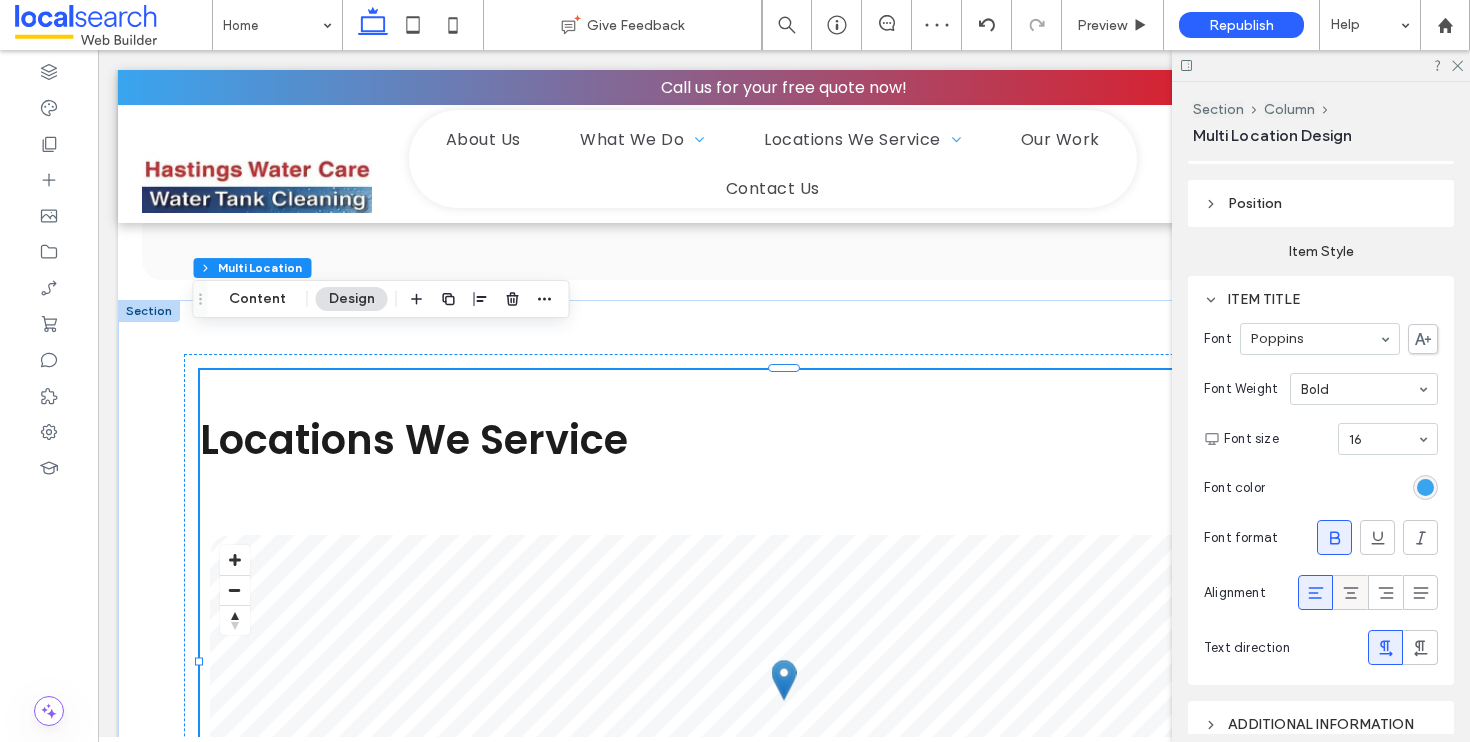 click at bounding box center (1351, 592) 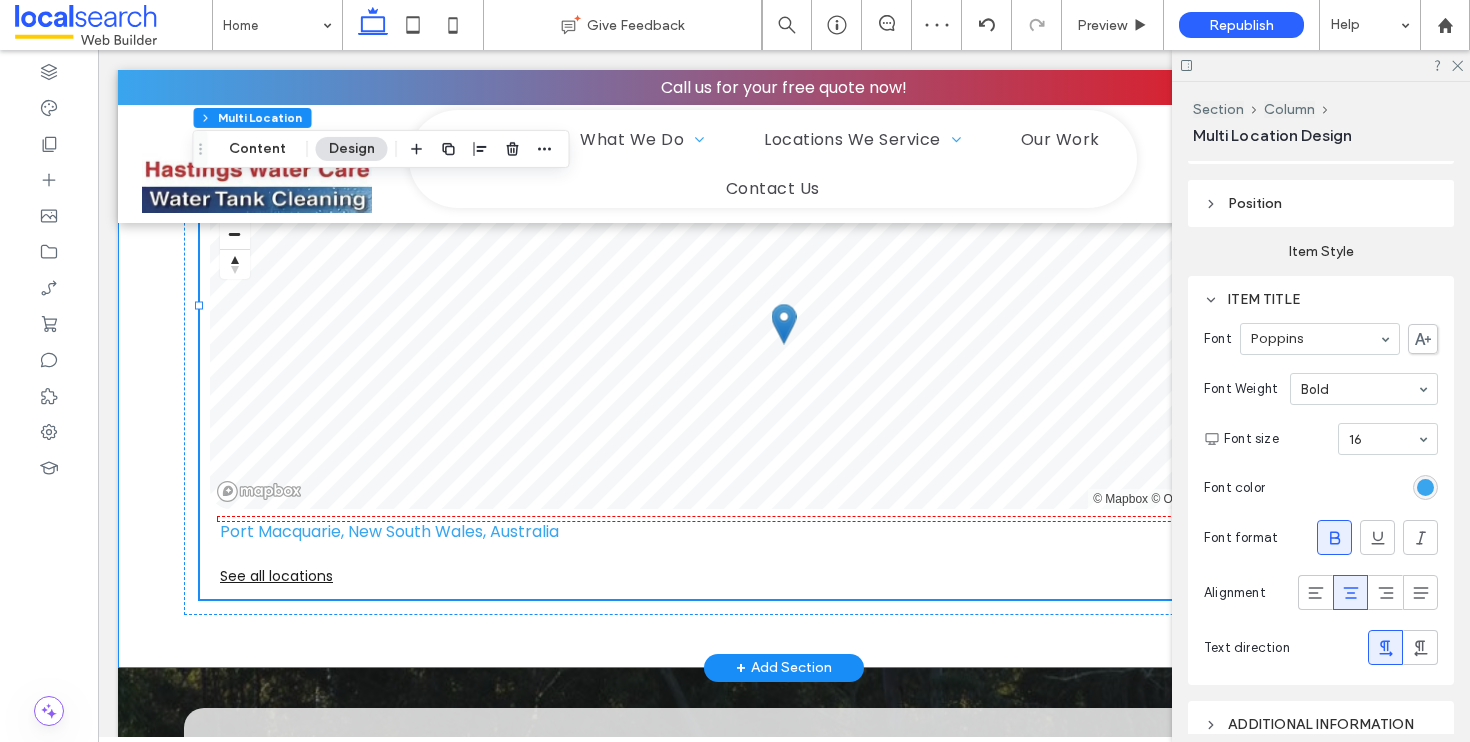 scroll, scrollTop: 4263, scrollLeft: 0, axis: vertical 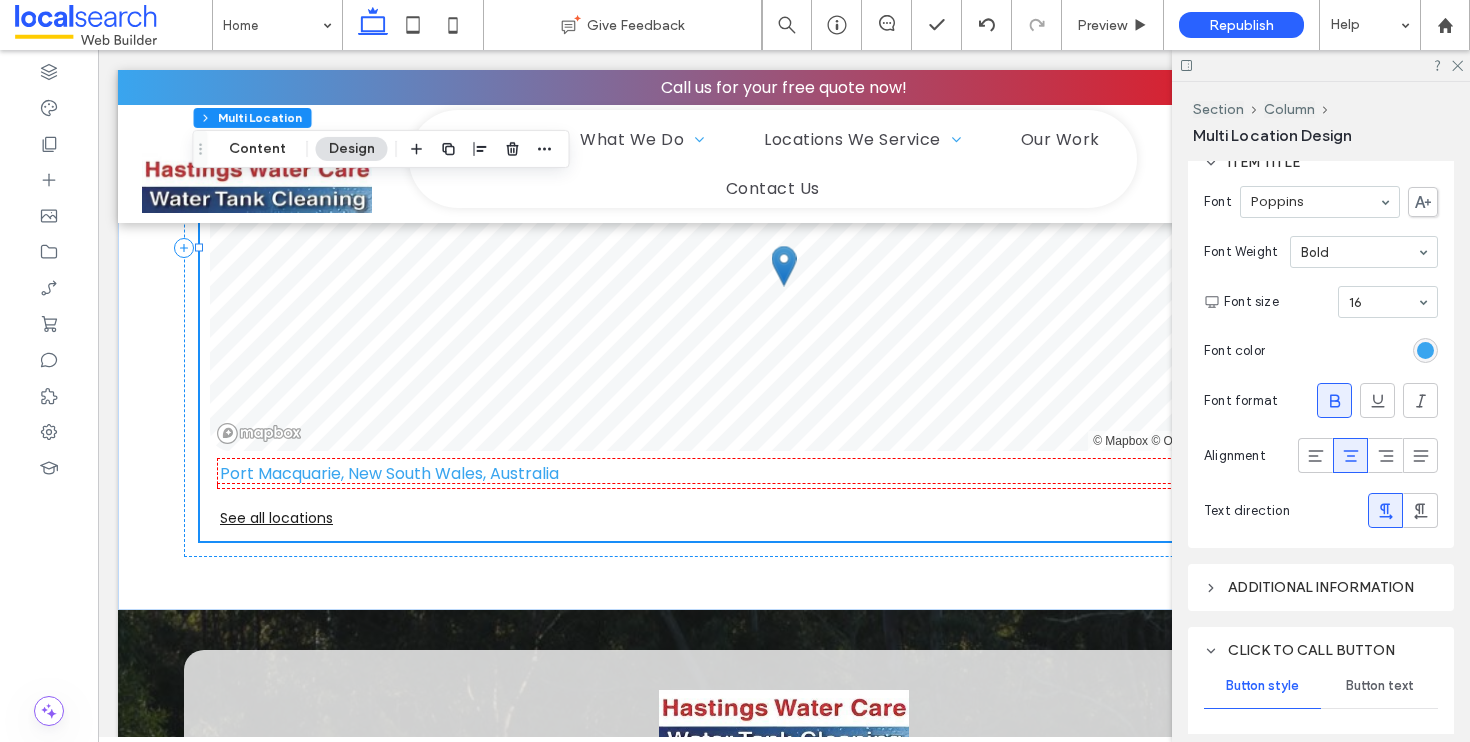 click on "Additional information" at bounding box center (1321, 587) 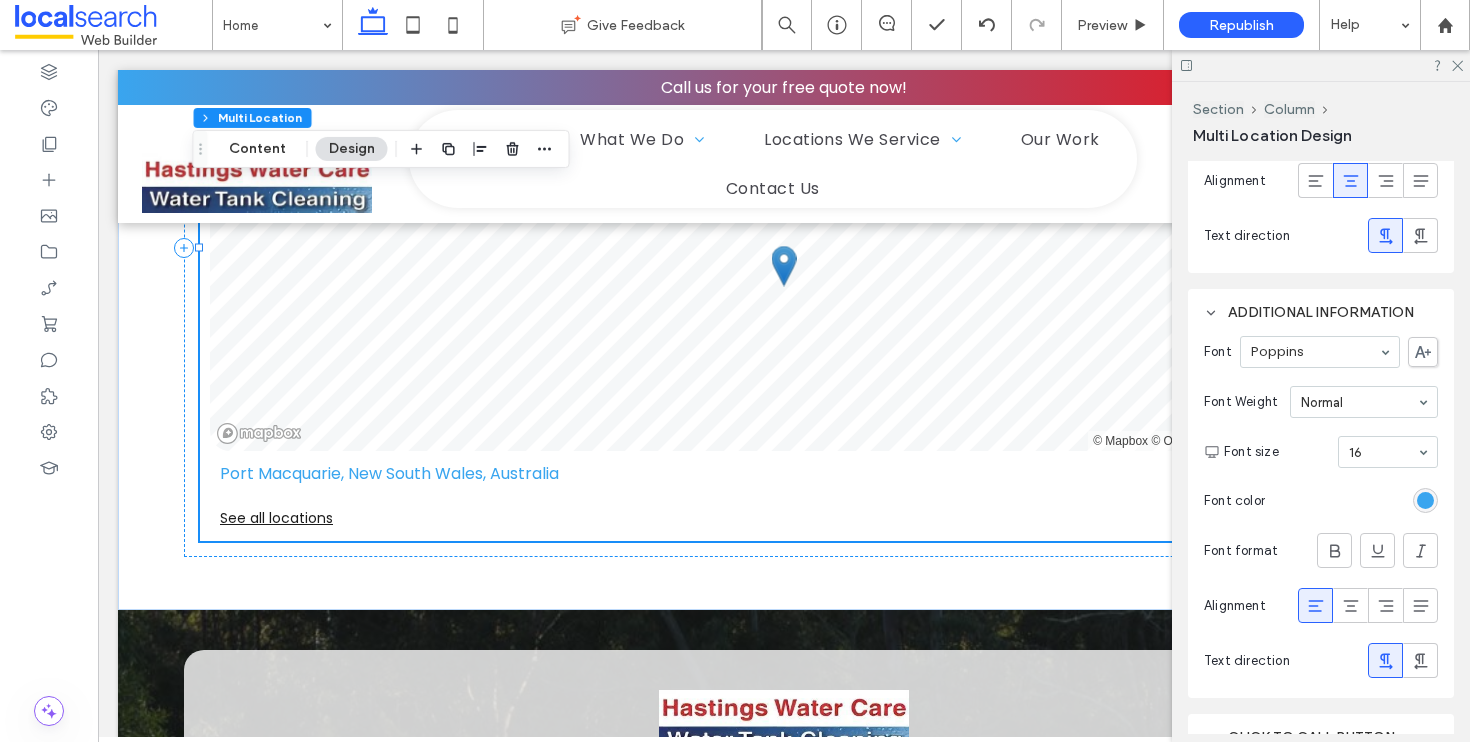 scroll, scrollTop: 755, scrollLeft: 0, axis: vertical 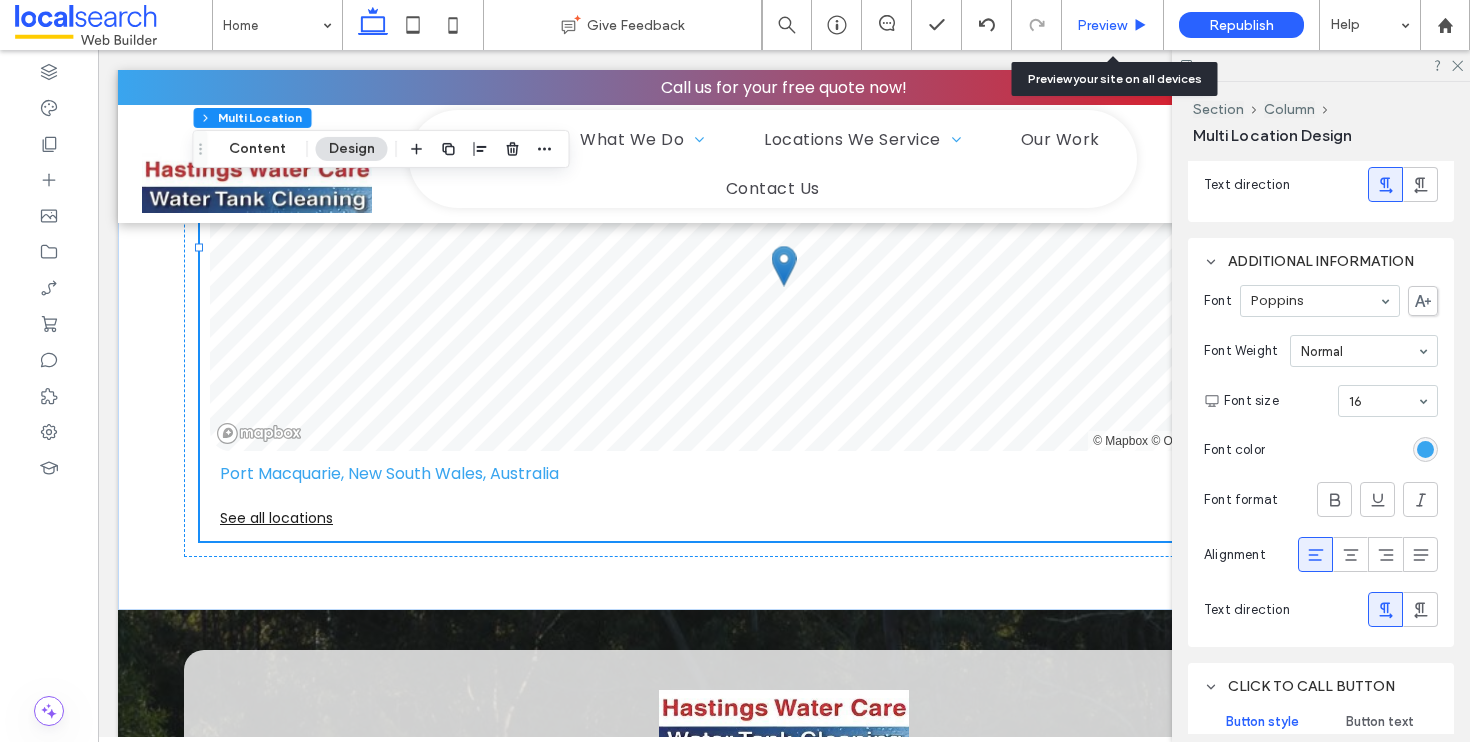 click on "Preview" at bounding box center (1102, 25) 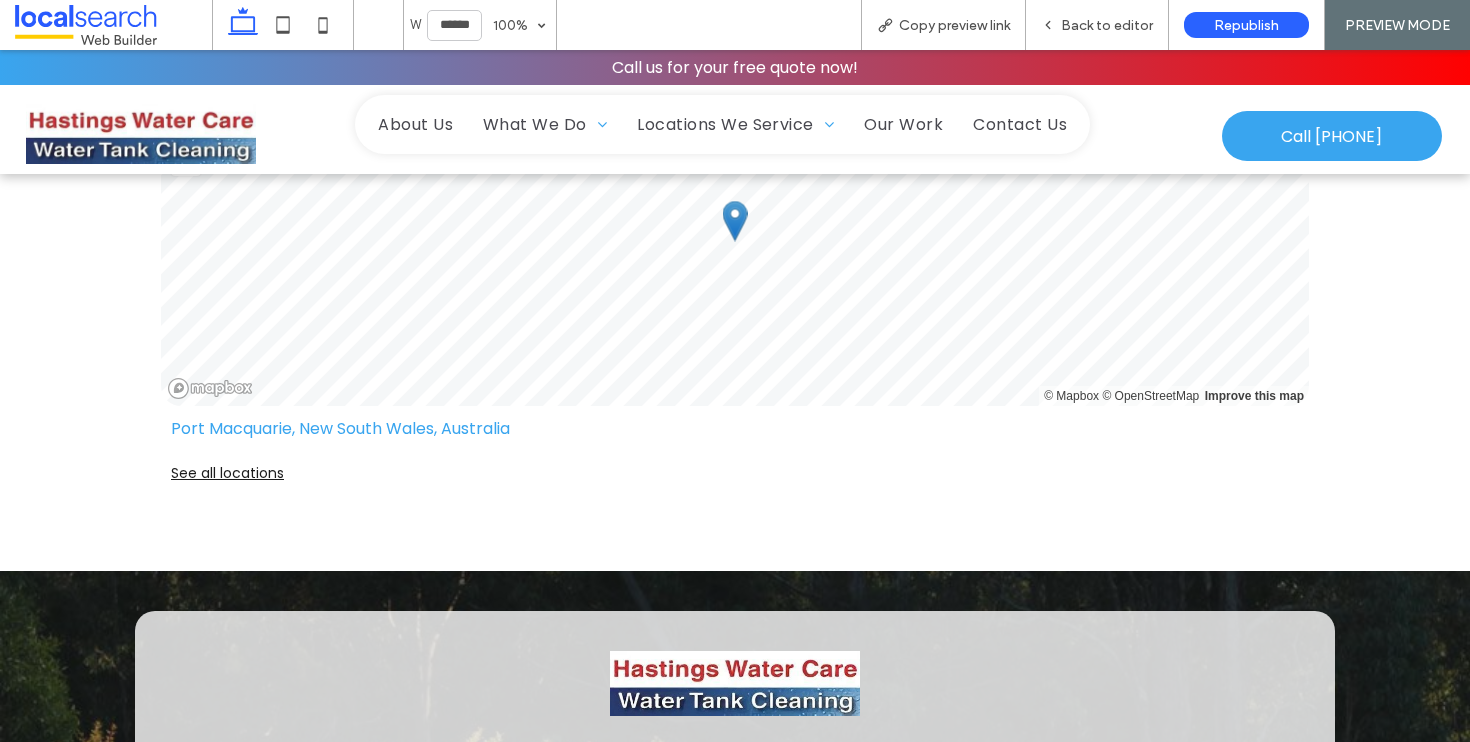 scroll, scrollTop: 4267, scrollLeft: 0, axis: vertical 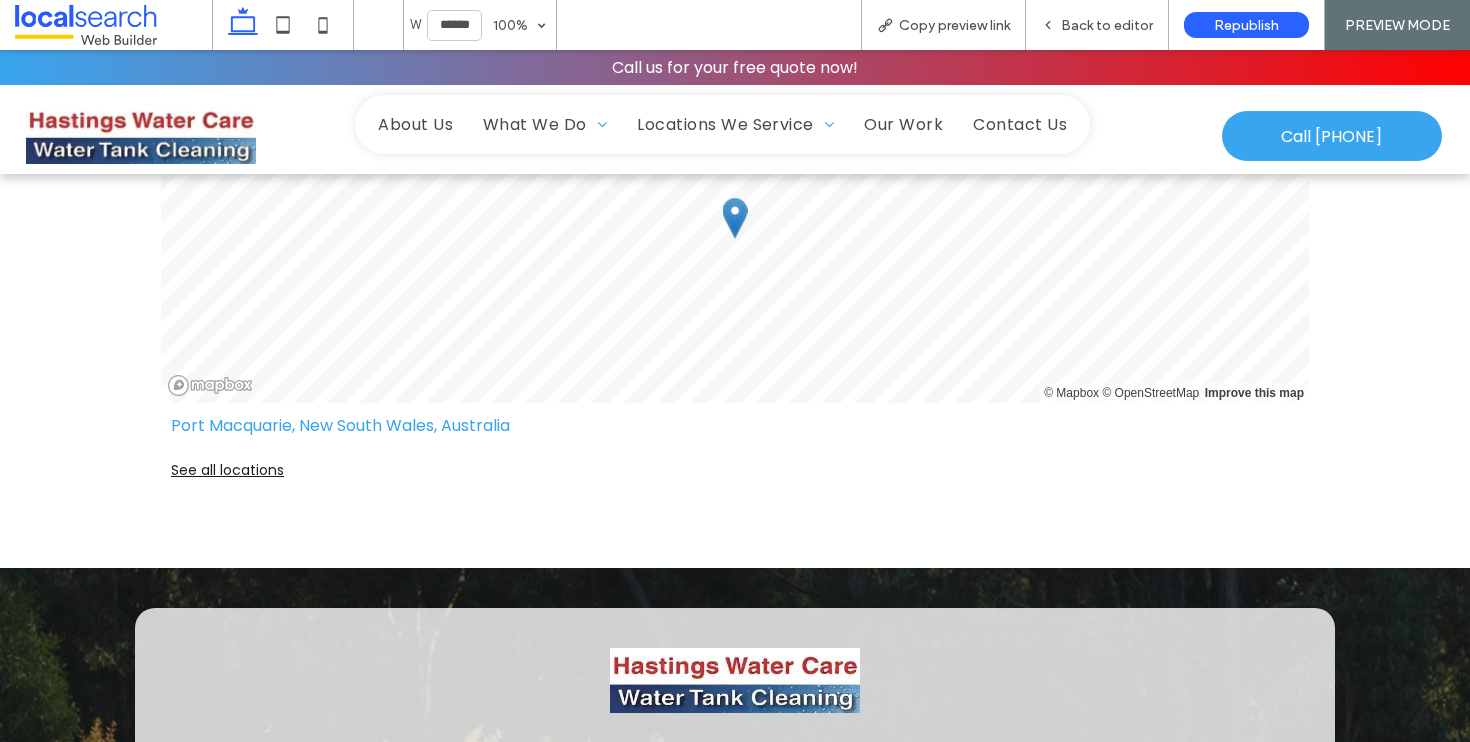 click on "See all locations" at bounding box center (735, 470) 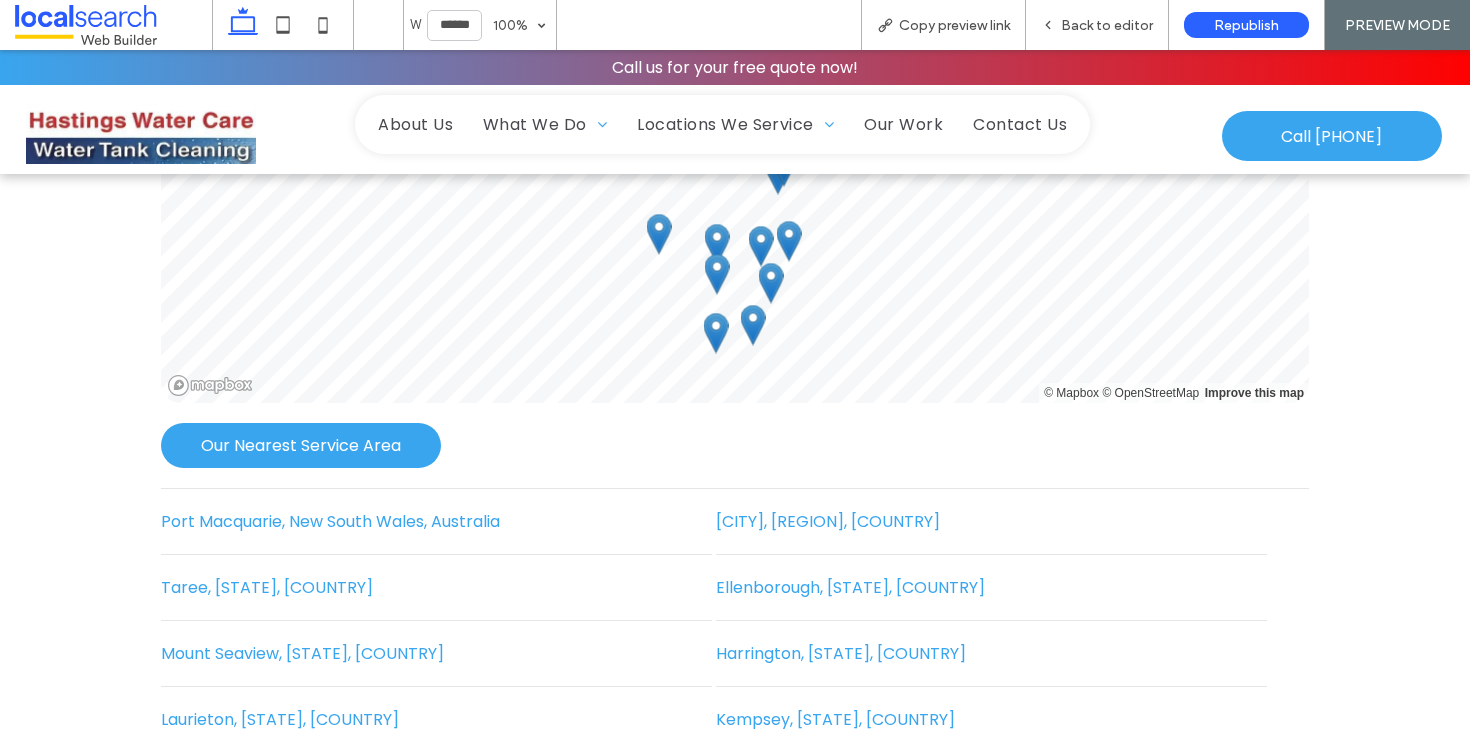 scroll, scrollTop: 4454, scrollLeft: 0, axis: vertical 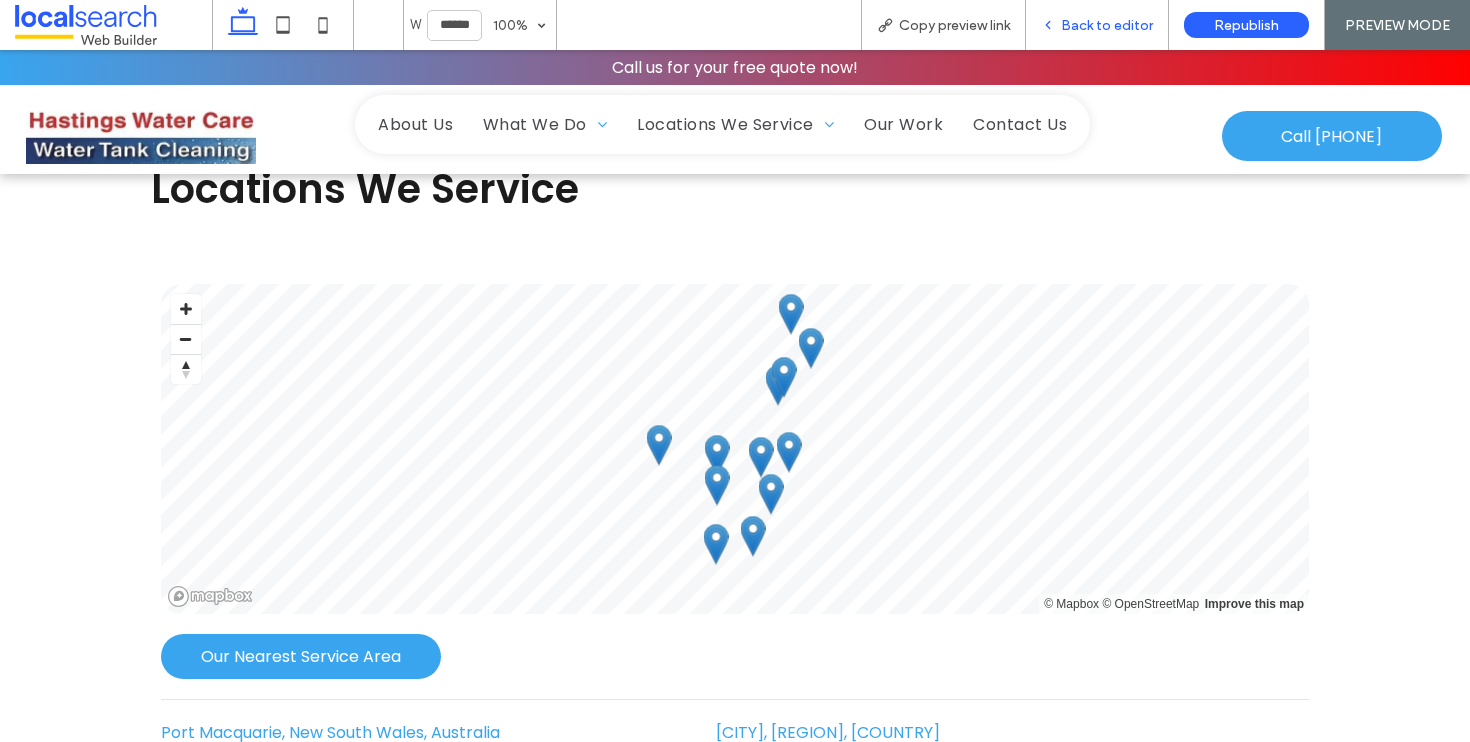 click on "Back to editor" at bounding box center [1107, 25] 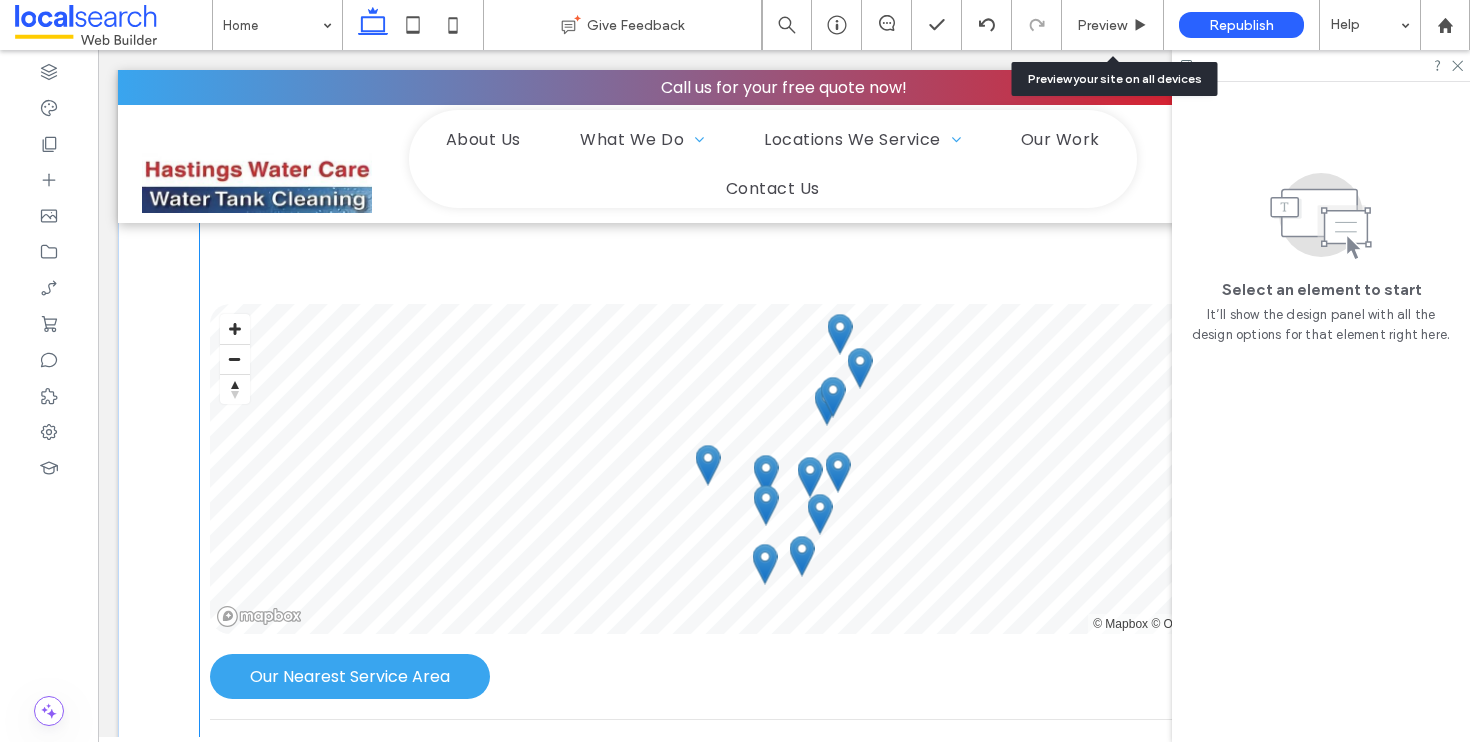 scroll, scrollTop: 4079, scrollLeft: 0, axis: vertical 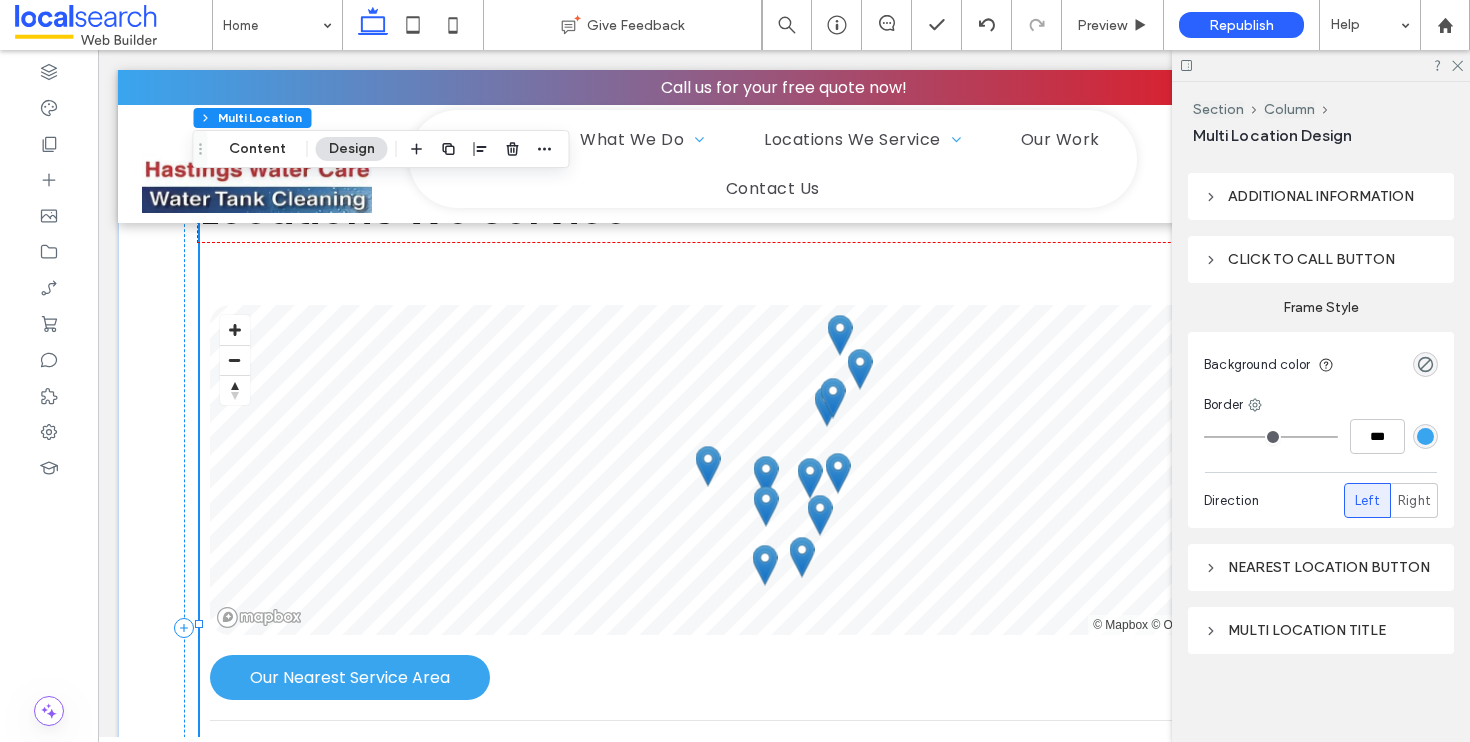 click on "Multi location title" at bounding box center (1321, 630) 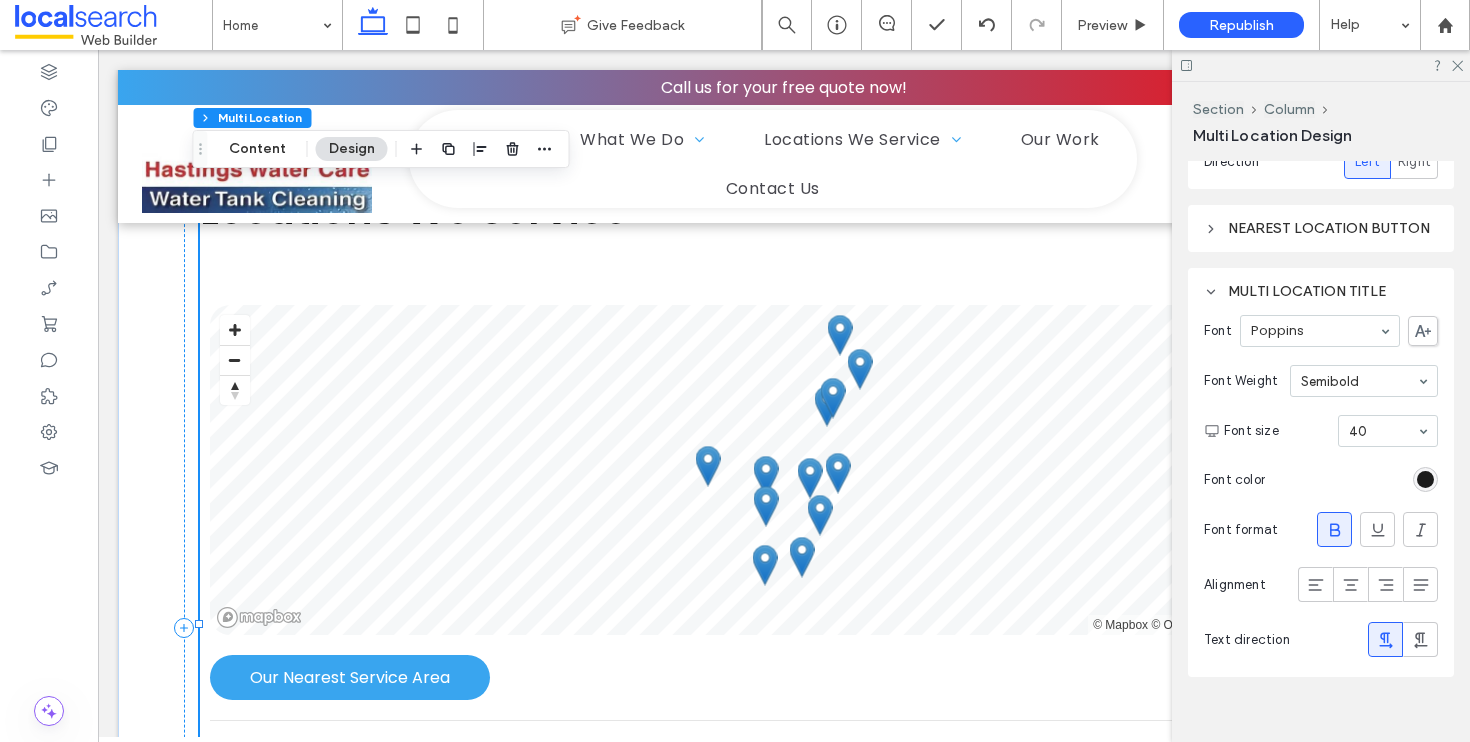 scroll, scrollTop: 820, scrollLeft: 0, axis: vertical 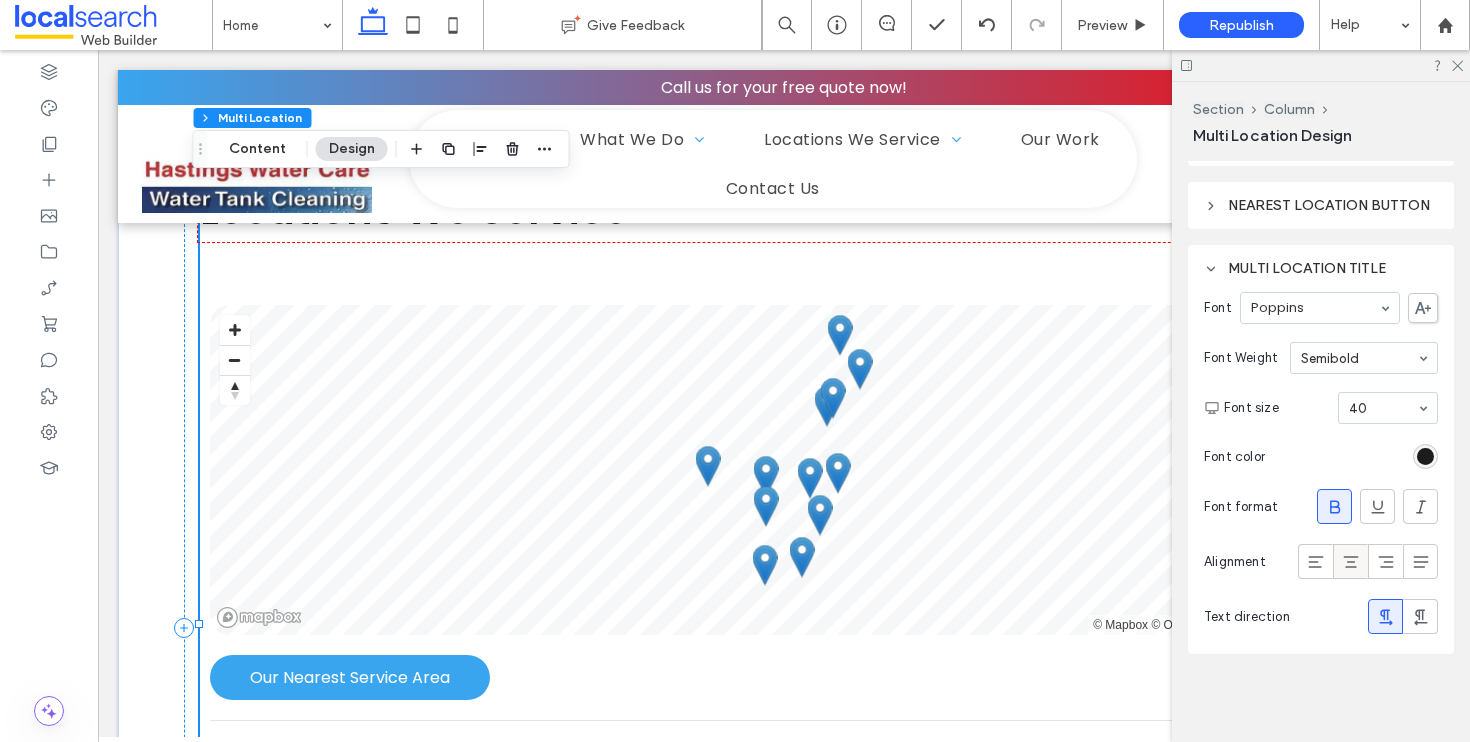 click 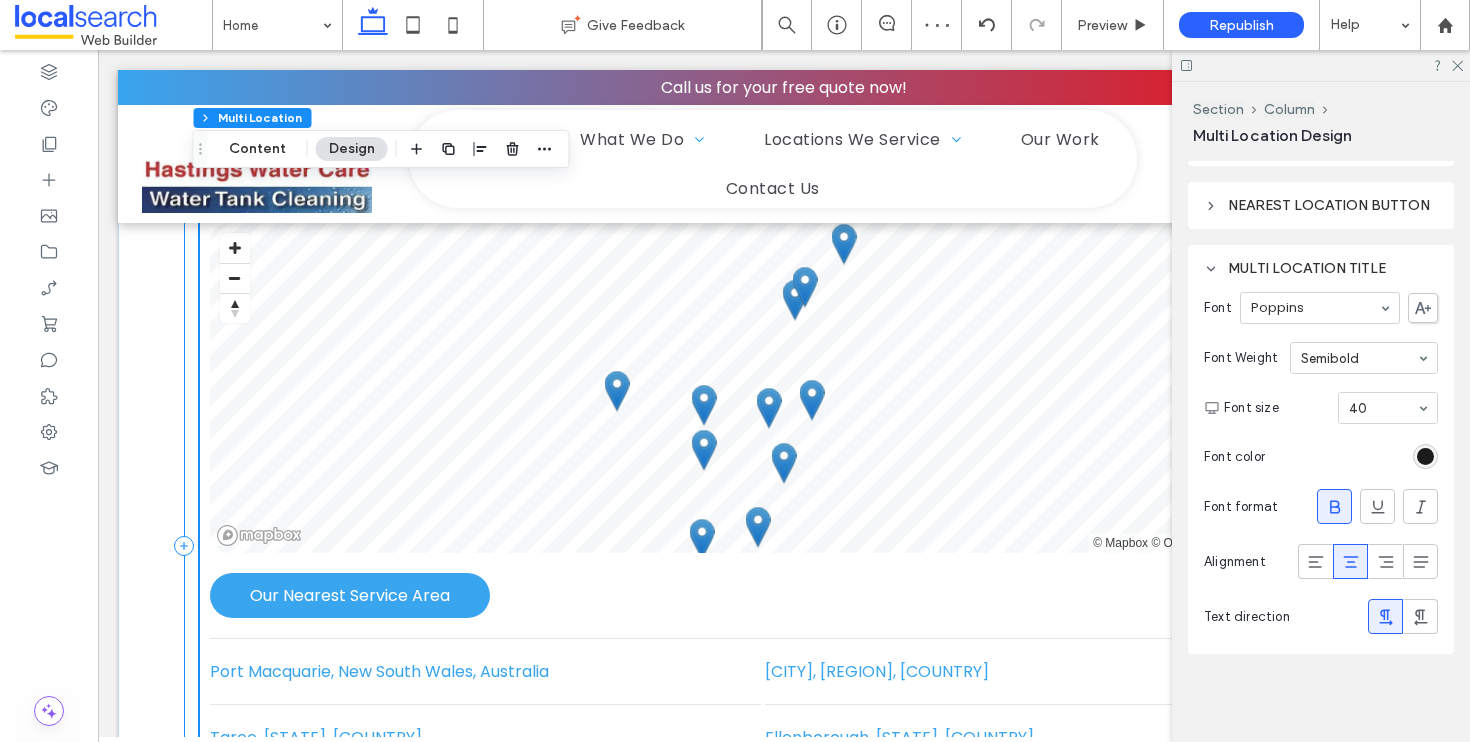 scroll, scrollTop: 4192, scrollLeft: 0, axis: vertical 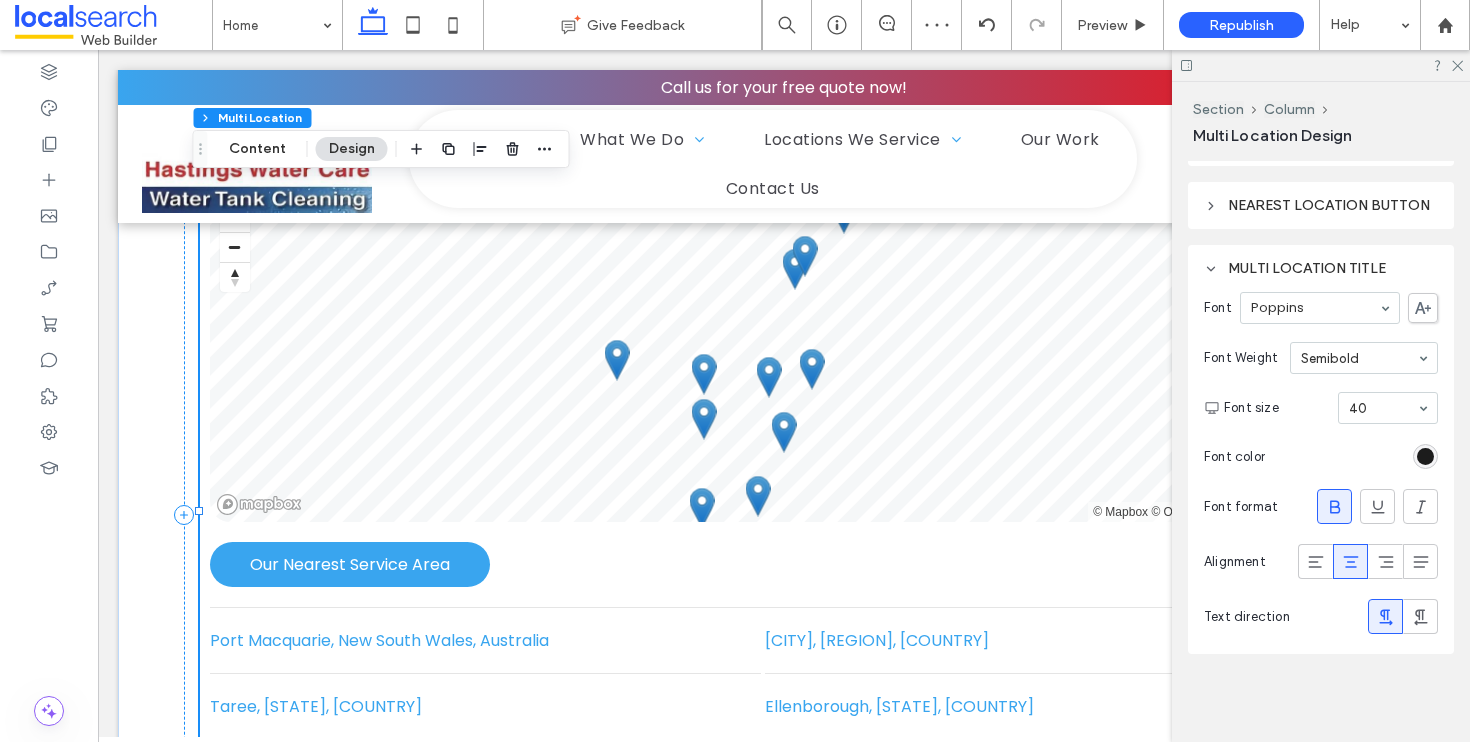 click on "Frame Style Background color Border *** Direction Left Right Nearest location button Multi location title Font Poppins Font Weight Semibold Font size 40 Font color Font format Alignment Text direction" at bounding box center [1321, 287] 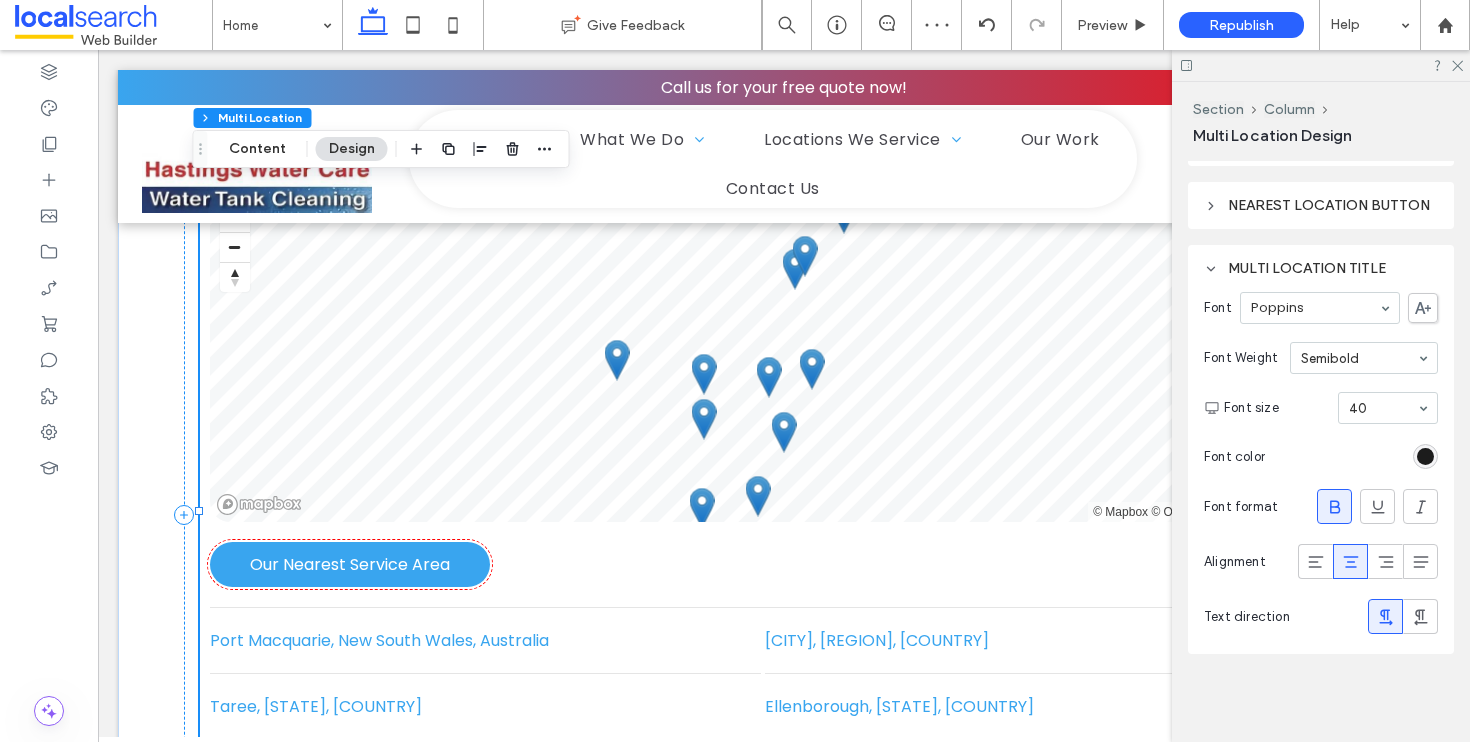 click on "Nearest location button" at bounding box center [1321, 205] 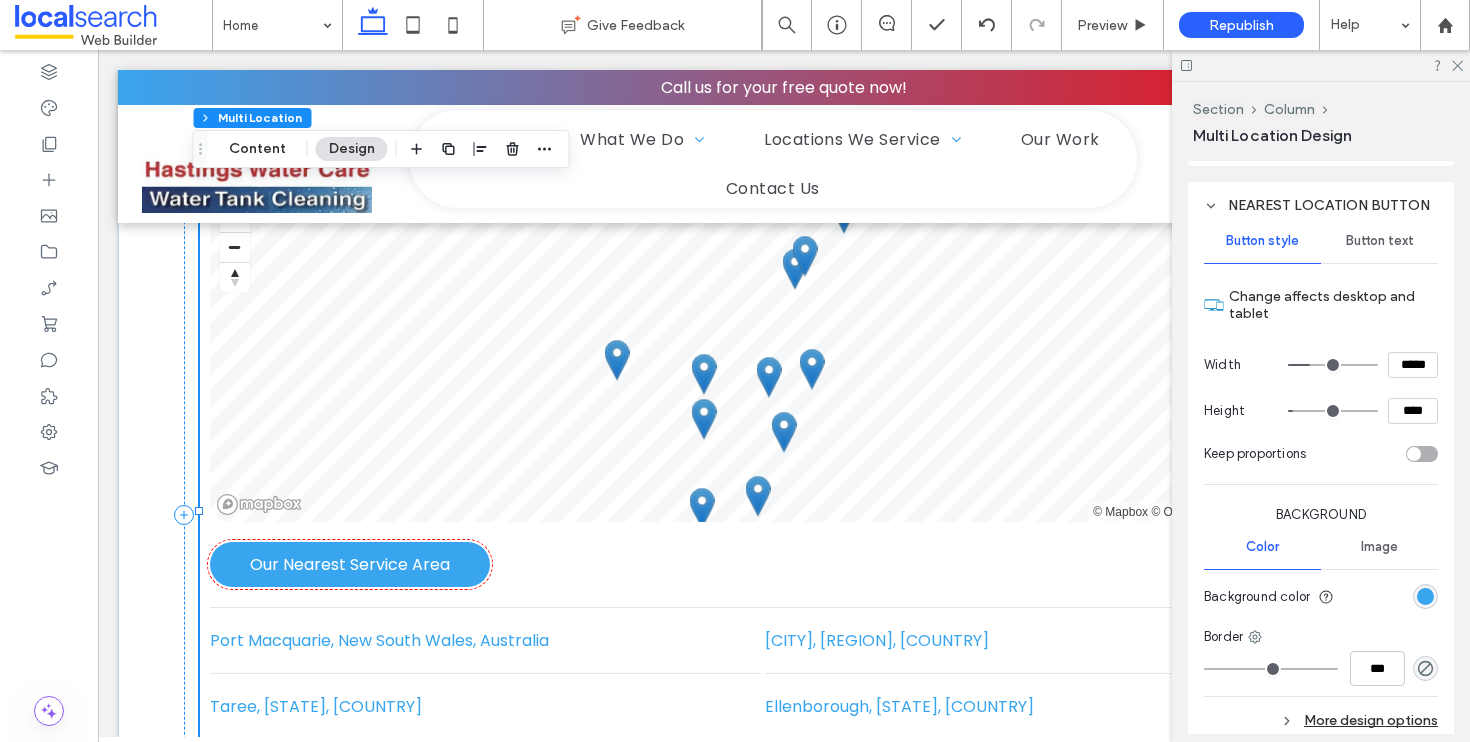 click on "Button text" at bounding box center (1379, 241) 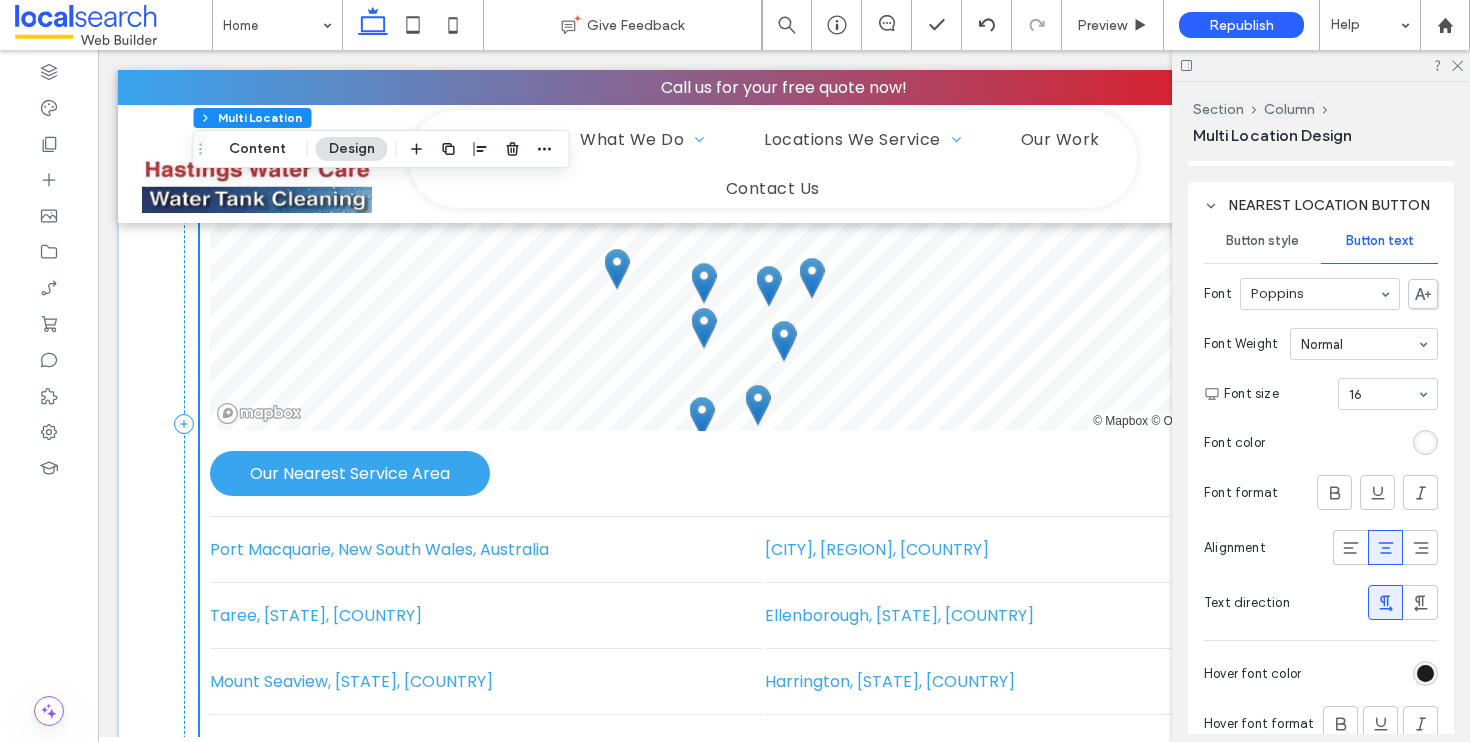 scroll, scrollTop: 4259, scrollLeft: 0, axis: vertical 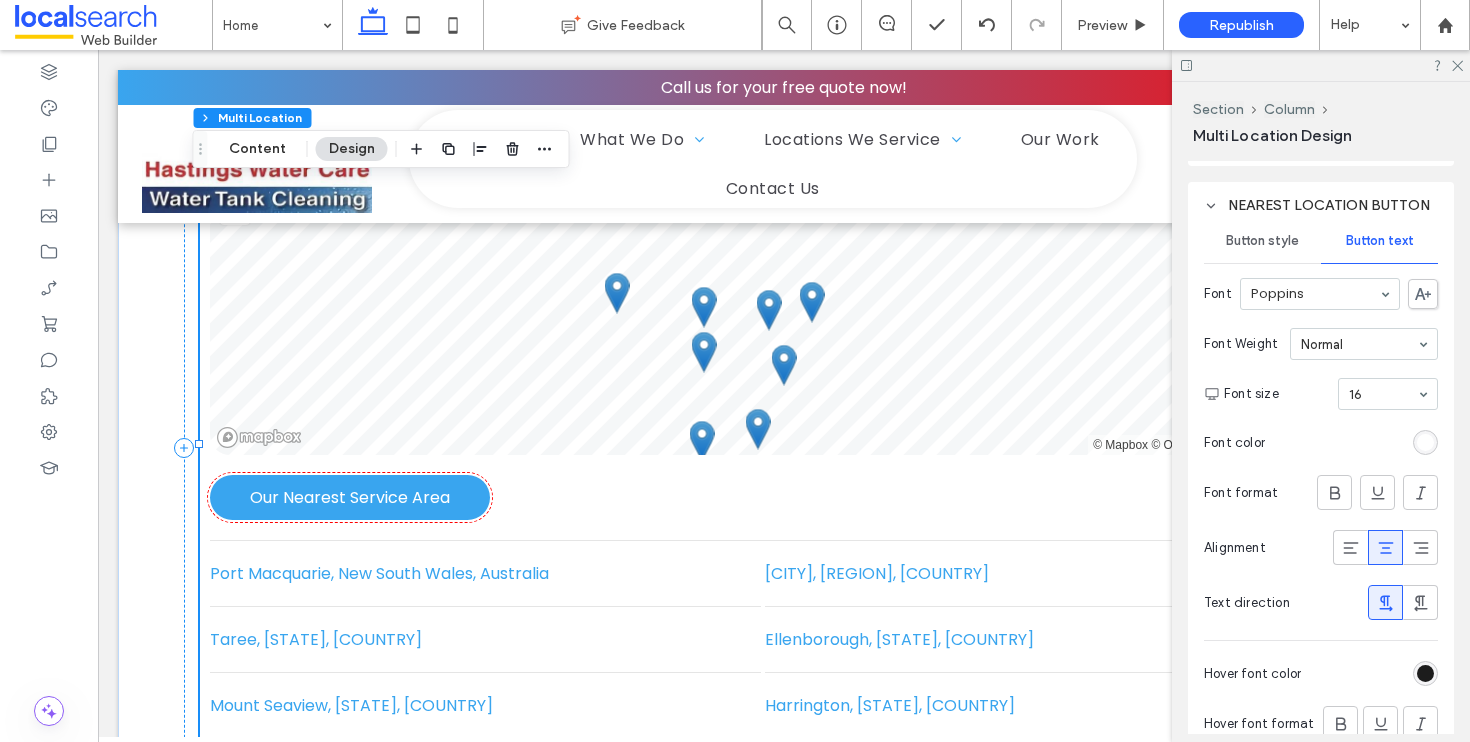 click on "Button style" at bounding box center (1262, 241) 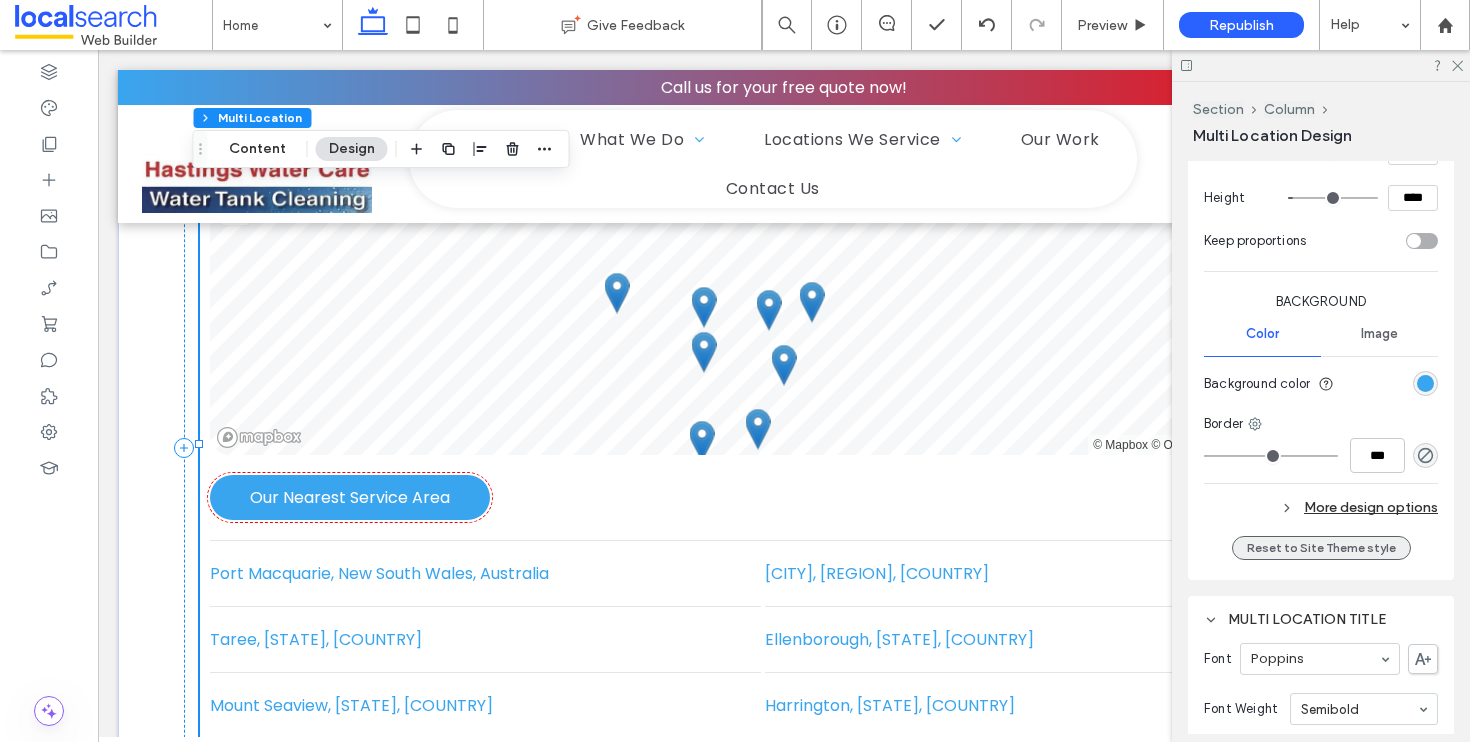 scroll, scrollTop: 1034, scrollLeft: 0, axis: vertical 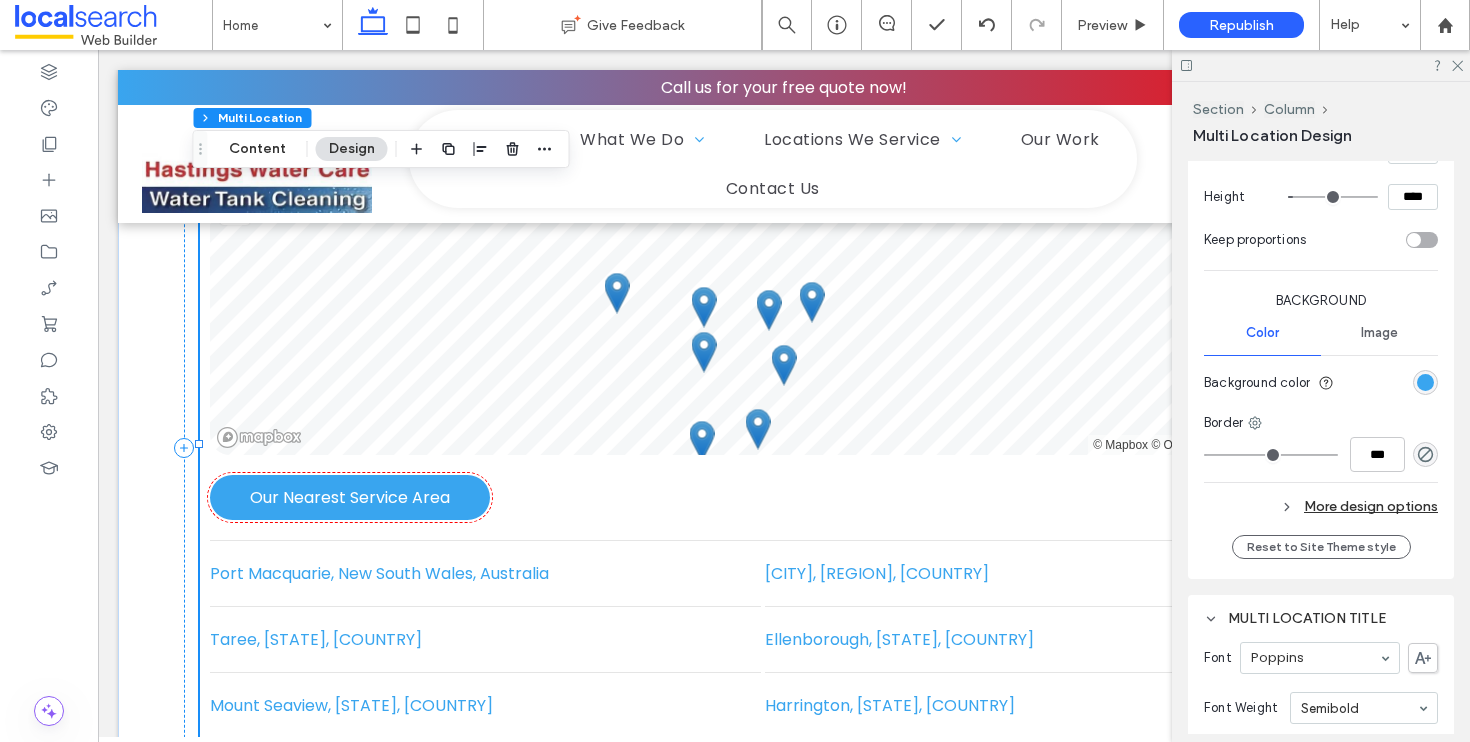 click on "More design options" at bounding box center (1321, 506) 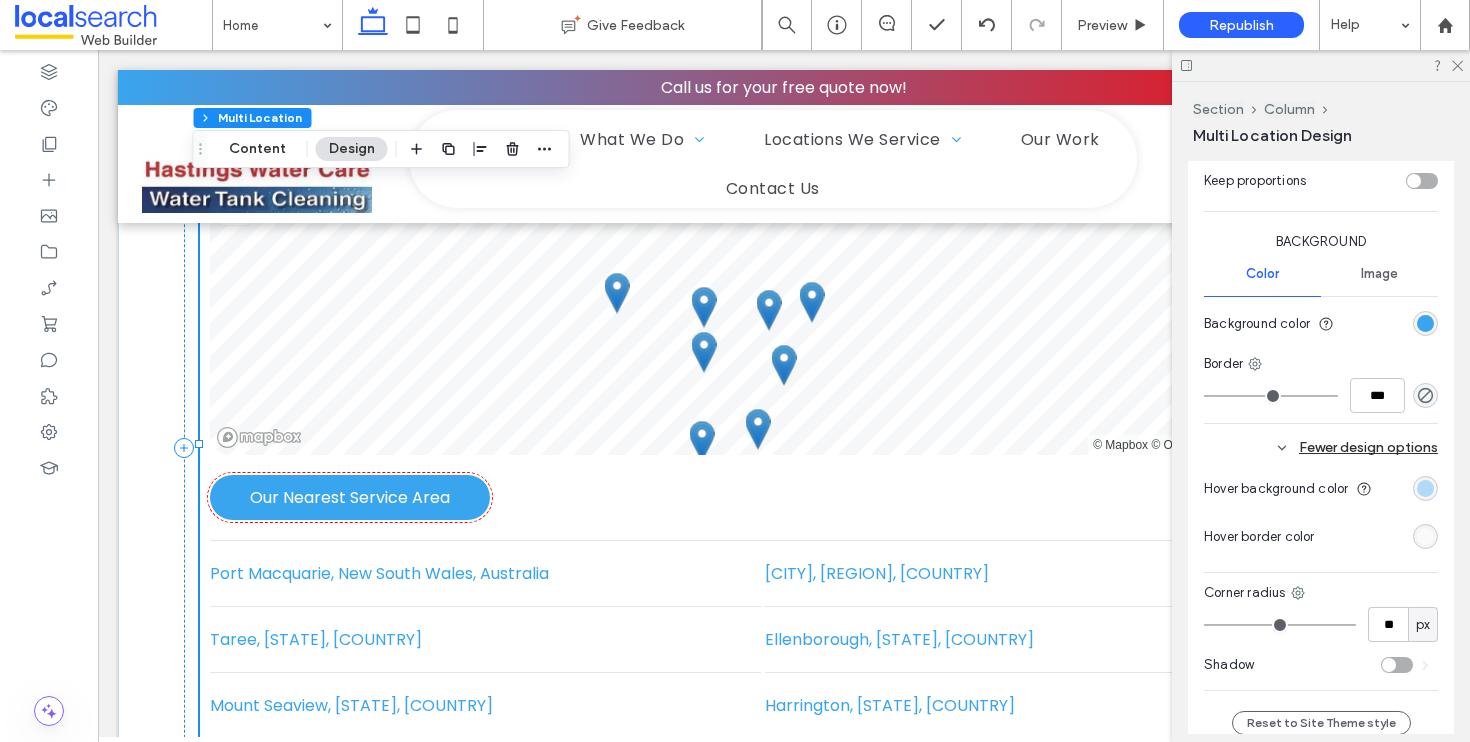 scroll, scrollTop: 724, scrollLeft: 0, axis: vertical 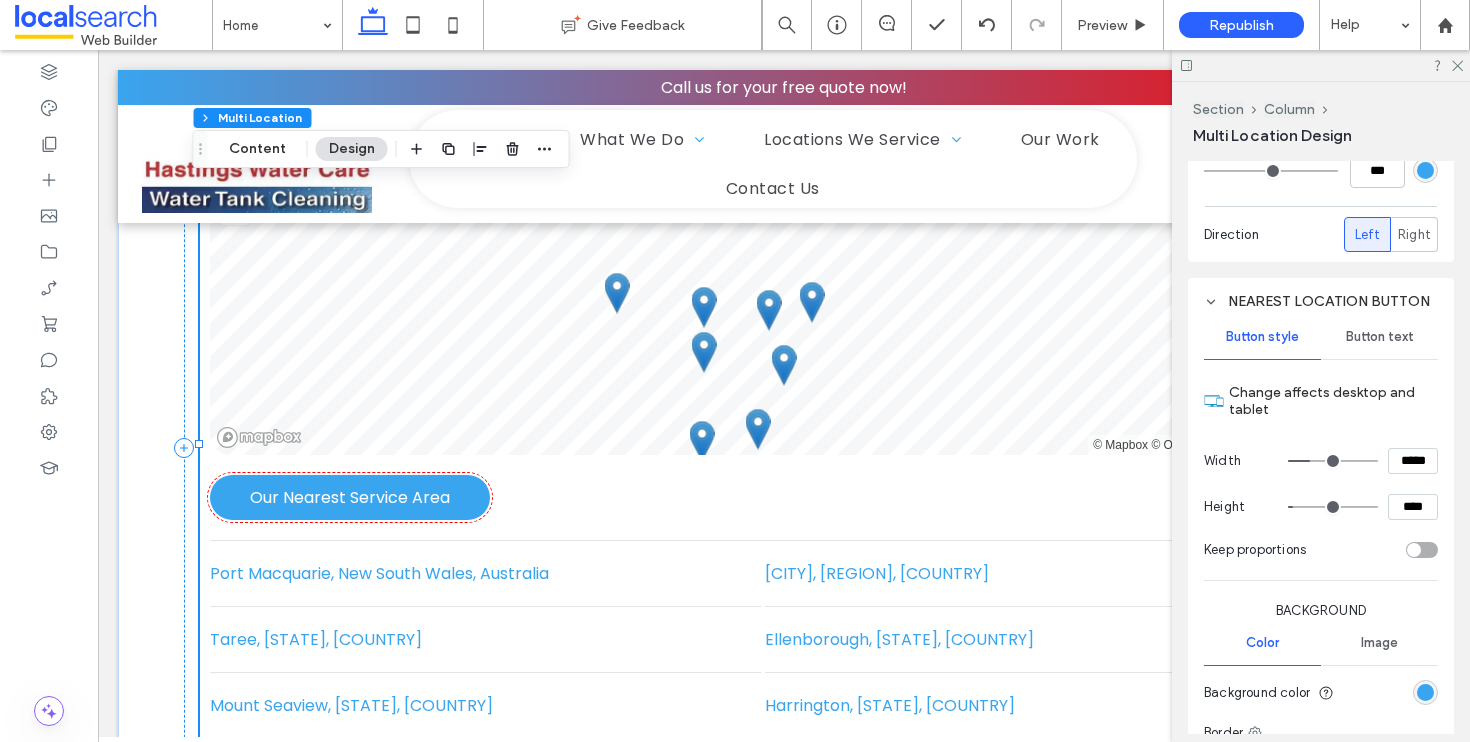 click on "Button text" at bounding box center [1380, 337] 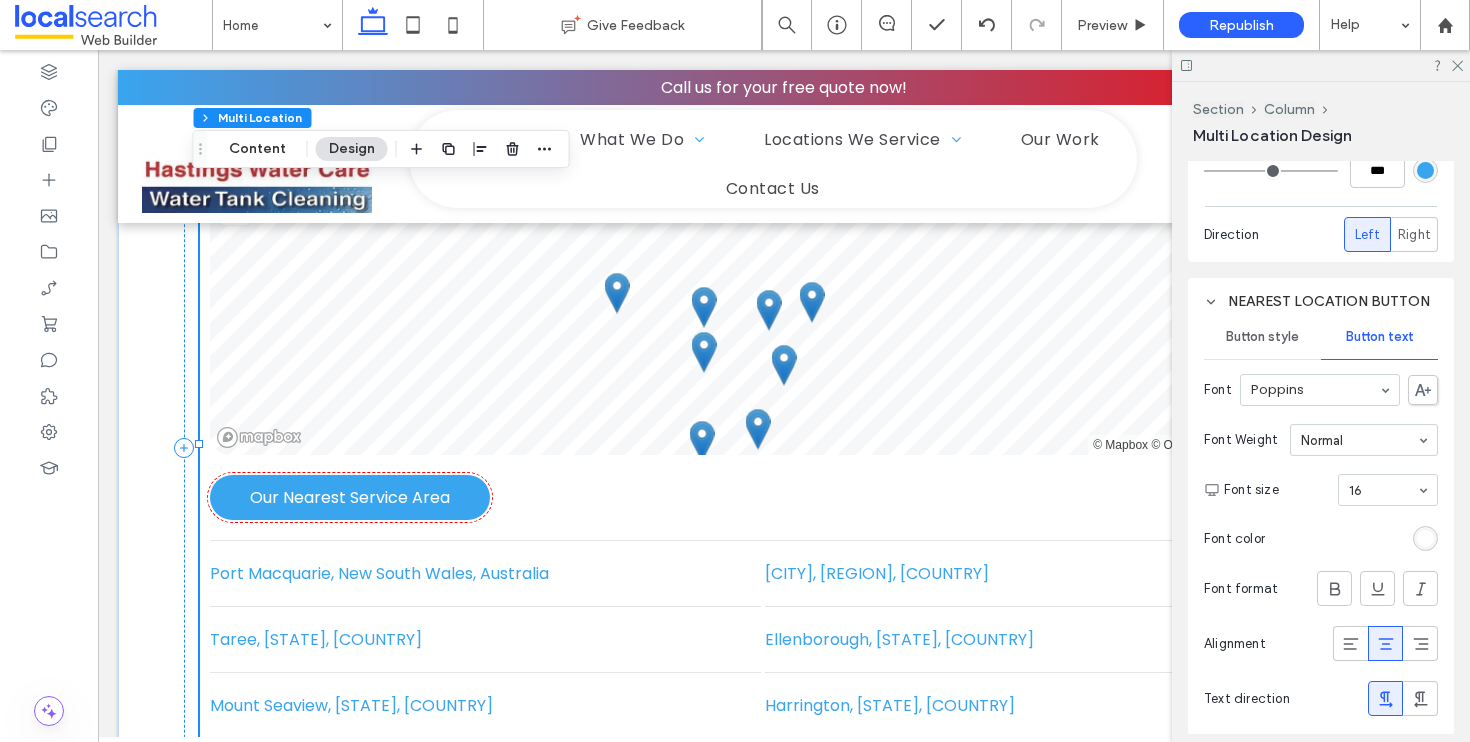 scroll, scrollTop: 900, scrollLeft: 0, axis: vertical 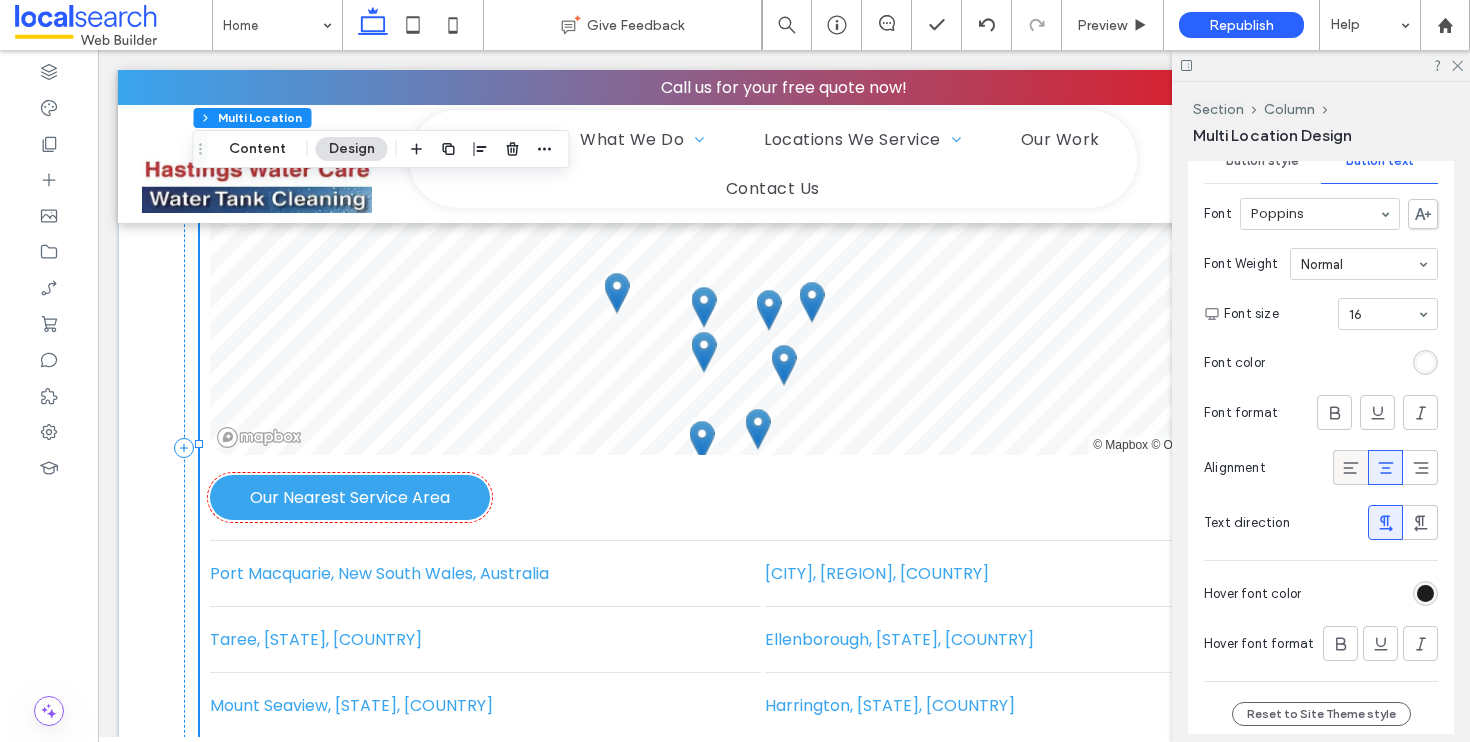 click 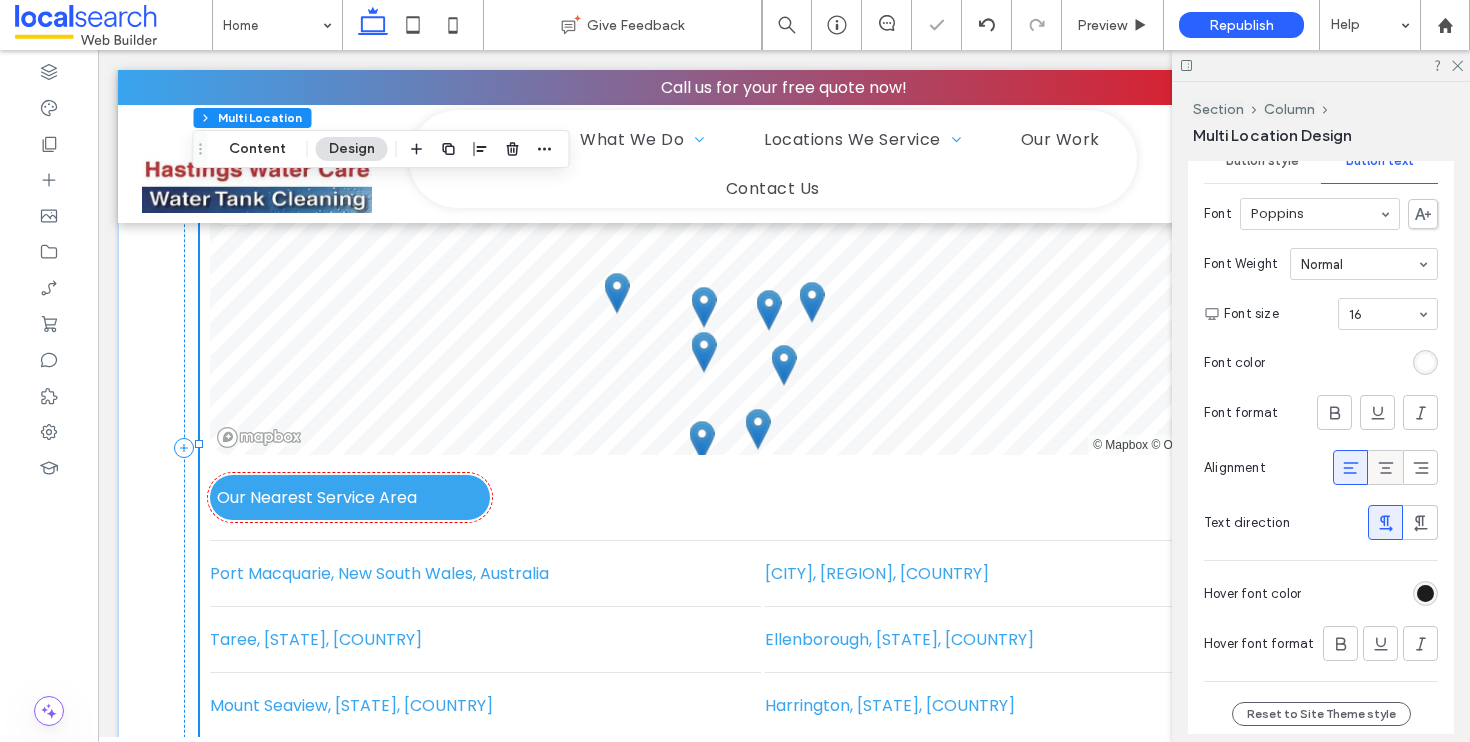 click at bounding box center (1385, 467) 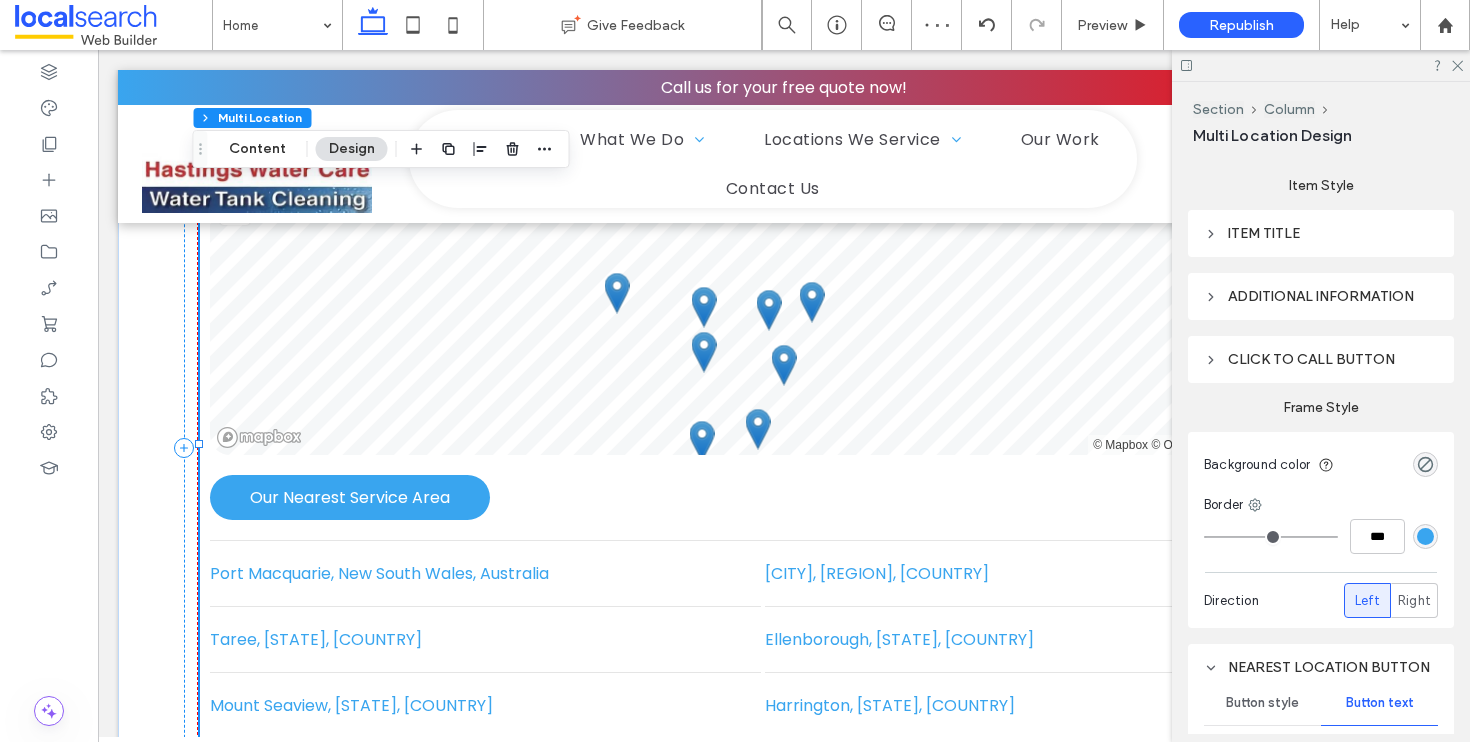 scroll, scrollTop: 765, scrollLeft: 0, axis: vertical 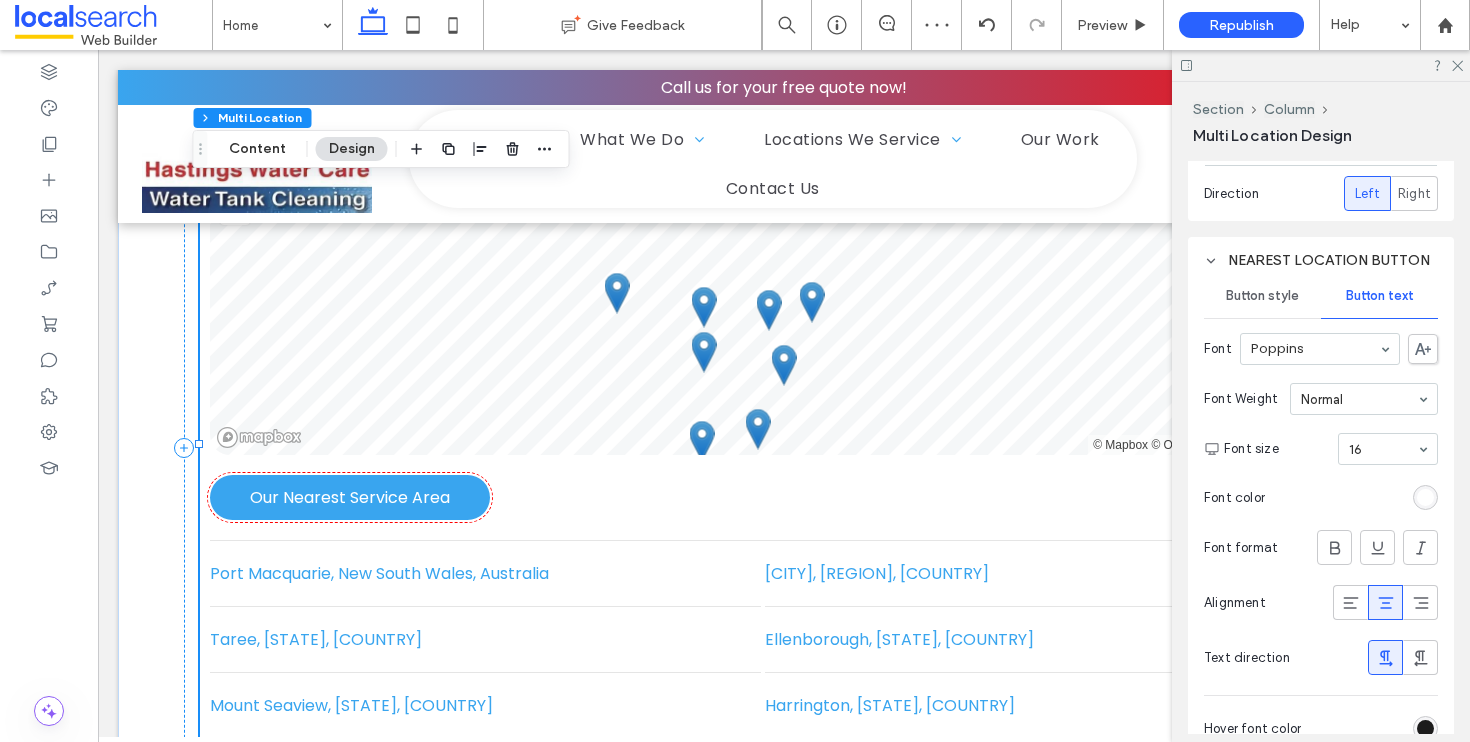 click on "Button style" at bounding box center (1262, 296) 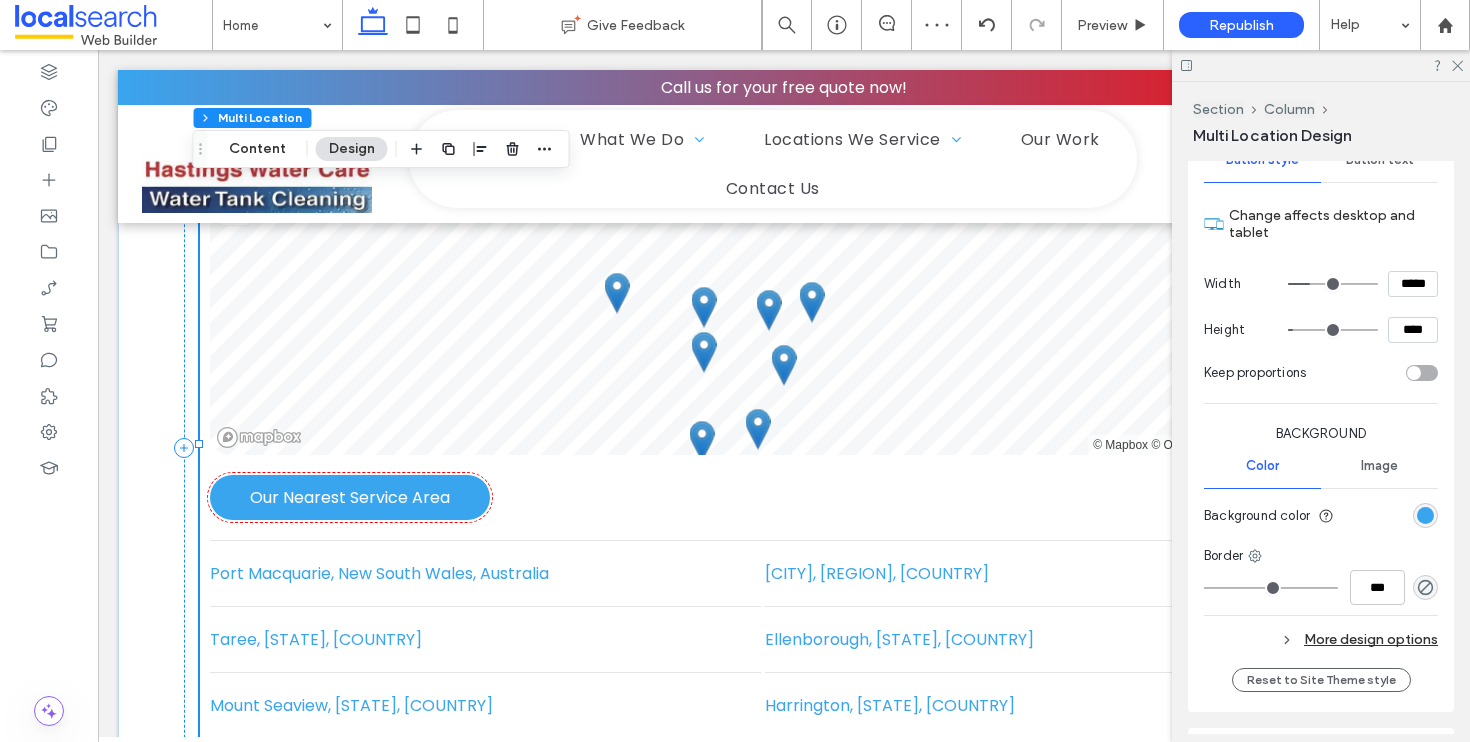 scroll, scrollTop: 1242, scrollLeft: 0, axis: vertical 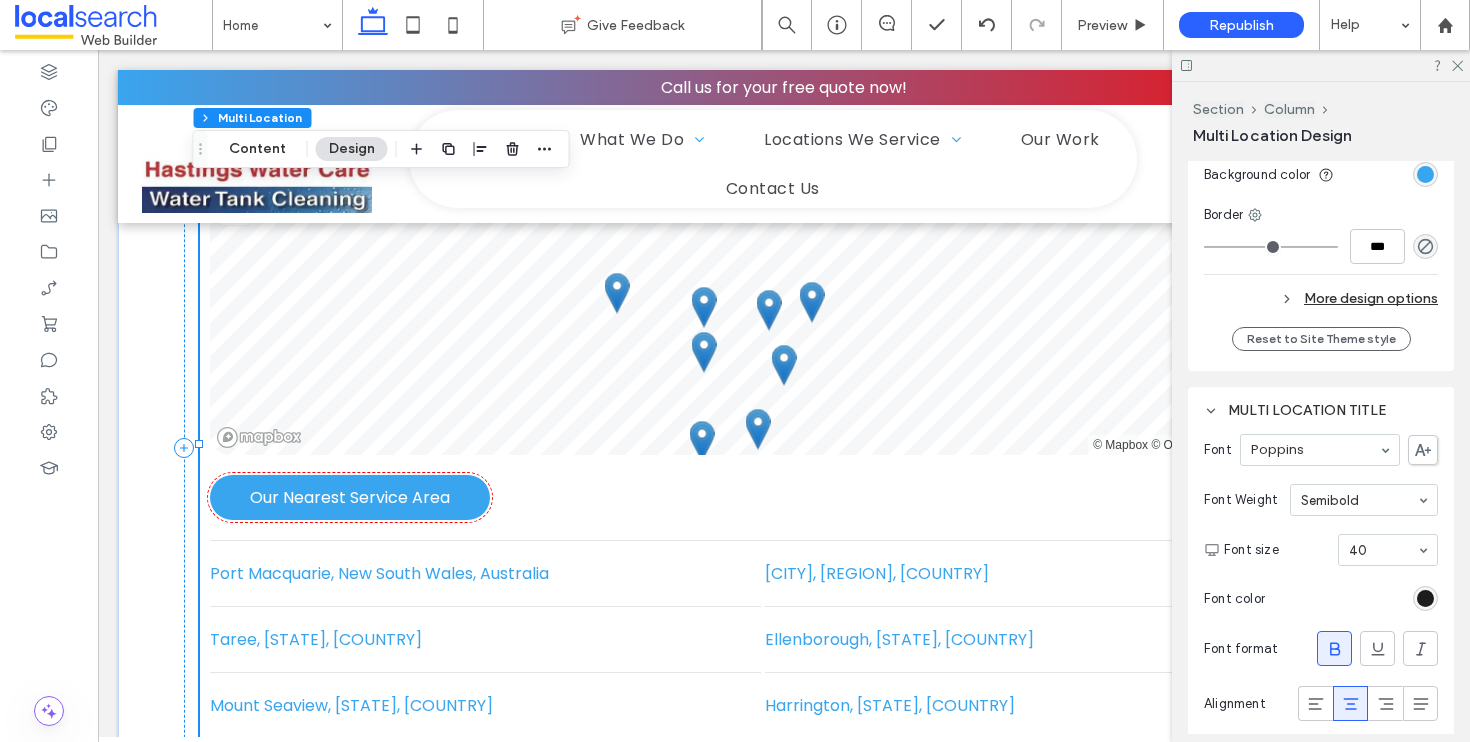 click on "More design options" at bounding box center [1321, 298] 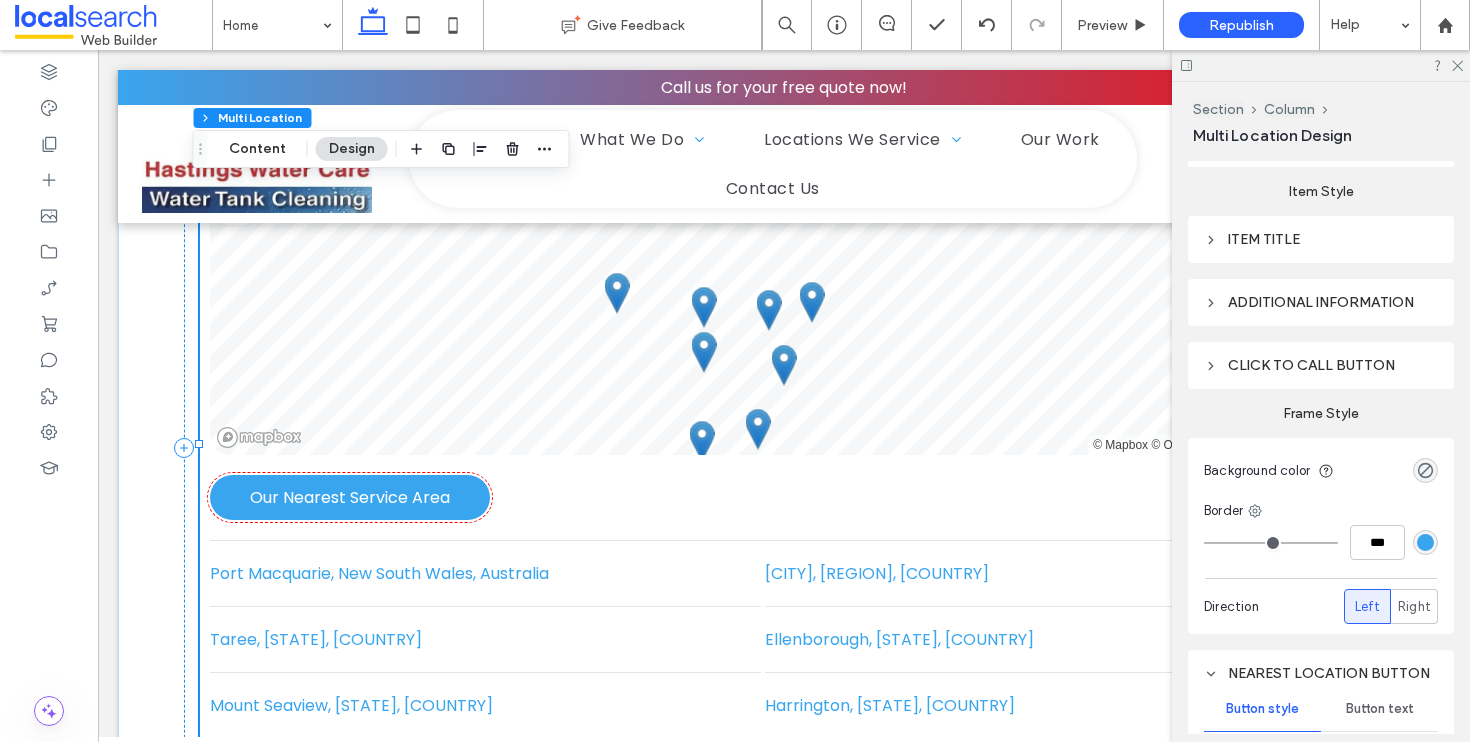 scroll, scrollTop: 336, scrollLeft: 0, axis: vertical 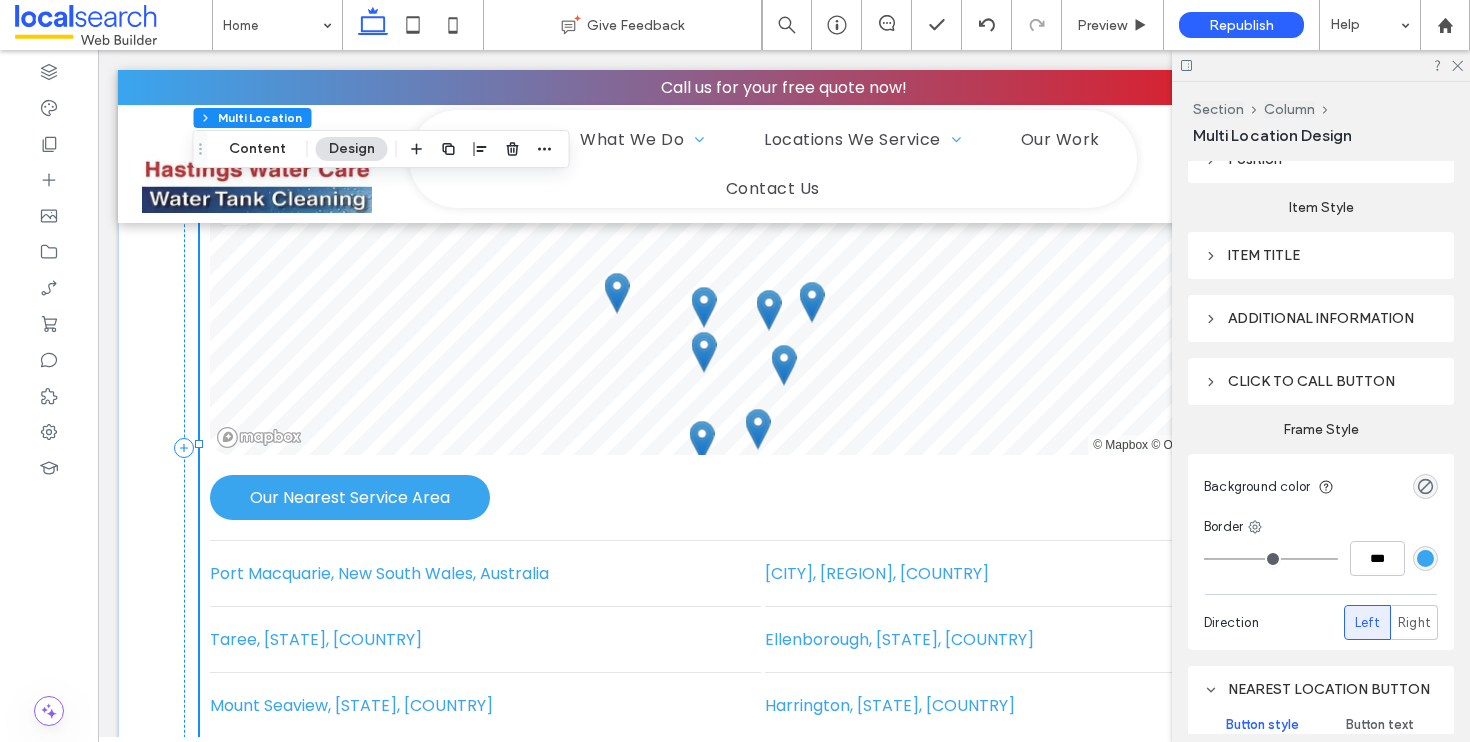 click on "Click to call button" at bounding box center [1321, 381] 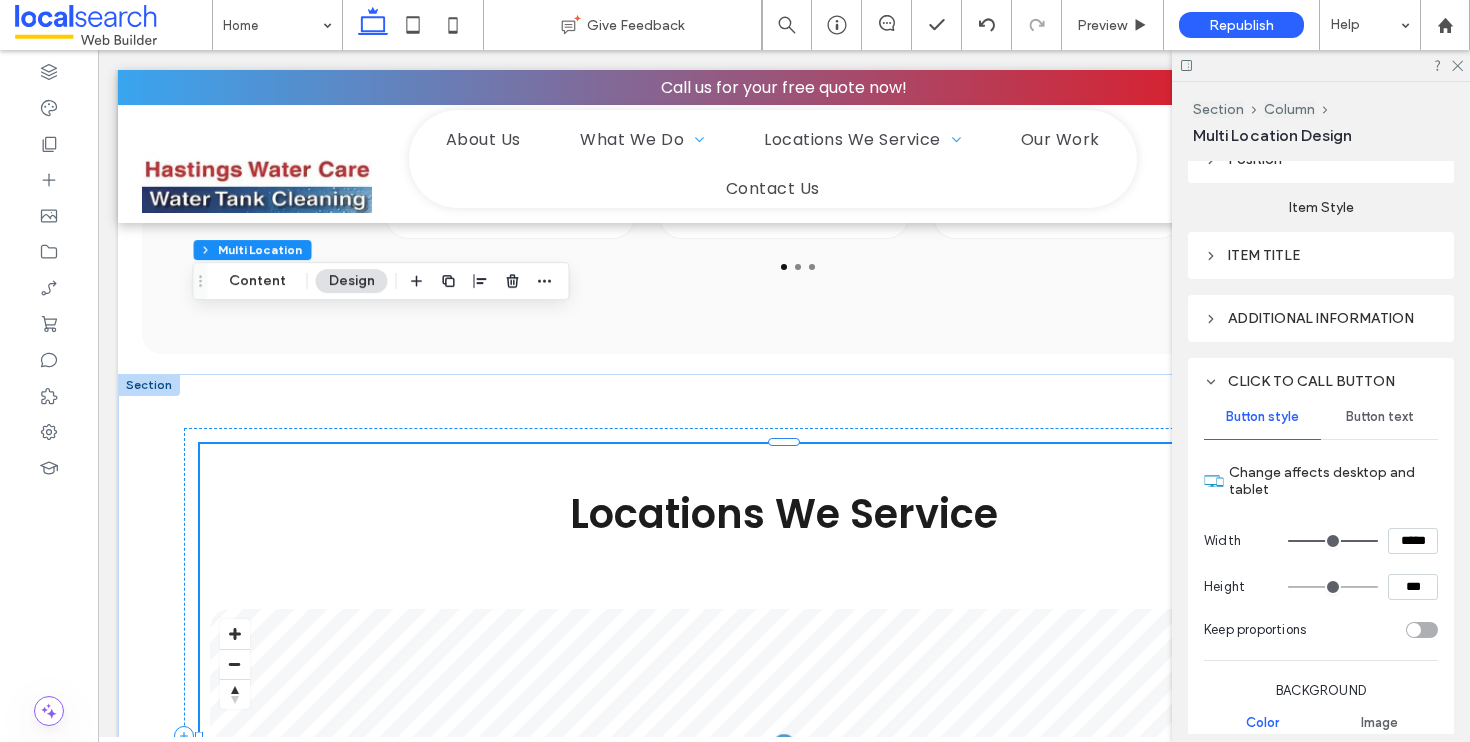 scroll, scrollTop: 4011, scrollLeft: 0, axis: vertical 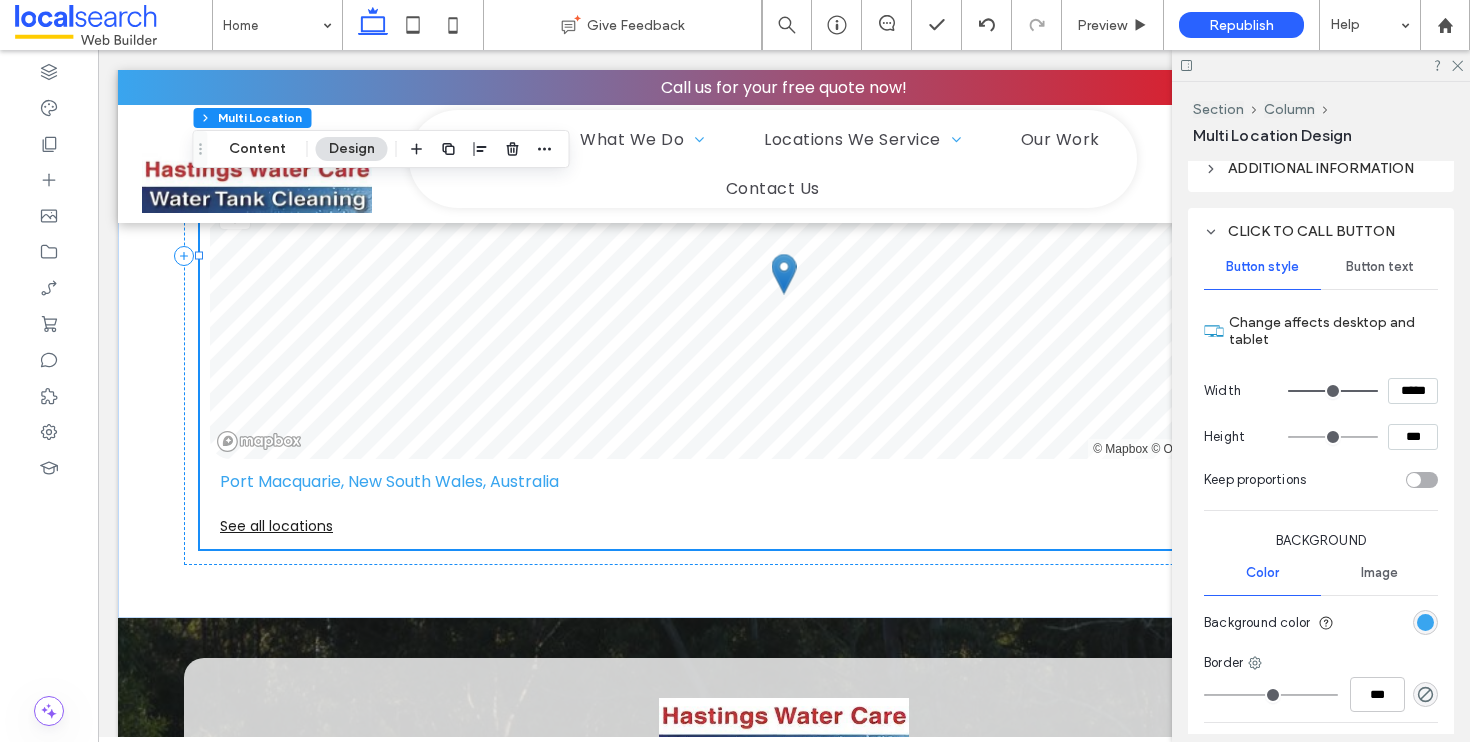 click on "Click to call button" at bounding box center [1321, 231] 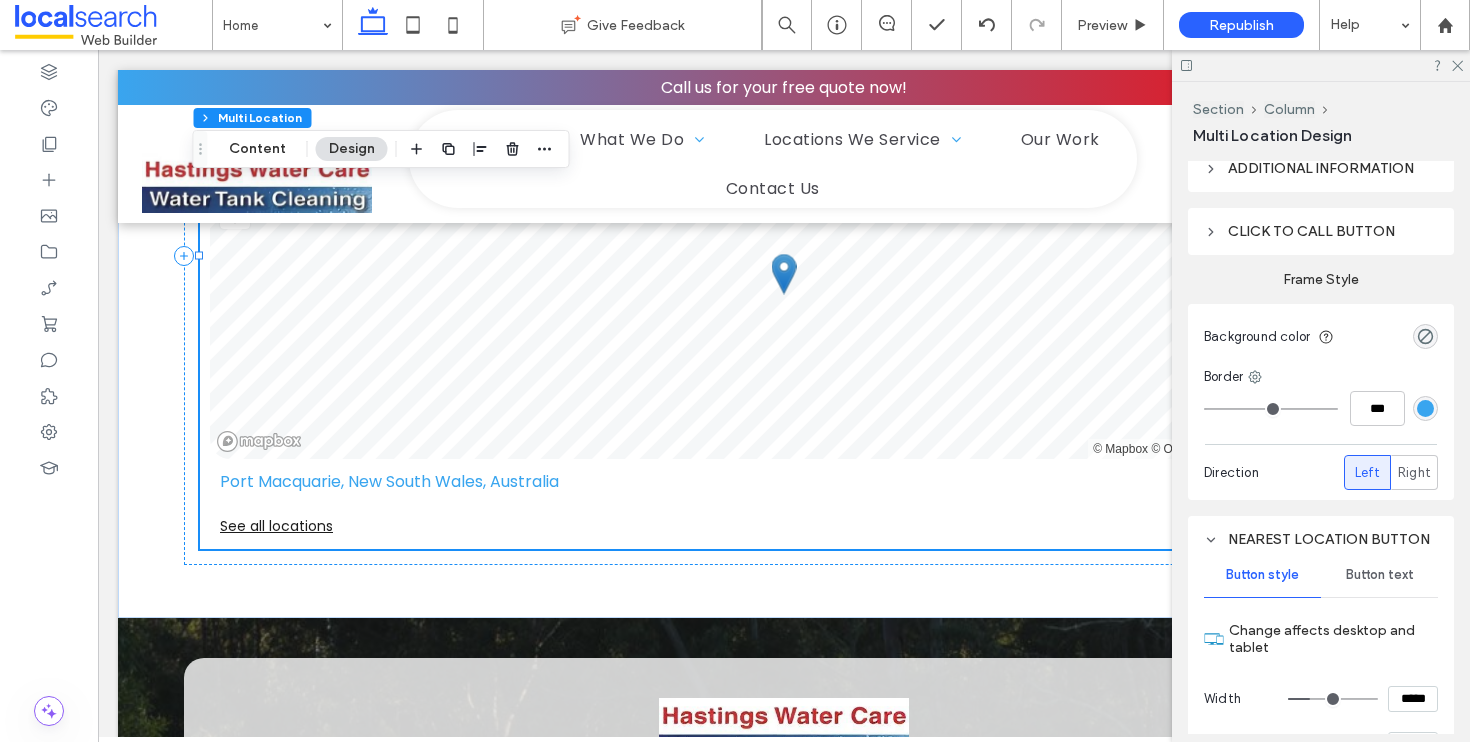 click on "Nearest location button" at bounding box center (1321, 539) 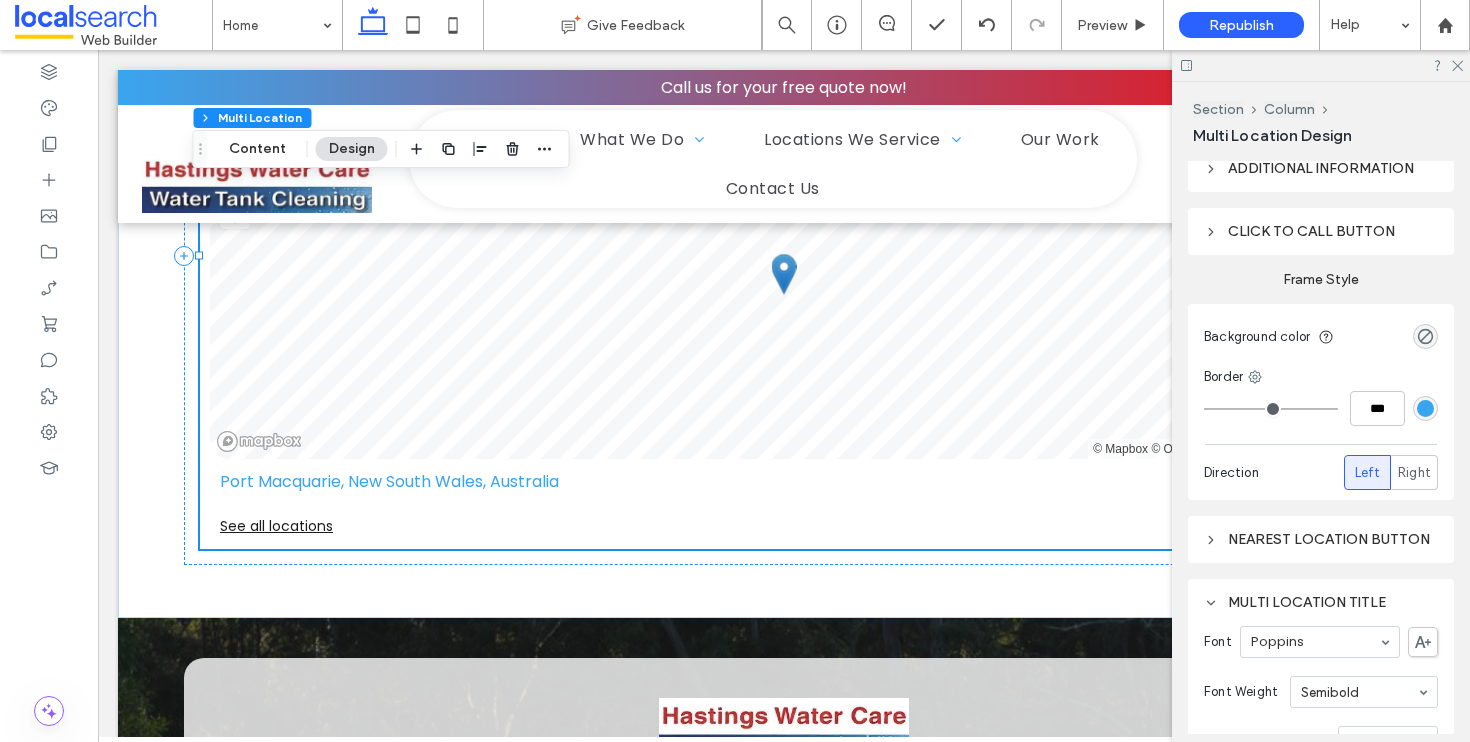 click on "Multi location title" at bounding box center (1321, 602) 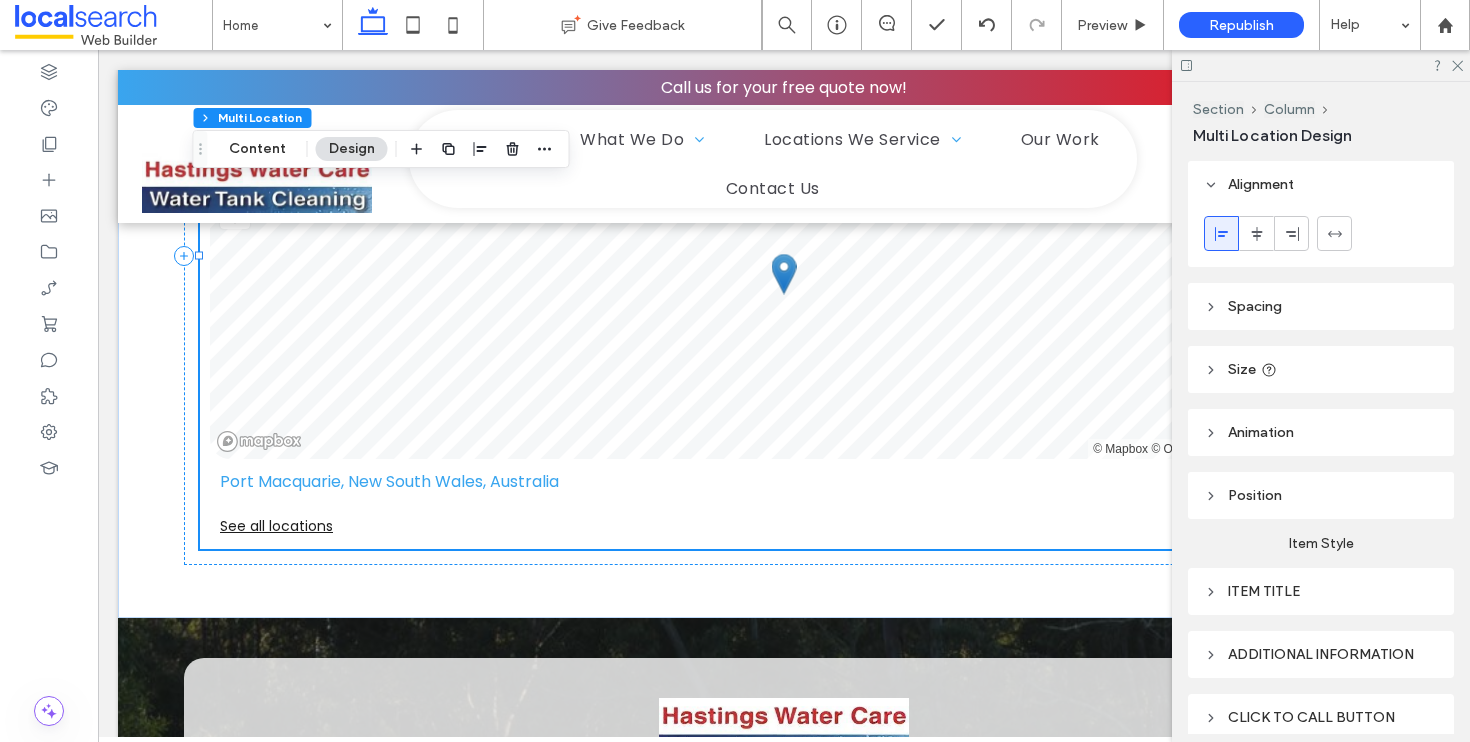 scroll, scrollTop: 34, scrollLeft: 0, axis: vertical 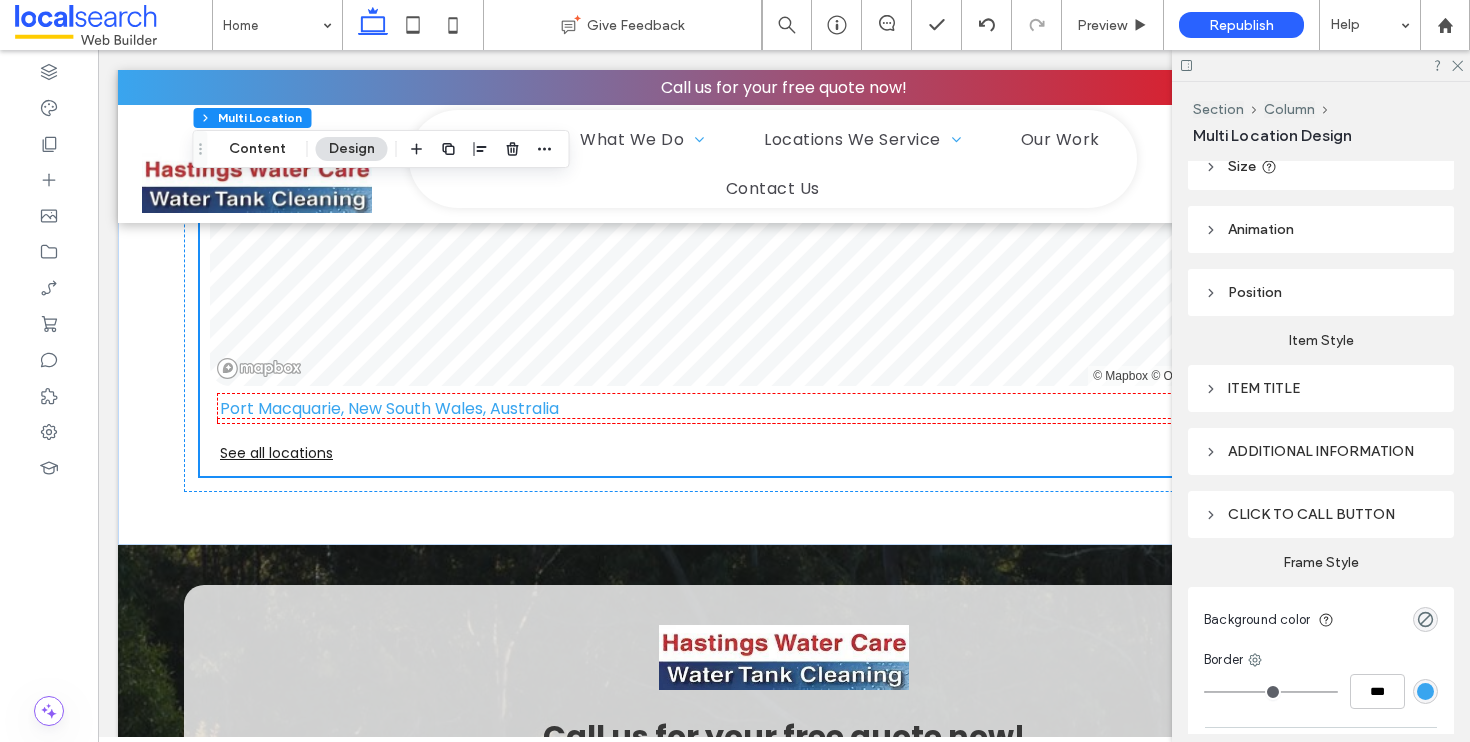 click on "Additional information" at bounding box center (1321, 451) 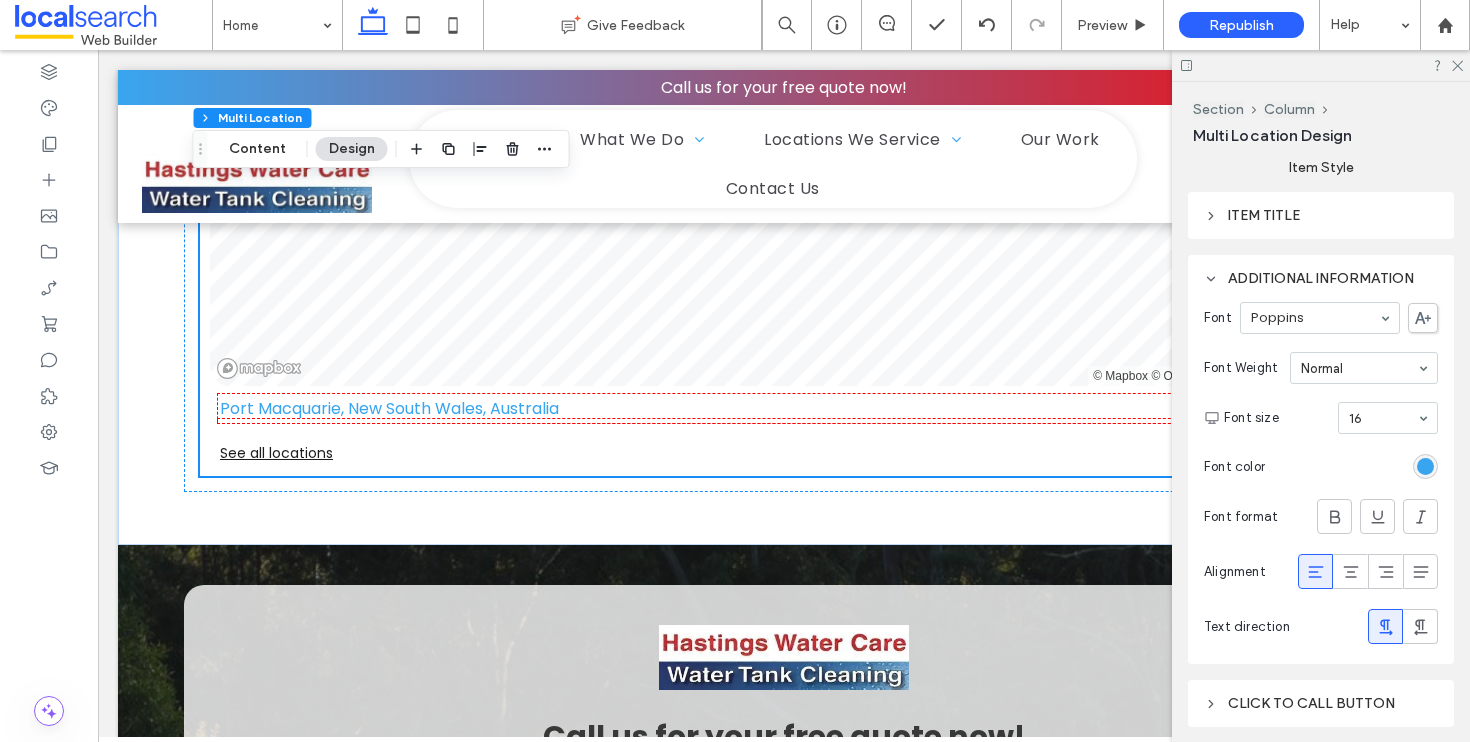 scroll, scrollTop: 380, scrollLeft: 0, axis: vertical 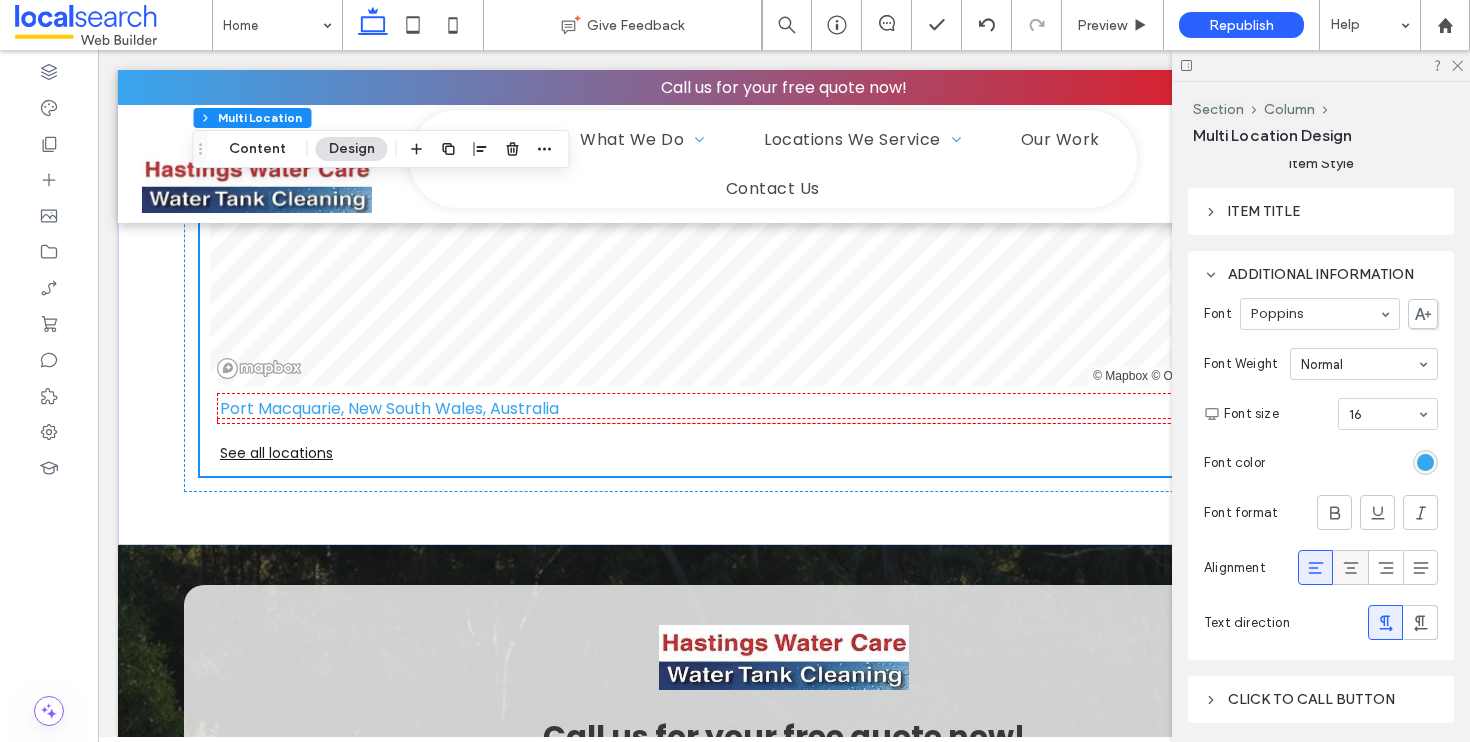 click at bounding box center [1351, 567] 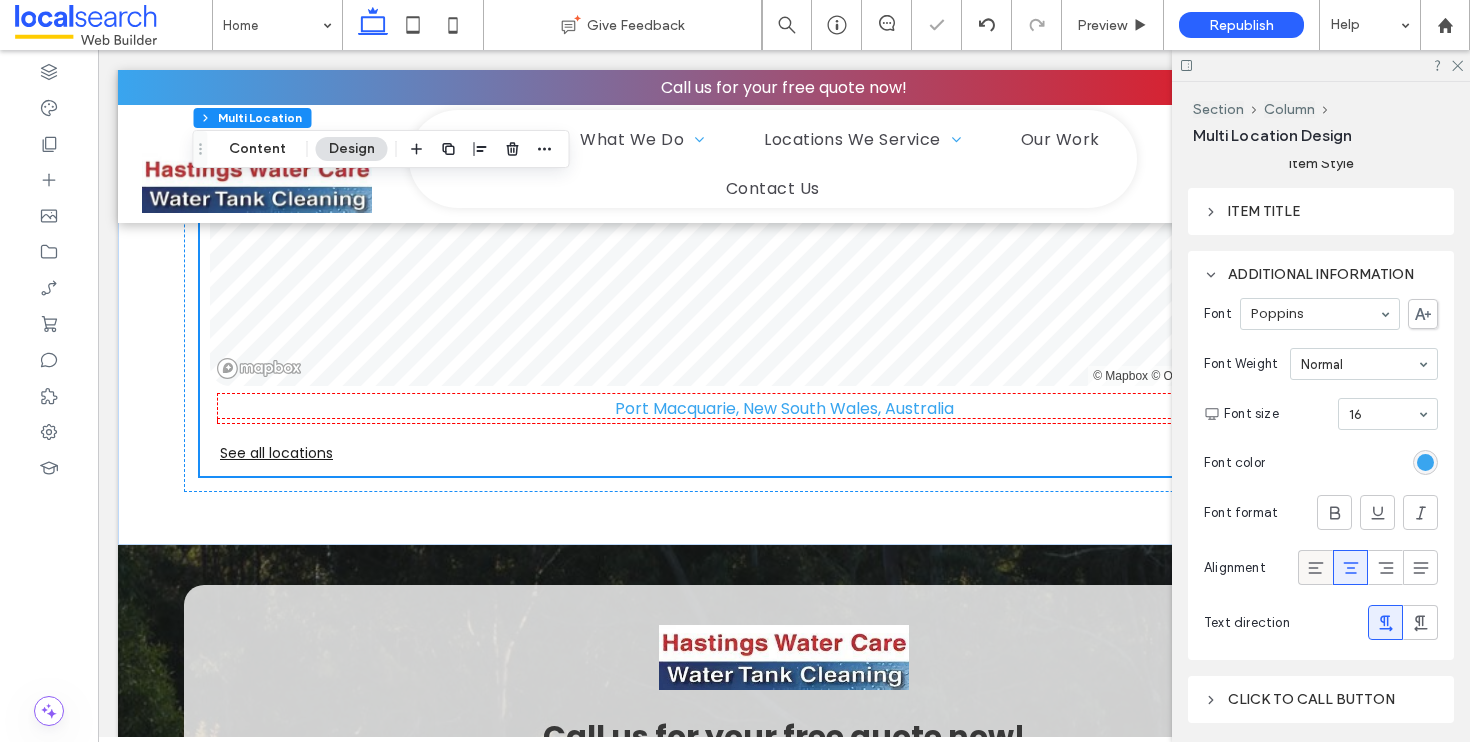 click 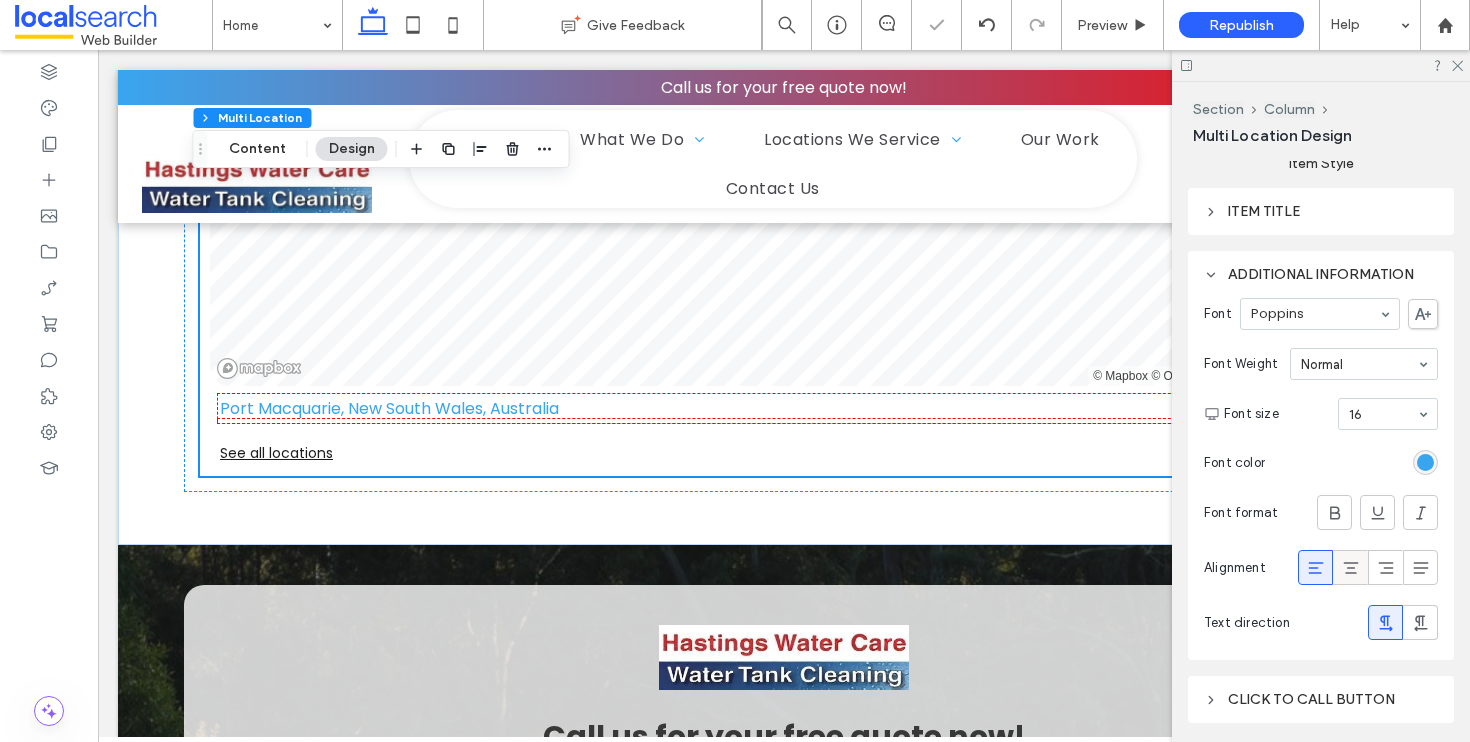 click 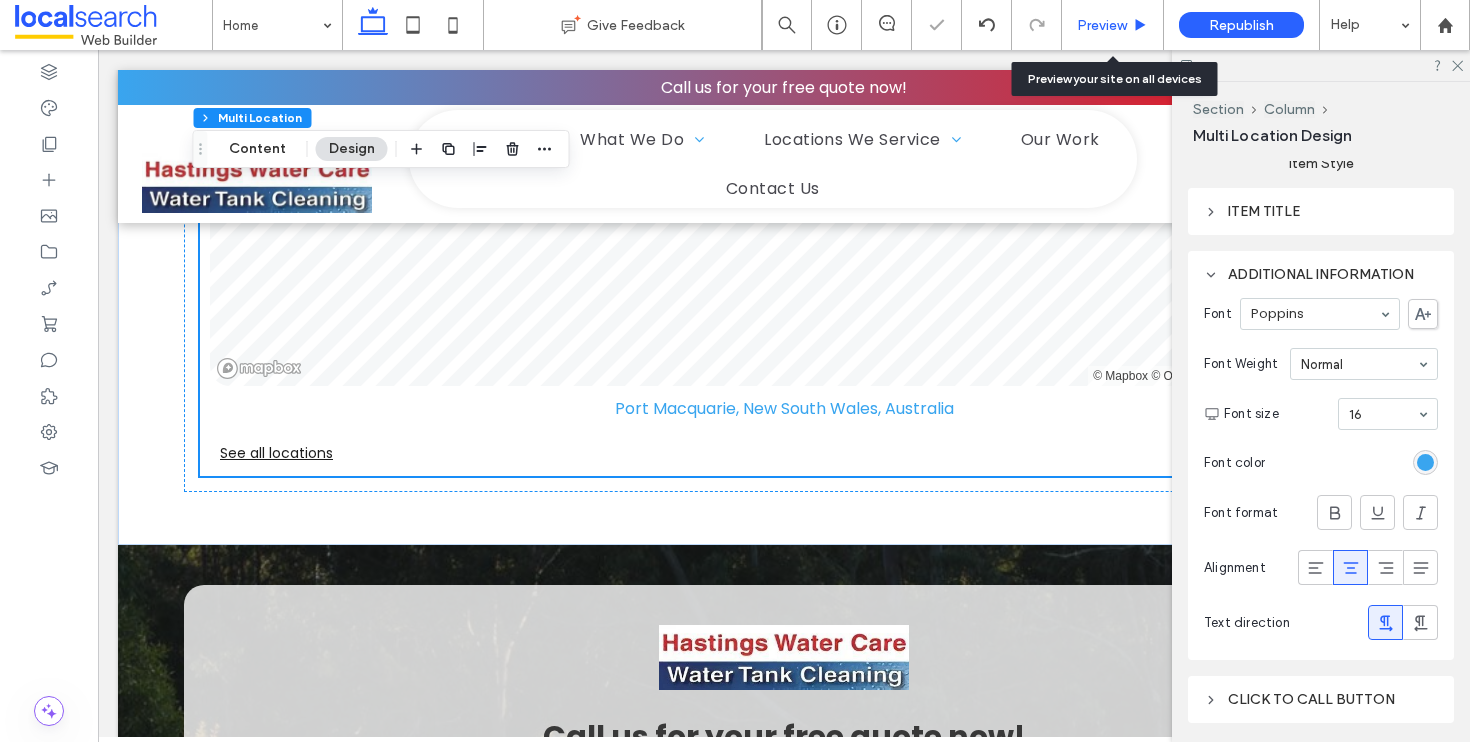 click on "Preview" at bounding box center [1113, 25] 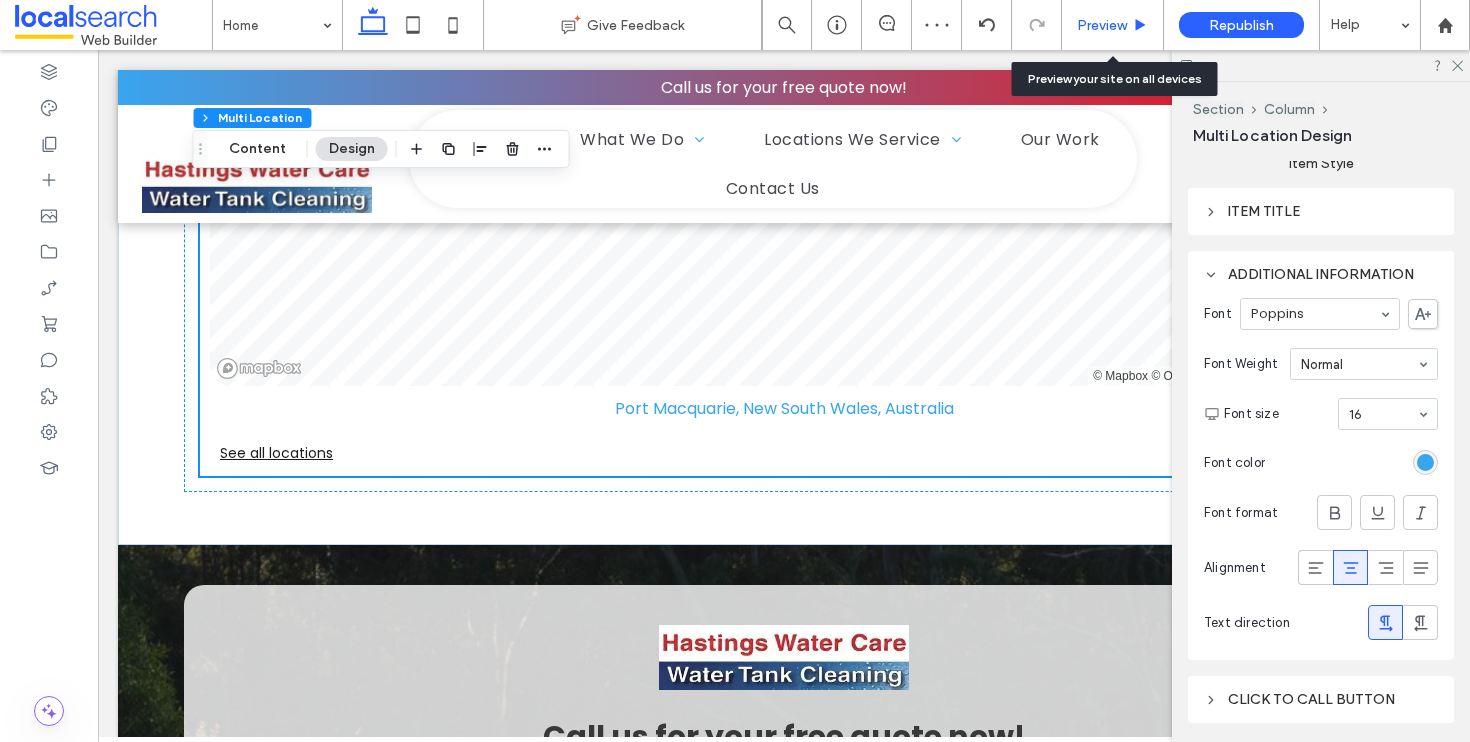 click on "Preview" at bounding box center (1102, 25) 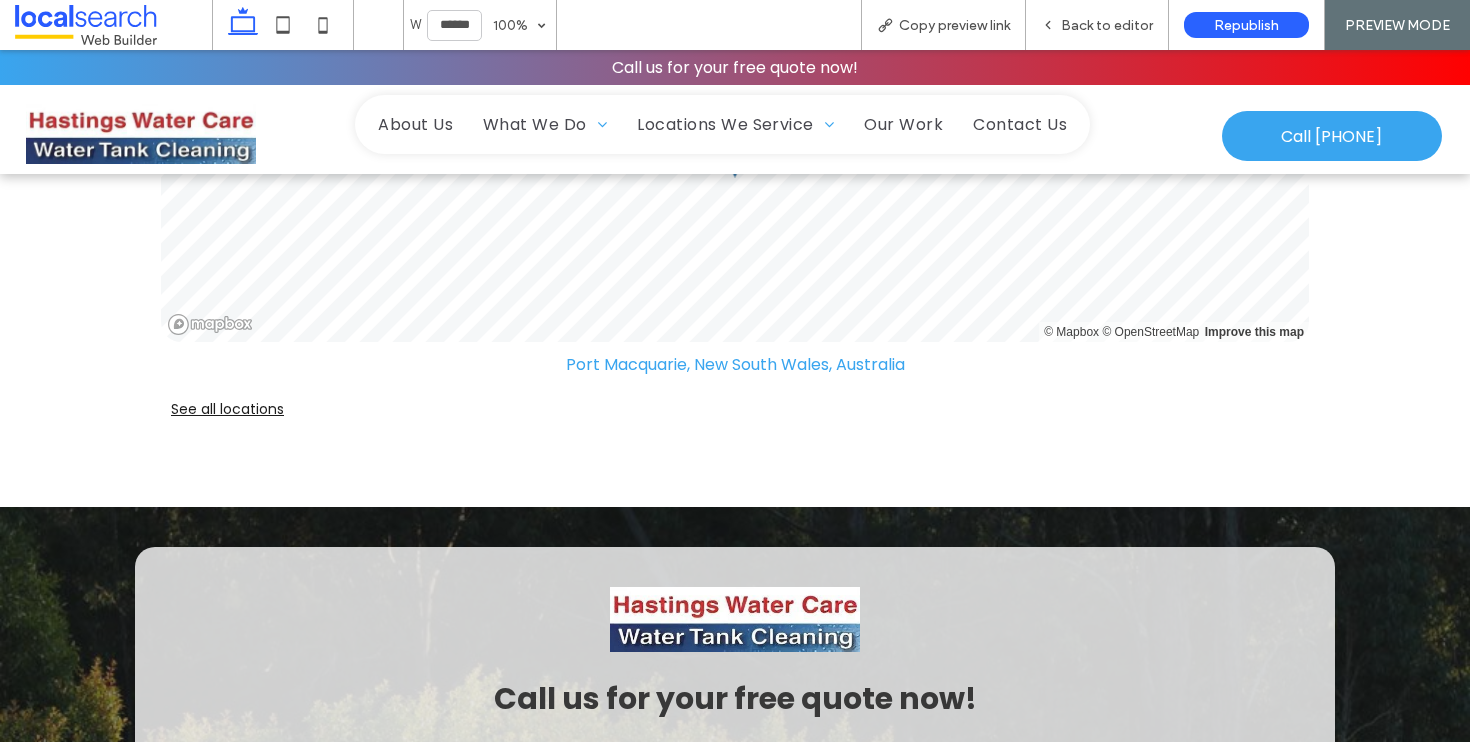 scroll, scrollTop: 4332, scrollLeft: 0, axis: vertical 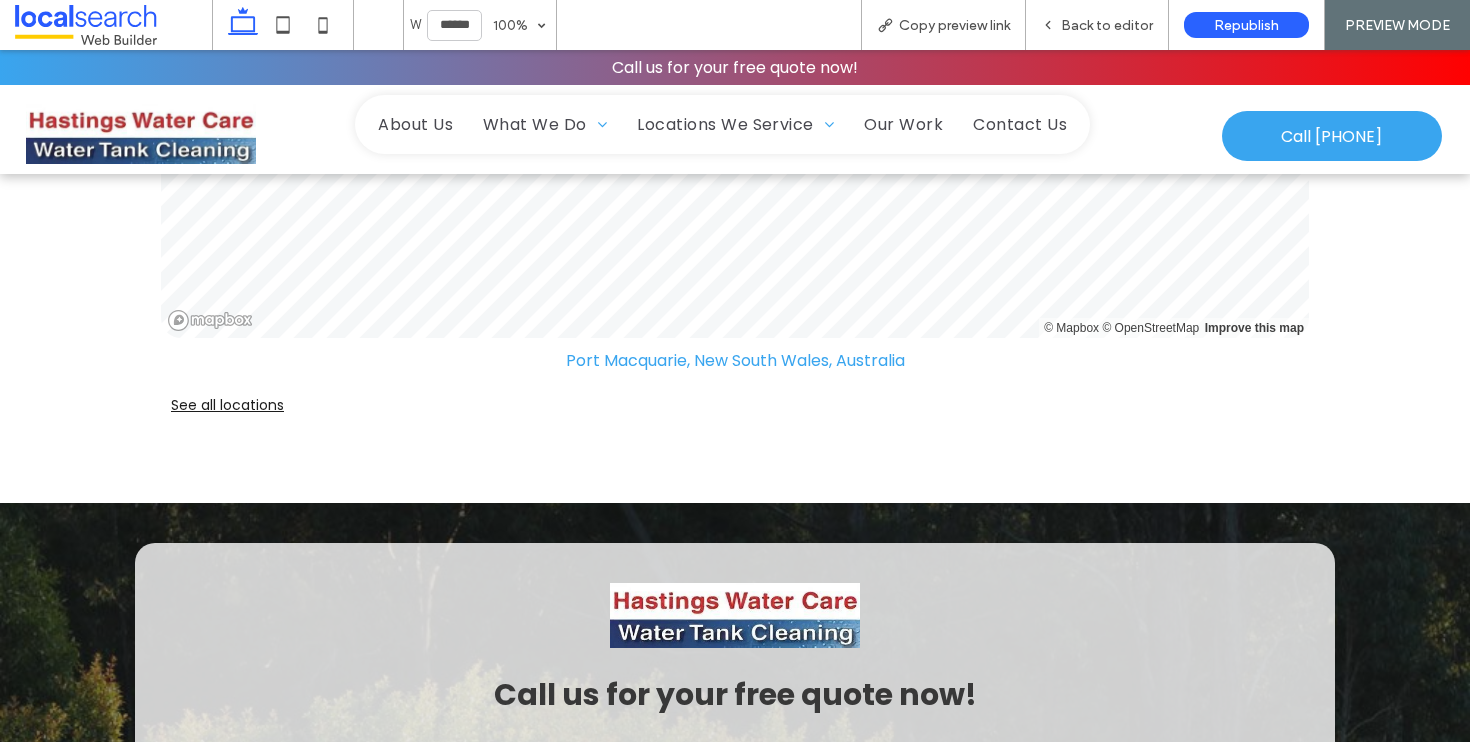 click on "See all locations" at bounding box center [735, 405] 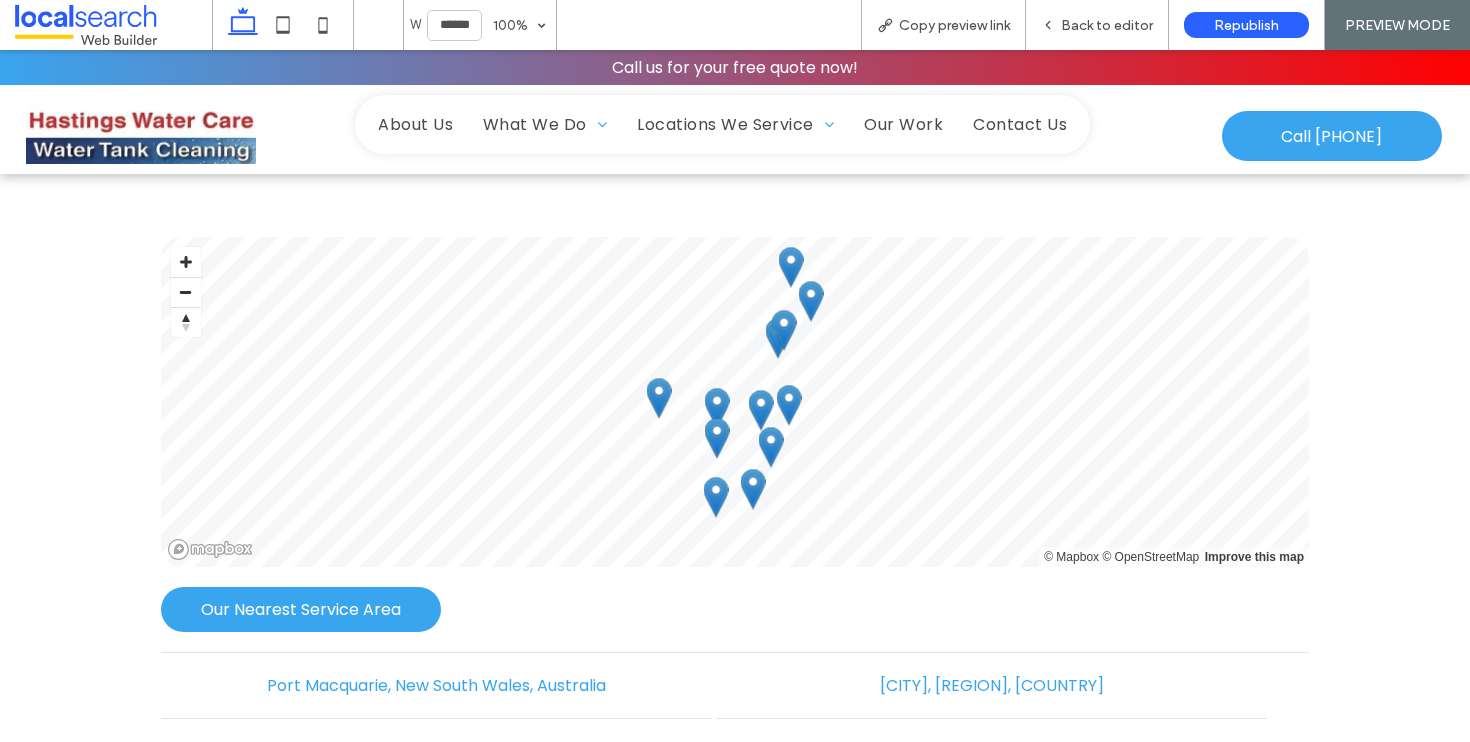 scroll, scrollTop: 4365, scrollLeft: 0, axis: vertical 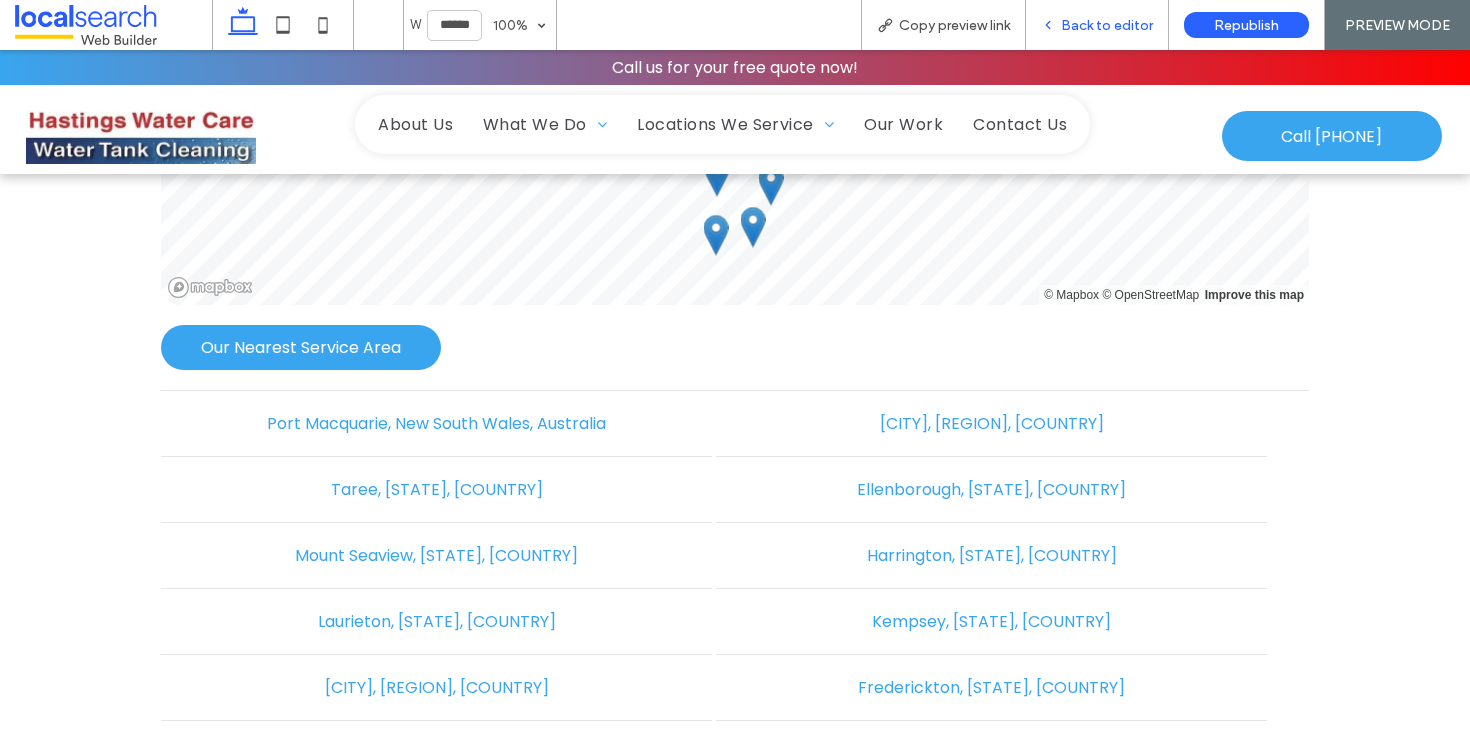 click on "Back to editor" at bounding box center (1097, 25) 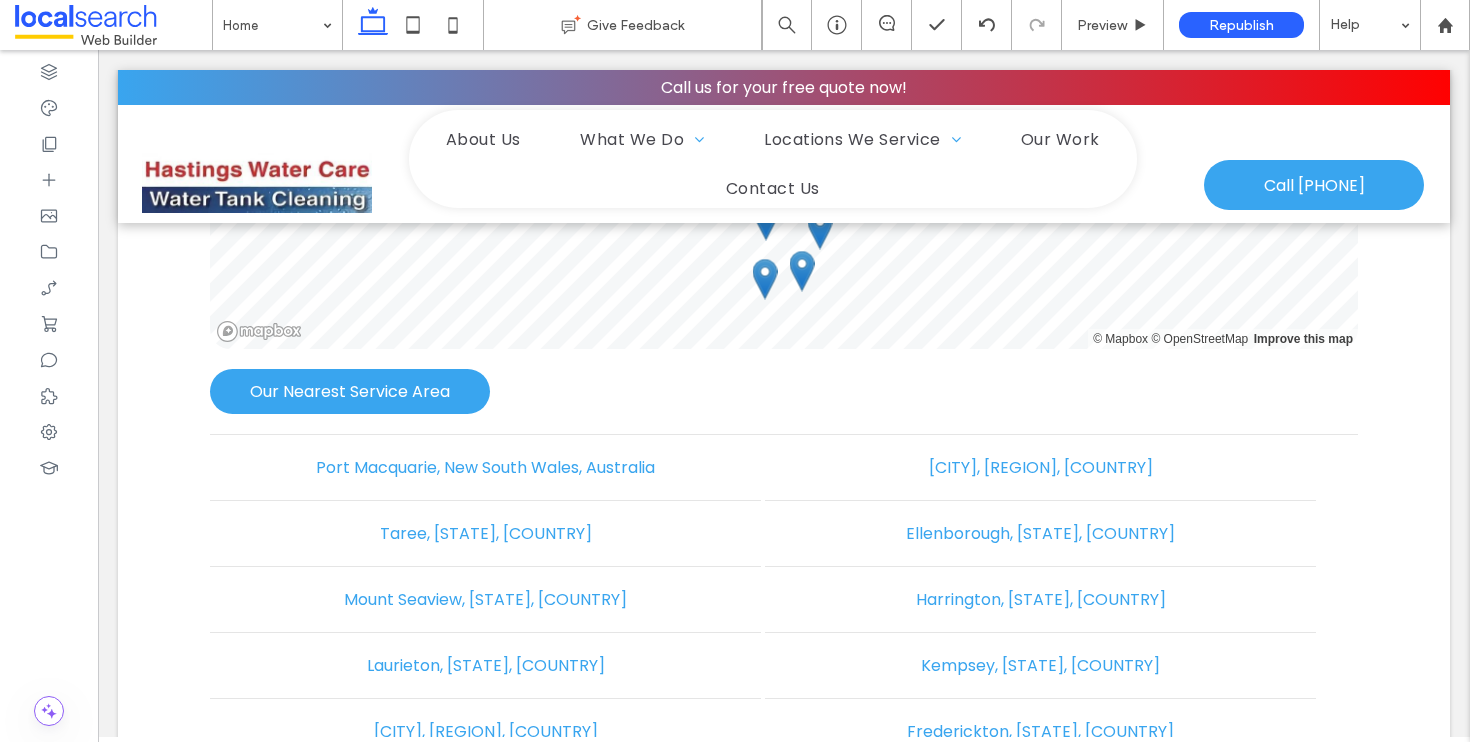 scroll, scrollTop: 4388, scrollLeft: 0, axis: vertical 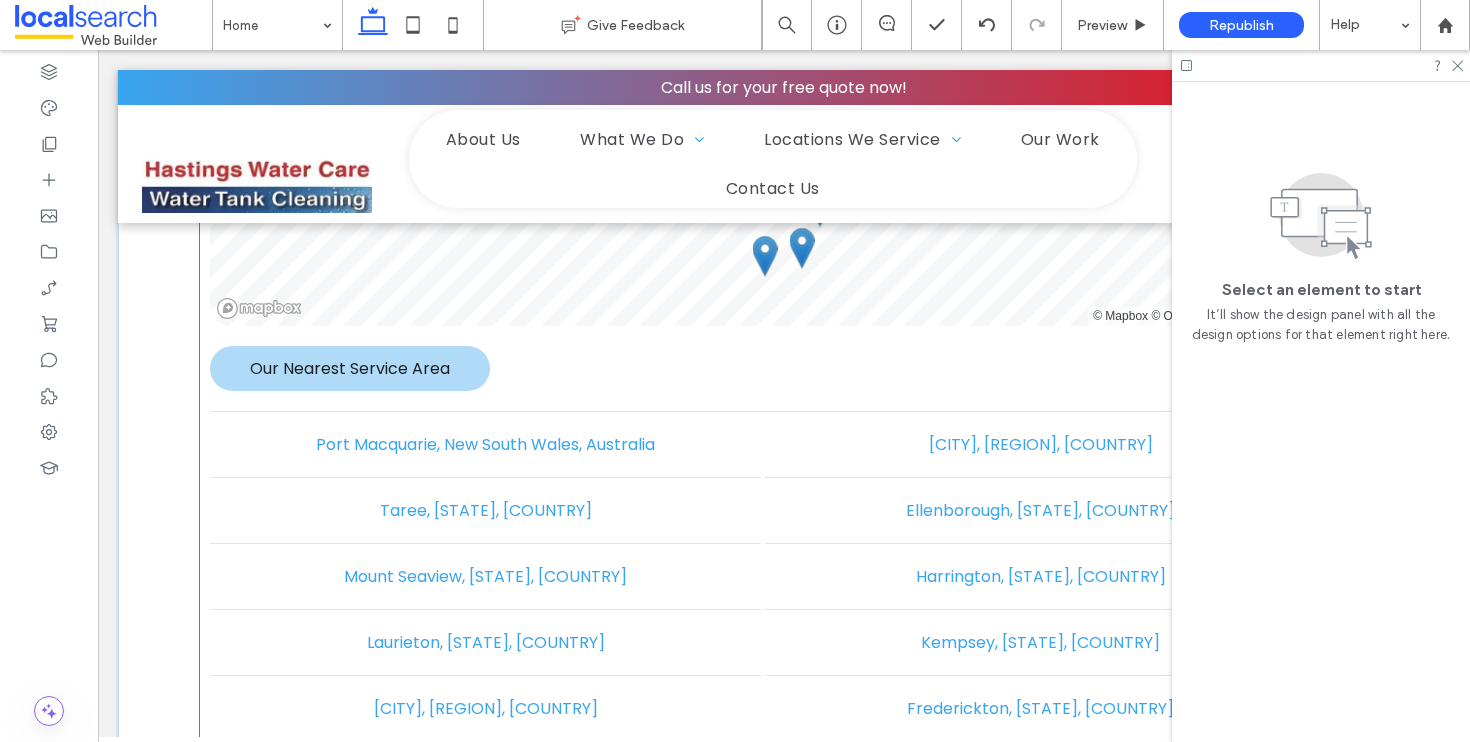 click on "Our Nearest Service Area" at bounding box center [350, 368] 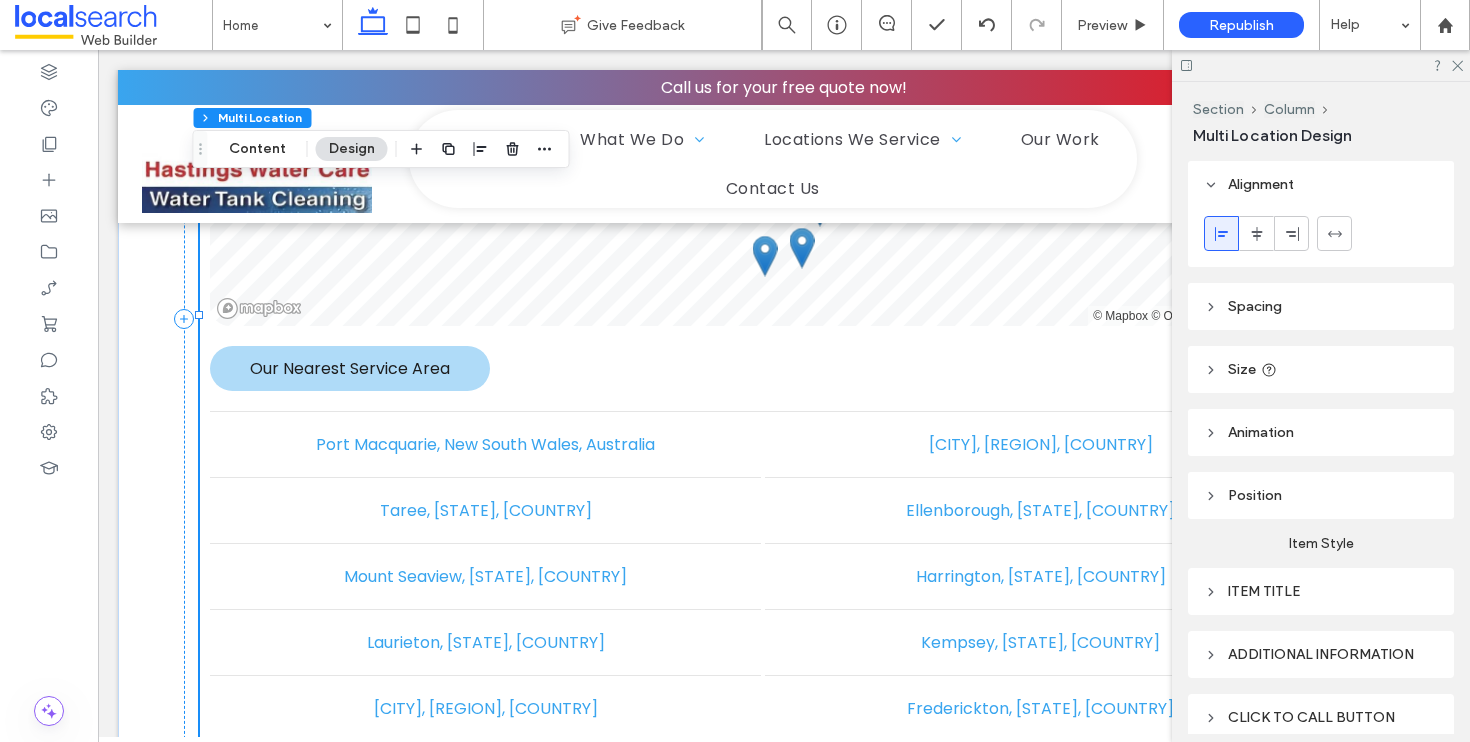 click on "Our Nearest Service Area" at bounding box center [350, 368] 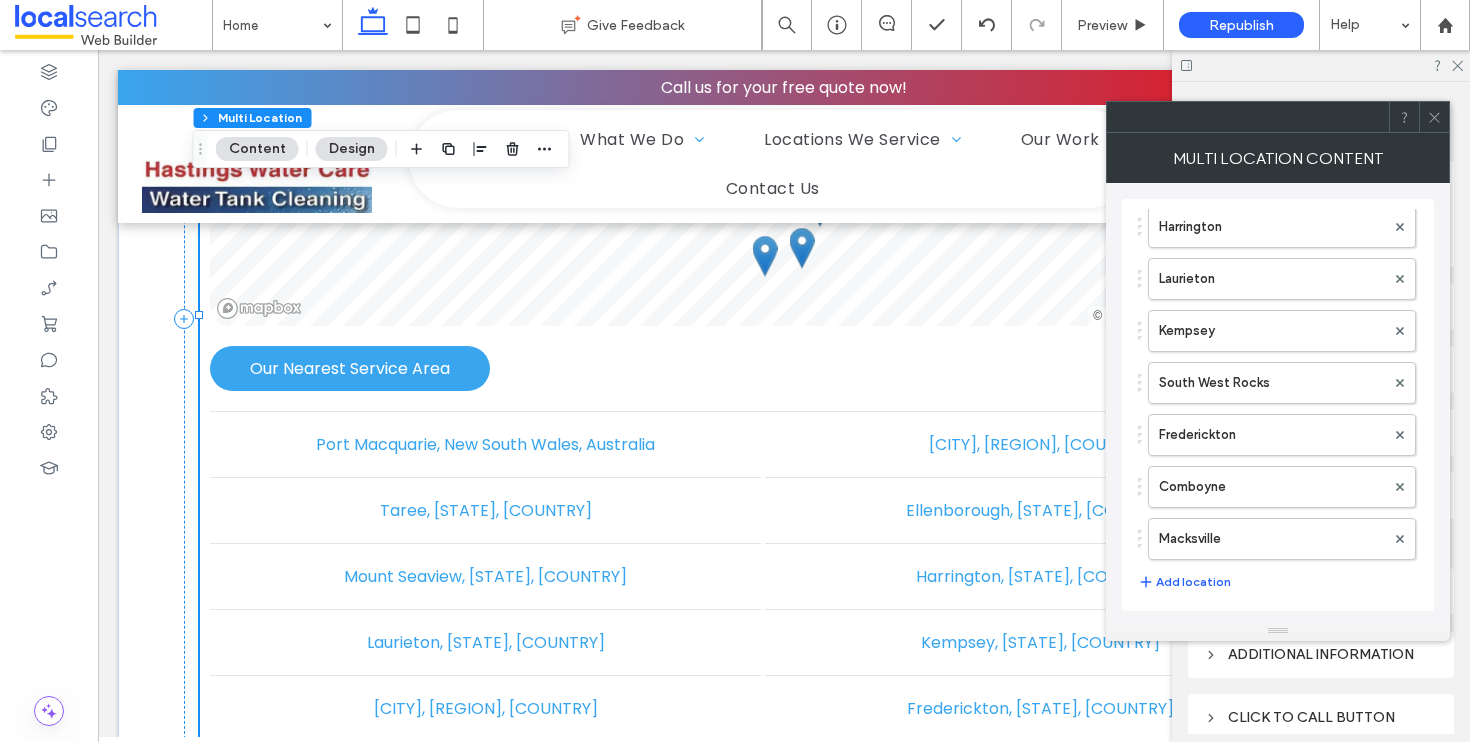 scroll, scrollTop: 506, scrollLeft: 0, axis: vertical 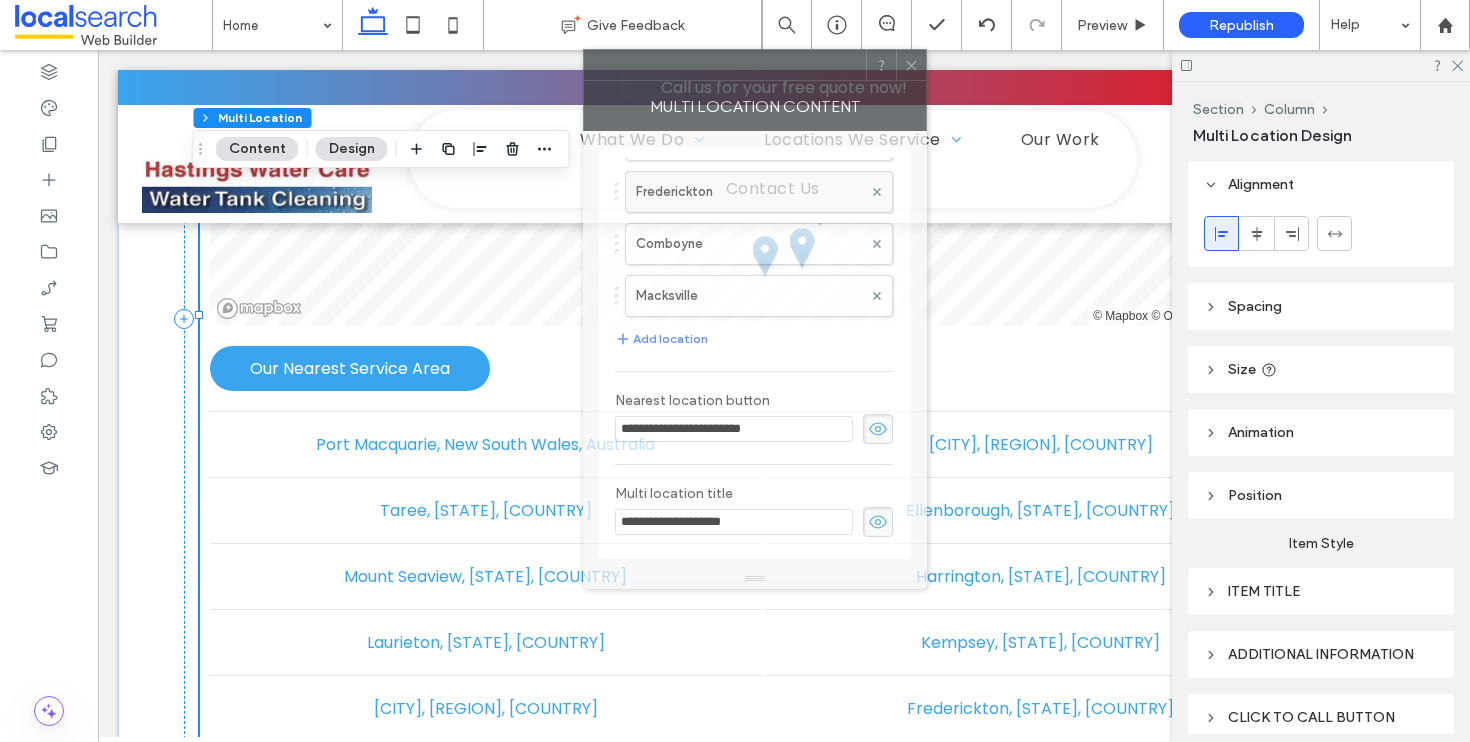drag, startPoint x: 1267, startPoint y: 126, endPoint x: 561, endPoint y: 154, distance: 706.555 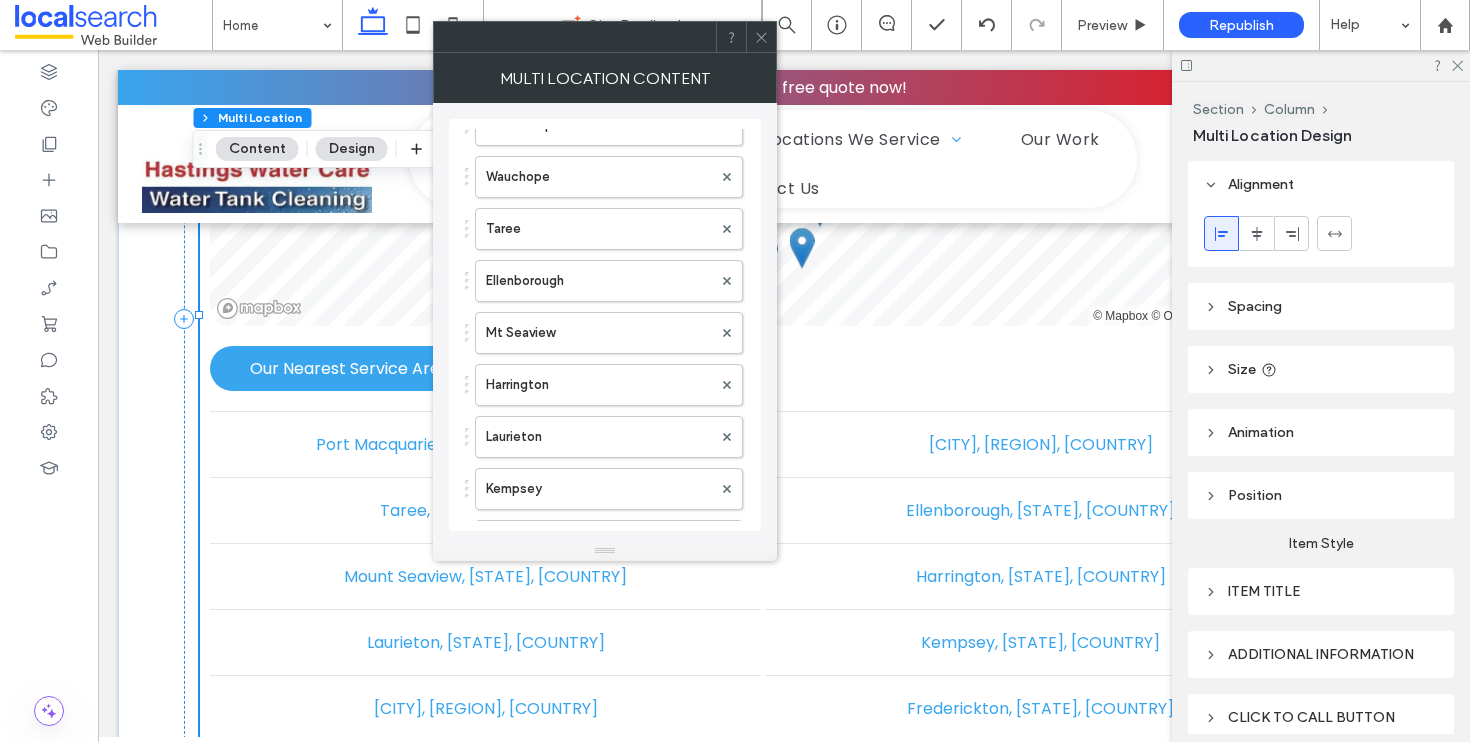 scroll, scrollTop: 0, scrollLeft: 0, axis: both 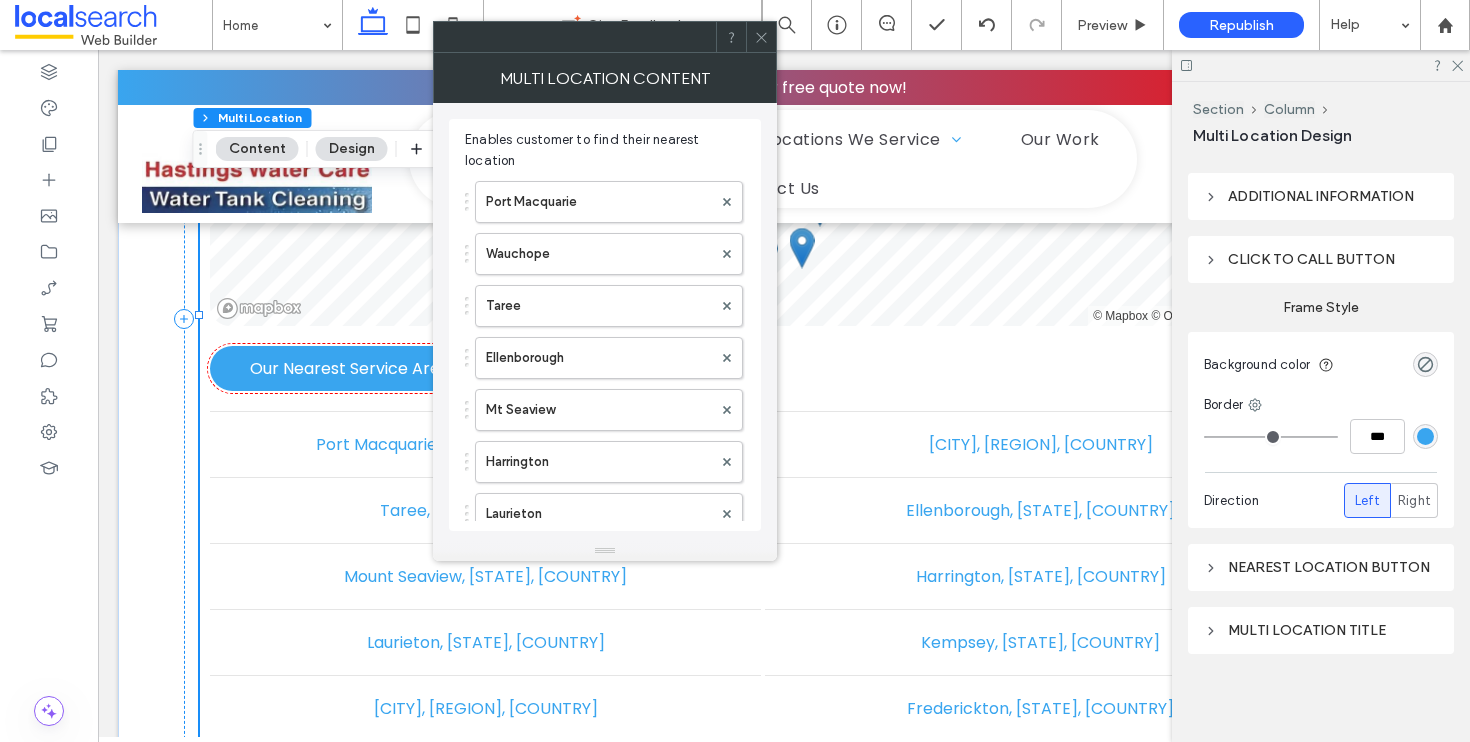 click on "Nearest location button" at bounding box center [1321, 567] 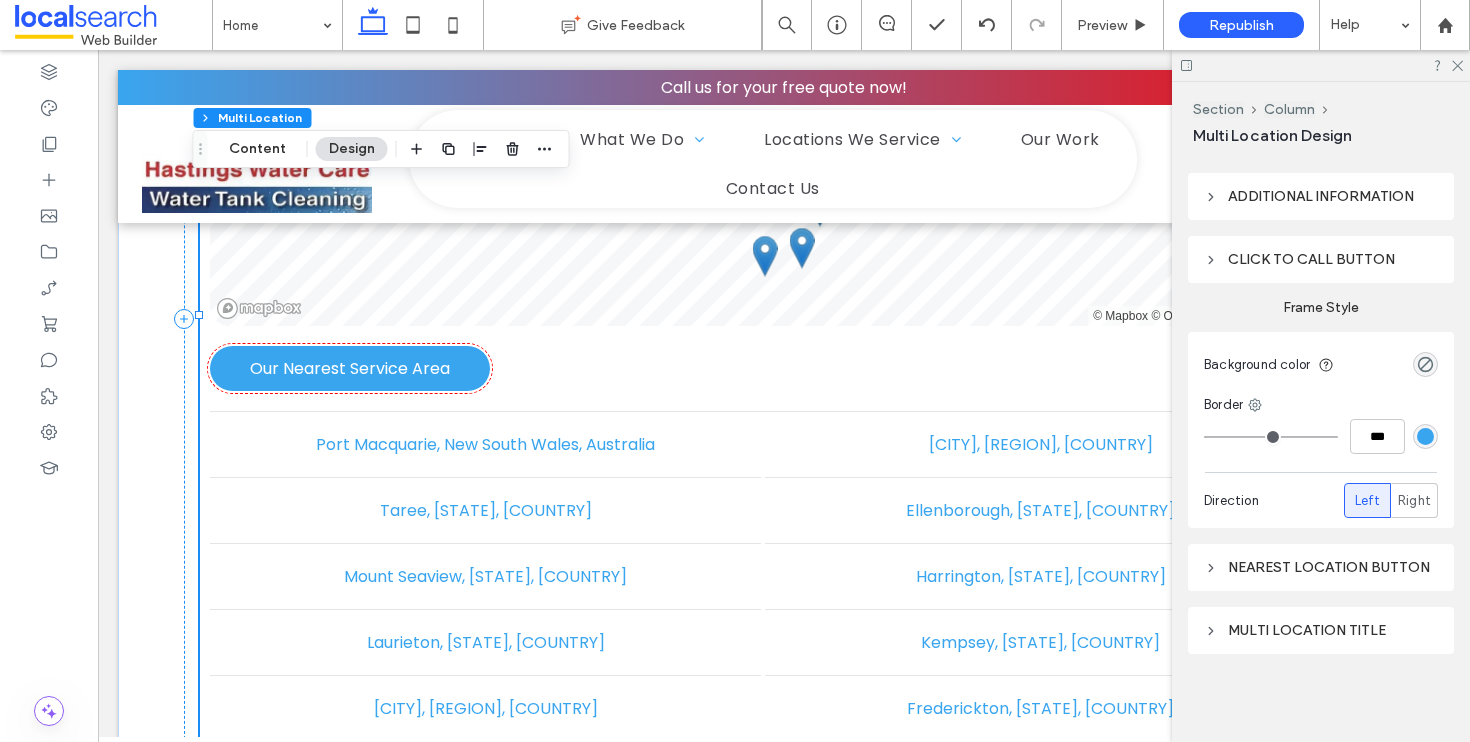 click 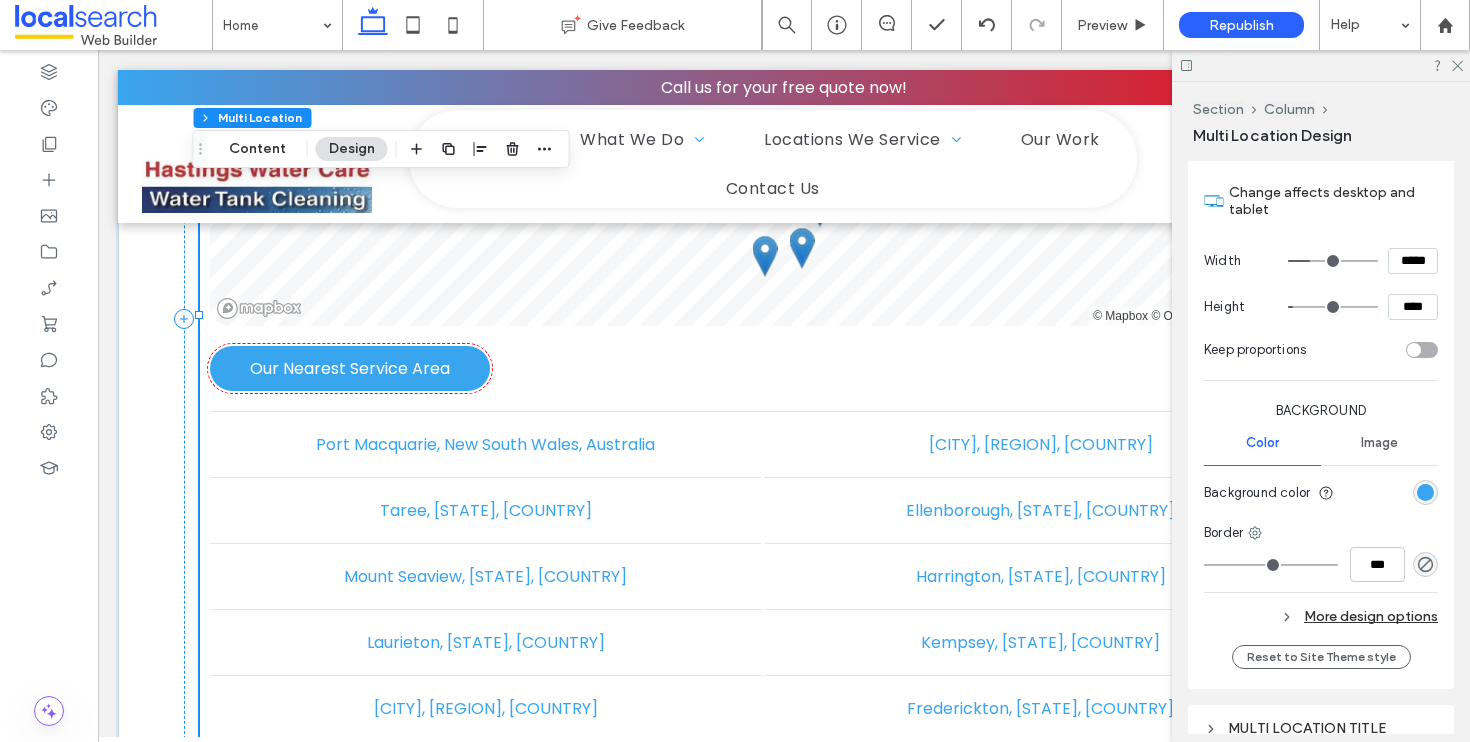 scroll, scrollTop: 942, scrollLeft: 0, axis: vertical 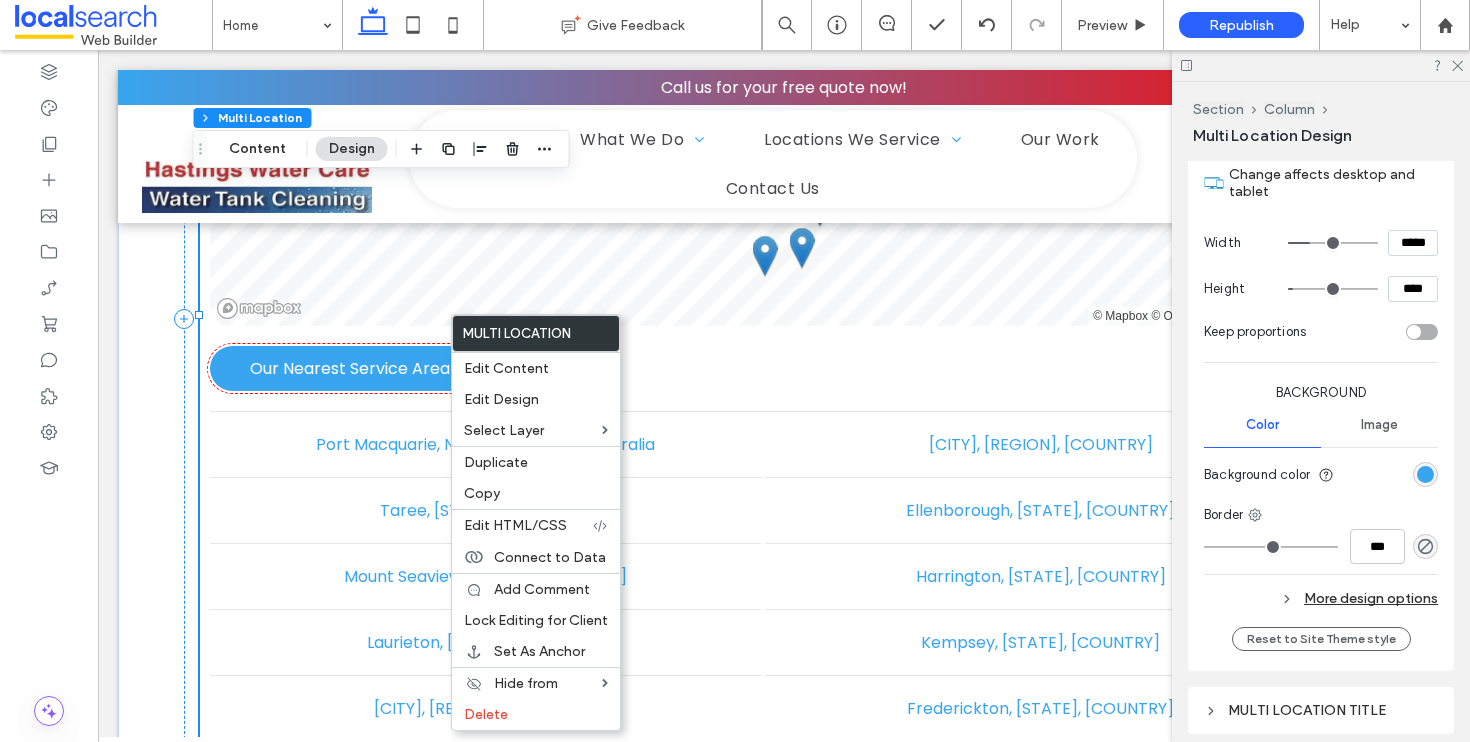 click on "Nearest location button Button style Button text Change affects desktop and tablet Width ***** Height **** Keep proportions Background Color Image Background color Border *** More design options Reset to Site Theme style" at bounding box center (1321, 365) 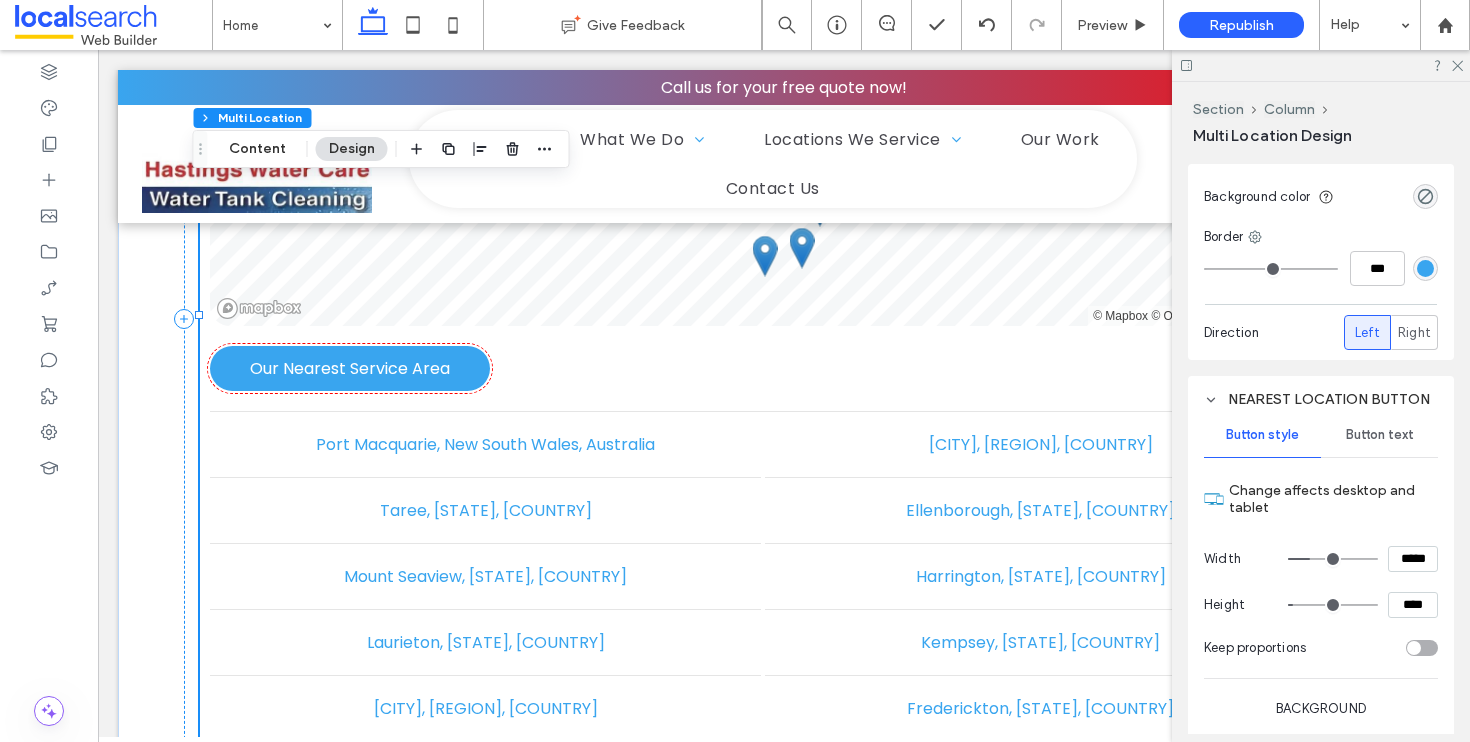scroll, scrollTop: 623, scrollLeft: 0, axis: vertical 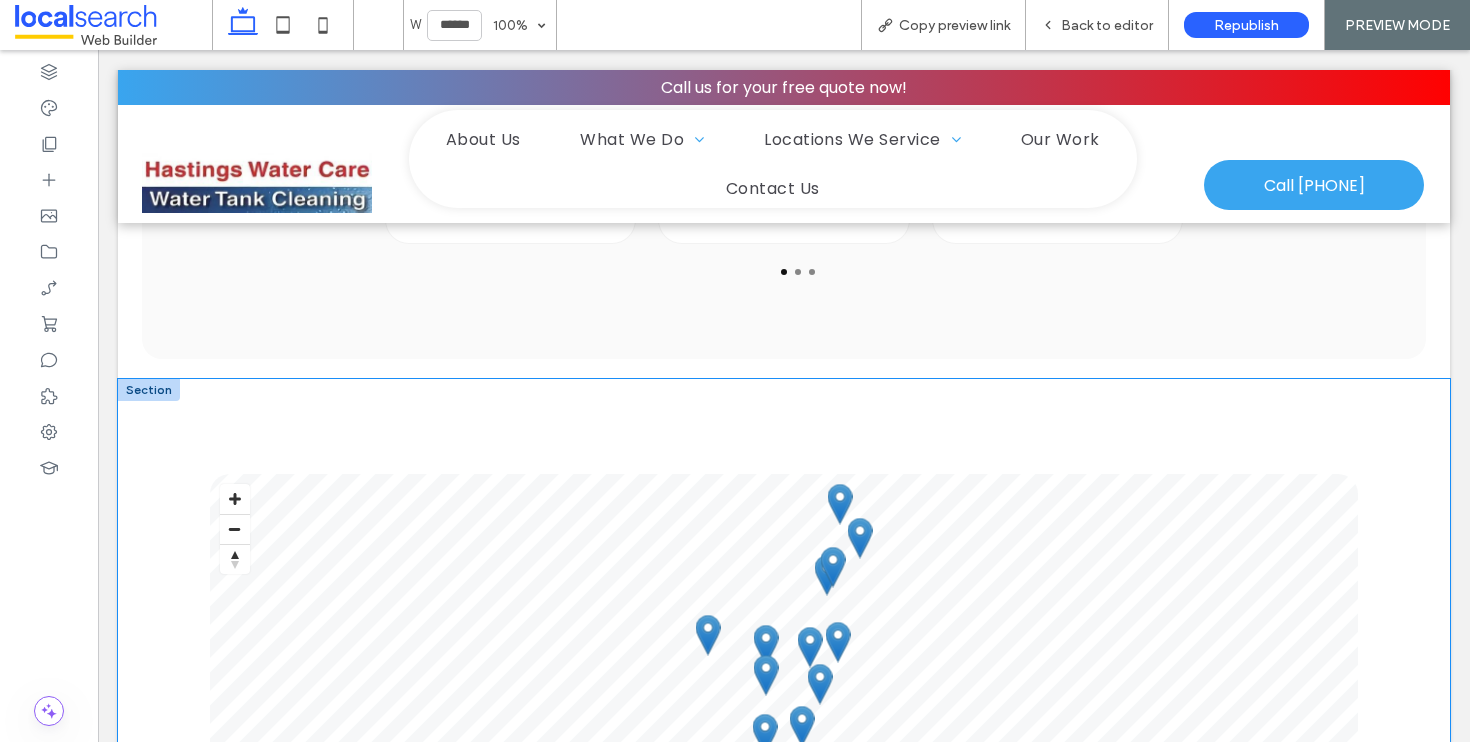click on "All Locations
LIST
MAP
© Mapbox   © OpenStreetMap   Improve this map
Our Nearest Service Area
Port Macquarie
Port Macquarie, New South Wales, Australia
Wauchope
Wauchope, New South Wales, Australia
Taree
Taree, New South Wales, Australia
Ellenborough
Ellenborough, New South Wales, Australia
Mt Seaview
Mount Seaview, New South Wales, Australia
Harrington
Harrington, New South Wales, Australia
Laurieton
Laurieton, New South Wales, Australia
Kempsey
Kempsey, New South Wales, Australia
South West Rocks
South West Rocks, New South Wales, Australia
Frederickton
Frederickton, New South Wales, Australia
Comboyne
Comboyne, New South Wales, Australia
Macksville
Macksville, New South Wales, Australia" at bounding box center [784, 867] 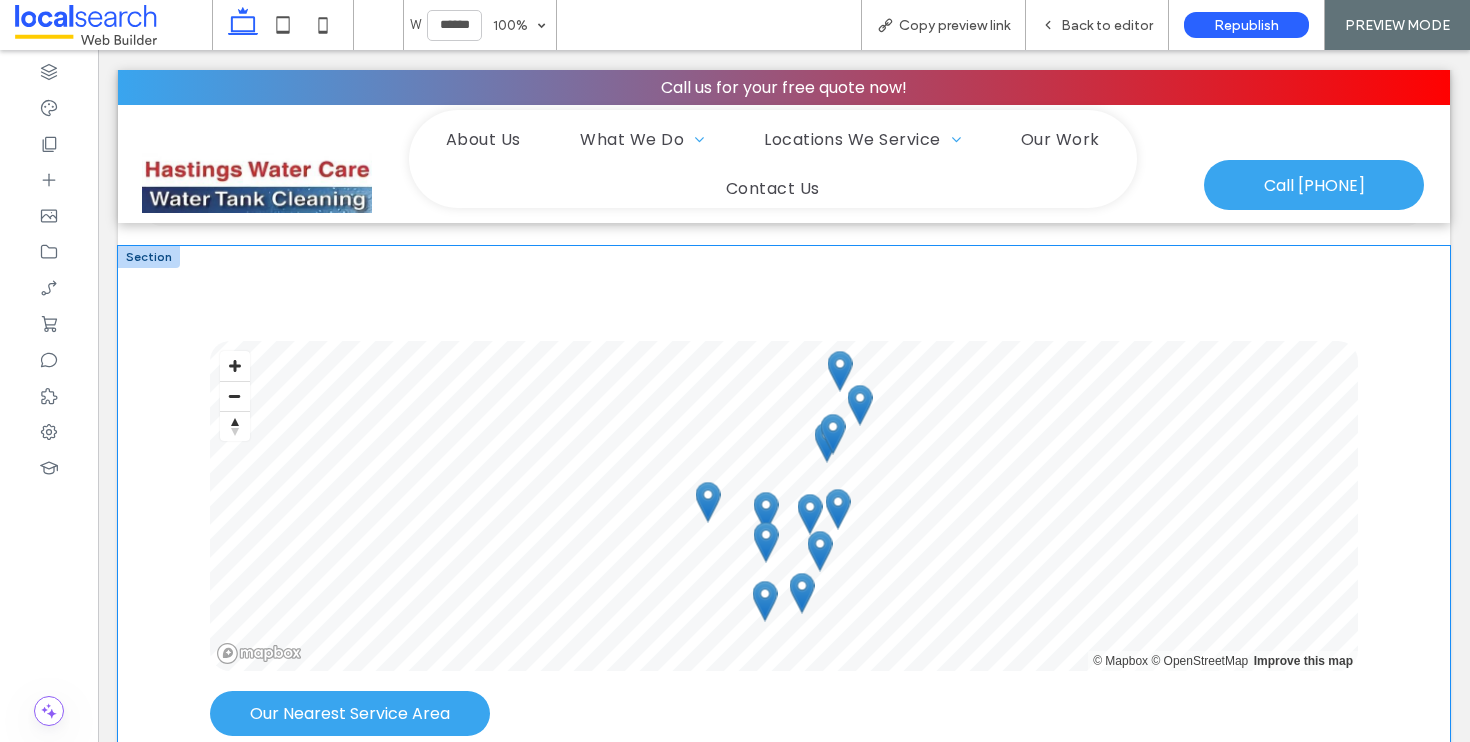 scroll, scrollTop: 3898, scrollLeft: 0, axis: vertical 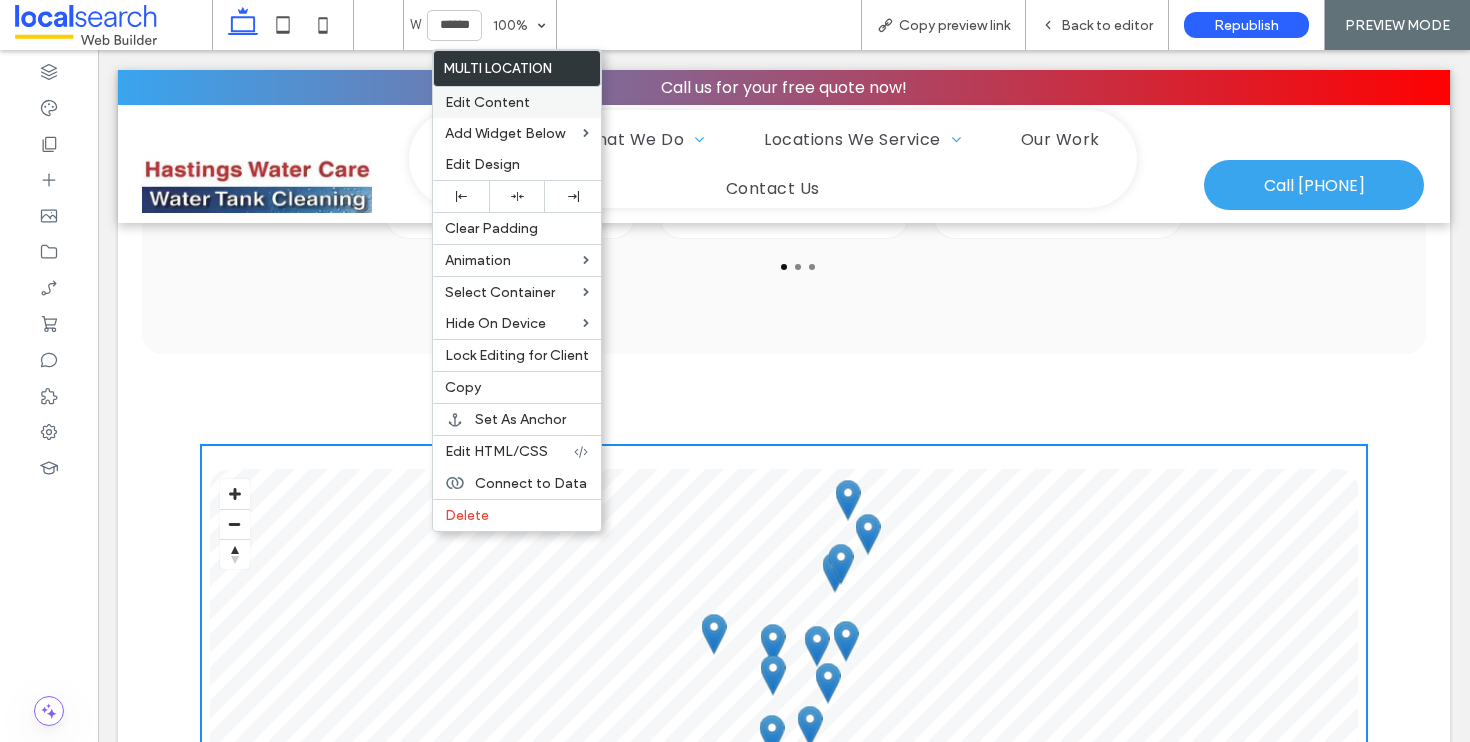 click on "Edit Content" at bounding box center (487, 102) 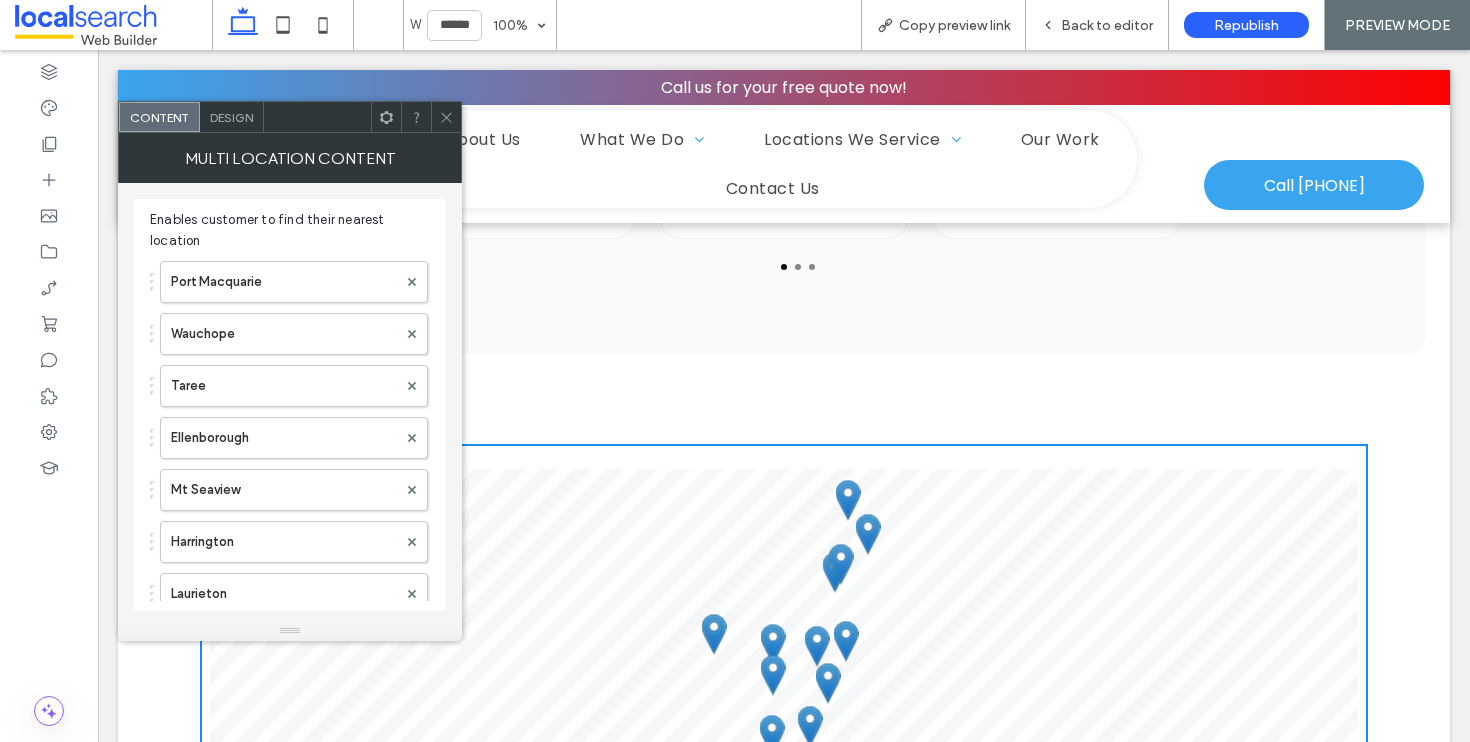click on "Design" at bounding box center [231, 117] 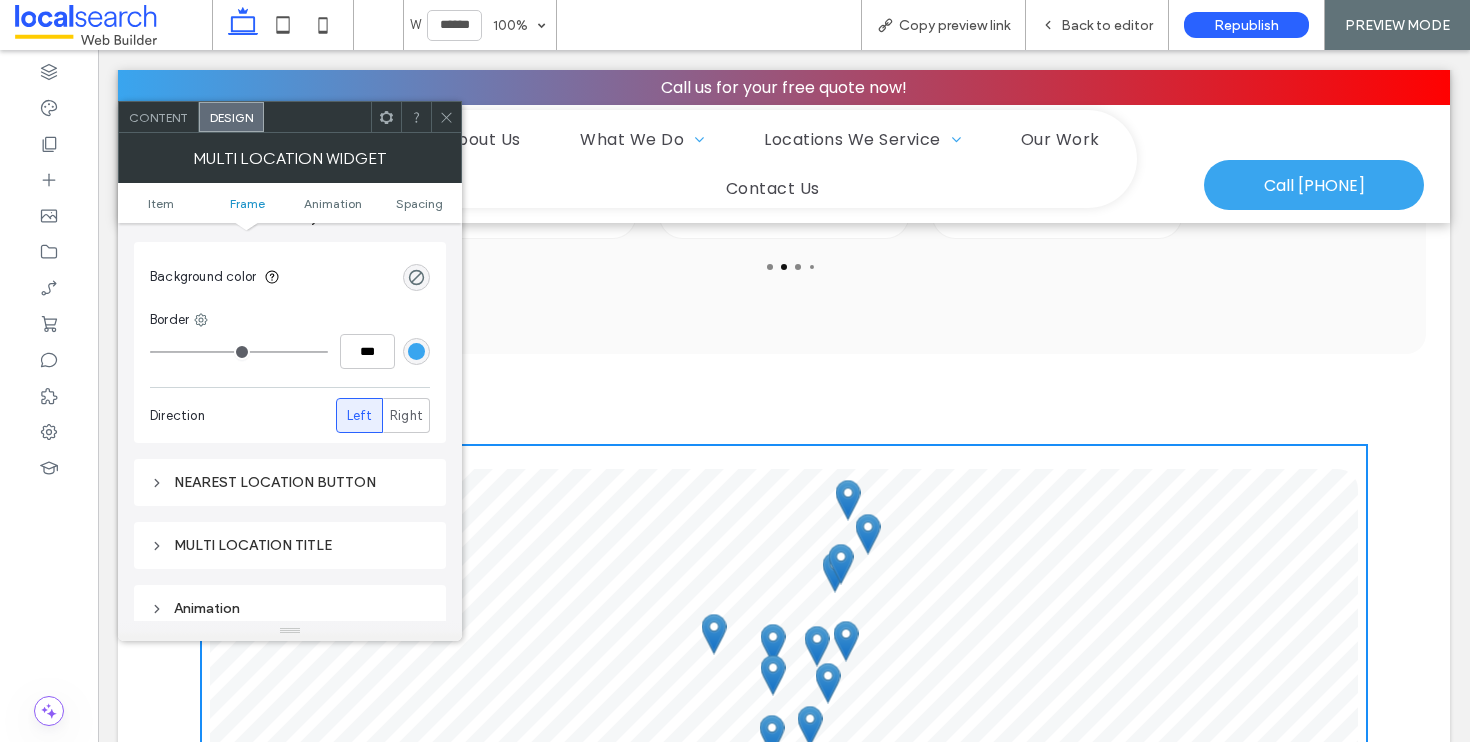 scroll, scrollTop: 373, scrollLeft: 0, axis: vertical 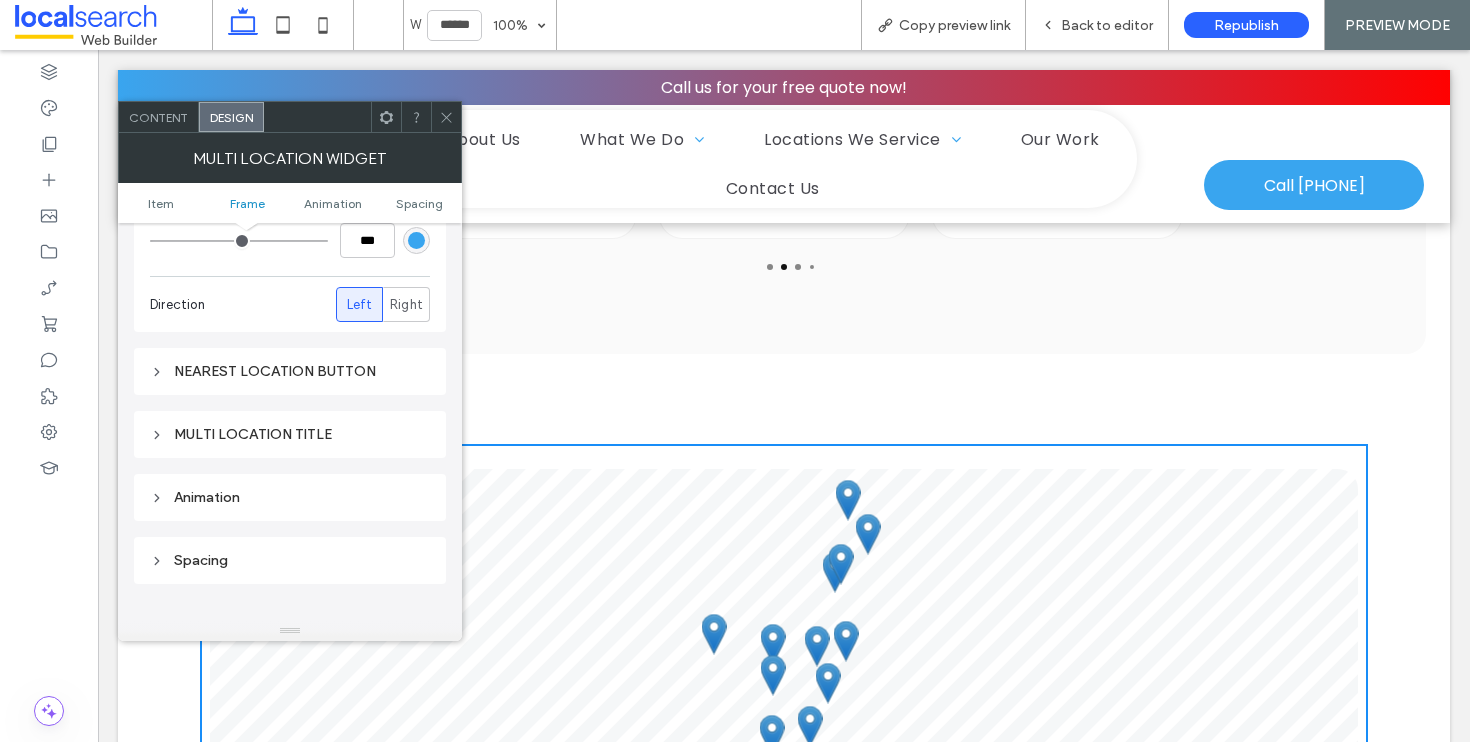 click on "Nearest location button" at bounding box center [290, 371] 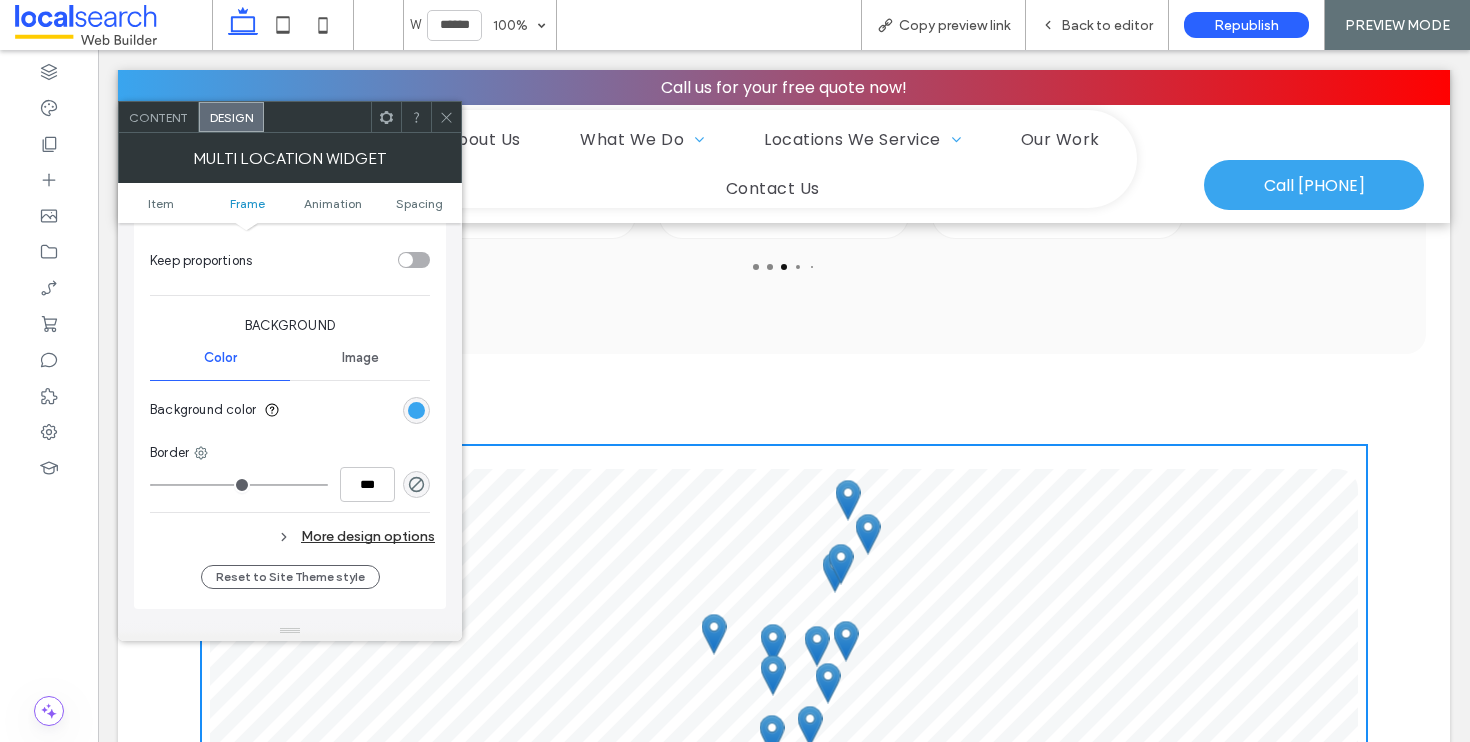 scroll, scrollTop: 784, scrollLeft: 0, axis: vertical 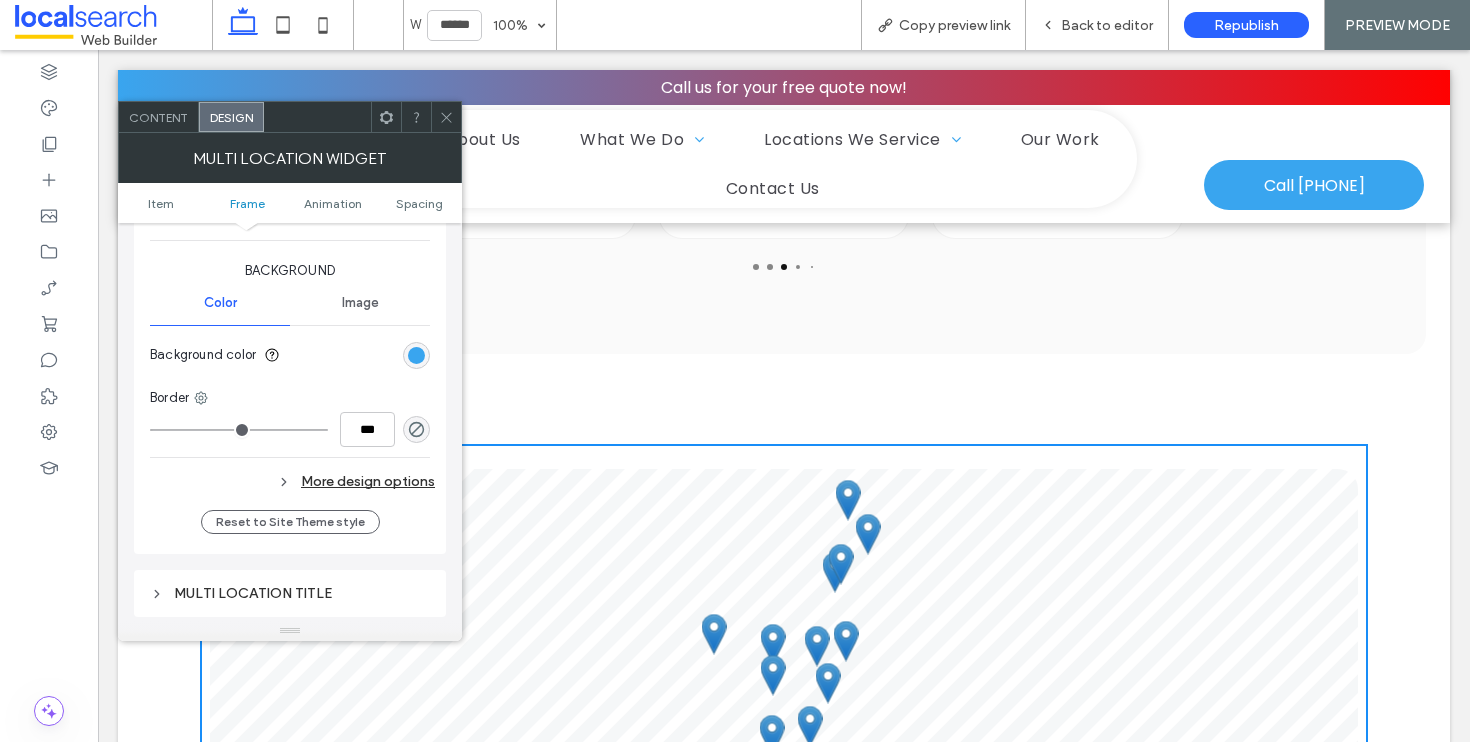 click on "More design options" at bounding box center (292, 481) 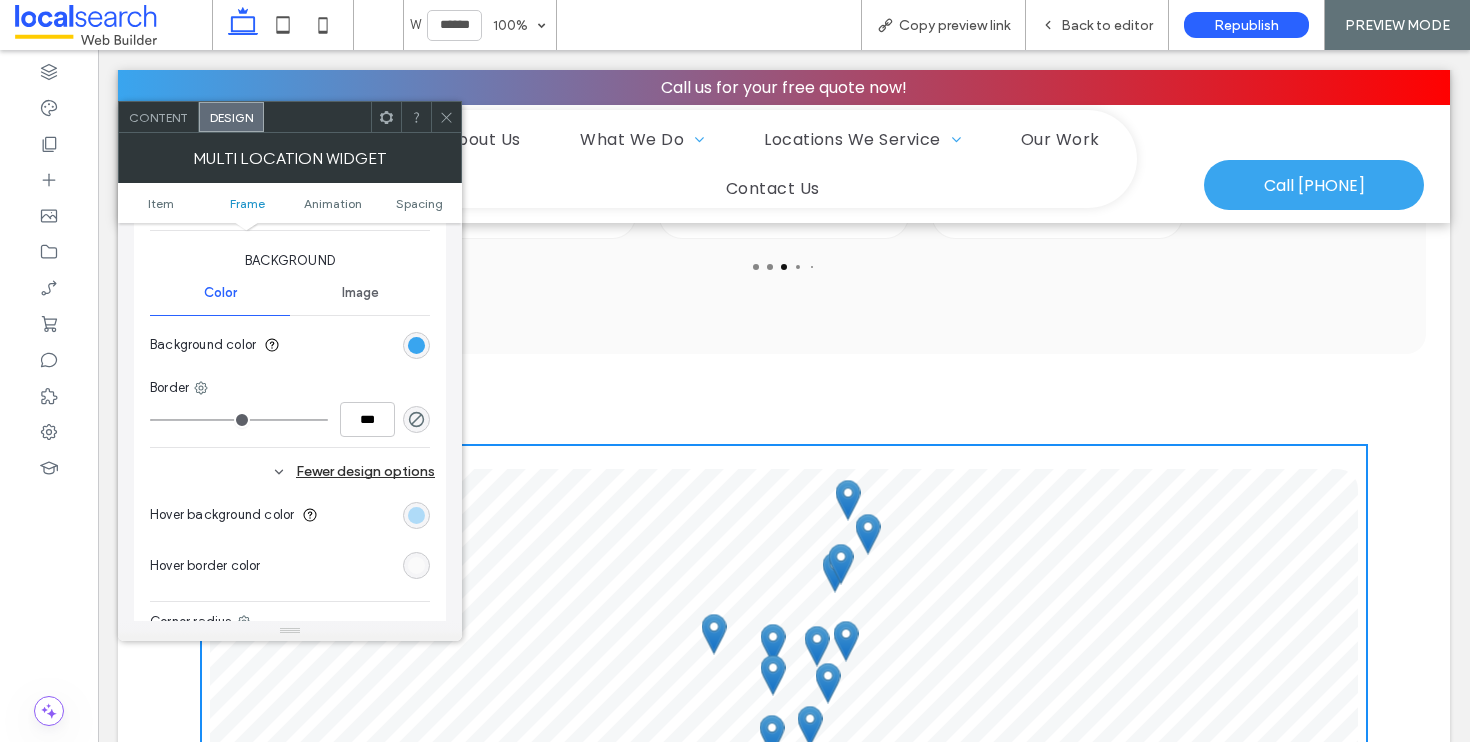 scroll, scrollTop: 792, scrollLeft: 0, axis: vertical 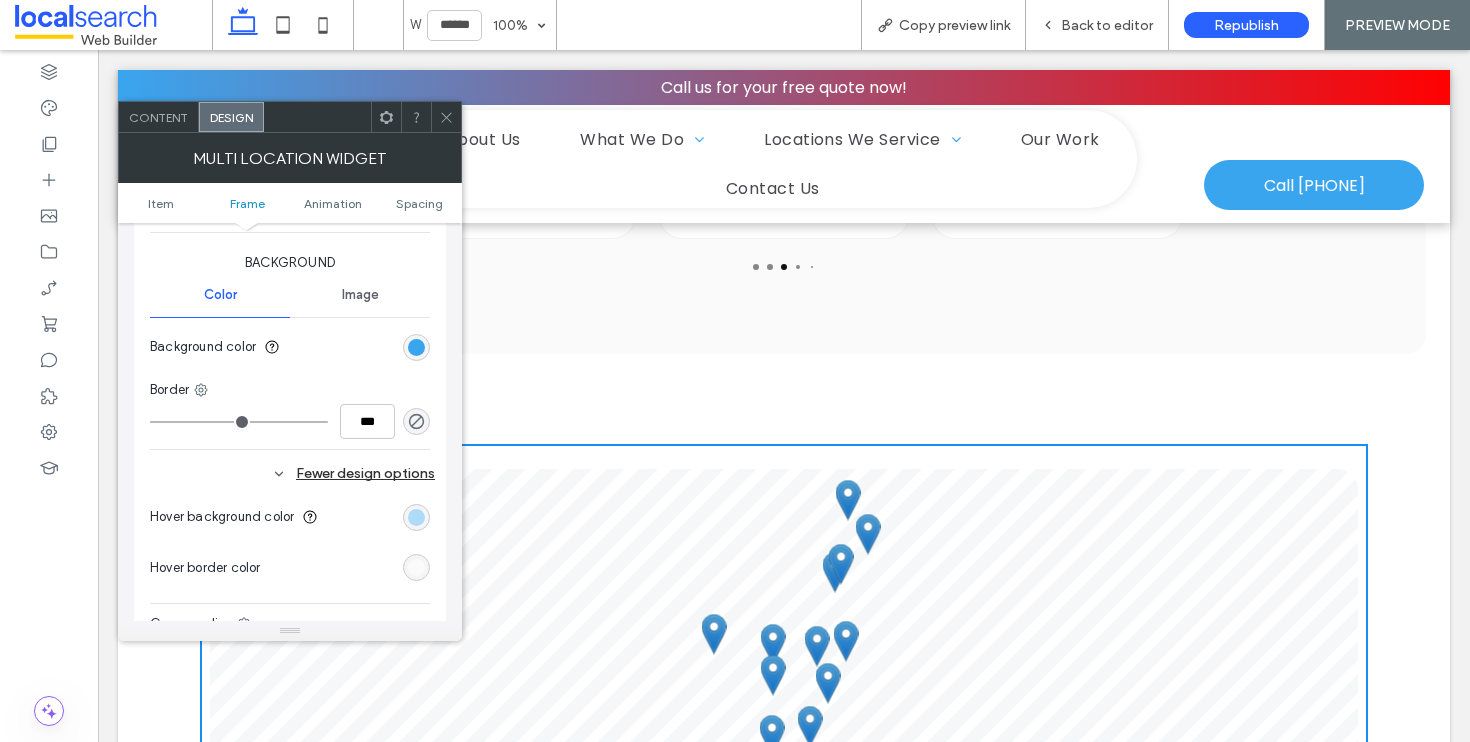 click on "Image" at bounding box center (360, 295) 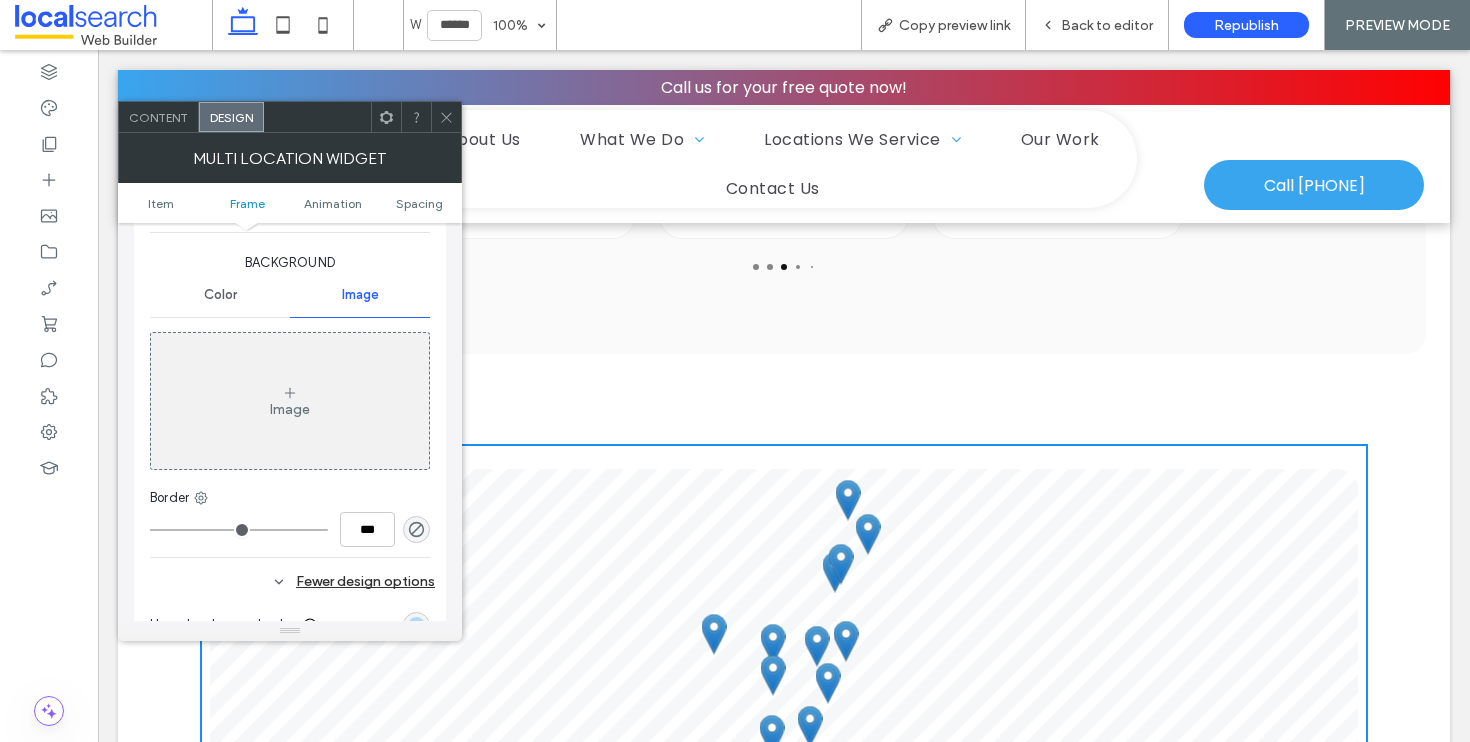 click on "Color" at bounding box center (220, 295) 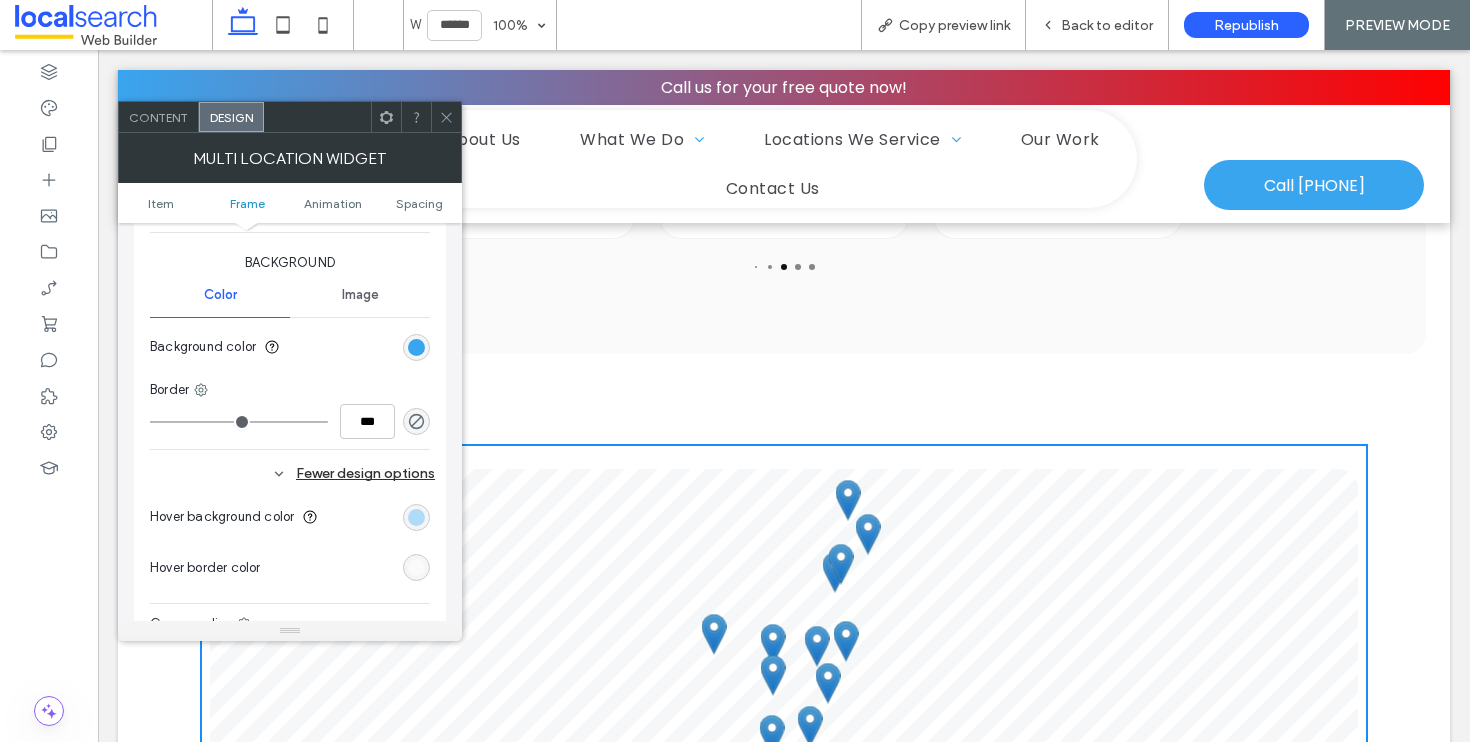click 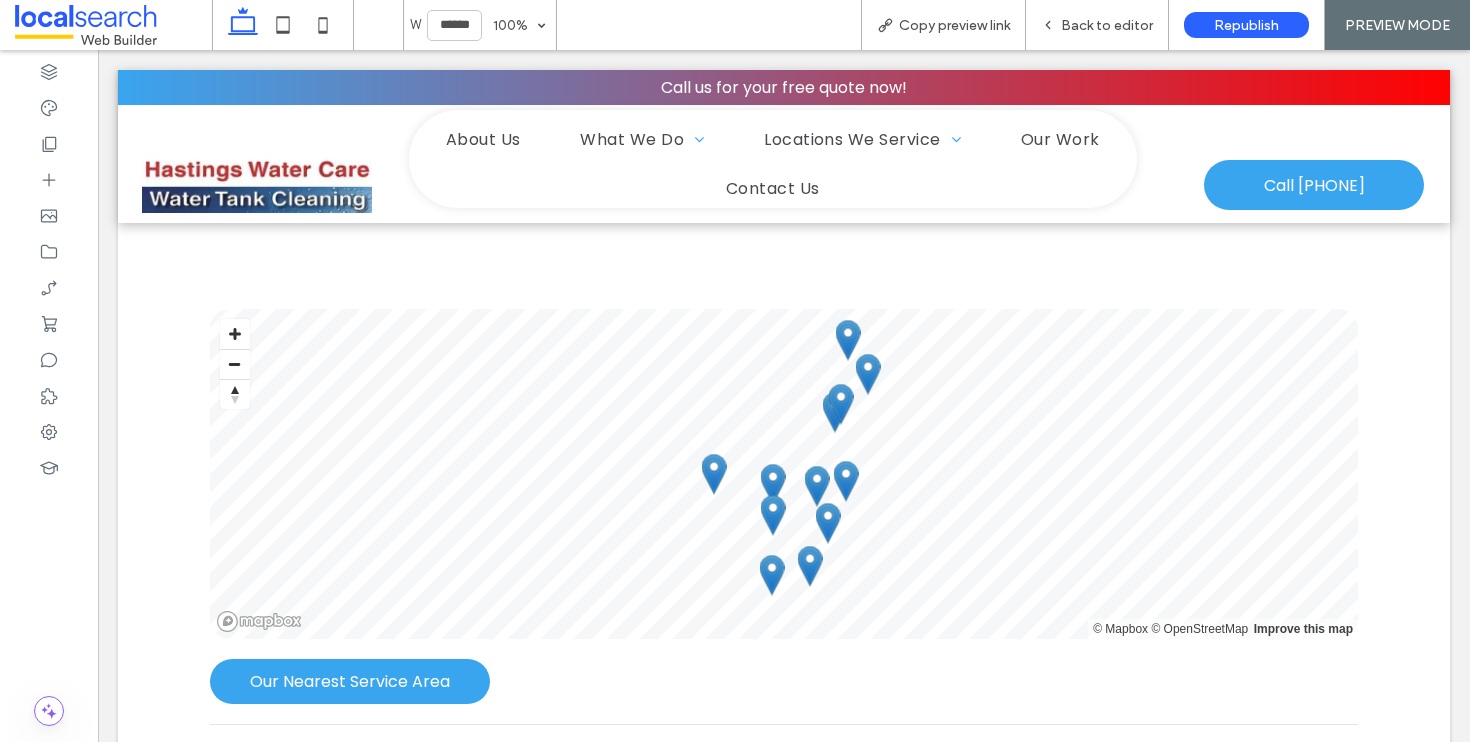 scroll, scrollTop: 3970, scrollLeft: 0, axis: vertical 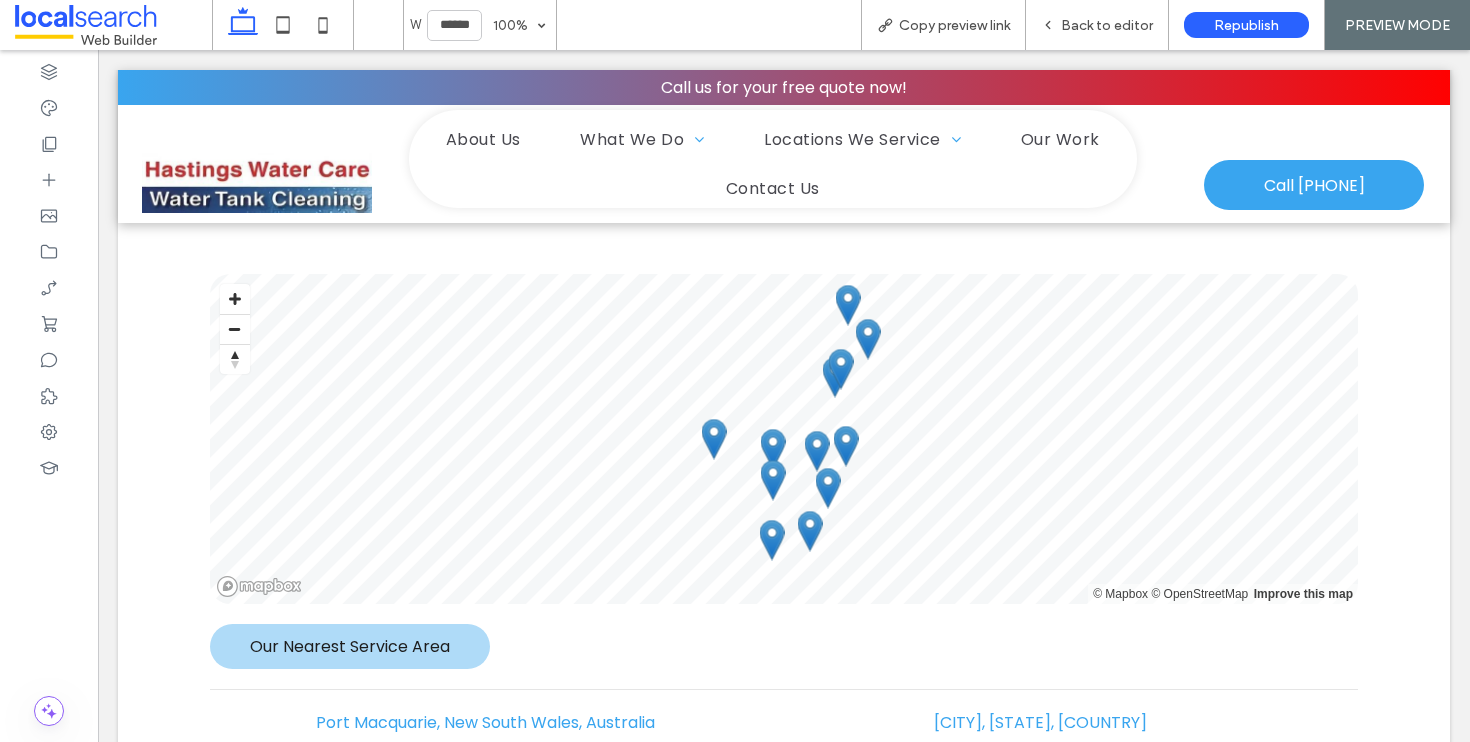 click on "Our Nearest Service Area" at bounding box center [350, 646] 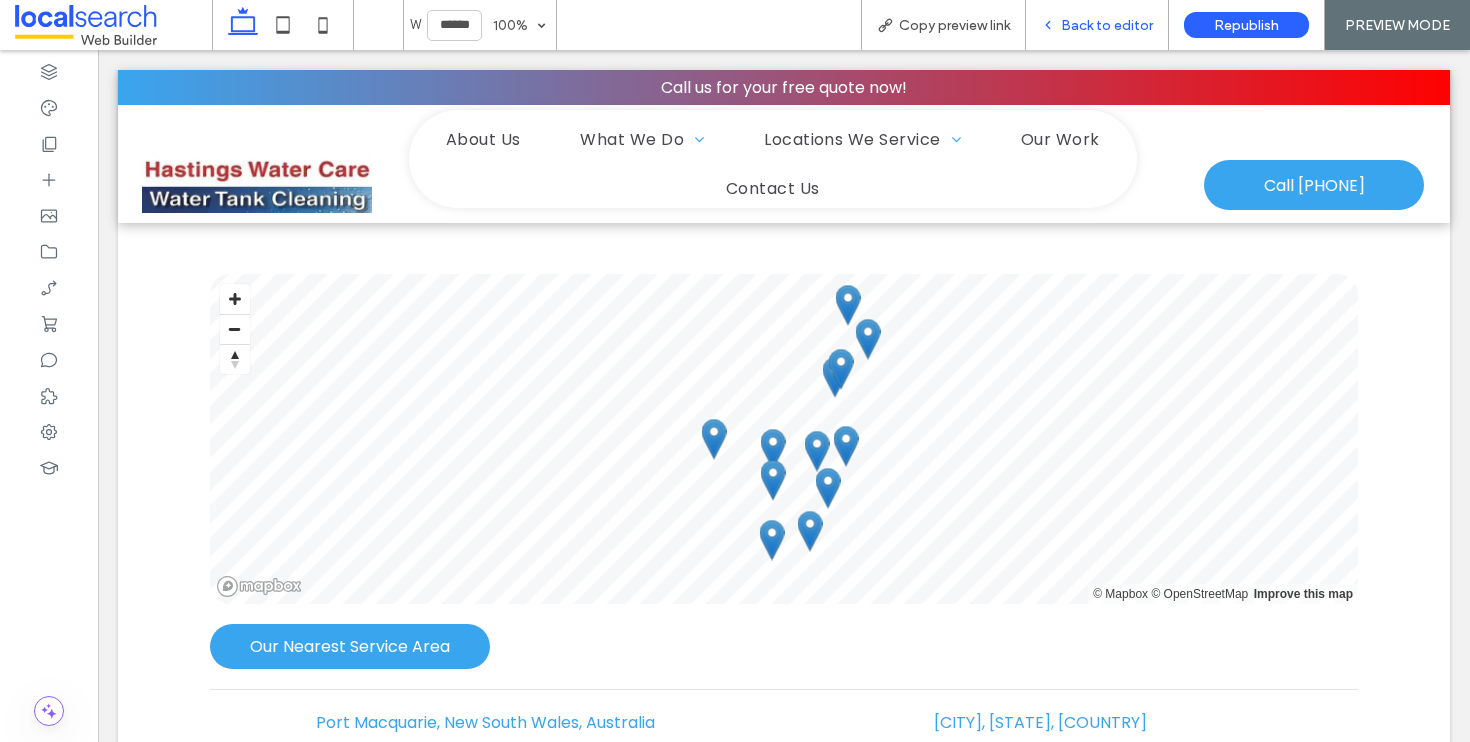 click on "Back to editor" at bounding box center [1107, 25] 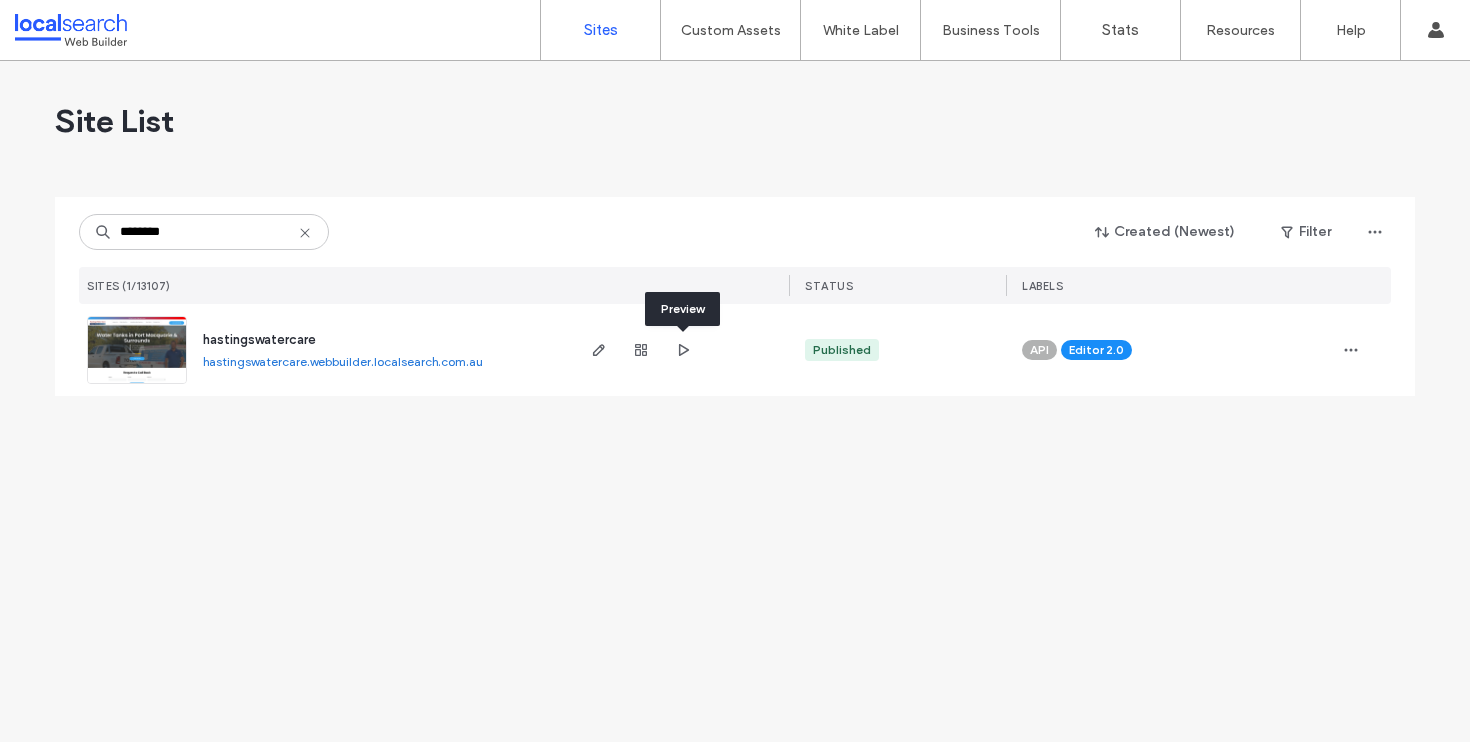 scroll, scrollTop: 0, scrollLeft: 0, axis: both 